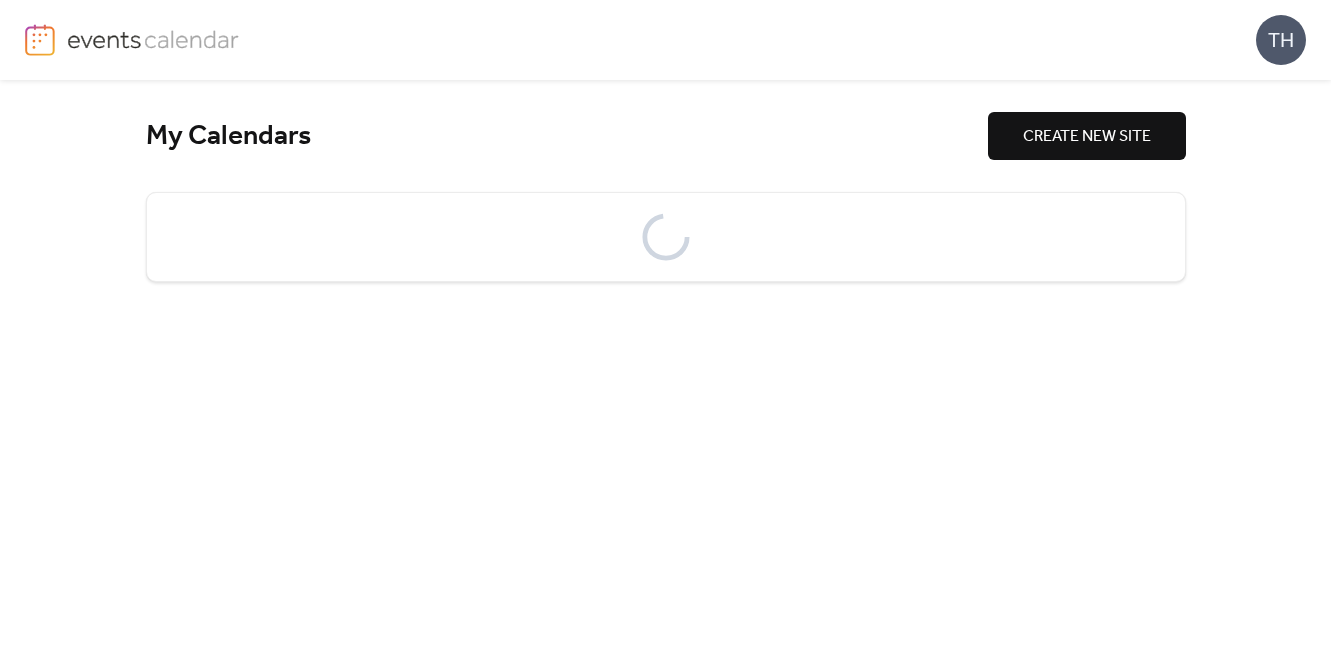 scroll, scrollTop: 0, scrollLeft: 0, axis: both 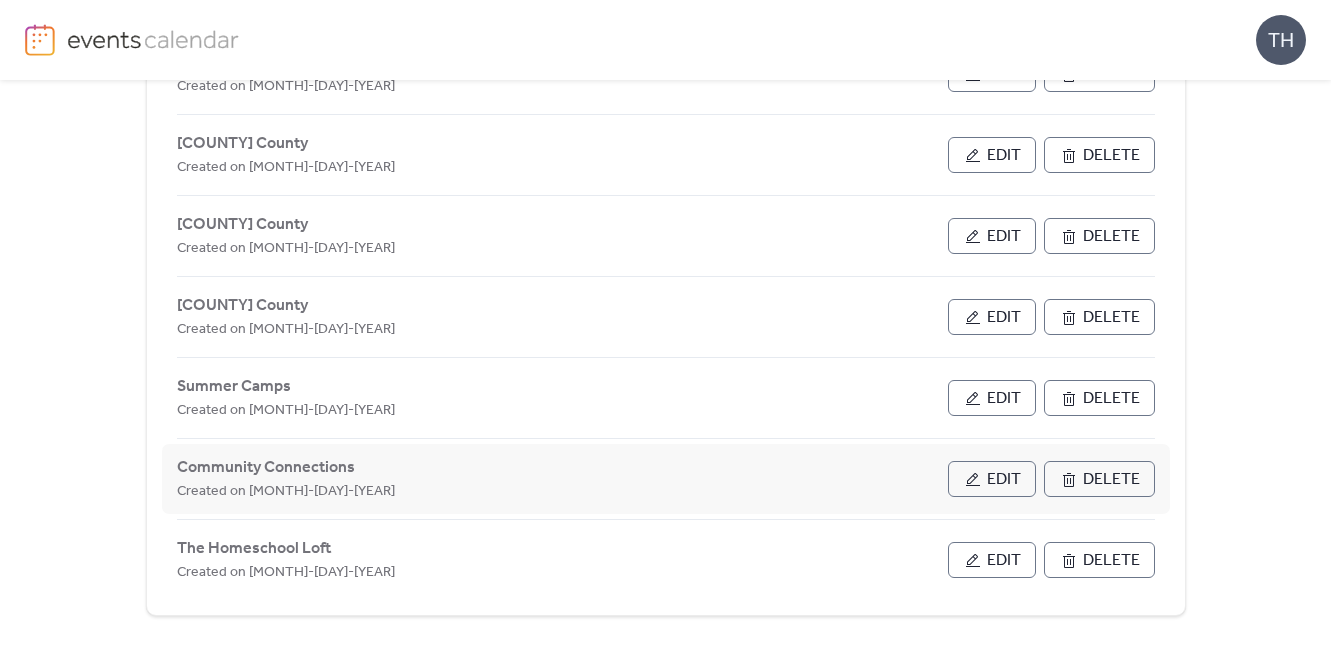 click on "Edit" at bounding box center [1004, 480] 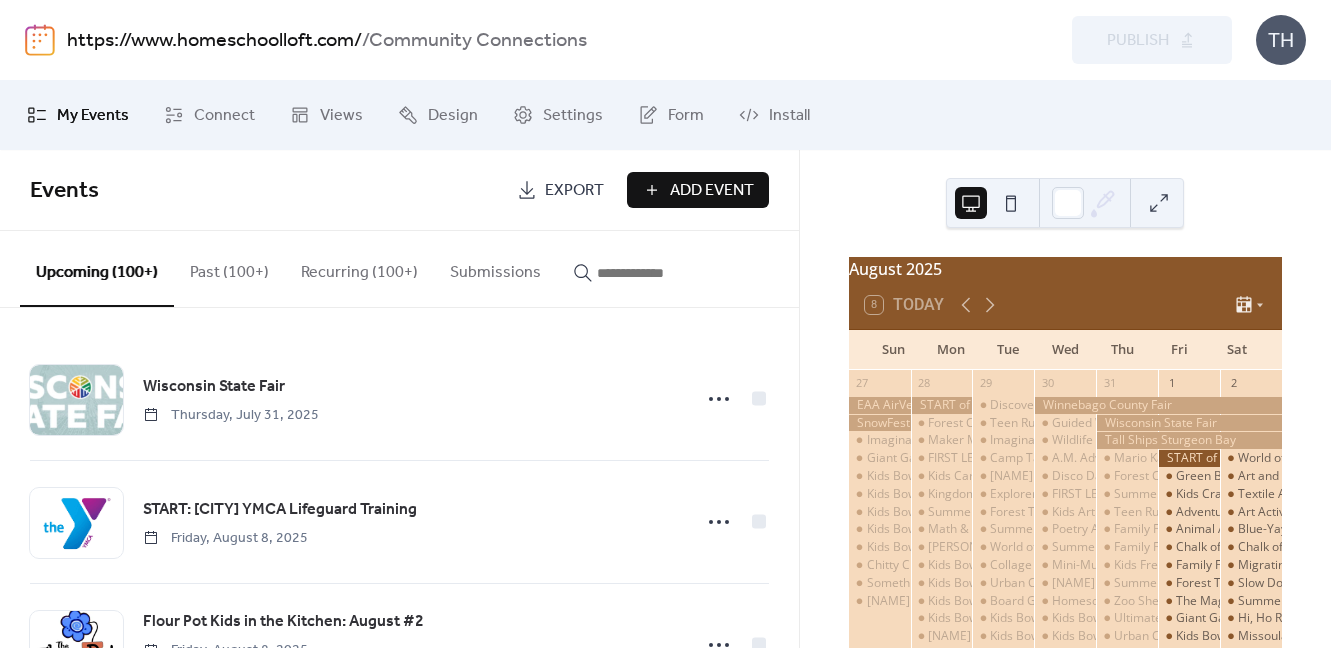 click at bounding box center (657, 273) 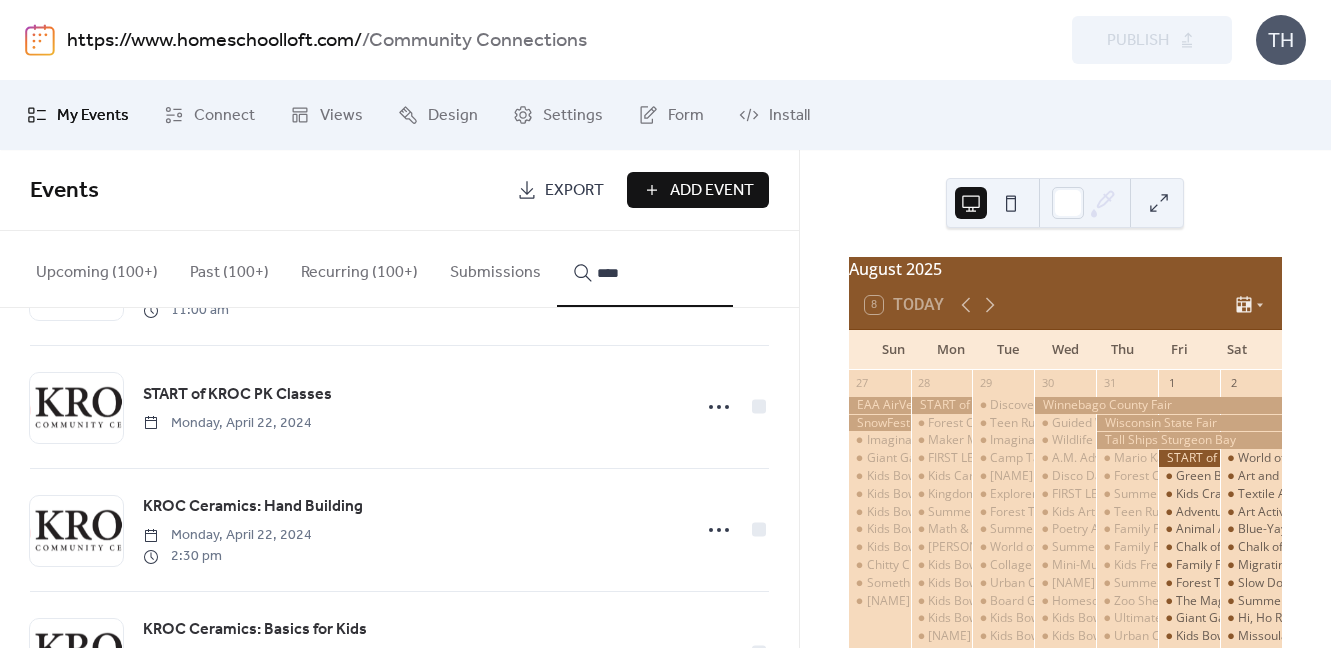scroll, scrollTop: 8735, scrollLeft: 0, axis: vertical 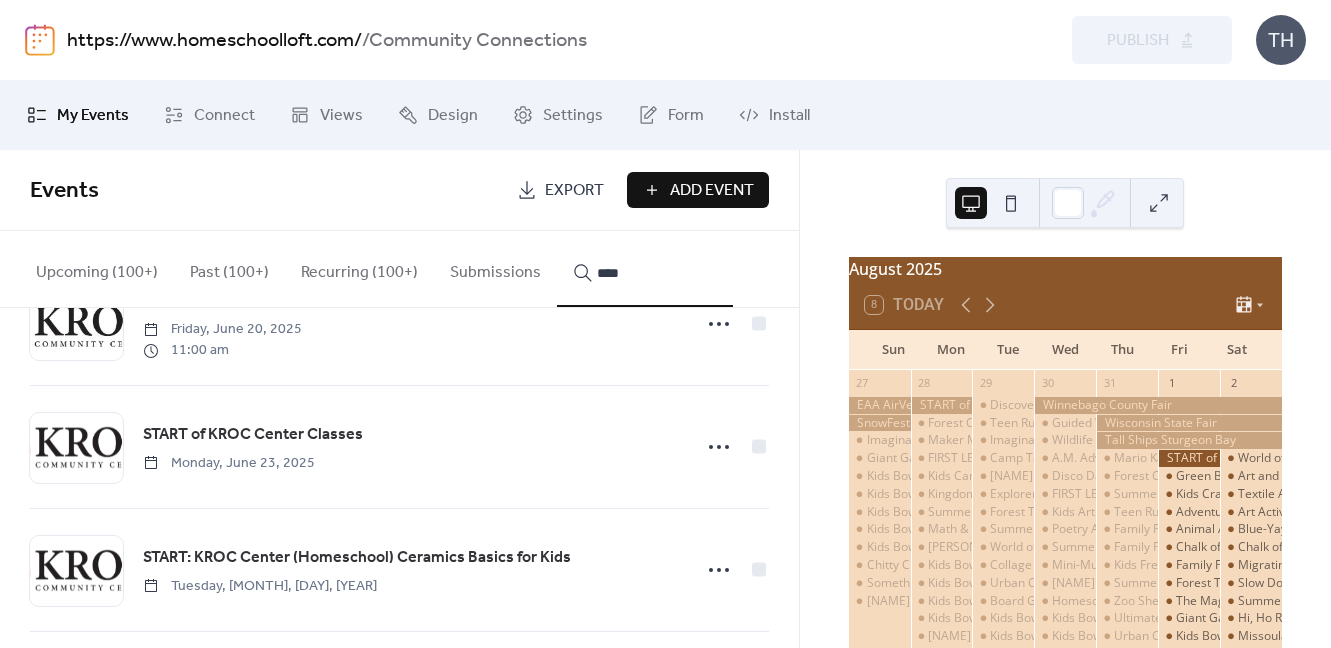 type on "****" 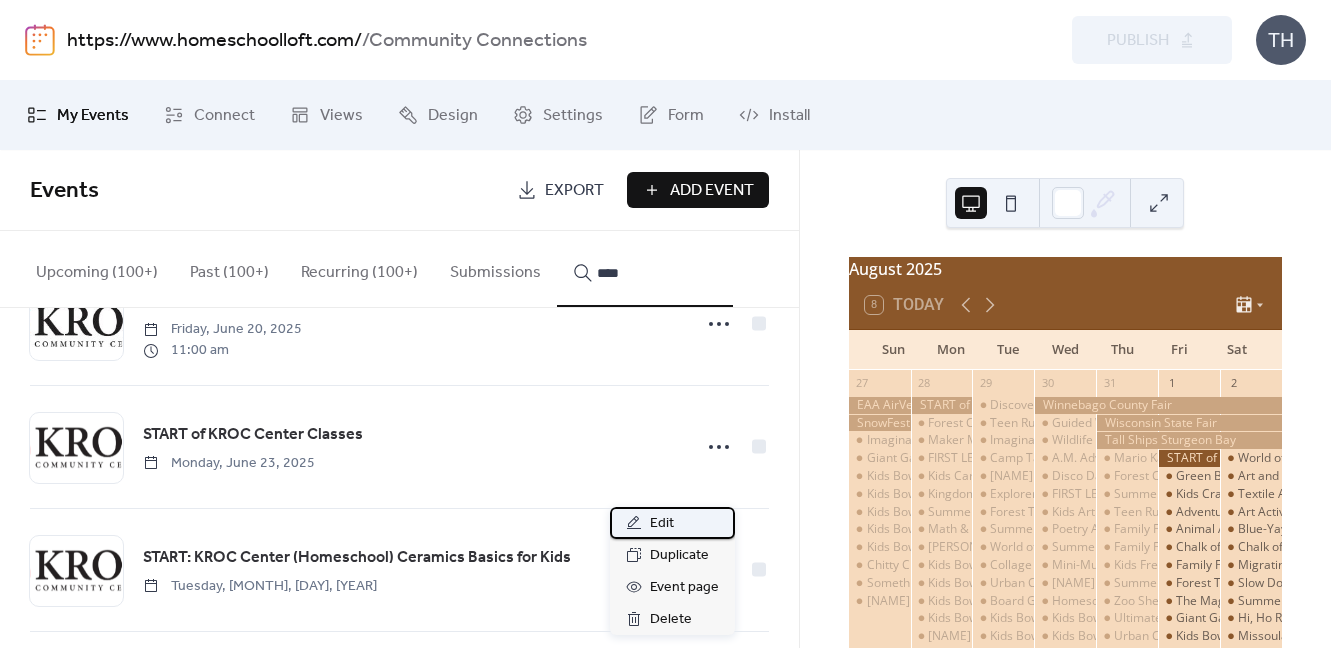 click on "Edit" at bounding box center [672, 523] 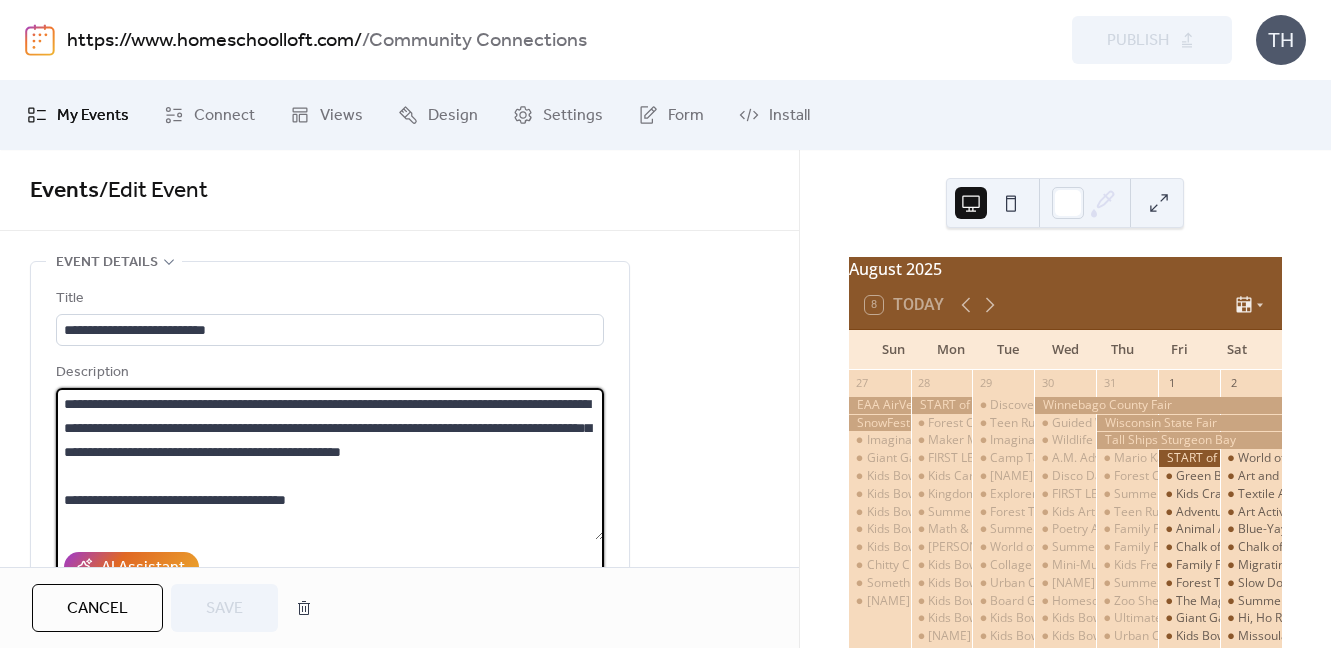 drag, startPoint x: 65, startPoint y: 405, endPoint x: 561, endPoint y: 515, distance: 508.05118 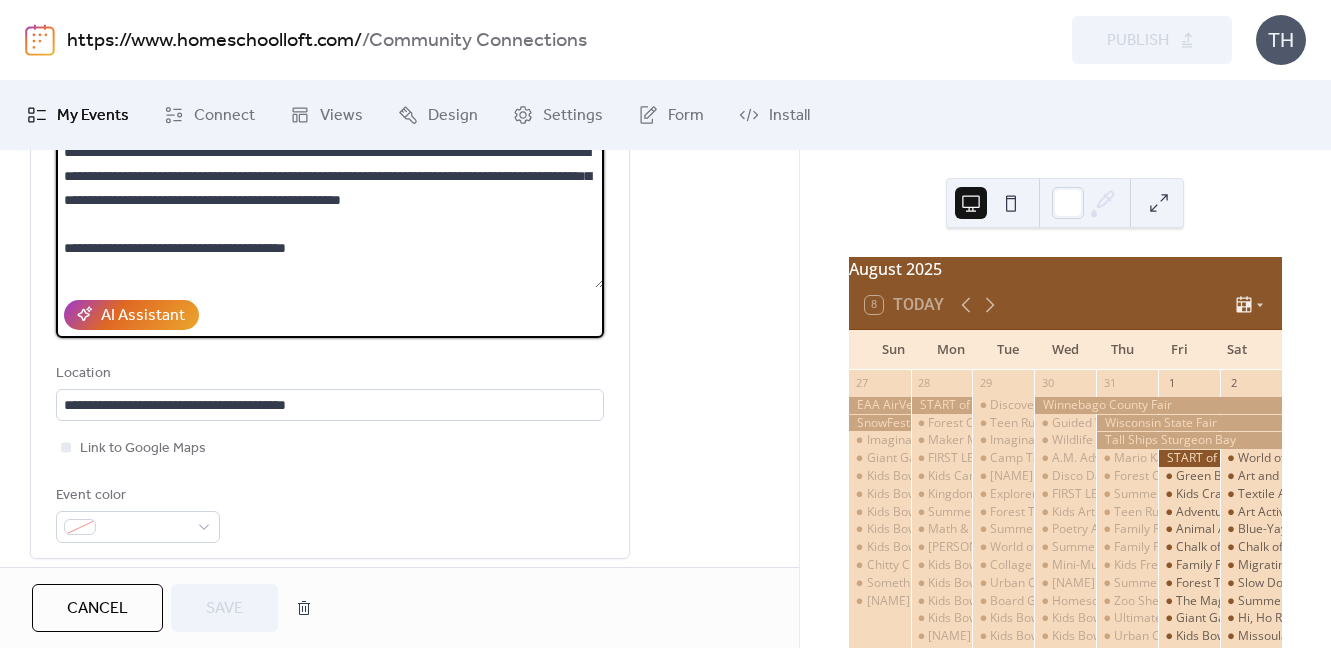 scroll, scrollTop: 274, scrollLeft: 0, axis: vertical 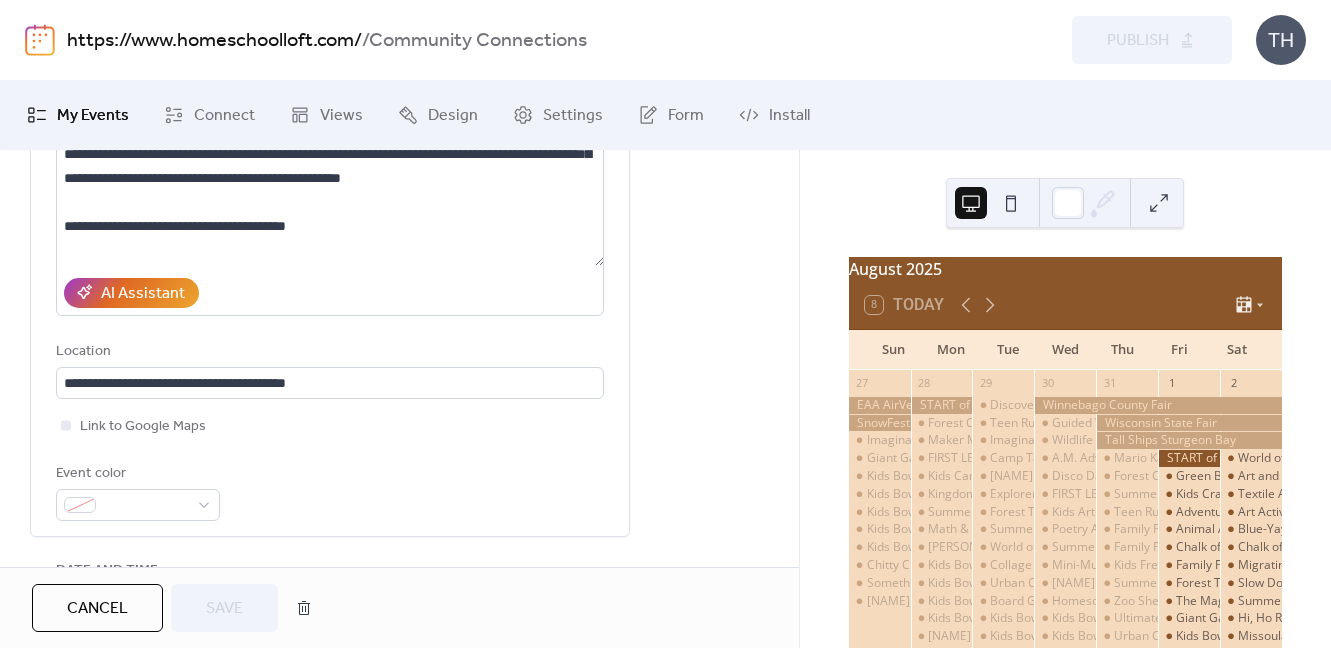 click on "Cancel" at bounding box center [97, 609] 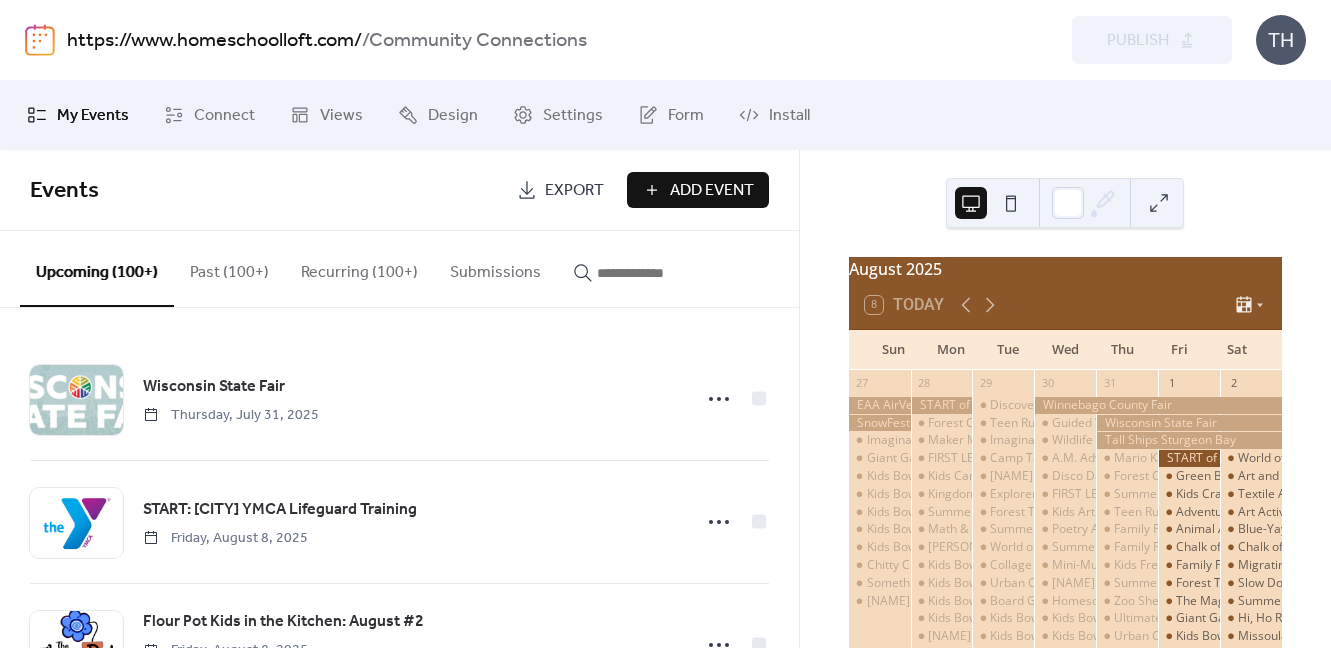 click at bounding box center (657, 273) 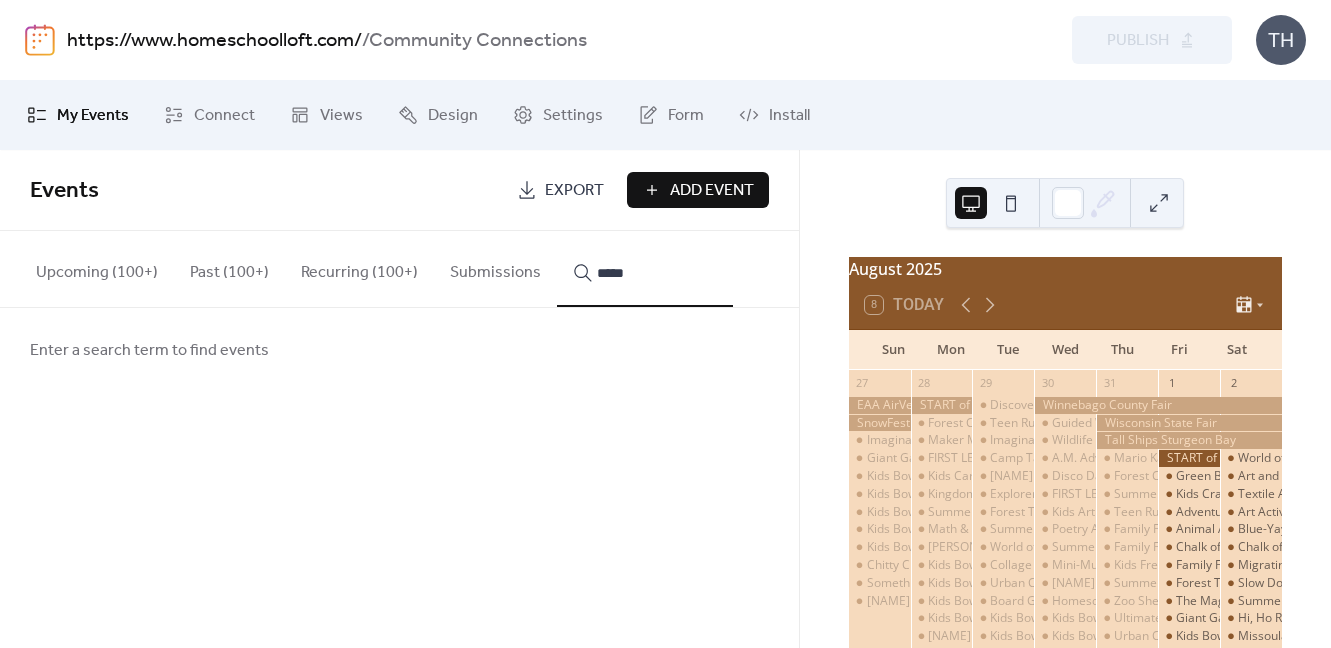 click on "****" at bounding box center [645, 269] 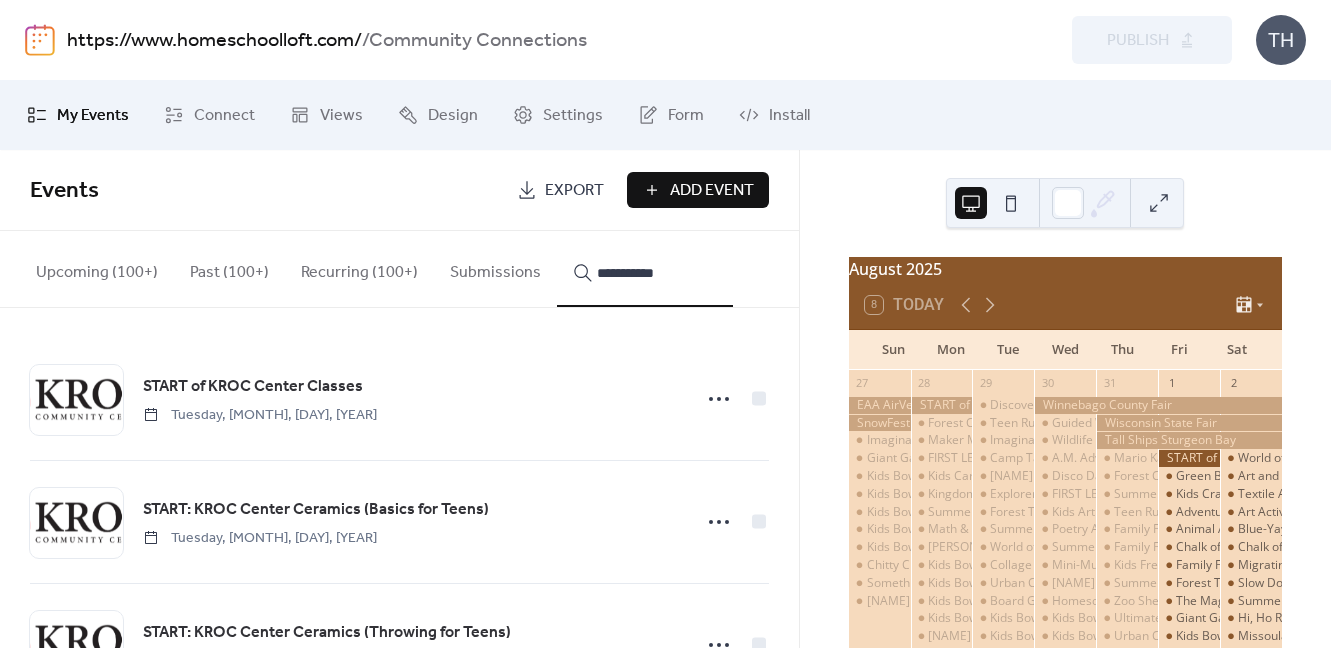 drag, startPoint x: 798, startPoint y: 316, endPoint x: 807, endPoint y: 559, distance: 243.16661 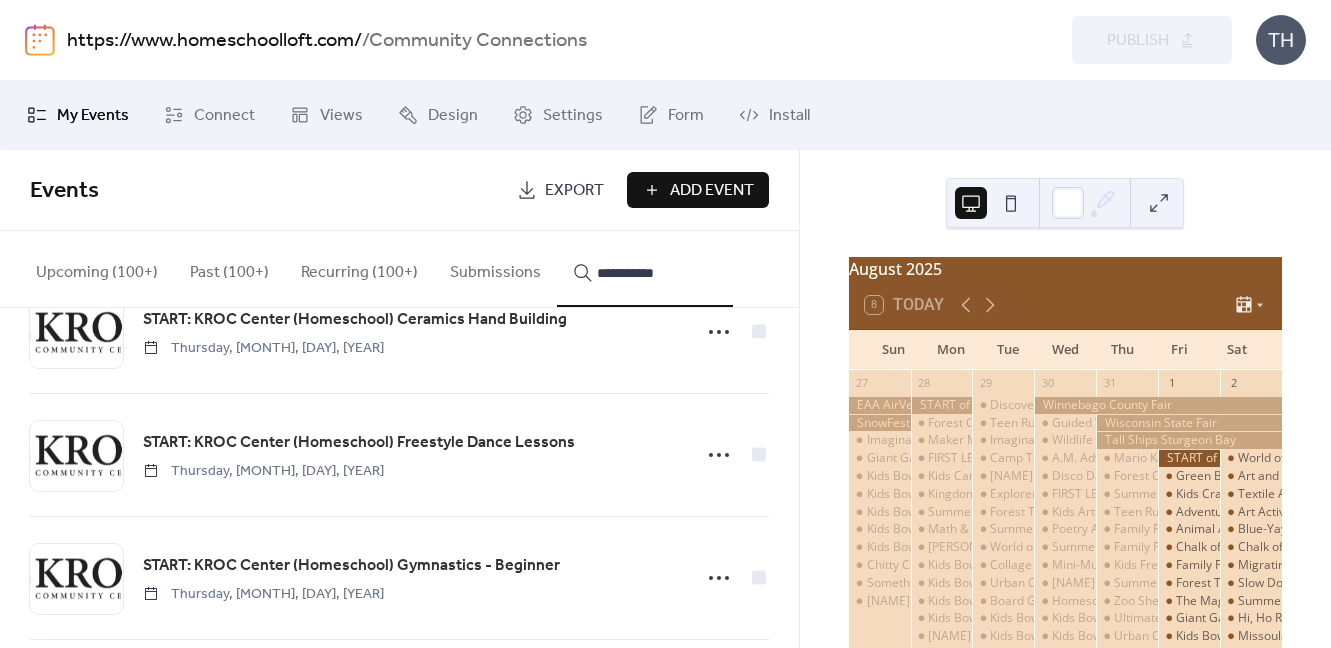 scroll, scrollTop: 4516, scrollLeft: 0, axis: vertical 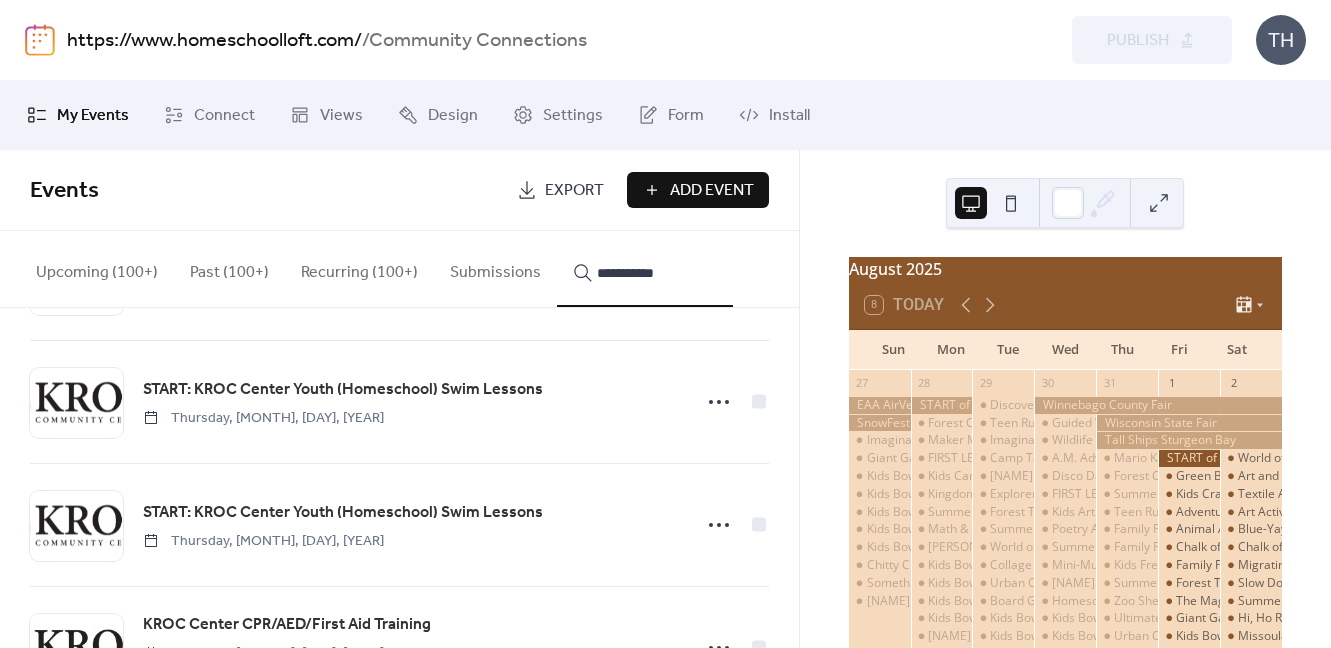 type on "**********" 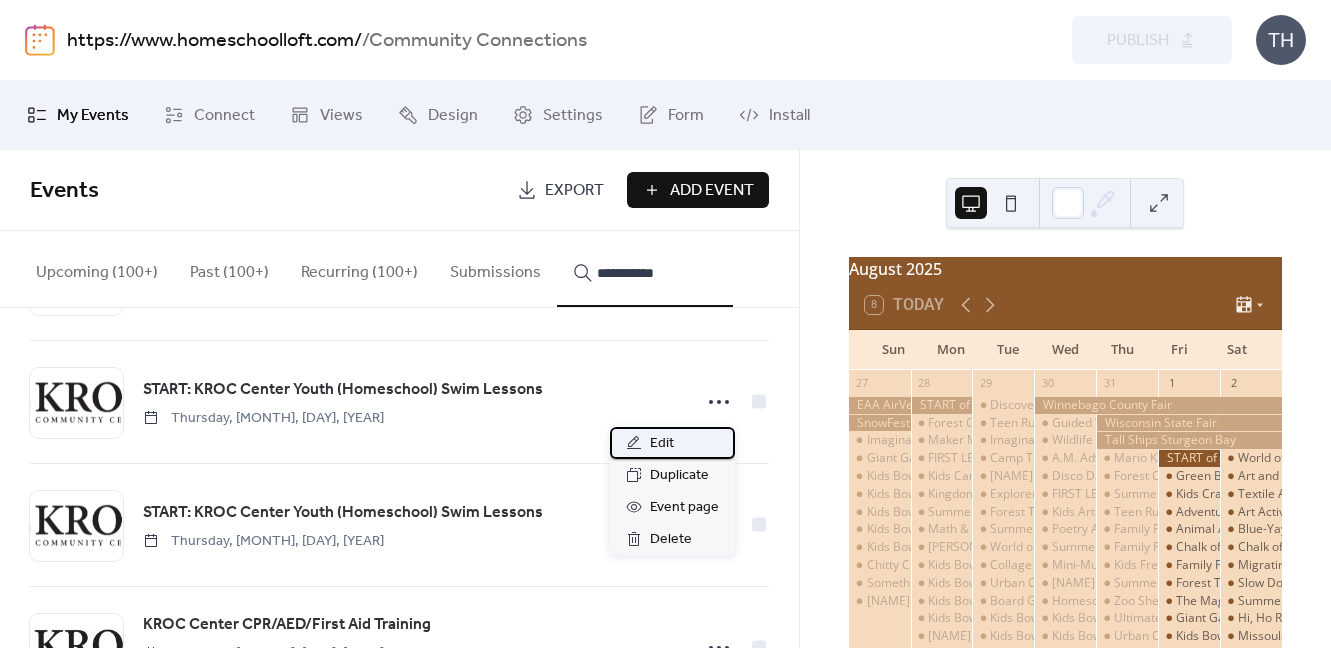 click on "Edit" at bounding box center [672, 443] 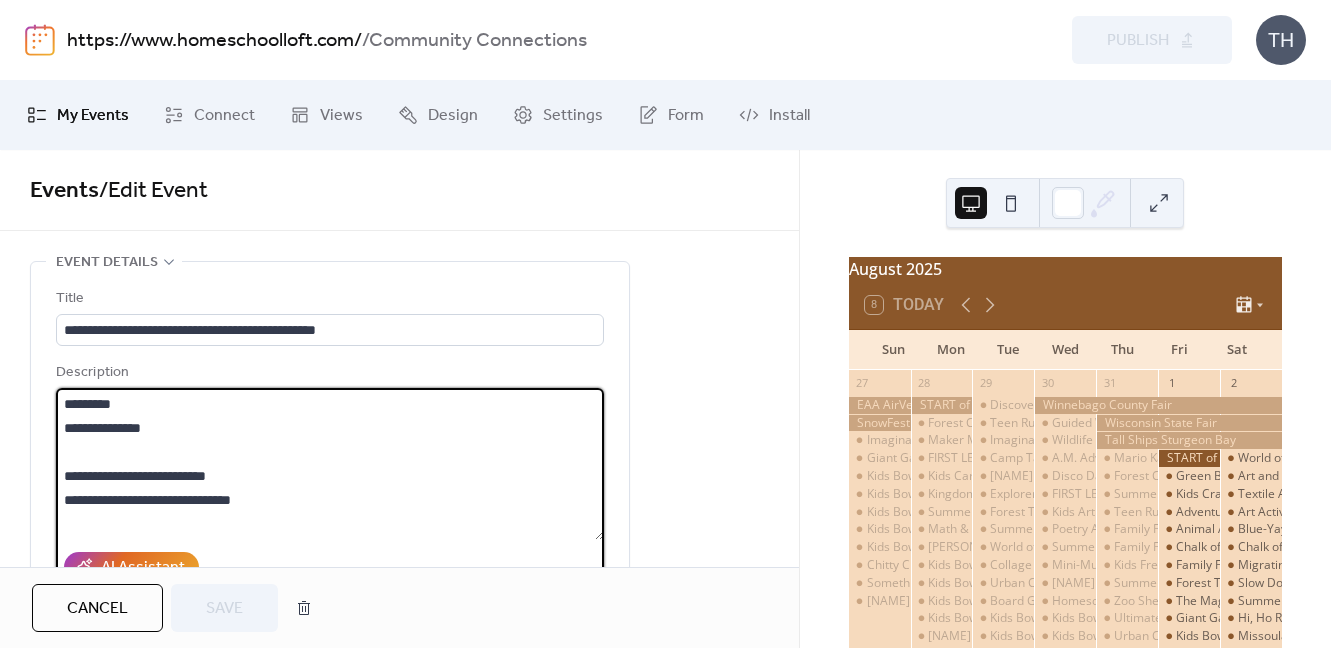 drag, startPoint x: 62, startPoint y: 408, endPoint x: 302, endPoint y: 527, distance: 267.88245 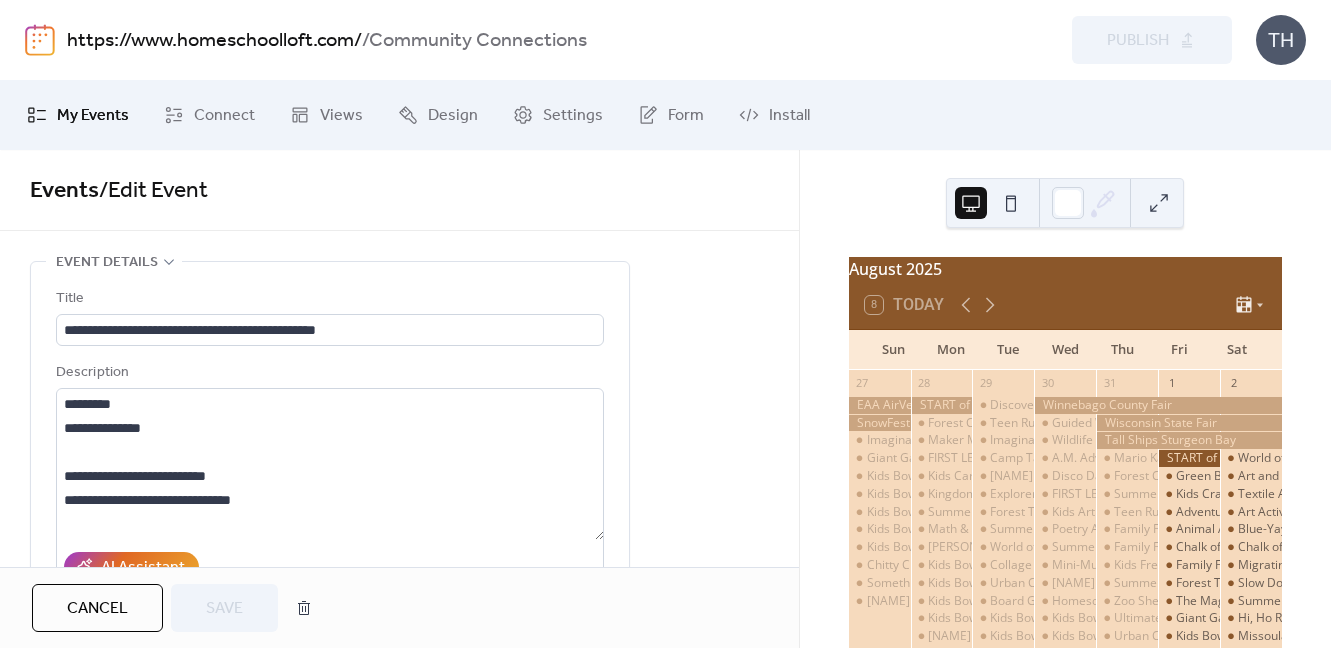 click on "Cancel" at bounding box center [97, 609] 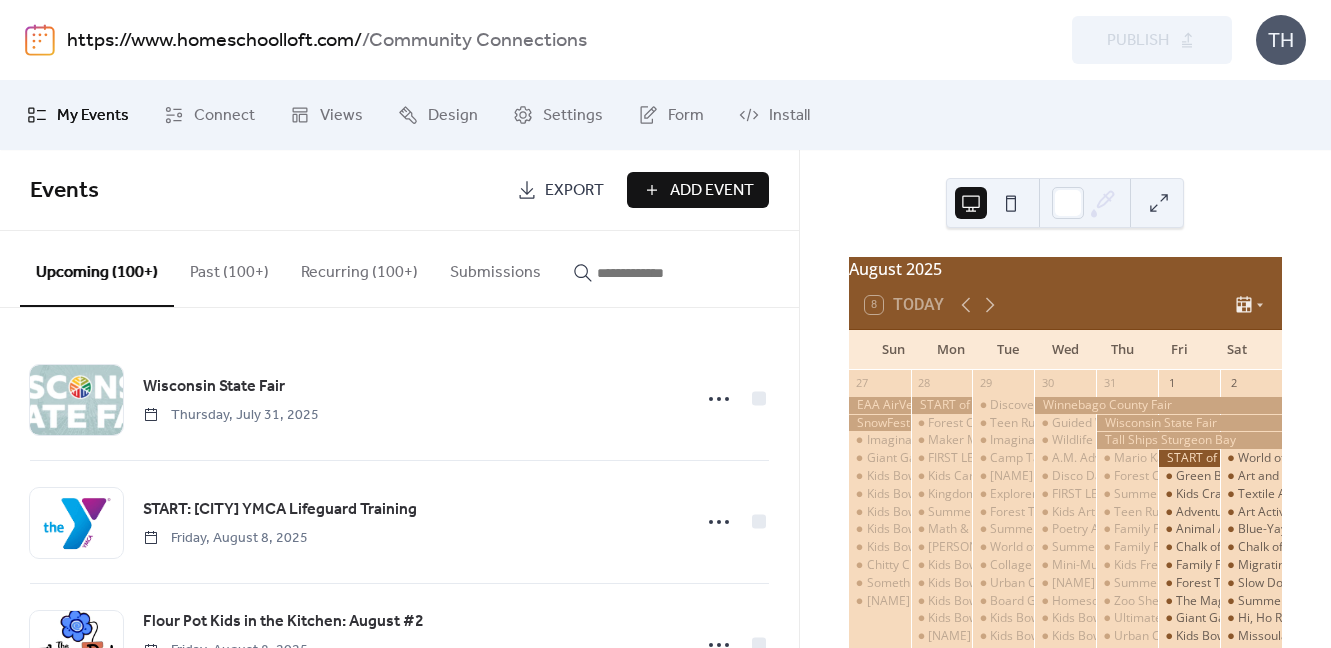 click at bounding box center [657, 273] 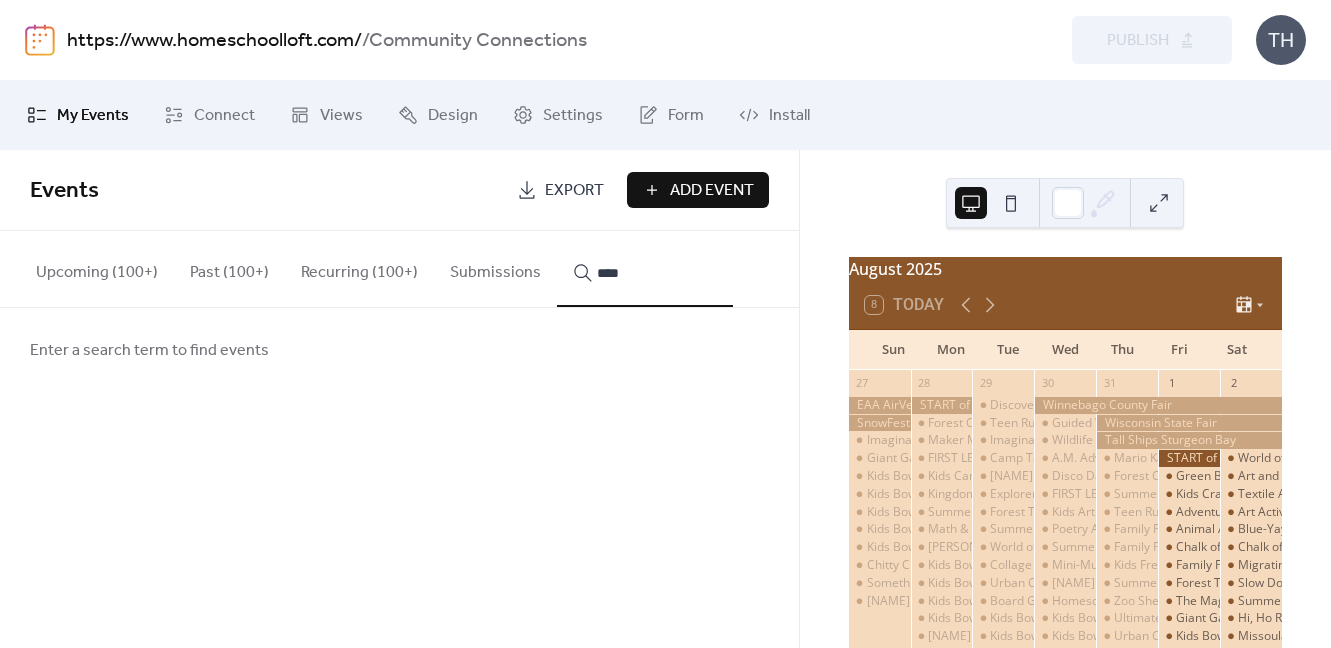 click on "****" at bounding box center [645, 269] 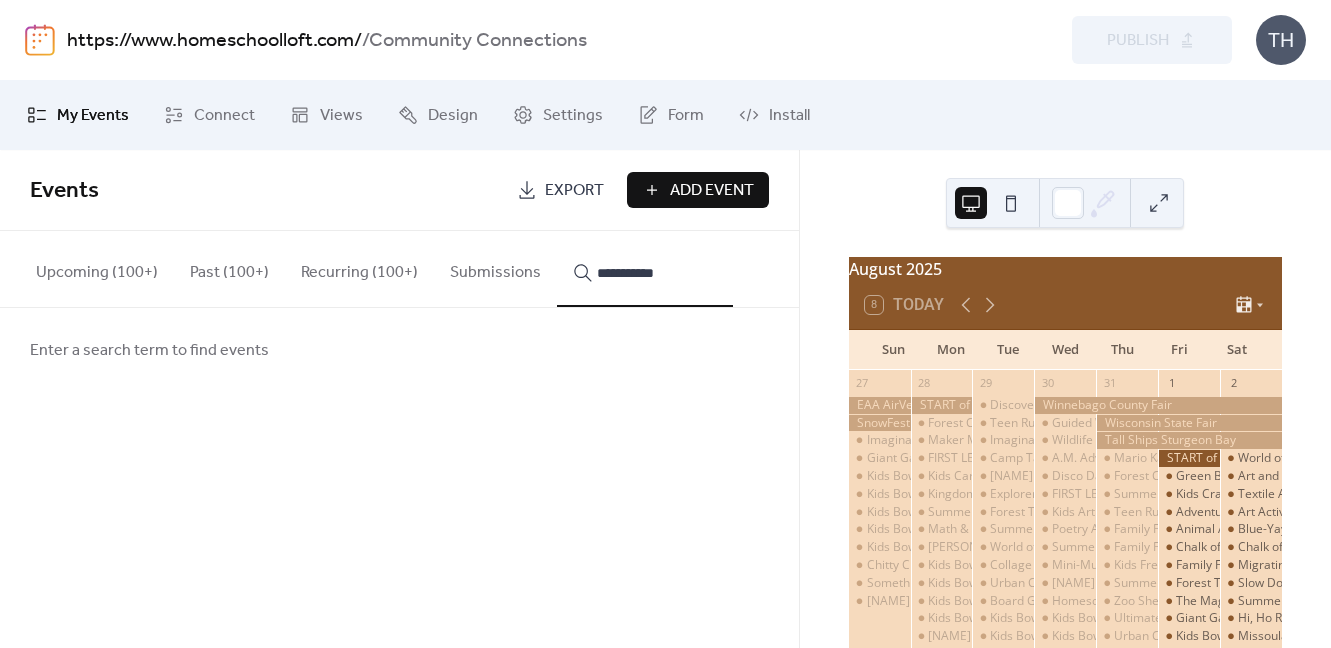 click on "**********" at bounding box center [645, 269] 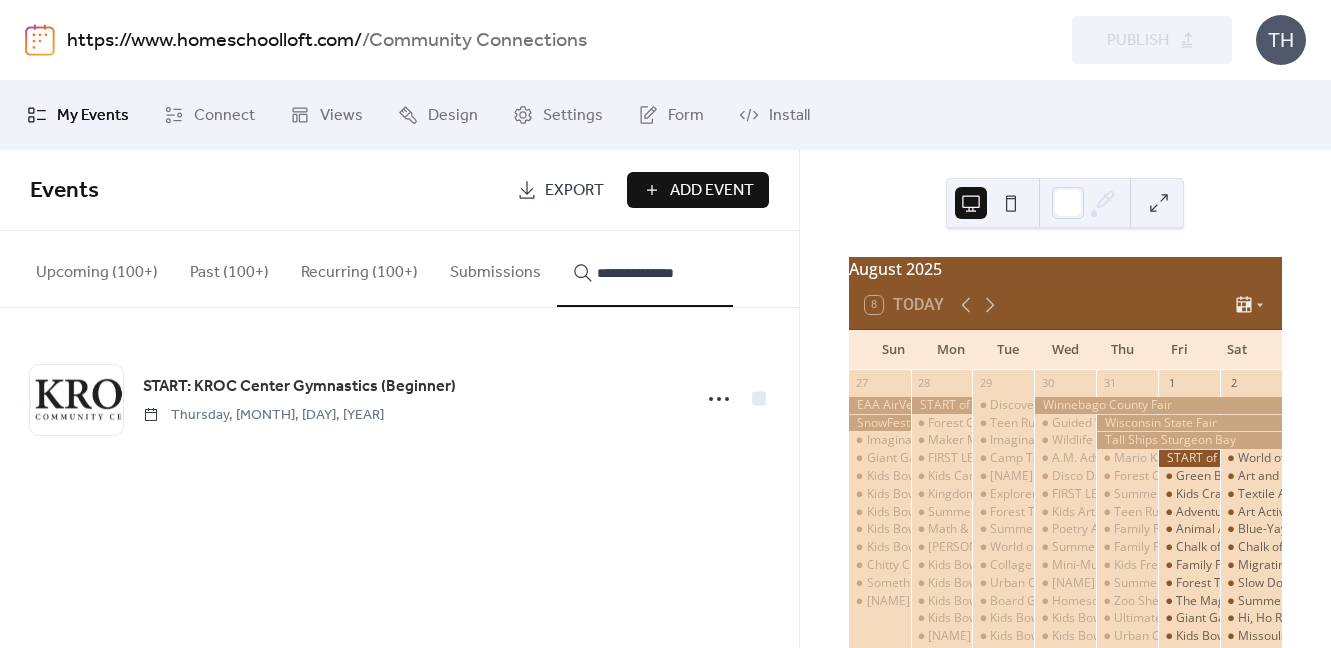 type on "**********" 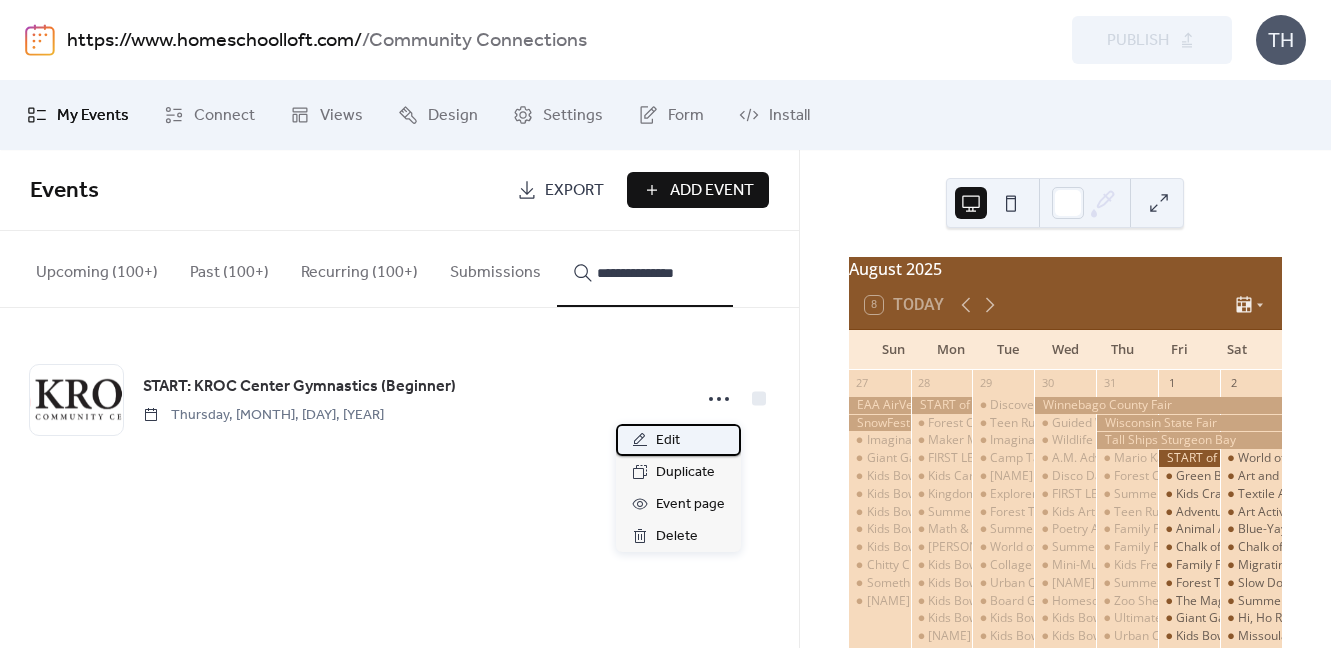 click on "Edit" at bounding box center (678, 440) 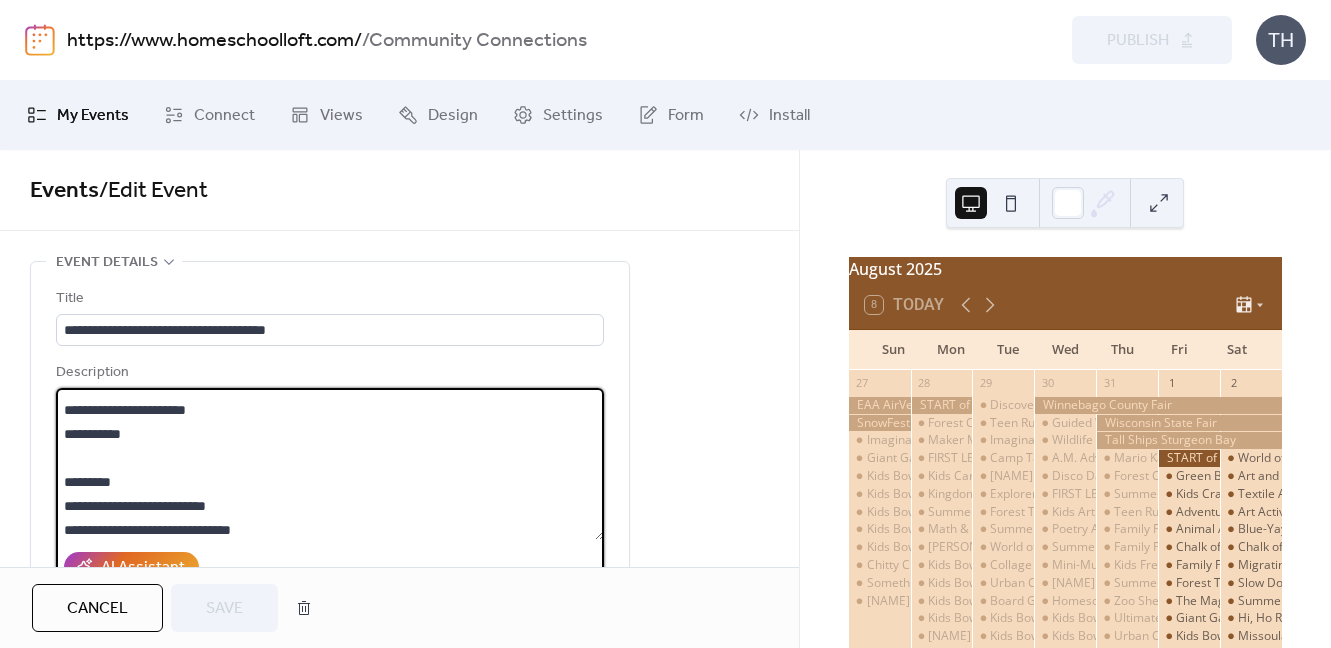 scroll, scrollTop: 0, scrollLeft: 0, axis: both 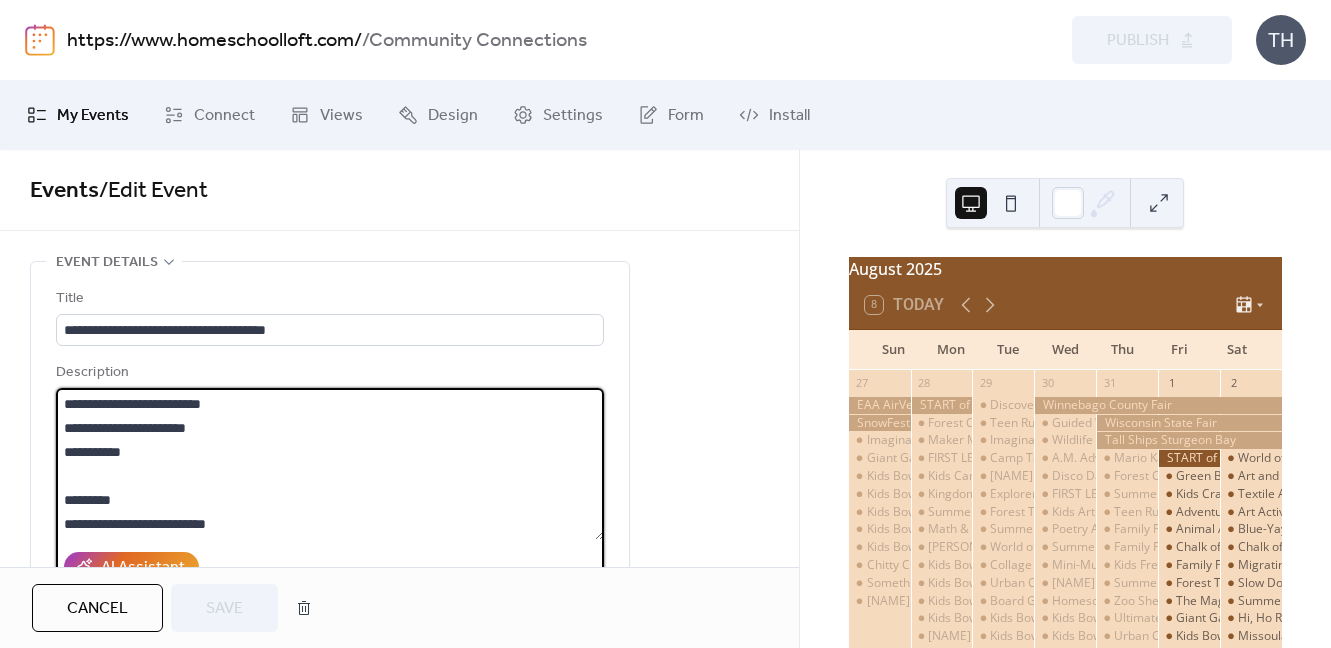 click on "**********" at bounding box center (330, 464) 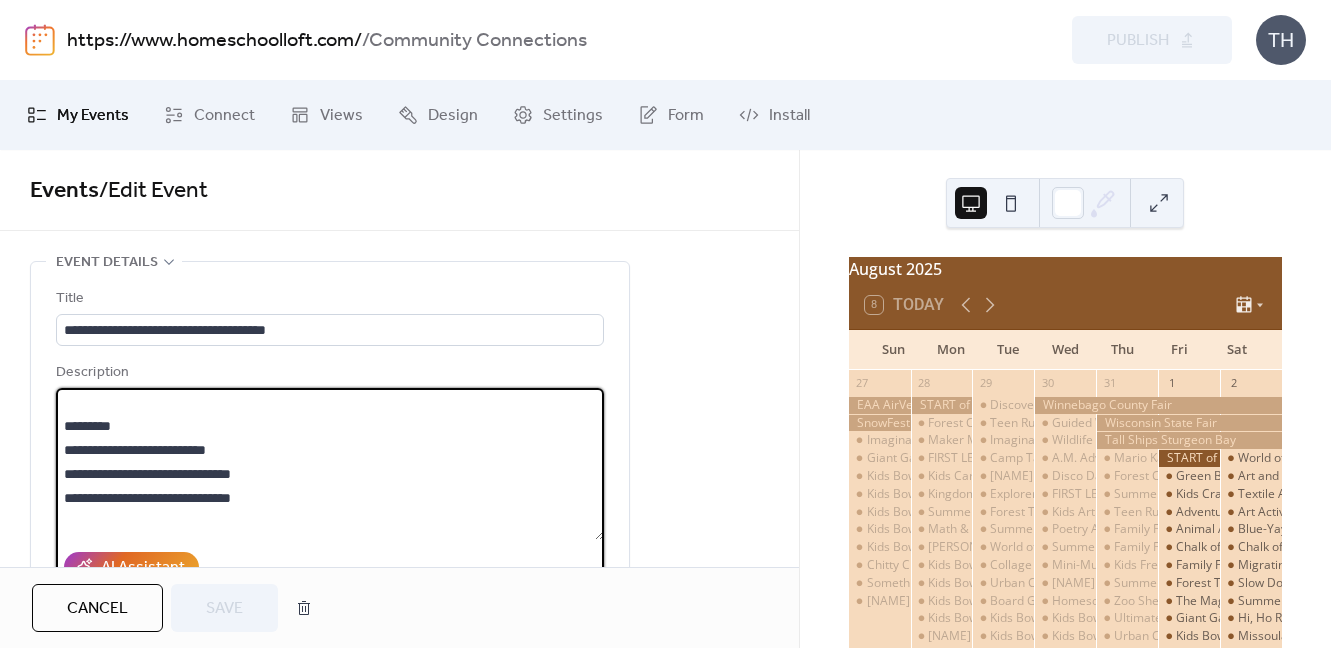 scroll, scrollTop: 79, scrollLeft: 0, axis: vertical 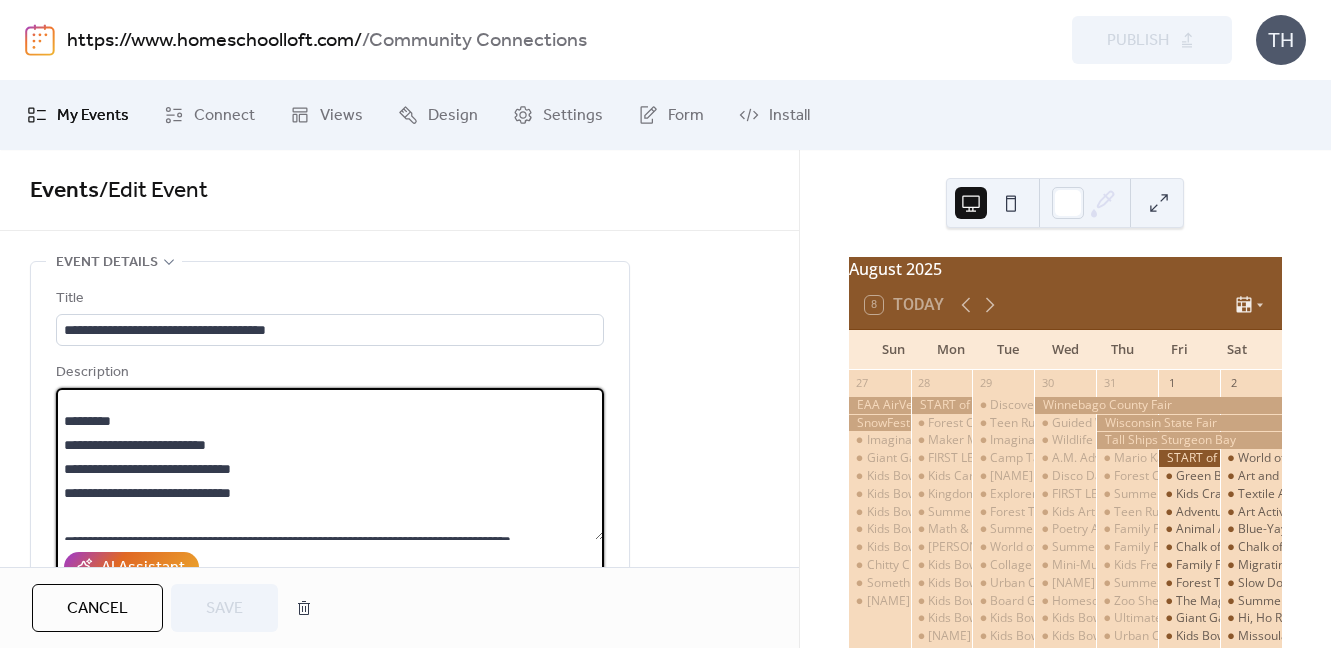 click on "Cancel" at bounding box center (97, 608) 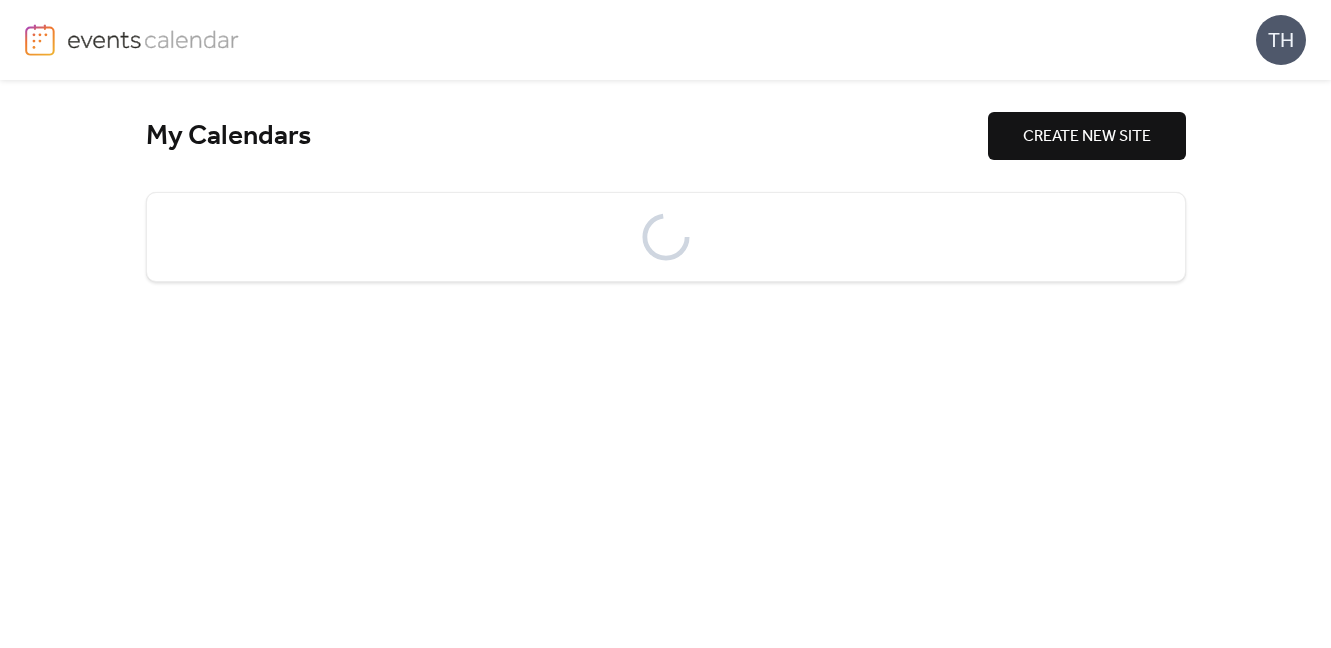 scroll, scrollTop: 0, scrollLeft: 0, axis: both 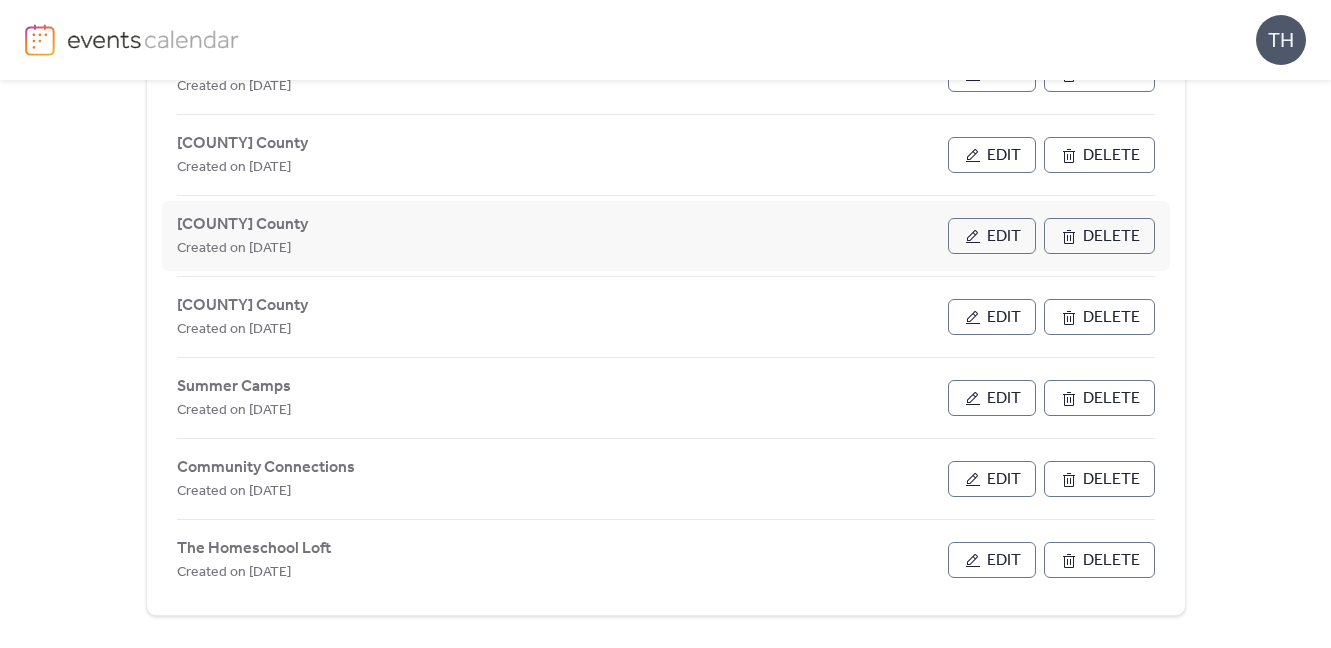 click on "Edit" at bounding box center (1004, 237) 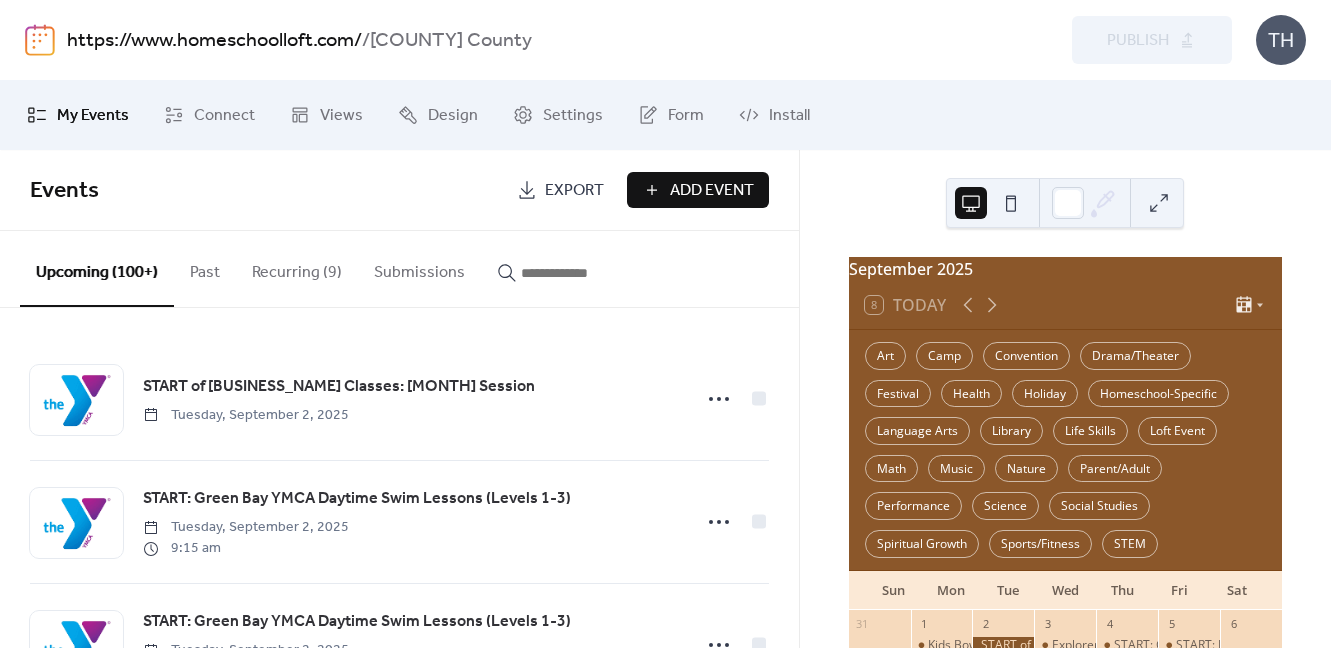 click on "Add Event" at bounding box center (712, 191) 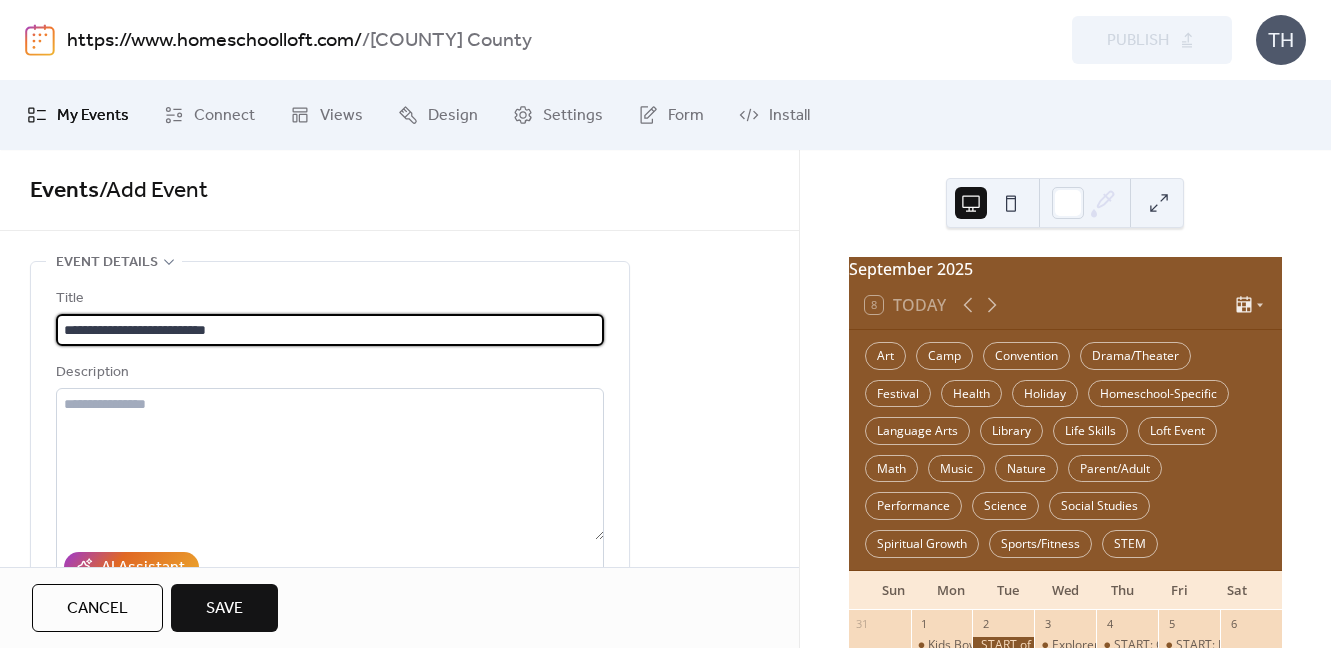 type on "**********" 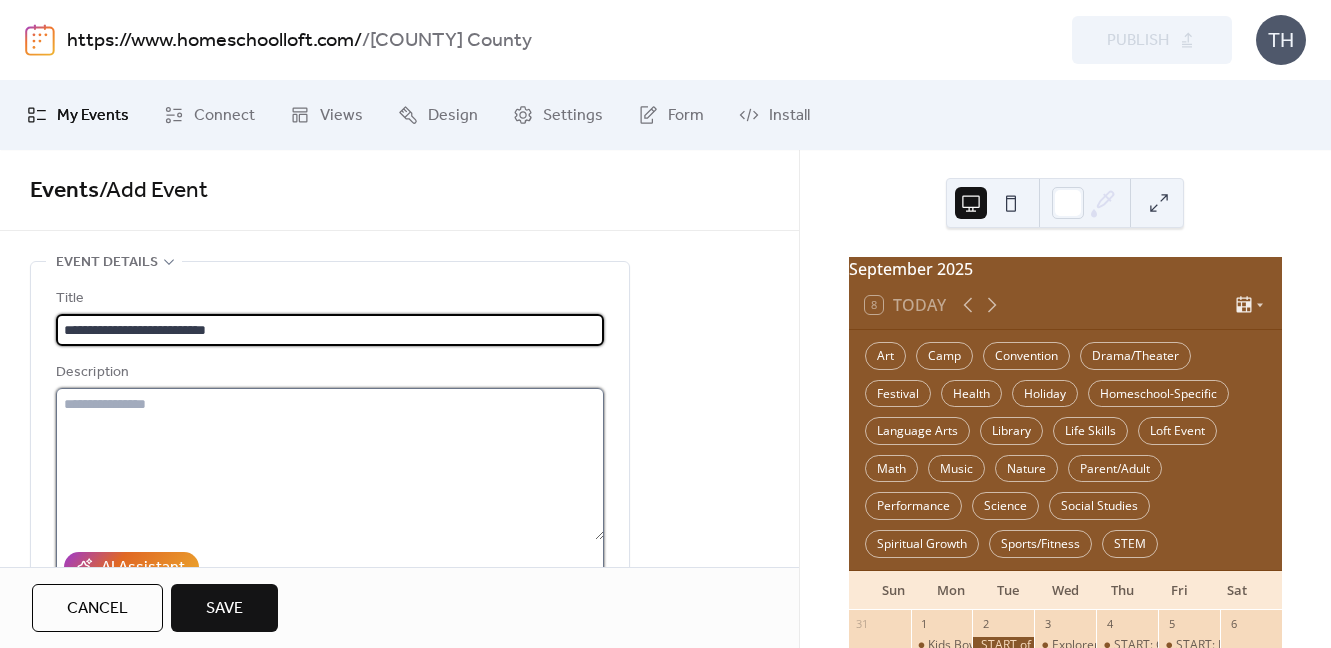 click at bounding box center [330, 464] 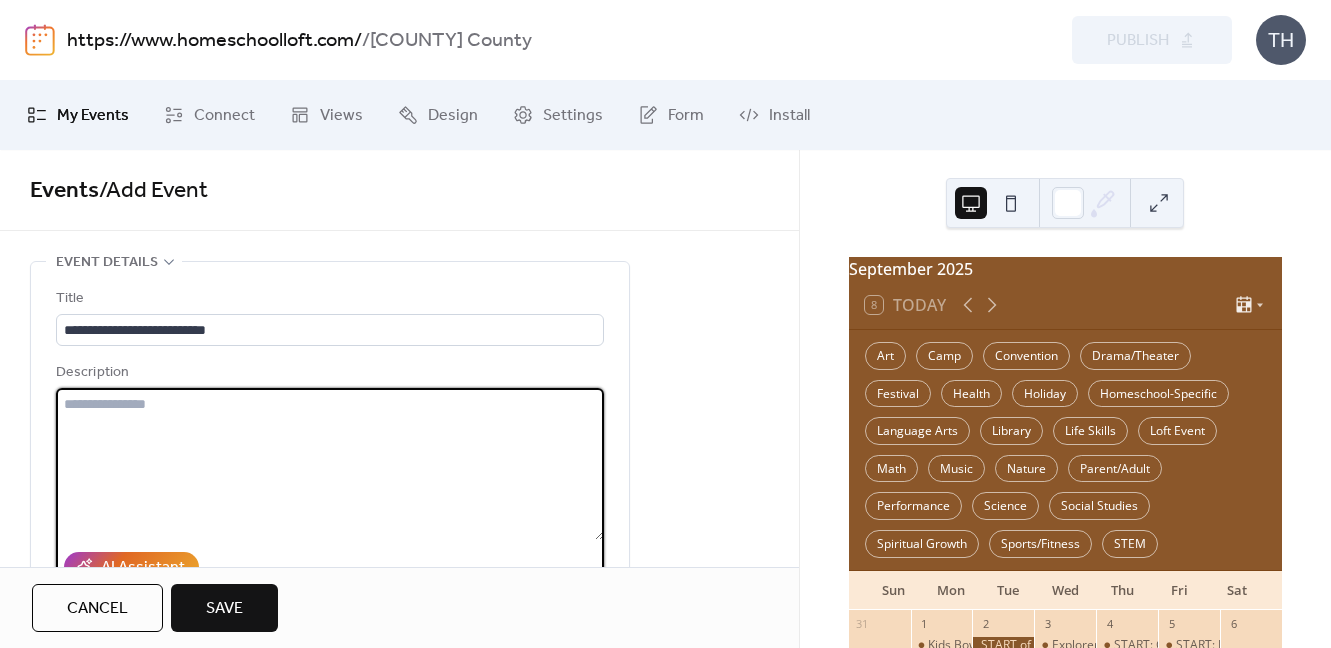 click at bounding box center (330, 464) 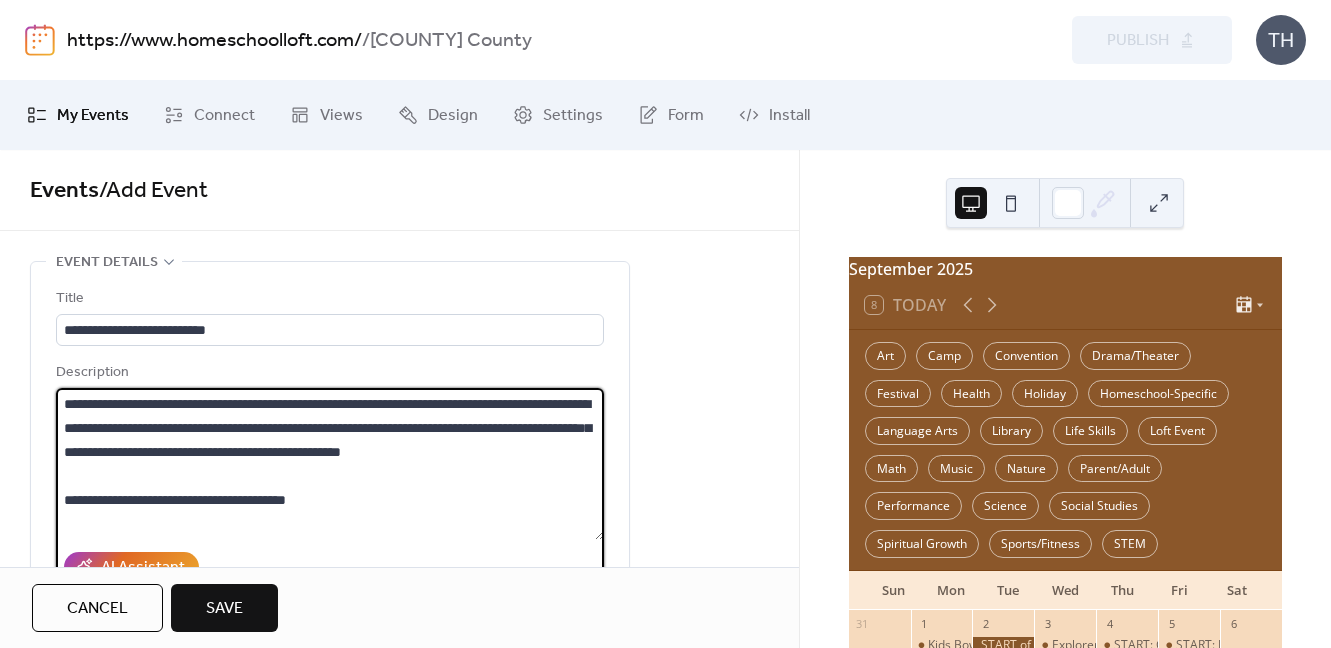 drag, startPoint x: 279, startPoint y: 491, endPoint x: 352, endPoint y: 488, distance: 73.061615 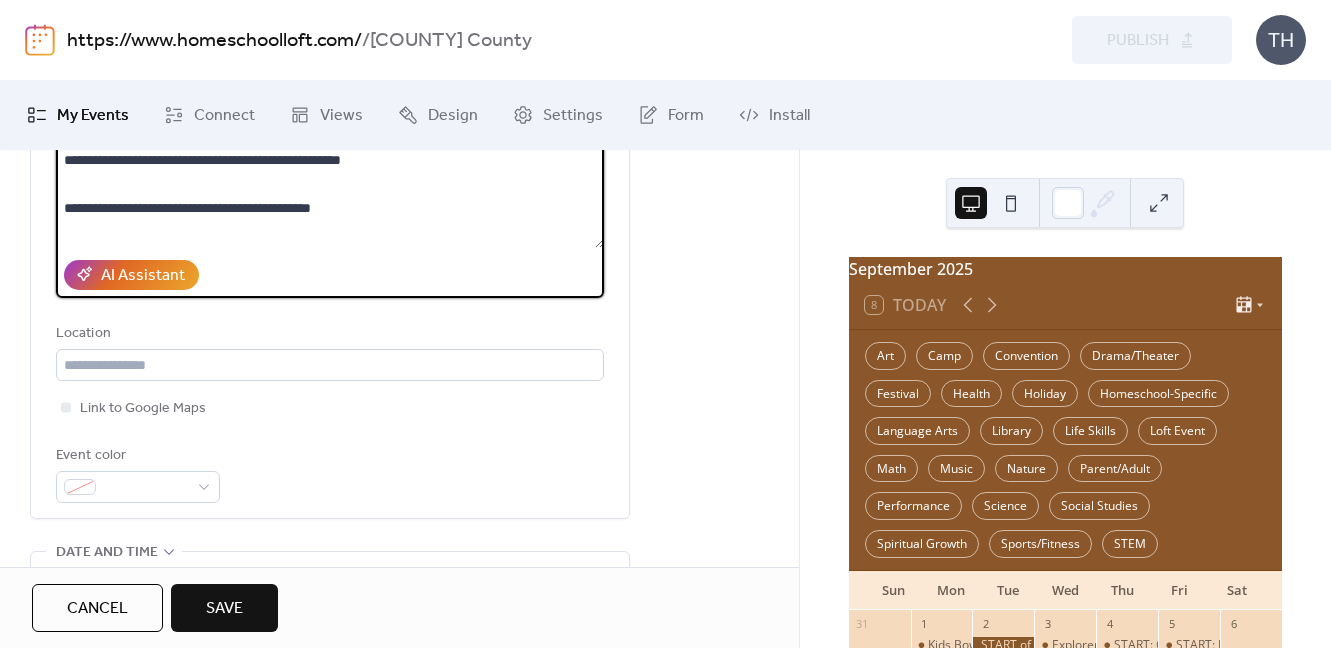 scroll, scrollTop: 400, scrollLeft: 0, axis: vertical 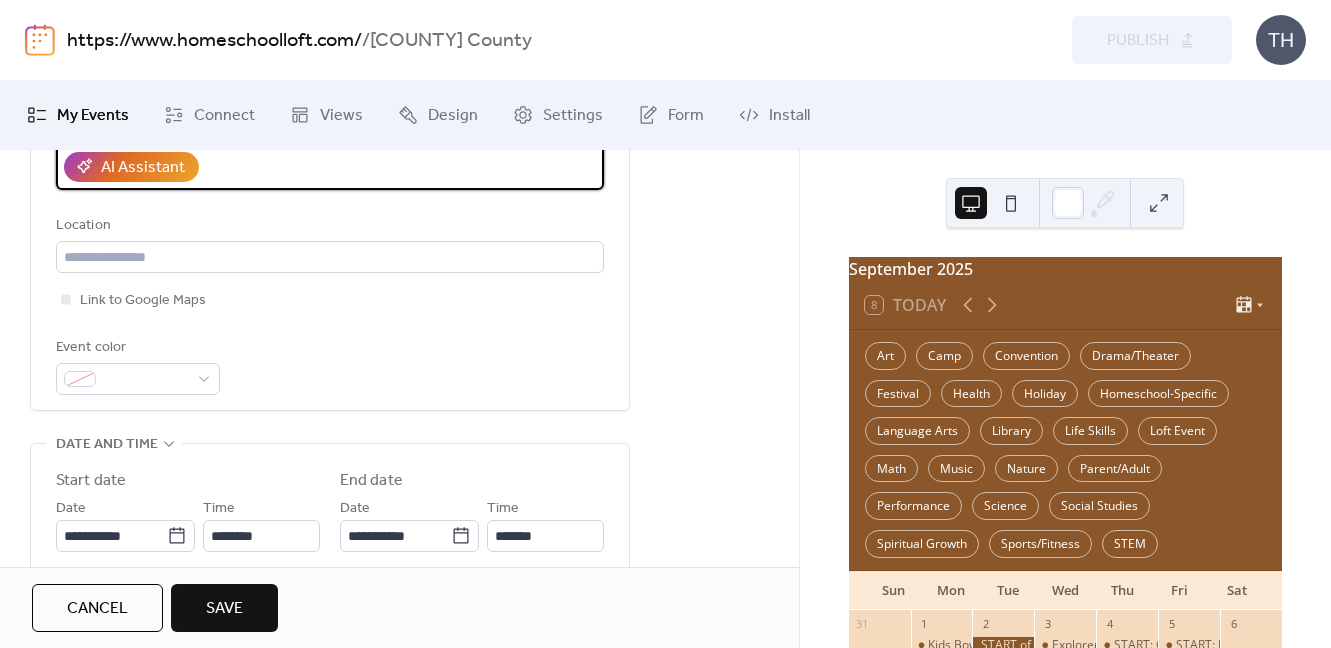 type on "**********" 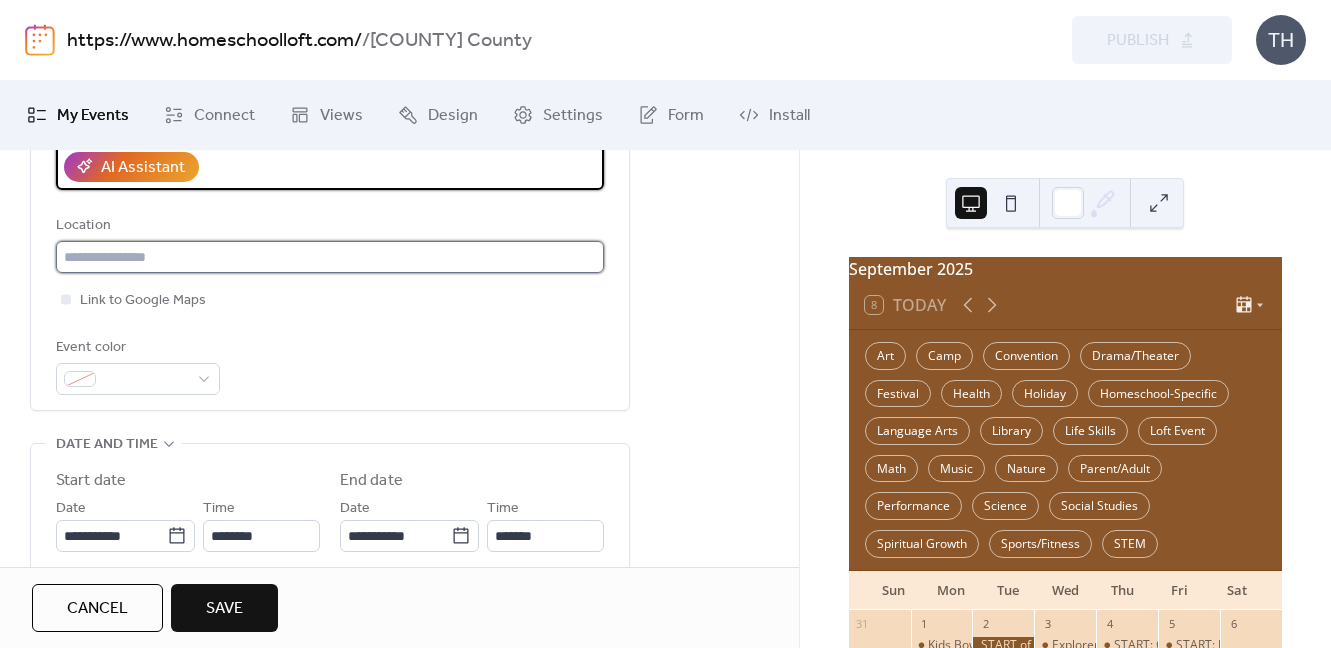 click at bounding box center [330, 257] 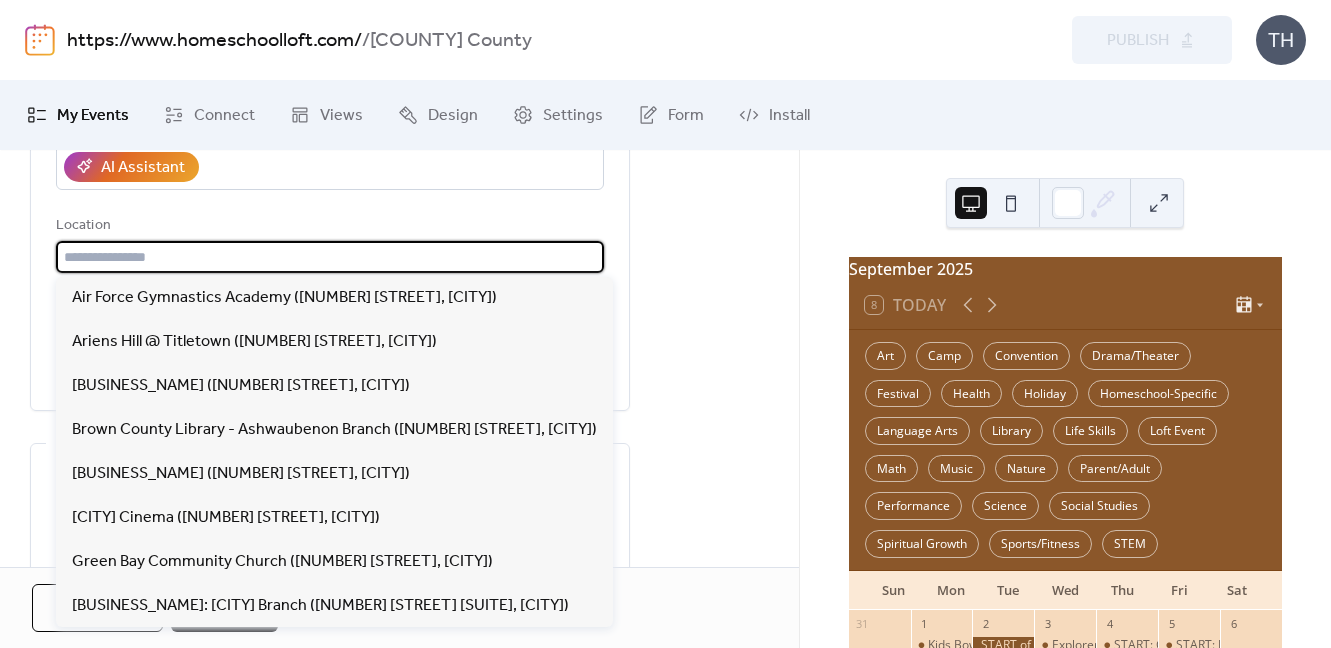 type on "*" 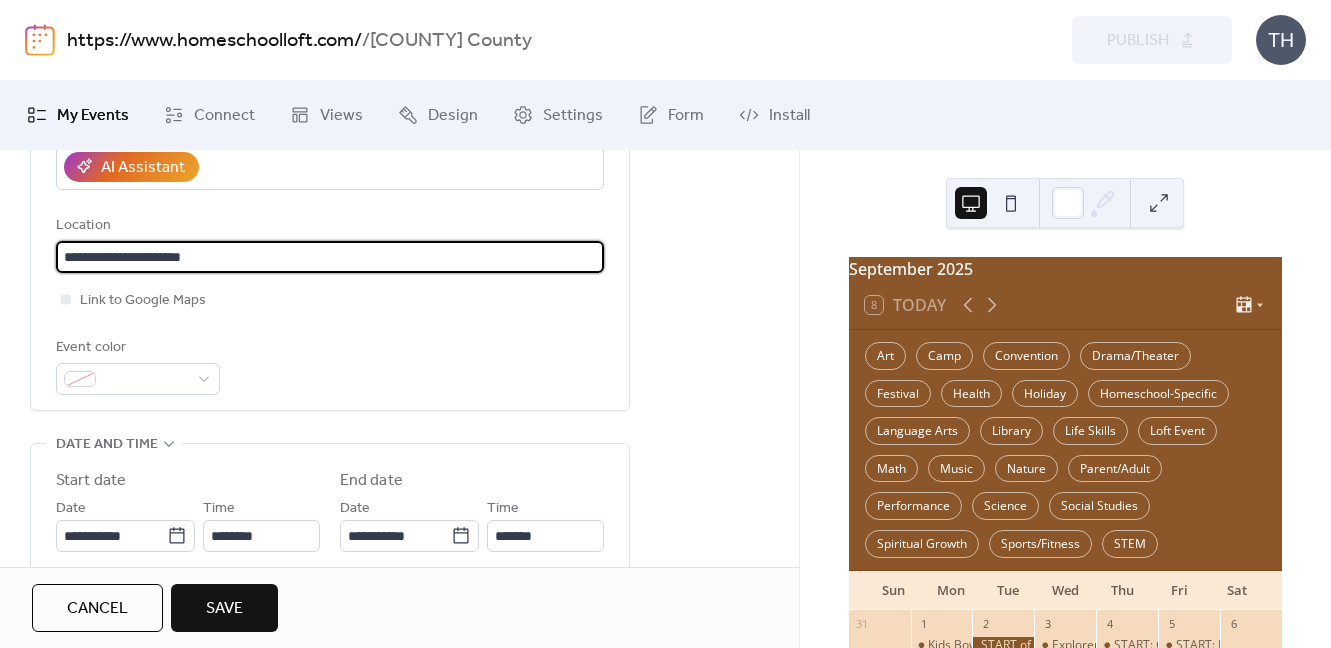 paste on "**********" 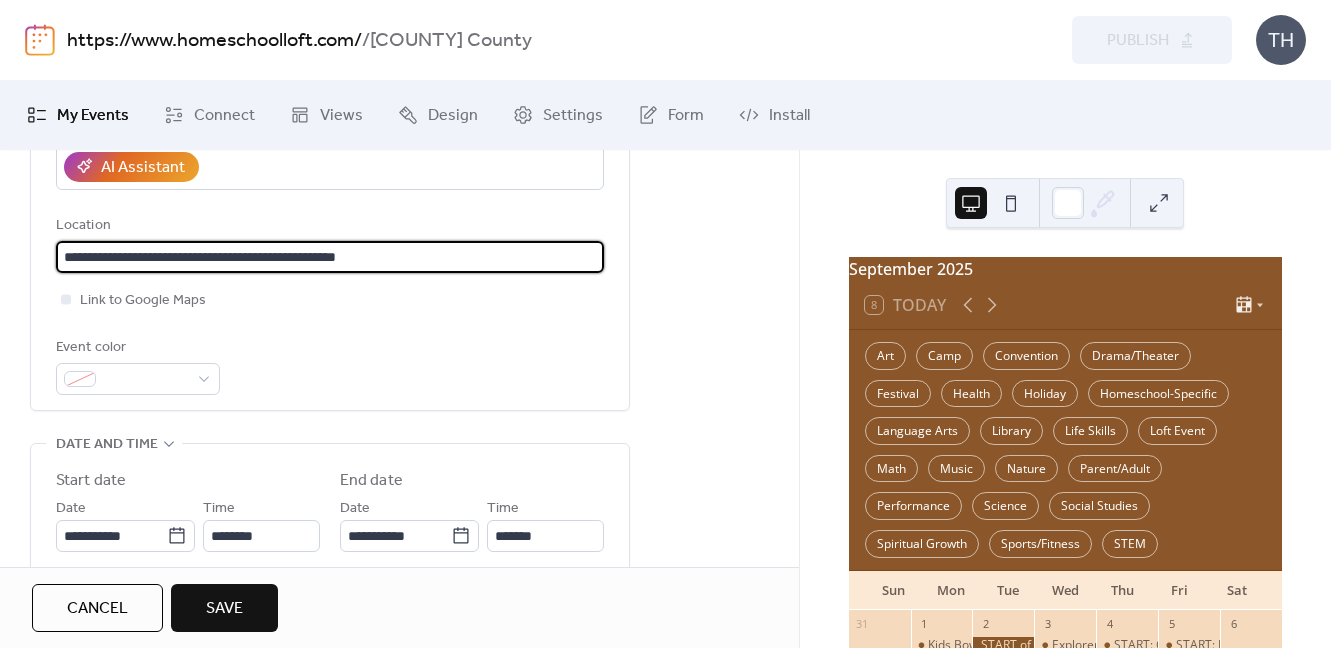 drag, startPoint x: 259, startPoint y: 256, endPoint x: 479, endPoint y: 248, distance: 220.1454 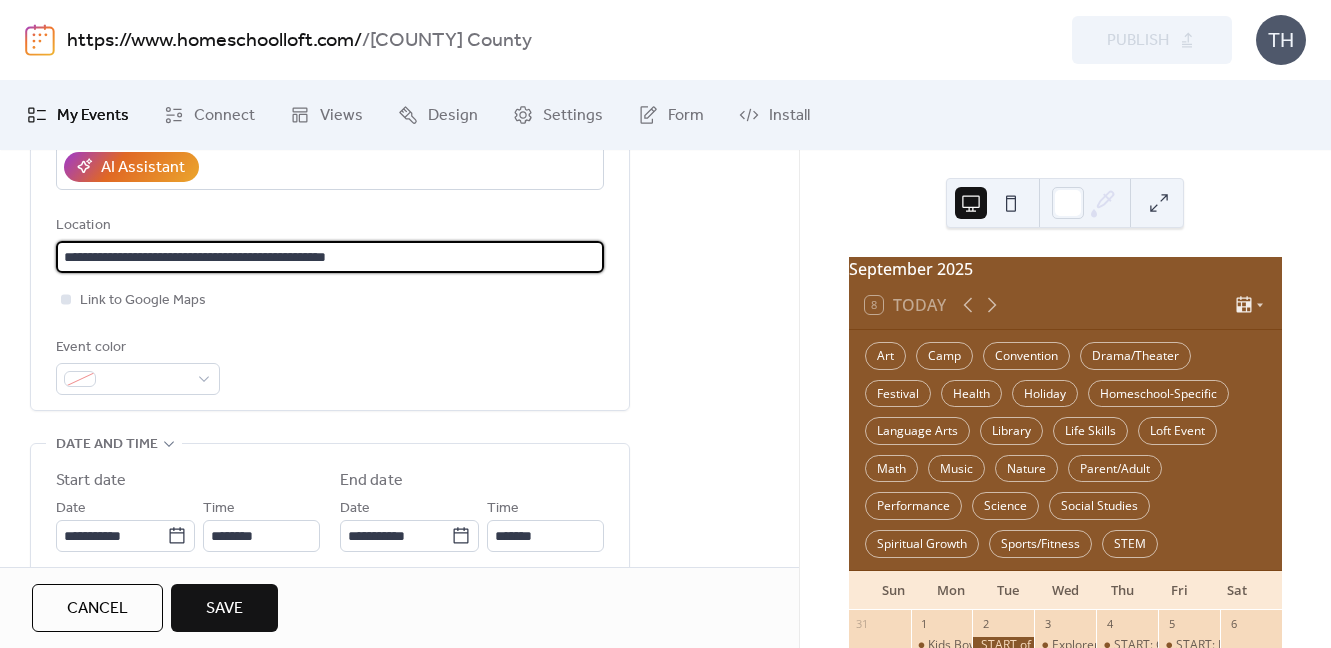 type on "**********" 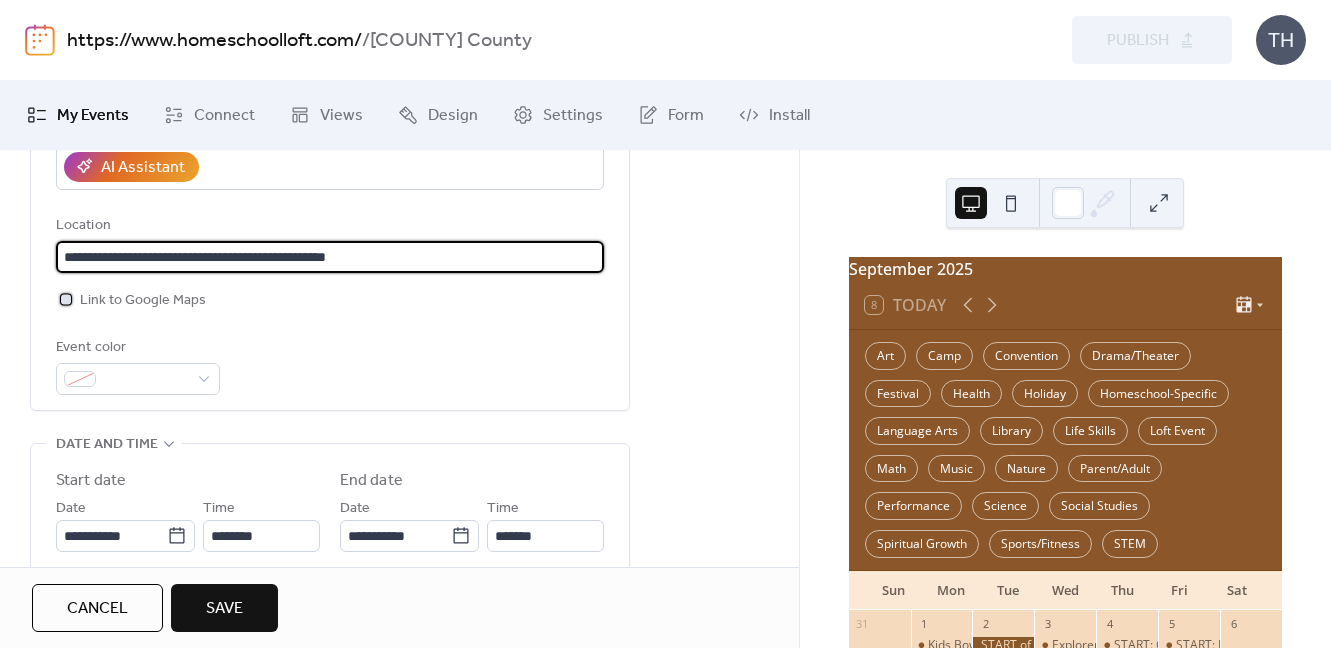 click on "Link to Google Maps" at bounding box center [143, 301] 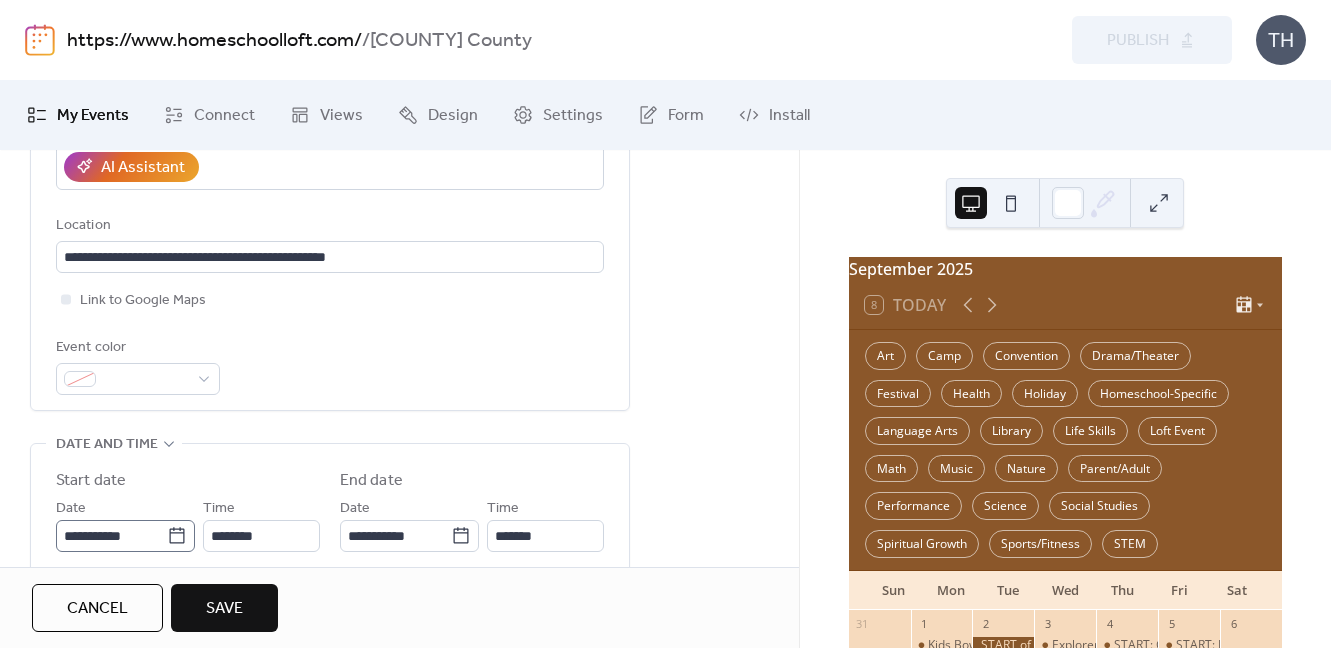 click 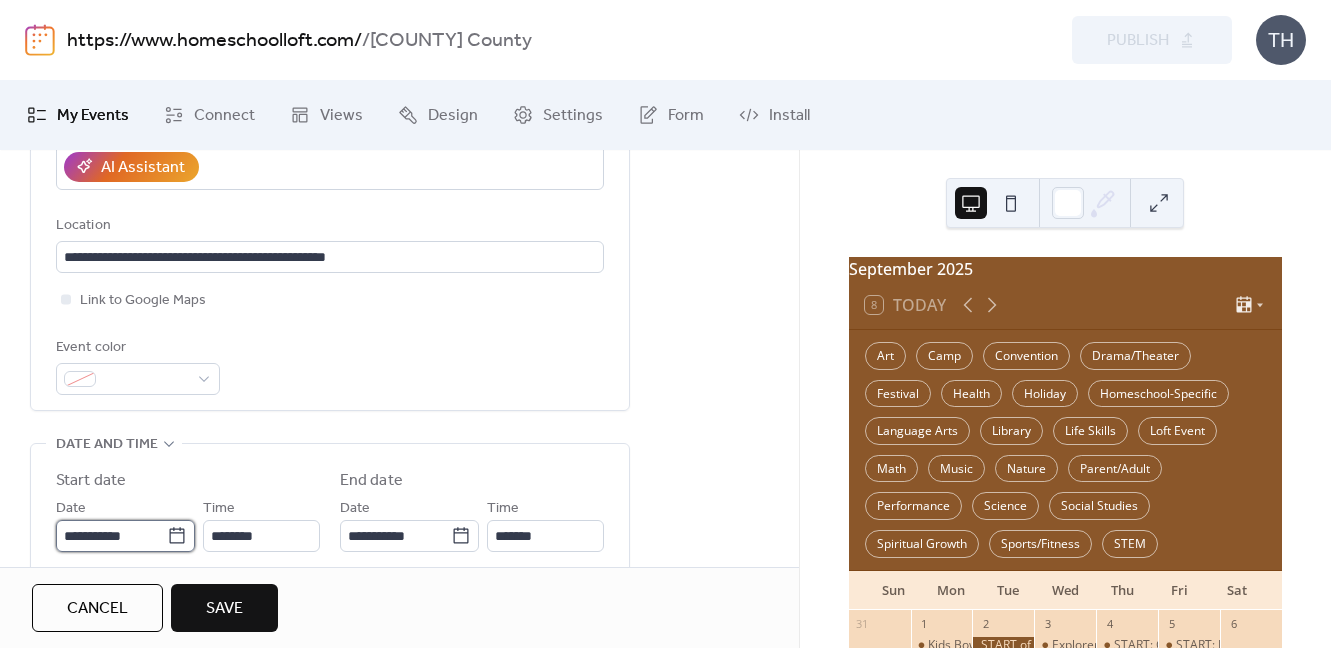 click on "**********" at bounding box center (111, 536) 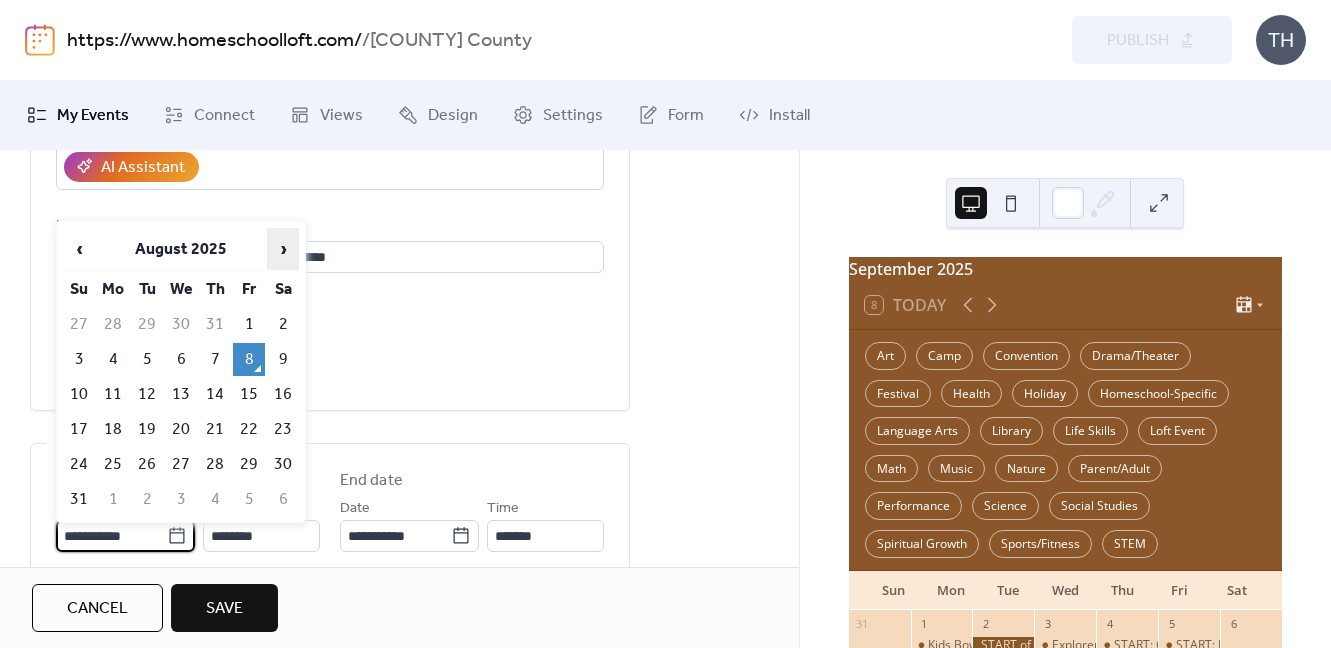 click on "›" at bounding box center (283, 249) 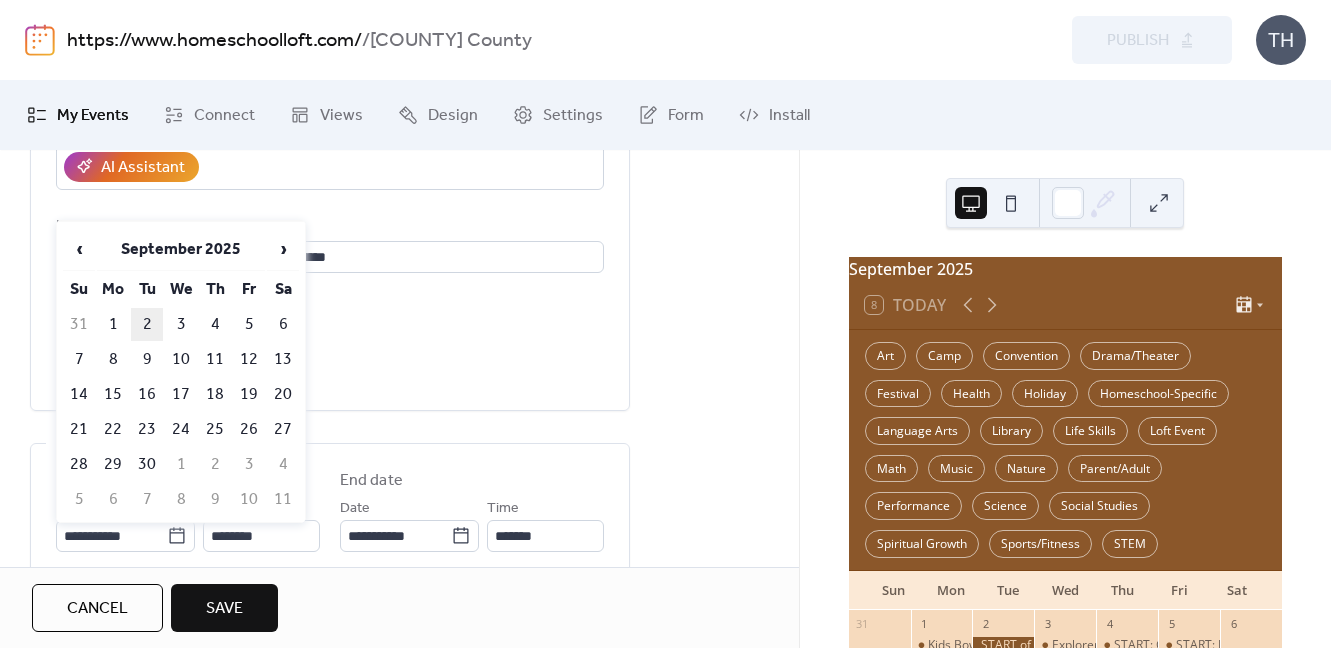 click on "2" at bounding box center (147, 324) 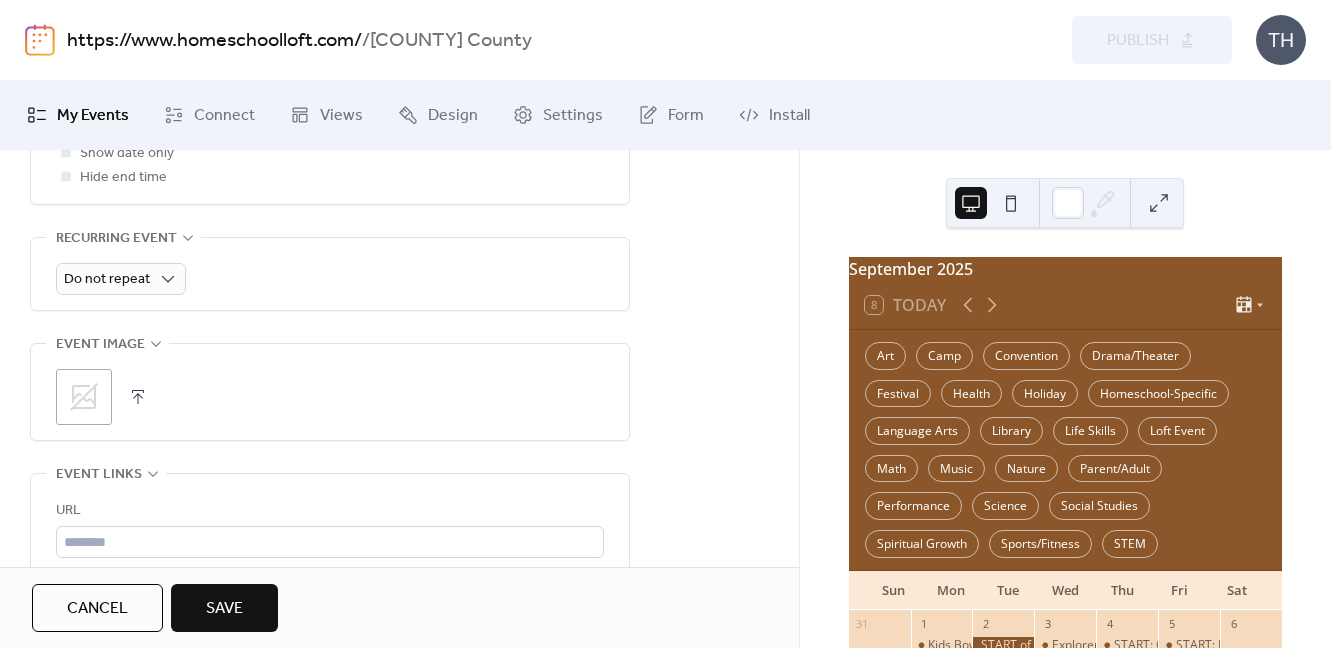 scroll, scrollTop: 863, scrollLeft: 0, axis: vertical 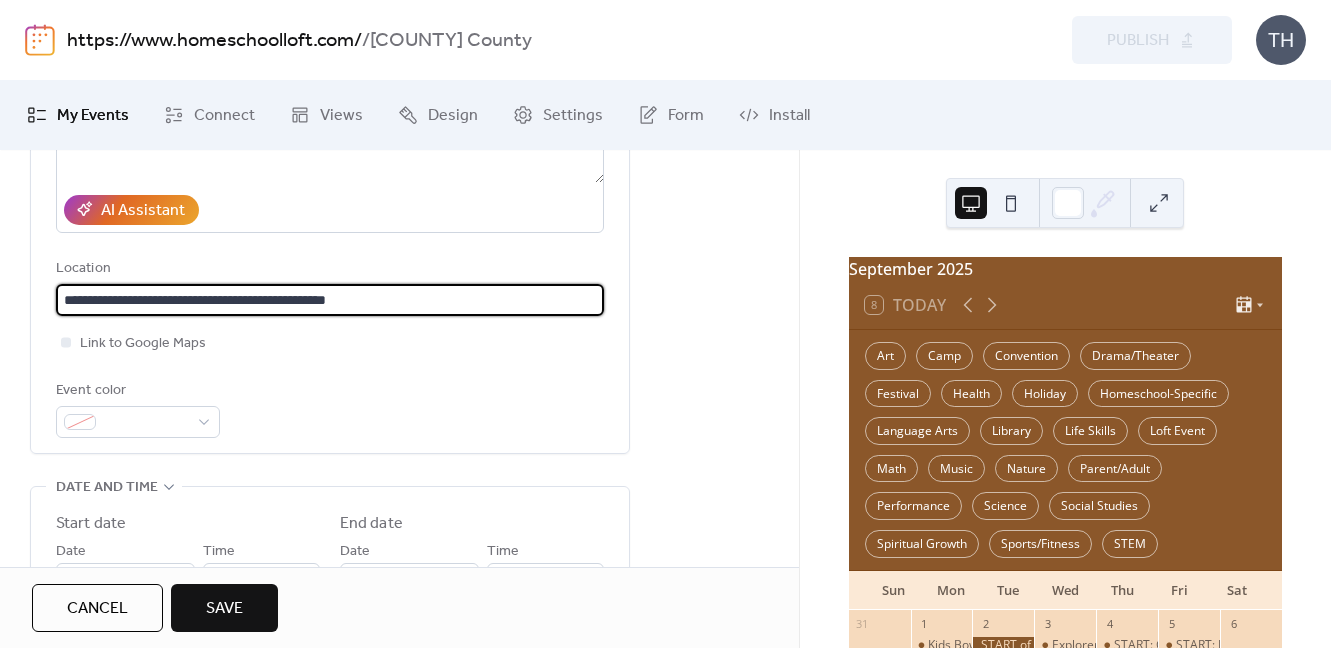 drag, startPoint x: 437, startPoint y: 299, endPoint x: 48, endPoint y: 307, distance: 389.08224 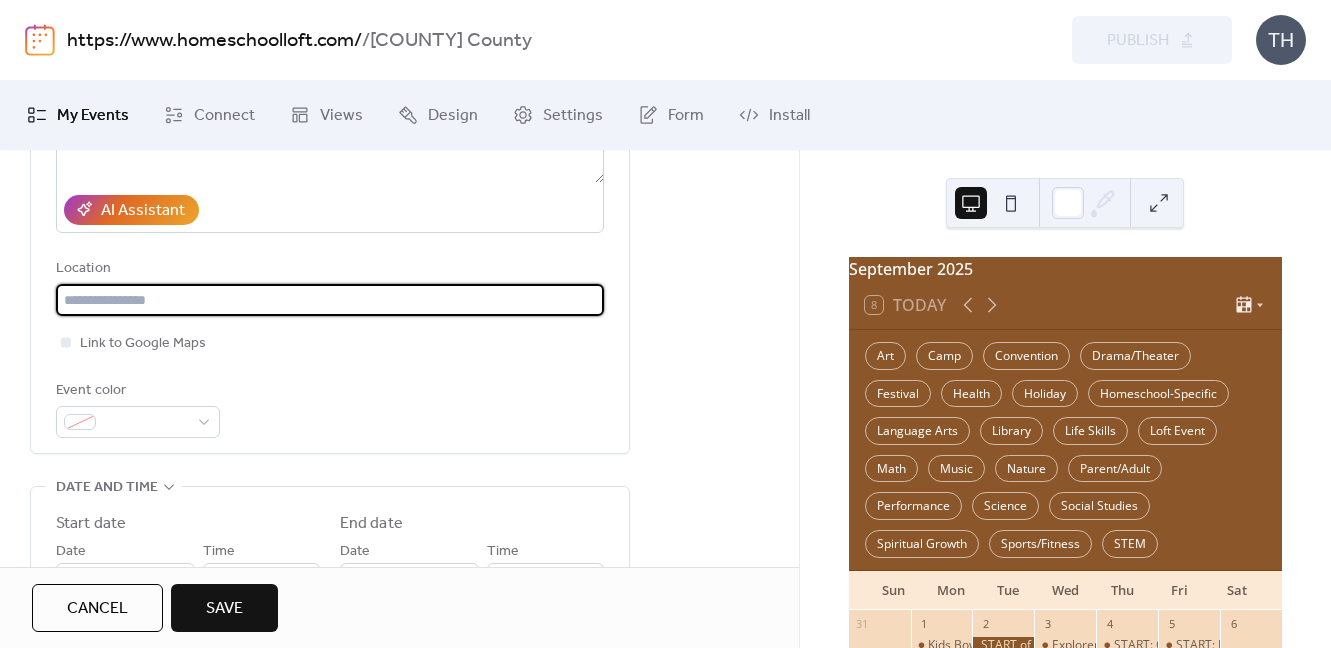 click on "**********" at bounding box center (399, 751) 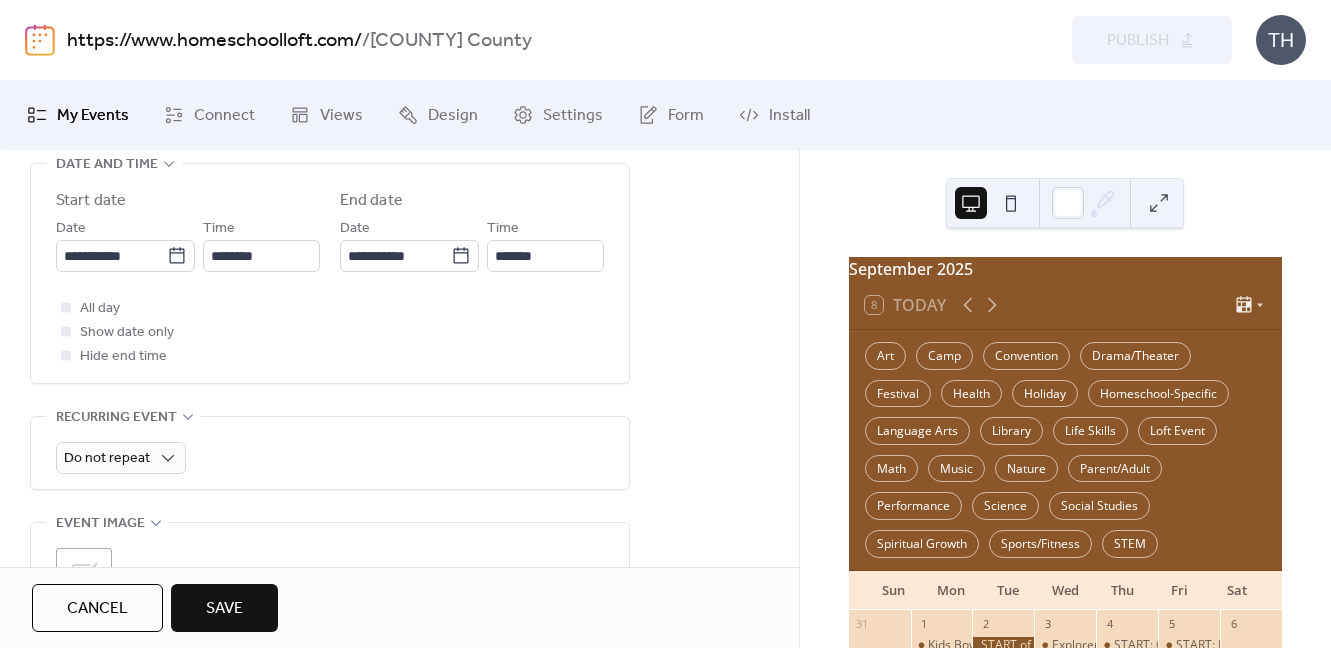 scroll, scrollTop: 690, scrollLeft: 0, axis: vertical 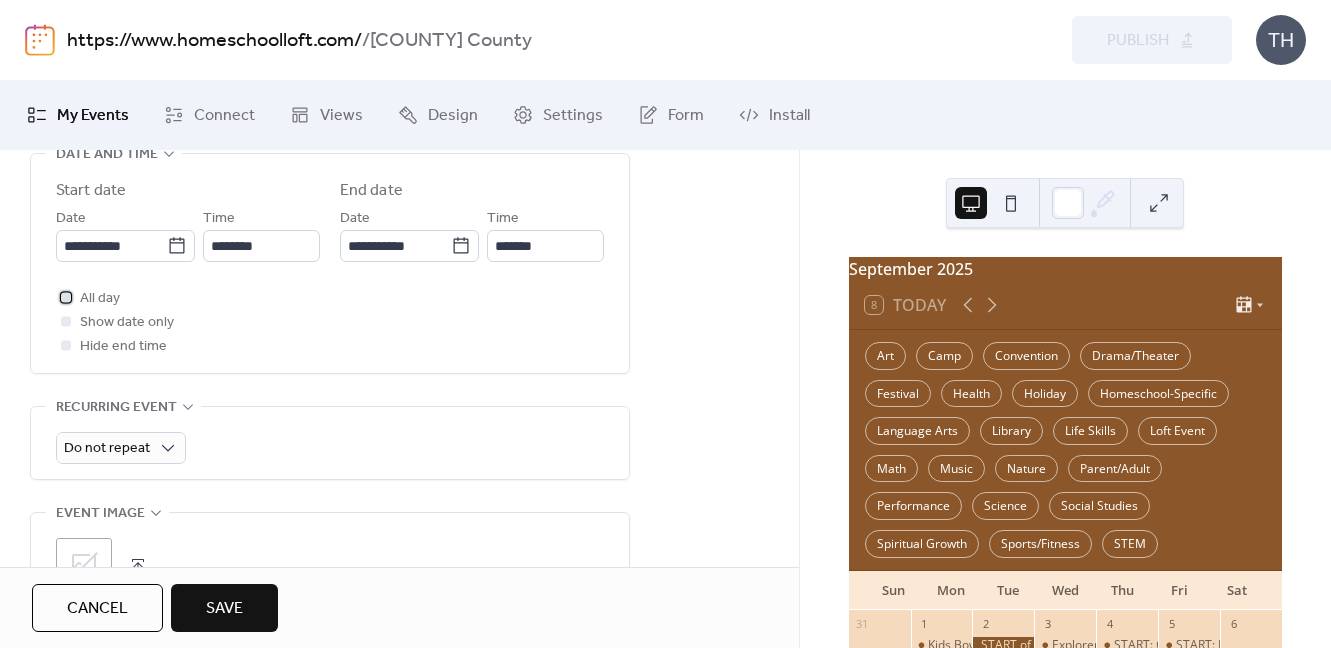 click at bounding box center (66, 297) 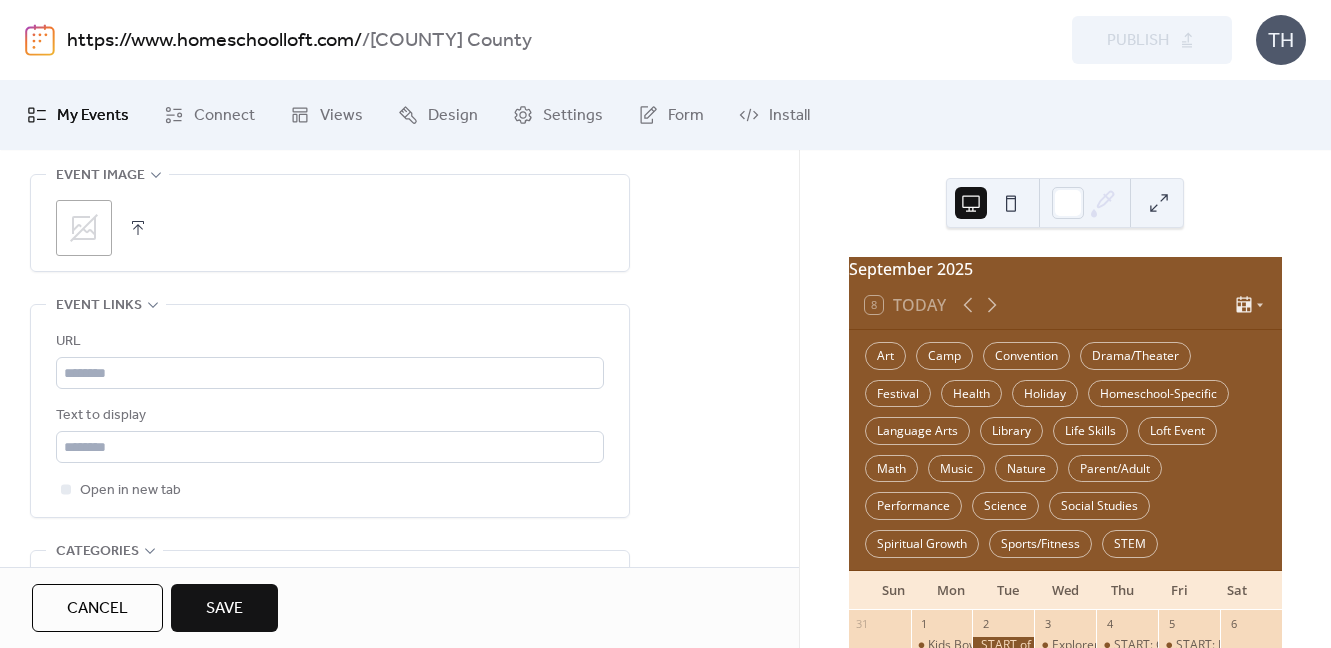 scroll, scrollTop: 1035, scrollLeft: 0, axis: vertical 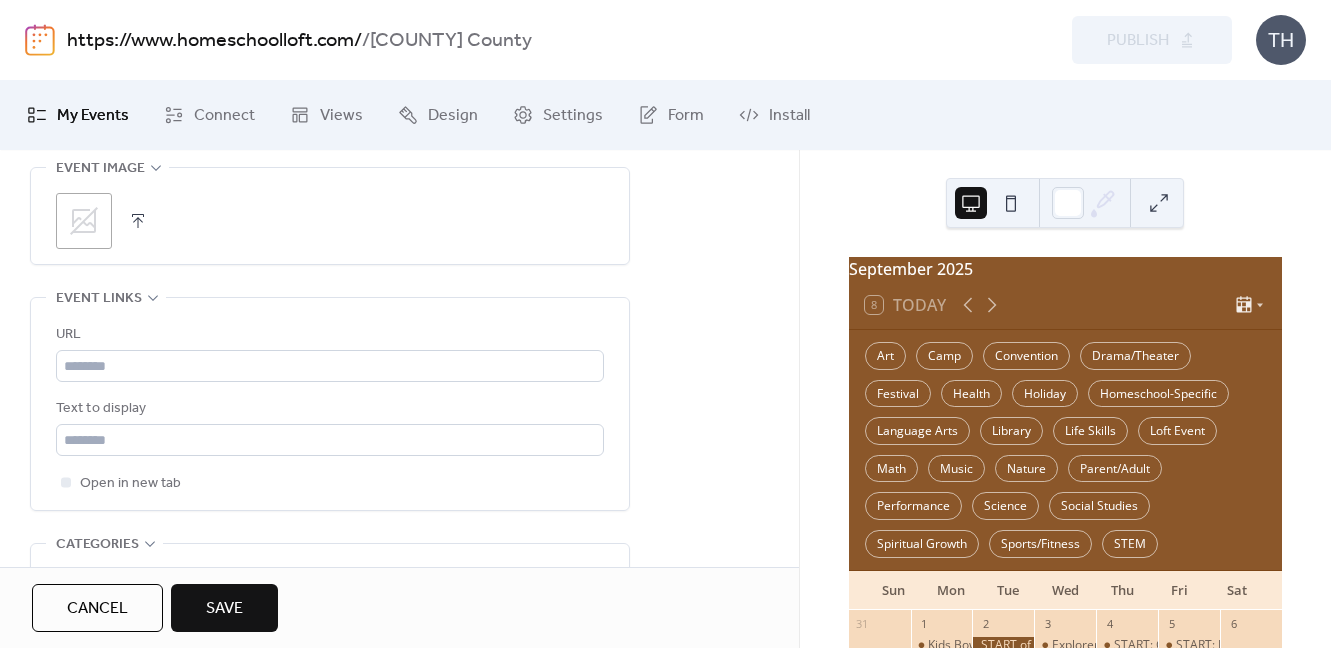 click on ";" at bounding box center [330, 221] 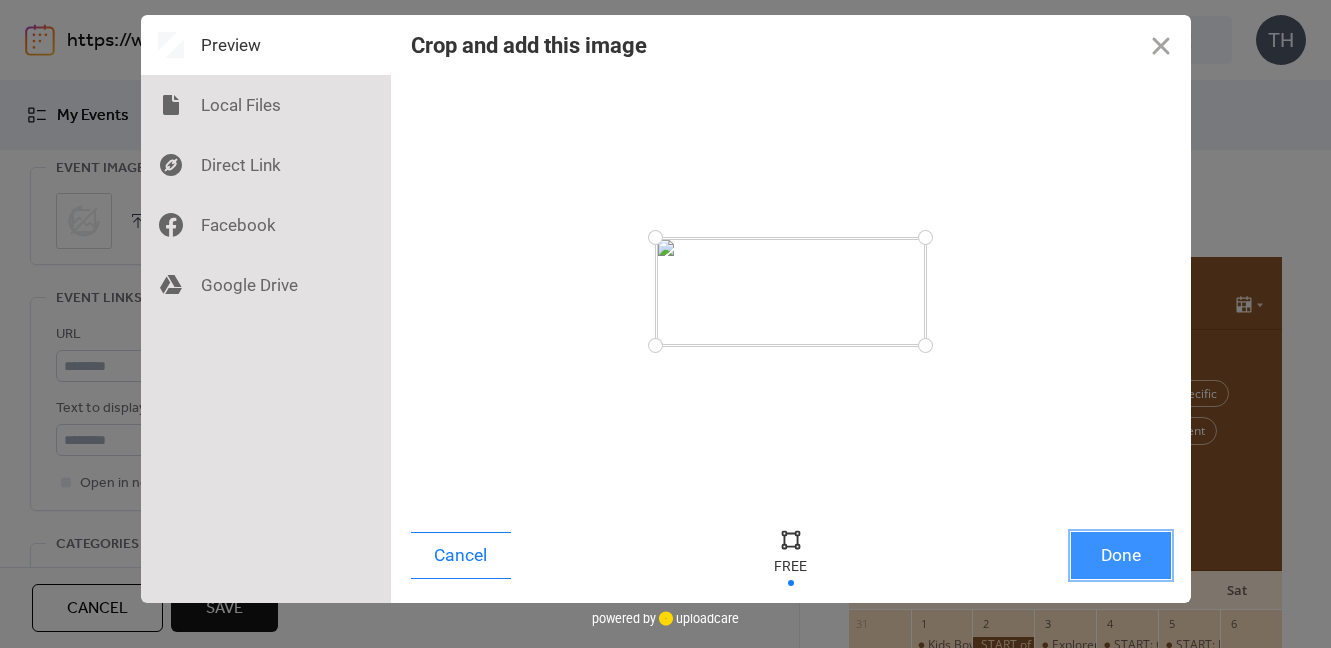 click on "Done" at bounding box center [1121, 555] 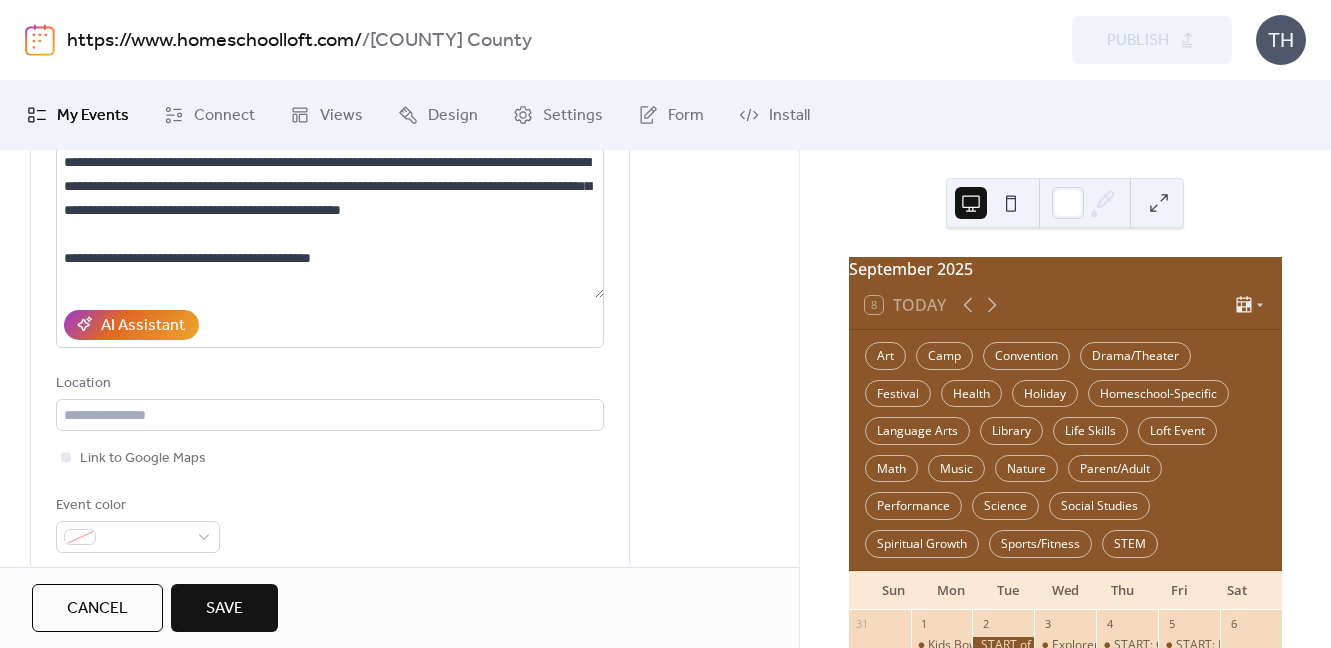scroll, scrollTop: 246, scrollLeft: 0, axis: vertical 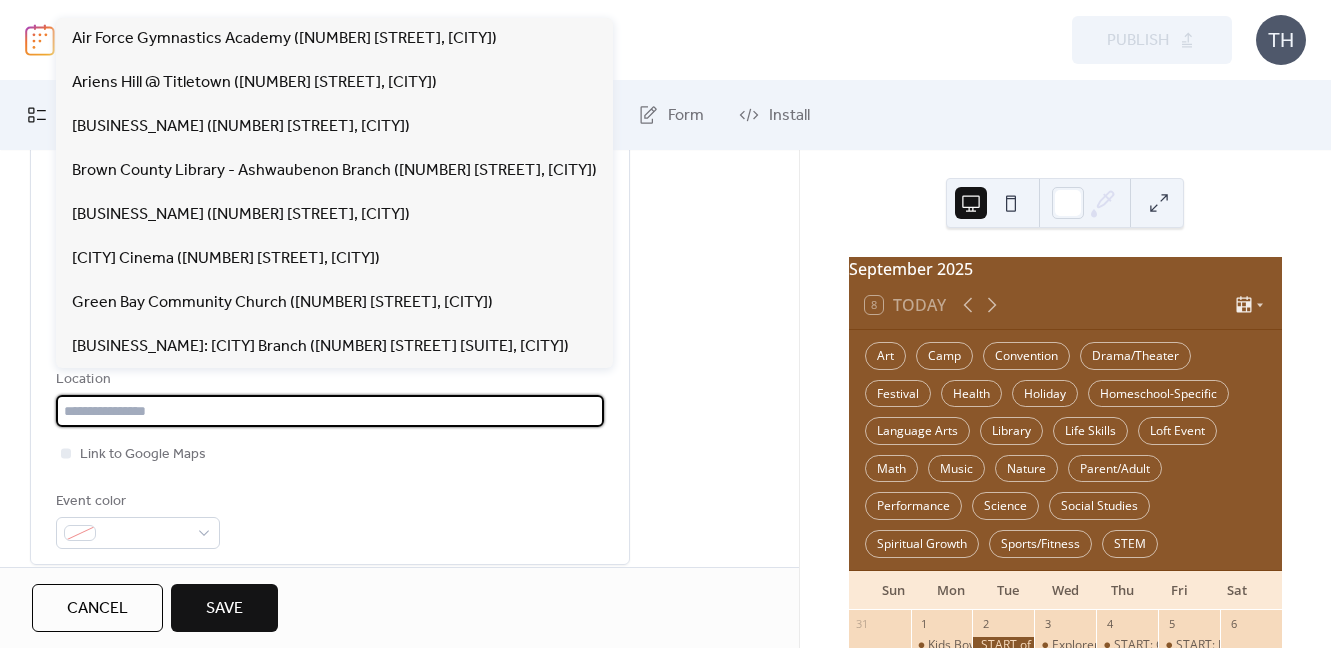 click at bounding box center [330, 411] 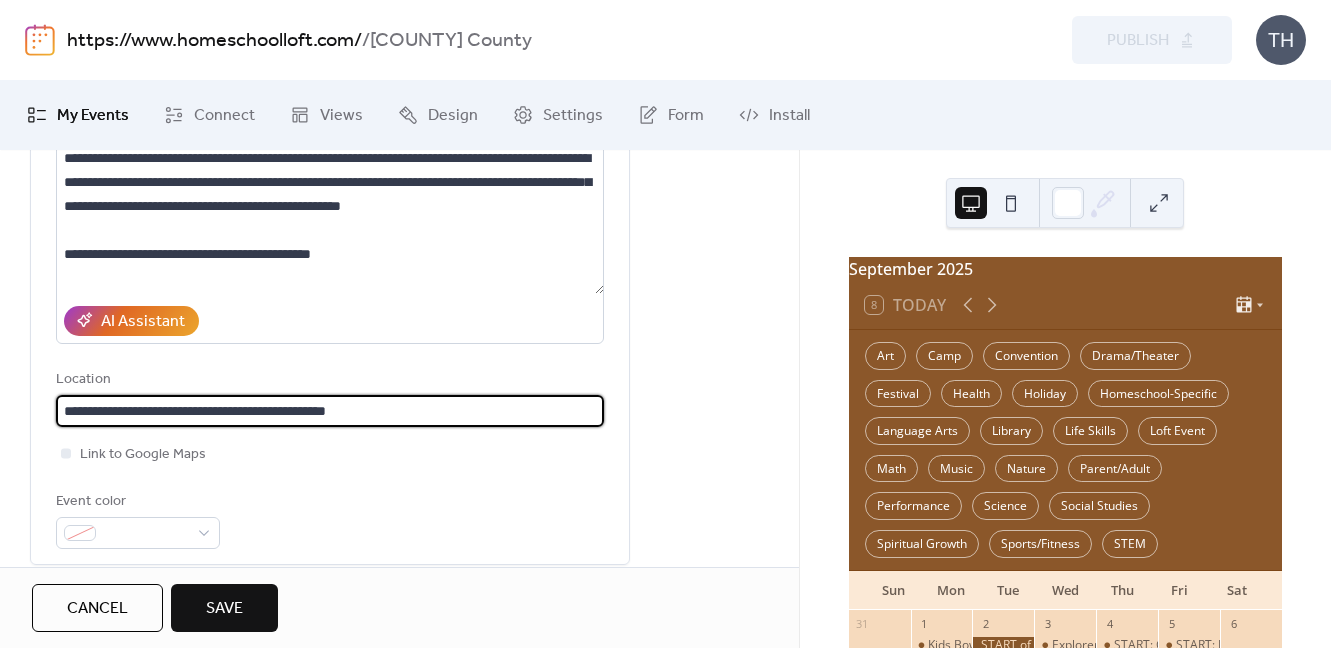 type on "**********" 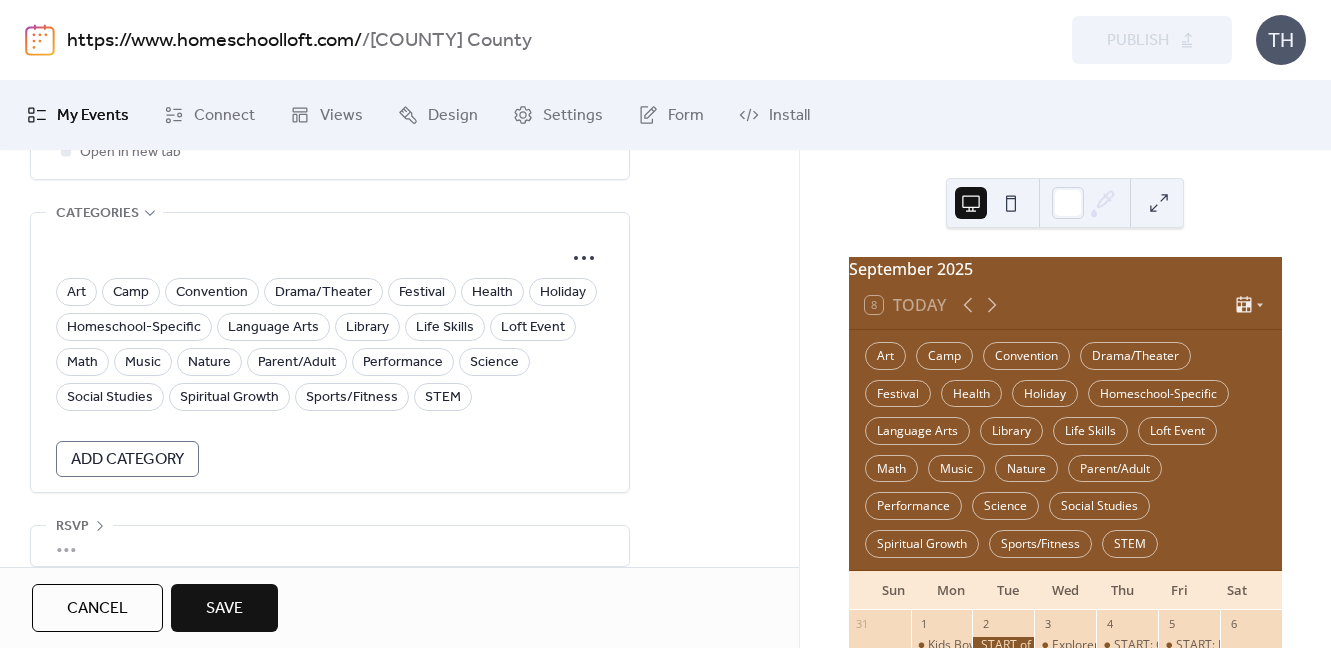 scroll, scrollTop: 1390, scrollLeft: 0, axis: vertical 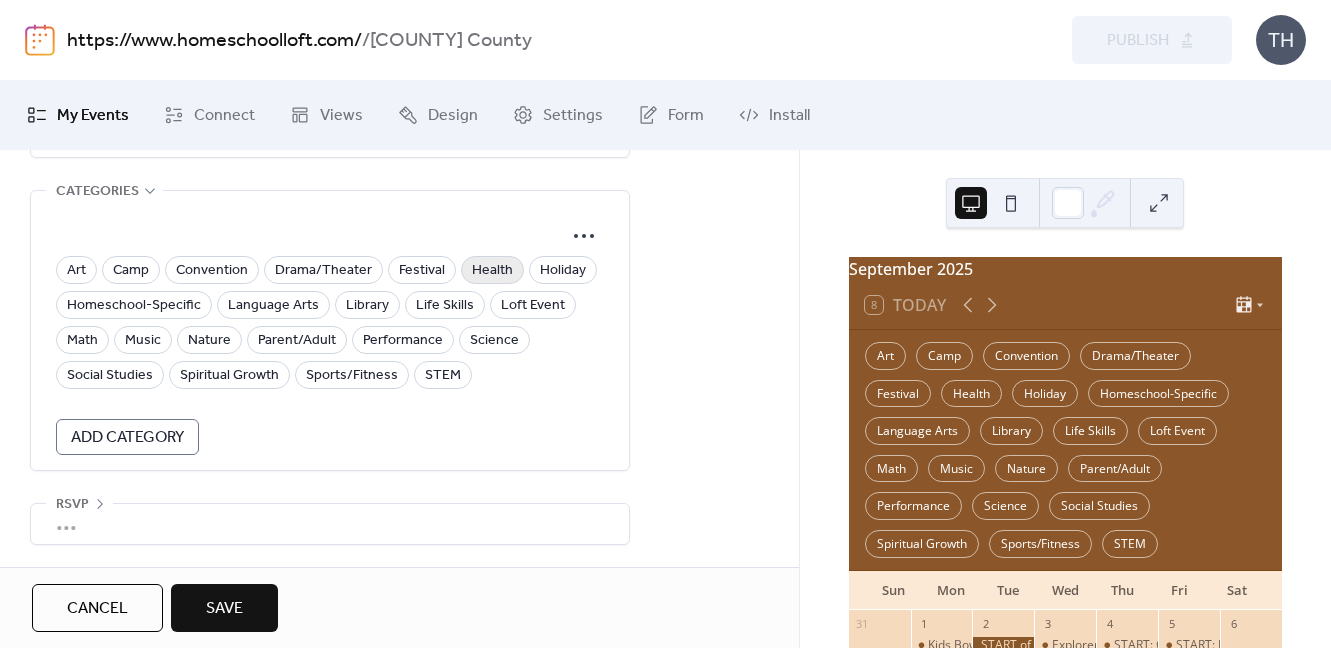 click on "Health" at bounding box center [492, 271] 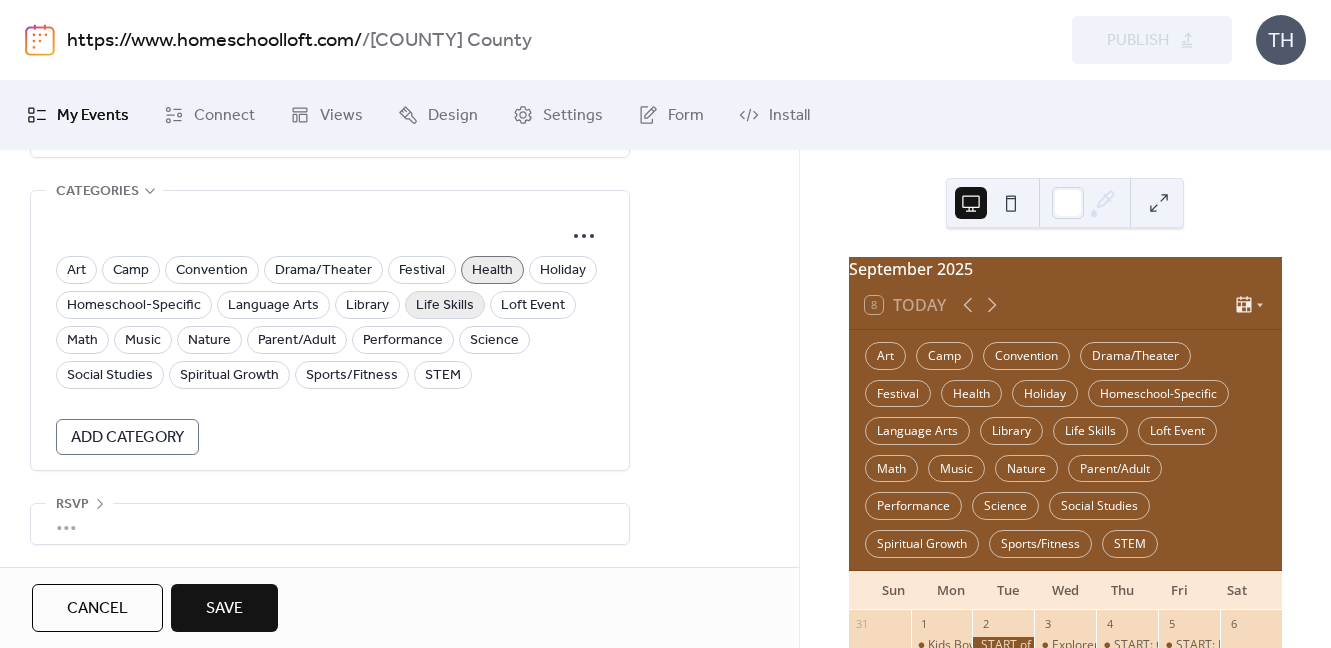 click on "Life Skills" at bounding box center [445, 306] 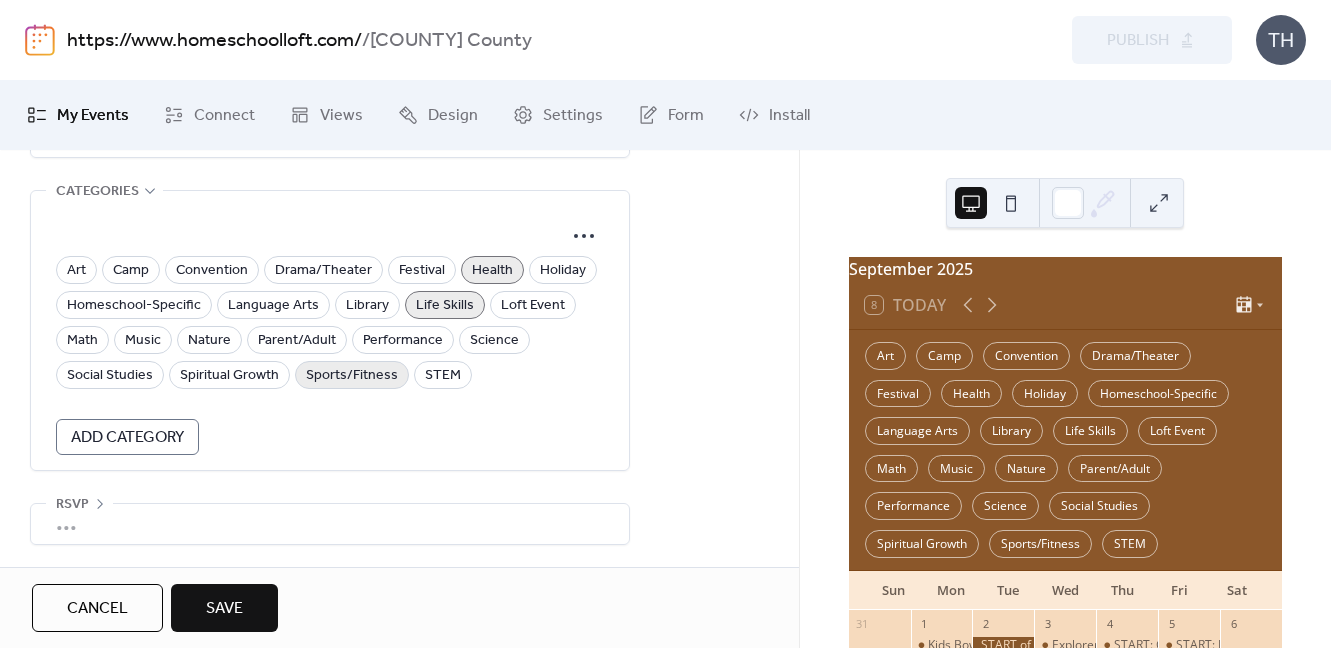 click on "Sports/Fitness" at bounding box center [352, 376] 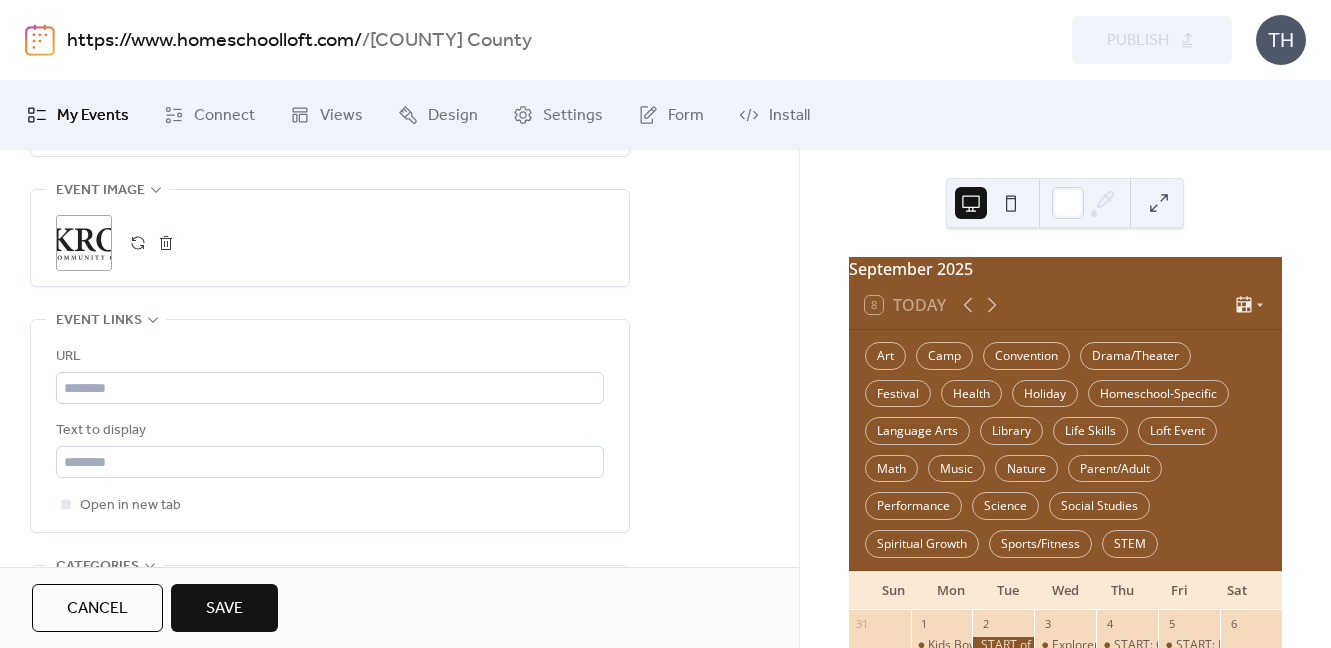 scroll, scrollTop: 1022, scrollLeft: 0, axis: vertical 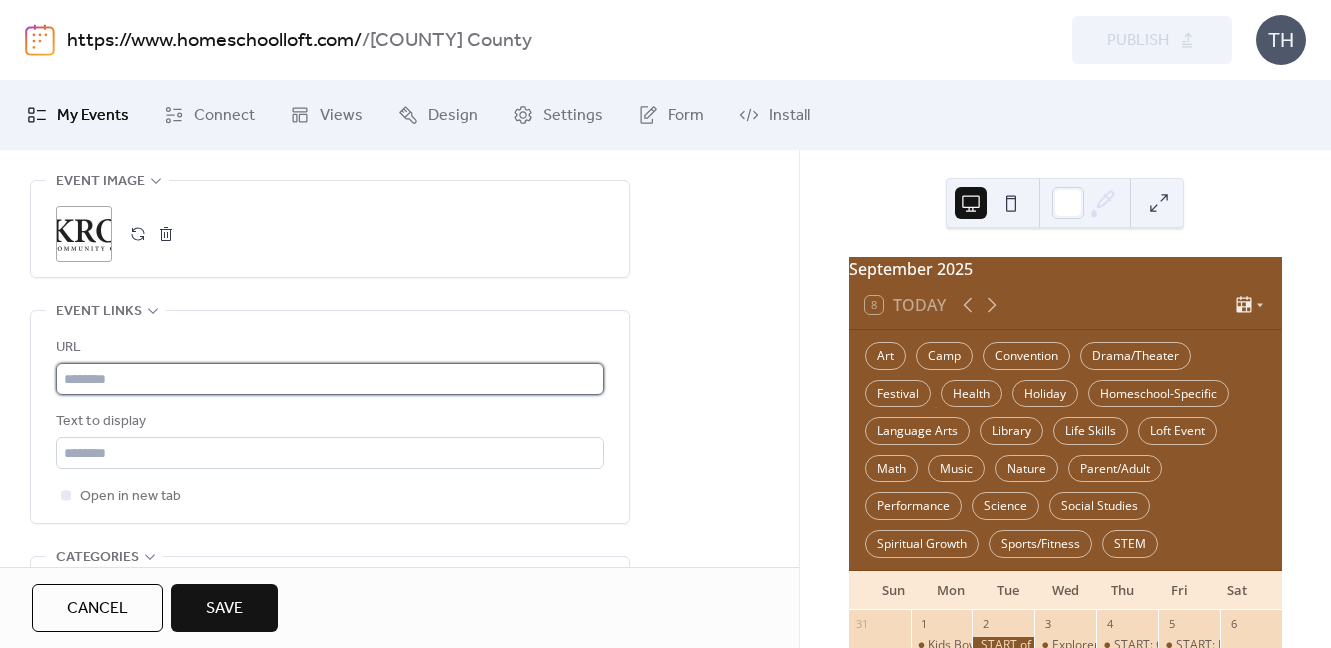 click at bounding box center [330, 379] 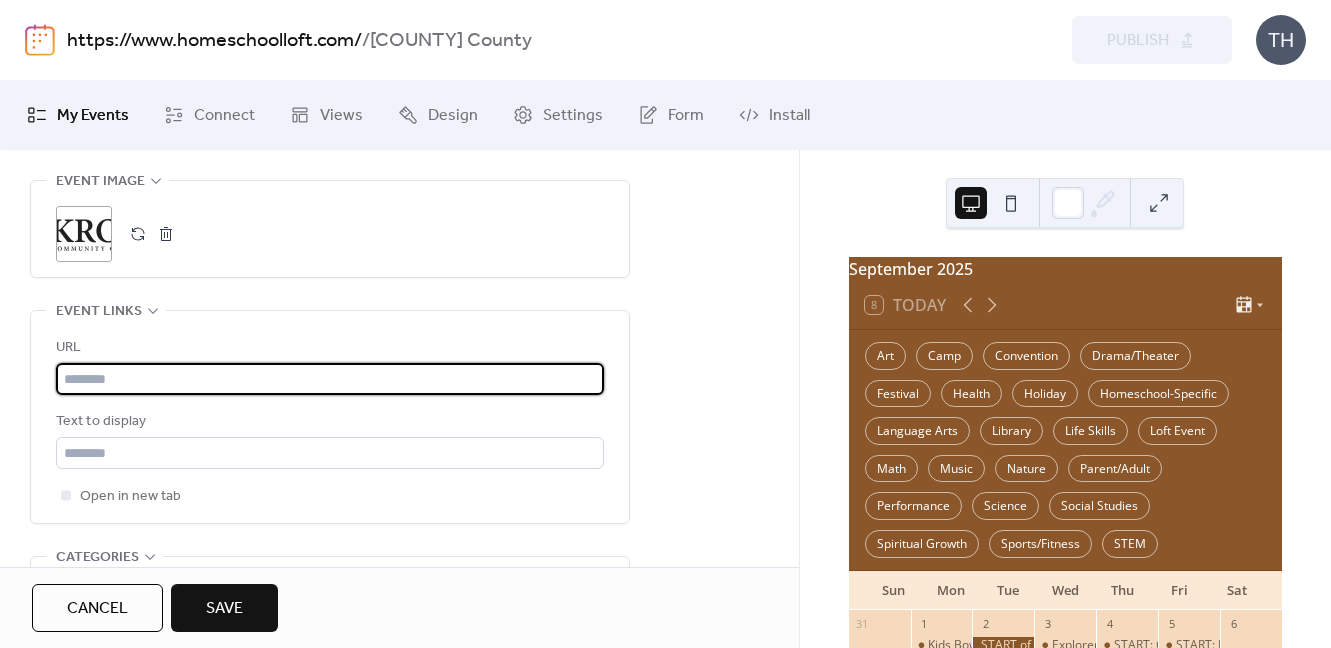 paste on "**********" 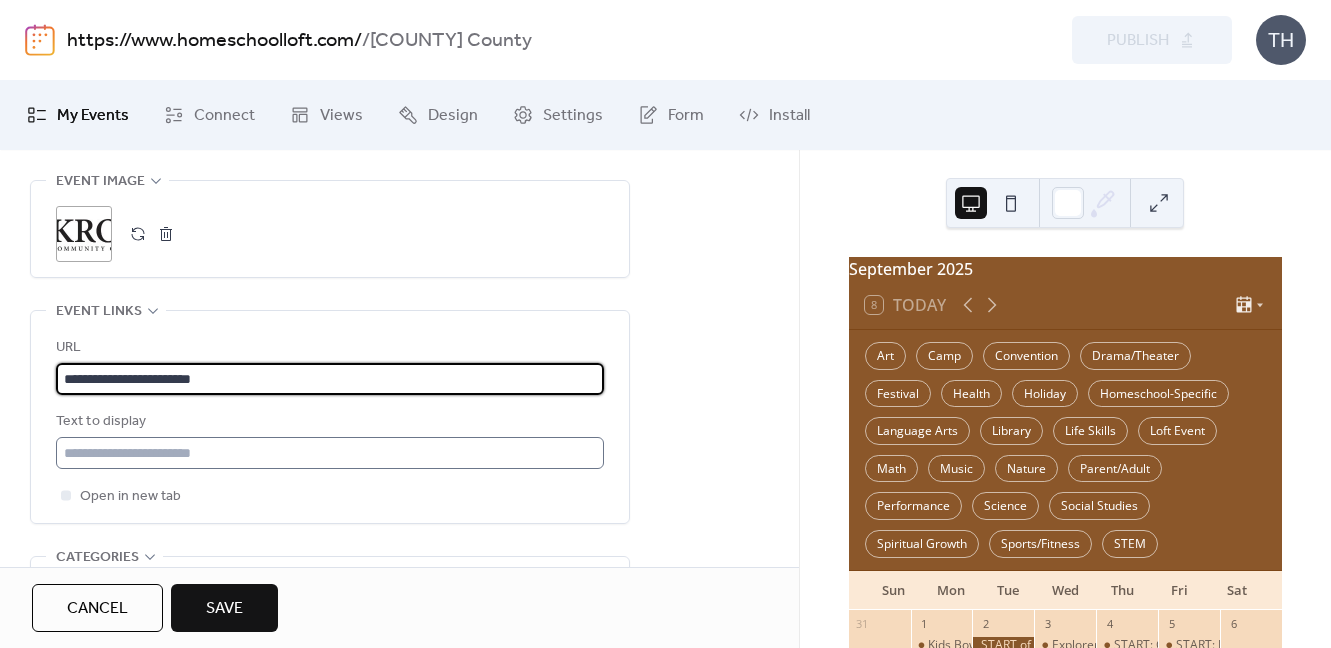 type on "**********" 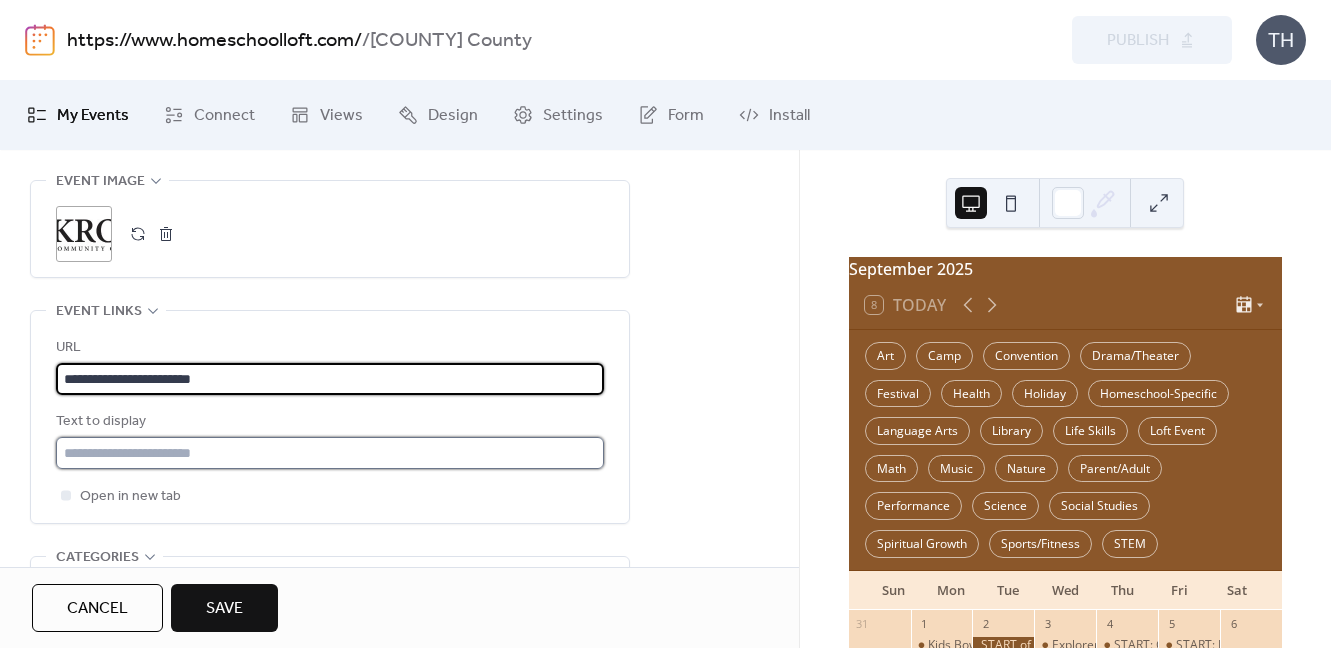 click at bounding box center [330, 453] 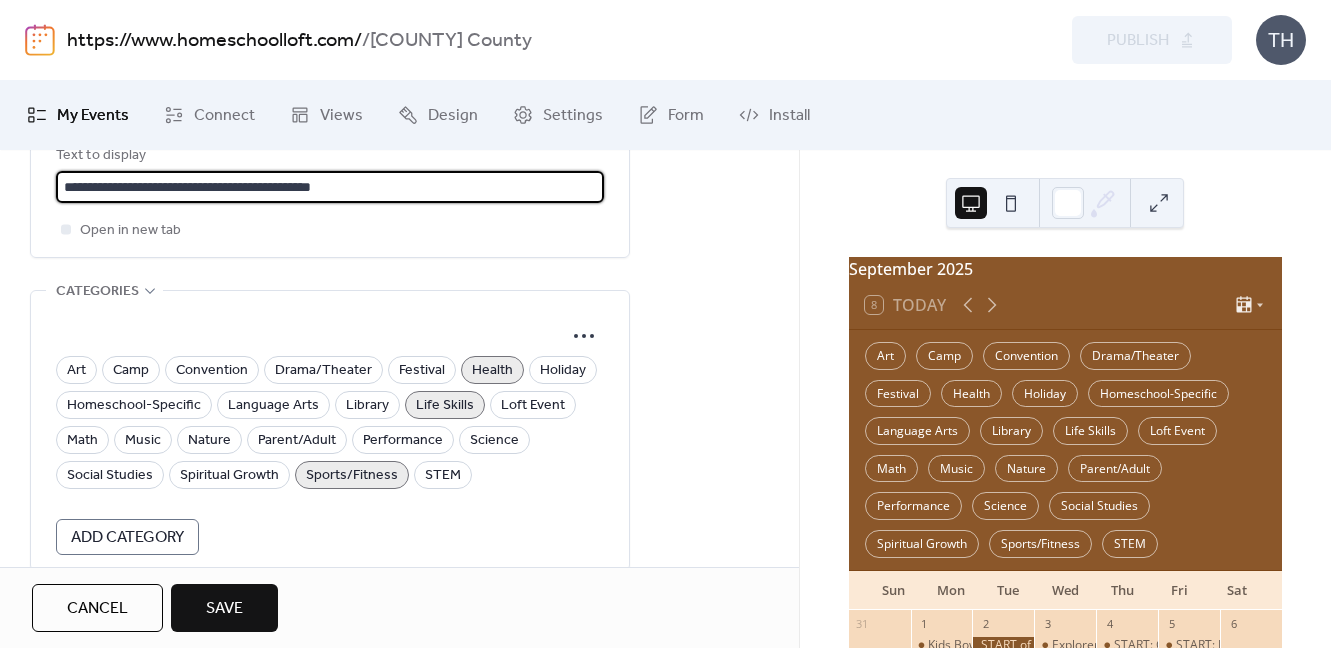 scroll, scrollTop: 1390, scrollLeft: 0, axis: vertical 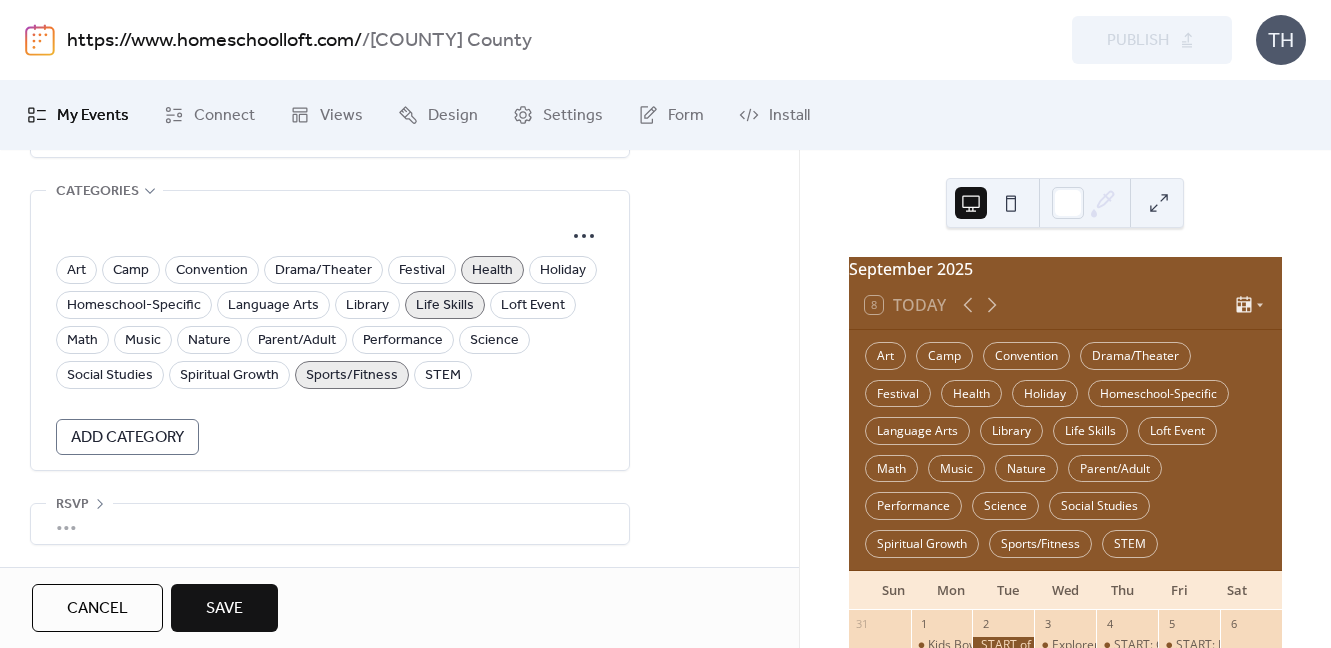 type on "**********" 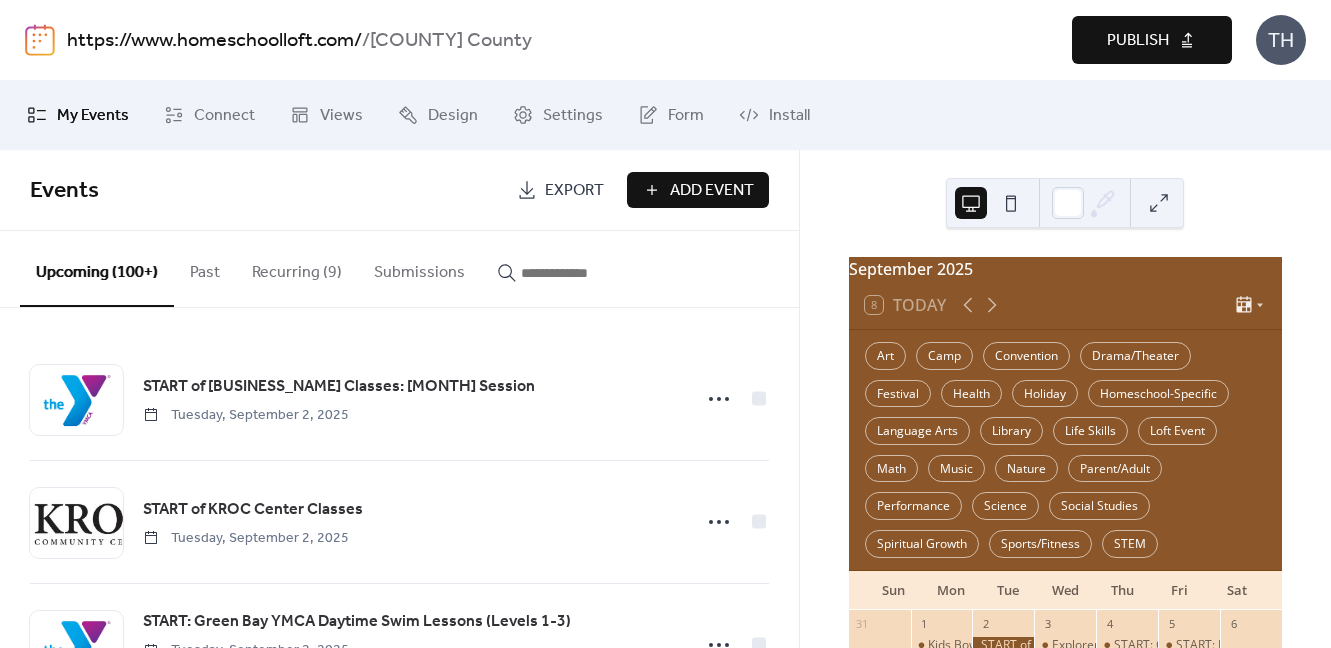 click on "Publish" at bounding box center [1152, 40] 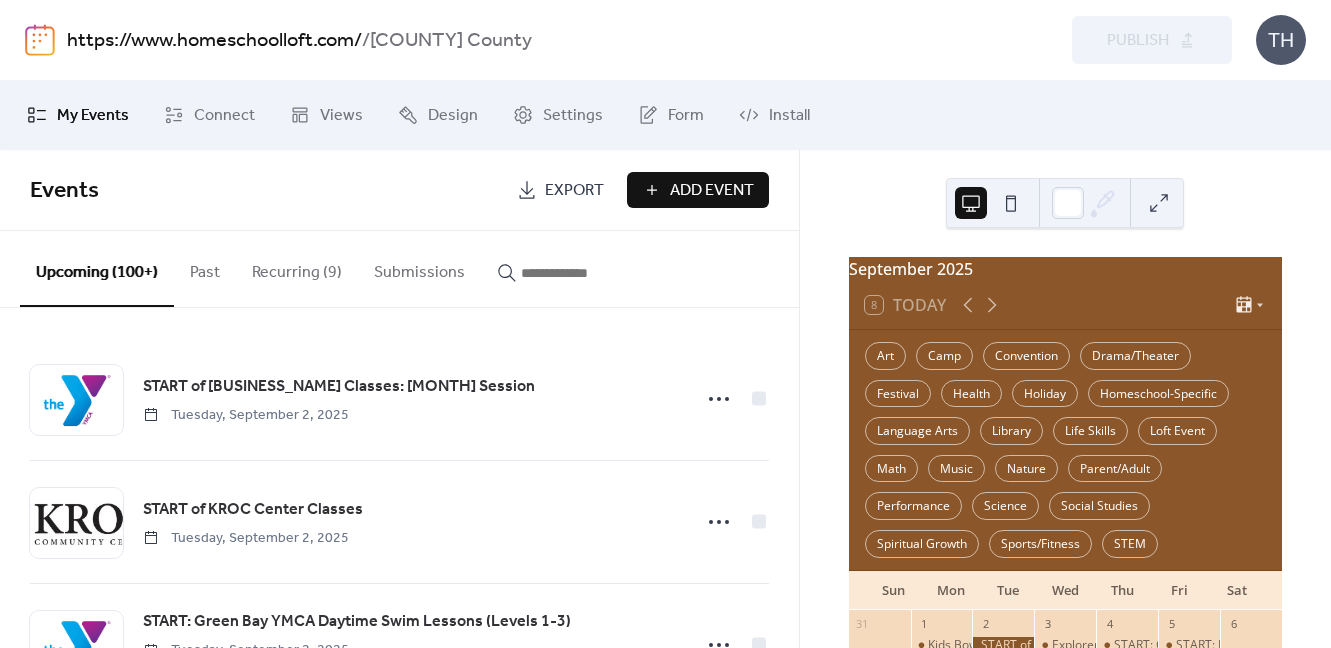 click on "Add Event" at bounding box center (698, 190) 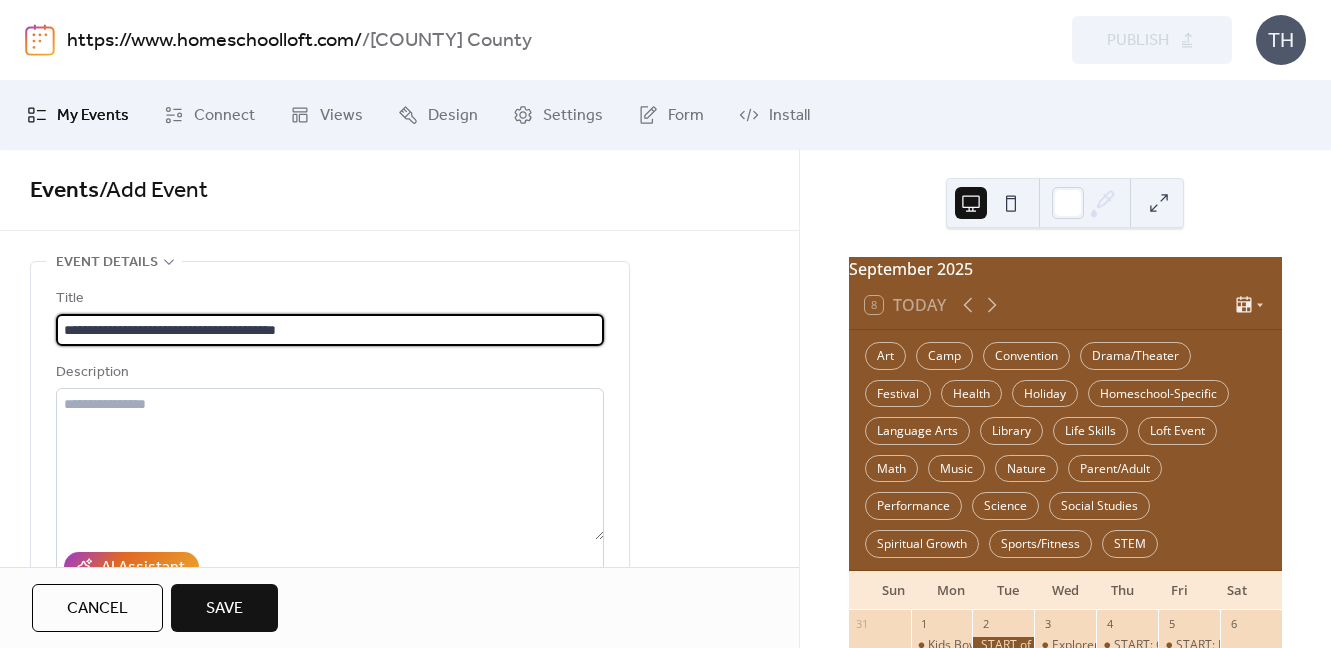 type on "**********" 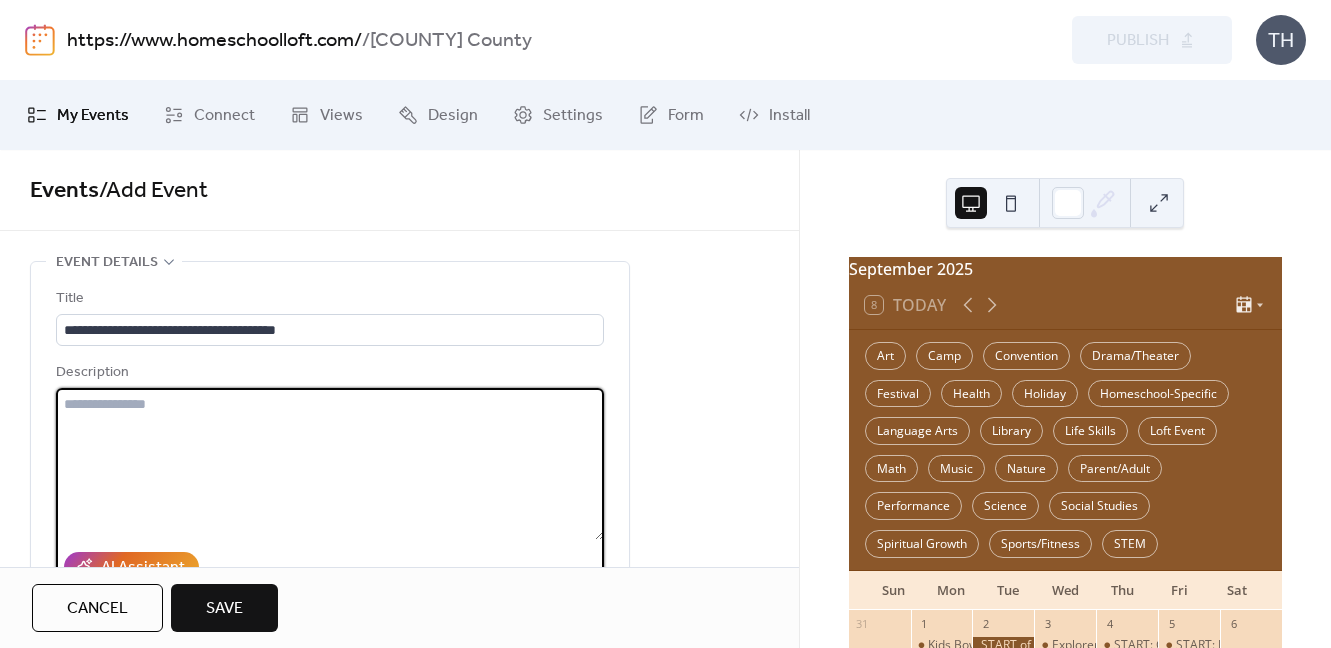 click at bounding box center [330, 464] 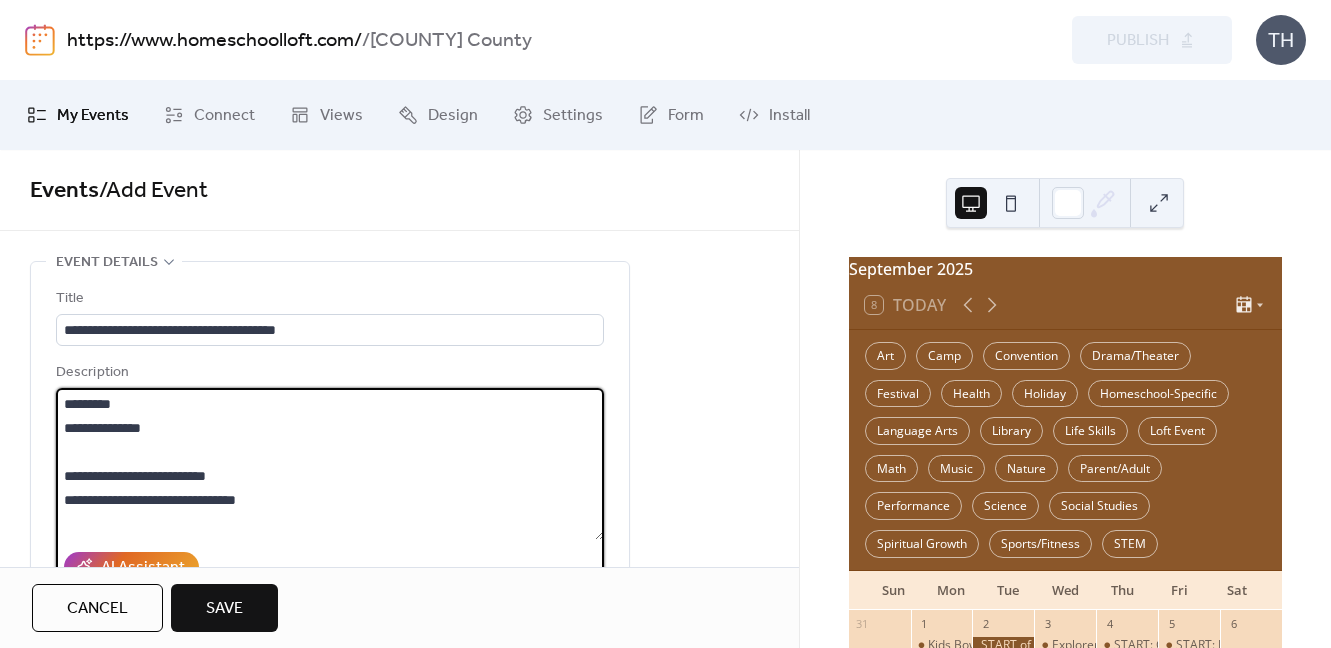 drag, startPoint x: 180, startPoint y: 414, endPoint x: 190, endPoint y: 420, distance: 11.661903 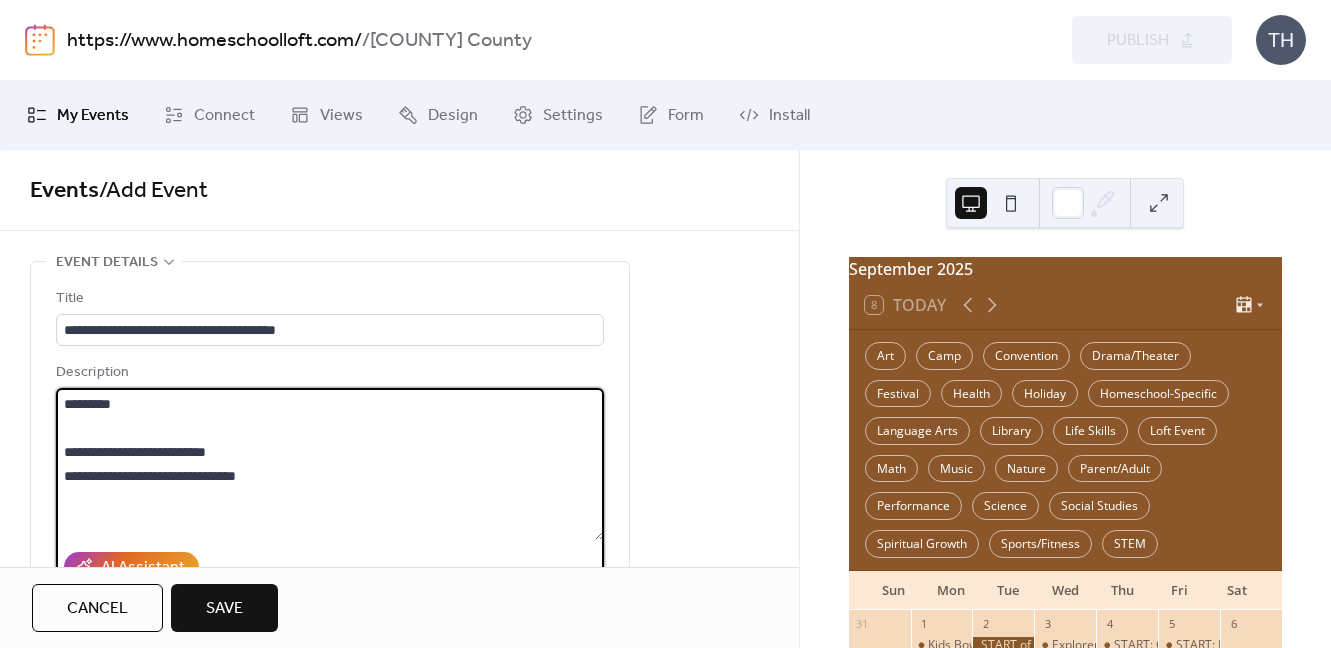 type on "*********" 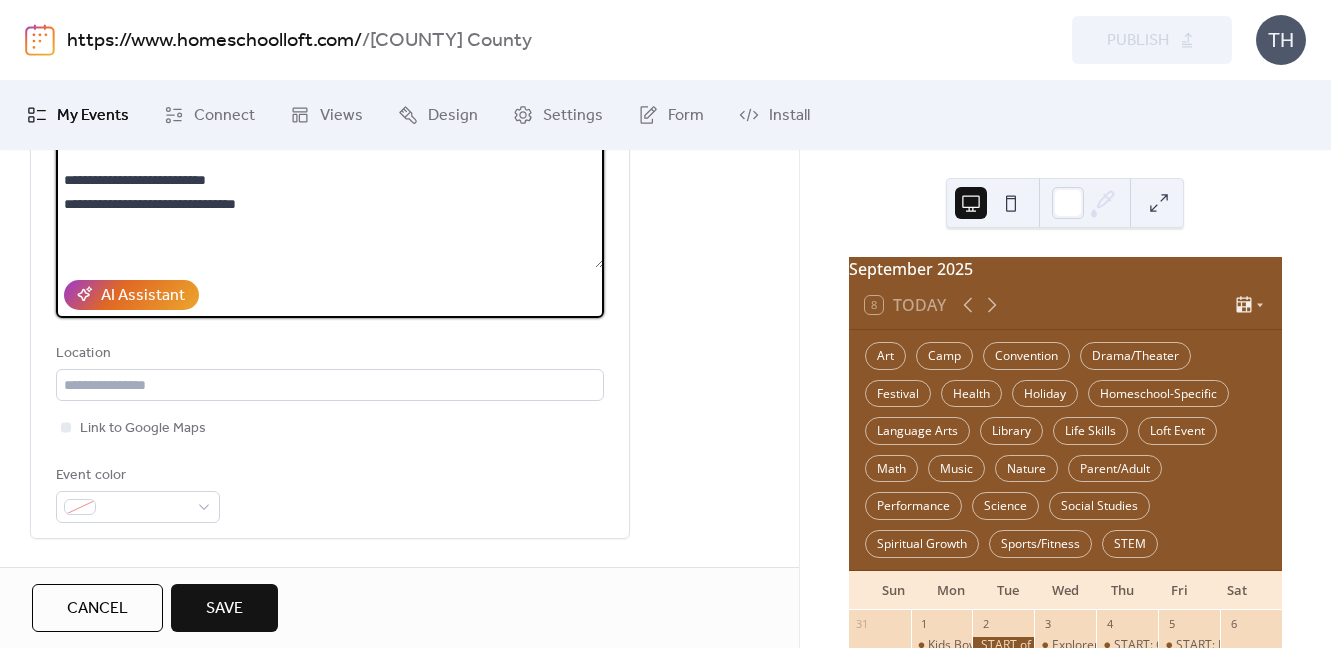 scroll, scrollTop: 286, scrollLeft: 0, axis: vertical 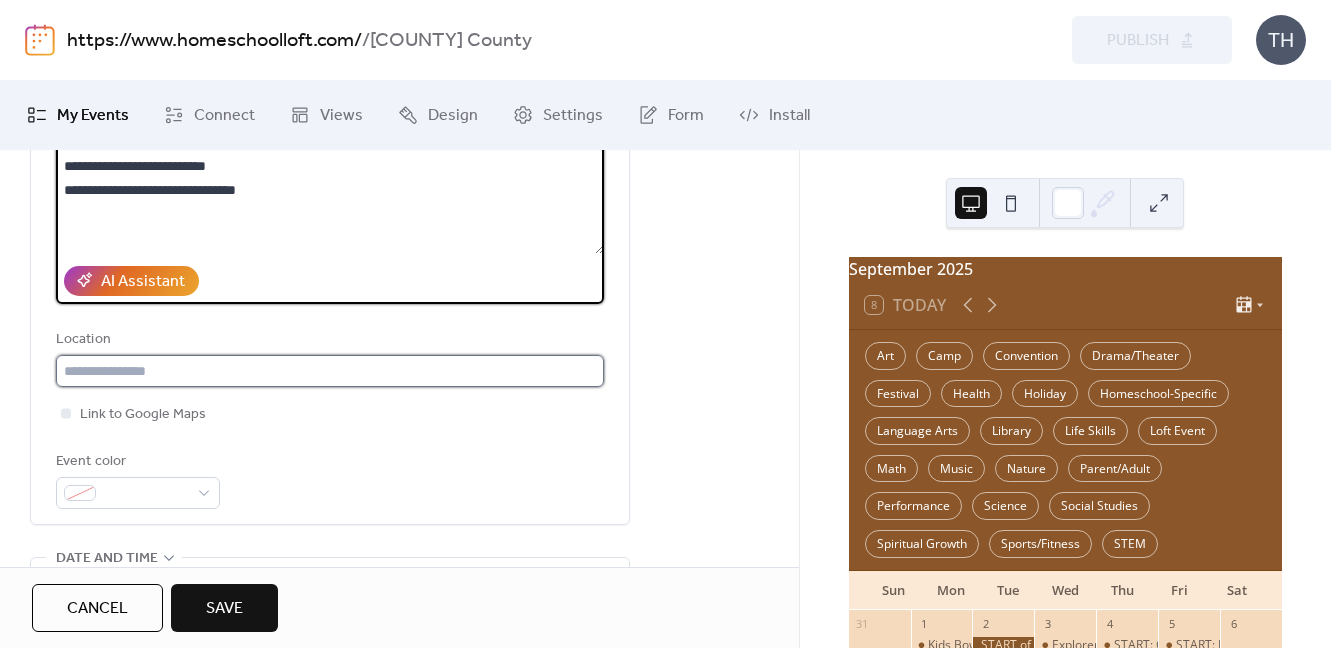 click at bounding box center (330, 371) 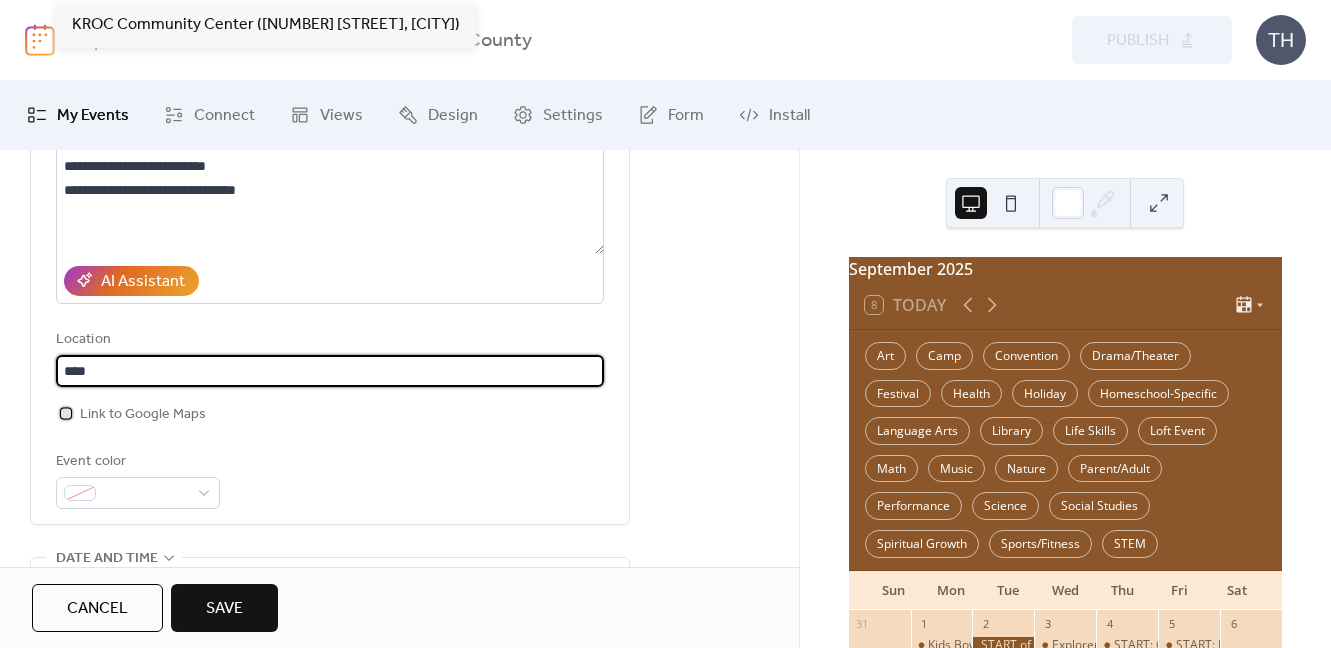 click on "Link to Google Maps" at bounding box center [143, 415] 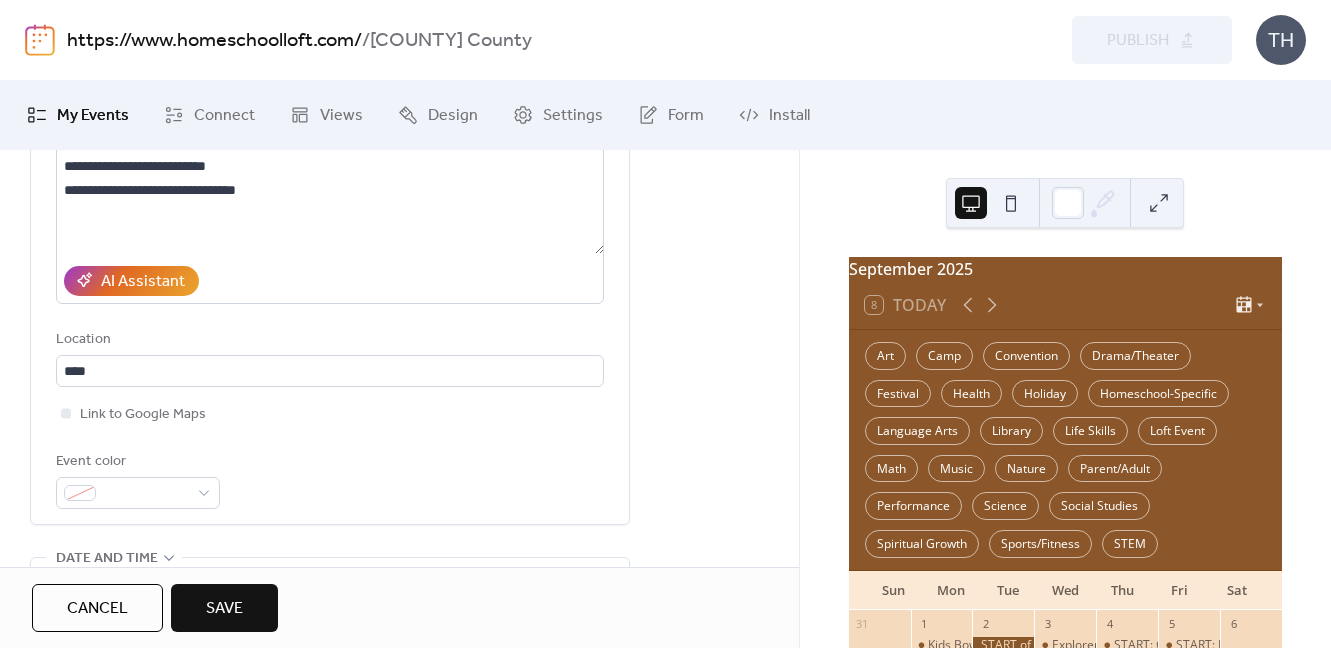 click on "Location" at bounding box center (328, 340) 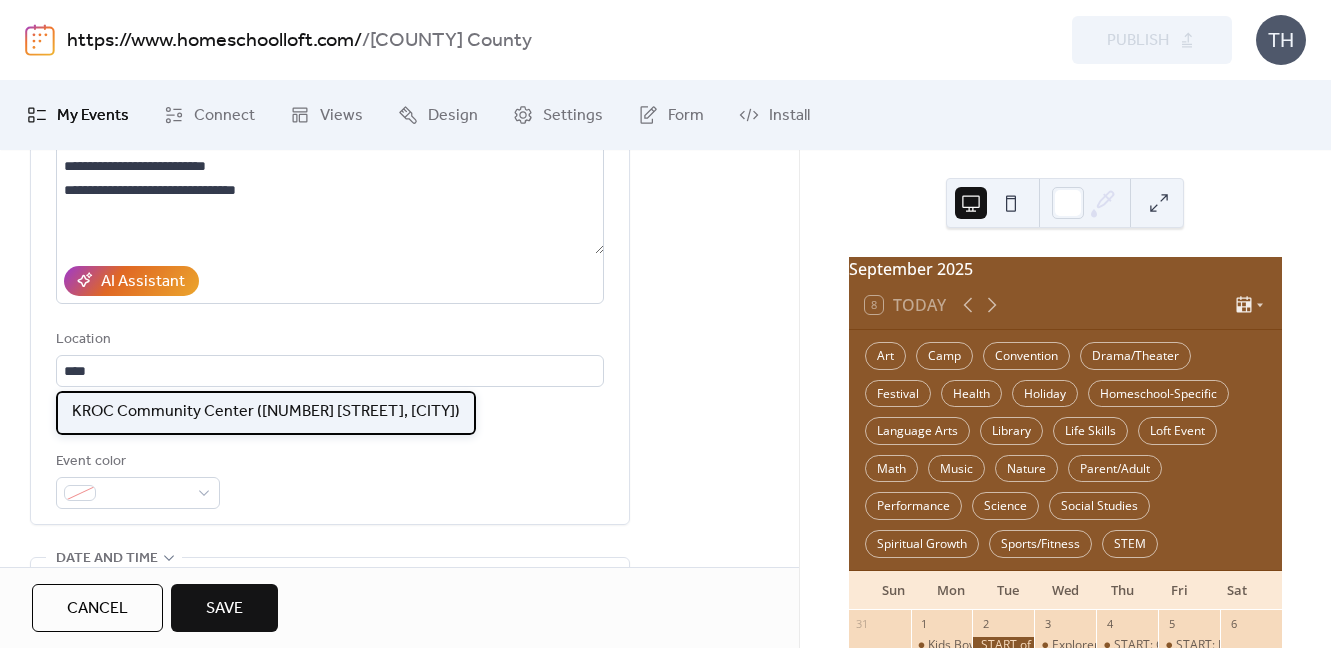 click on "KROC Community Center ([NUMBER] [STREET], [CITY])" at bounding box center [266, 412] 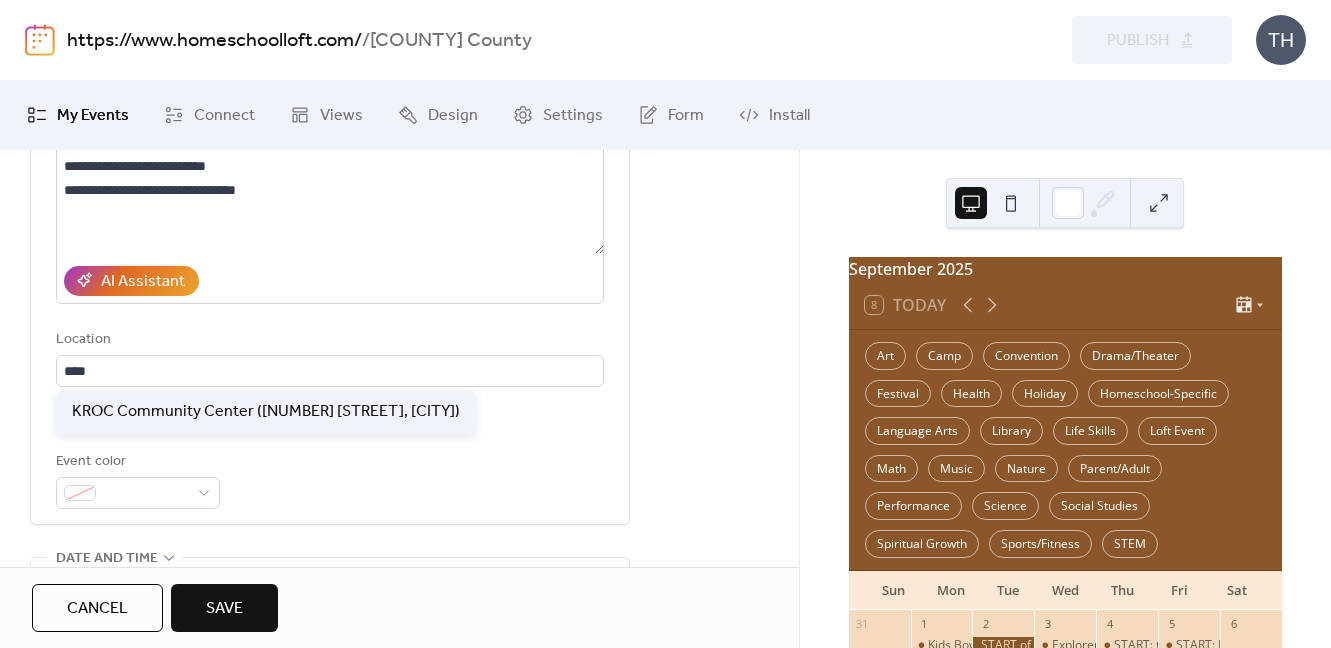 type on "**********" 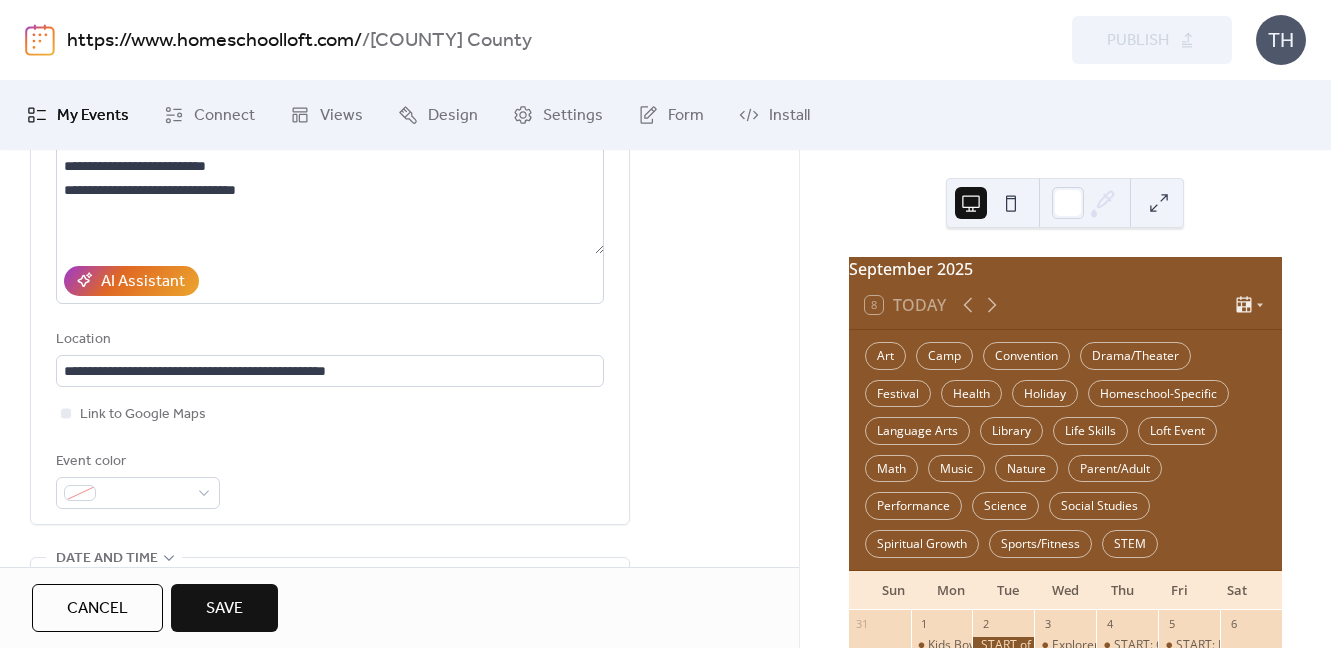 drag, startPoint x: 792, startPoint y: 271, endPoint x: 784, endPoint y: 313, distance: 42.755116 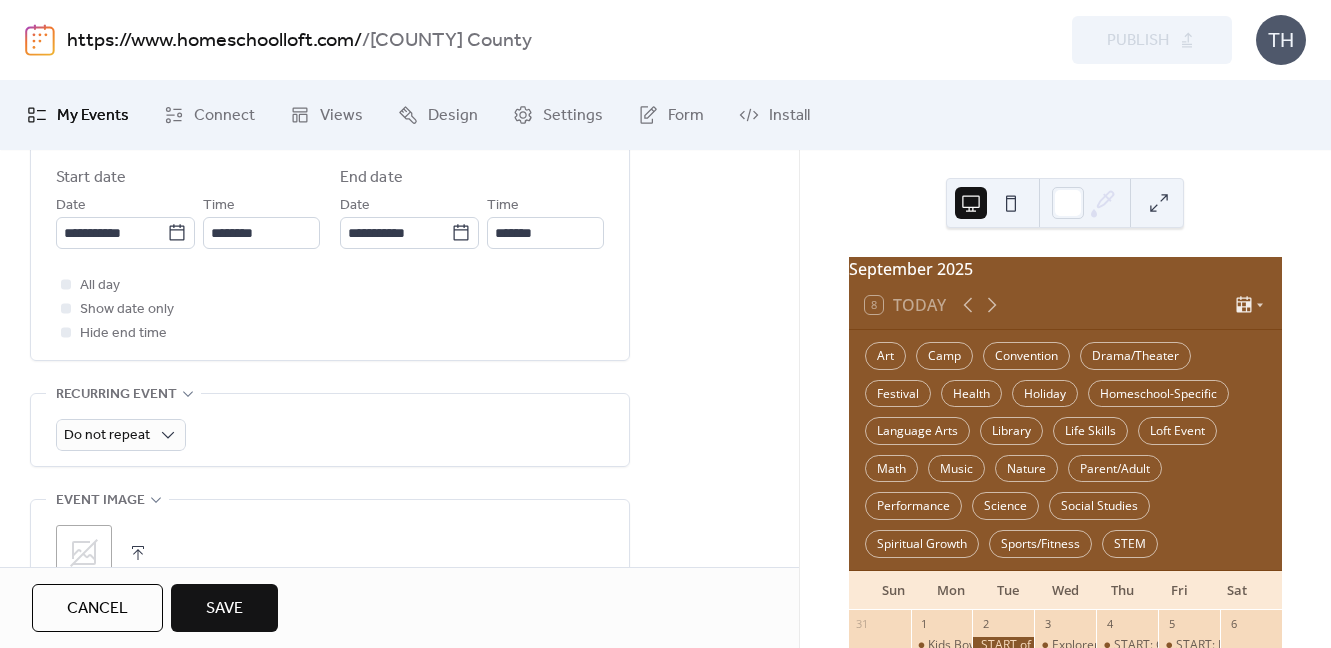 scroll, scrollTop: 712, scrollLeft: 0, axis: vertical 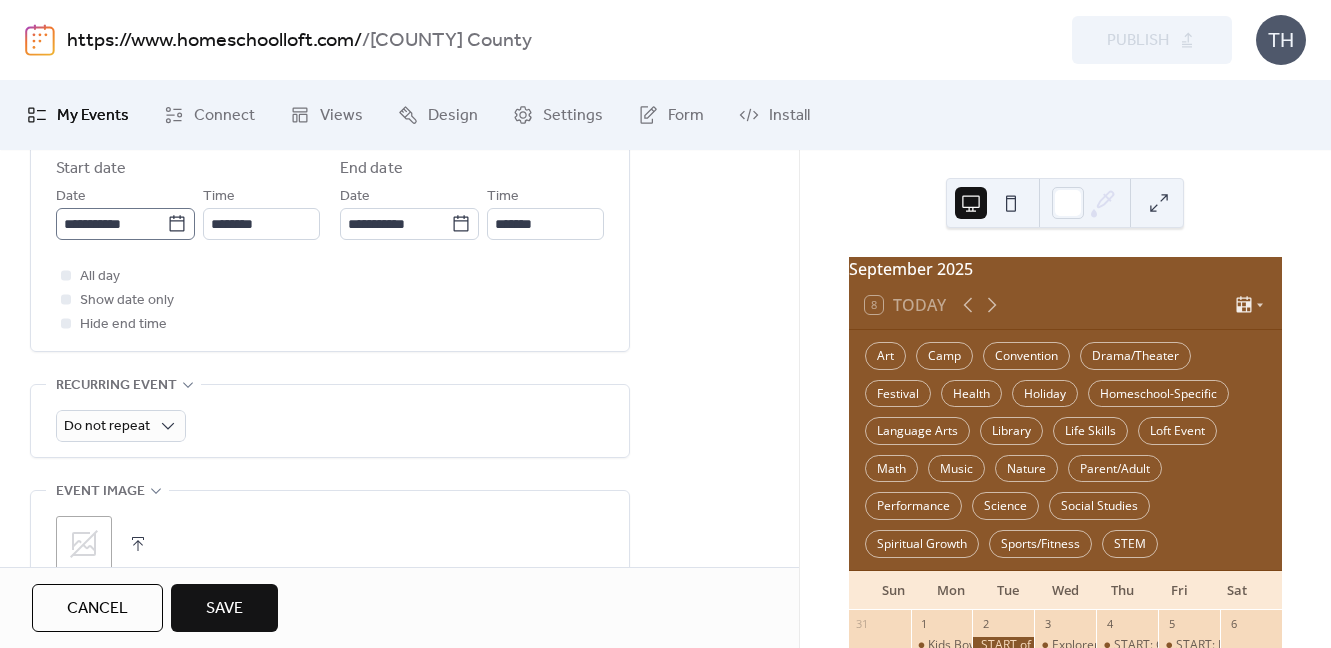 click 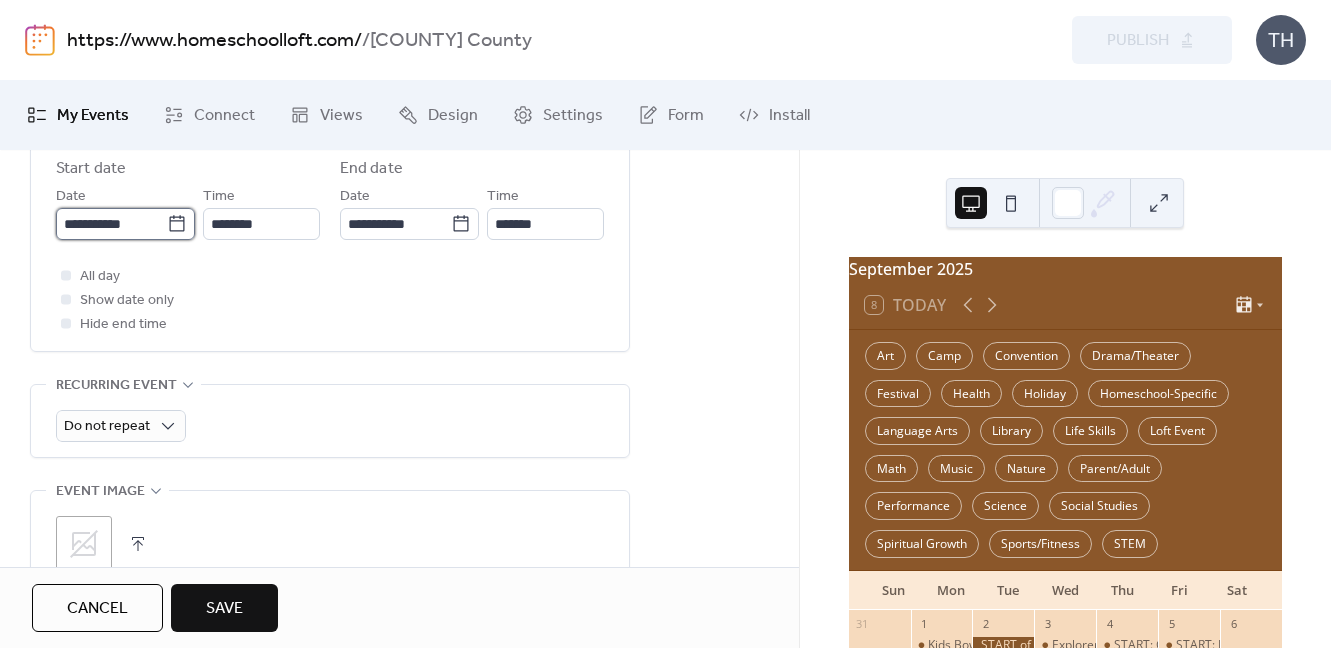 click on "**********" at bounding box center [111, 224] 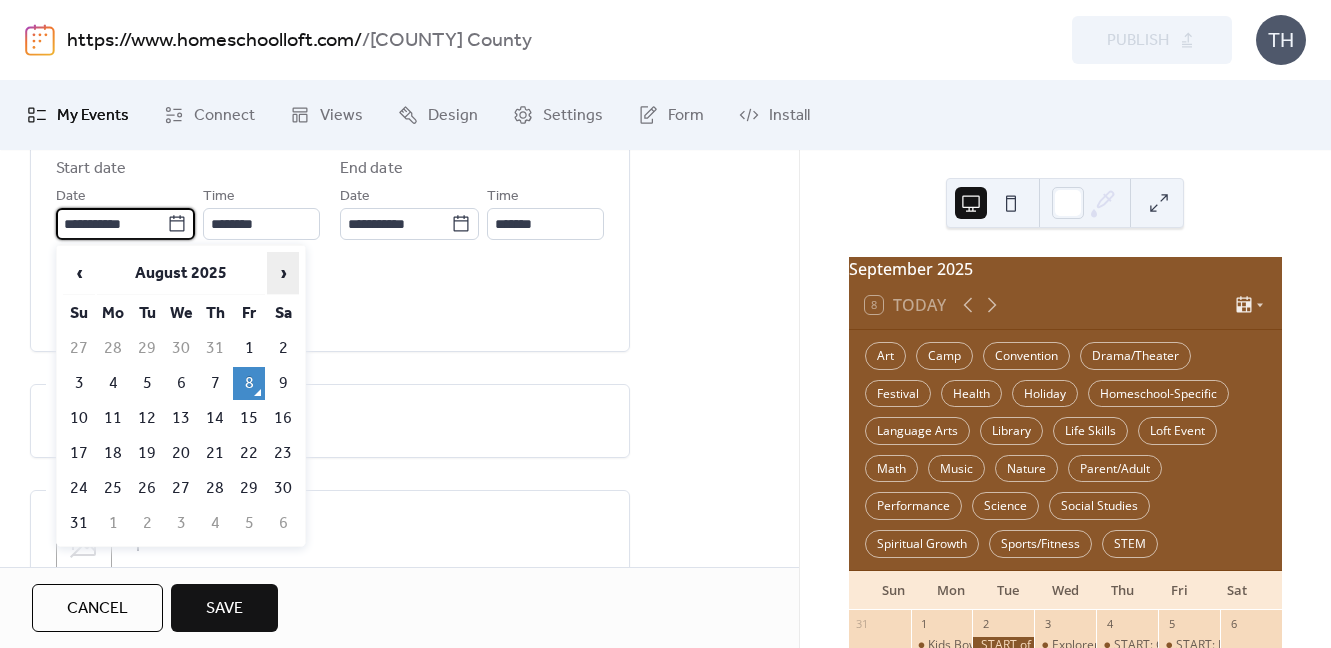 click on "›" at bounding box center (283, 273) 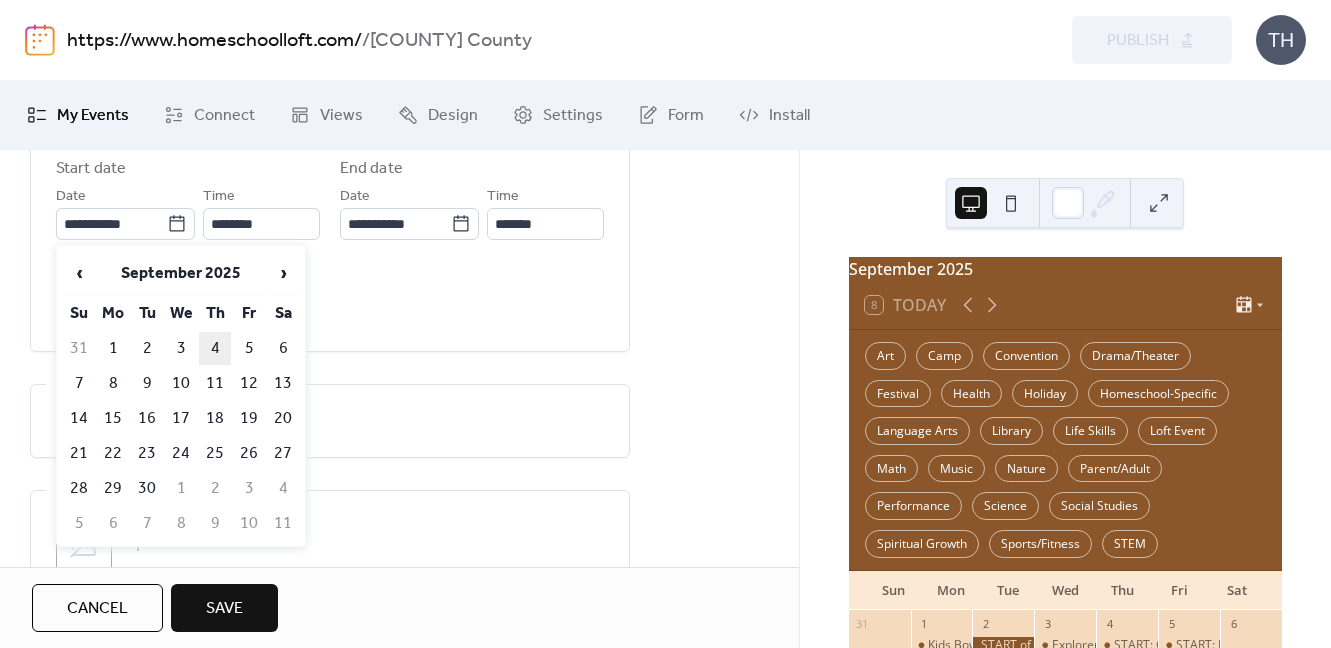 click on "4" at bounding box center (215, 348) 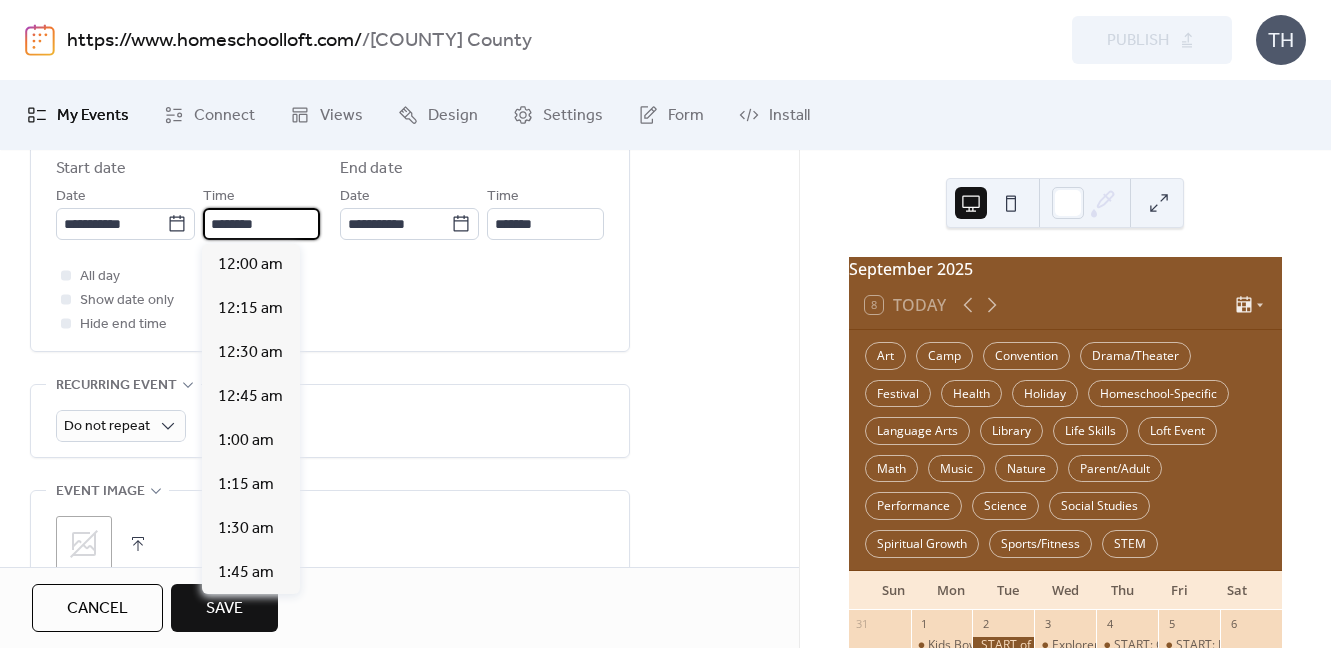 click on "********" at bounding box center [261, 224] 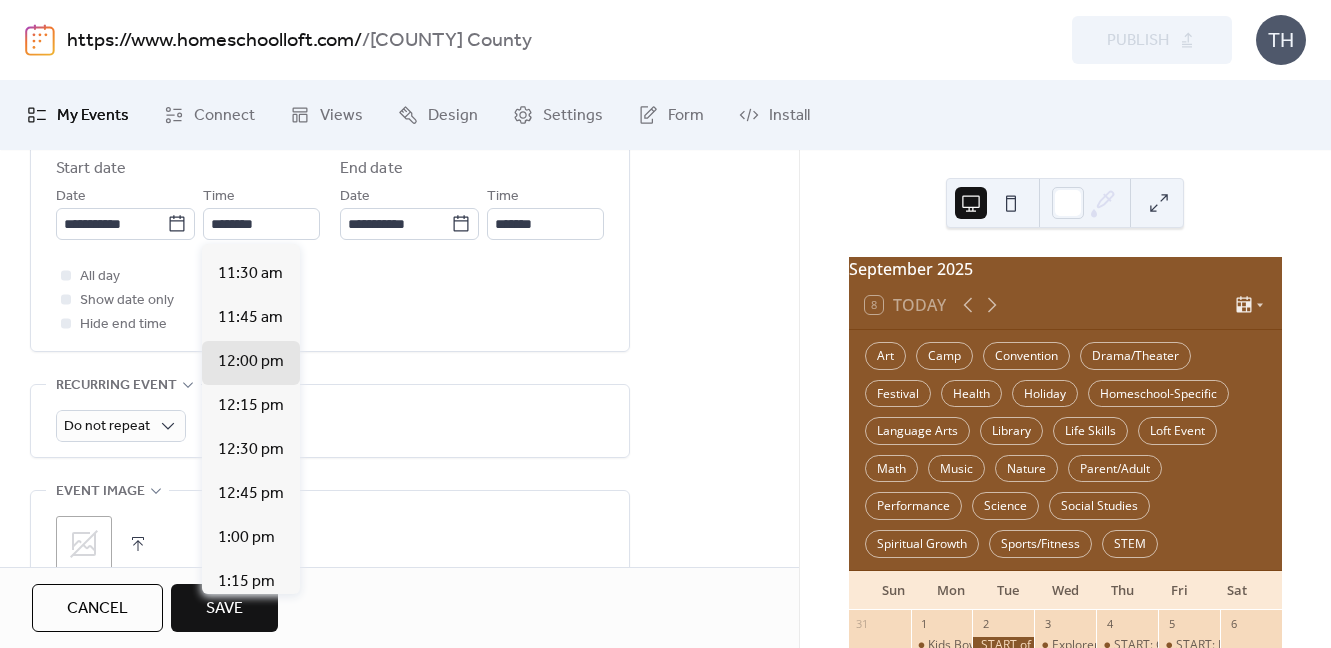 scroll, scrollTop: 1984, scrollLeft: 0, axis: vertical 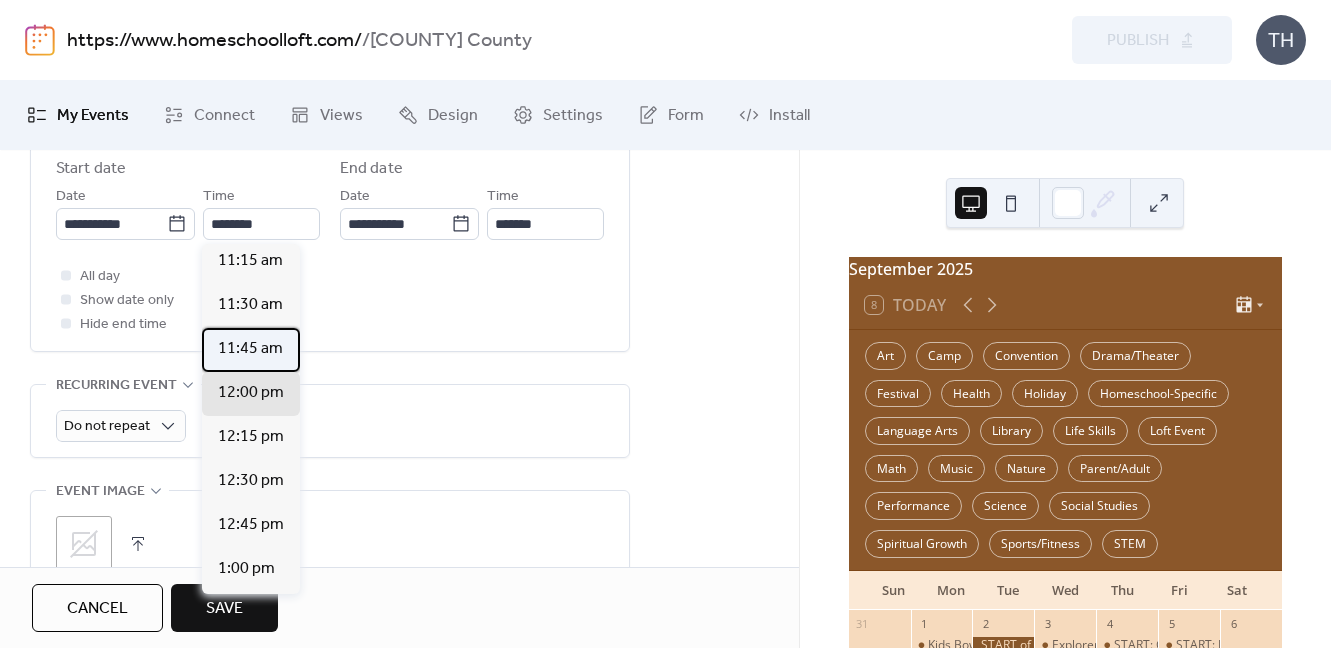 click on "11:45 am" at bounding box center [251, 350] 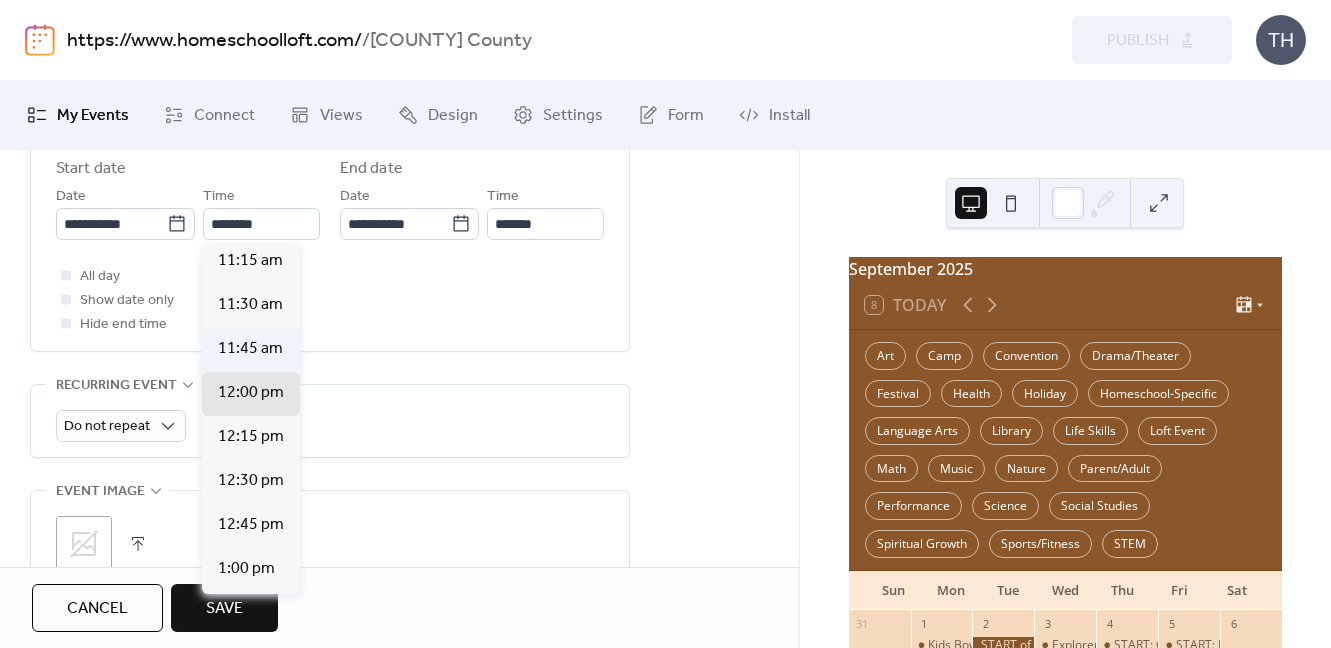 type on "********" 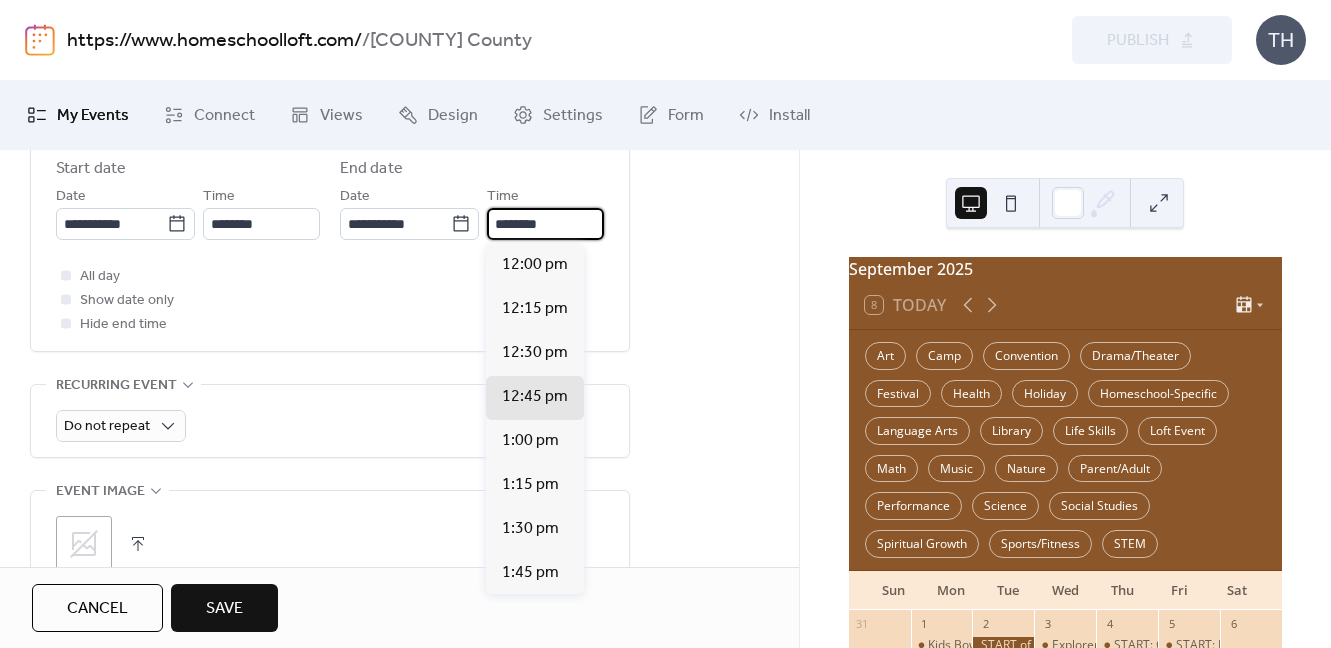 click on "********" at bounding box center [545, 224] 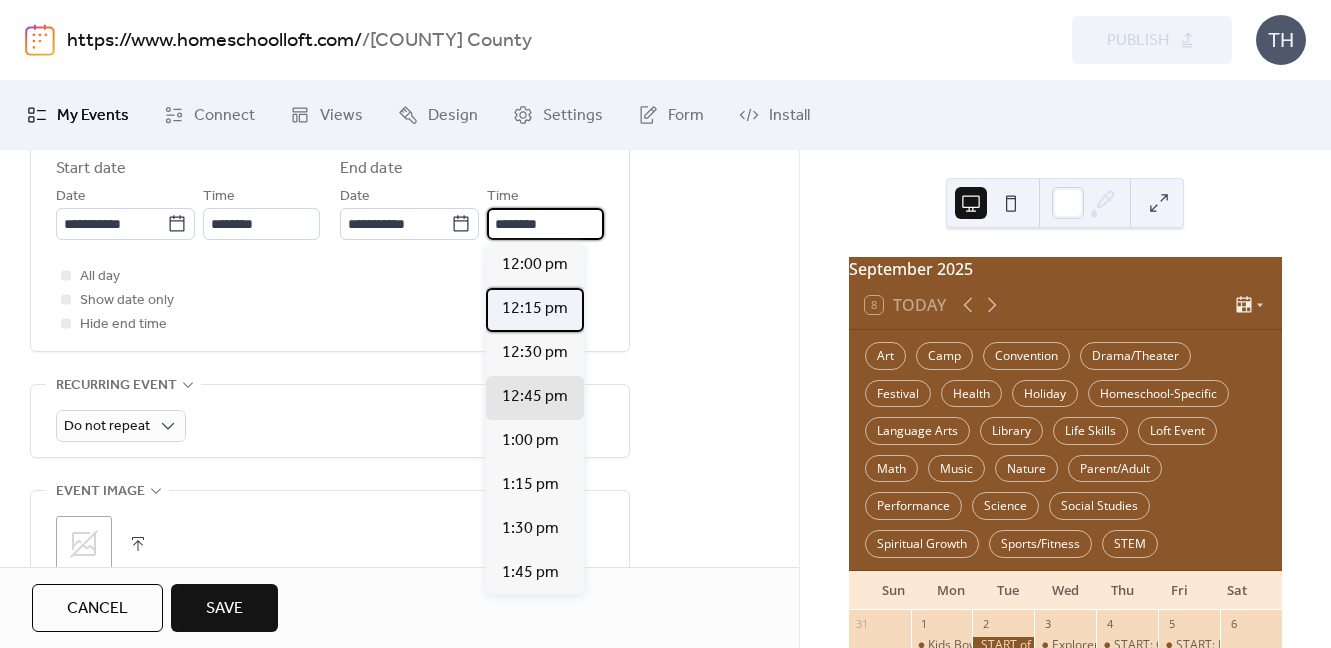 click on "12:15 pm" at bounding box center (535, 310) 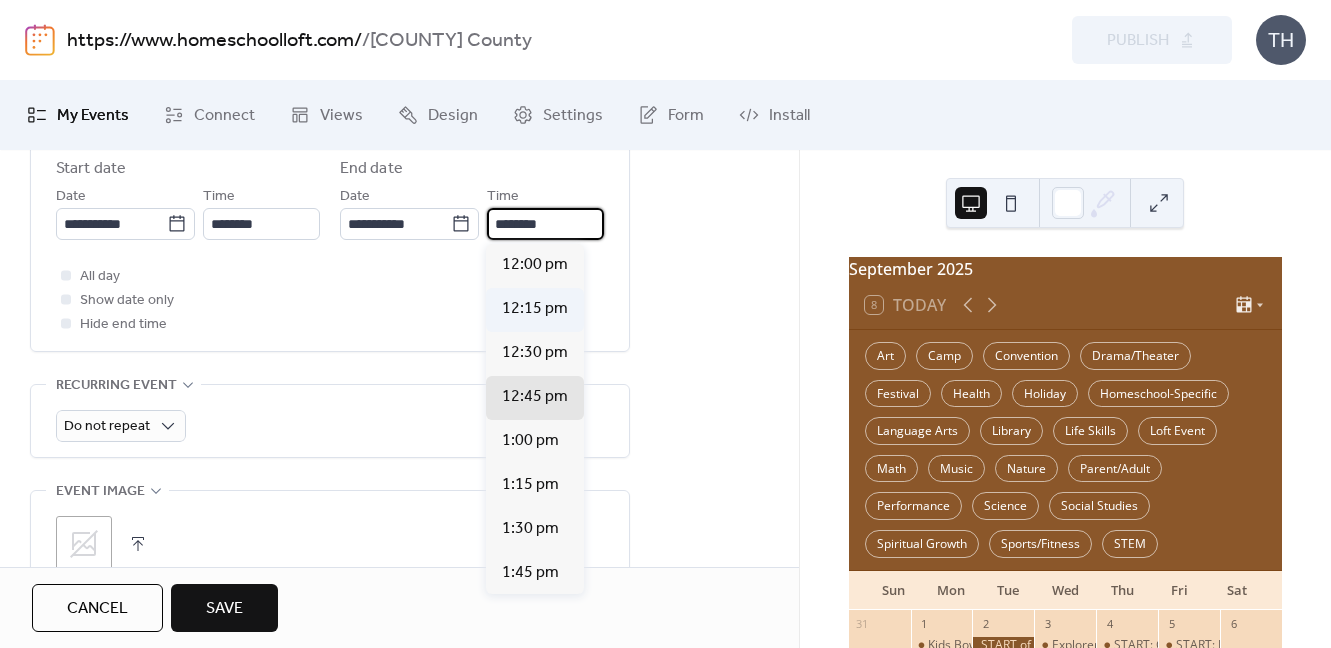 type on "********" 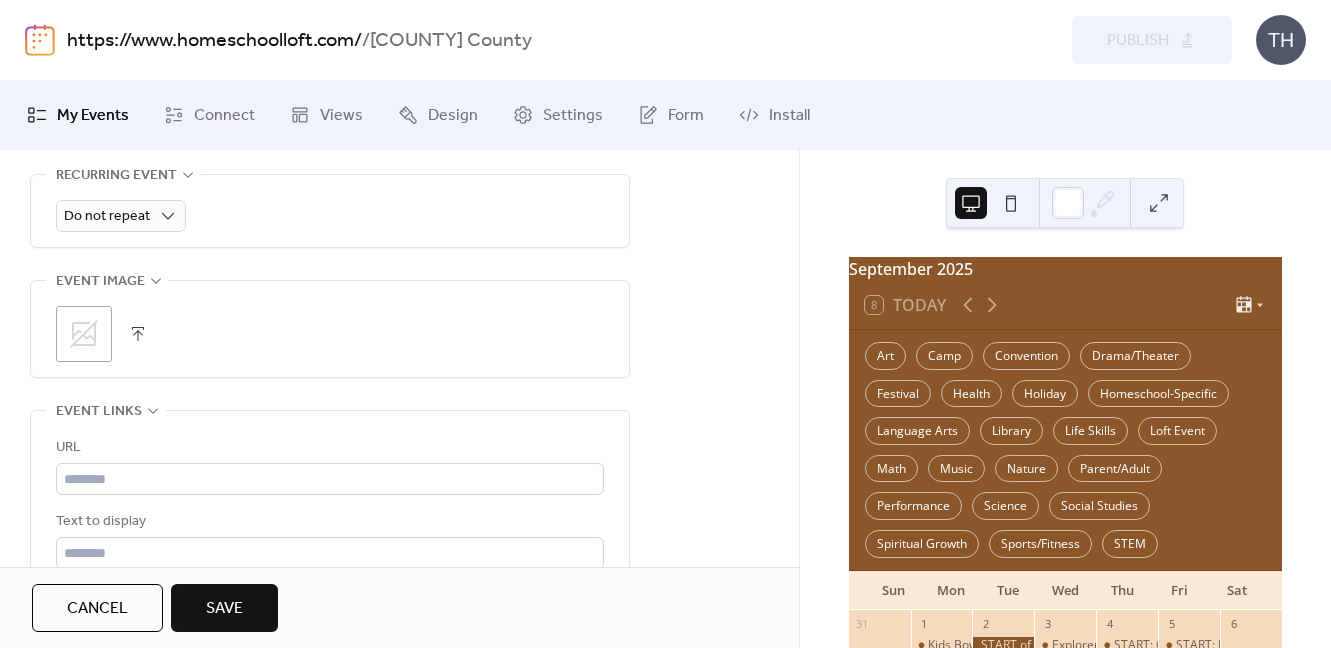 scroll, scrollTop: 972, scrollLeft: 0, axis: vertical 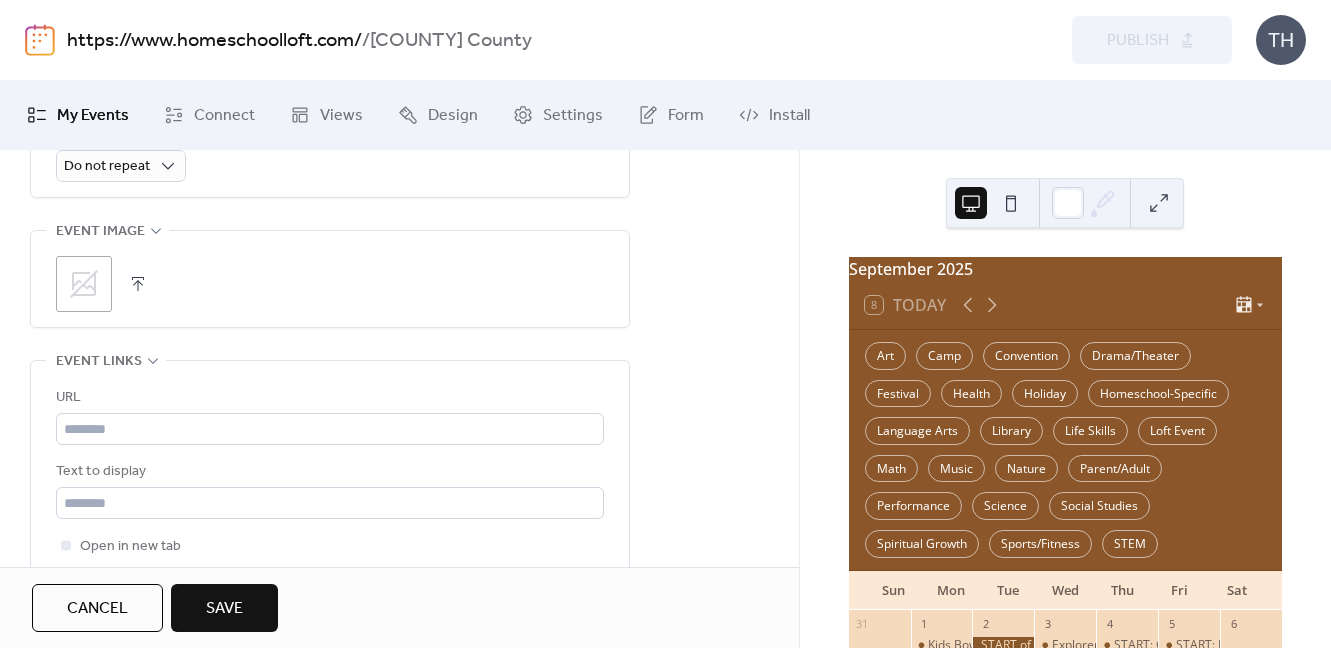 click at bounding box center [138, 284] 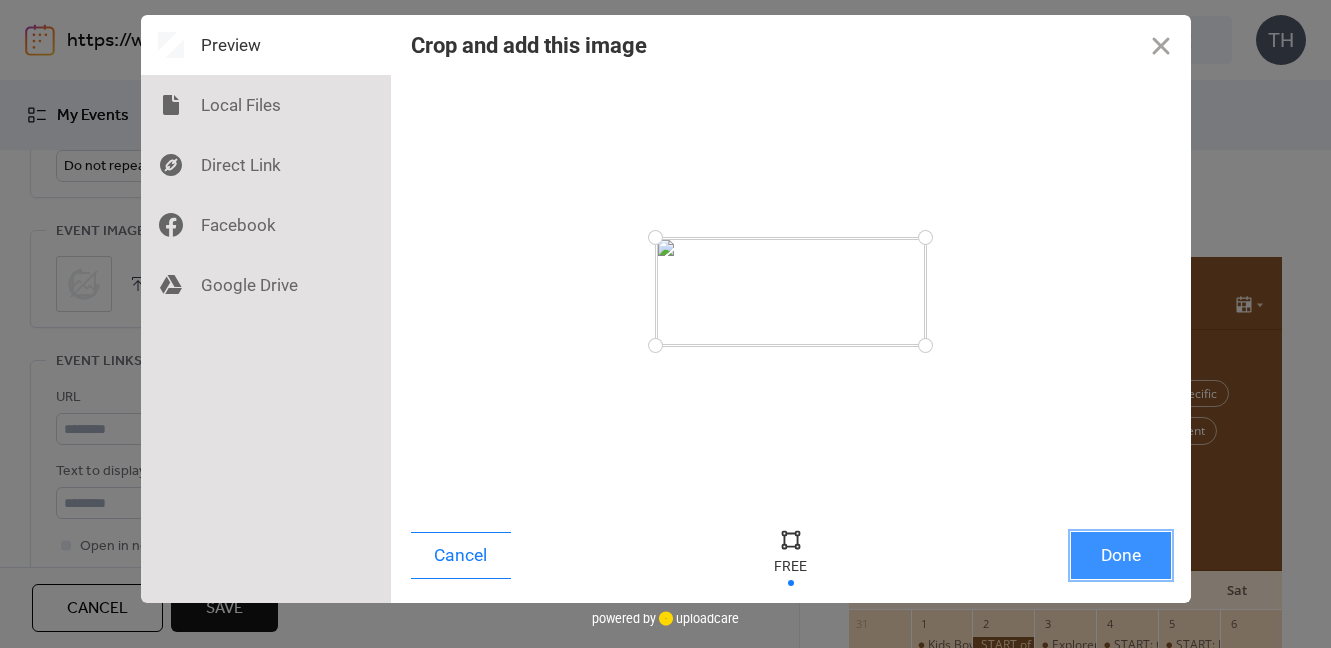 click on "Done" at bounding box center (1121, 555) 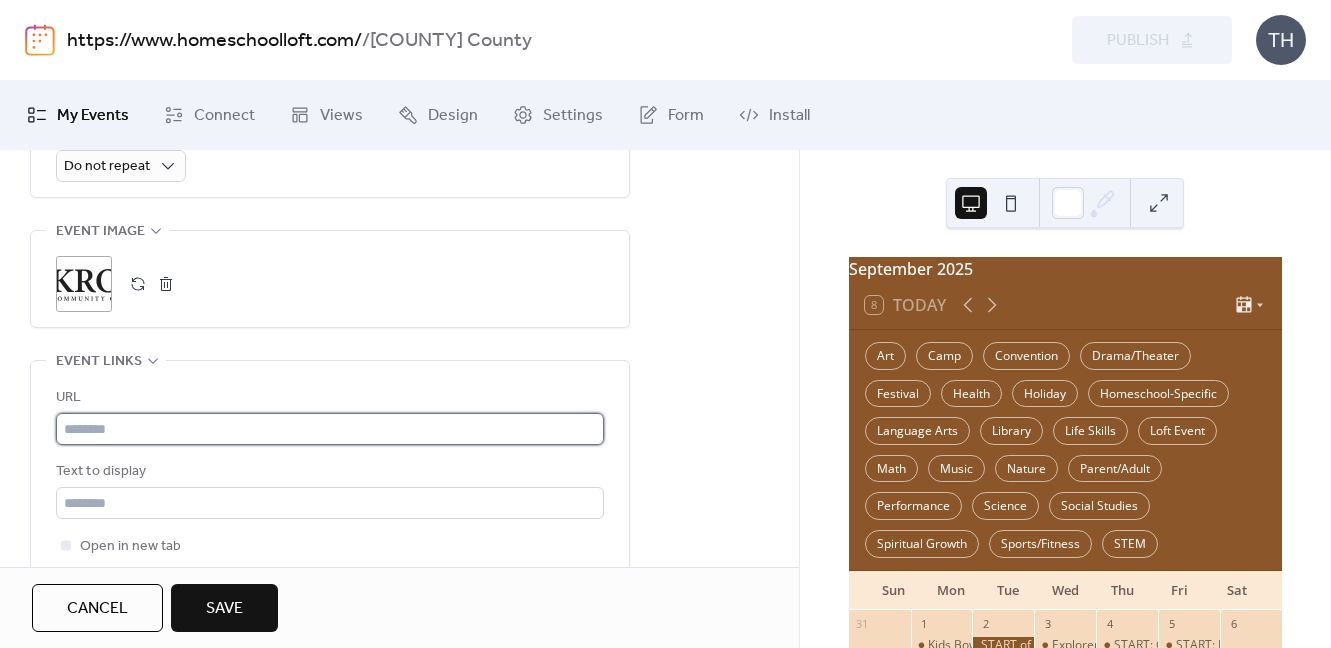 click at bounding box center [330, 429] 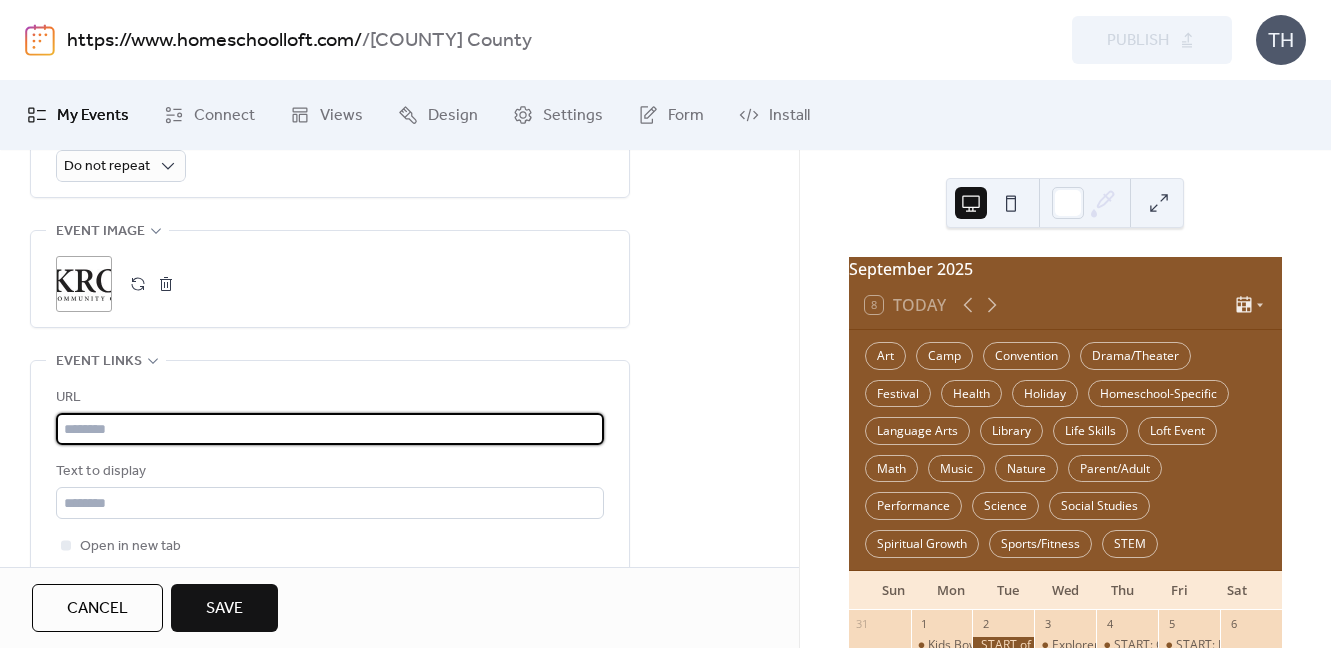 paste on "**********" 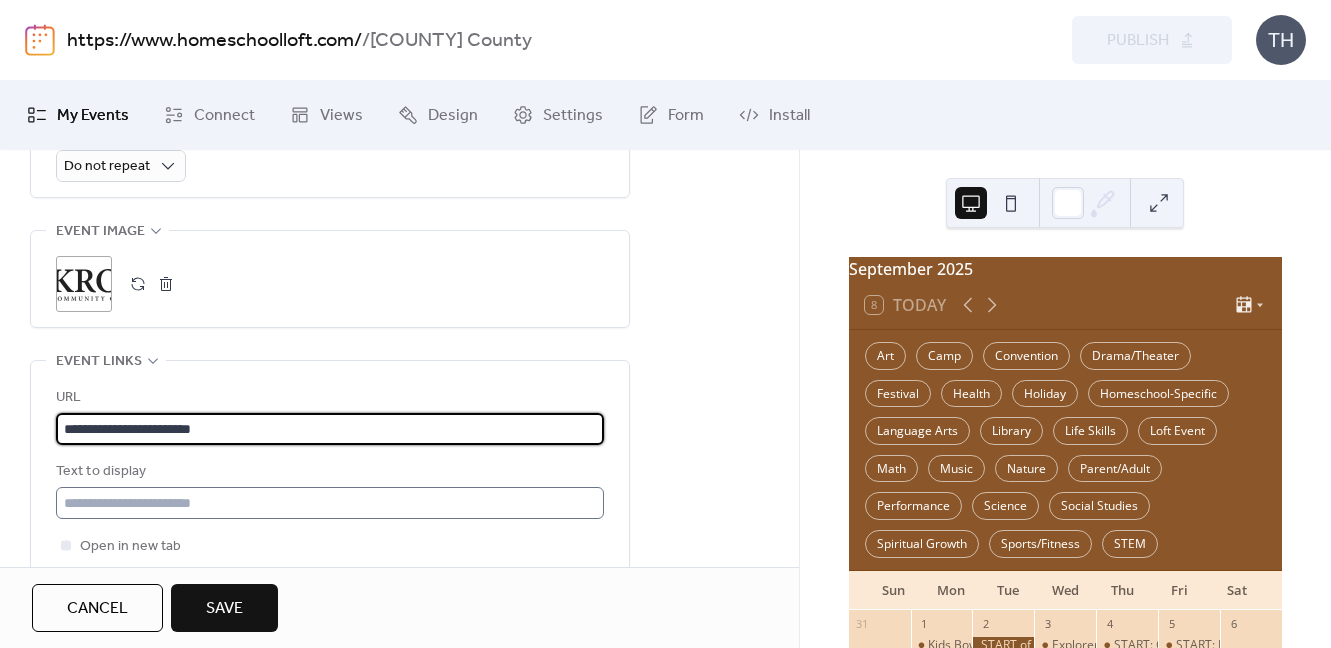type on "**********" 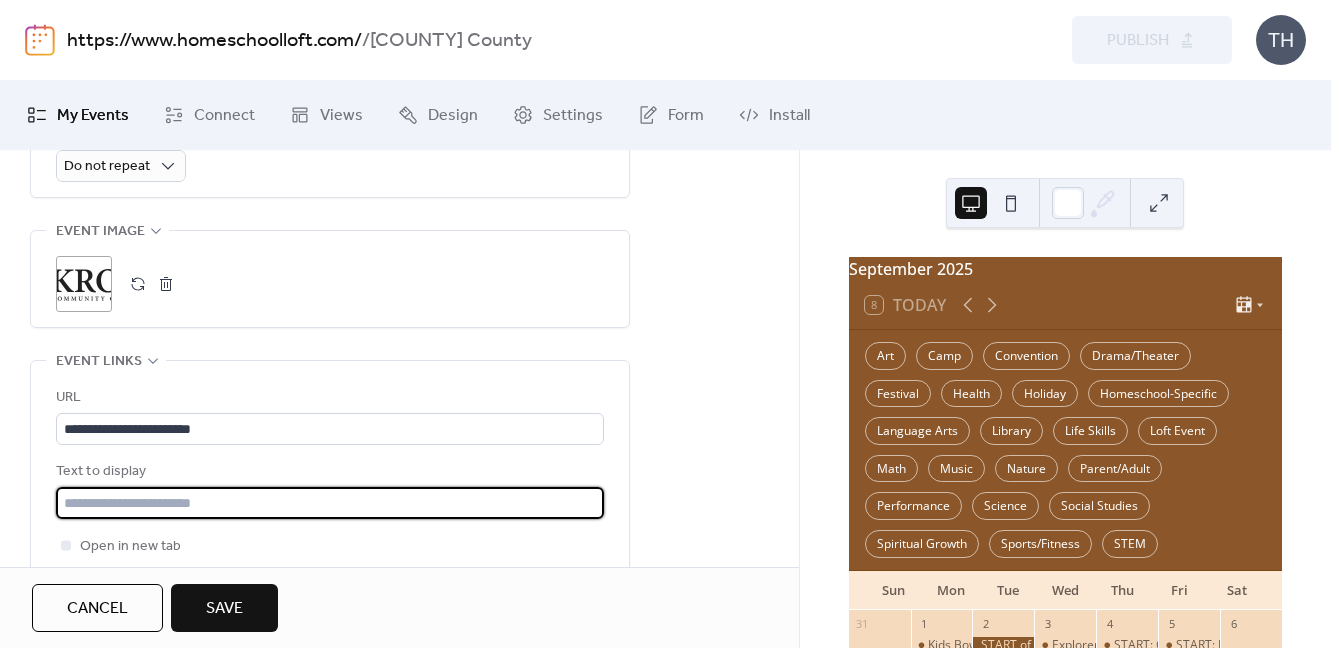 click at bounding box center (330, 503) 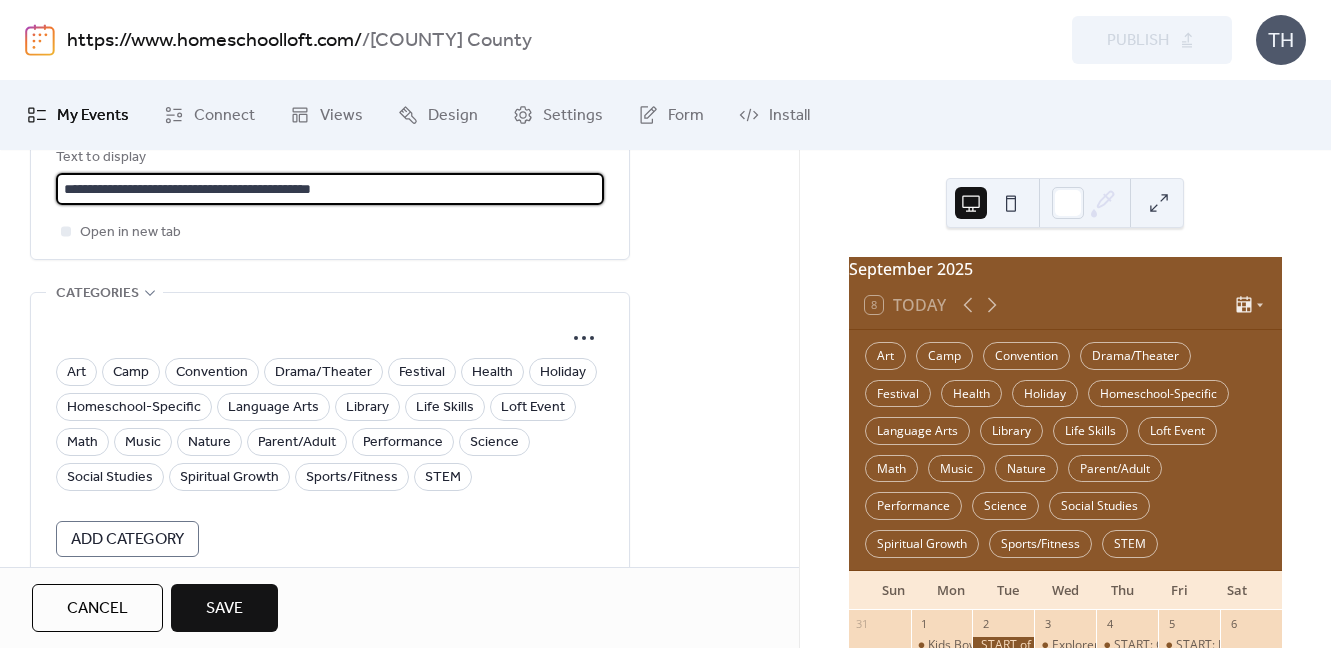 scroll, scrollTop: 1390, scrollLeft: 0, axis: vertical 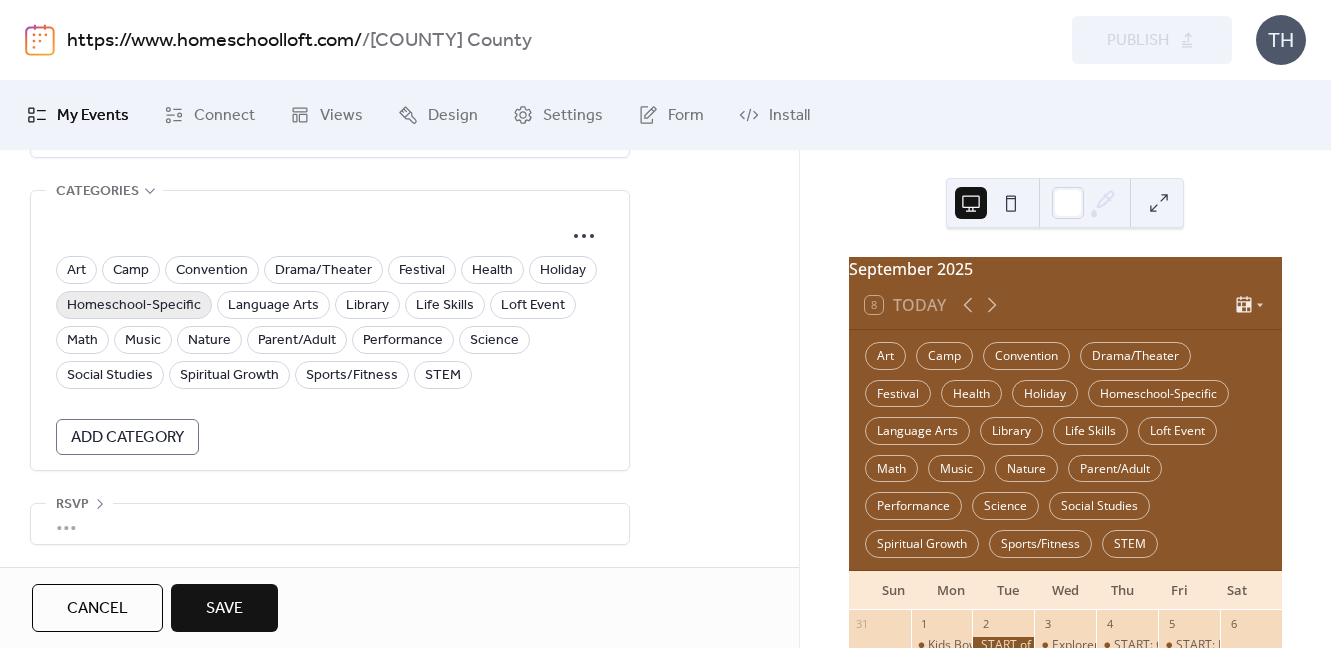 type on "**********" 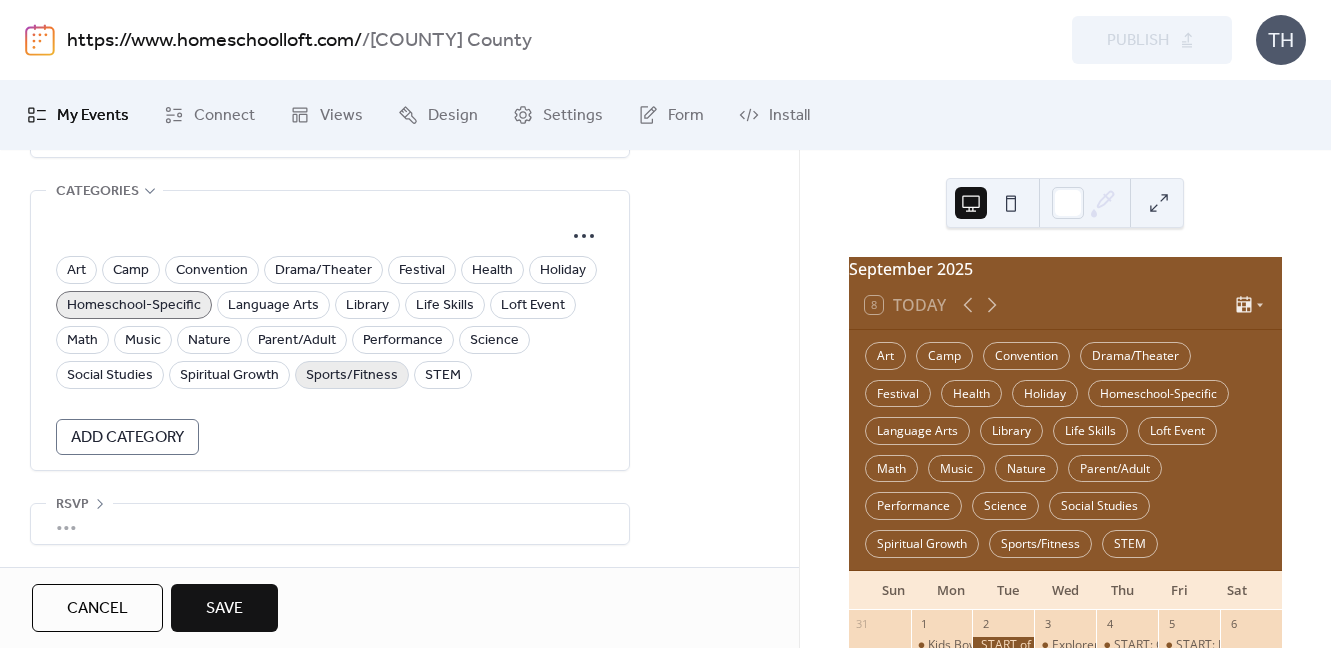 click on "Sports/Fitness" at bounding box center [352, 376] 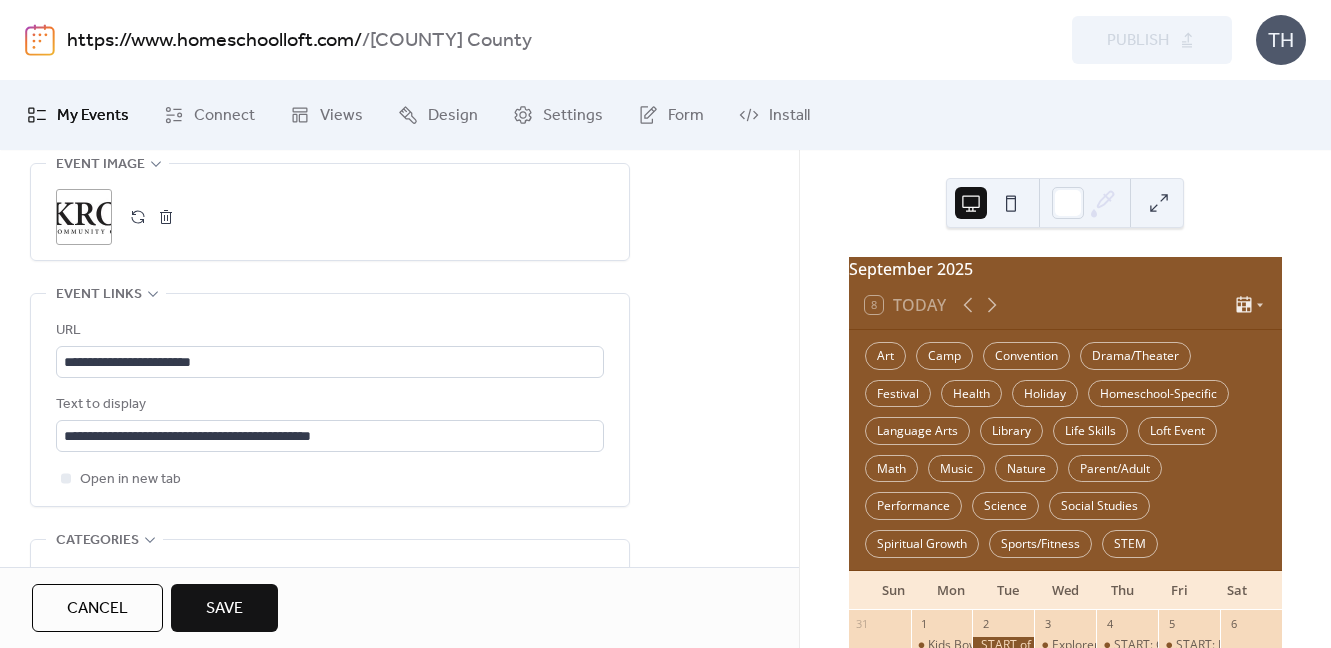 scroll, scrollTop: 1056, scrollLeft: 0, axis: vertical 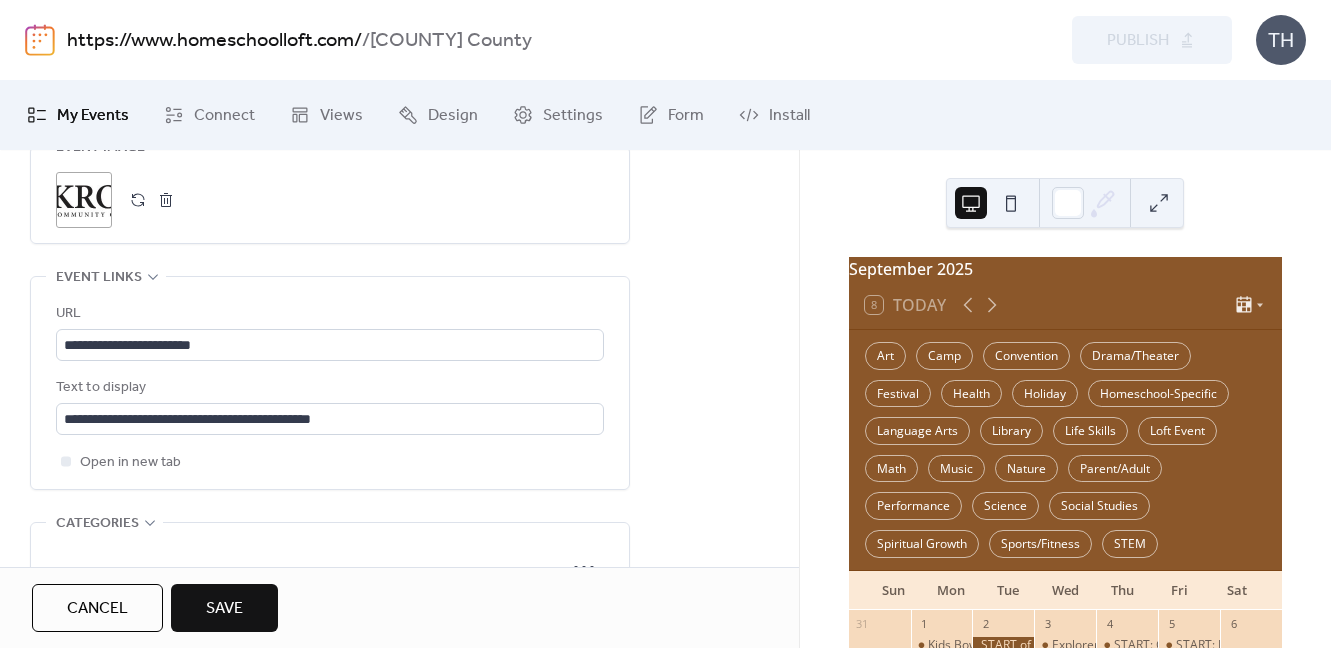 click on "Save" at bounding box center (224, 608) 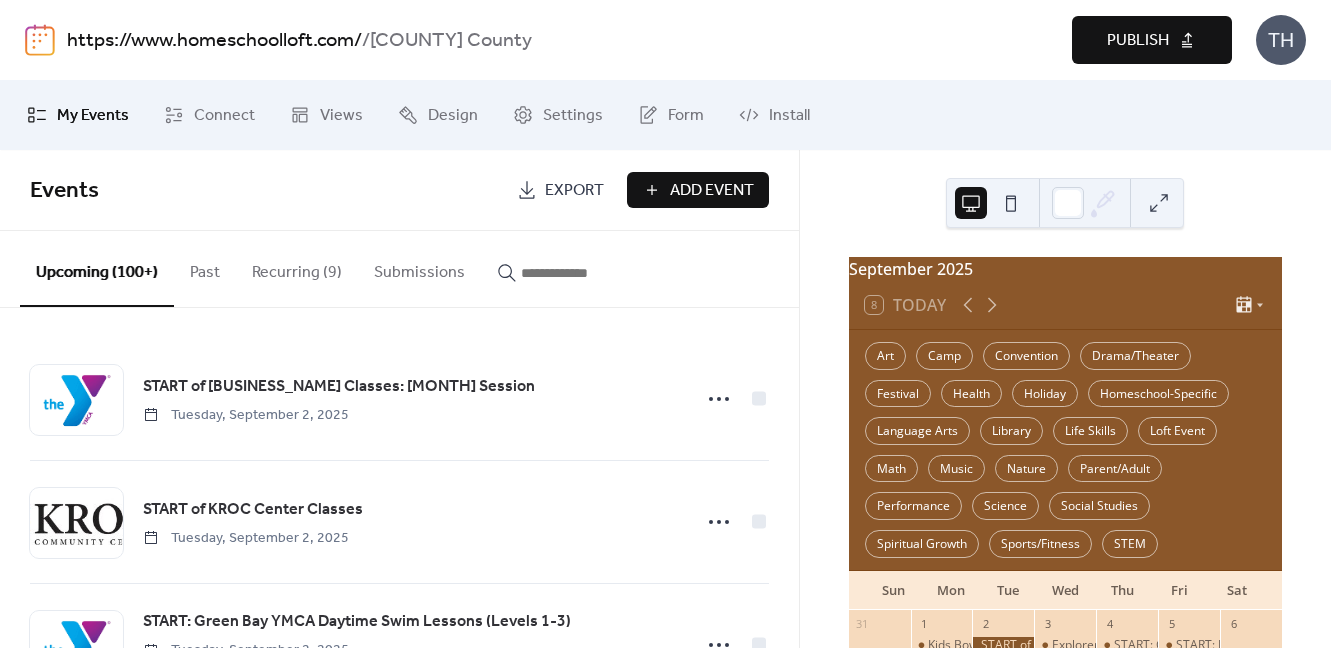 click at bounding box center [581, 273] 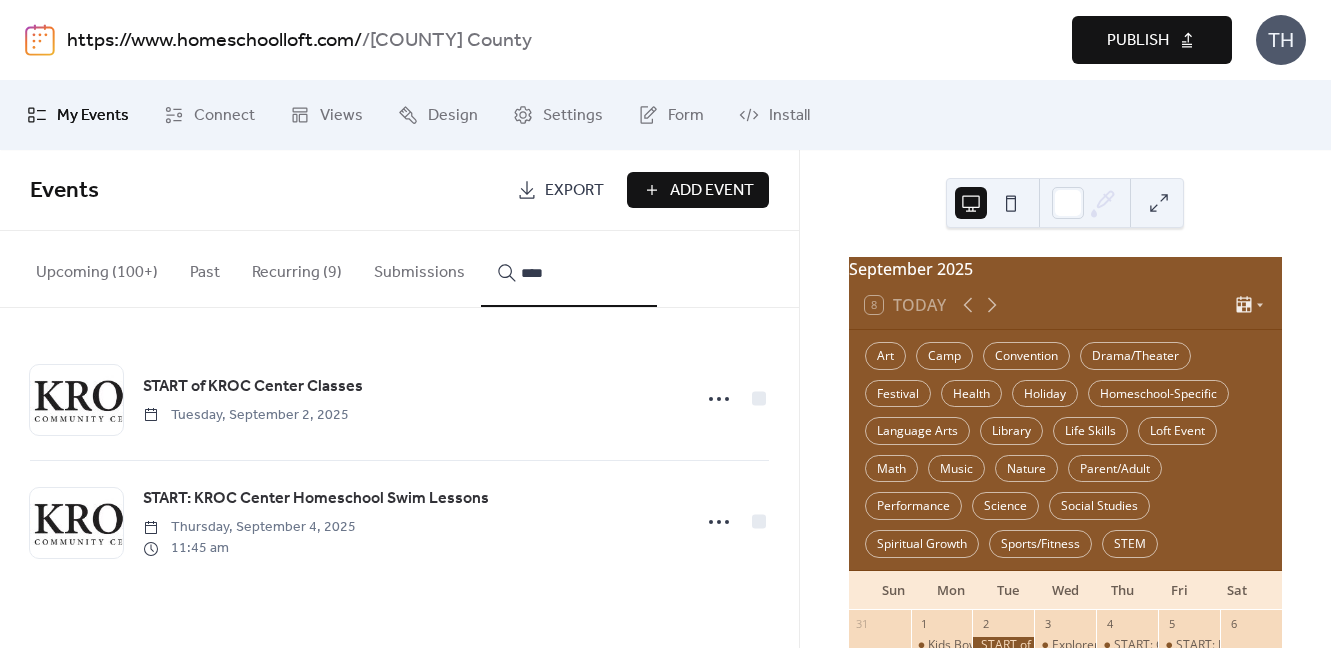 type on "****" 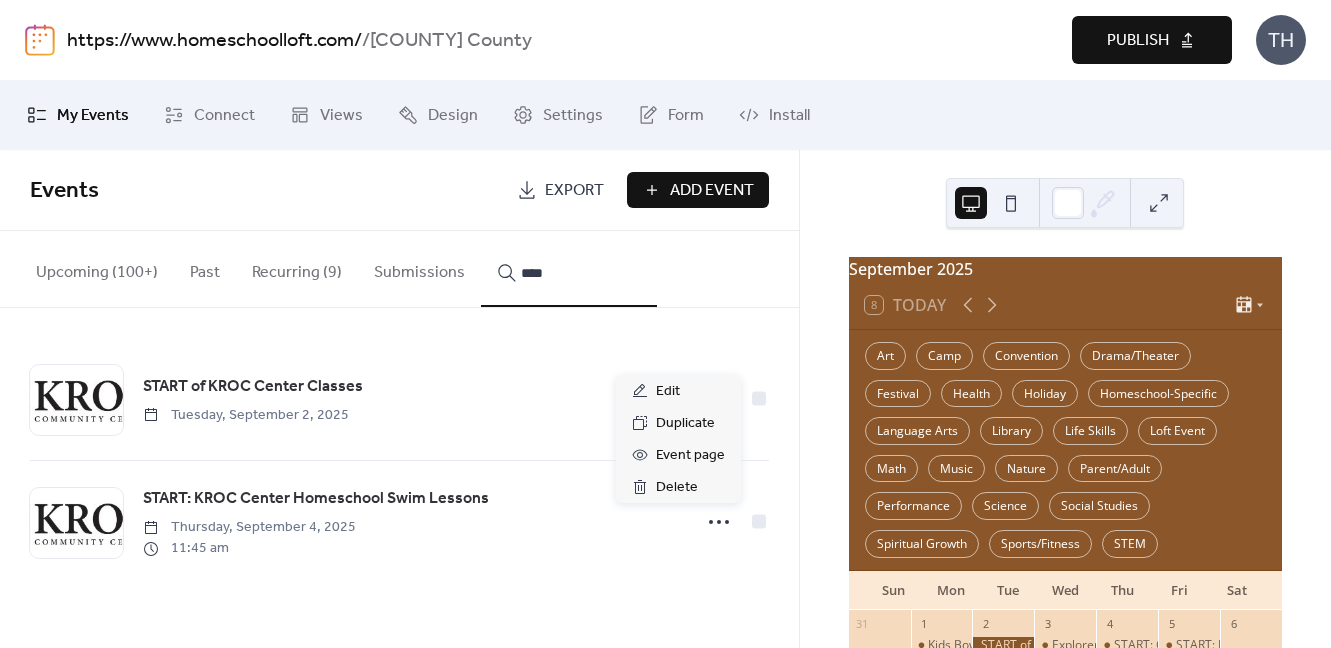 click 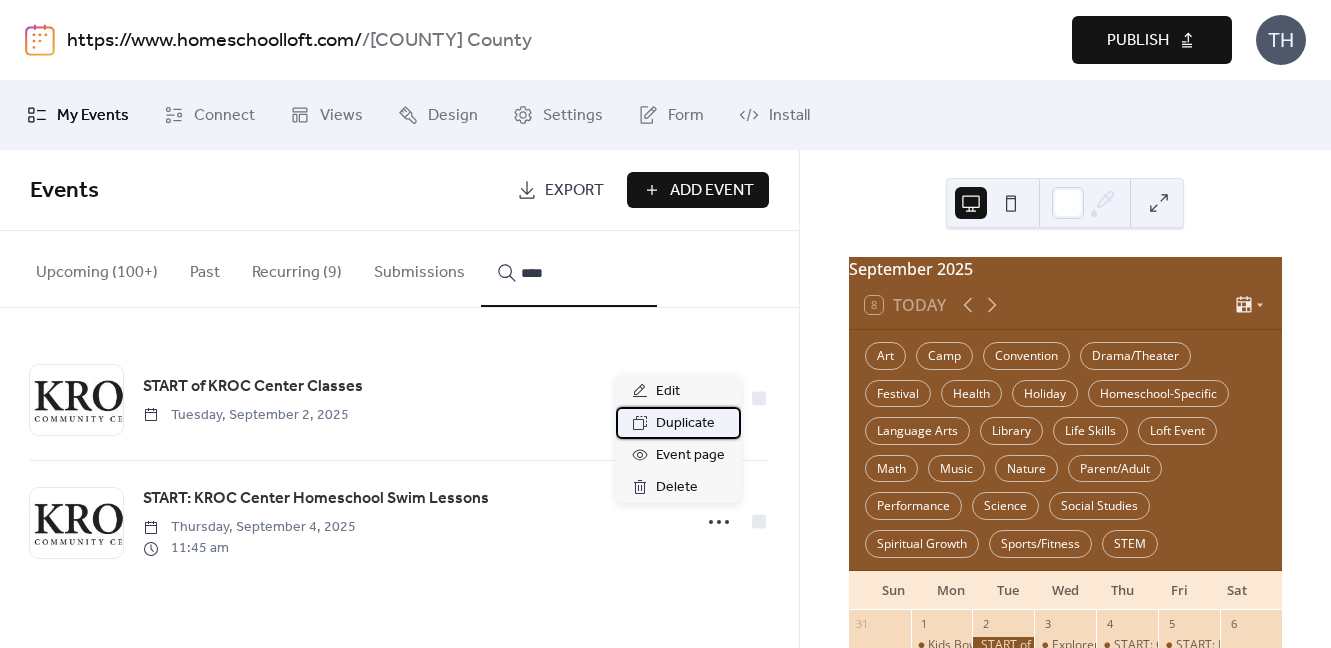 click on "Duplicate" at bounding box center (685, 424) 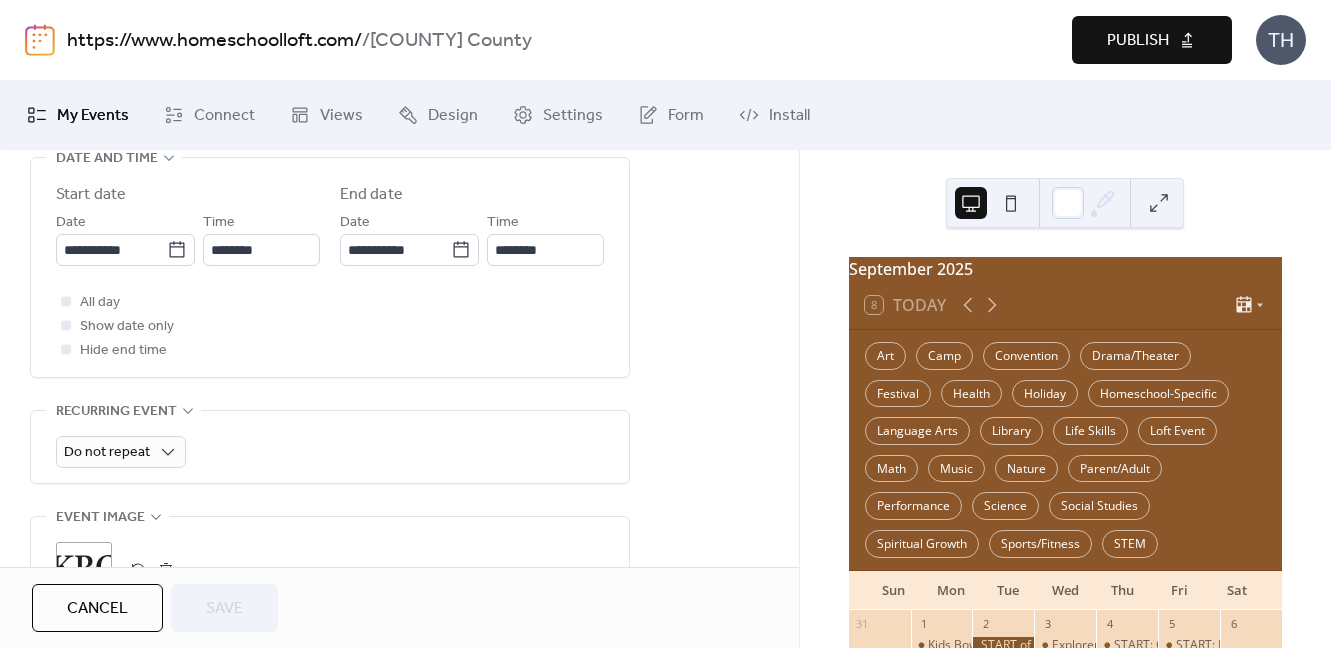 scroll, scrollTop: 691, scrollLeft: 0, axis: vertical 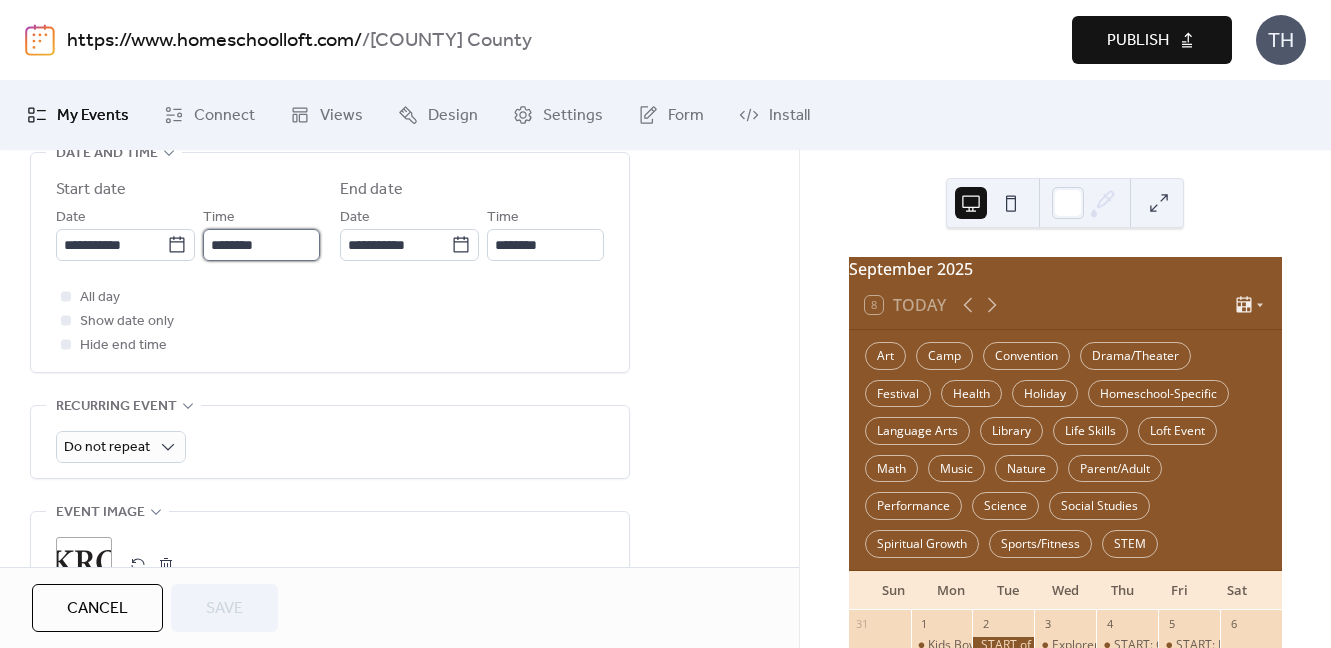 click on "********" at bounding box center (261, 245) 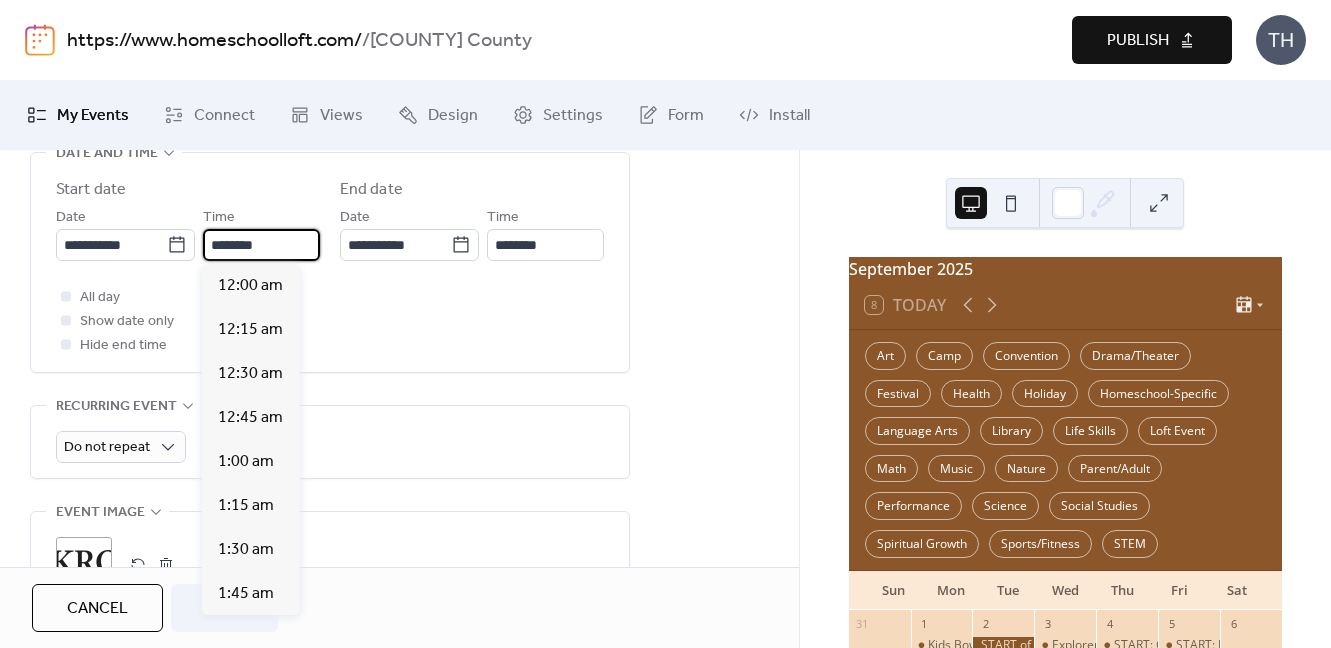 scroll, scrollTop: 2138, scrollLeft: 0, axis: vertical 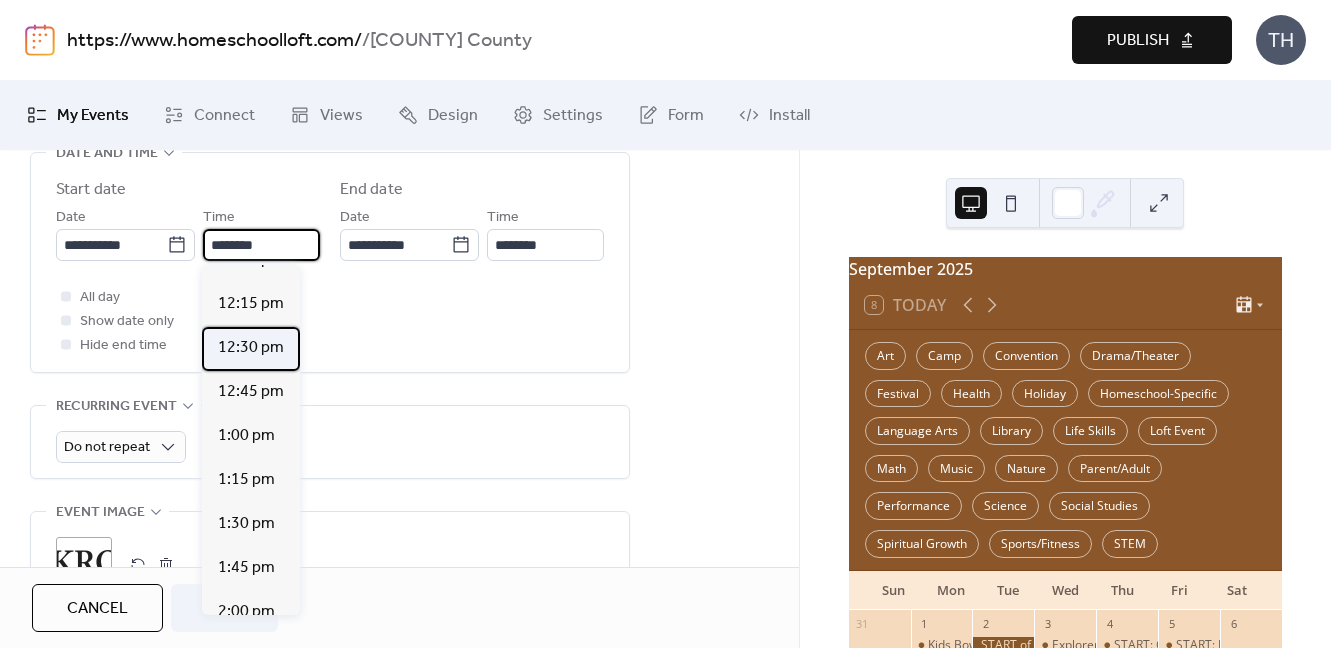click on "12:30 pm" at bounding box center [251, 349] 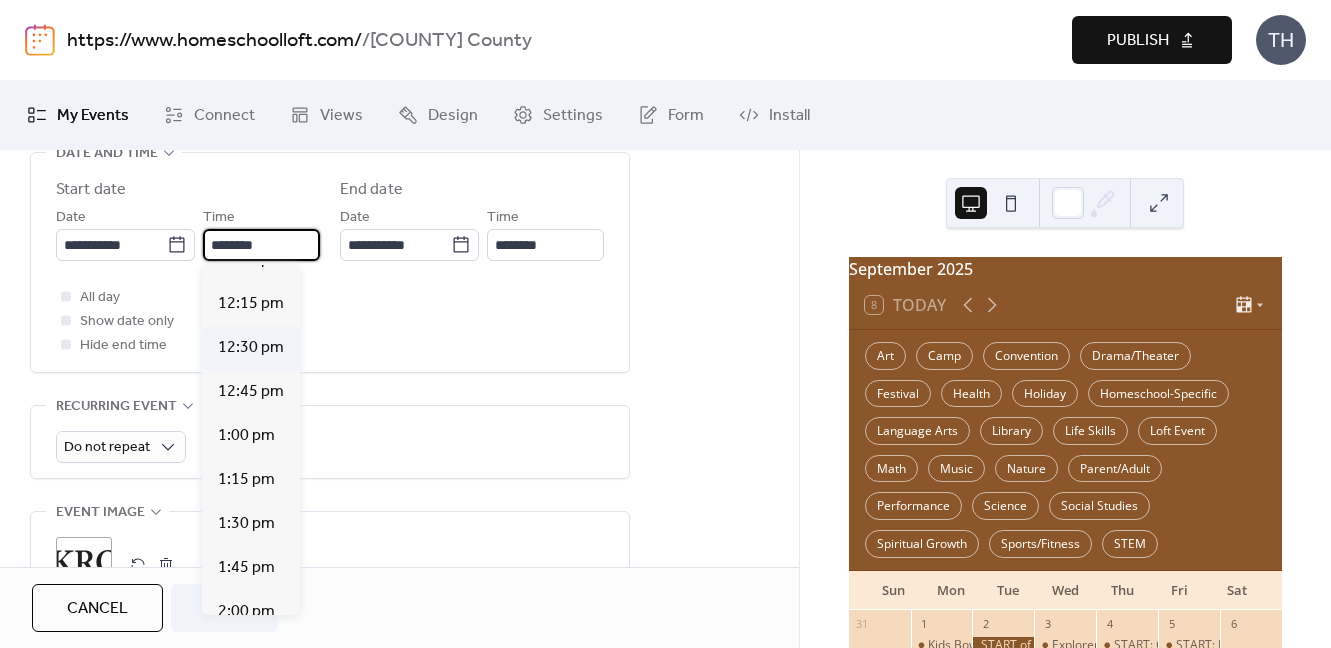 type on "********" 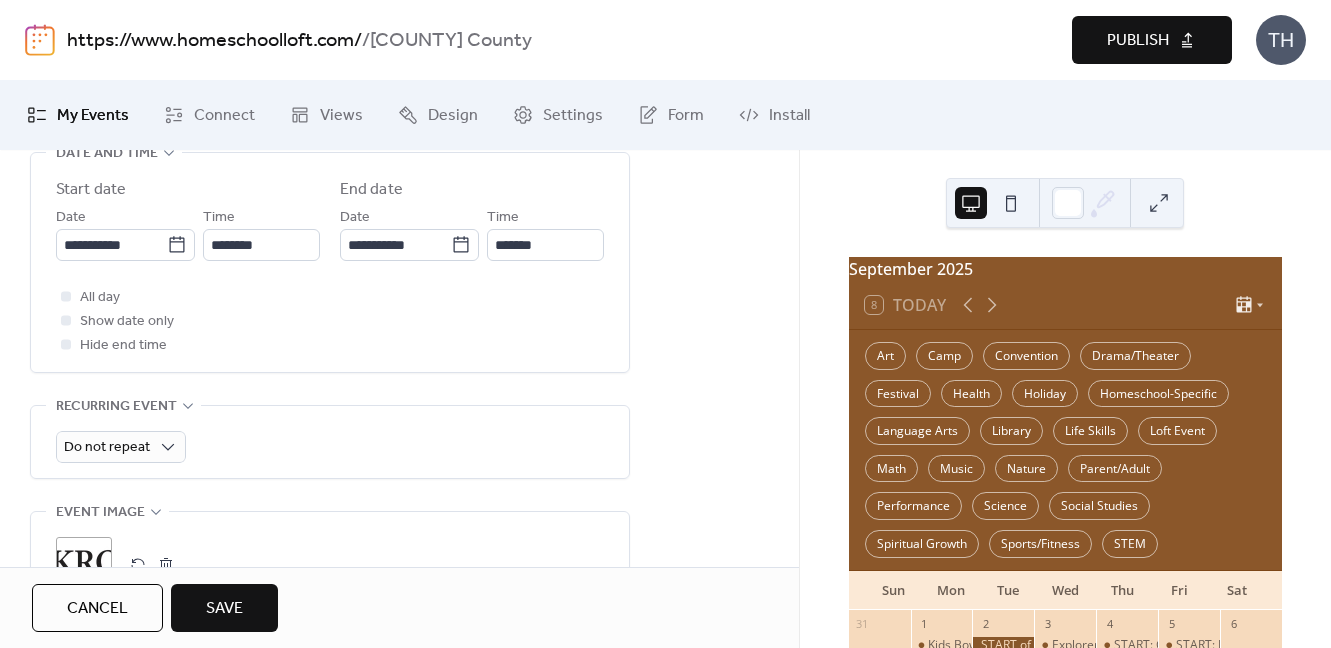 click on "Save" at bounding box center (224, 608) 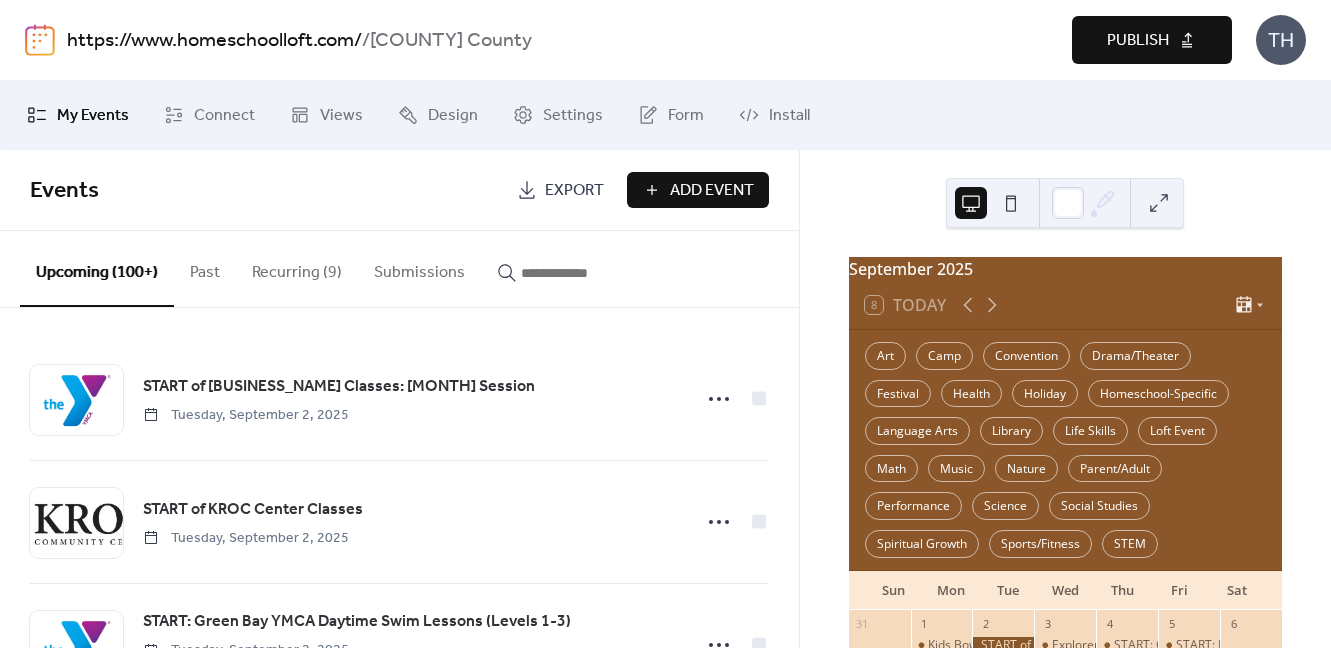click on "Publish" at bounding box center (1138, 41) 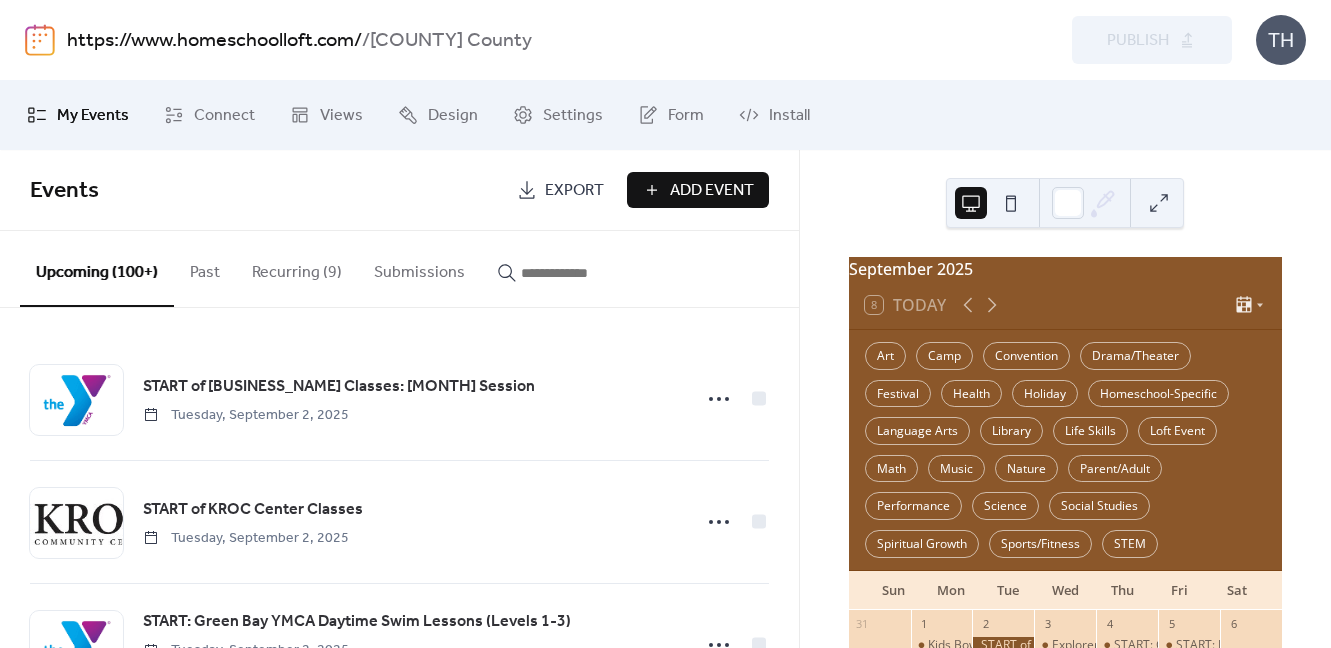 click on "Add Event" at bounding box center [712, 191] 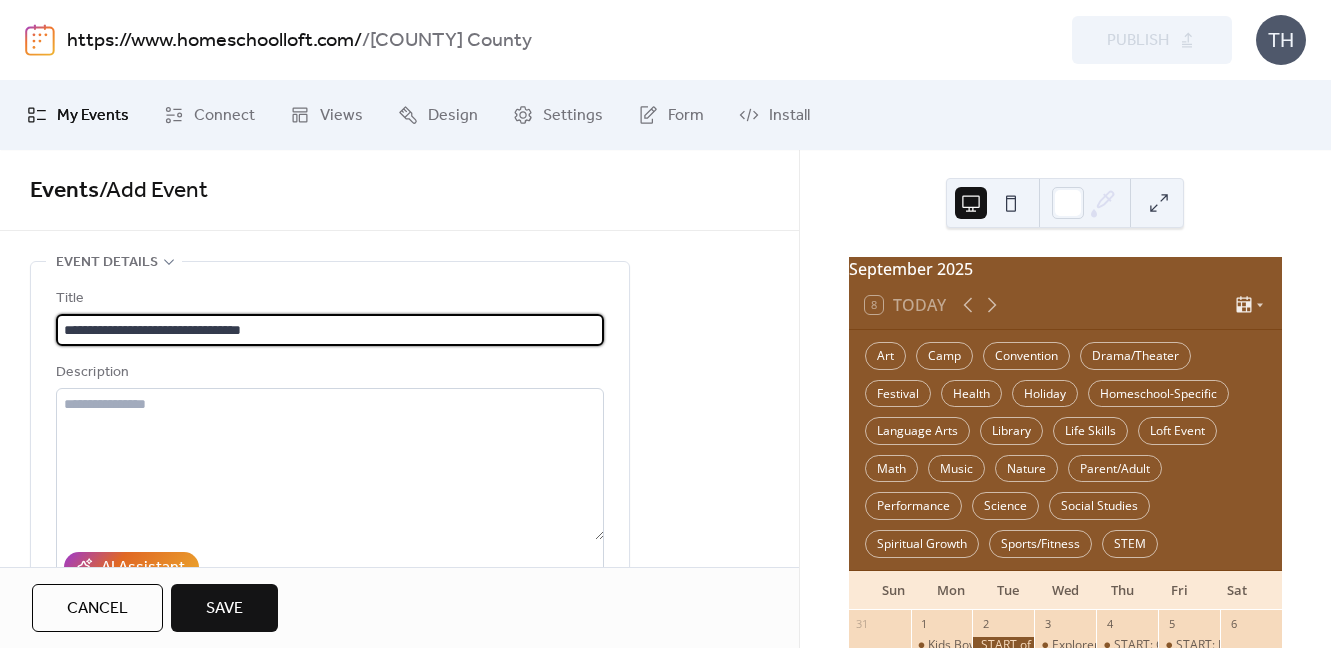 type on "**********" 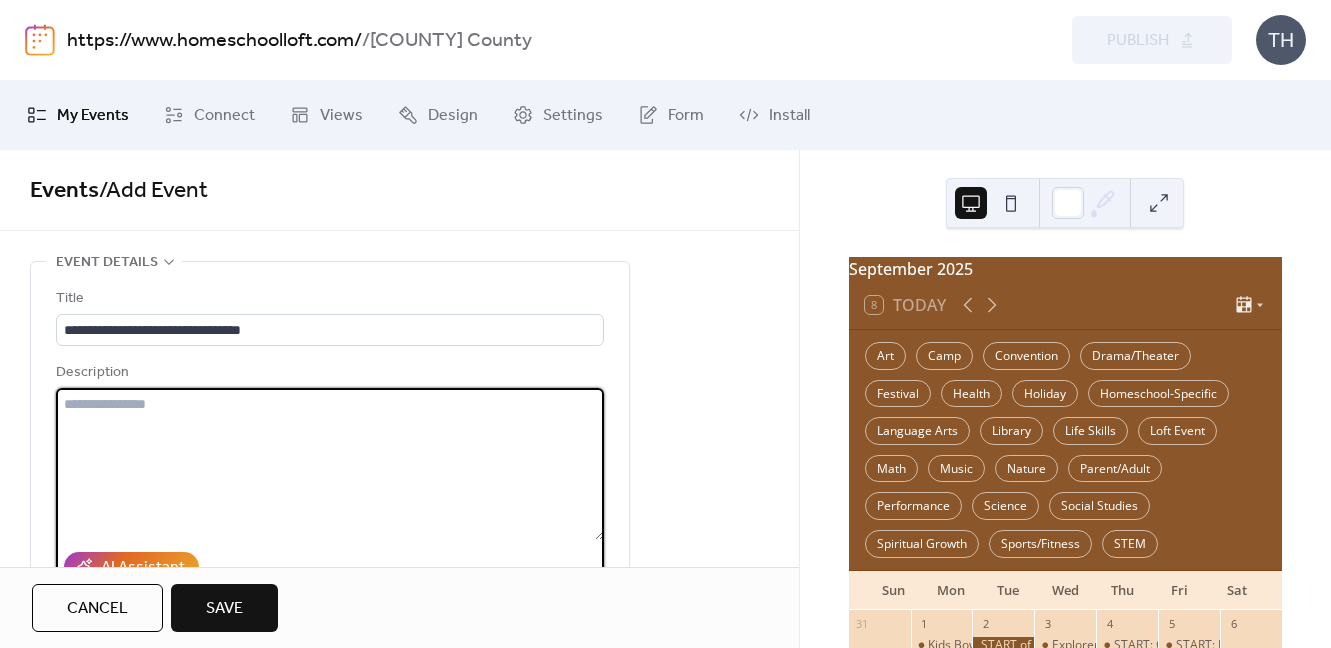 click at bounding box center (330, 464) 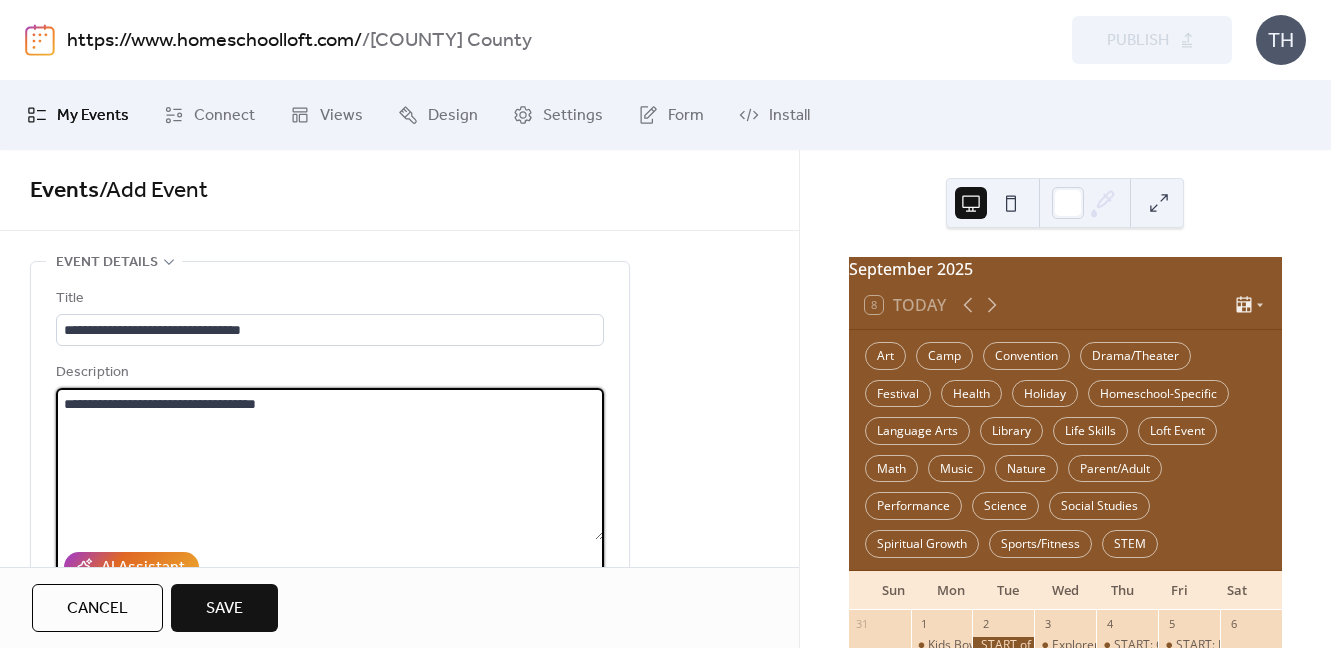 click on "**********" at bounding box center [330, 464] 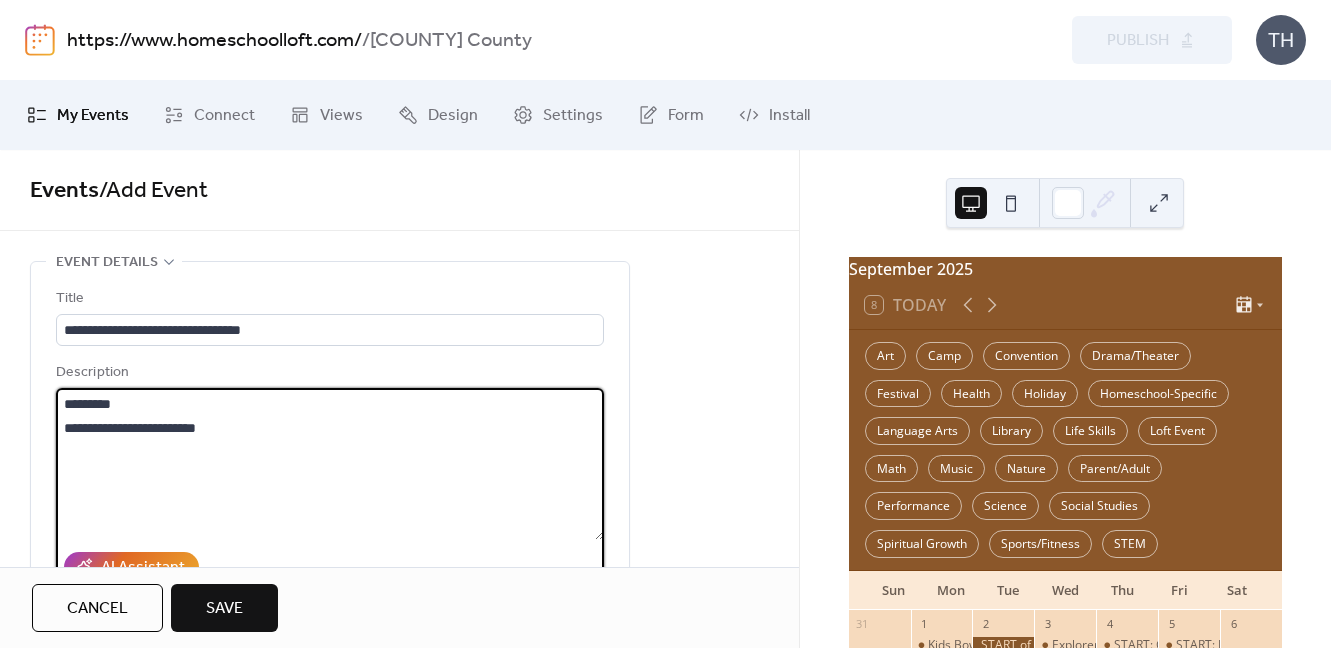 click on "*********" at bounding box center [330, 464] 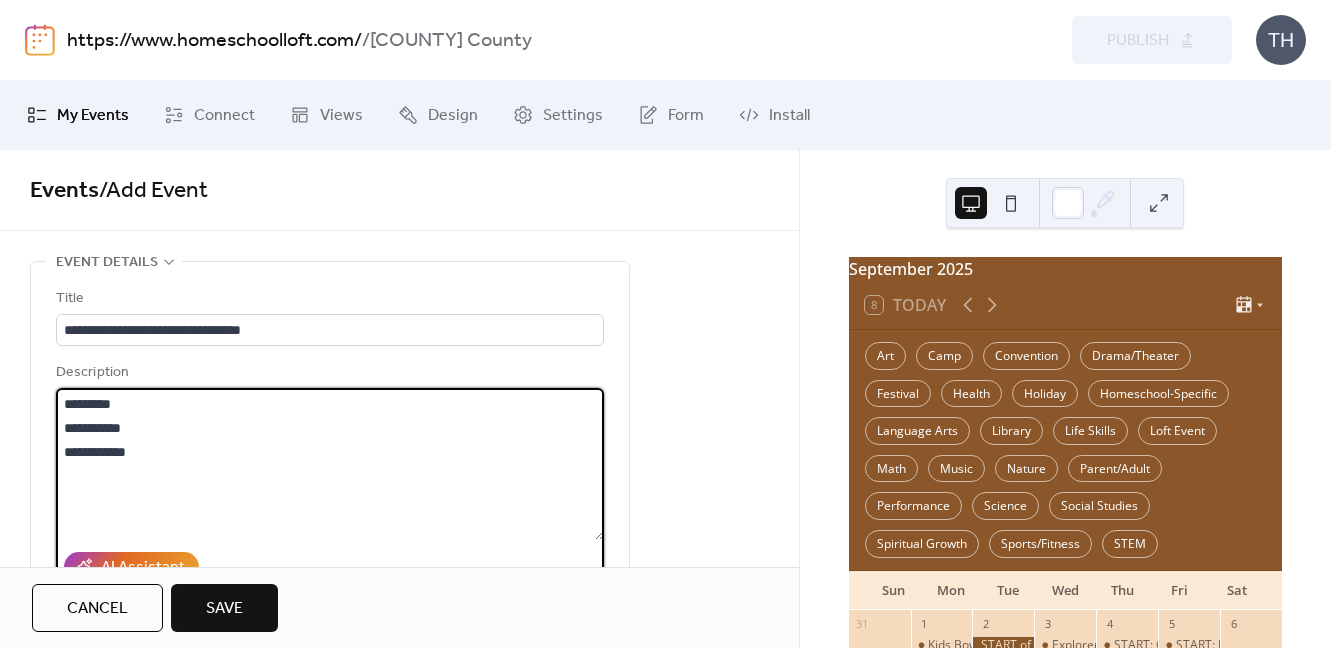 drag, startPoint x: 66, startPoint y: 449, endPoint x: 109, endPoint y: 447, distance: 43.046486 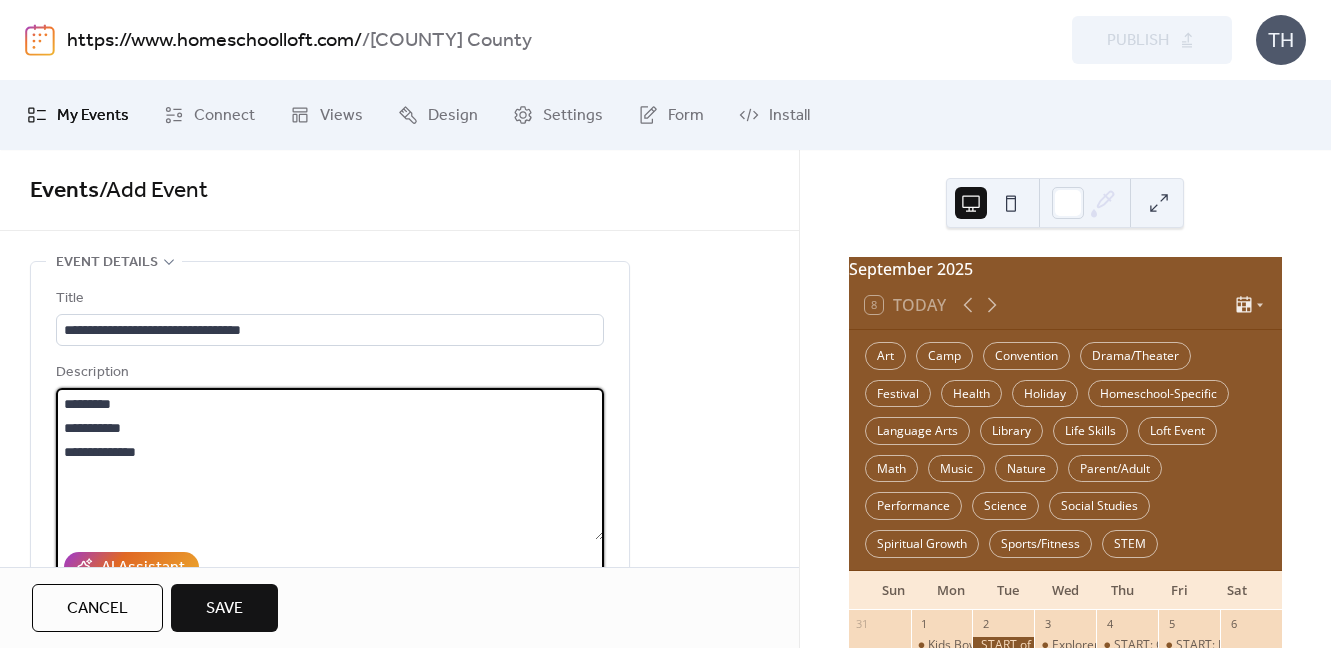 paste on "**********" 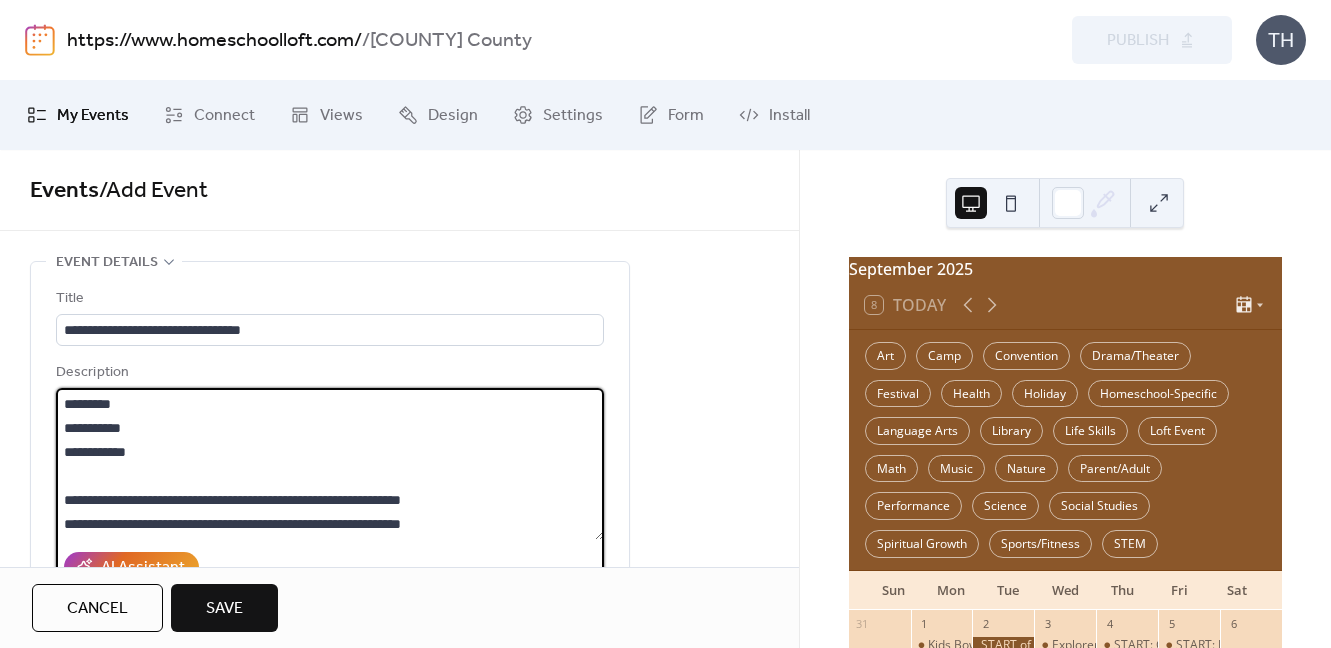 scroll, scrollTop: 213, scrollLeft: 0, axis: vertical 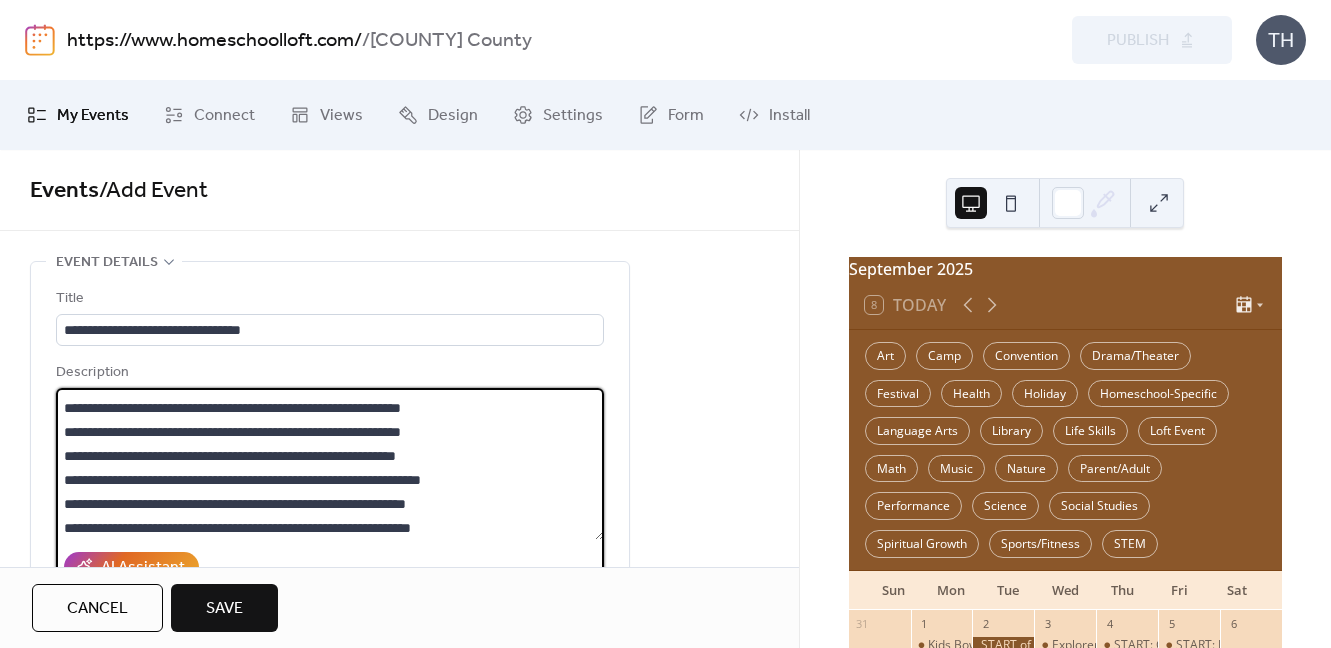 click on "*********" at bounding box center (330, 464) 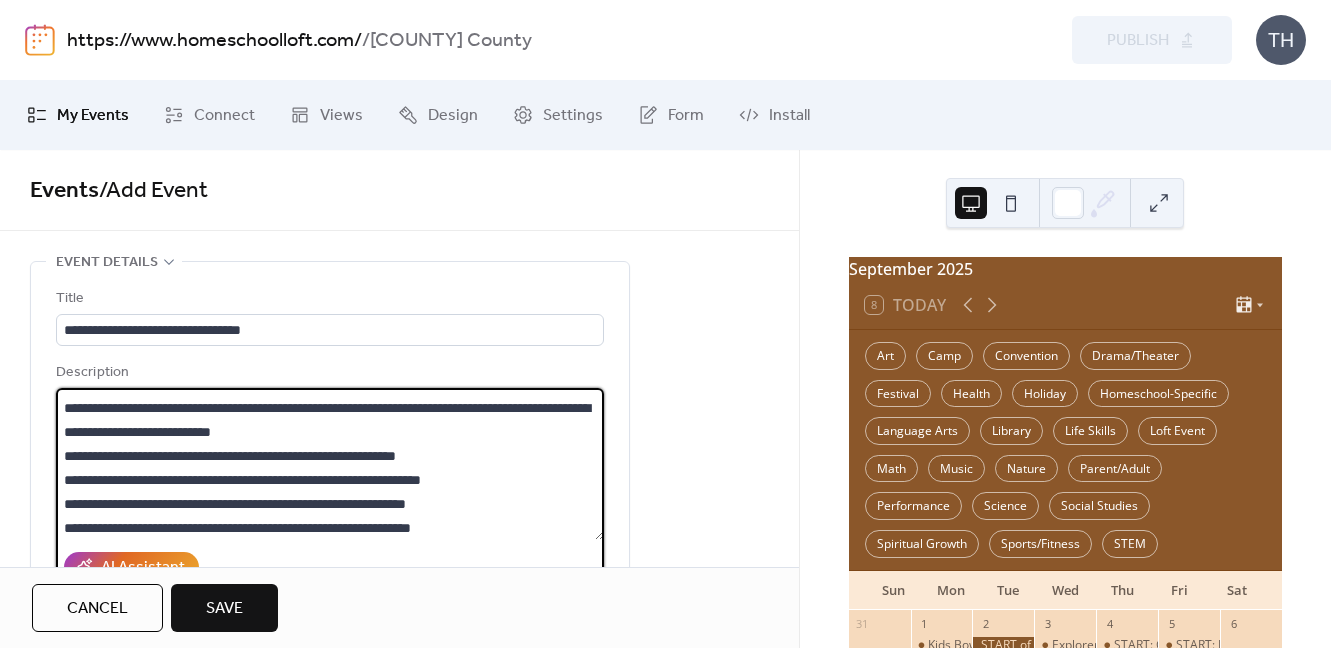 scroll, scrollTop: 68, scrollLeft: 0, axis: vertical 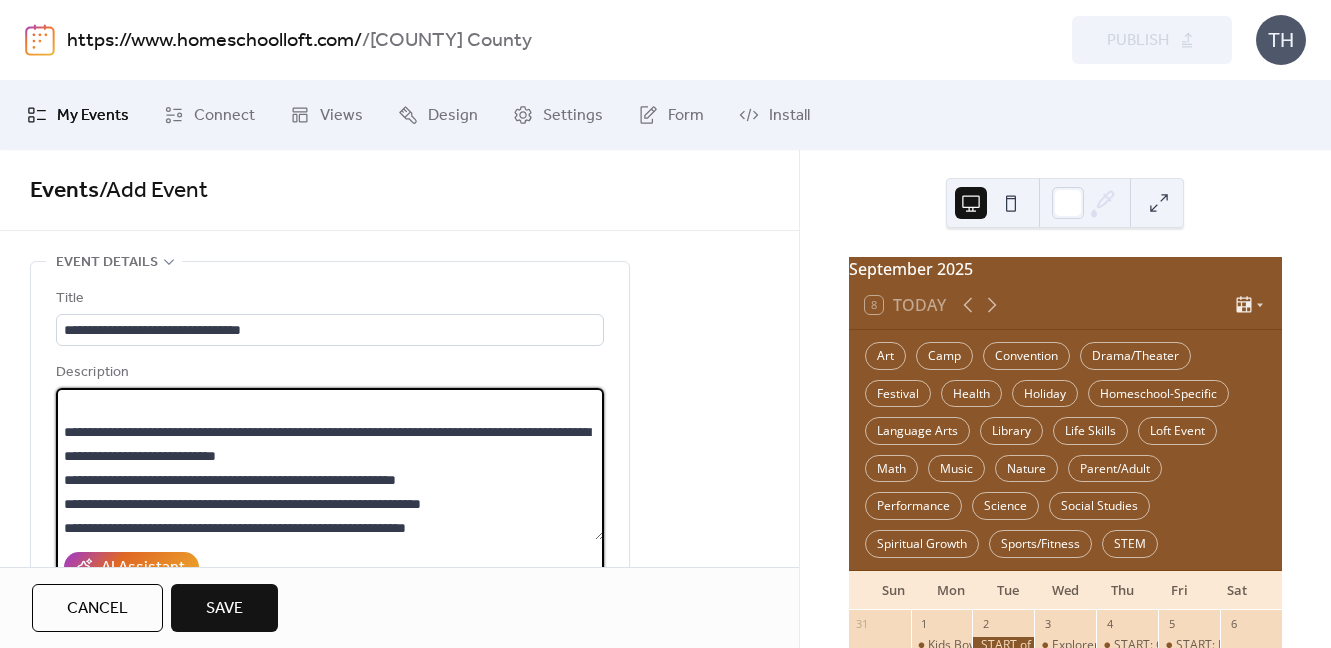 click on "*********" at bounding box center (330, 464) 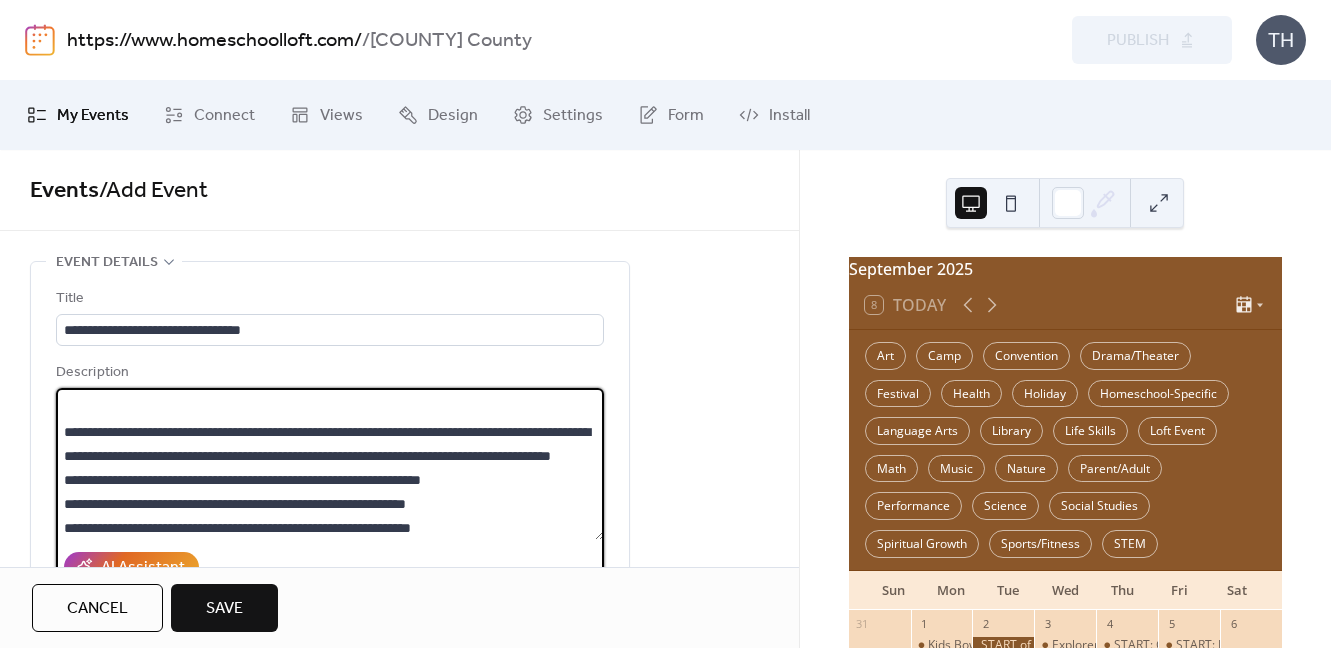 click on "**********" at bounding box center (330, 464) 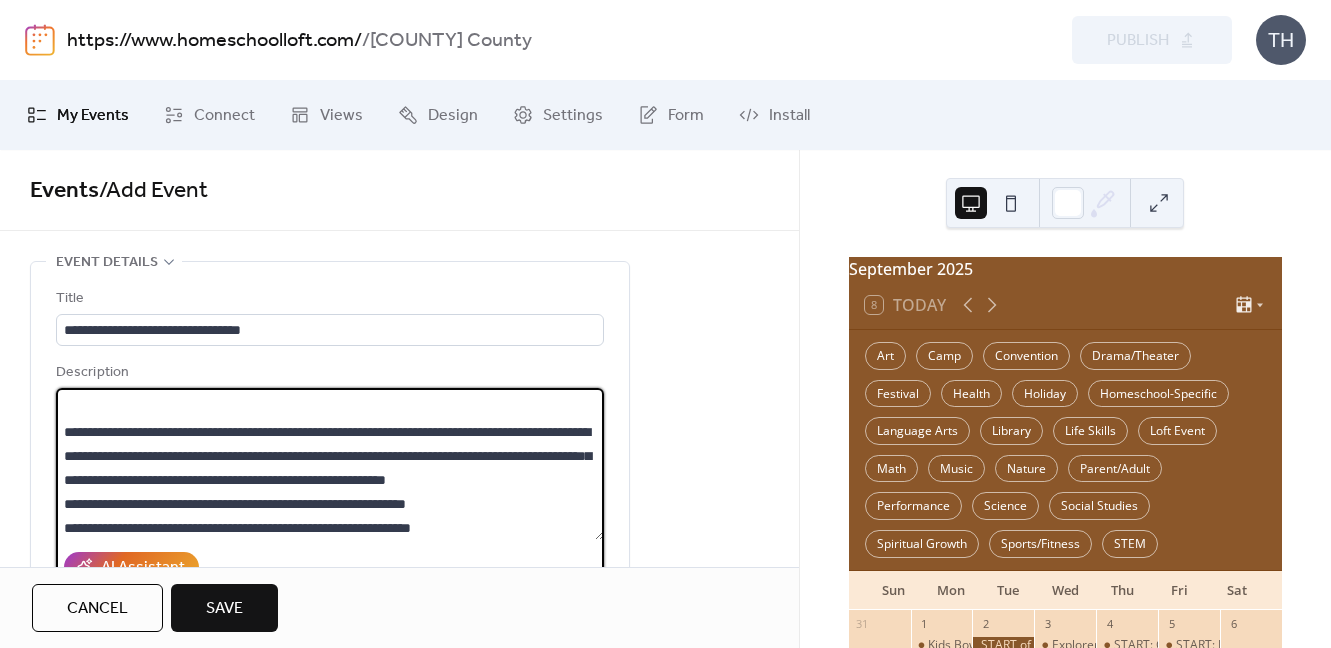 click on "**********" at bounding box center [330, 464] 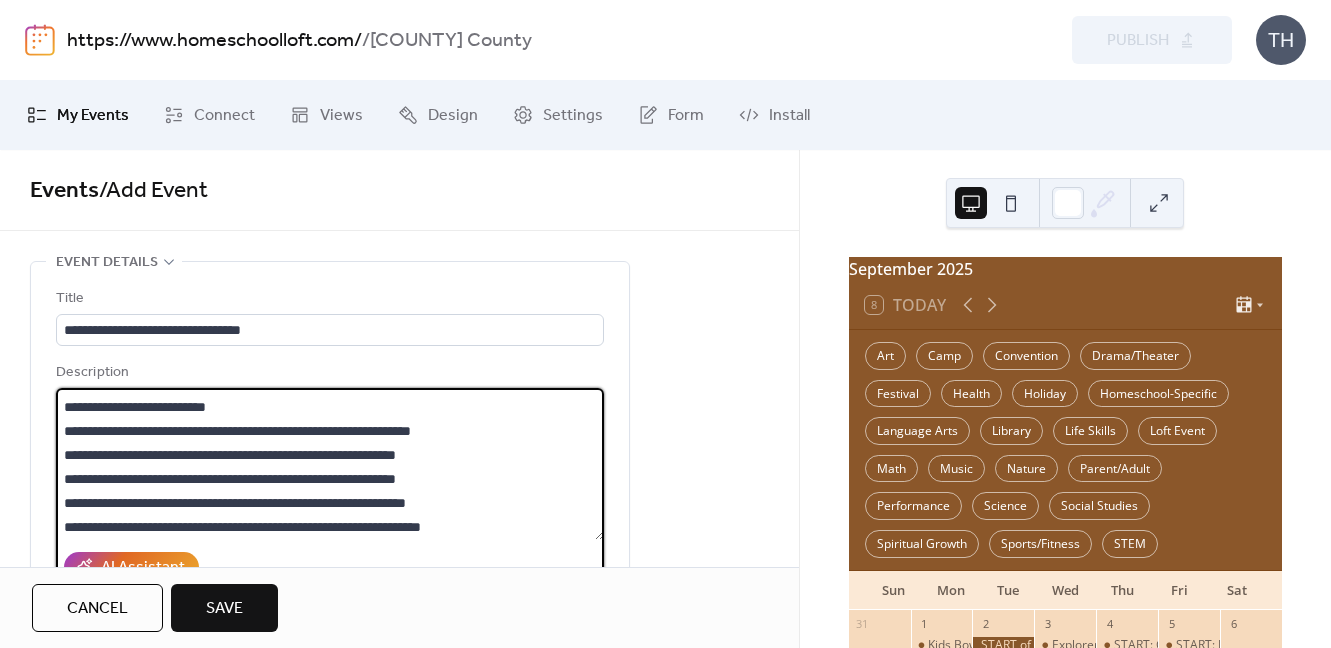 scroll, scrollTop: 167, scrollLeft: 0, axis: vertical 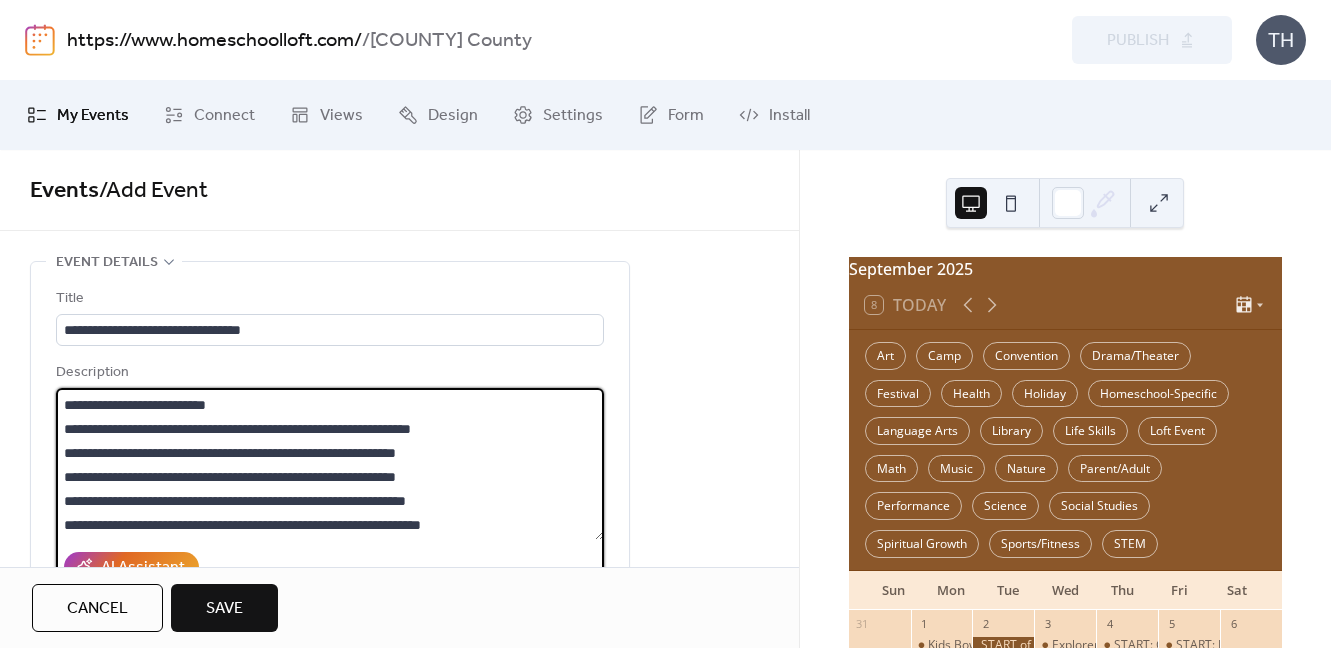 click on "*********" at bounding box center [330, 464] 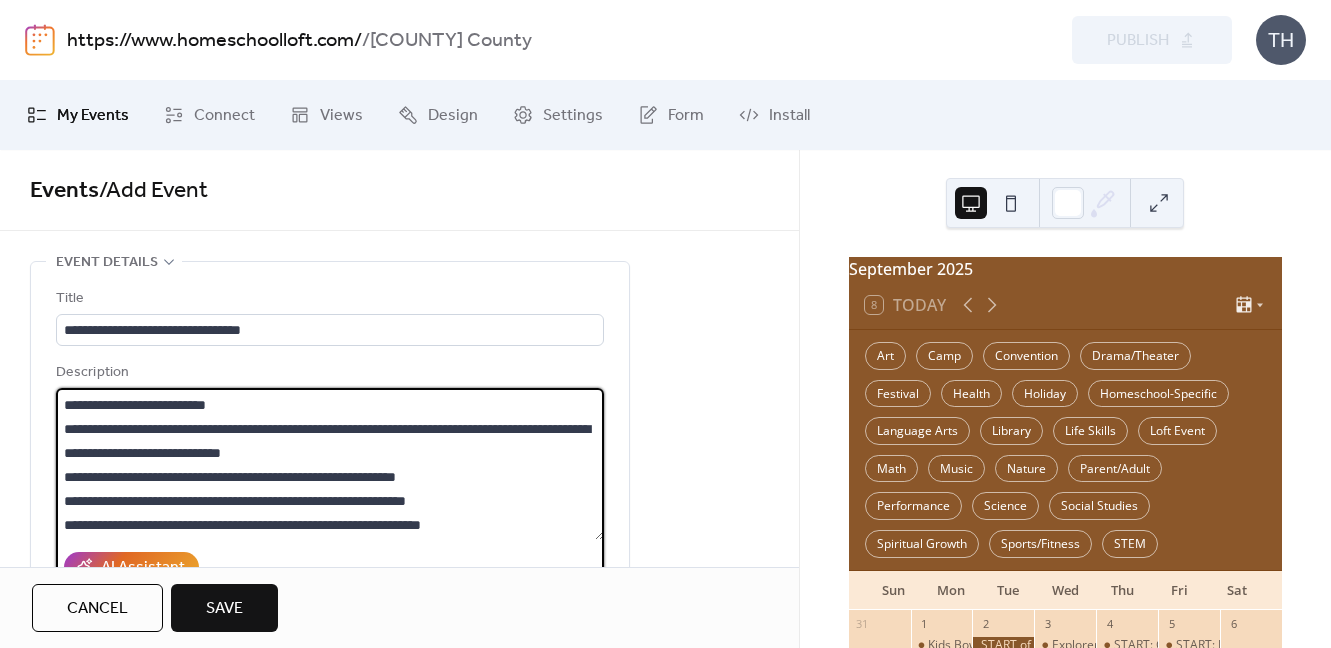 click on "*********" at bounding box center (330, 464) 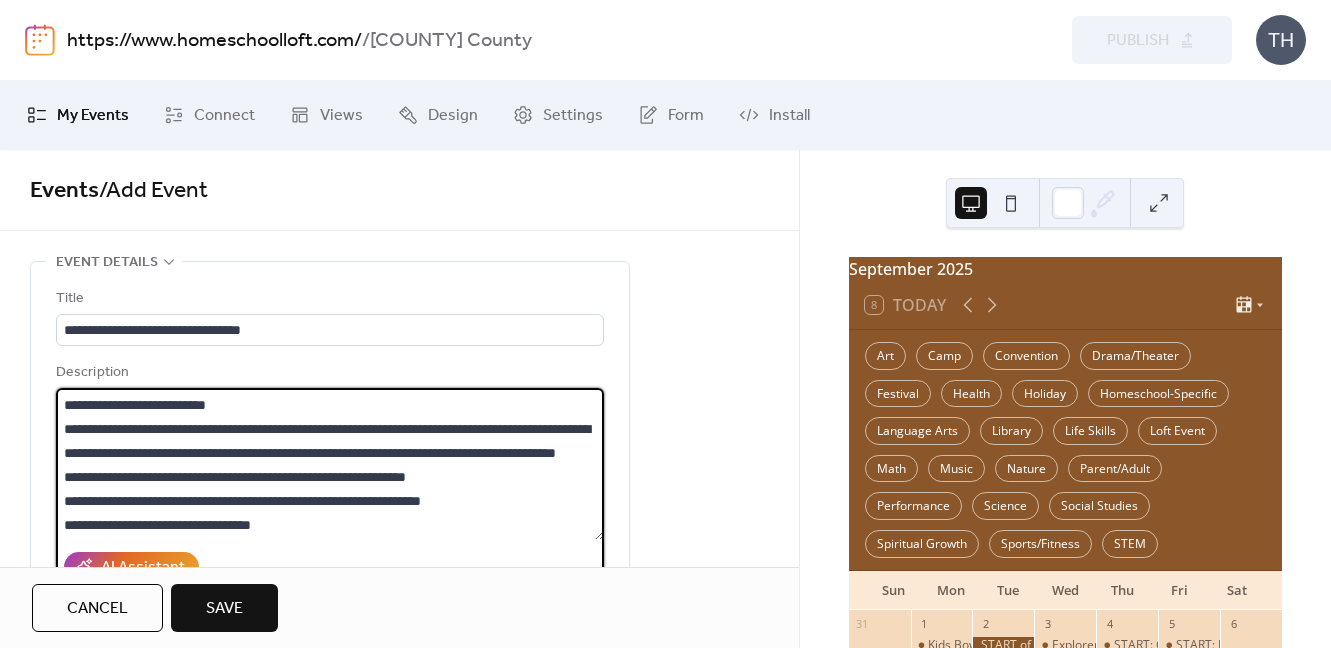 click on "*********" at bounding box center [330, 464] 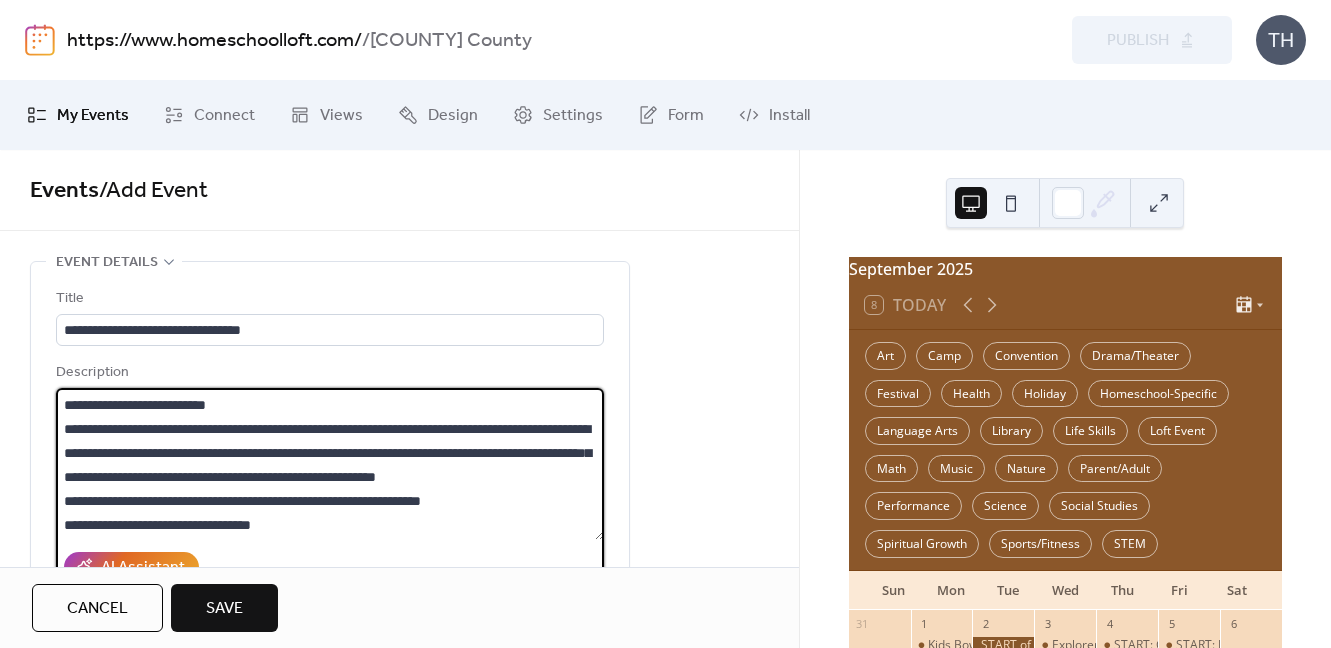 click on "*********" at bounding box center (330, 464) 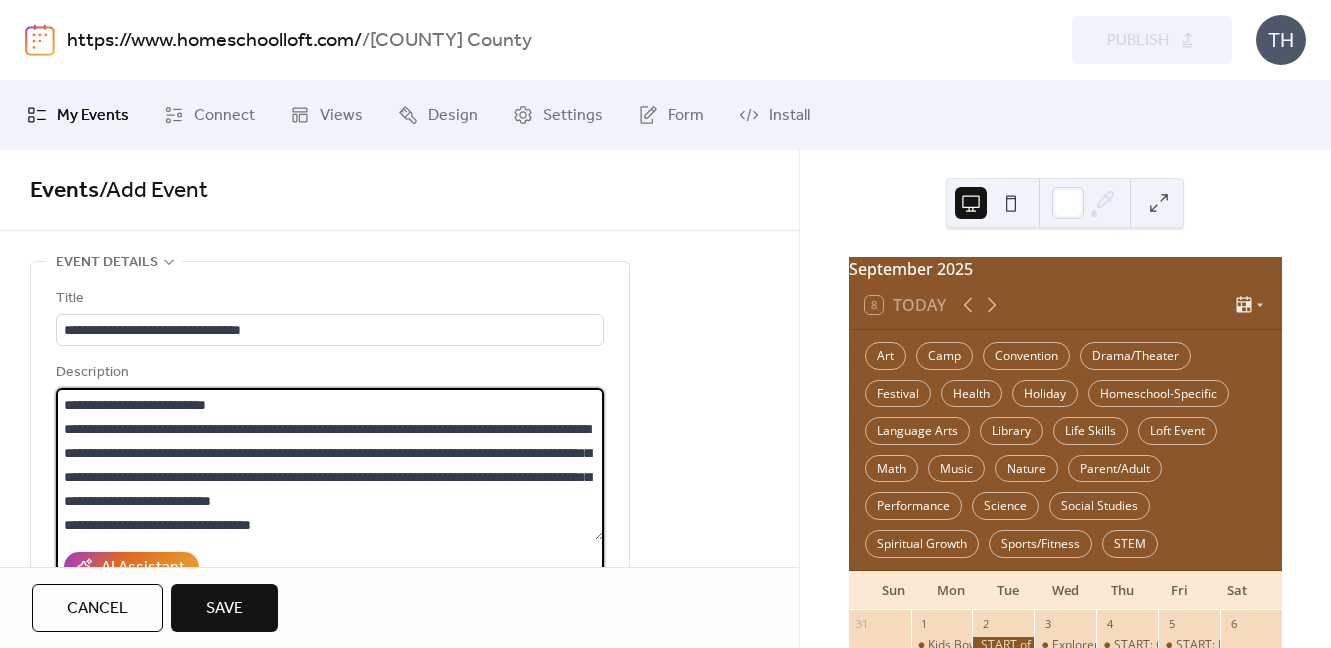 click on "**********" at bounding box center [330, 464] 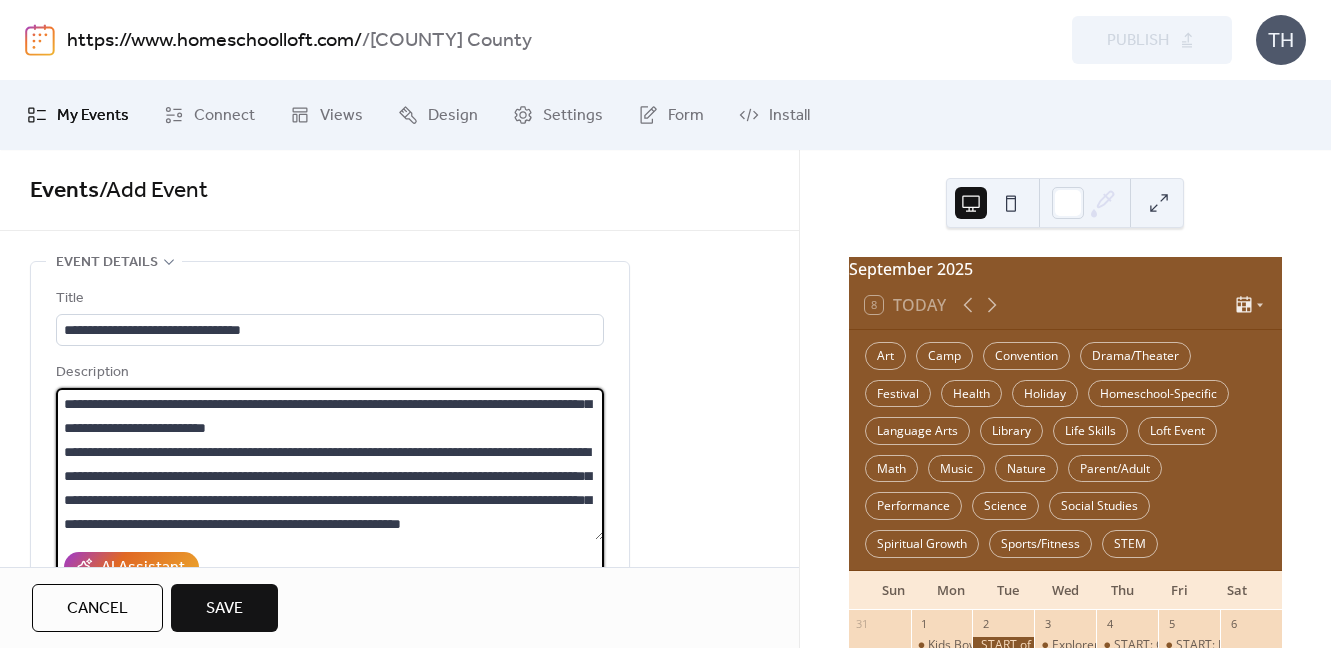 type on "**********" 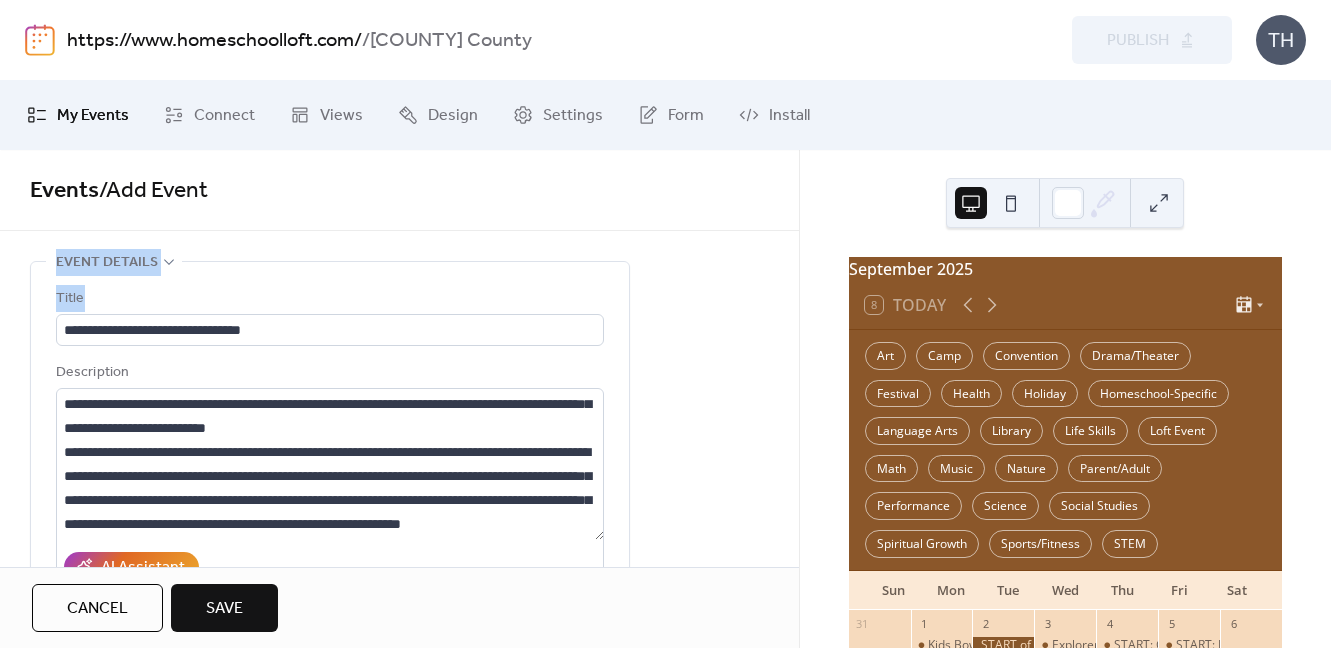 drag, startPoint x: 791, startPoint y: 231, endPoint x: 777, endPoint y: 319, distance: 89.106674 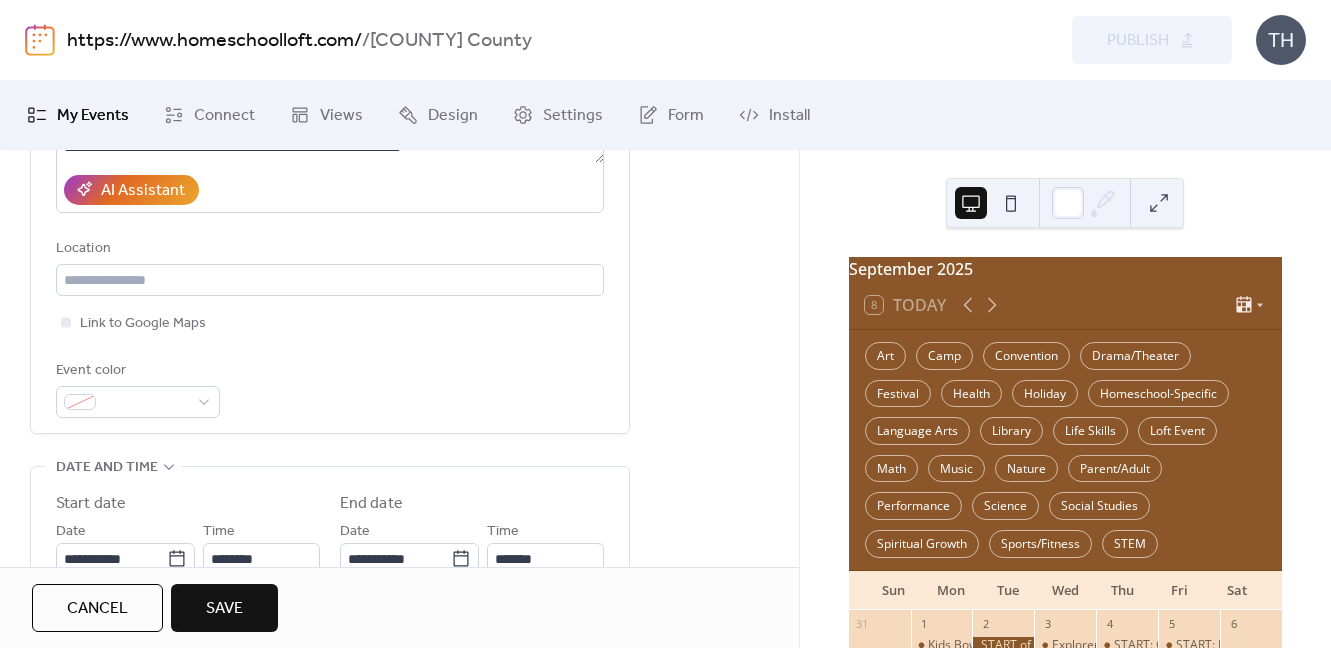 scroll, scrollTop: 387, scrollLeft: 0, axis: vertical 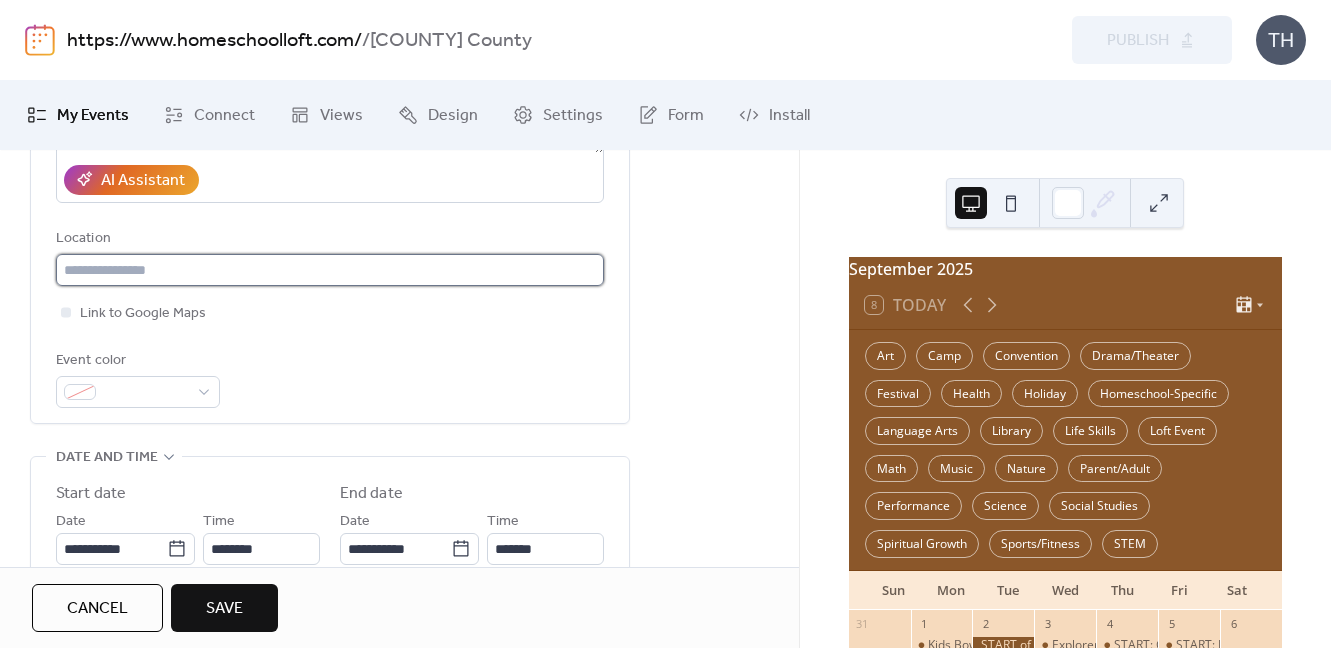 click at bounding box center [330, 270] 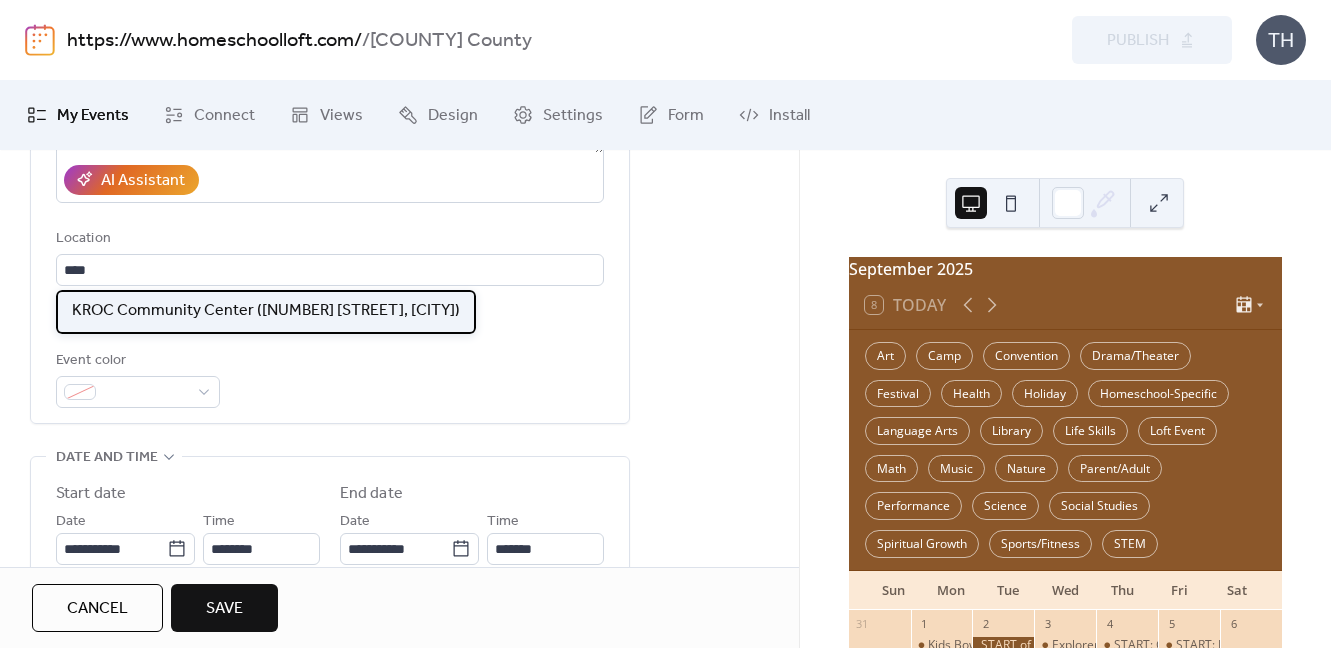 click on "KROC Community Center ([NUMBER] [STREET], [CITY])" at bounding box center [266, 311] 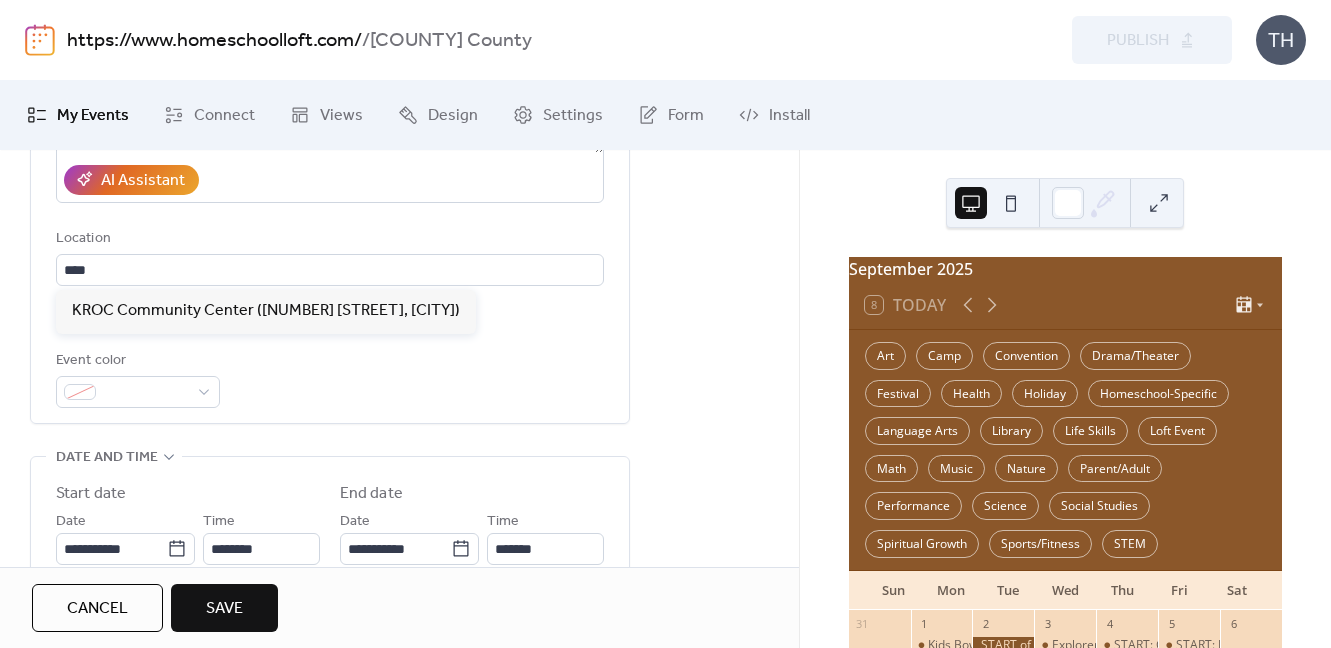 type on "**********" 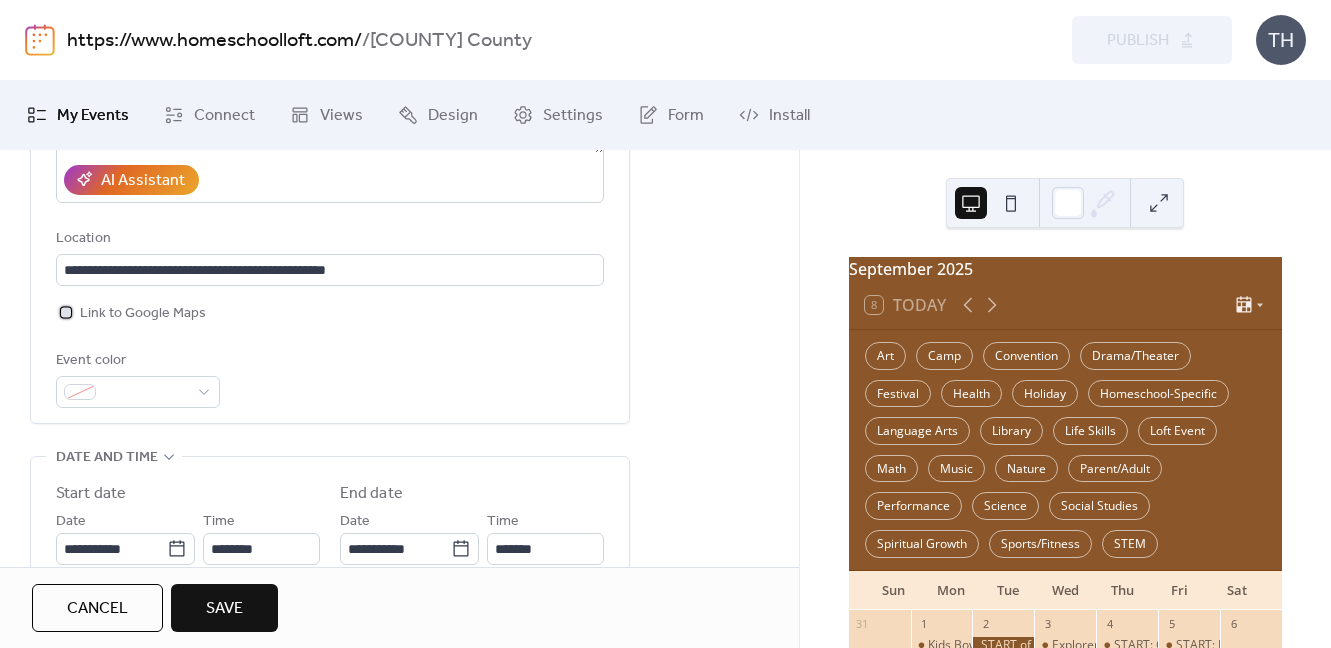click on "Link to Google Maps" at bounding box center (143, 314) 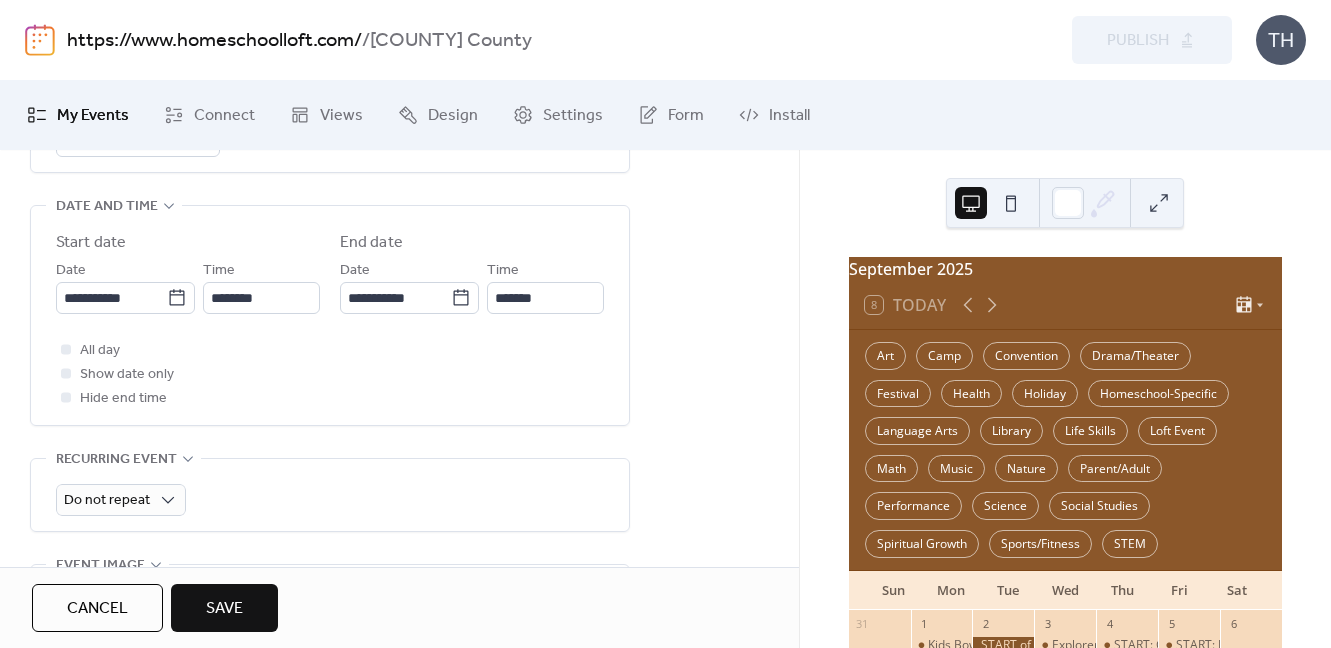 scroll, scrollTop: 651, scrollLeft: 0, axis: vertical 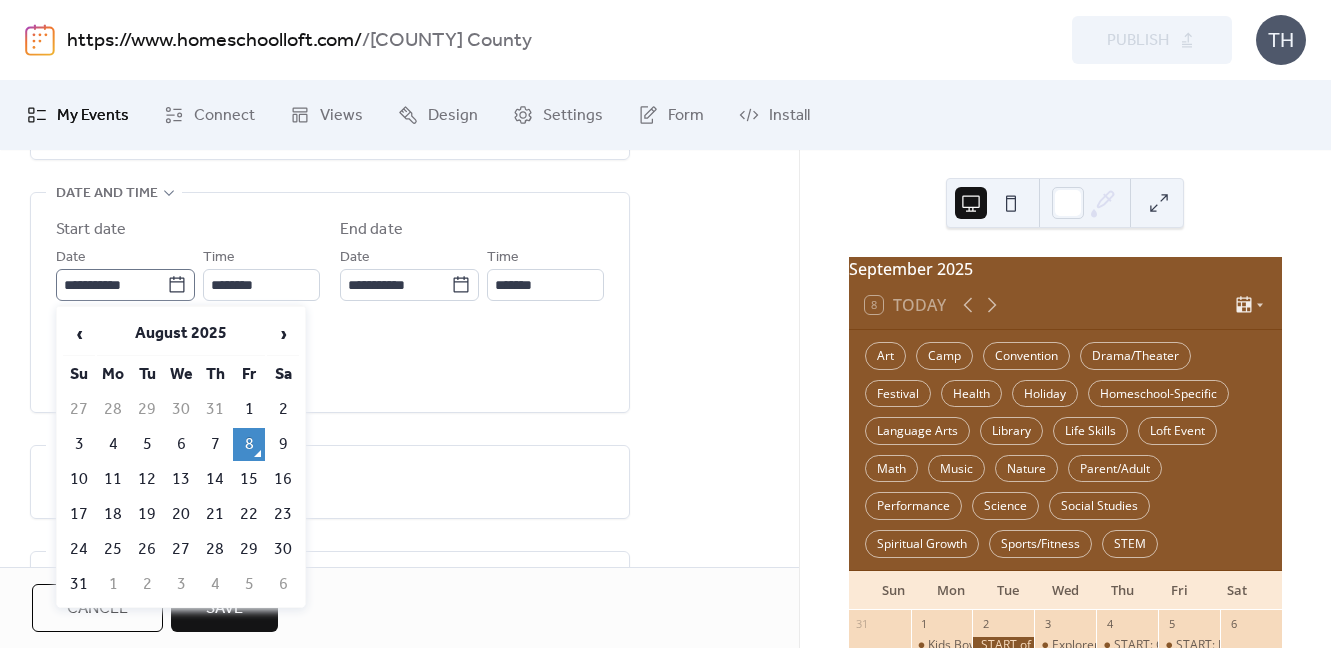 click 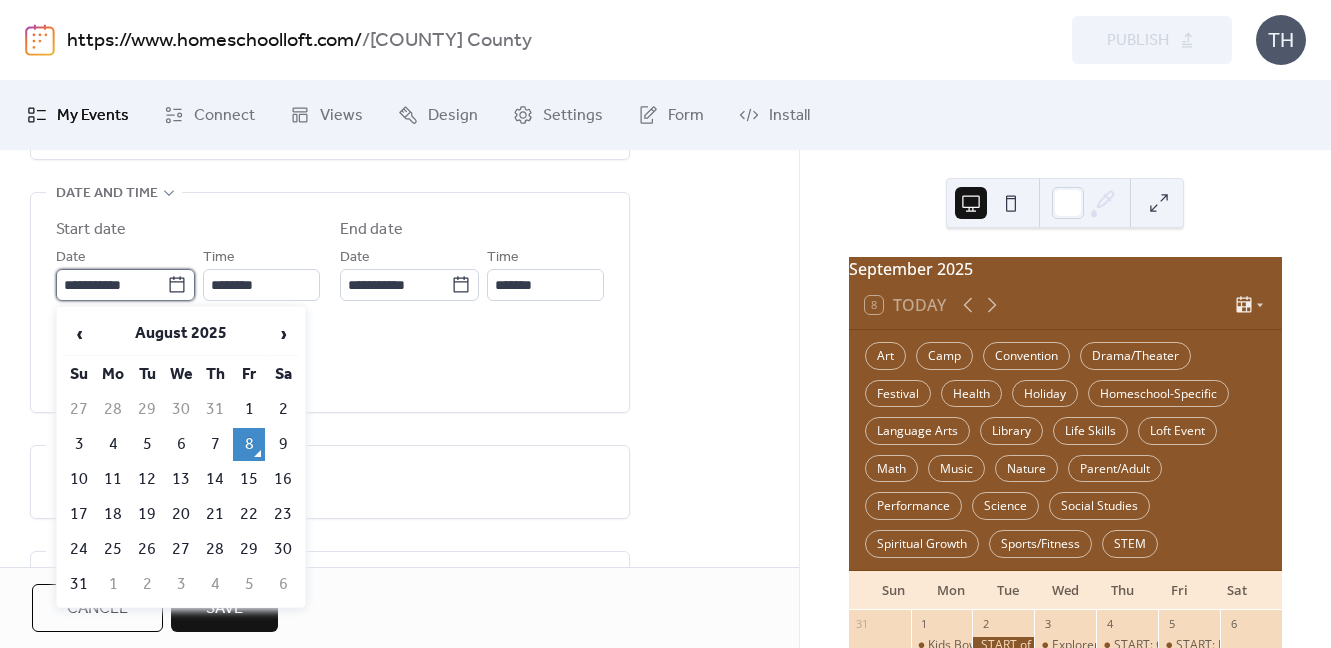 click on "**********" at bounding box center [111, 285] 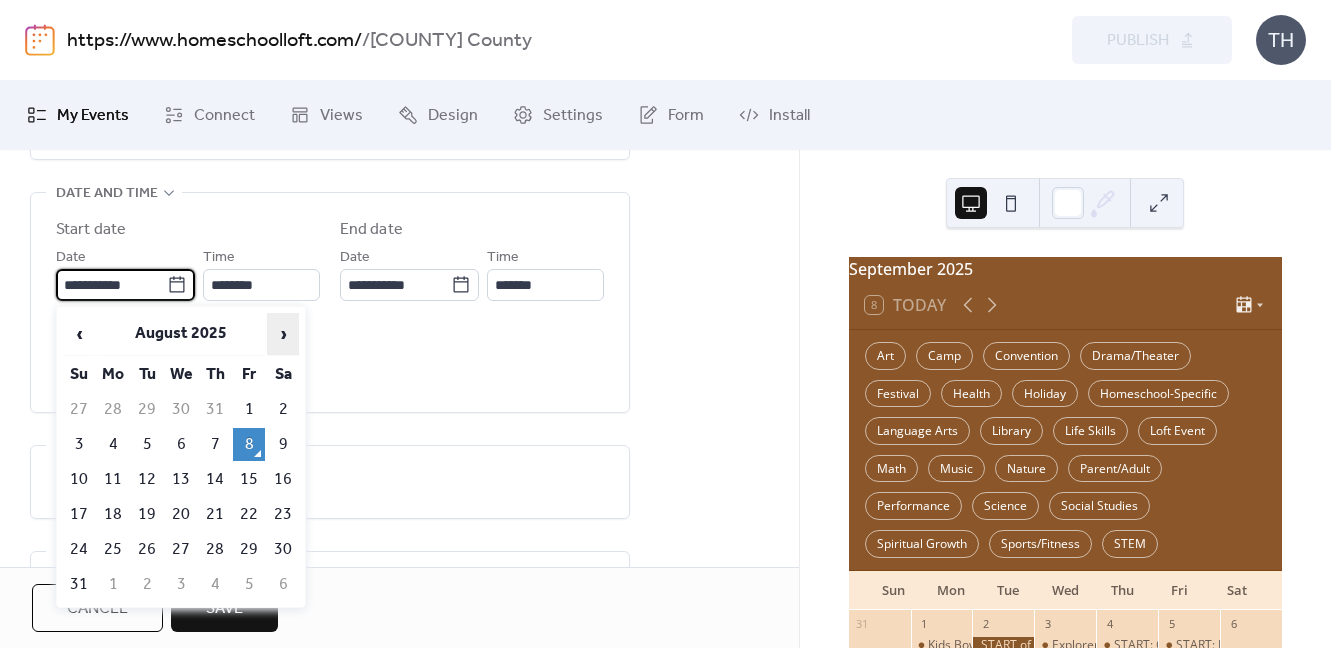 click on "›" at bounding box center (283, 334) 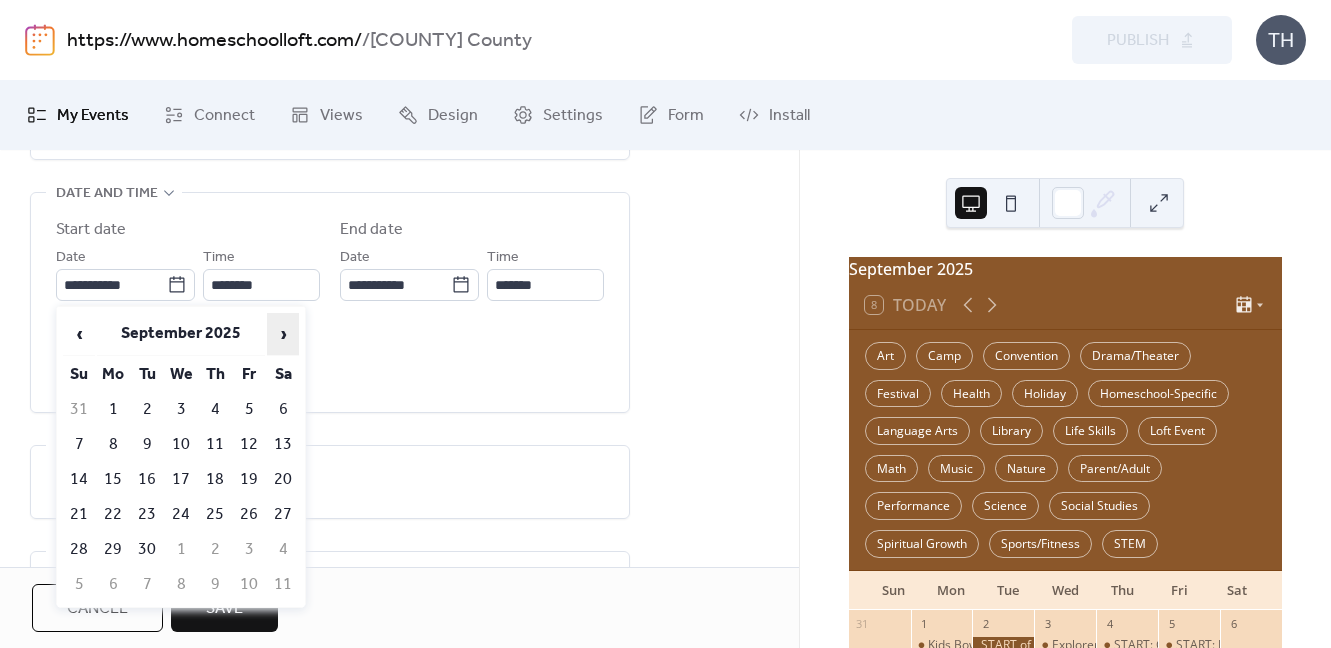 click on "›" at bounding box center [283, 334] 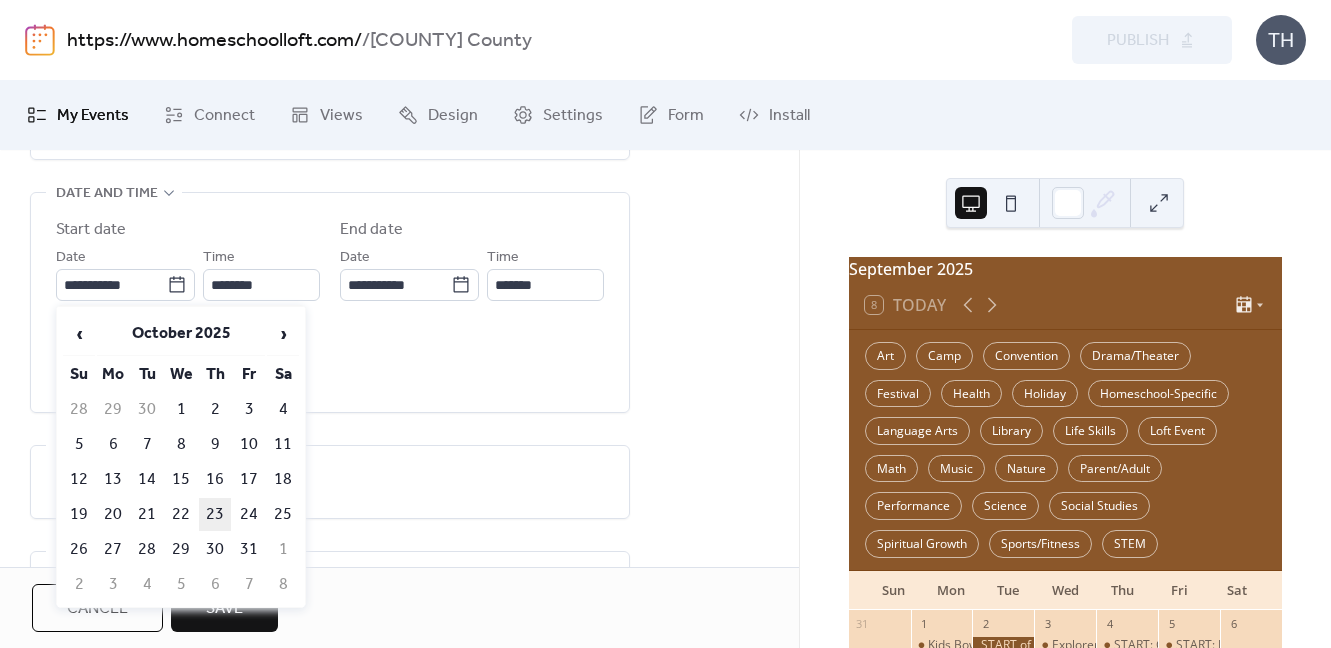 click on "23" at bounding box center (215, 514) 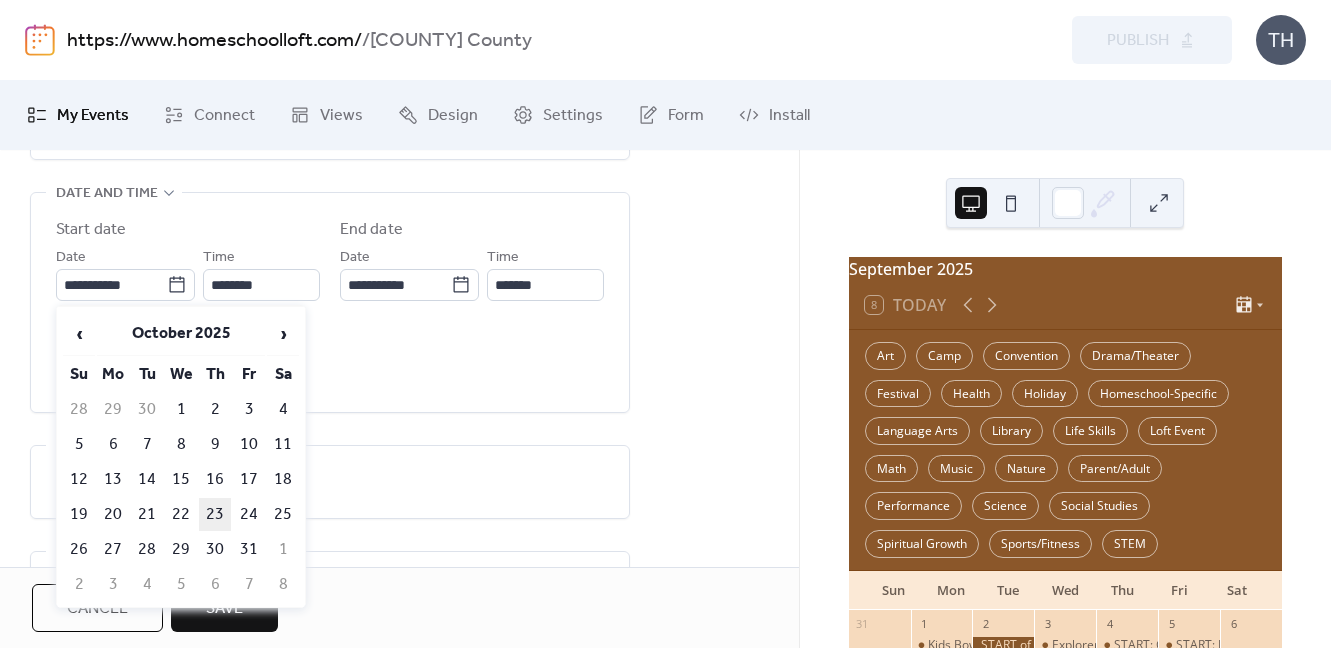 type on "**********" 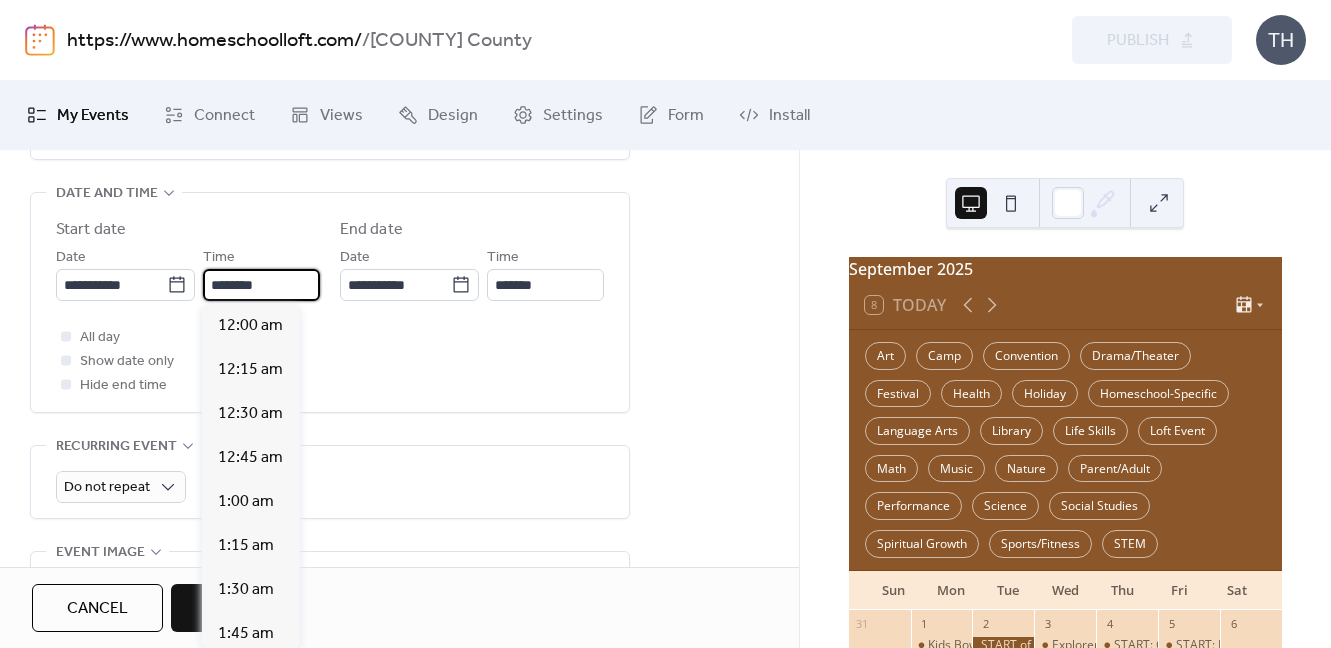 click on "********" at bounding box center [261, 285] 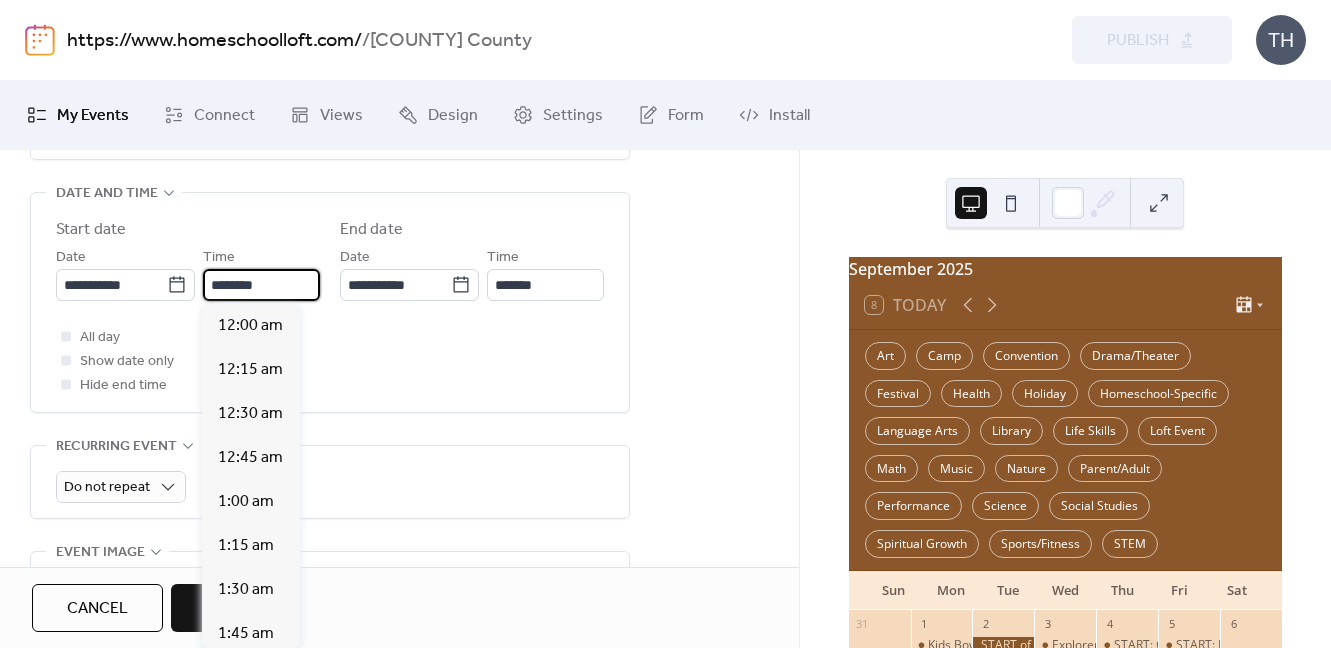 scroll, scrollTop: 2184, scrollLeft: 0, axis: vertical 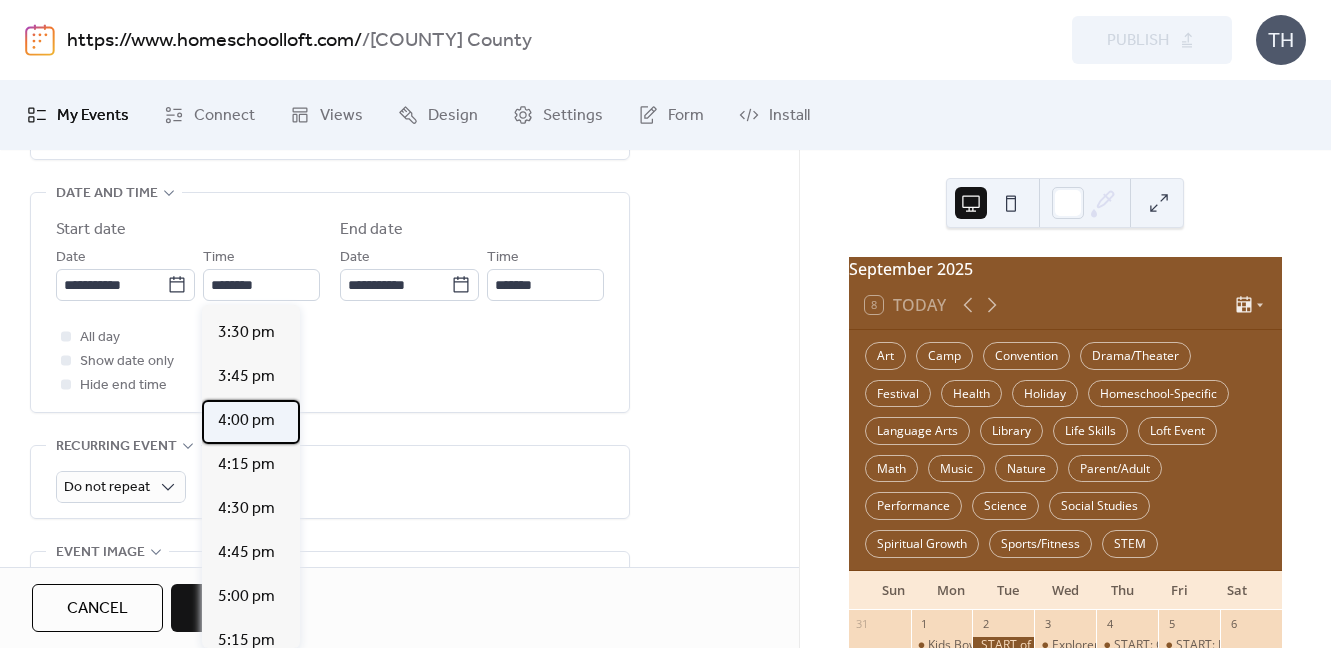 click on "4:00 pm" at bounding box center [246, 421] 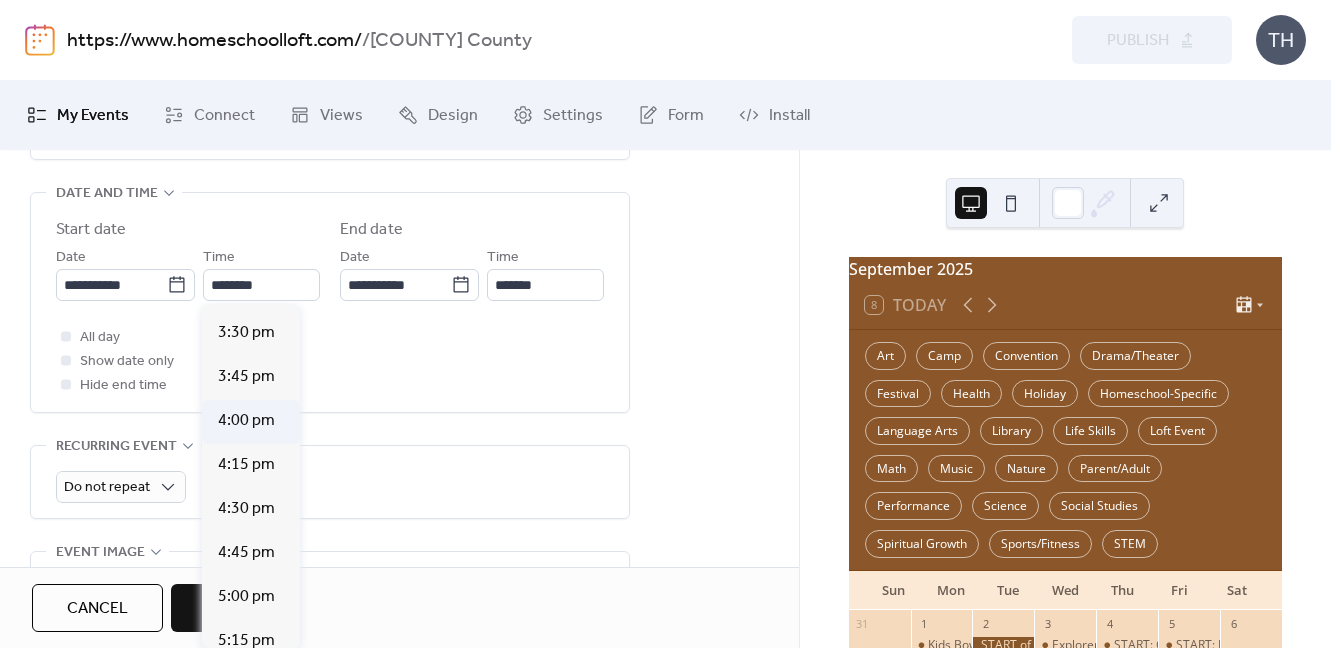 type on "*******" 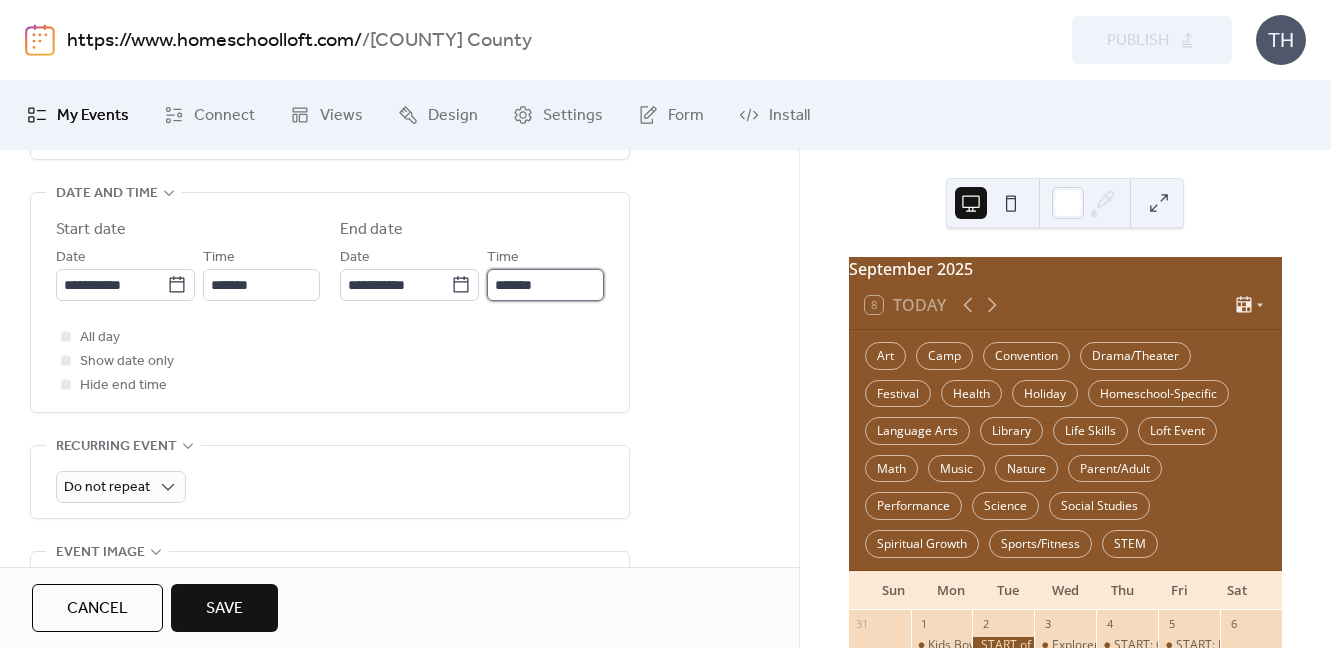 click on "*******" at bounding box center (545, 285) 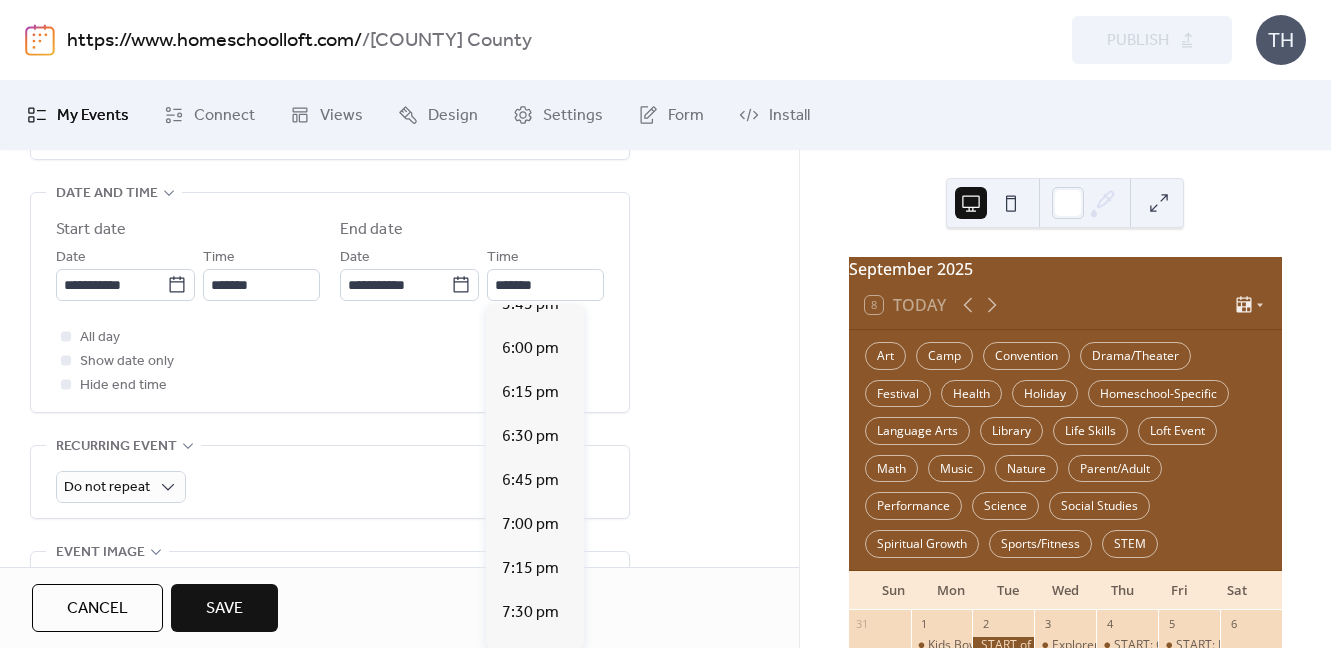 scroll, scrollTop: 291, scrollLeft: 0, axis: vertical 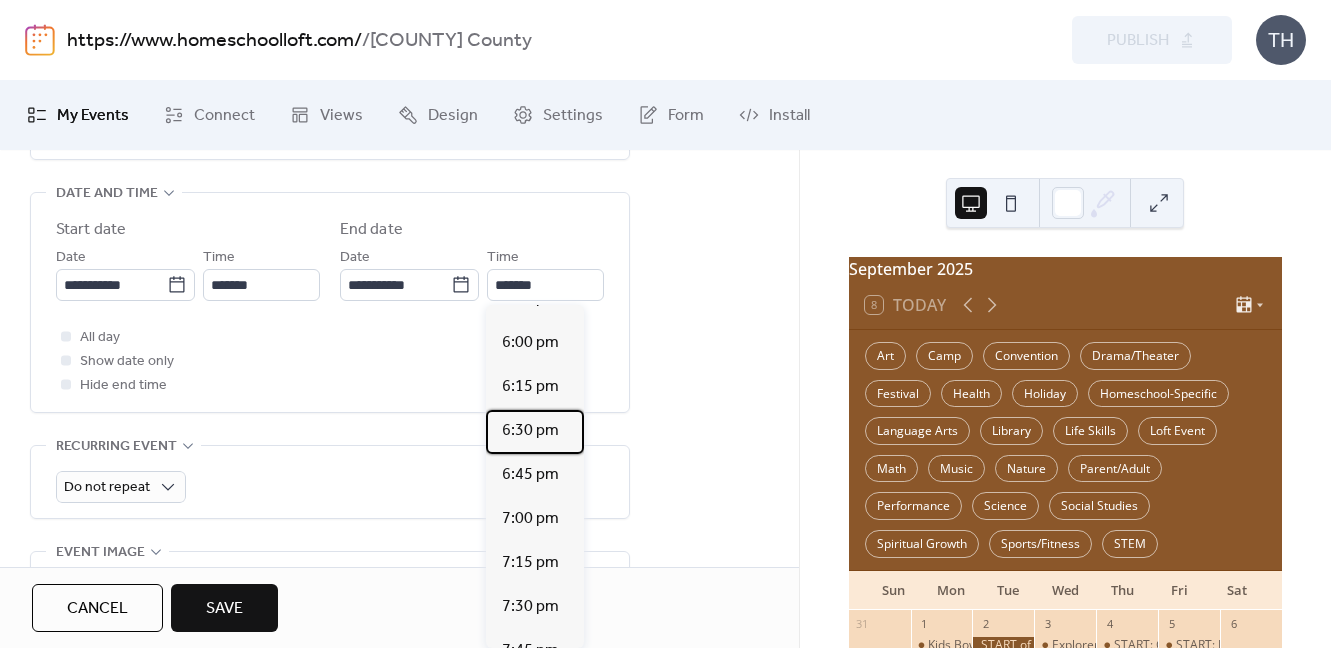 click on "6:30 pm" at bounding box center [535, 432] 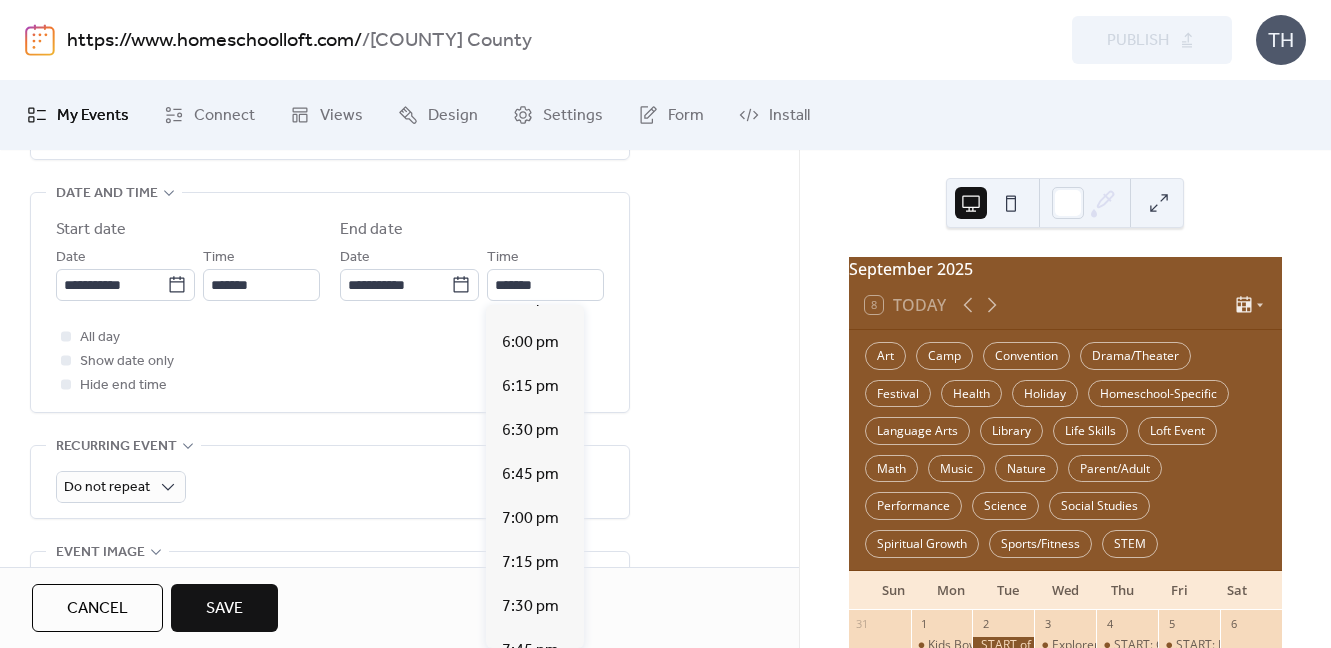 type on "*******" 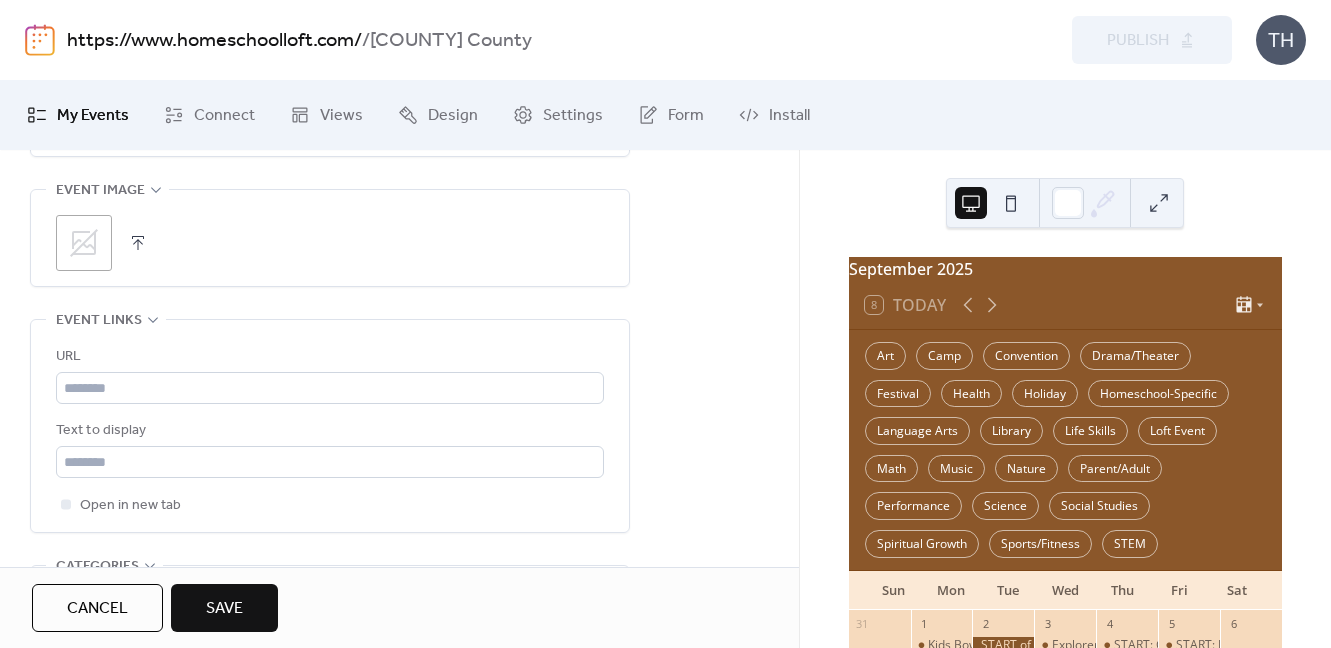 scroll, scrollTop: 1024, scrollLeft: 0, axis: vertical 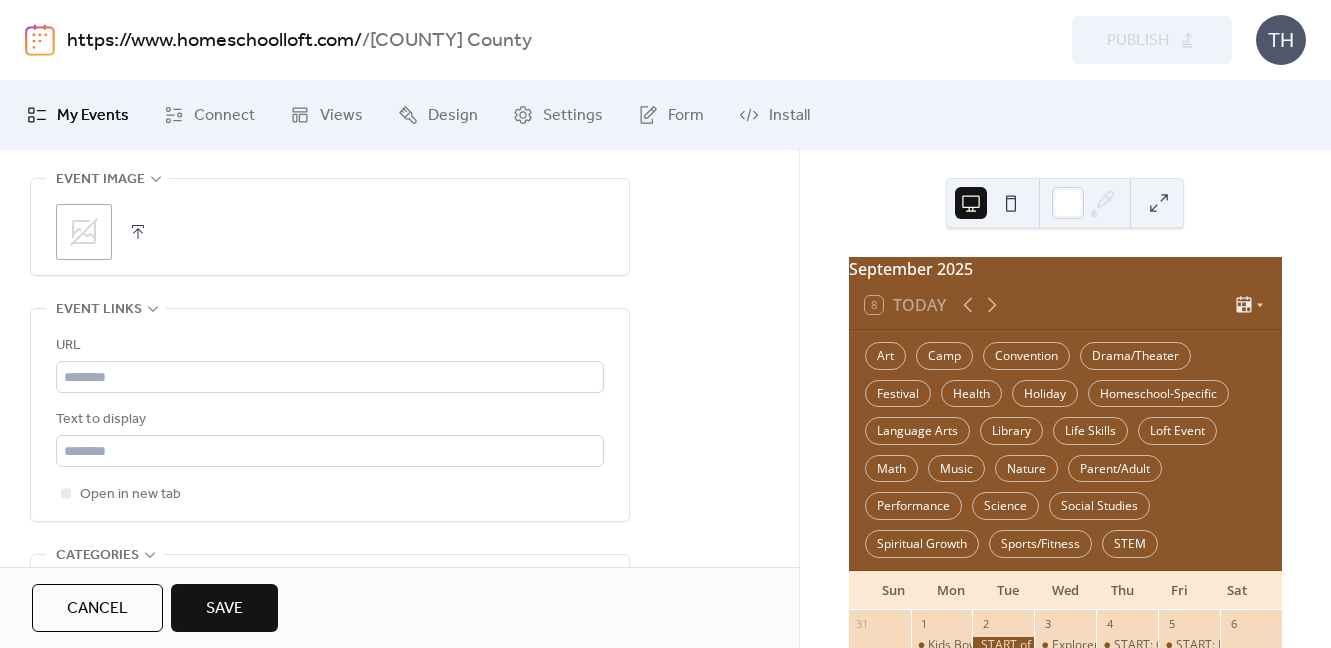 click at bounding box center (138, 232) 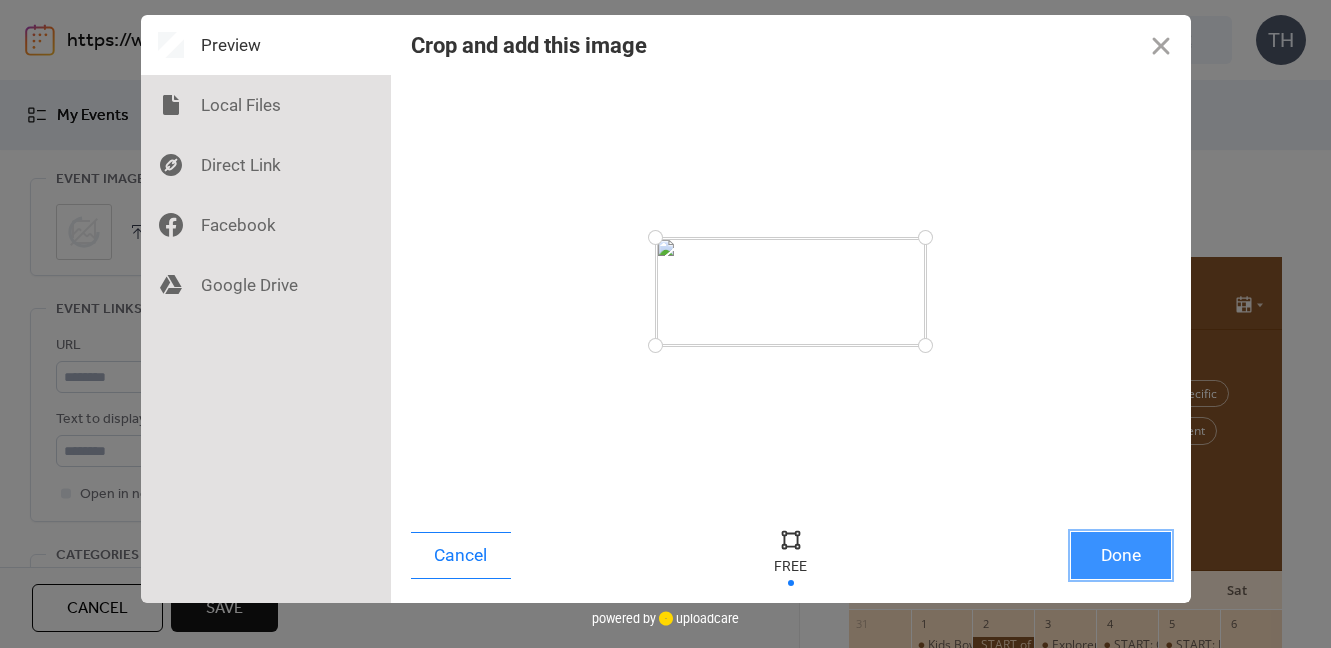 click on "Done" at bounding box center [1121, 555] 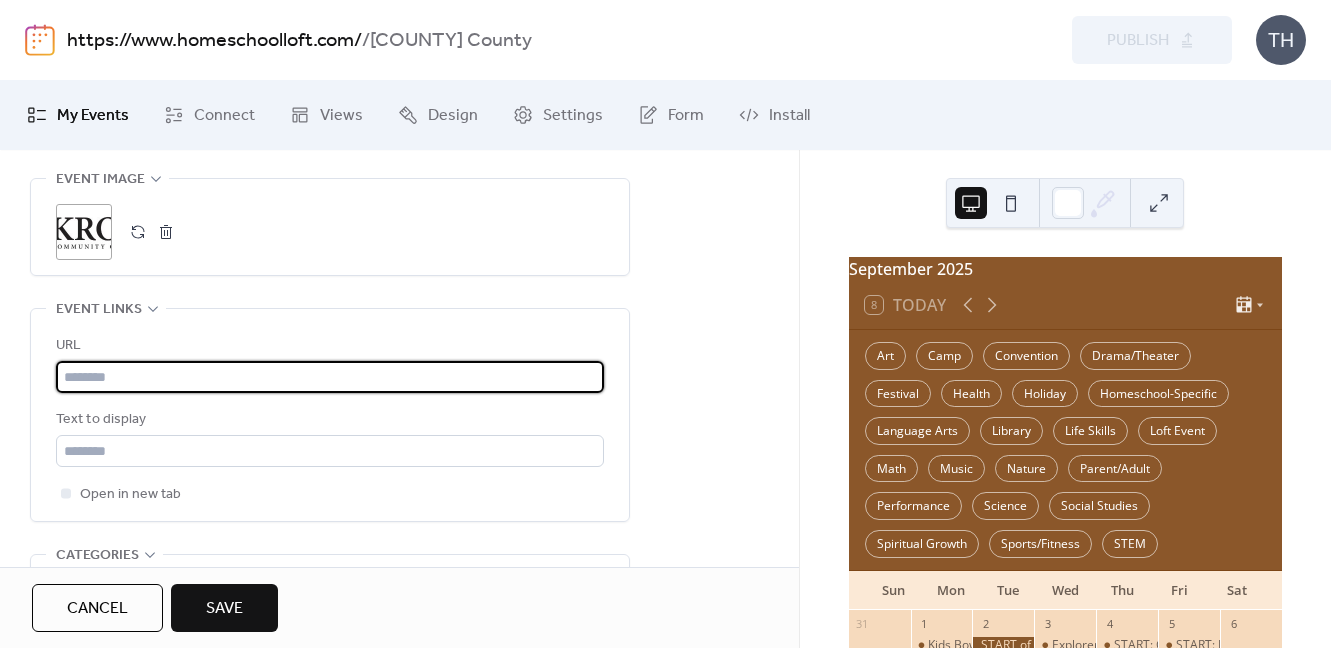 click at bounding box center (330, 377) 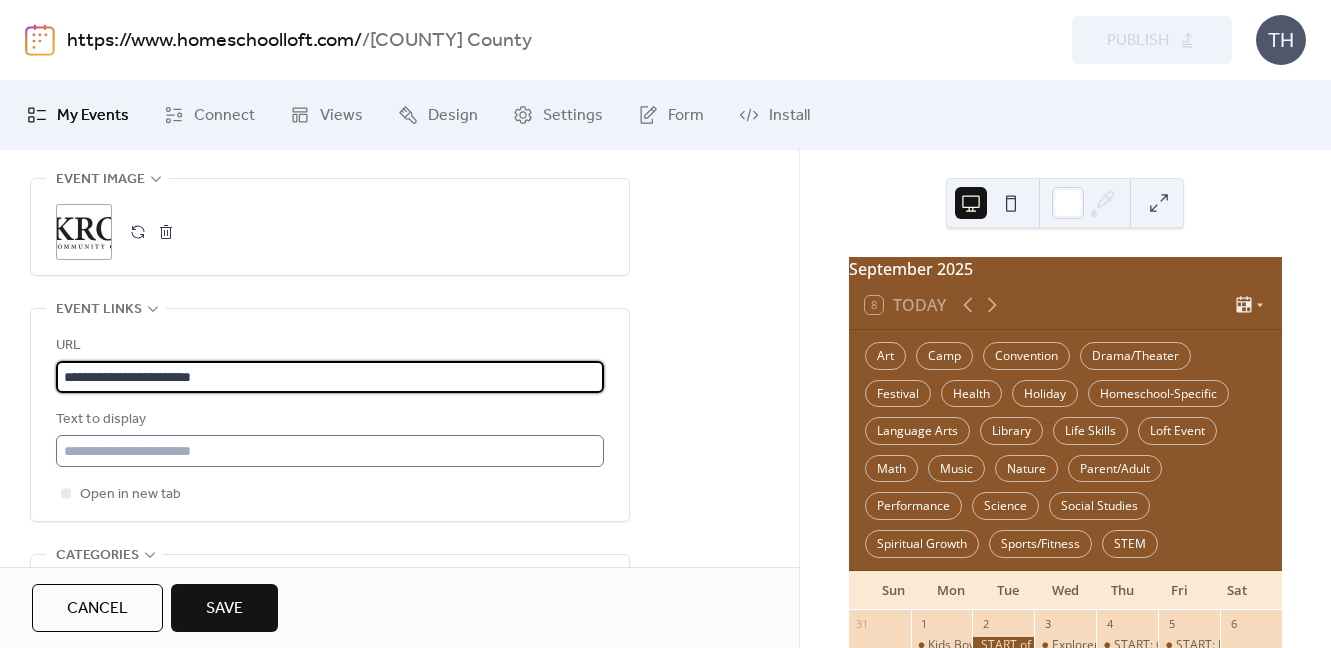 type on "**********" 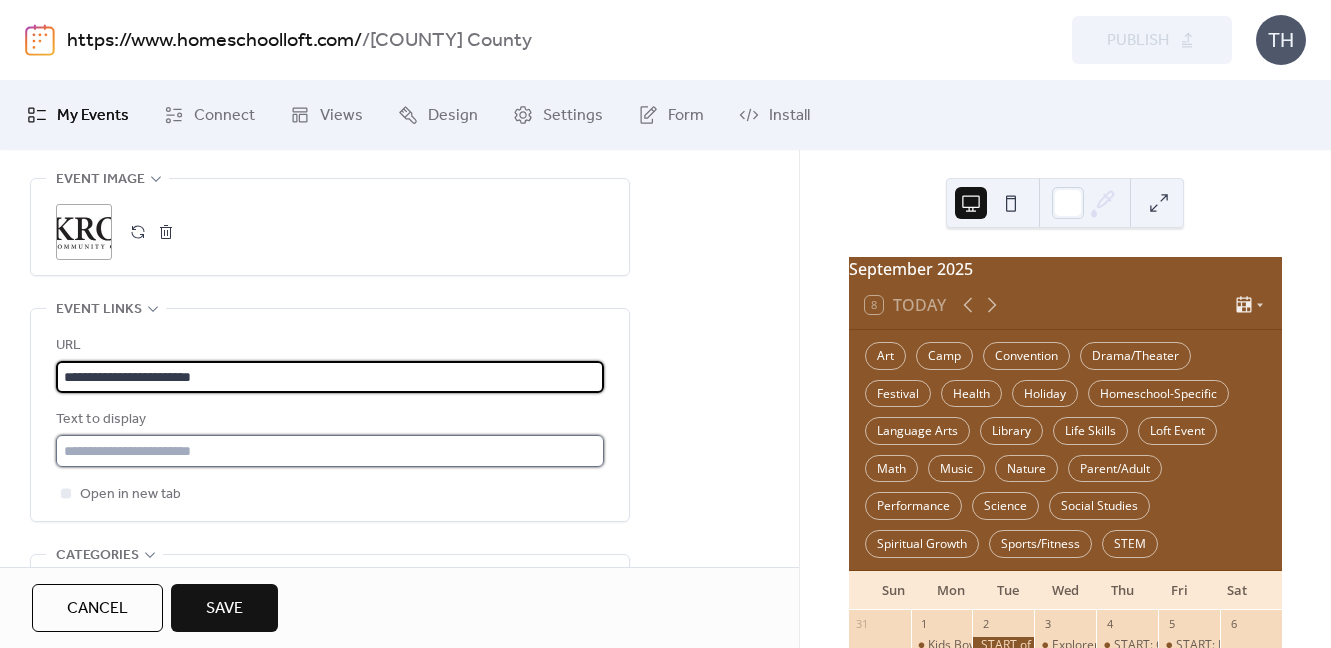 click at bounding box center (330, 451) 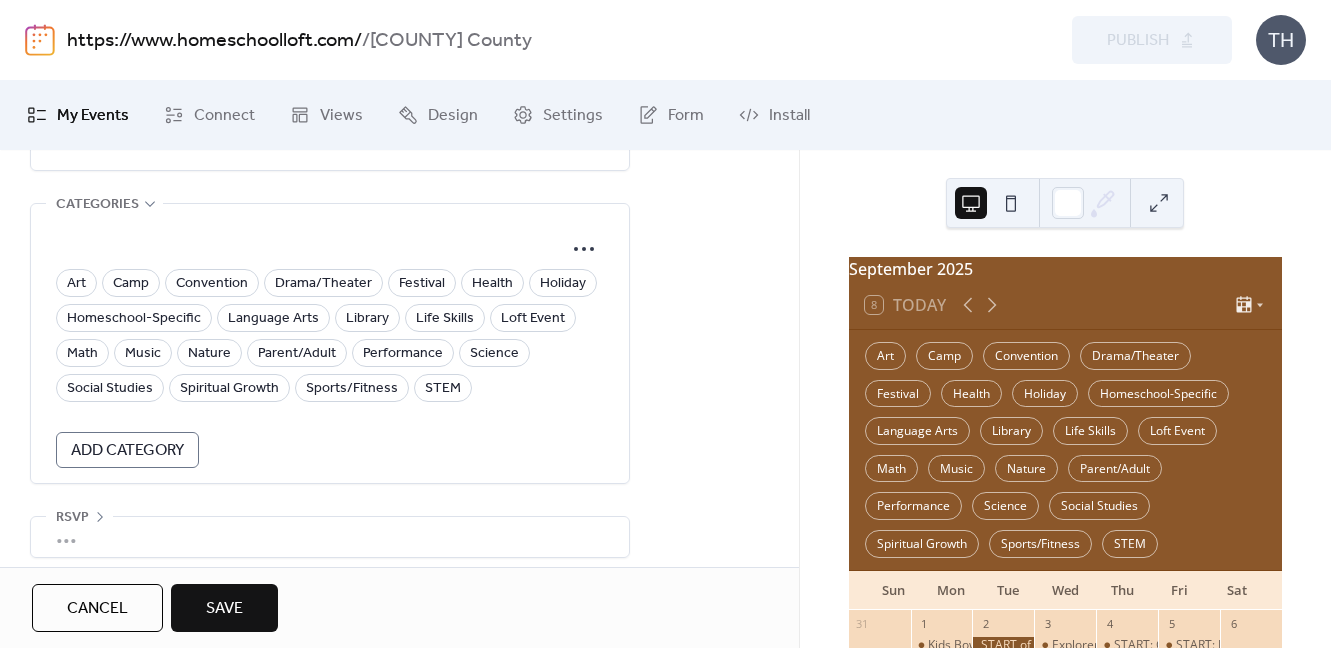 scroll, scrollTop: 1390, scrollLeft: 0, axis: vertical 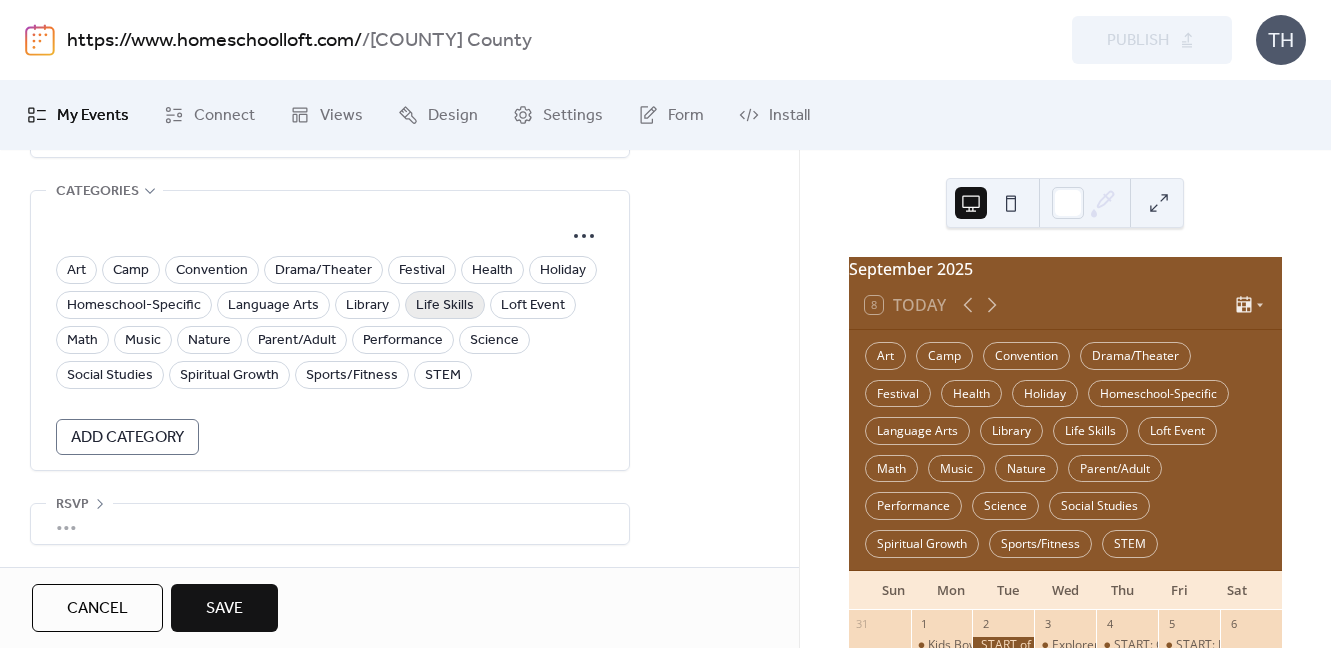 type on "**********" 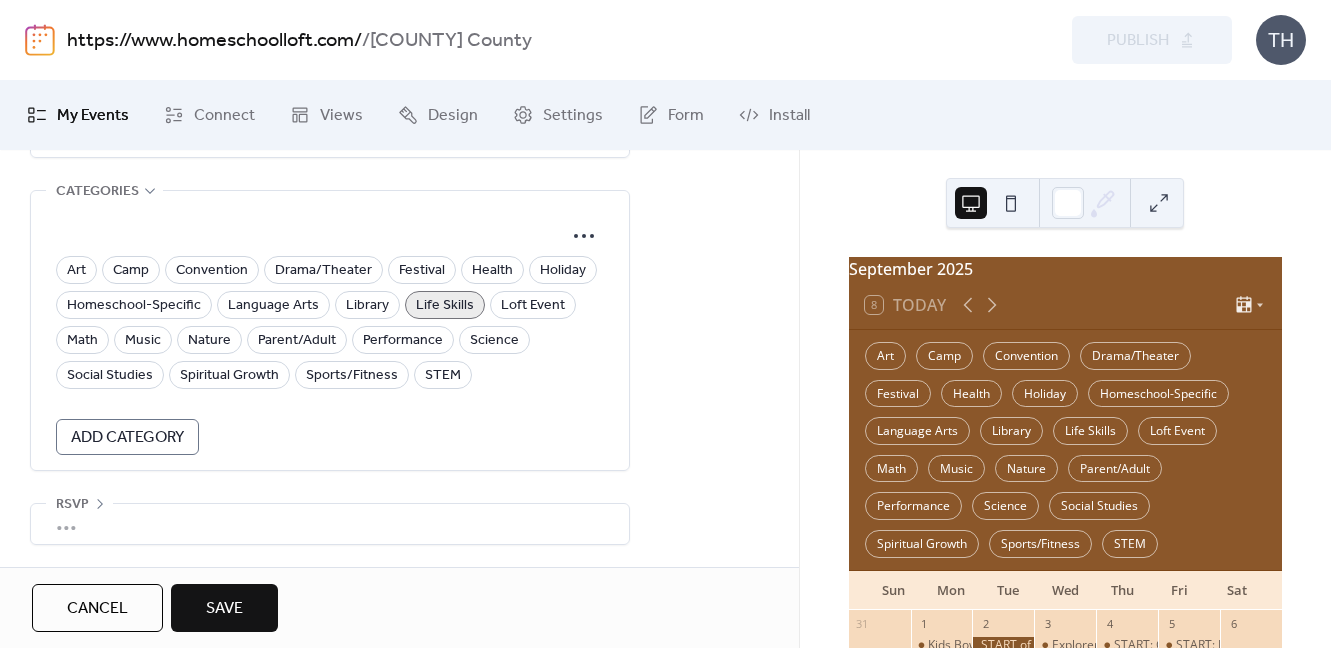 click on "Life Skills" at bounding box center [445, 306] 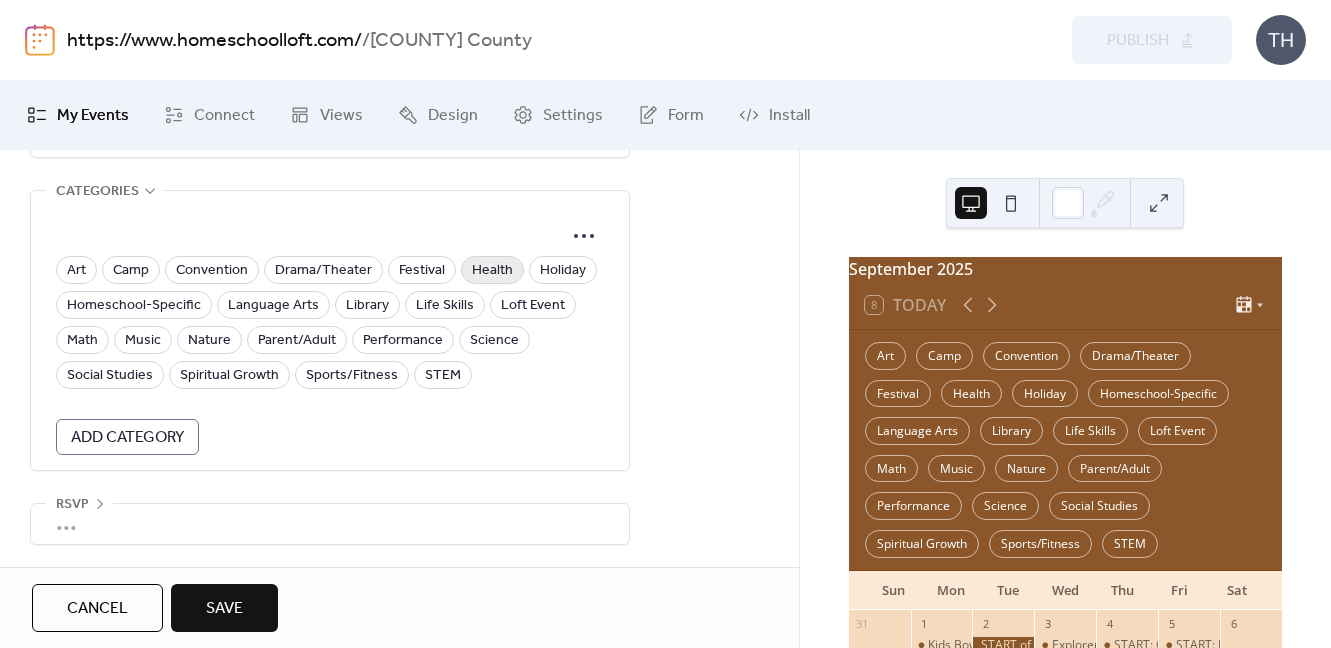 click on "Health" at bounding box center [492, 271] 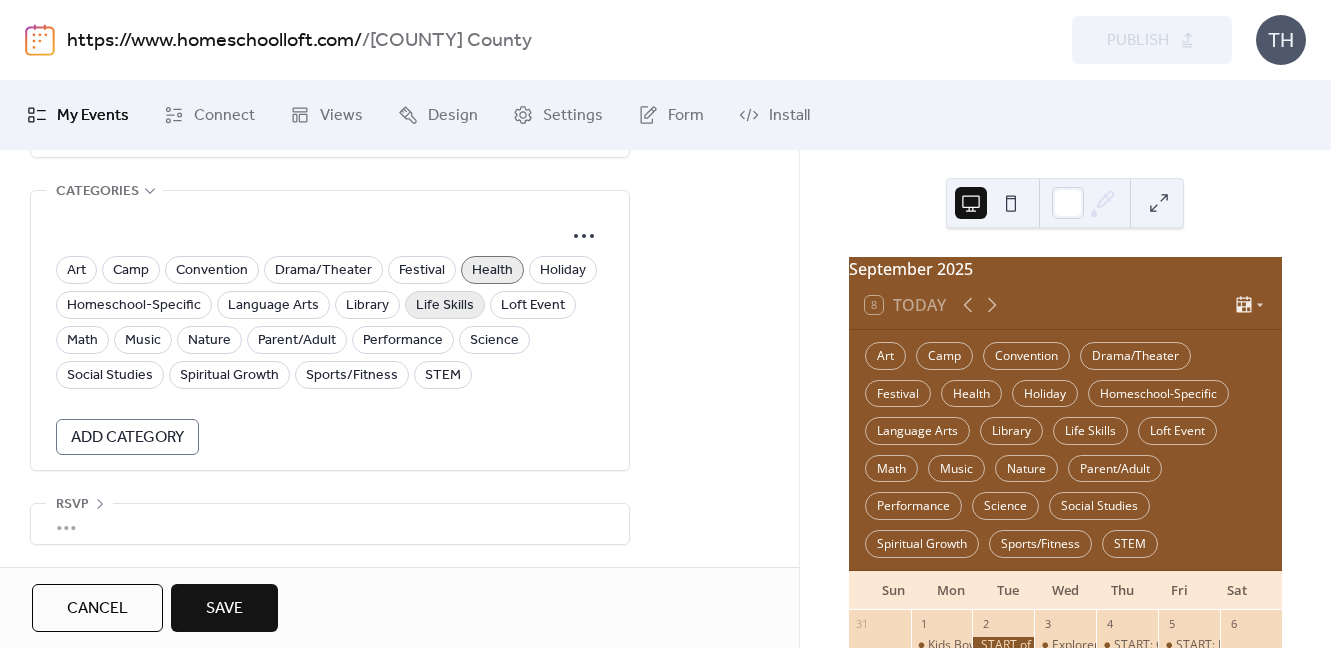click on "Life Skills" at bounding box center [445, 306] 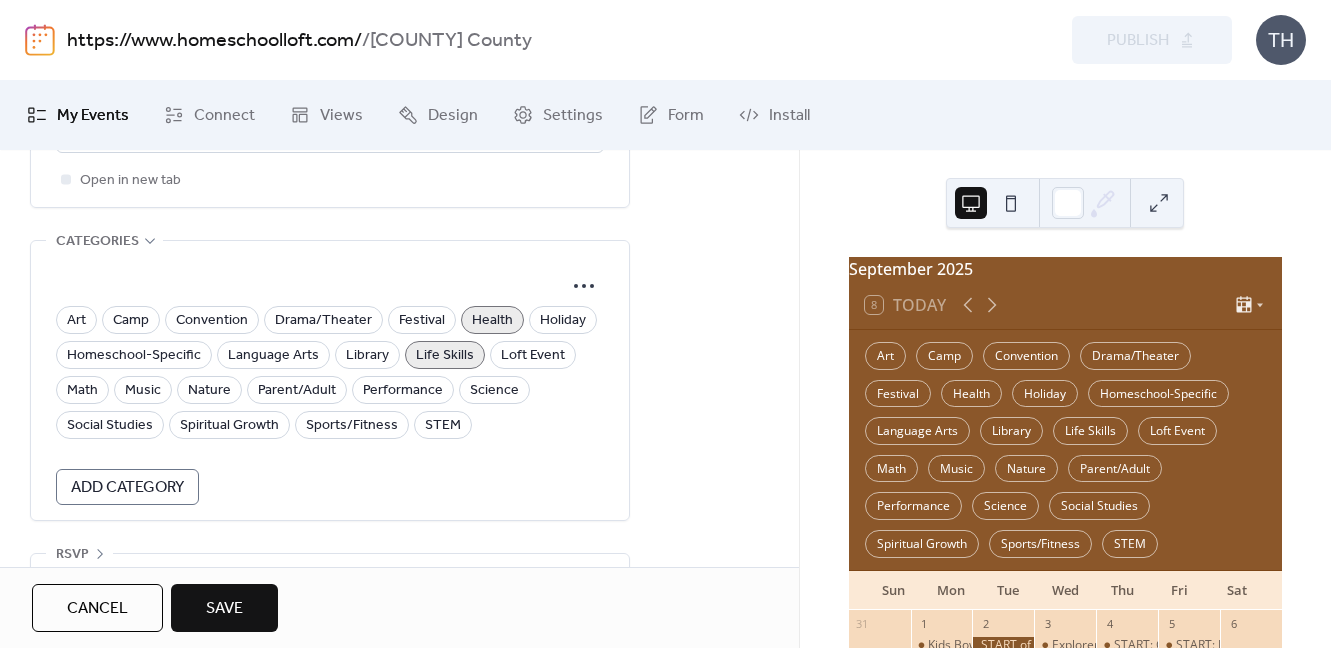 scroll, scrollTop: 1390, scrollLeft: 0, axis: vertical 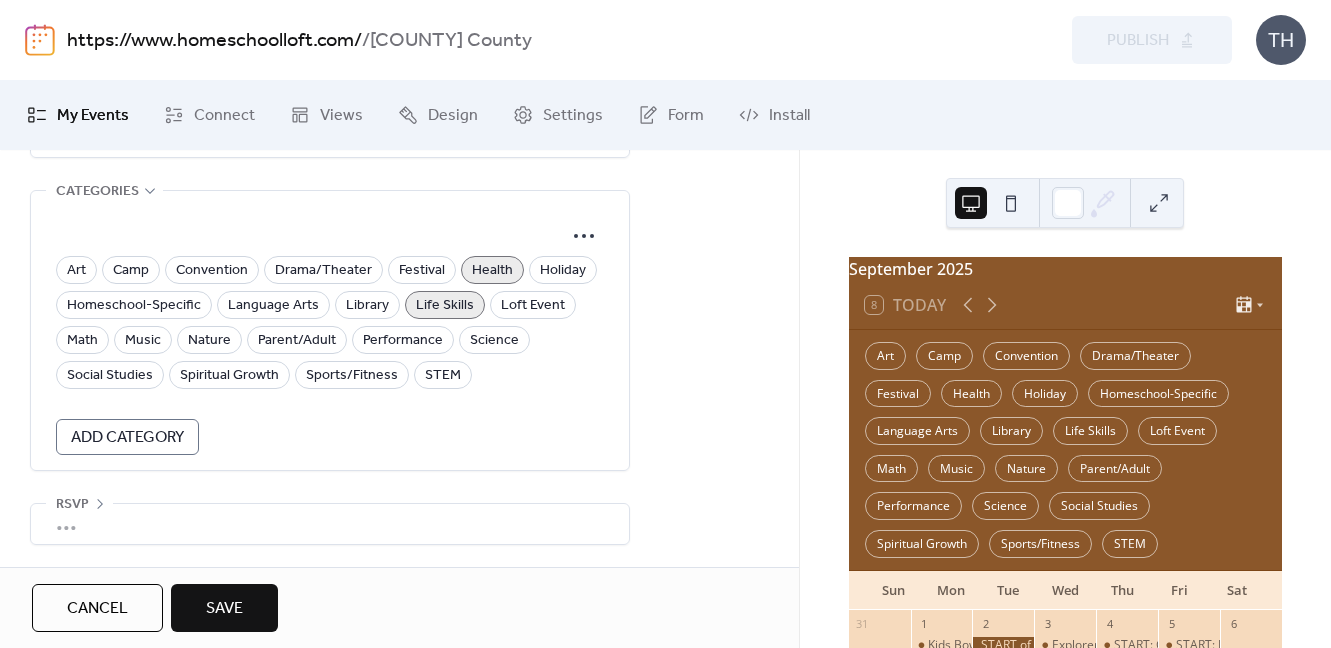 click on "Save" at bounding box center [224, 608] 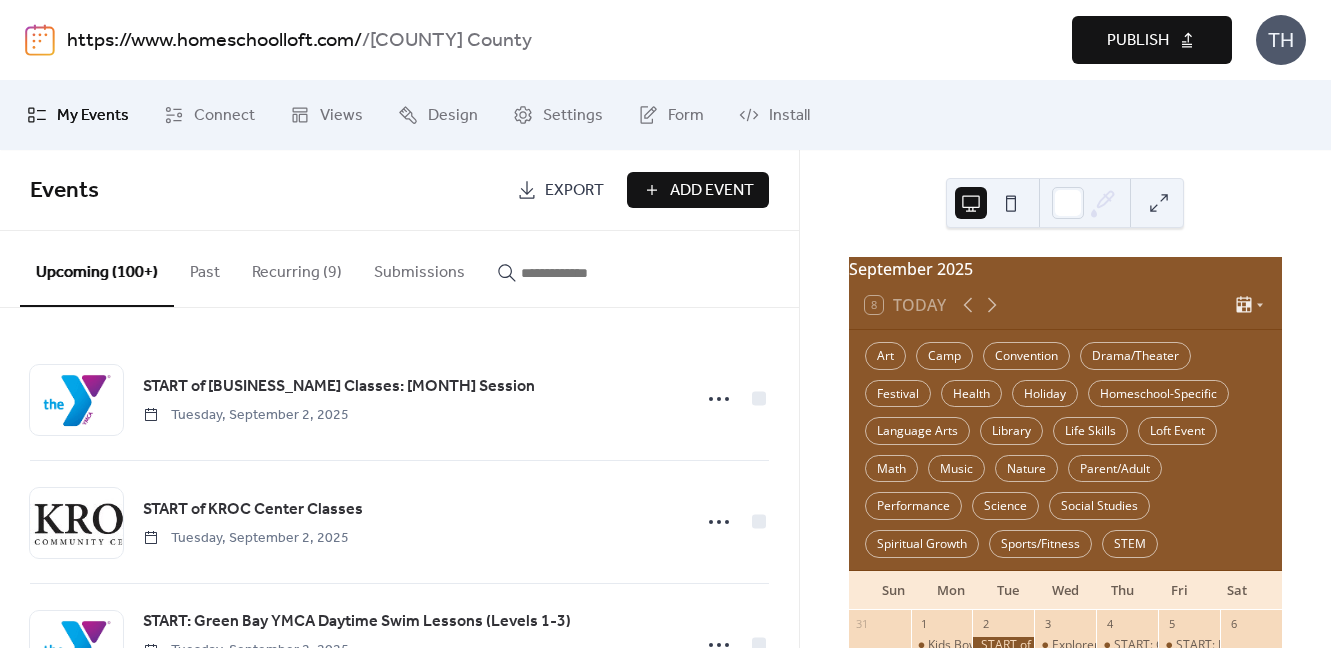 click at bounding box center [581, 273] 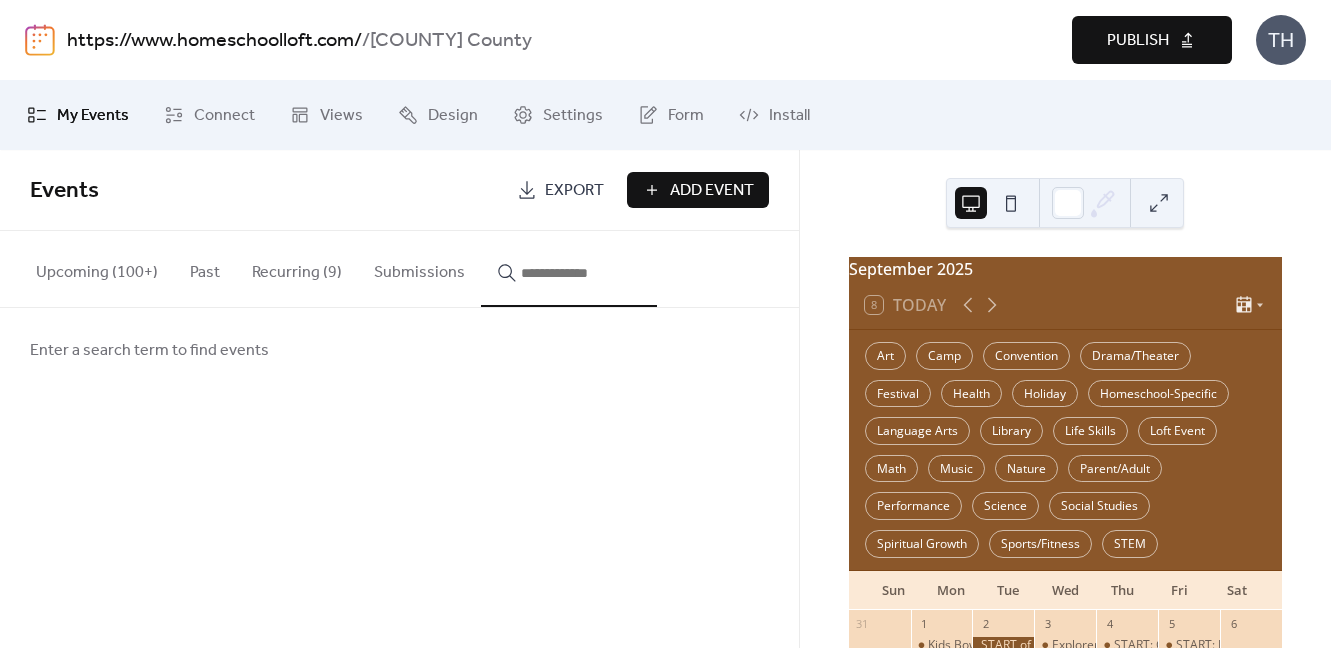 type on "*" 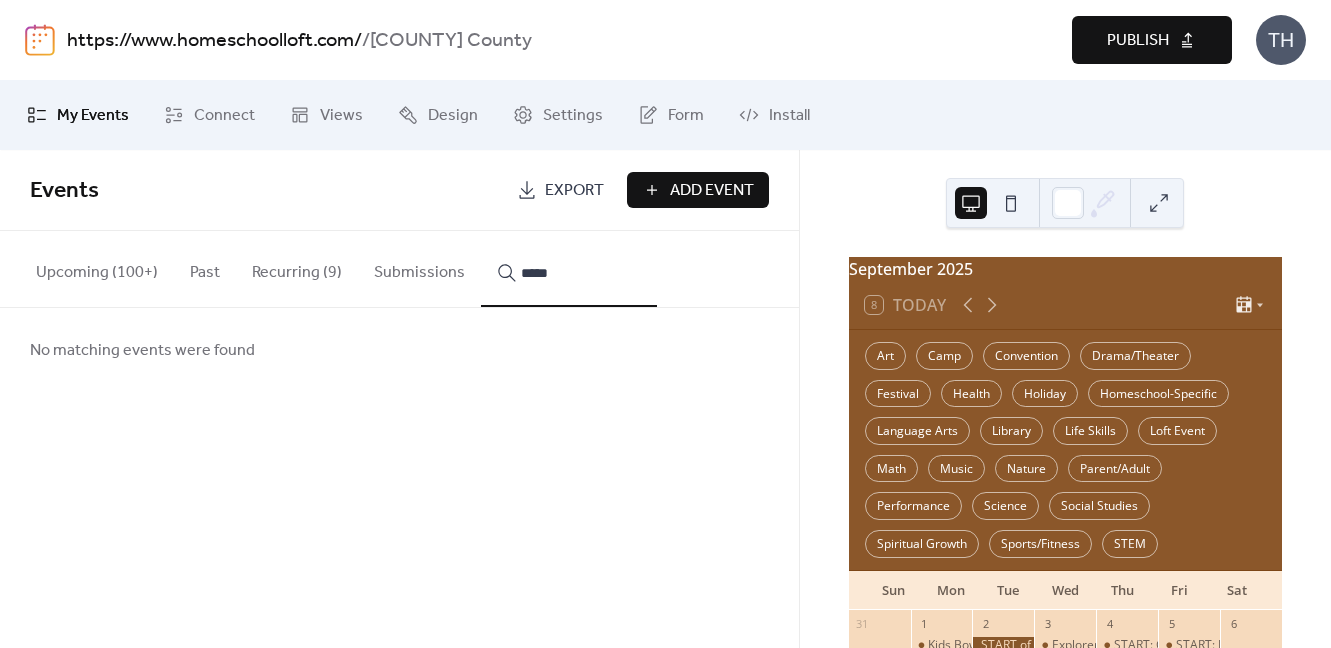 click on "****" at bounding box center (569, 269) 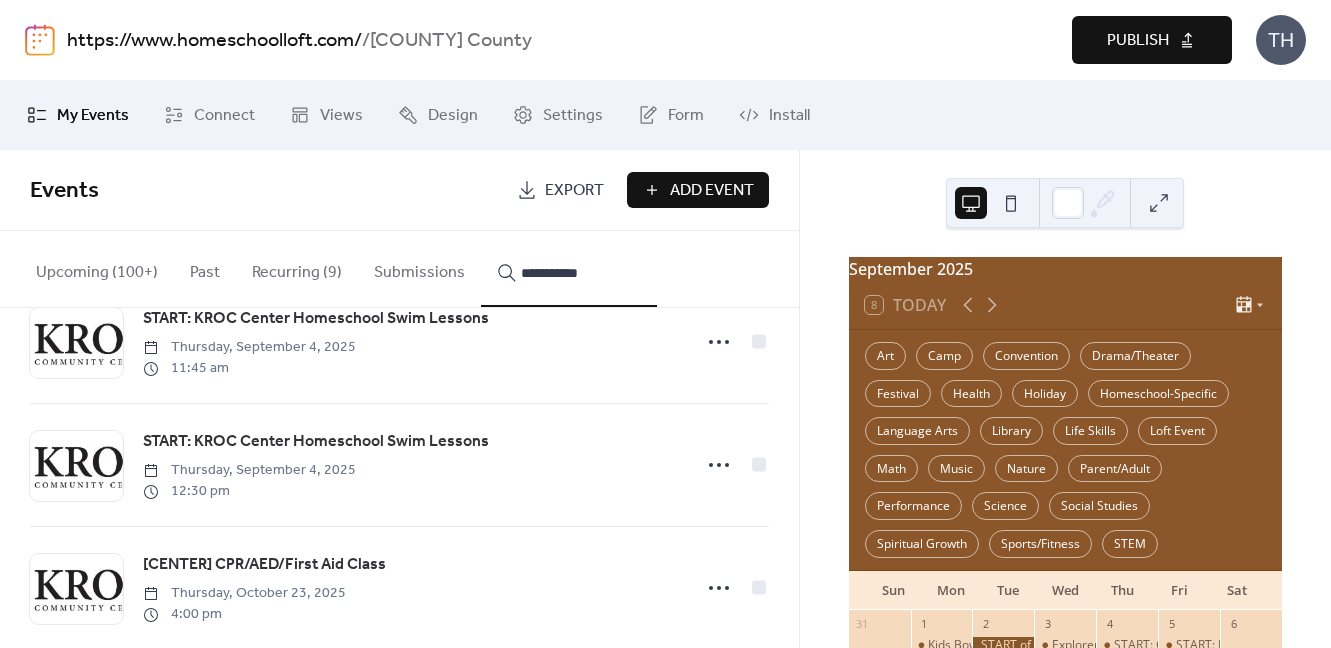 scroll, scrollTop: 213, scrollLeft: 0, axis: vertical 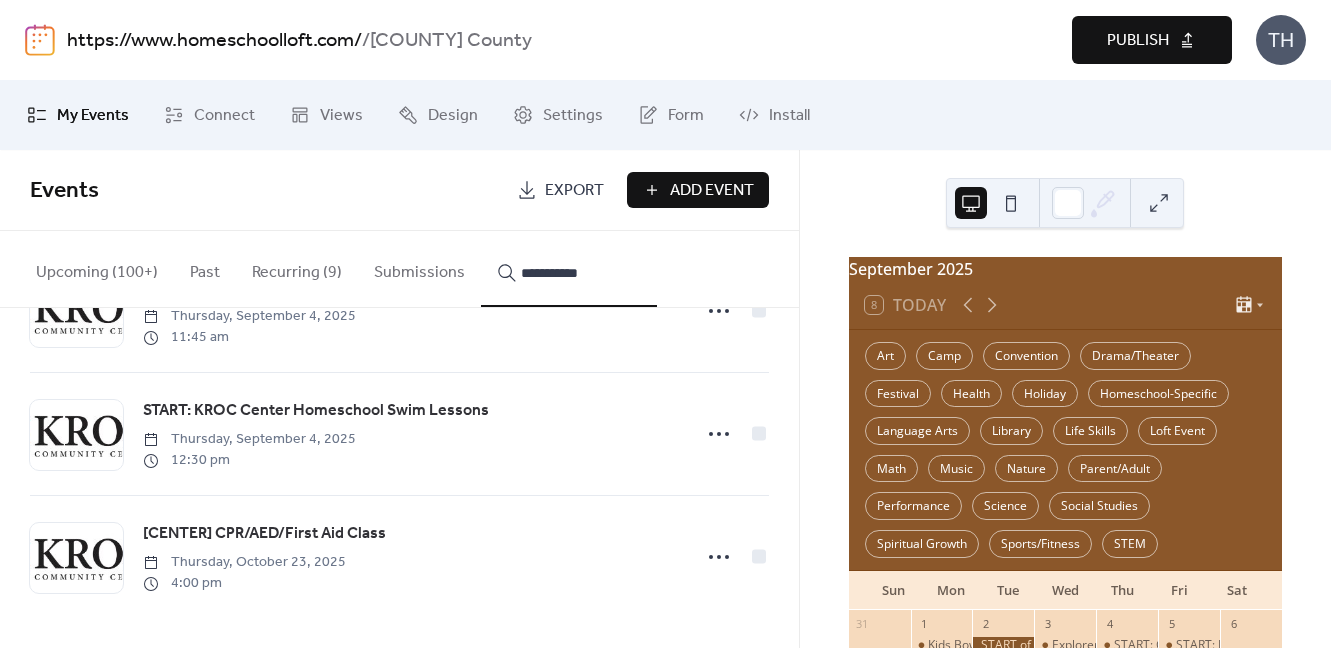 type on "**********" 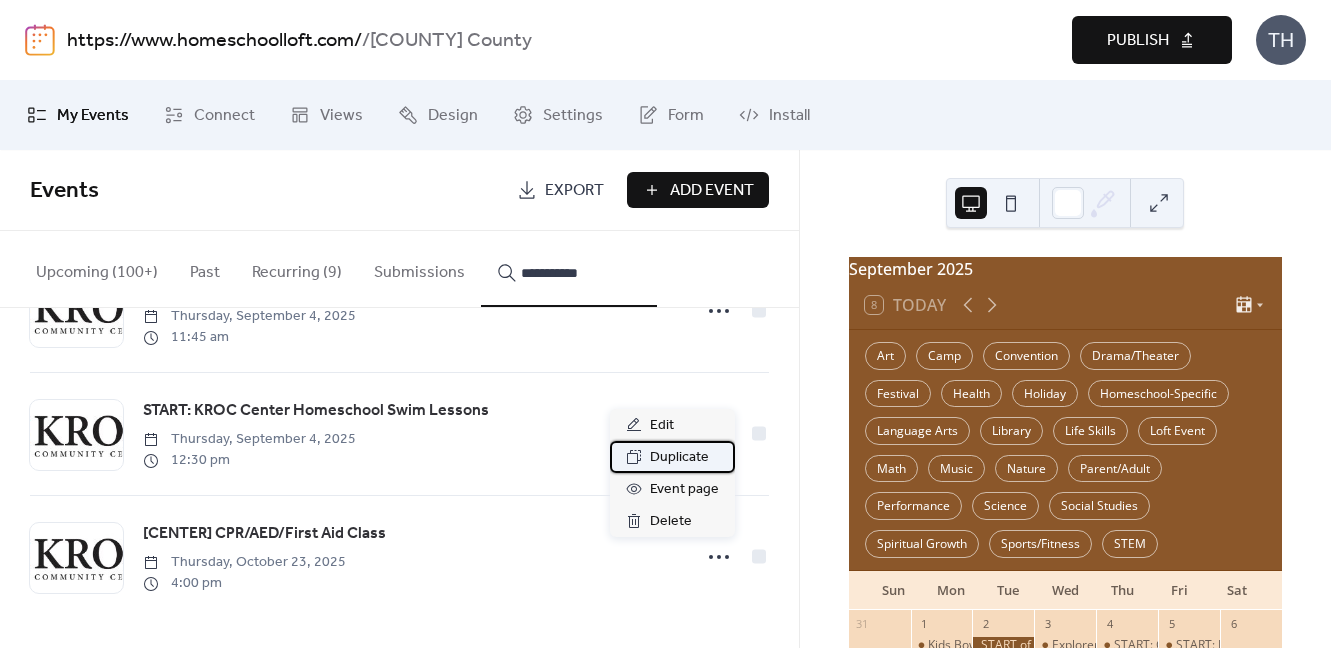 click on "Duplicate" at bounding box center (679, 458) 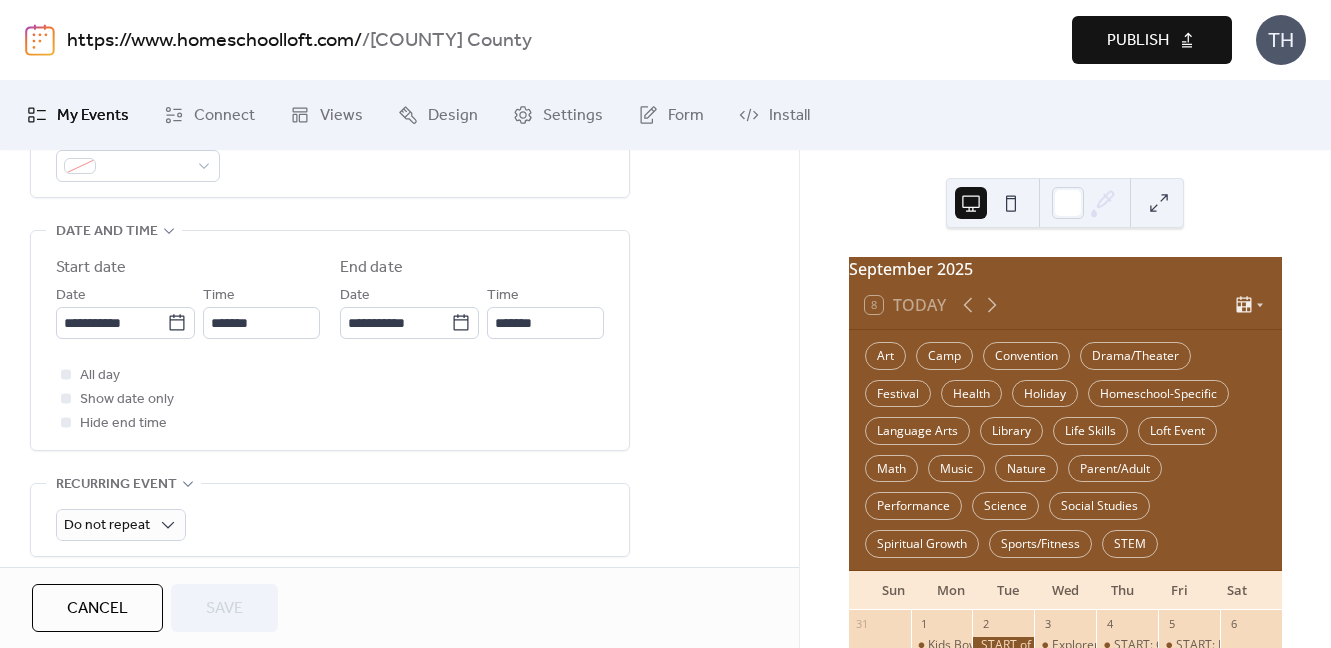 scroll, scrollTop: 691, scrollLeft: 0, axis: vertical 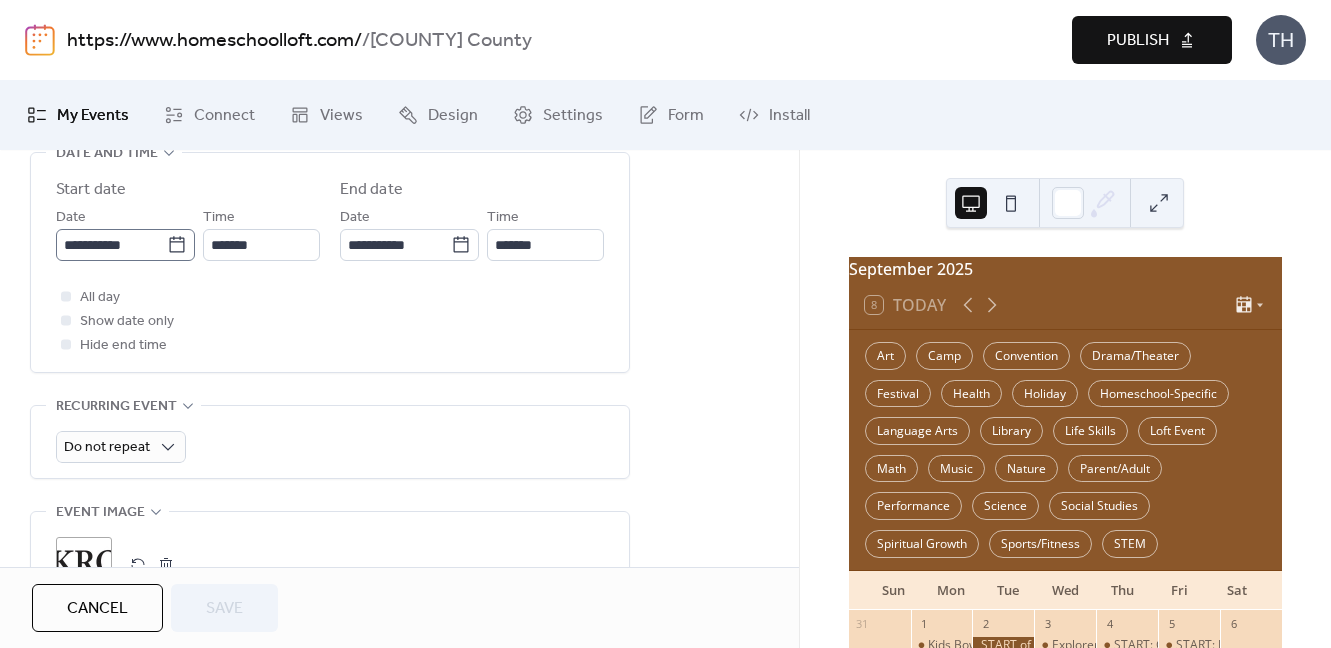 click 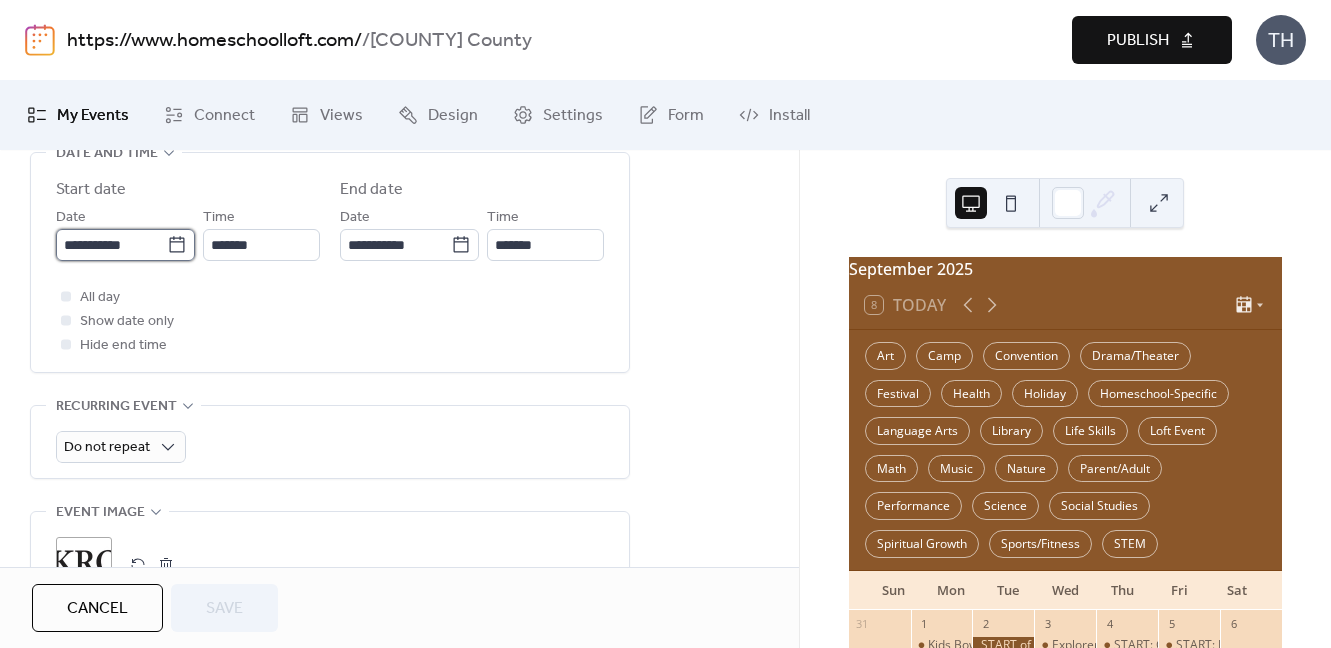 click on "**********" at bounding box center [111, 245] 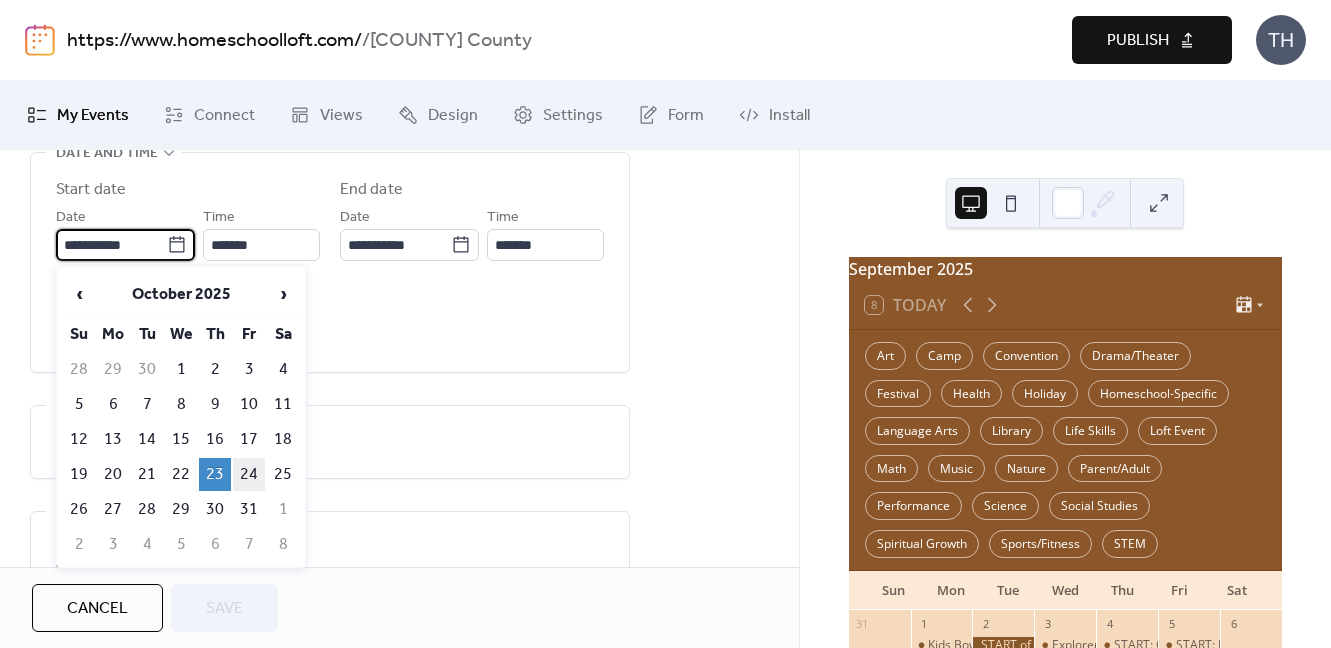 click on "24" at bounding box center [249, 474] 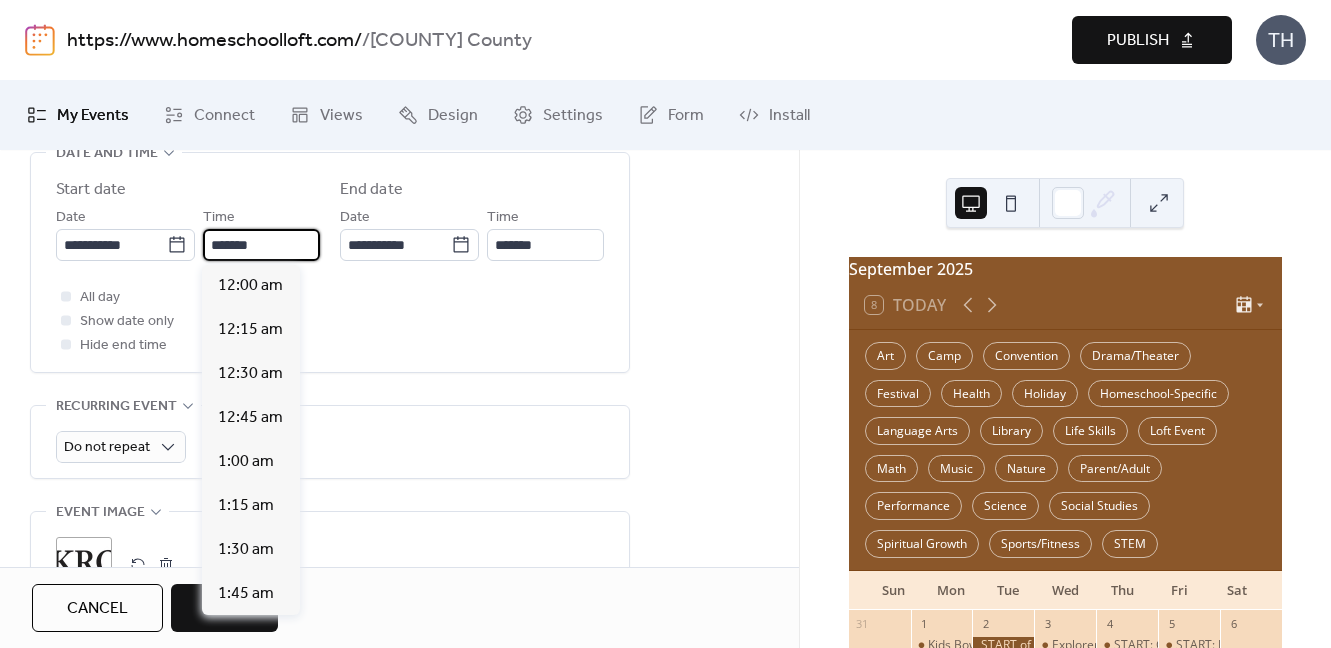 click on "*******" at bounding box center [261, 245] 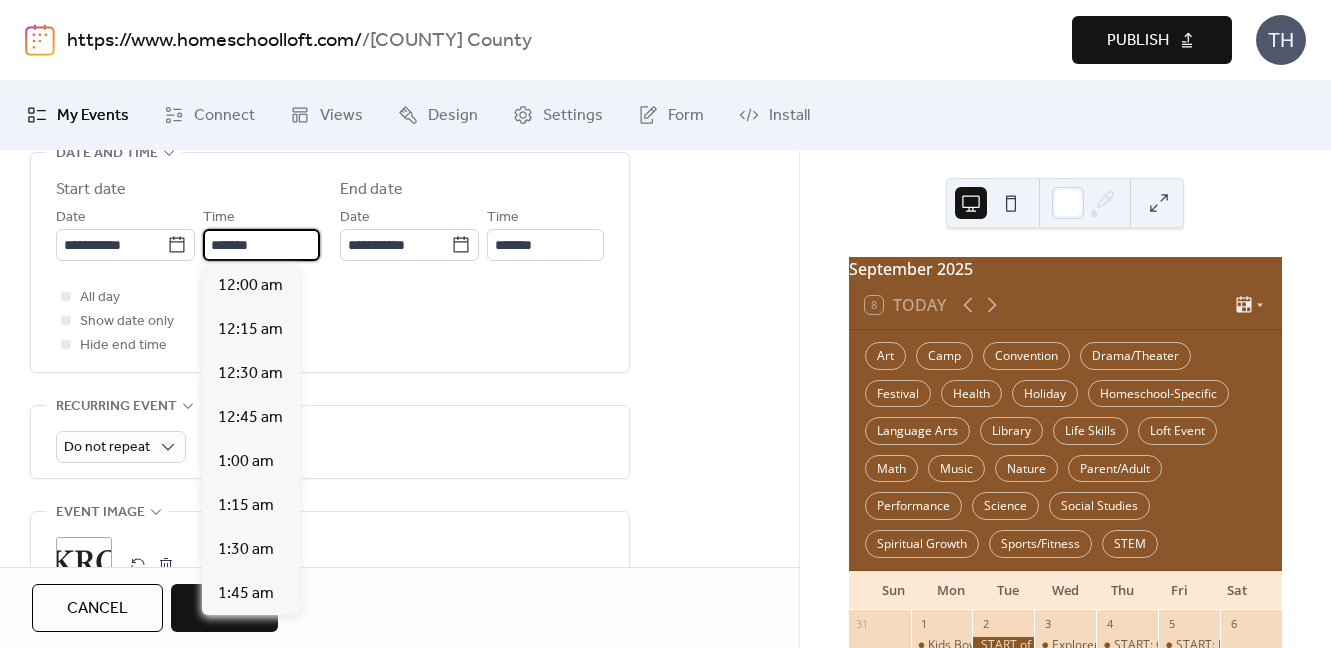 scroll, scrollTop: 2912, scrollLeft: 0, axis: vertical 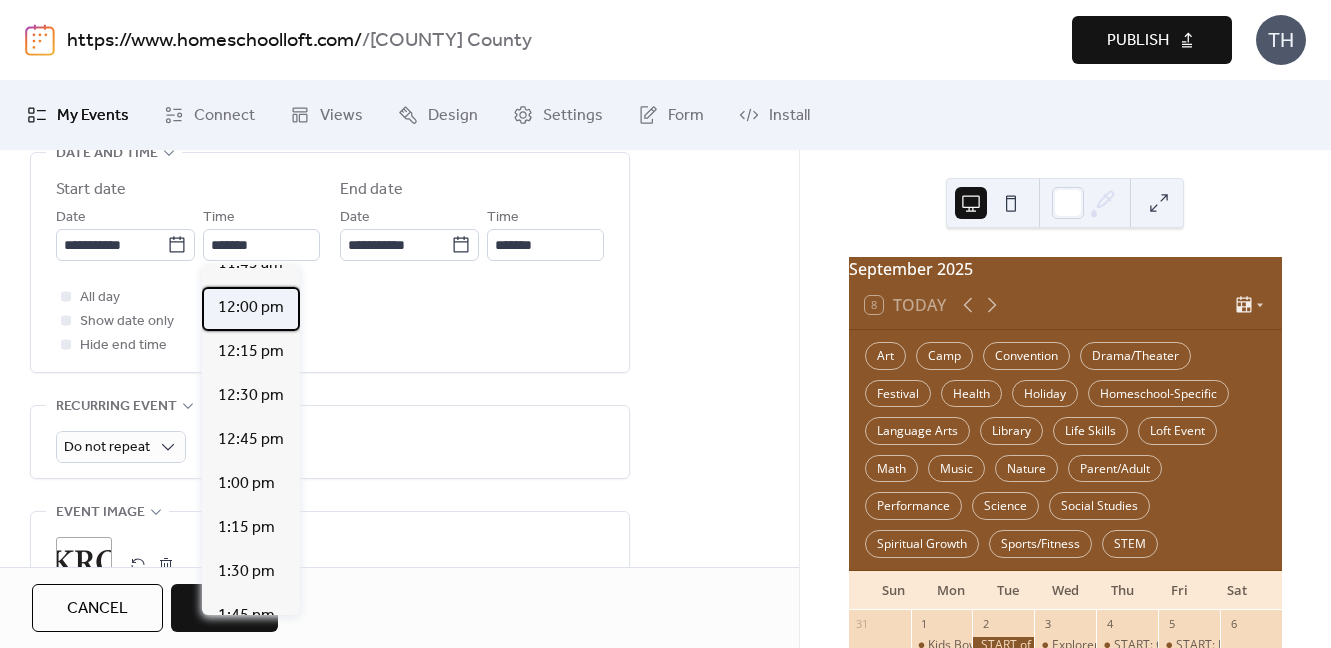 click on "12:00 pm" at bounding box center (251, 308) 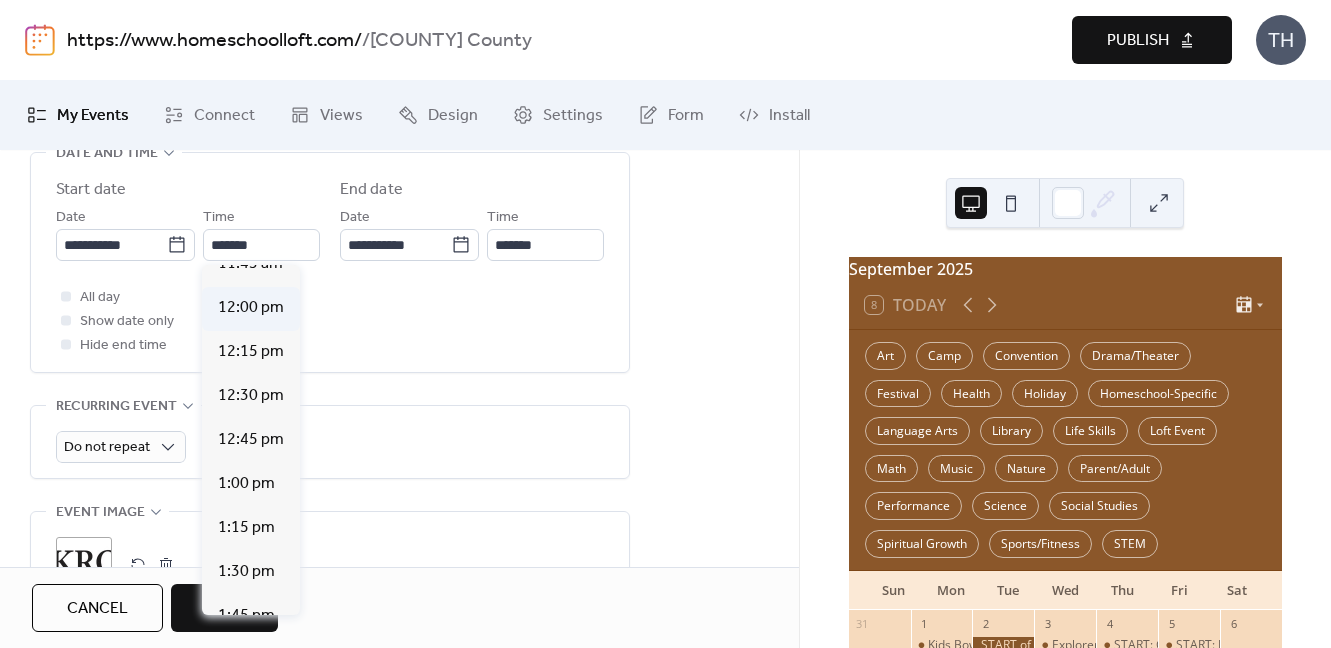 type on "********" 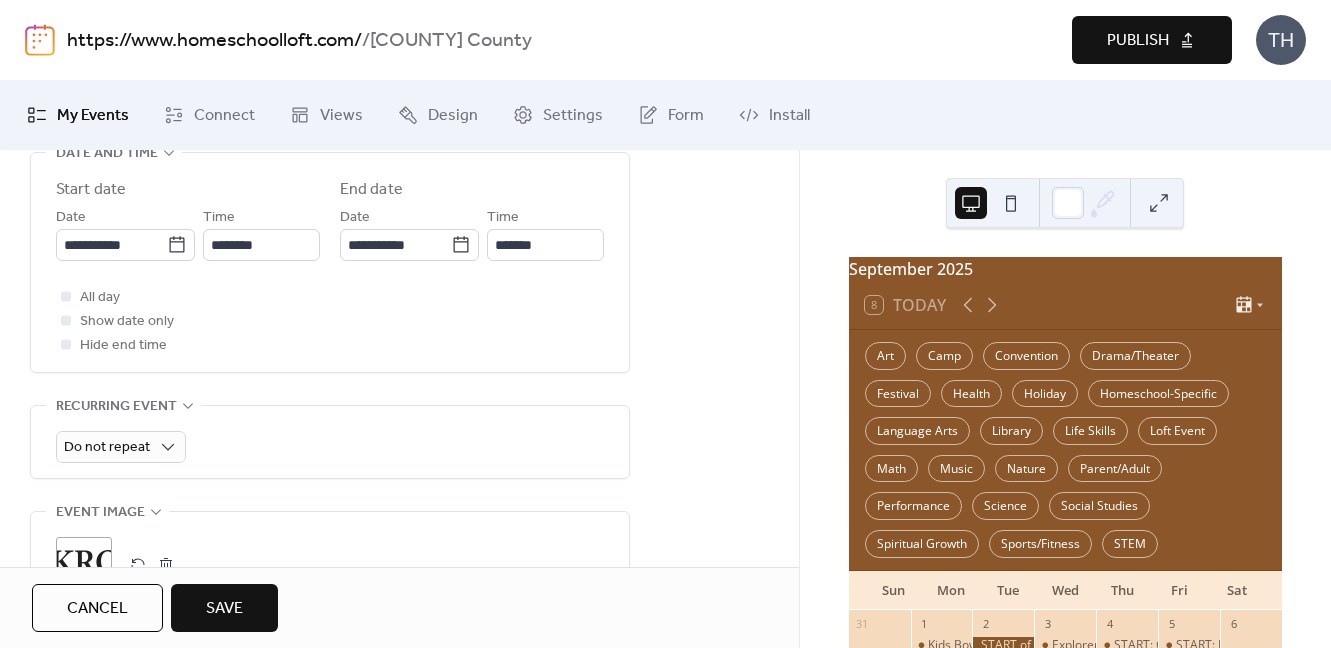 click on "Save" at bounding box center [224, 608] 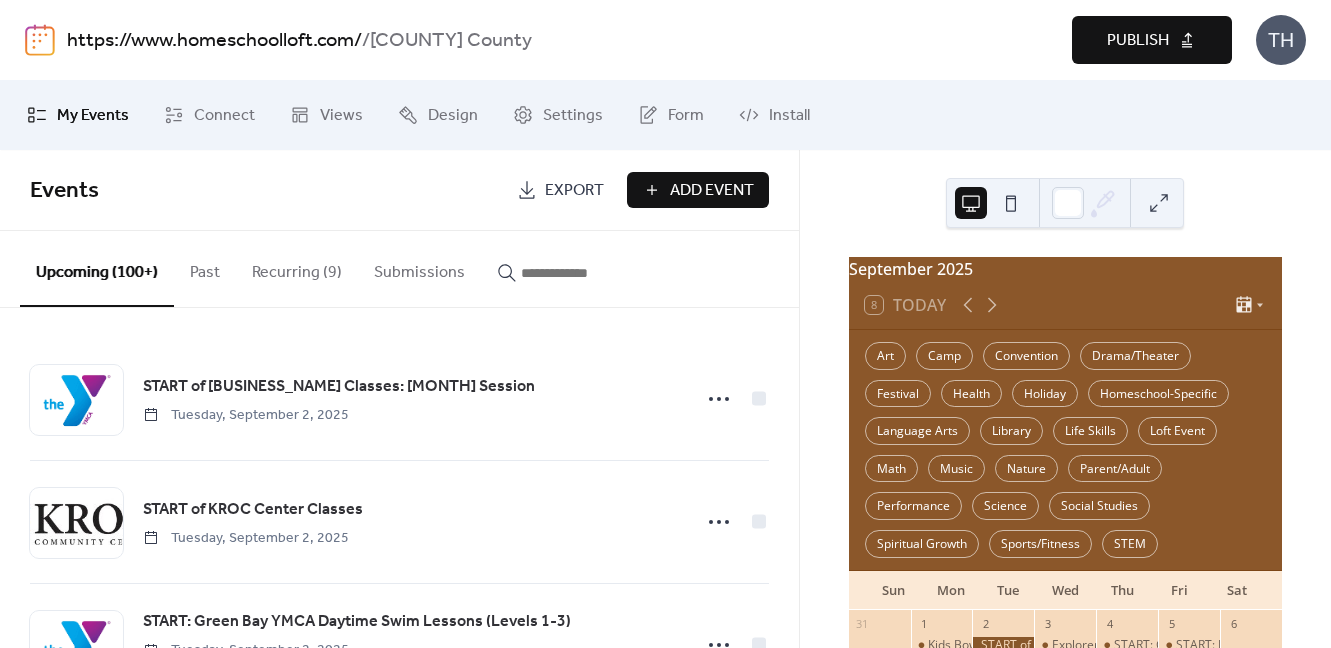 click on "Publish" at bounding box center [1138, 41] 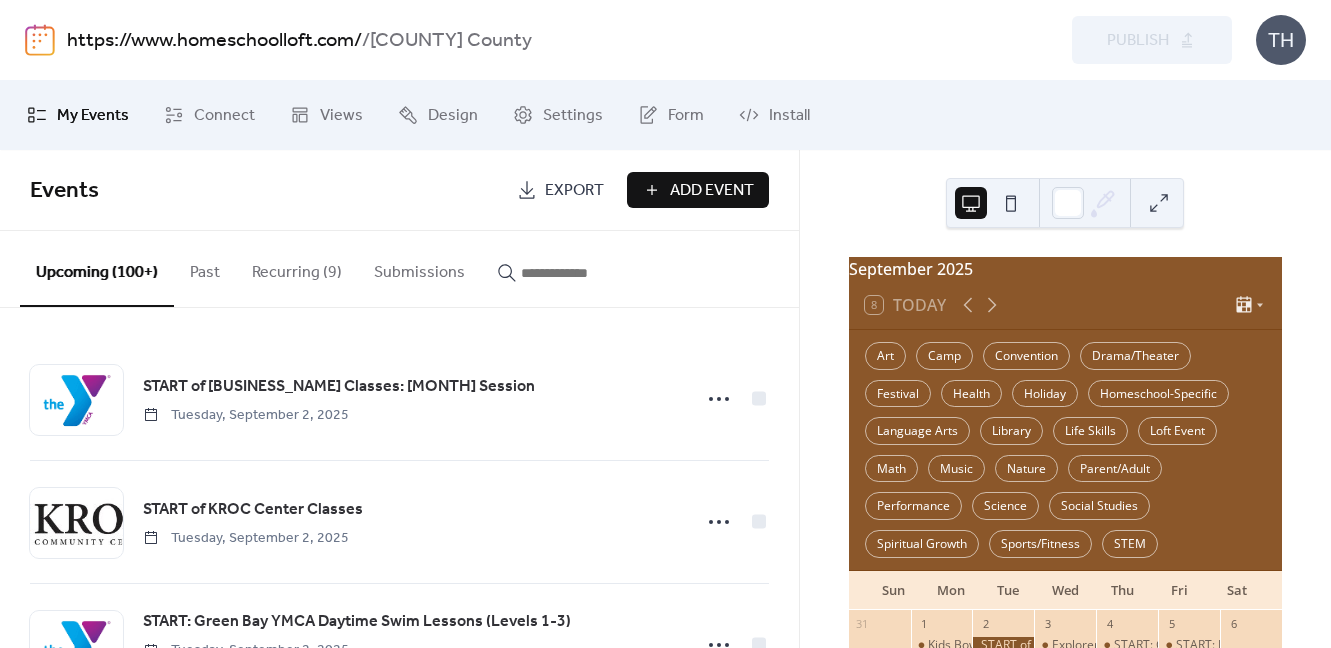 click at bounding box center [569, 268] 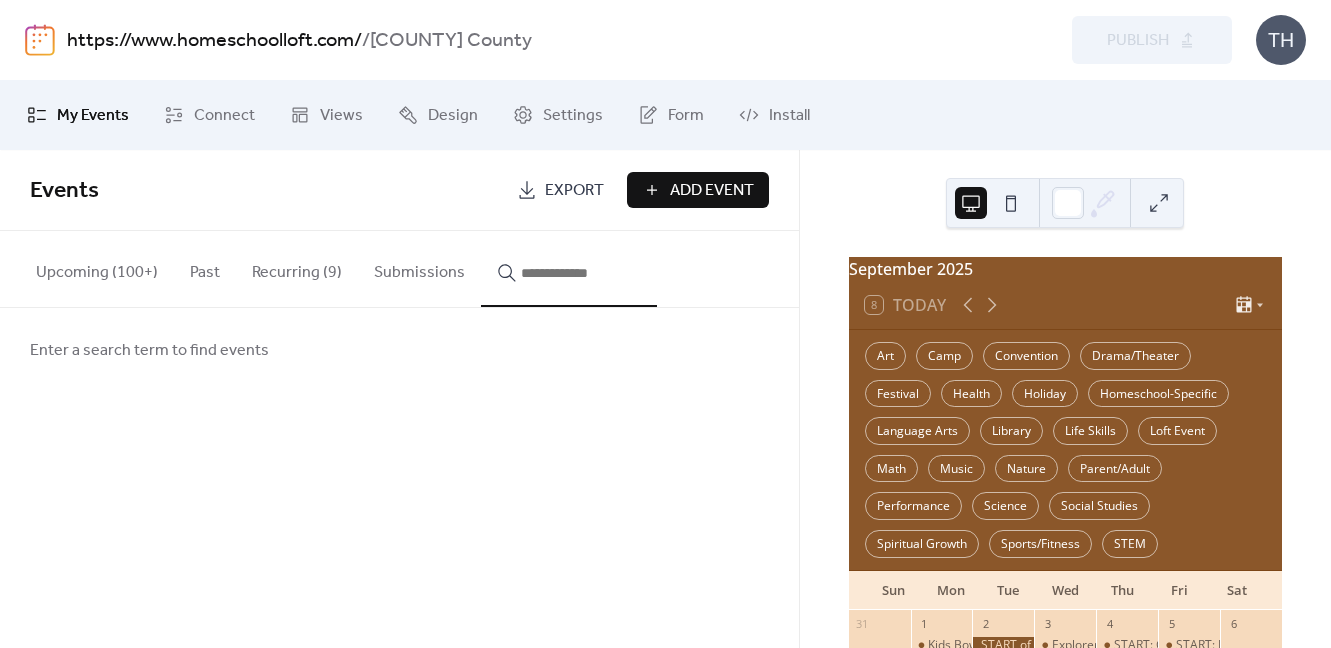 click at bounding box center [569, 269] 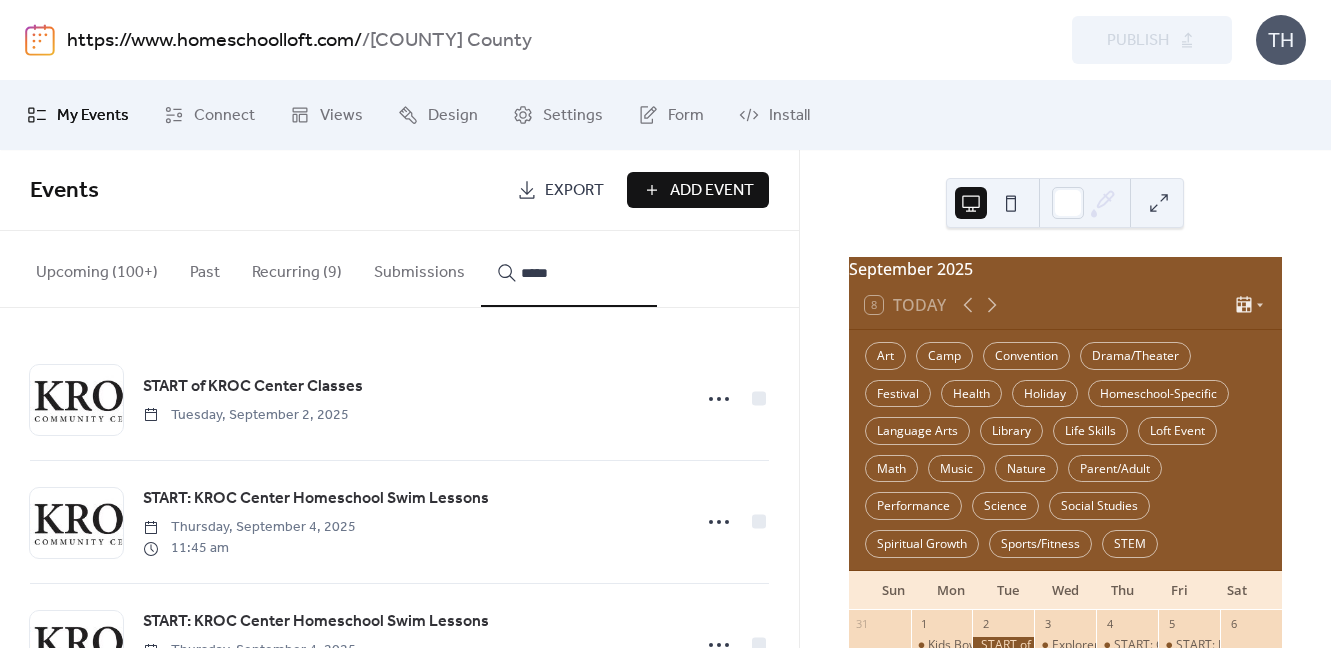 click on "****" at bounding box center (569, 269) 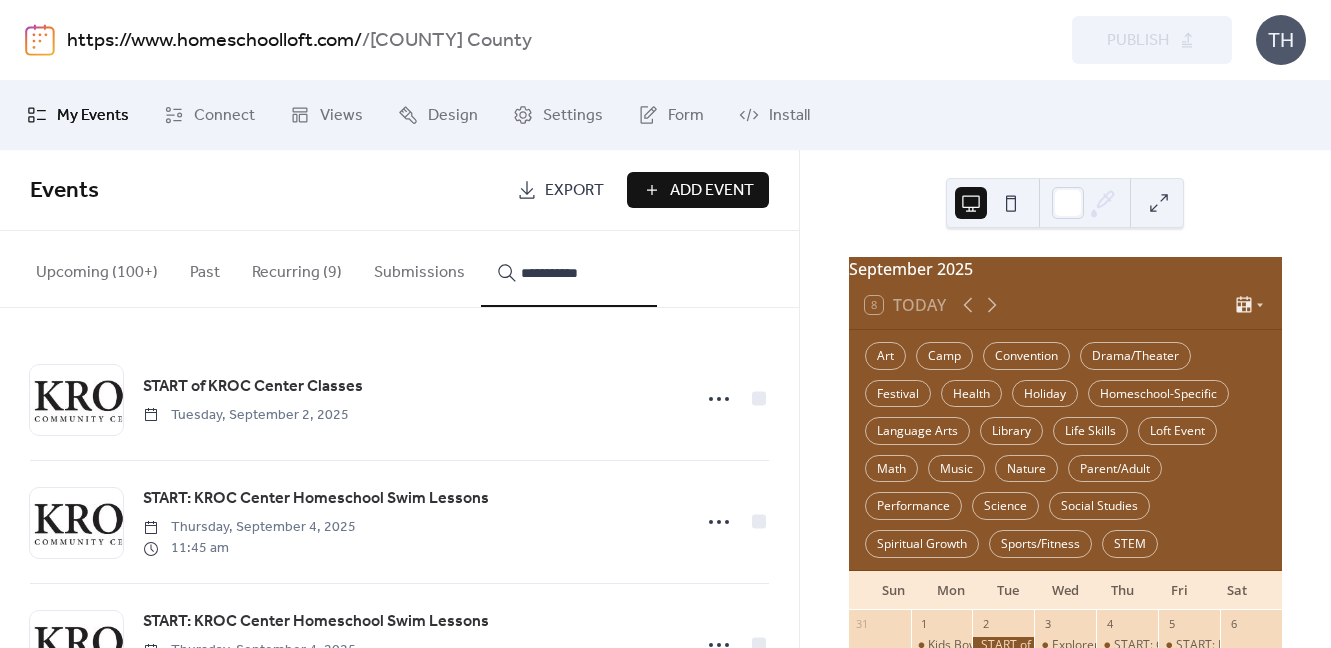 click on "START of KROC Center Classes [DAY_OF_WEEK], [MONTH] [DAY], [YEAR] START: KROC Center Homeschool Swim Lessons [DAY_OF_WEEK], [MONTH] [DAY], [YEAR] [TIME] START: KROC Center Homeschool Swim Lessons [DAY_OF_WEEK], [MONTH] [DAY], [YEAR] [TIME] KROC Center CPR/AED/First Aid Class [DAY_OF_WEEK], [MONTH] [DAY], [YEAR] [TIME] KROC Center CPR/AED/First Aid Class [DAY_OF_WEEK], [MONTH] [DAY], [YEAR] [TIME] START of KROC Center Classes [DAY_OF_WEEK], [MONTH] [DAY], [YEAR] START: KROC Center Homeschool Swim Lessons [DAY_OF_WEEK], [MONTH] [DAY], [YEAR] [TIME] START: KROC Center Homeschool Swim Lessons [DAY_OF_WEEK], [MONTH] [DAY], [YEAR] [TIME] KROC Center CPR/AED/First Aid Class [DAY_OF_WEEK], [MONTH] [DAY], [YEAR] [TIME] KROC Center CPR/AED/First Aid Class [DAY_OF_WEEK], [MONTH] [DAY], [YEAR] [TIME]" at bounding box center (399, 478) 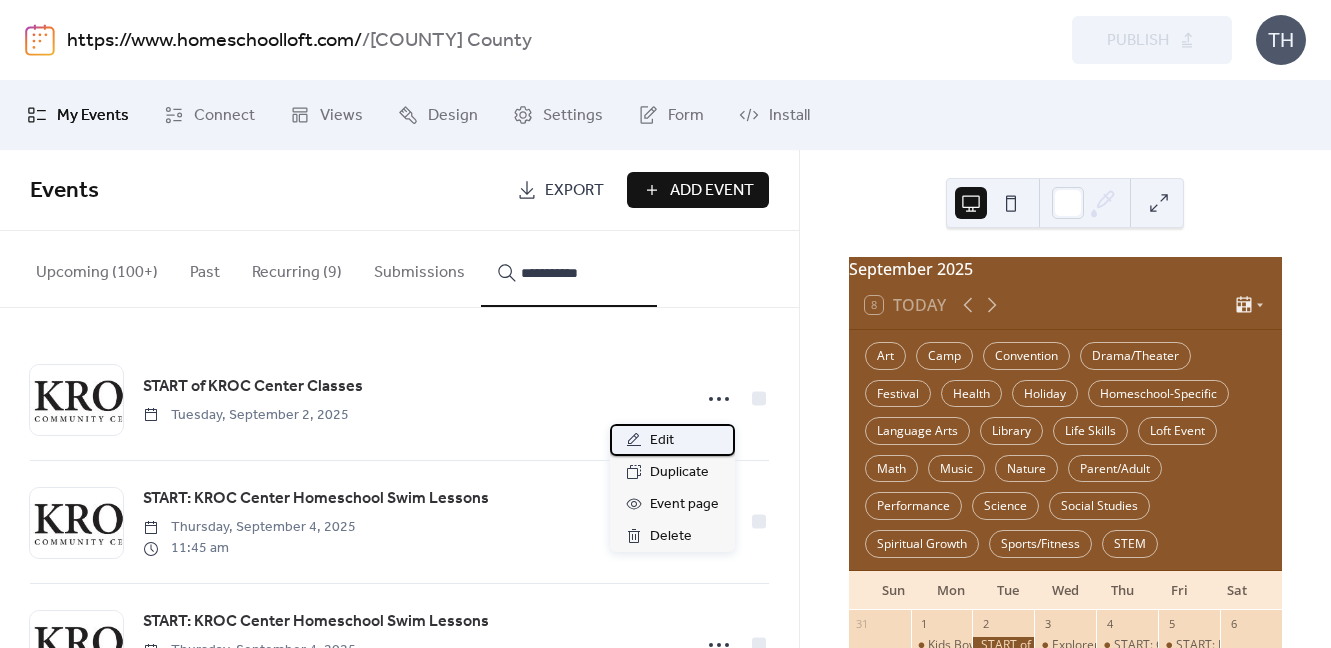 click on "Edit" at bounding box center [672, 440] 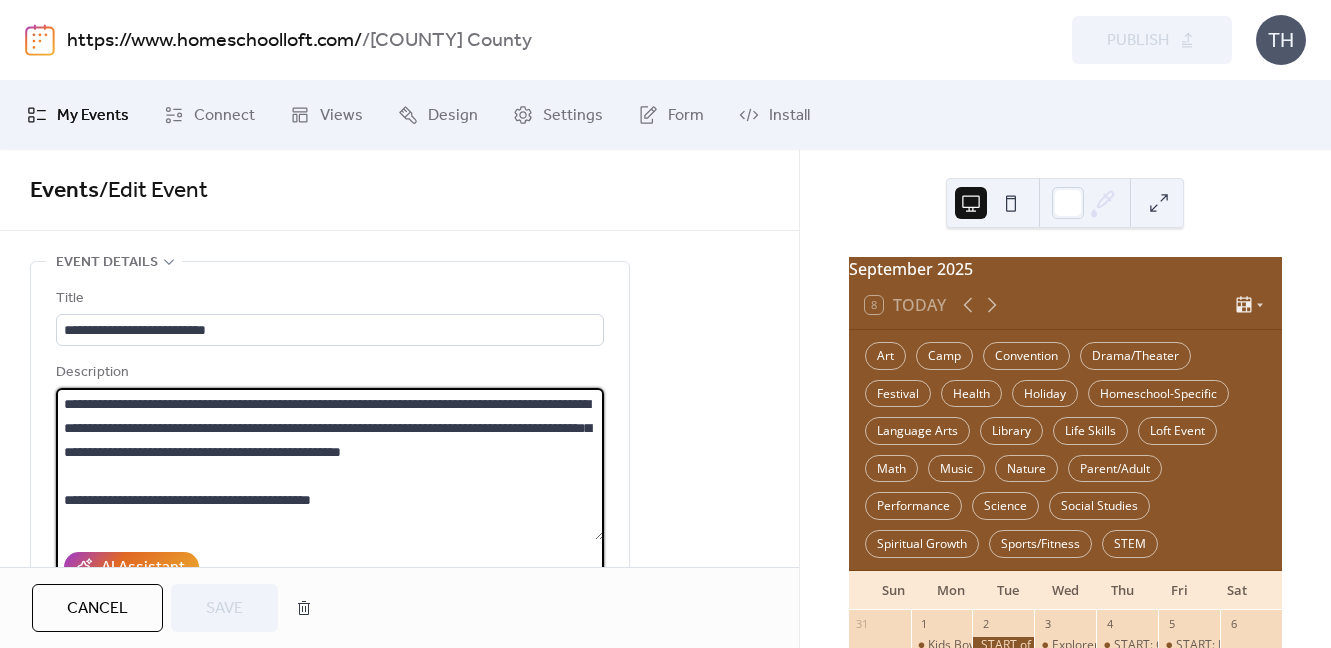 drag, startPoint x: 67, startPoint y: 499, endPoint x: 431, endPoint y: 501, distance: 364.0055 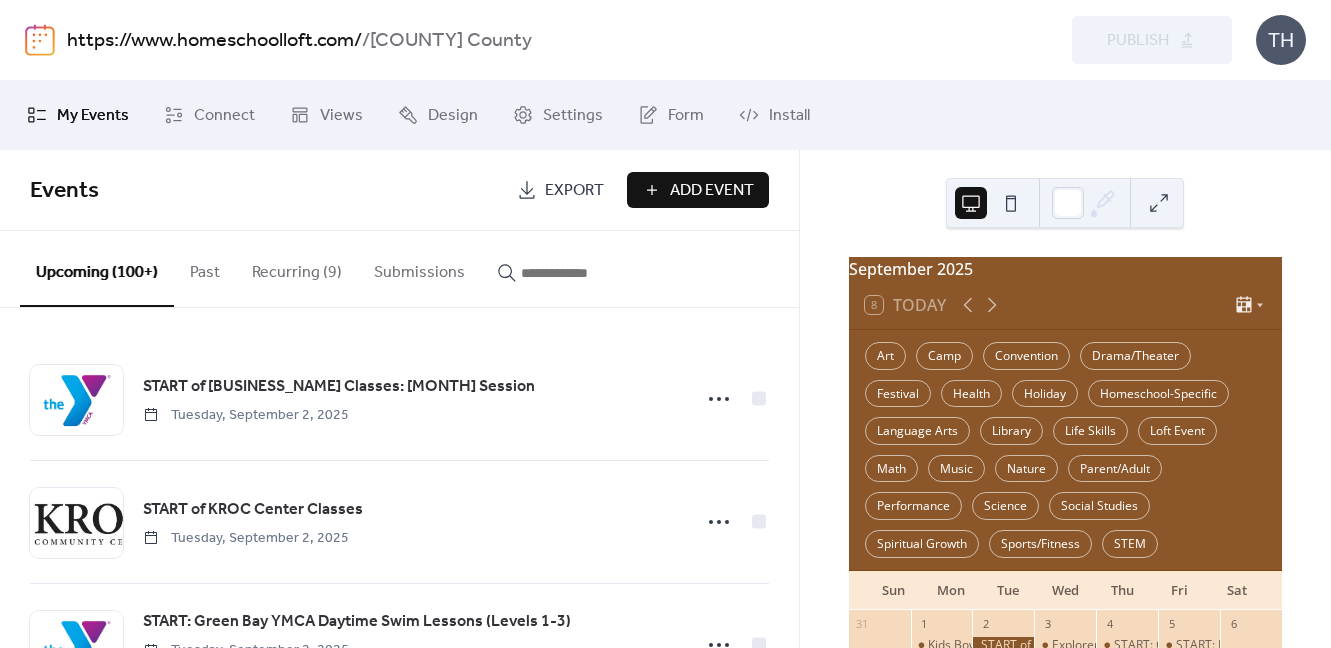 click at bounding box center [581, 273] 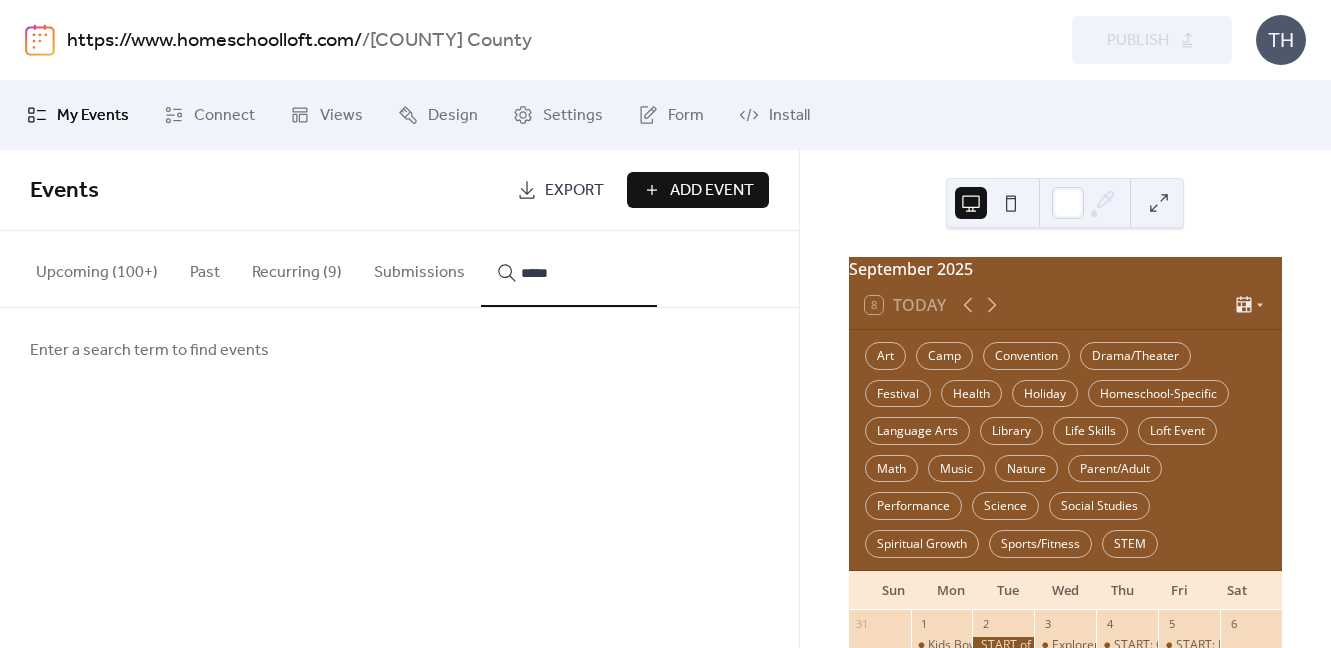 click on "****" at bounding box center (569, 269) 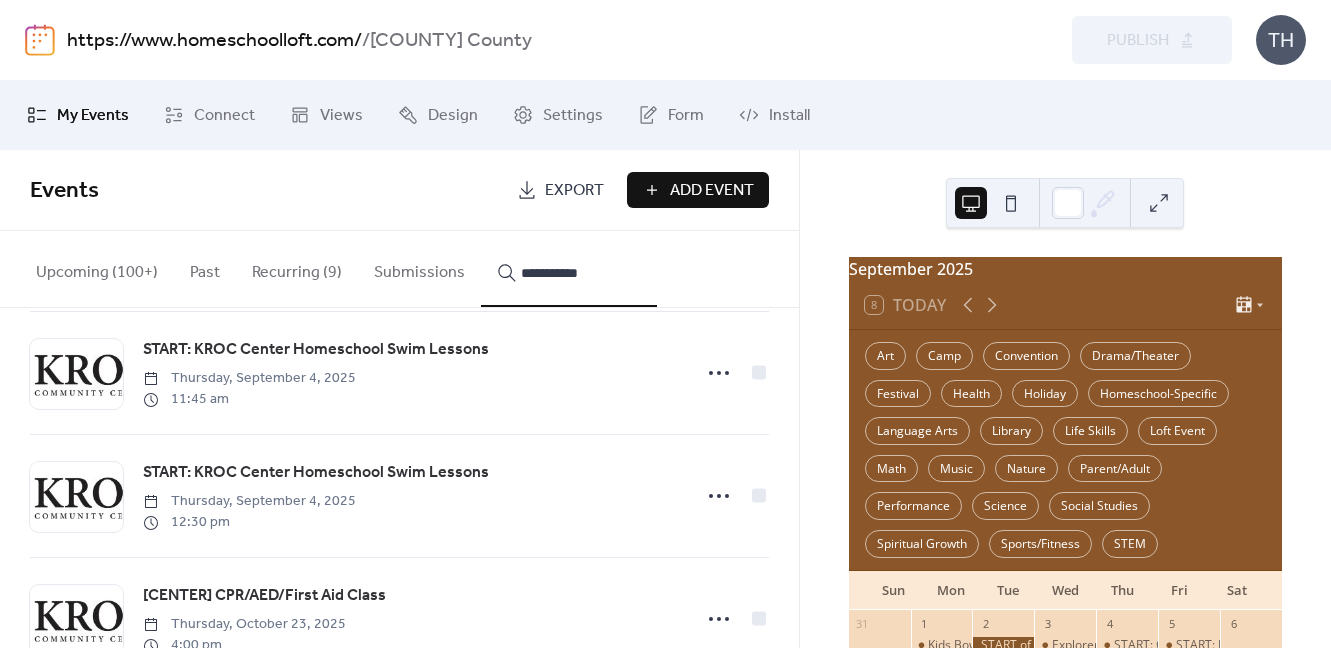 scroll, scrollTop: 147, scrollLeft: 0, axis: vertical 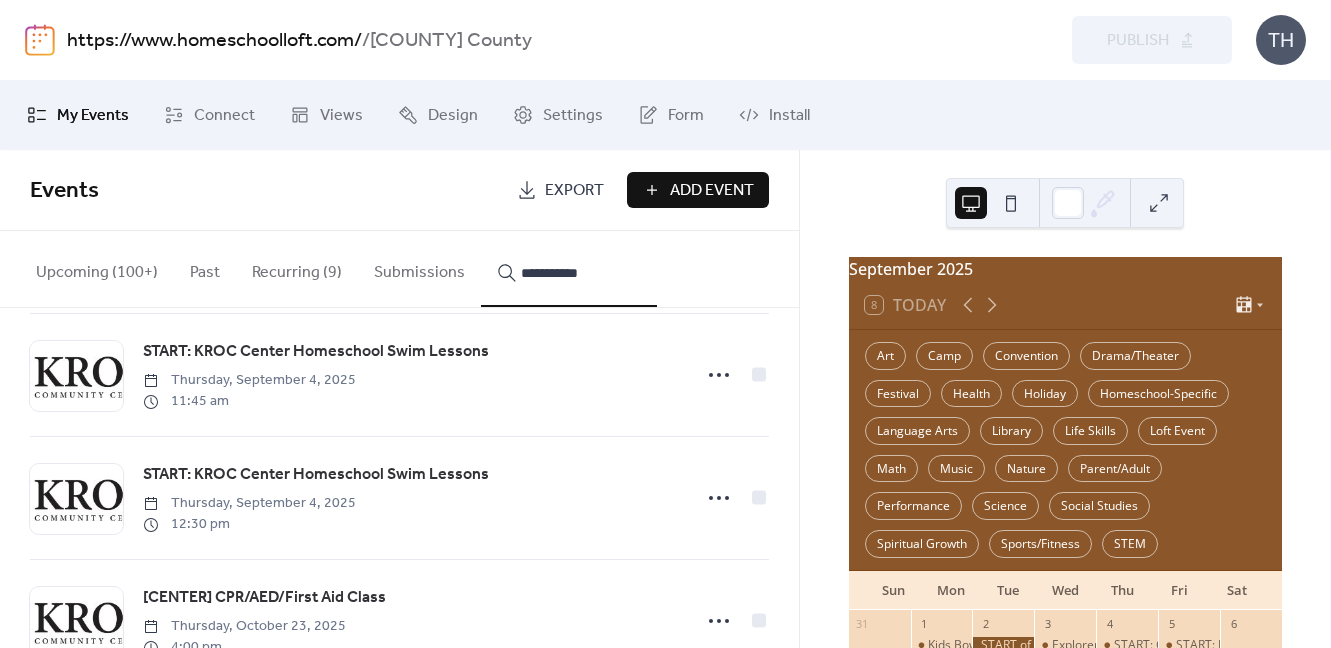 type on "**********" 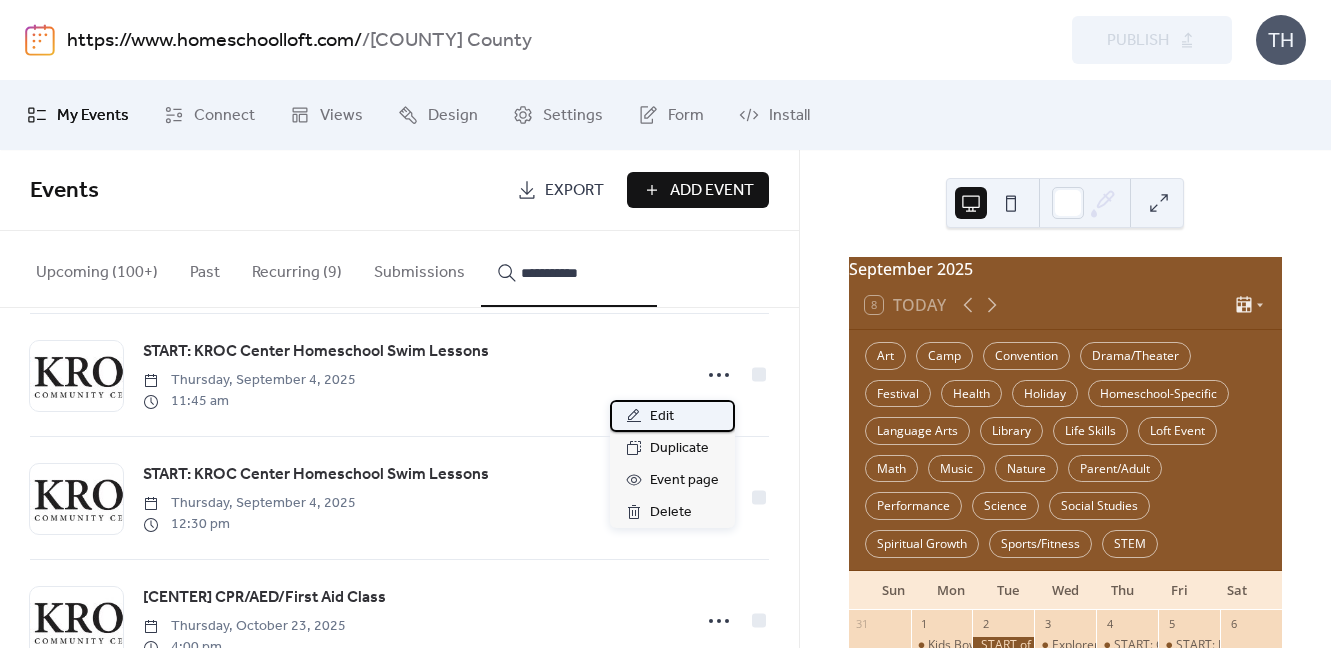 click on "Edit" at bounding box center [672, 416] 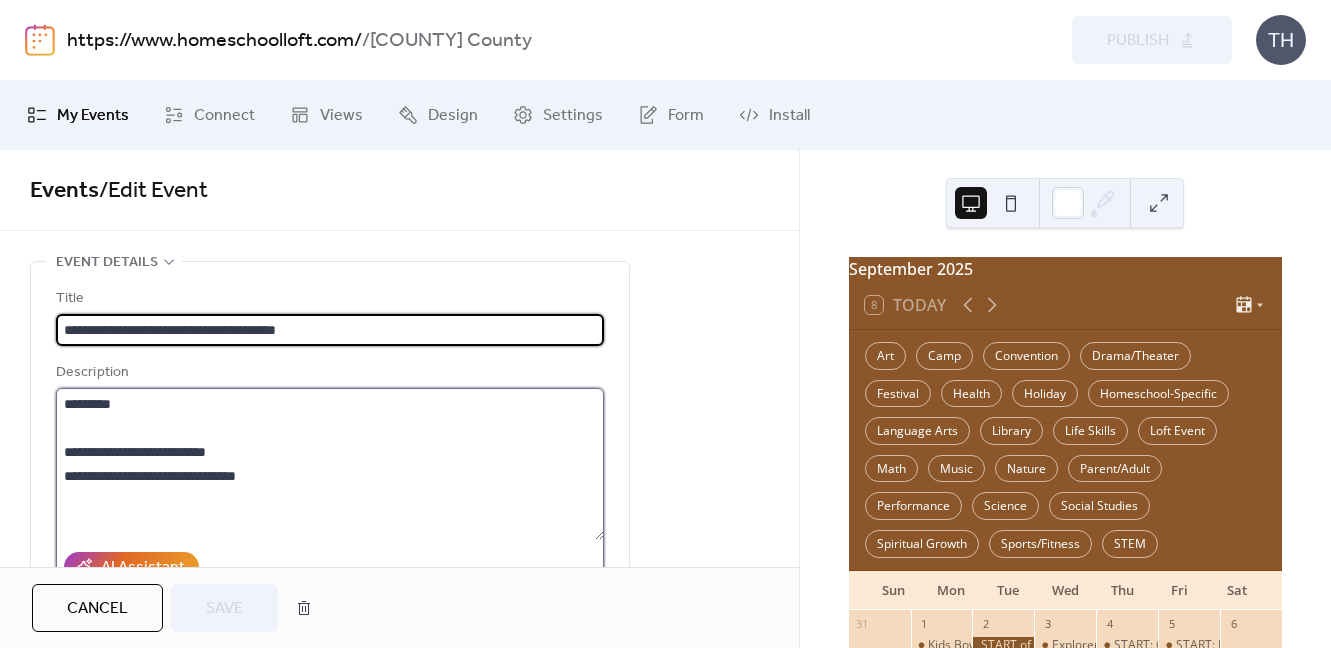 click on "*********" at bounding box center [330, 464] 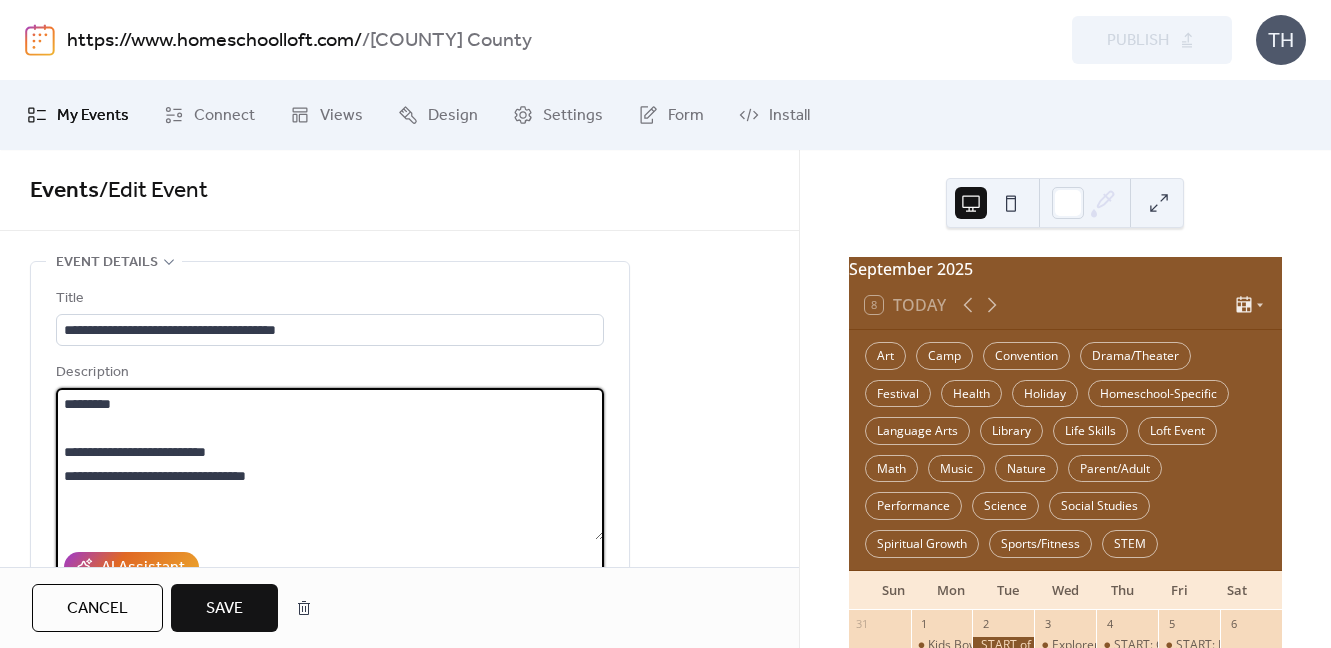 paste on "**********" 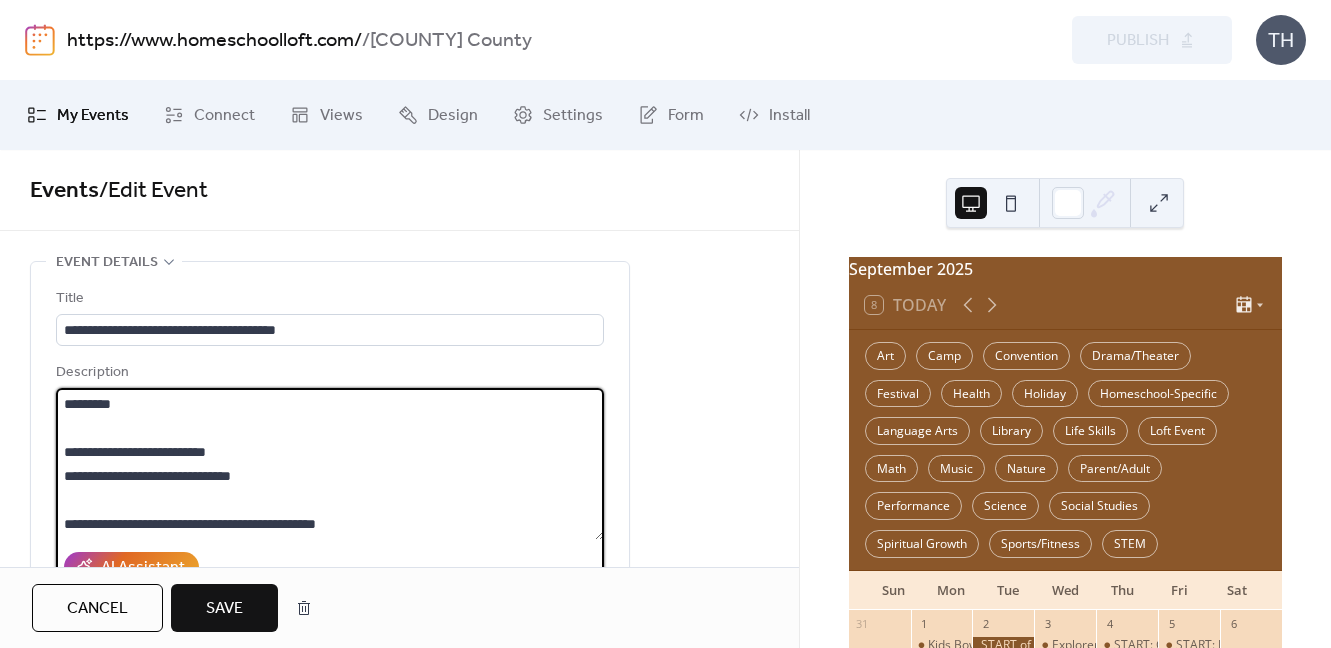 type on "**********" 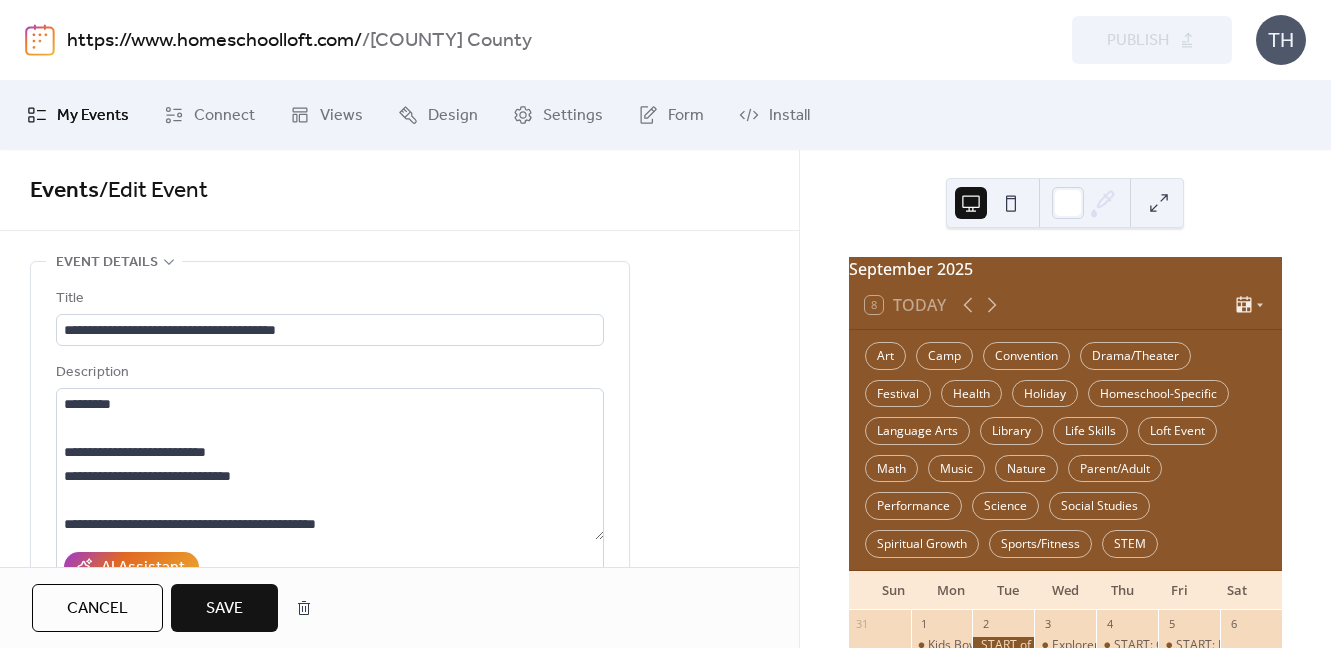 click on "Save" at bounding box center [224, 608] 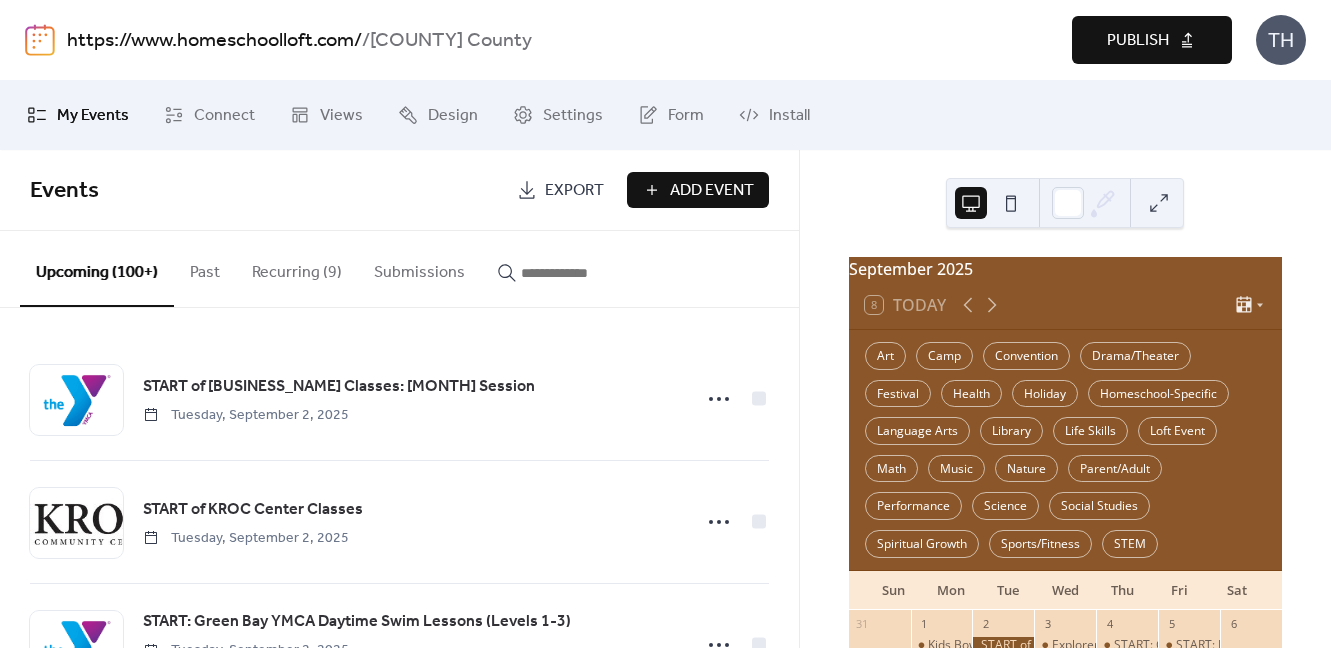 click at bounding box center (581, 273) 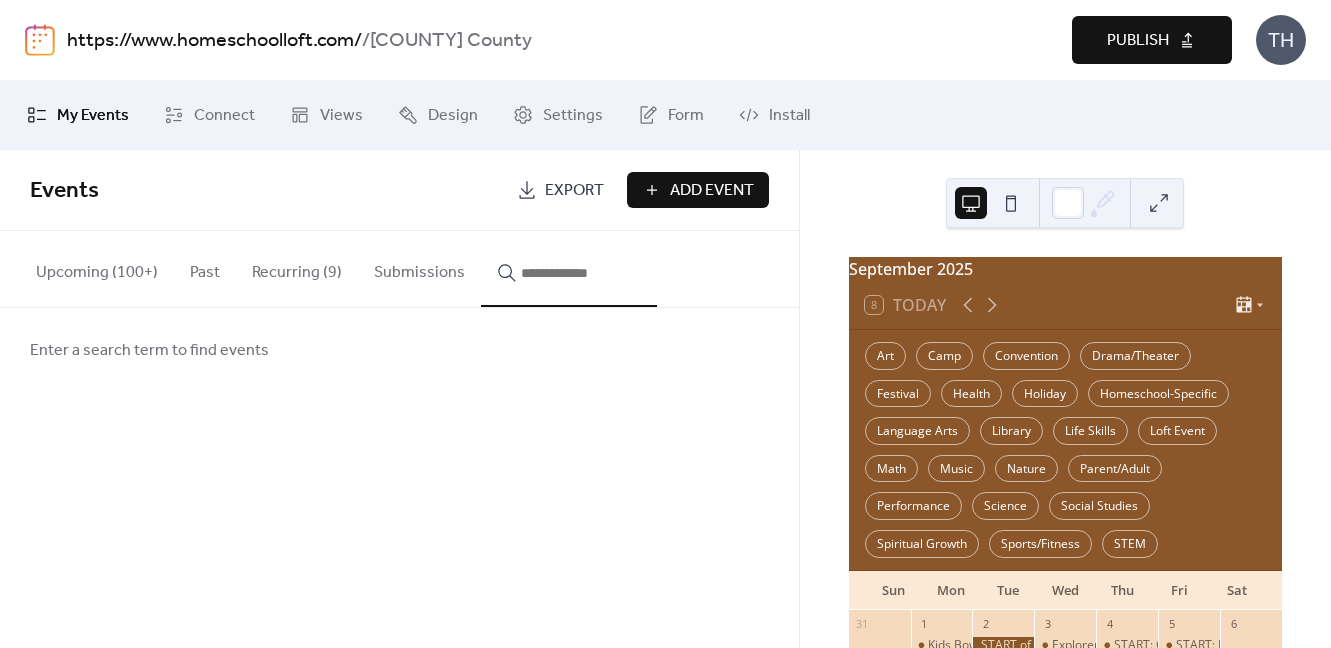 type on "*" 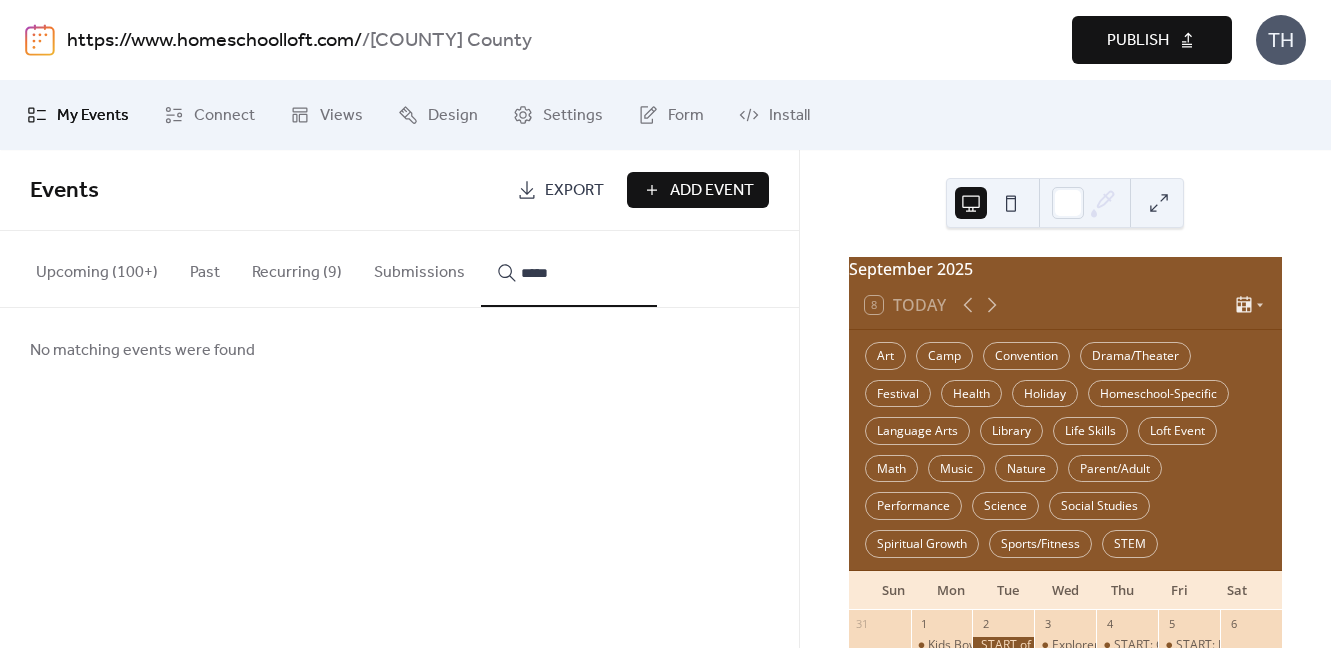 click on "****" at bounding box center (569, 269) 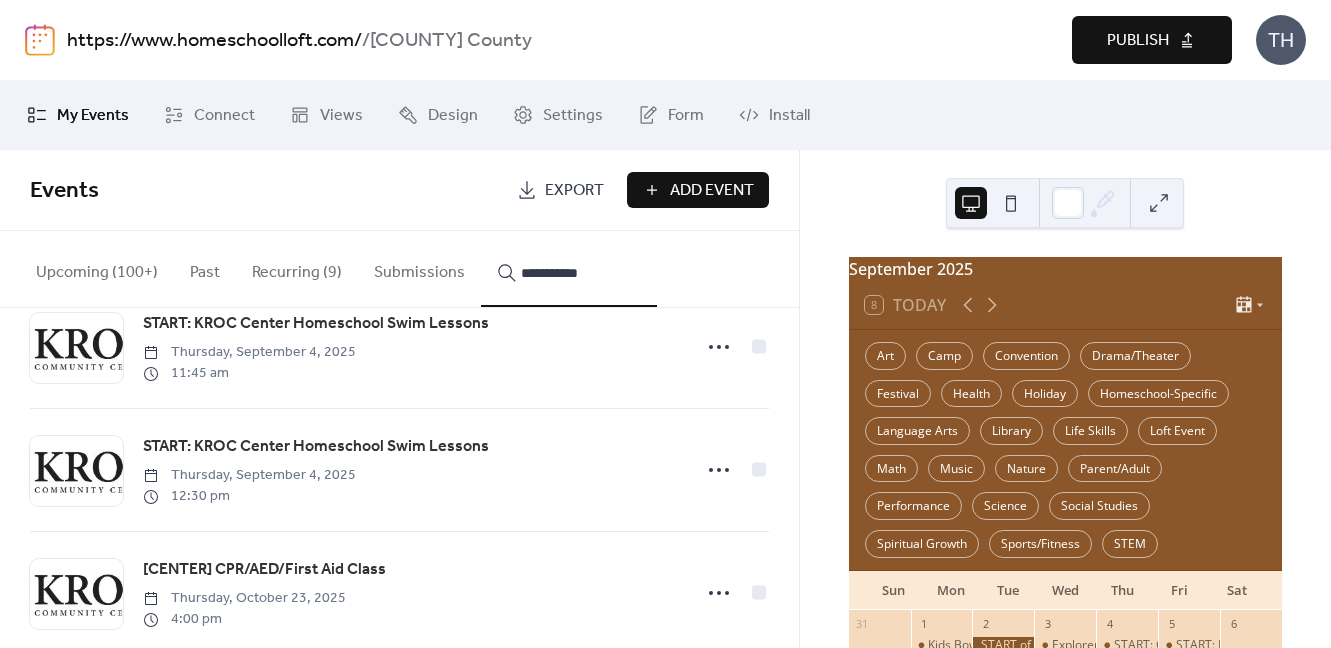 scroll, scrollTop: 202, scrollLeft: 0, axis: vertical 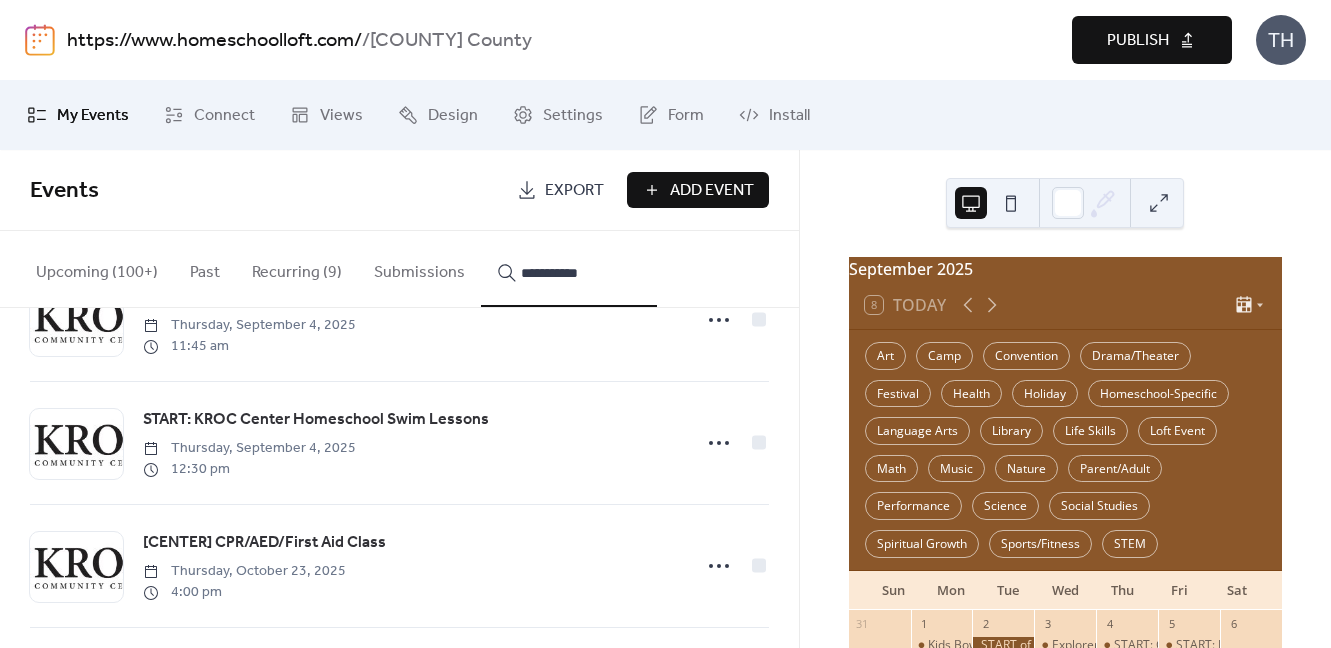 type on "**********" 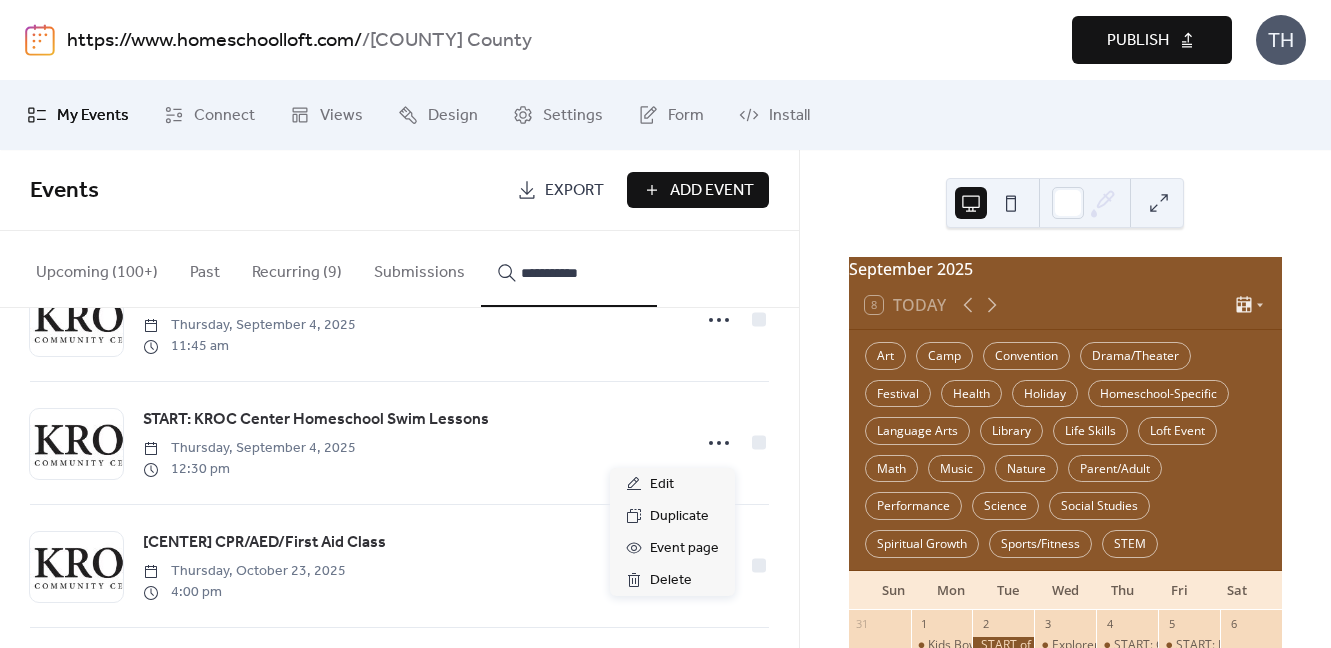 click 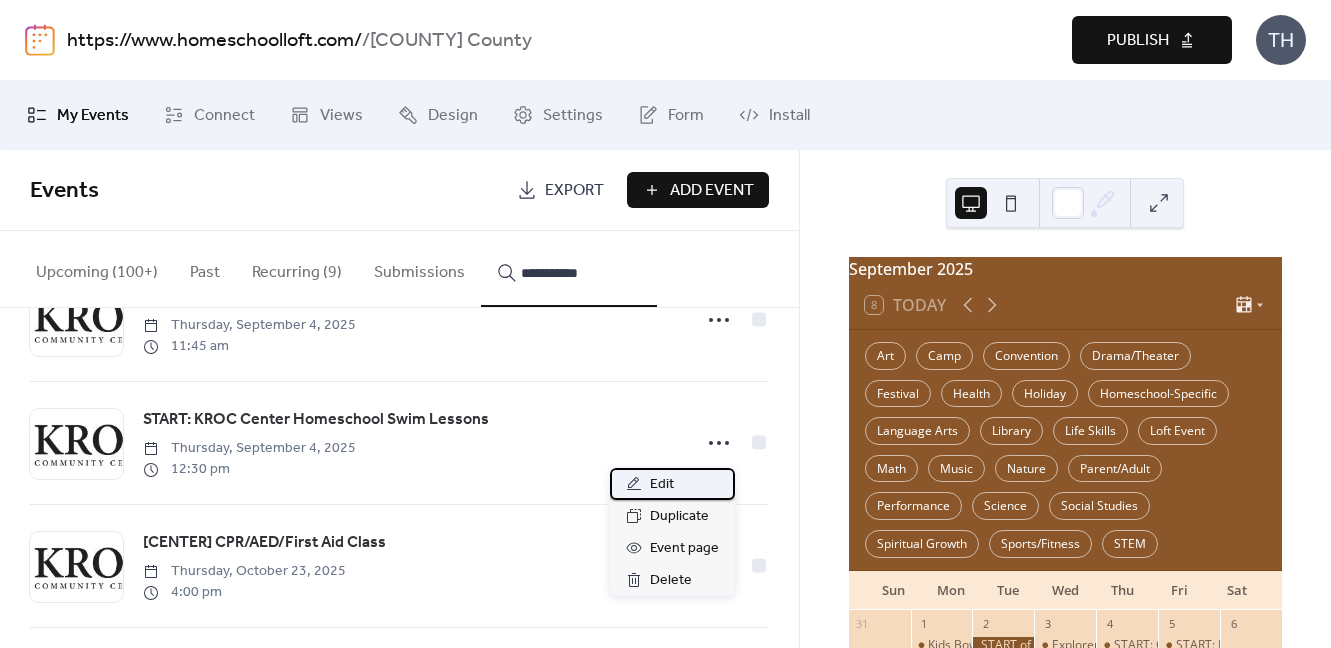 click on "Edit" at bounding box center [672, 484] 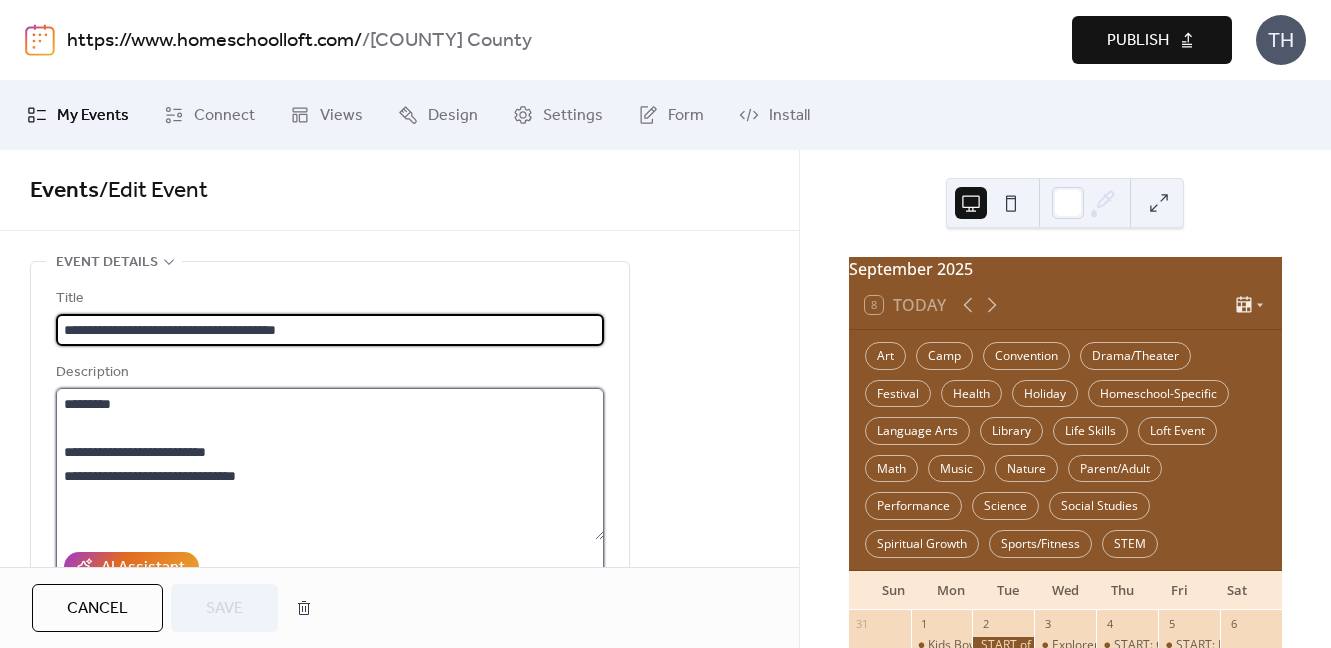 click on "*********" at bounding box center (330, 464) 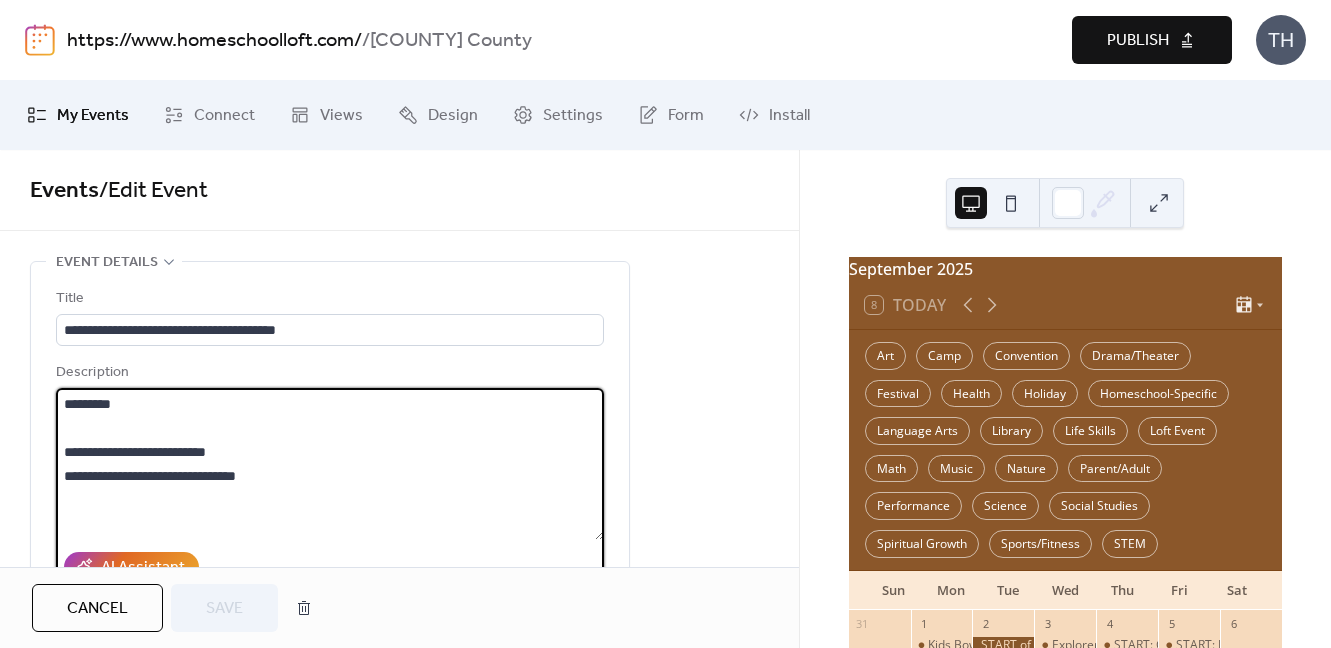 click on "*********" at bounding box center [330, 464] 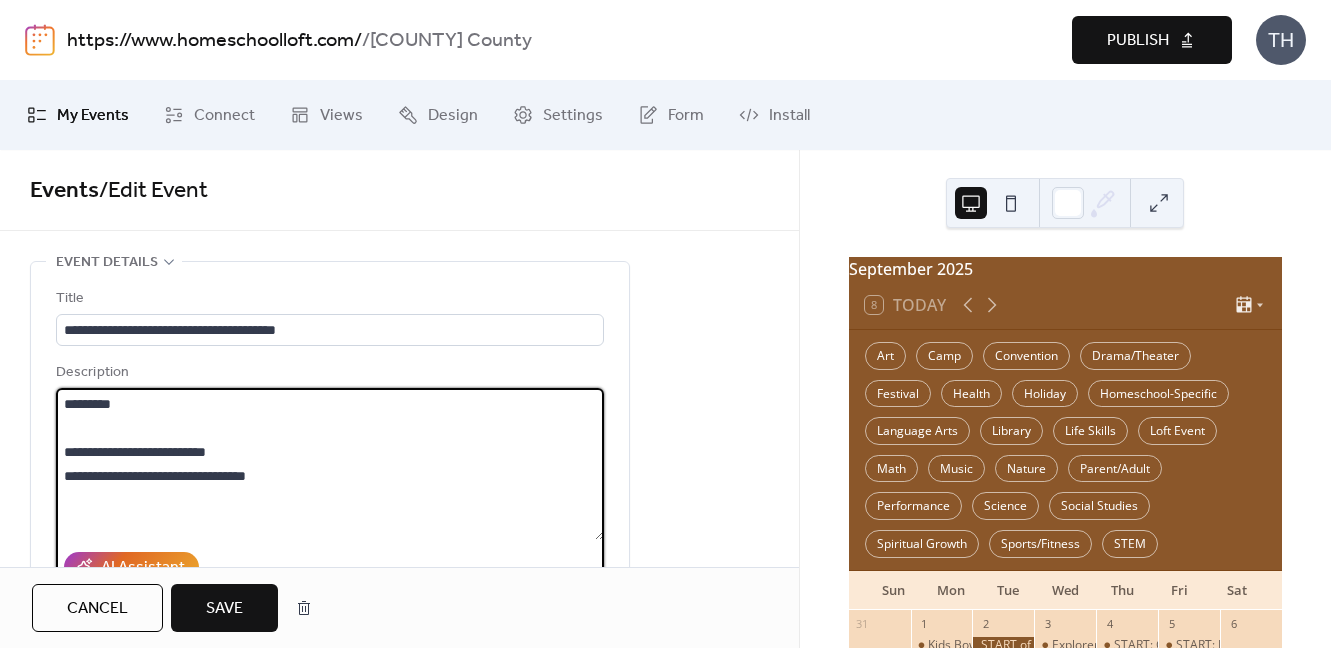 paste on "**********" 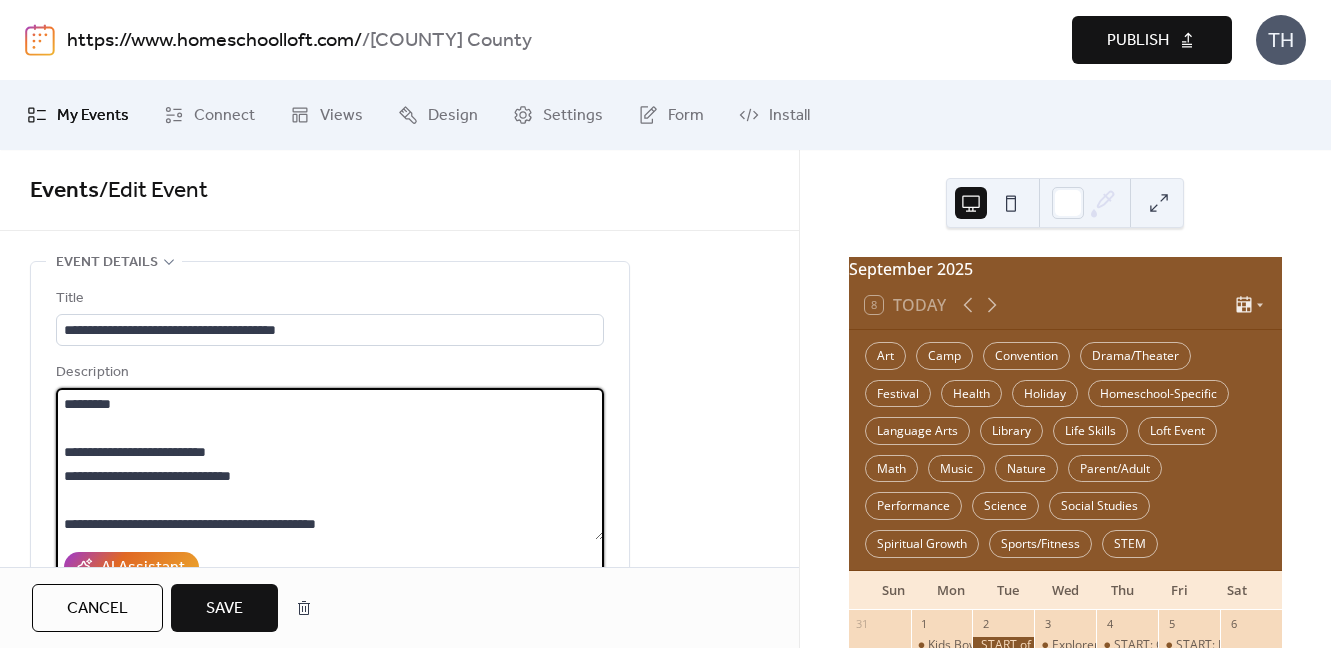 type on "**********" 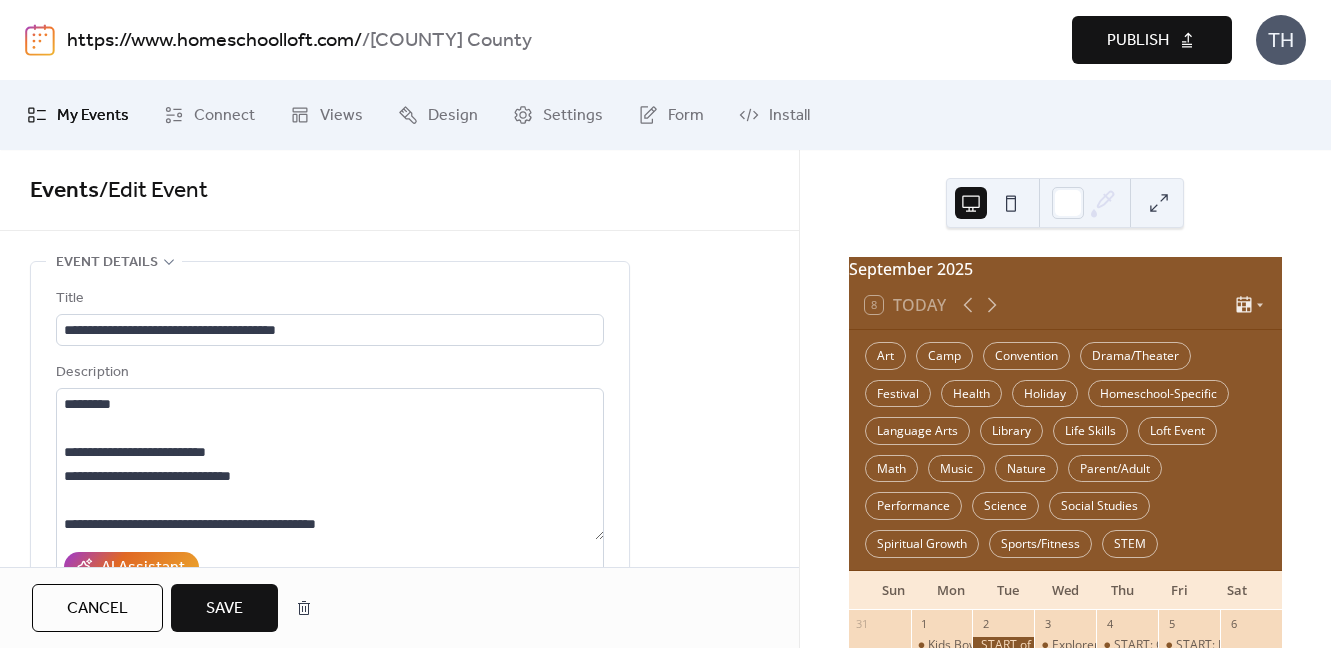 click on "Save" at bounding box center (224, 608) 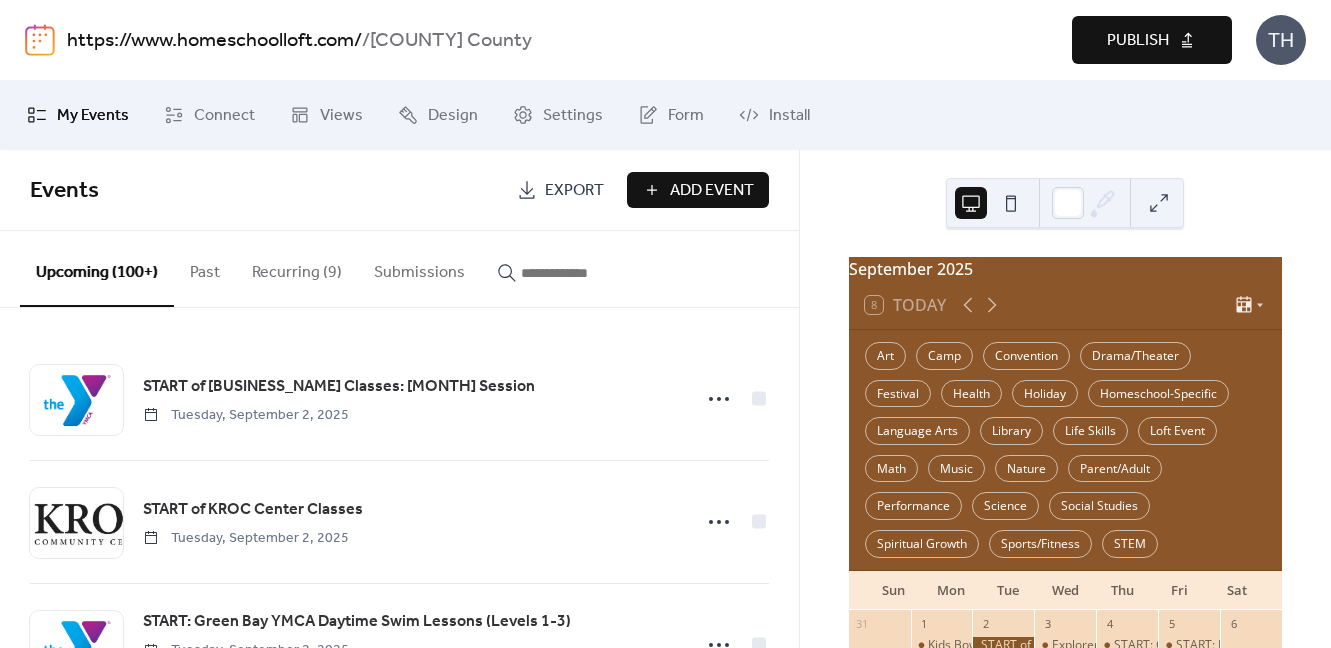 click at bounding box center [581, 273] 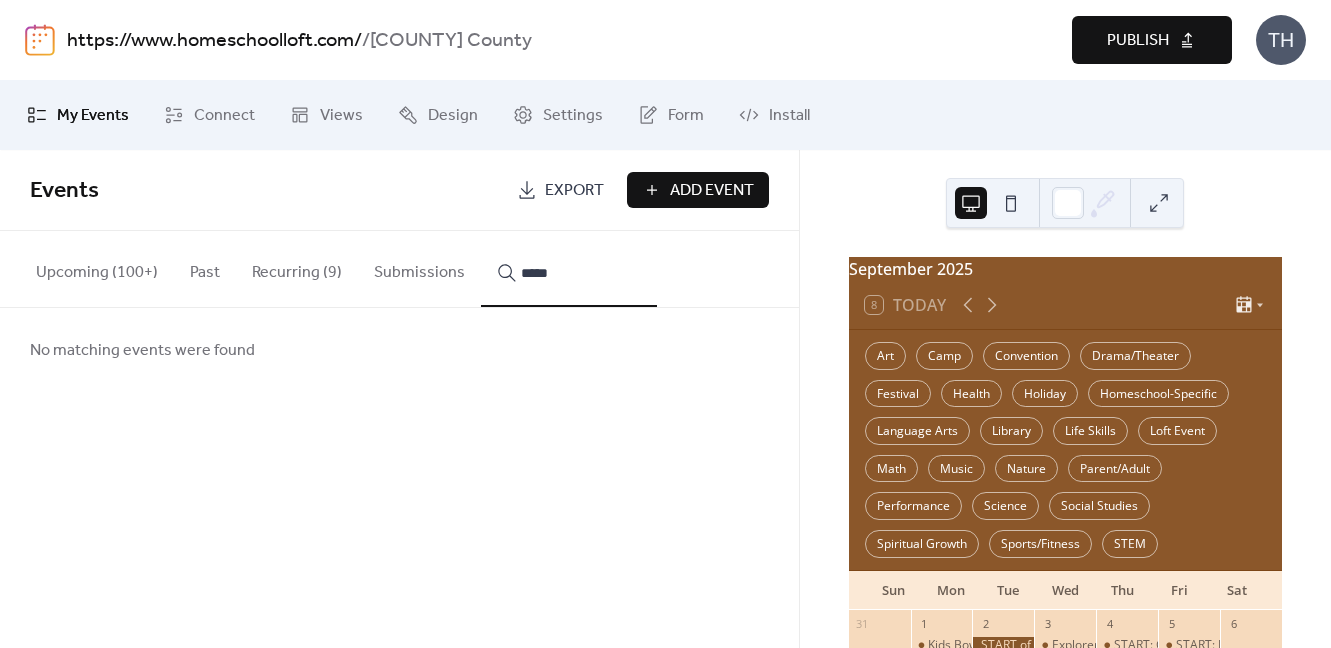 click on "****" at bounding box center (569, 269) 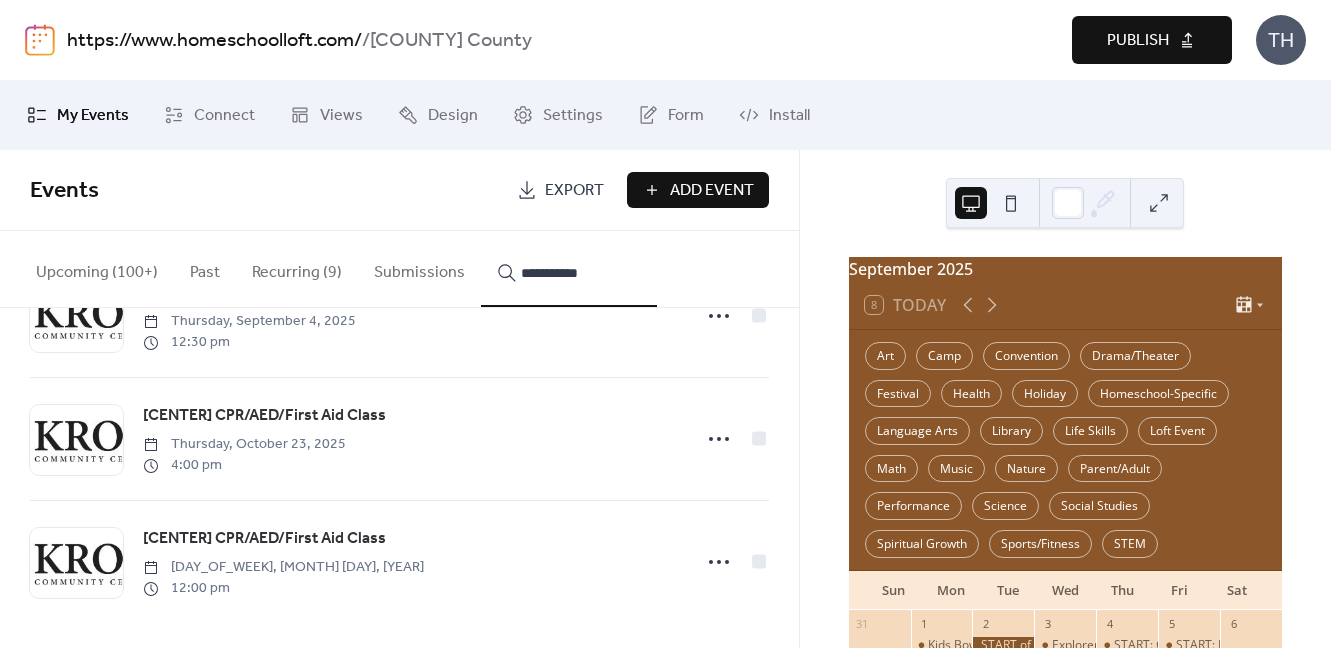 scroll, scrollTop: 336, scrollLeft: 0, axis: vertical 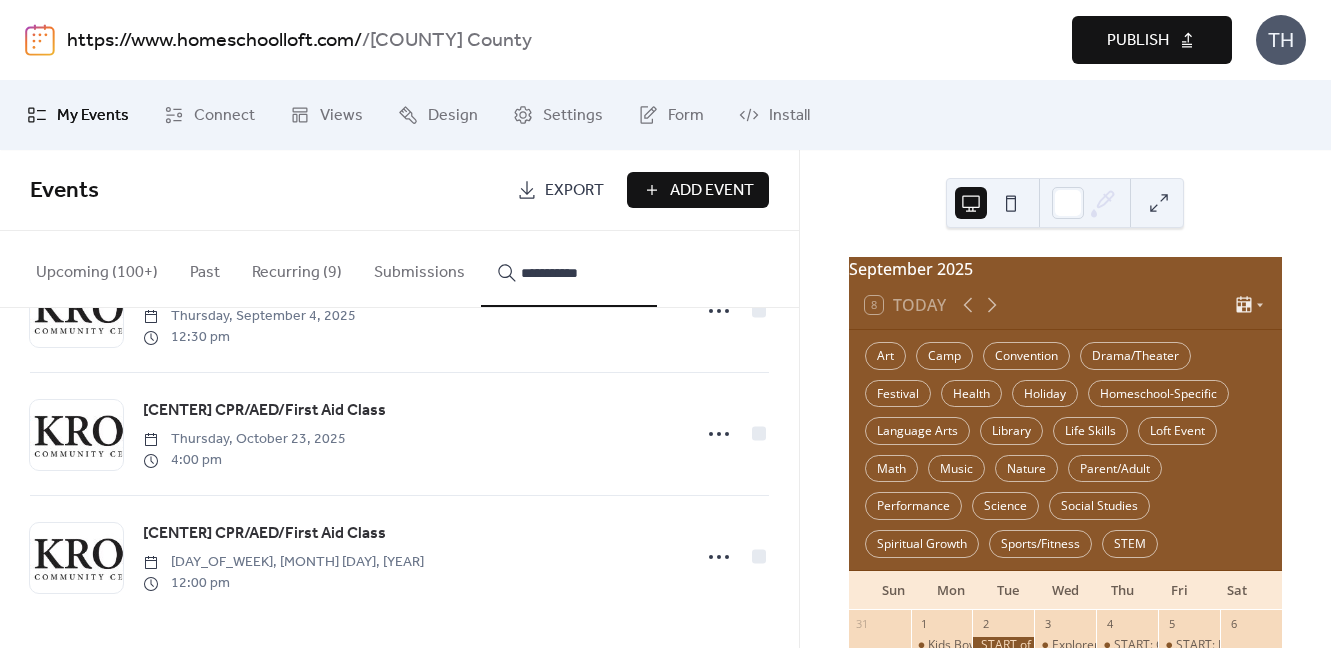 type on "**********" 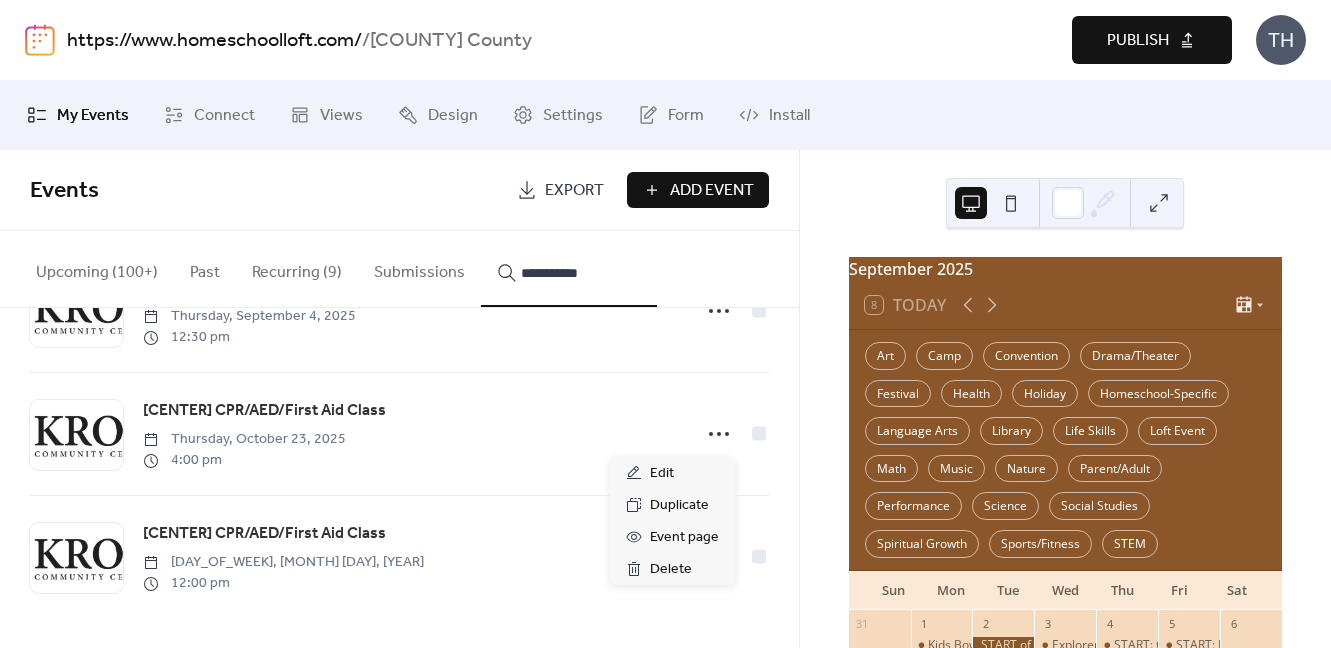 click 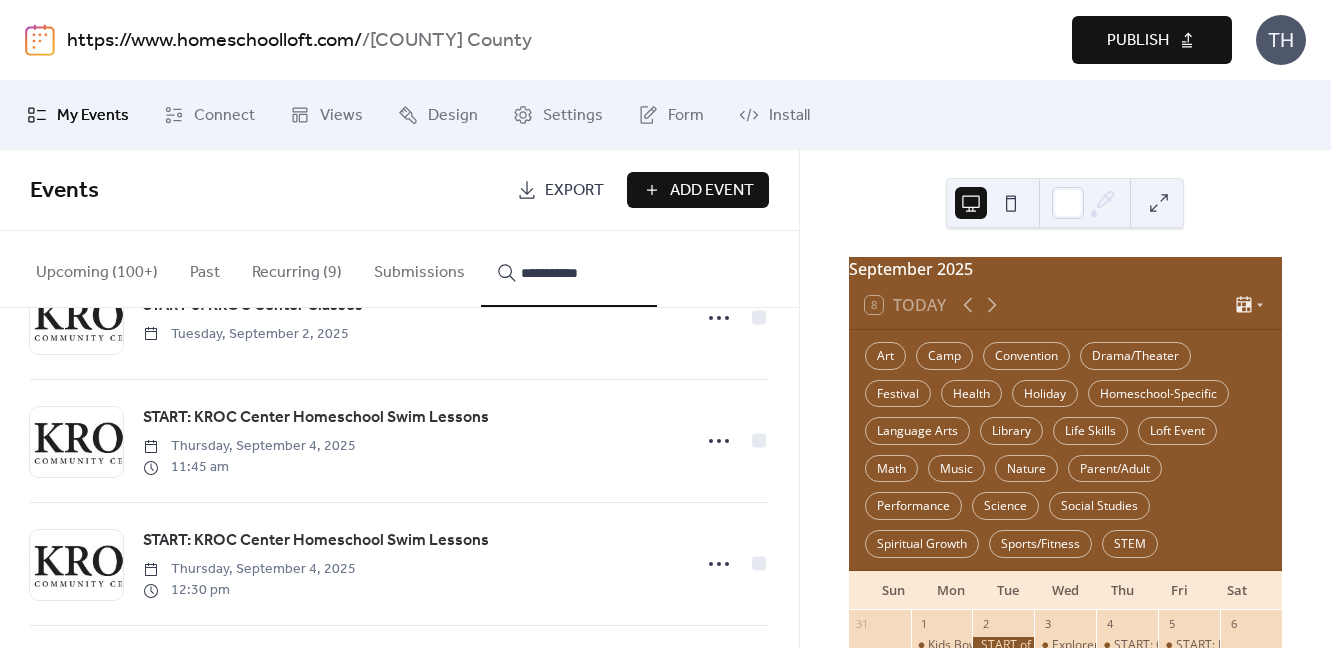 scroll, scrollTop: 0, scrollLeft: 0, axis: both 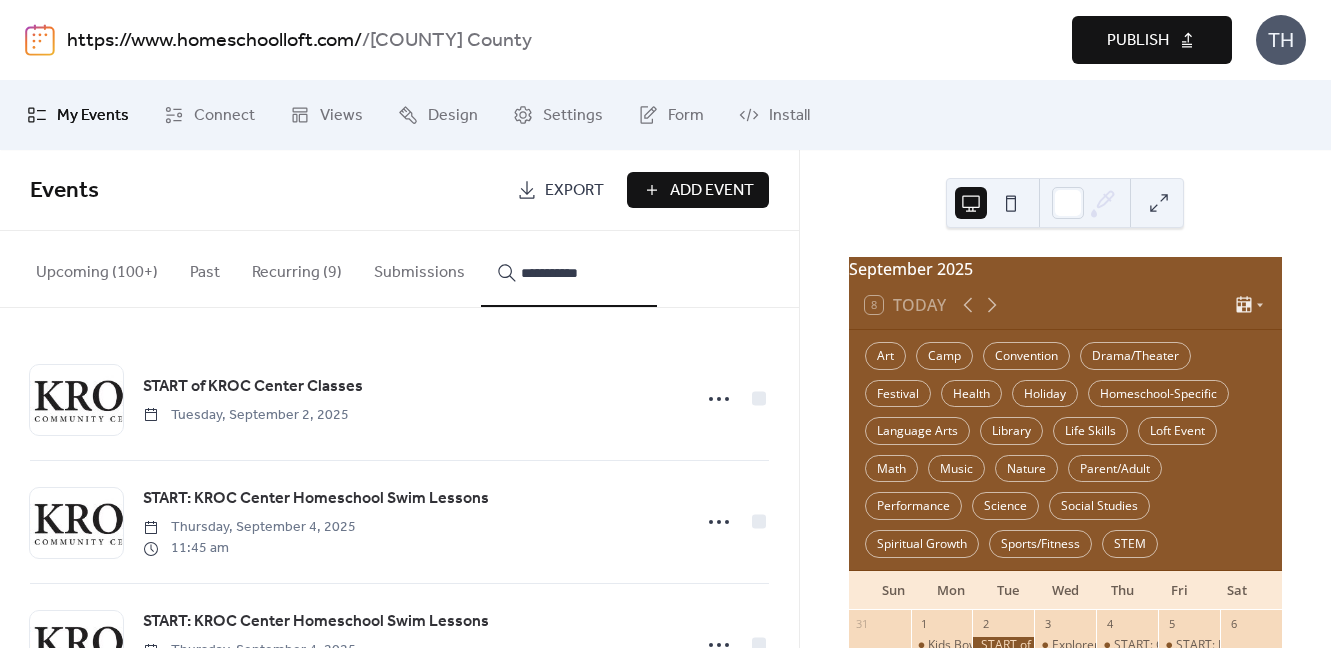 click on "Add Event" at bounding box center [698, 190] 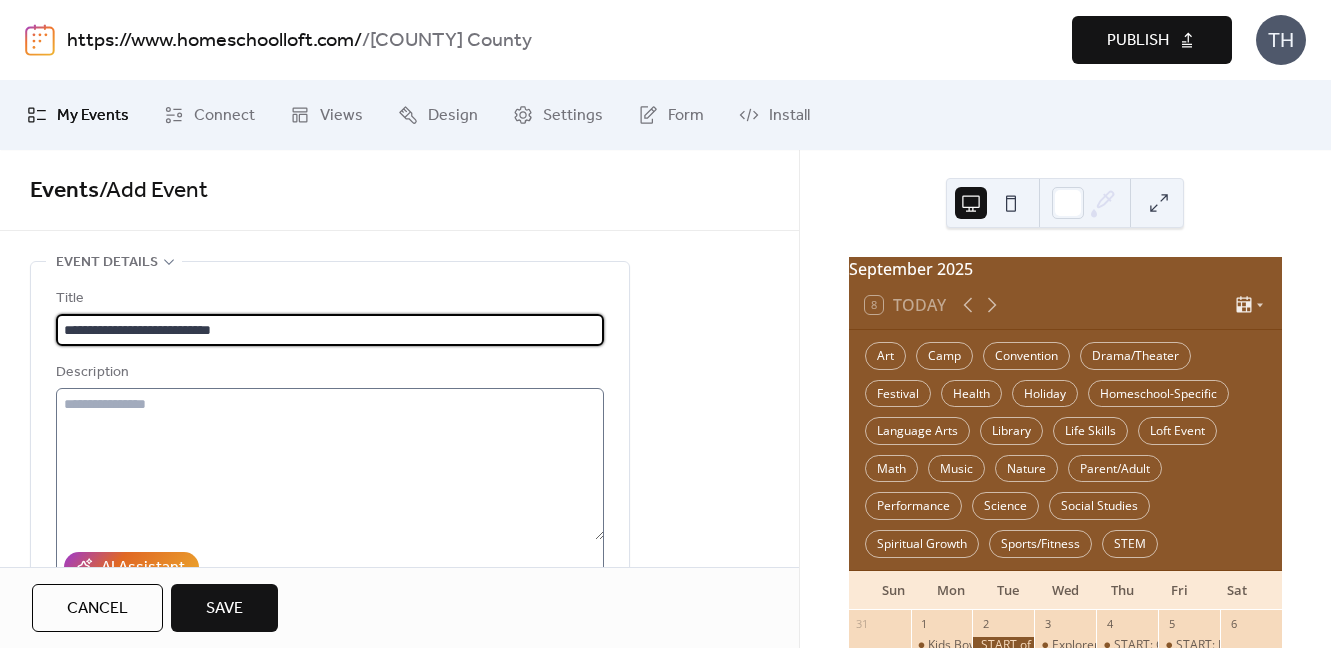 type on "**********" 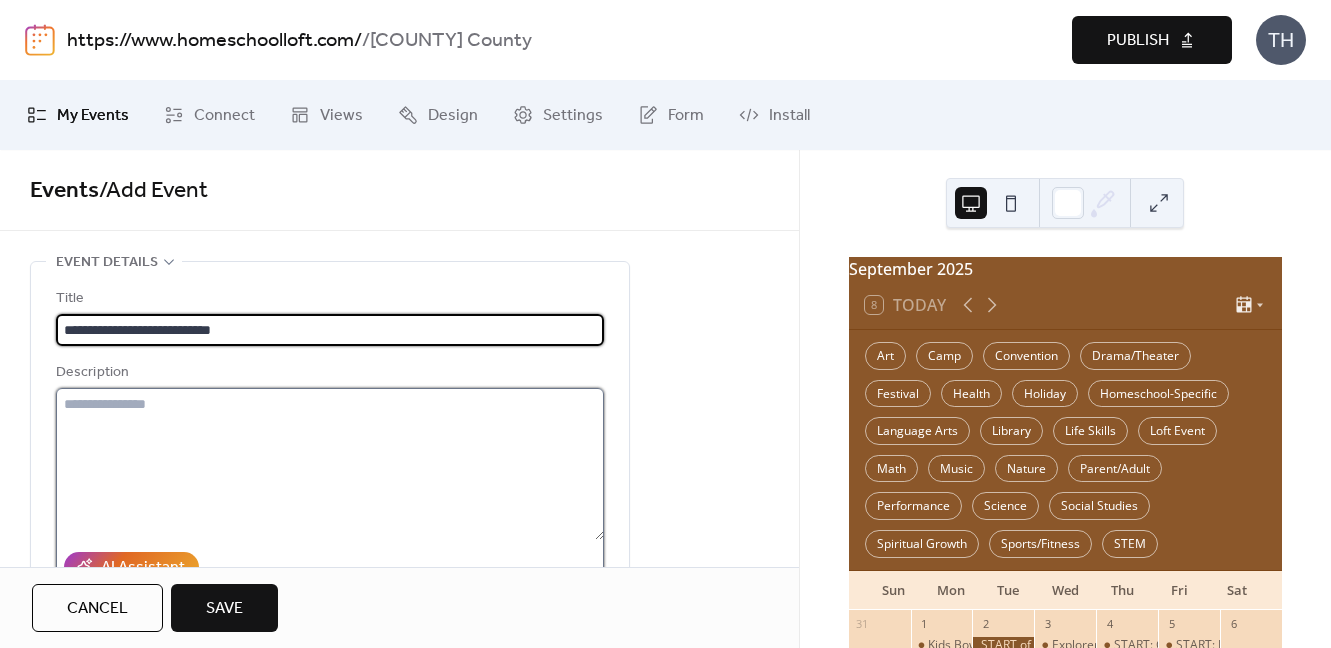 click at bounding box center (330, 464) 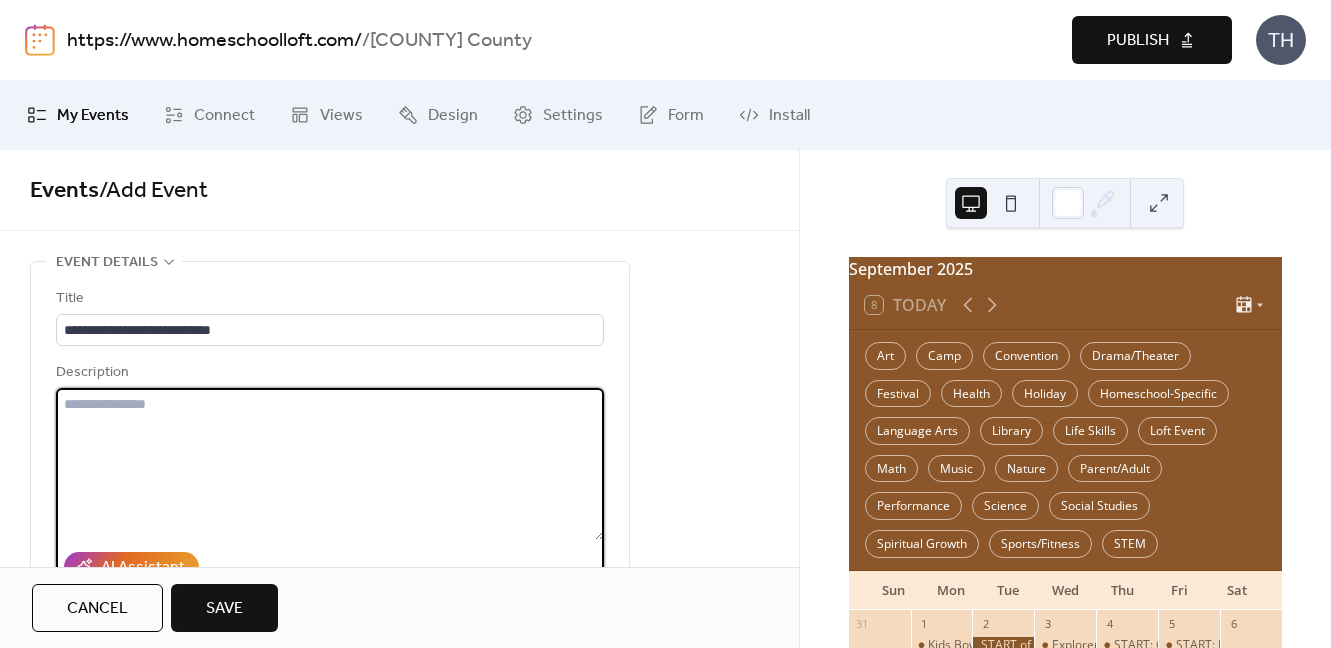 paste on "**********" 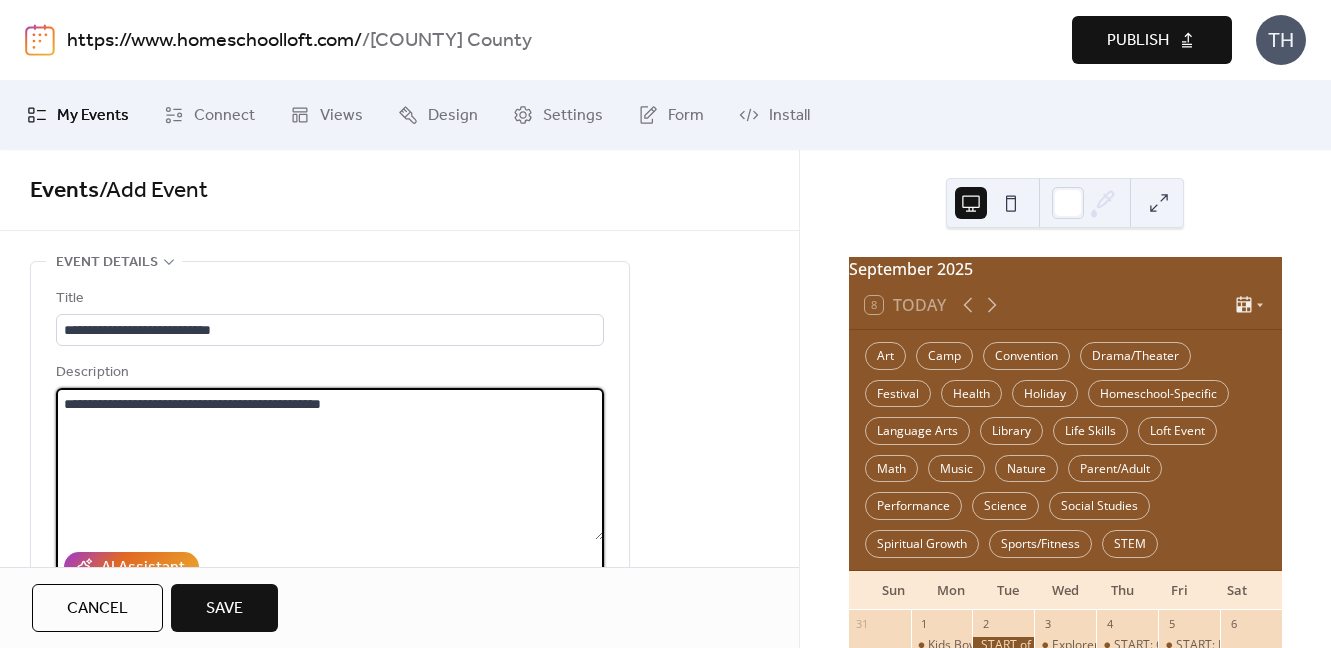 paste on "**********" 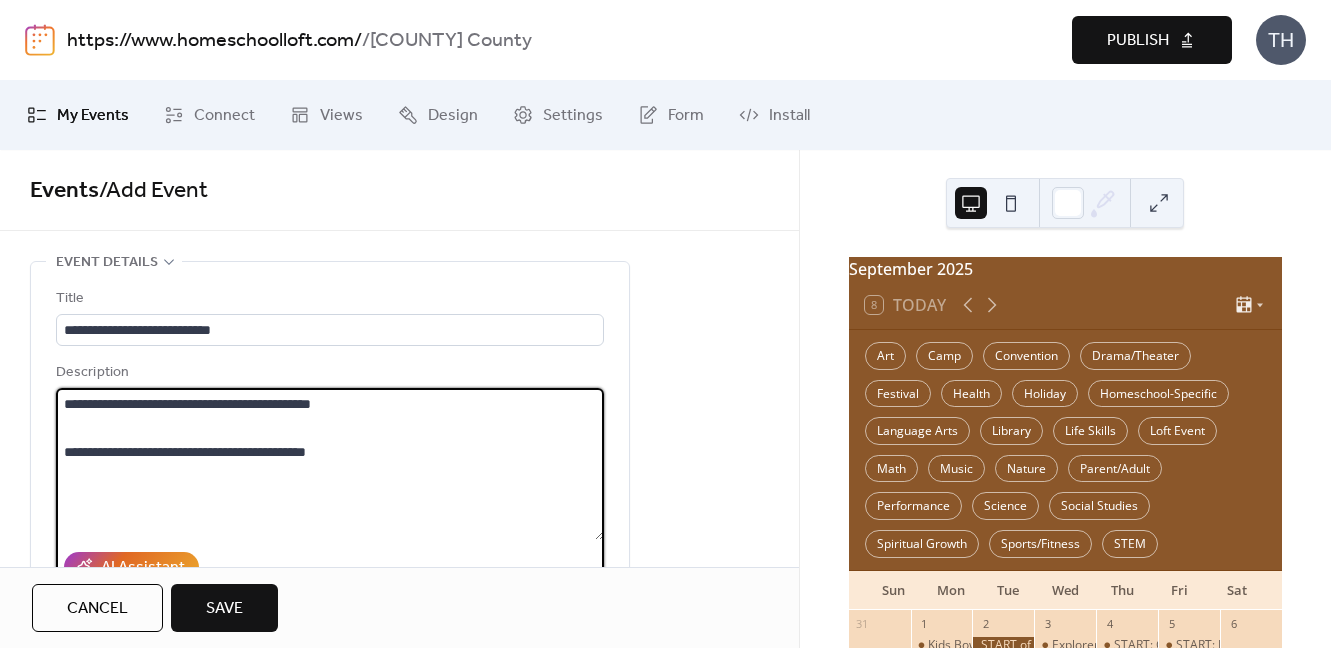 click on "**********" at bounding box center [330, 464] 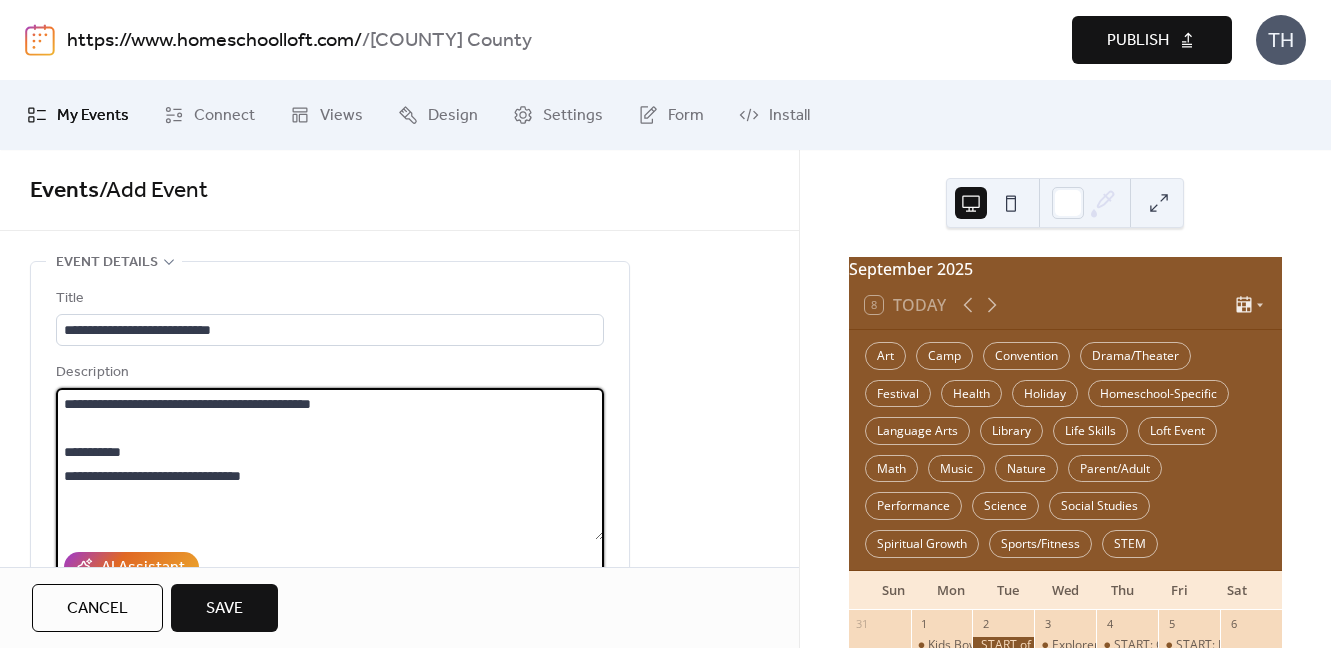drag, startPoint x: 136, startPoint y: 477, endPoint x: 159, endPoint y: 476, distance: 23.021729 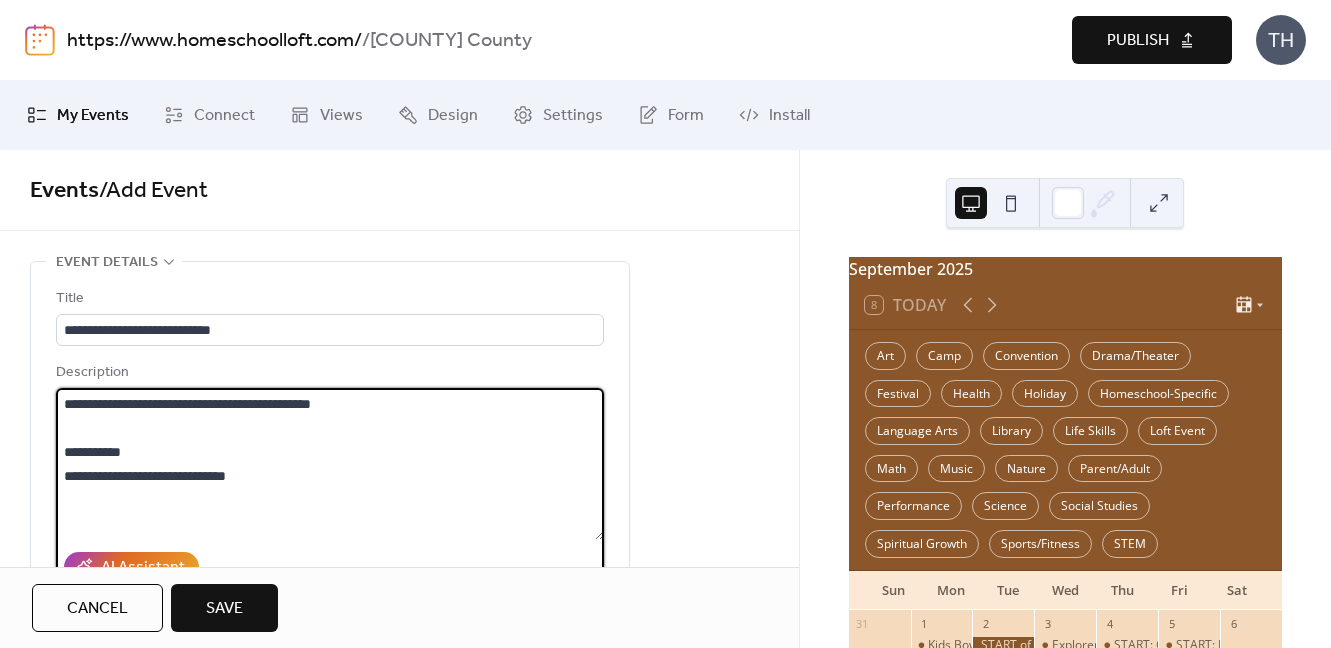 click on "**********" at bounding box center (330, 464) 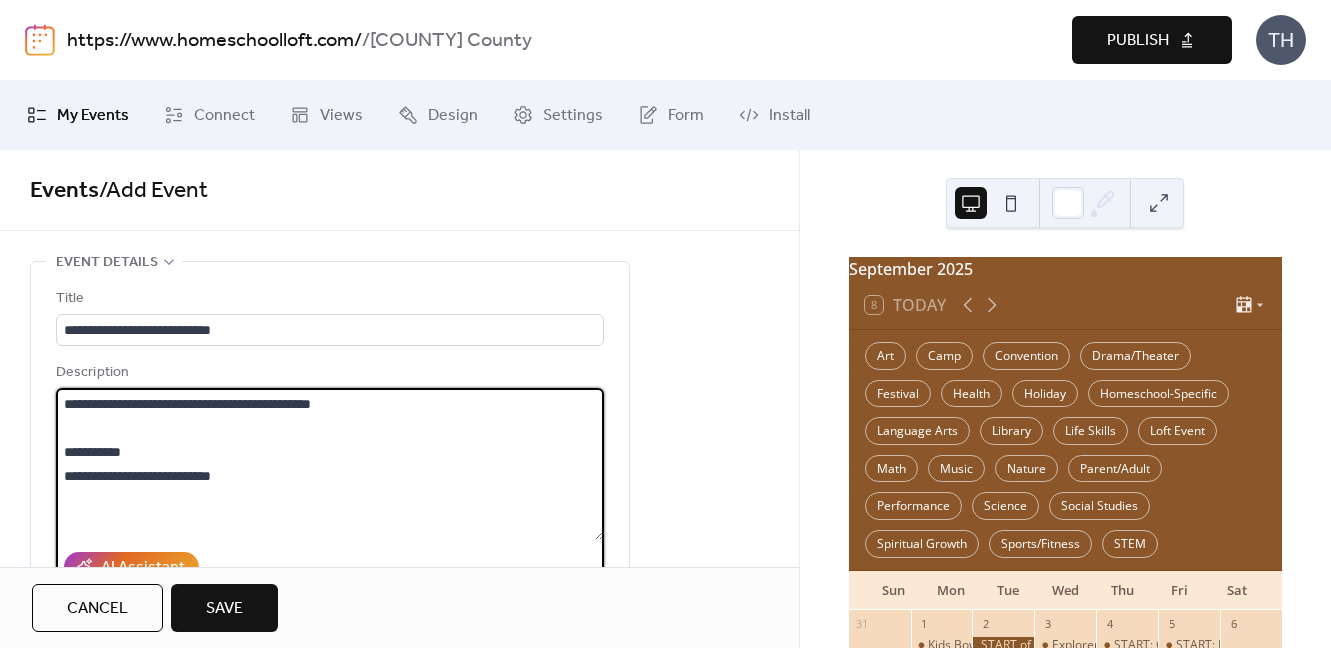 click on "**********" at bounding box center [330, 464] 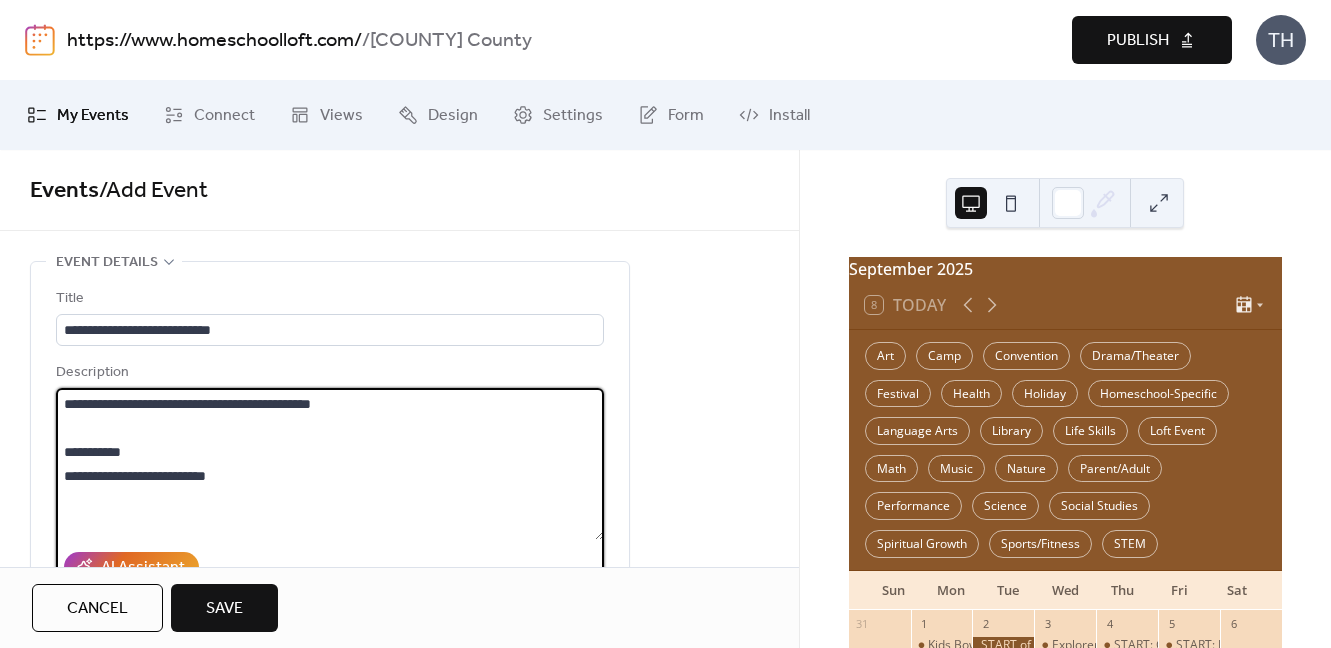 click on "**********" at bounding box center (330, 464) 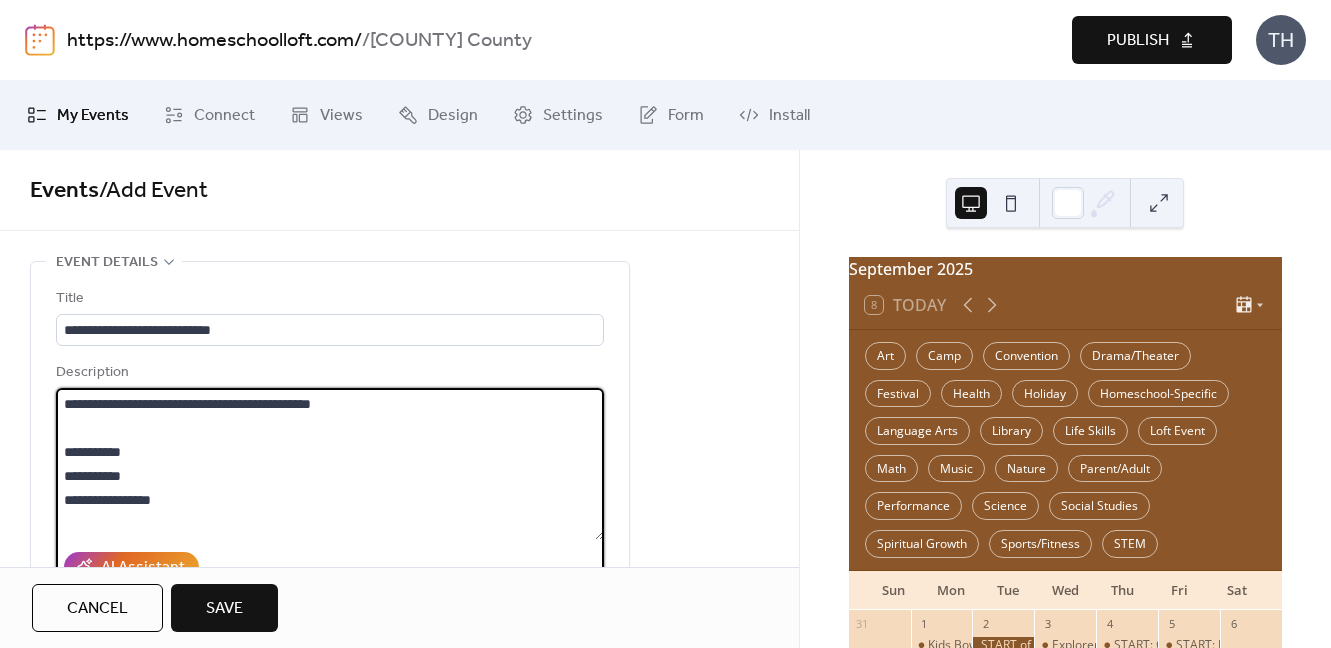 drag, startPoint x: 157, startPoint y: 501, endPoint x: 126, endPoint y: 500, distance: 31.016125 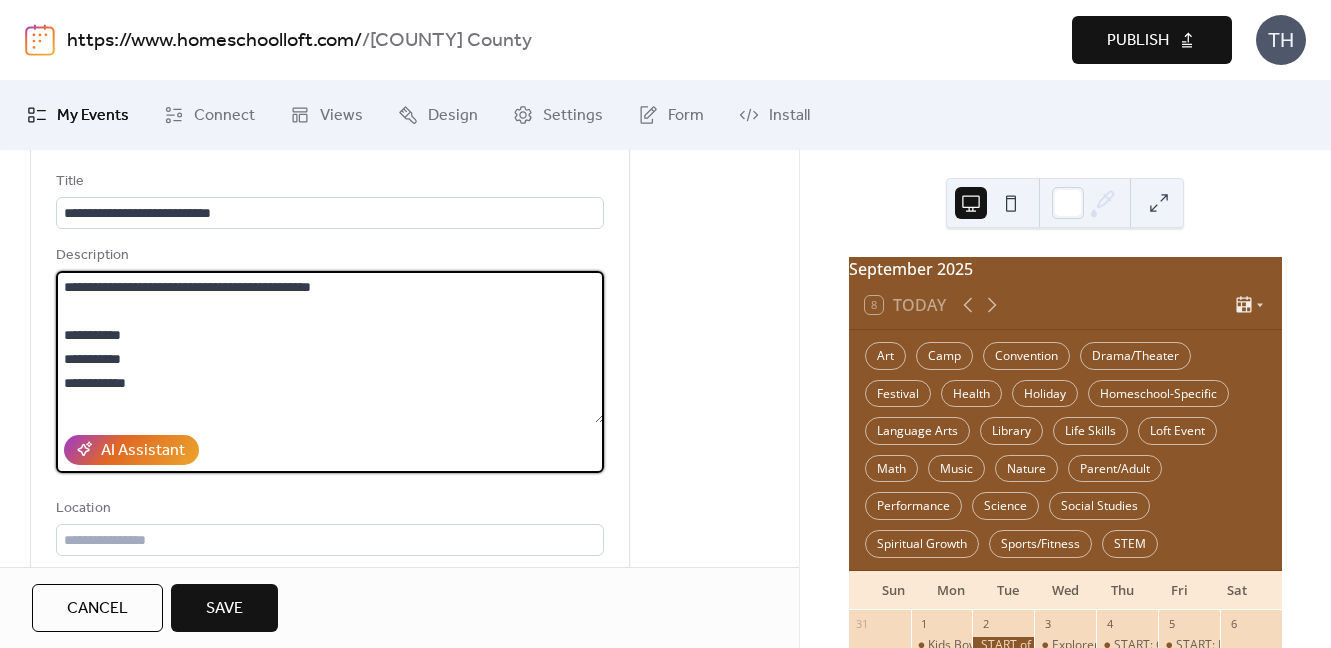 scroll, scrollTop: 164, scrollLeft: 0, axis: vertical 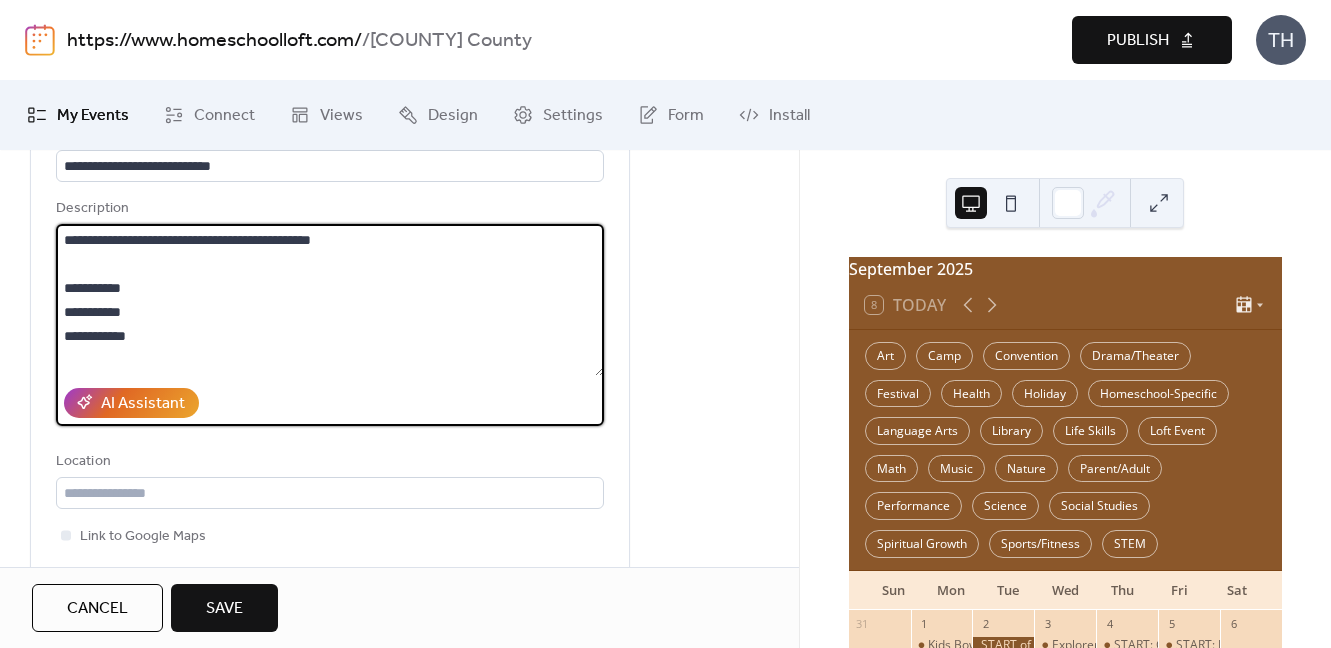 drag, startPoint x: 66, startPoint y: 242, endPoint x: 473, endPoint y: 274, distance: 408.25604 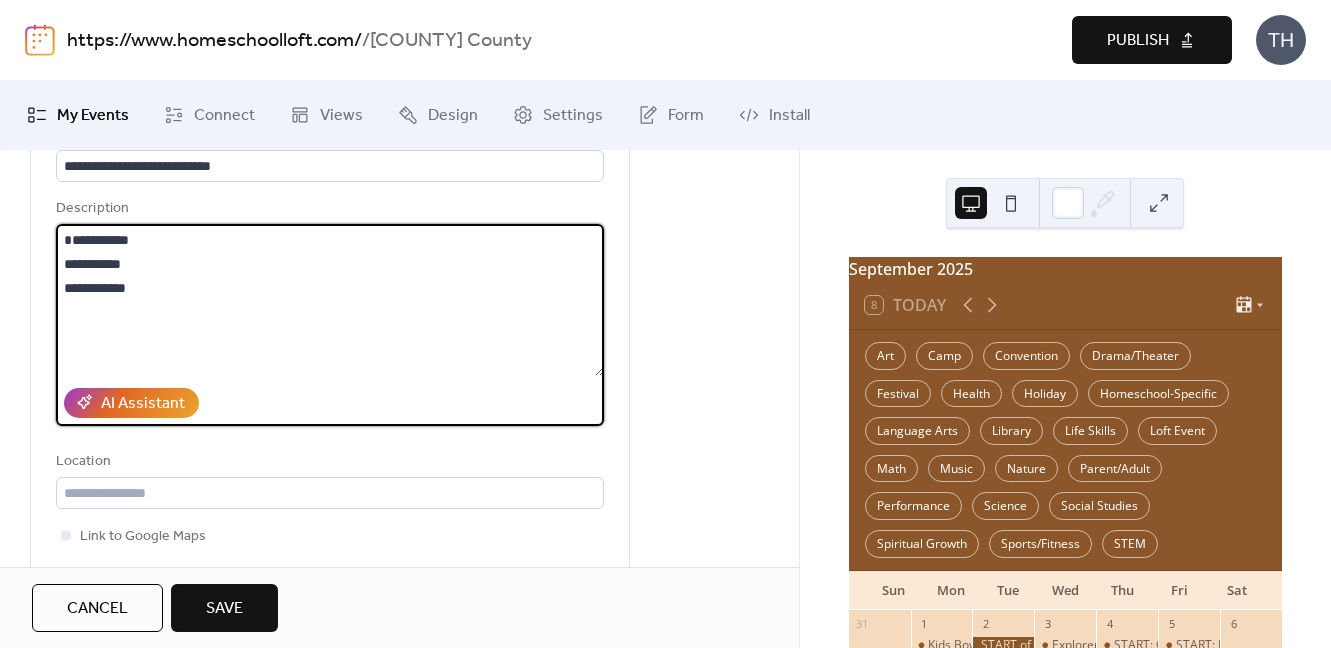 click on "**********" at bounding box center (330, 300) 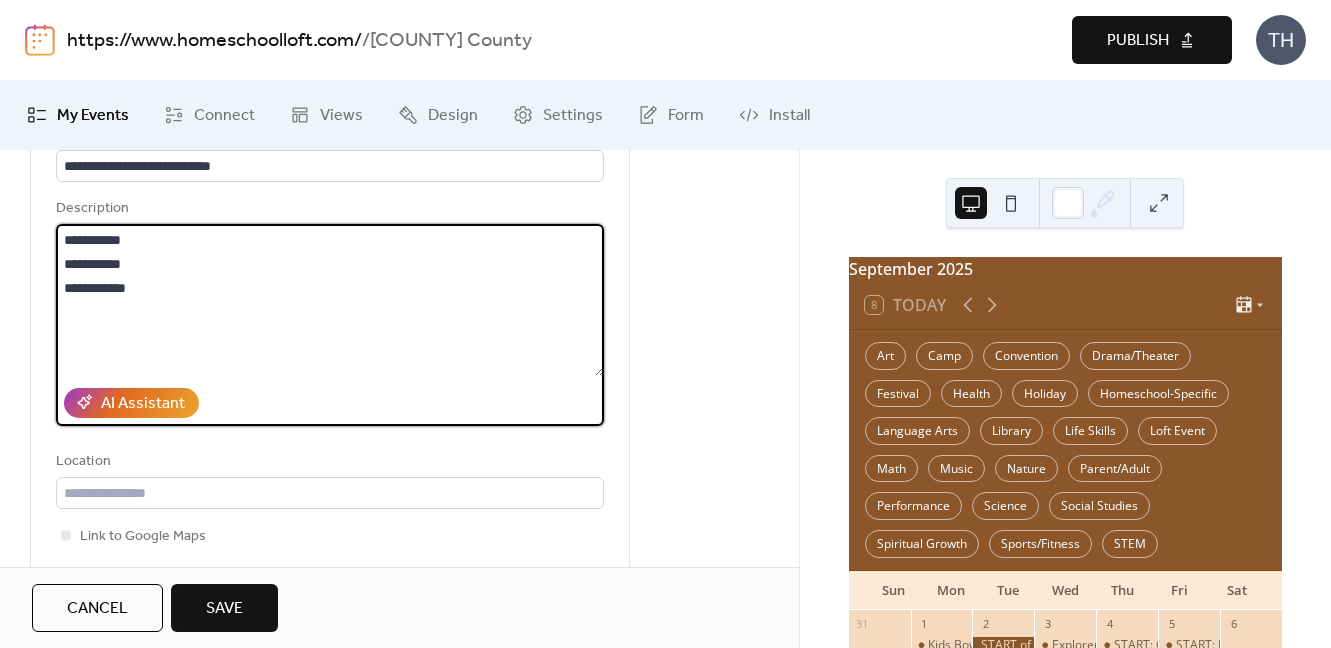 click on "**********" at bounding box center (330, 300) 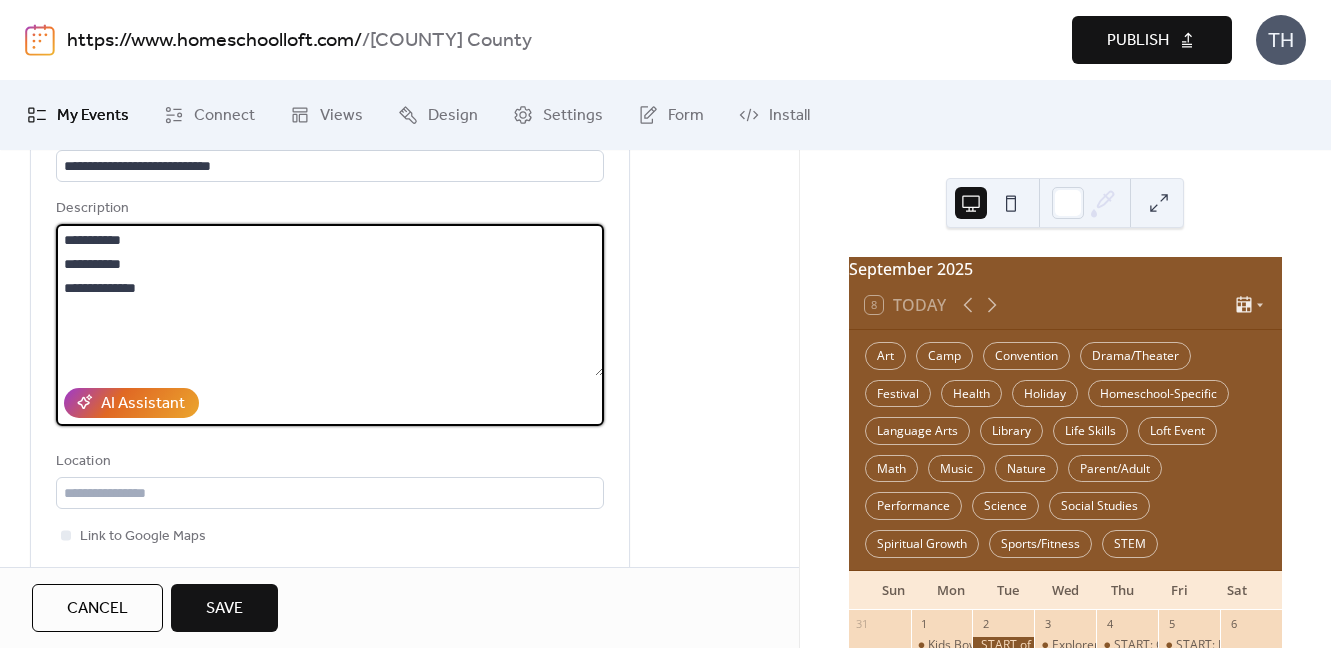 paste on "**********" 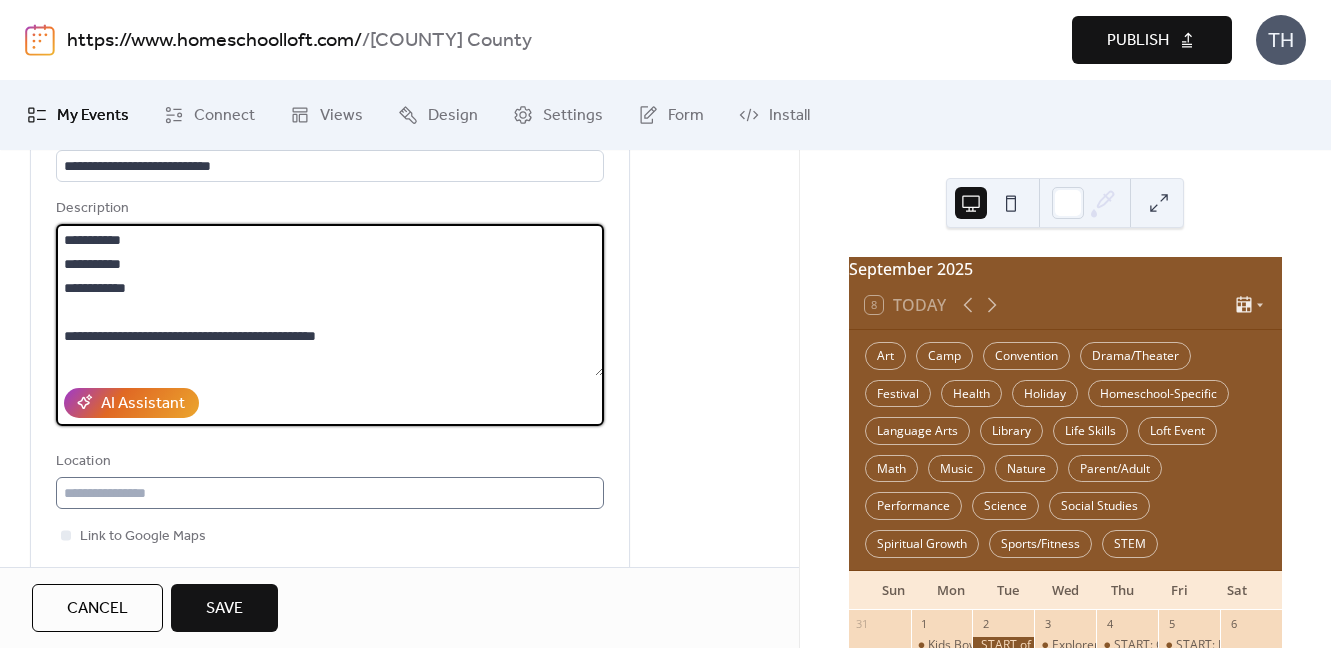 type on "**********" 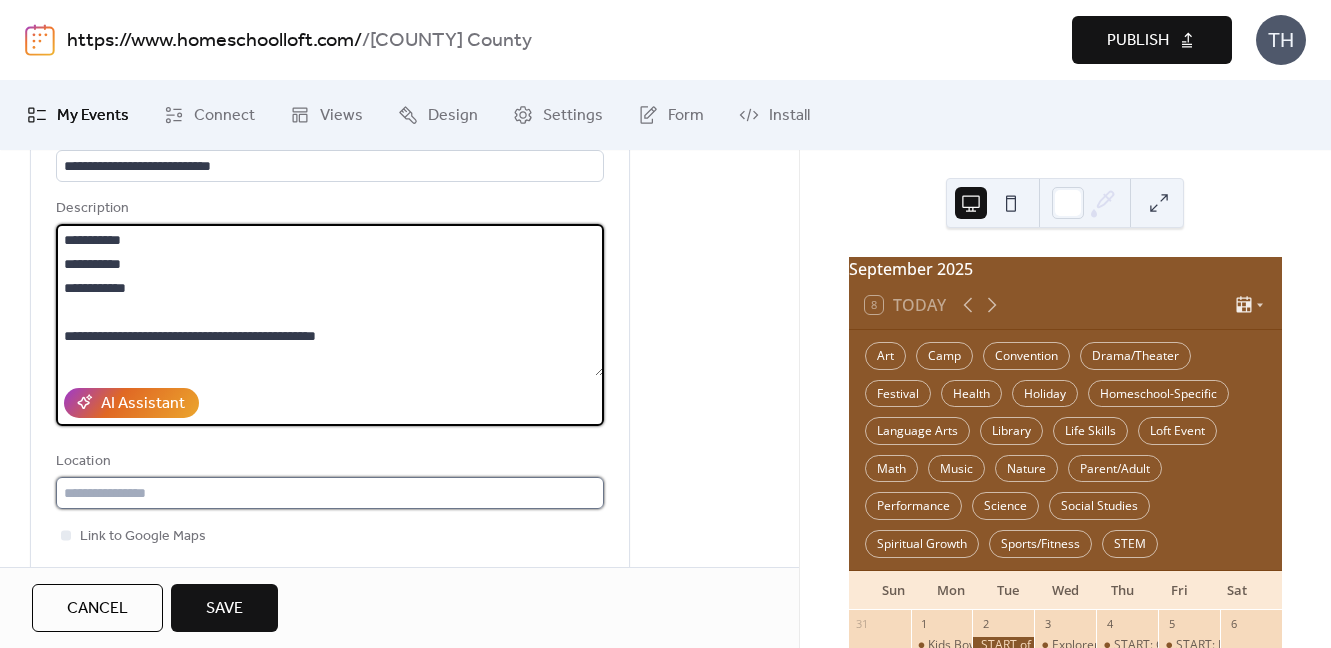 click at bounding box center [330, 493] 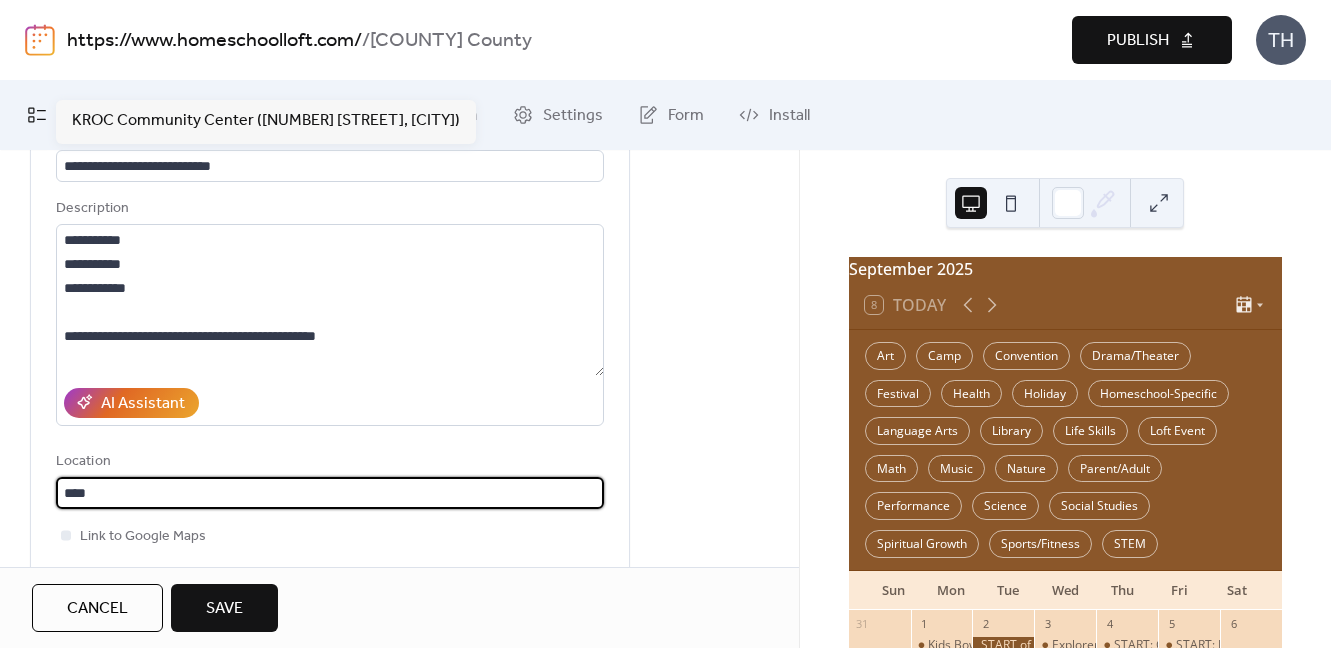 click on "****" at bounding box center [330, 493] 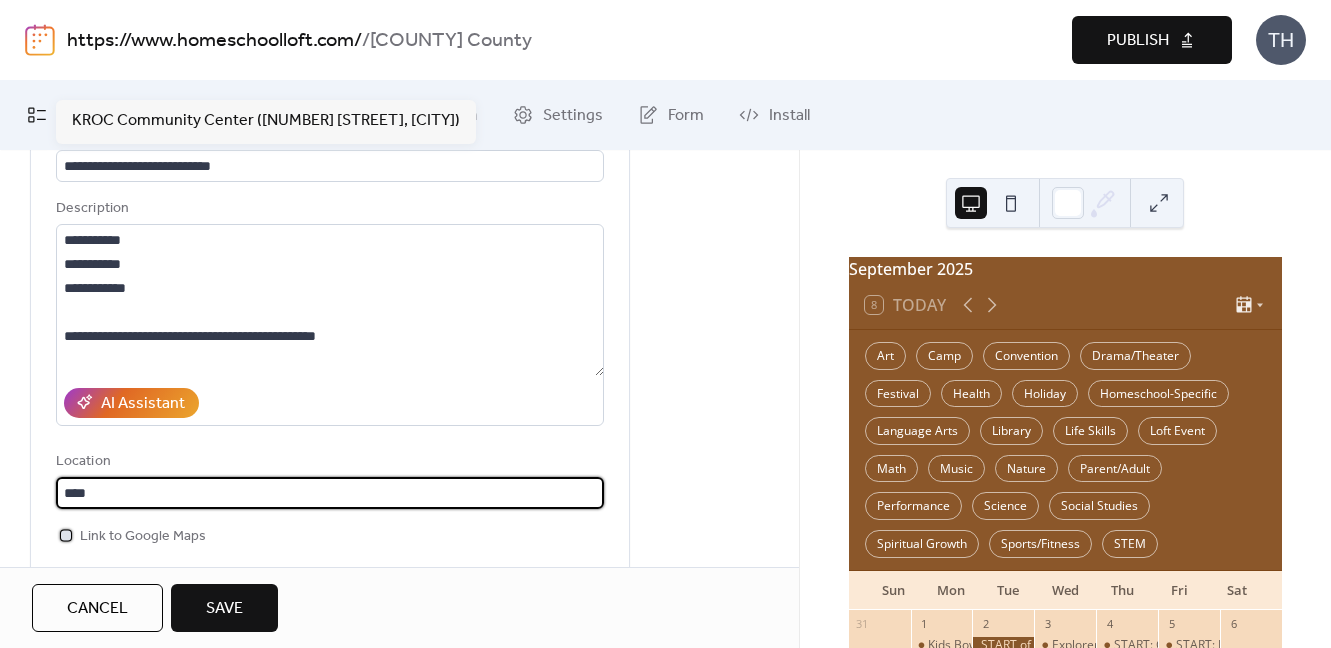 click on "Link to Google Maps" at bounding box center (143, 537) 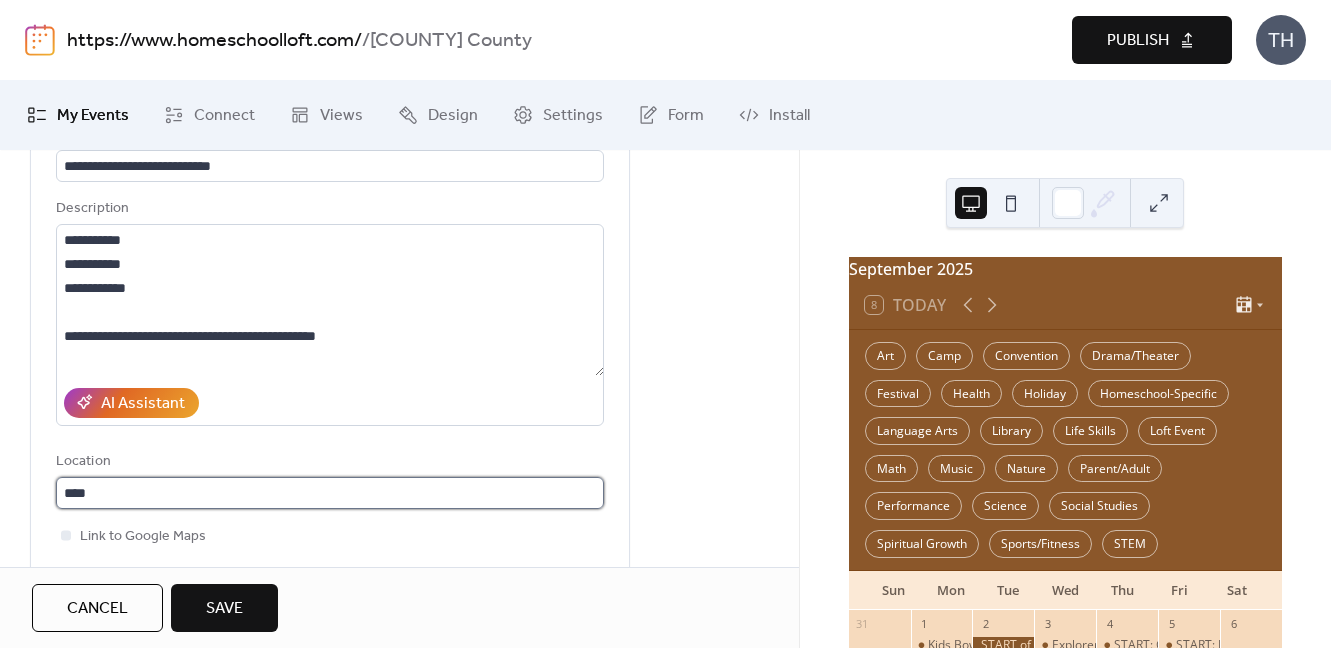 click on "****" at bounding box center [330, 493] 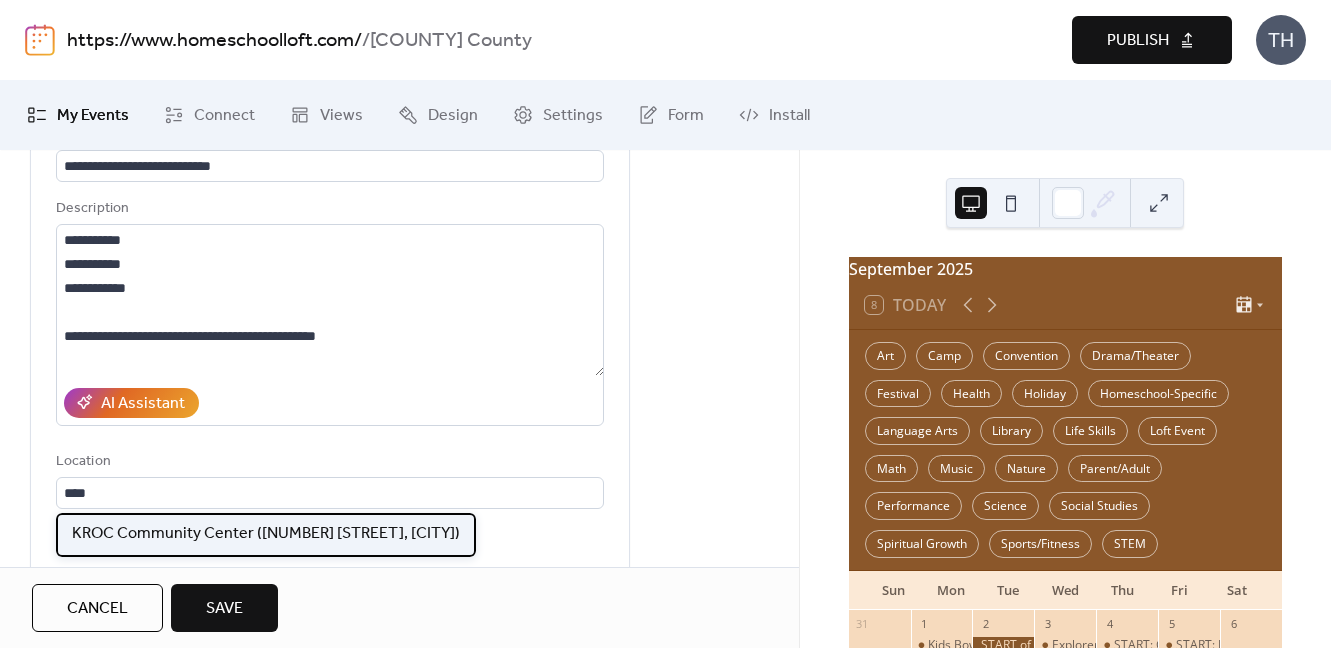 click on "KROC Community Center ([NUMBER] [STREET], [CITY])" at bounding box center (266, 534) 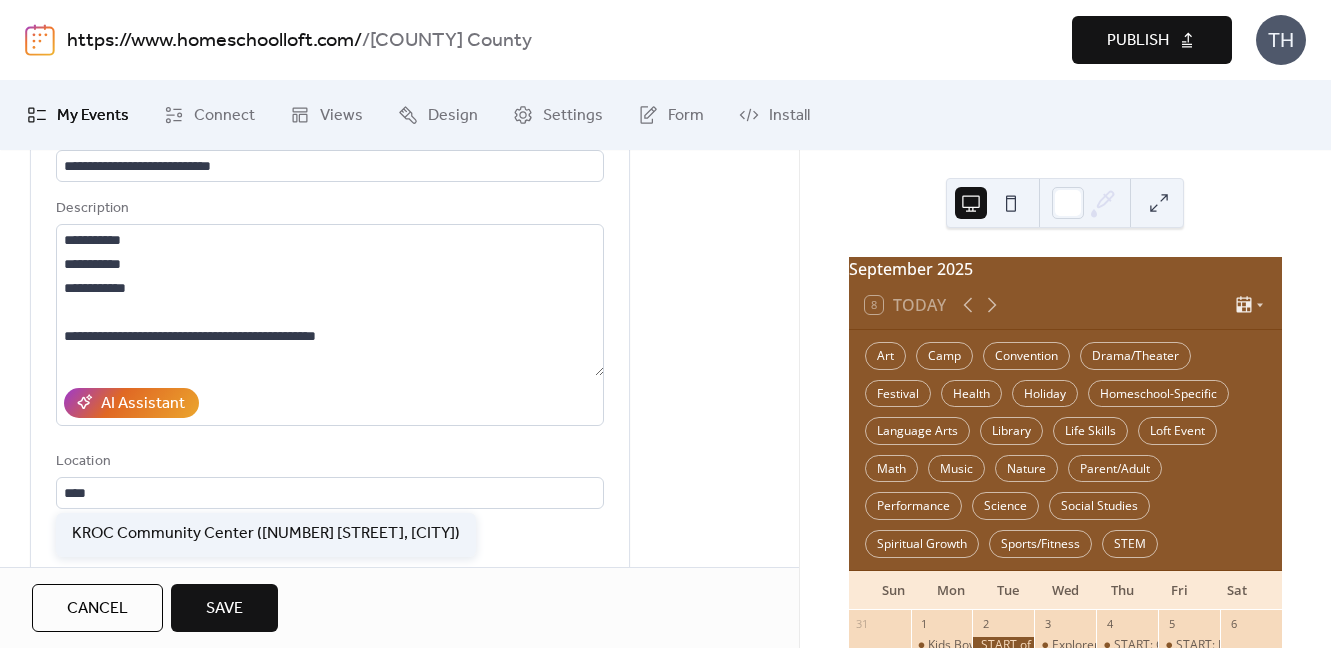 type on "**********" 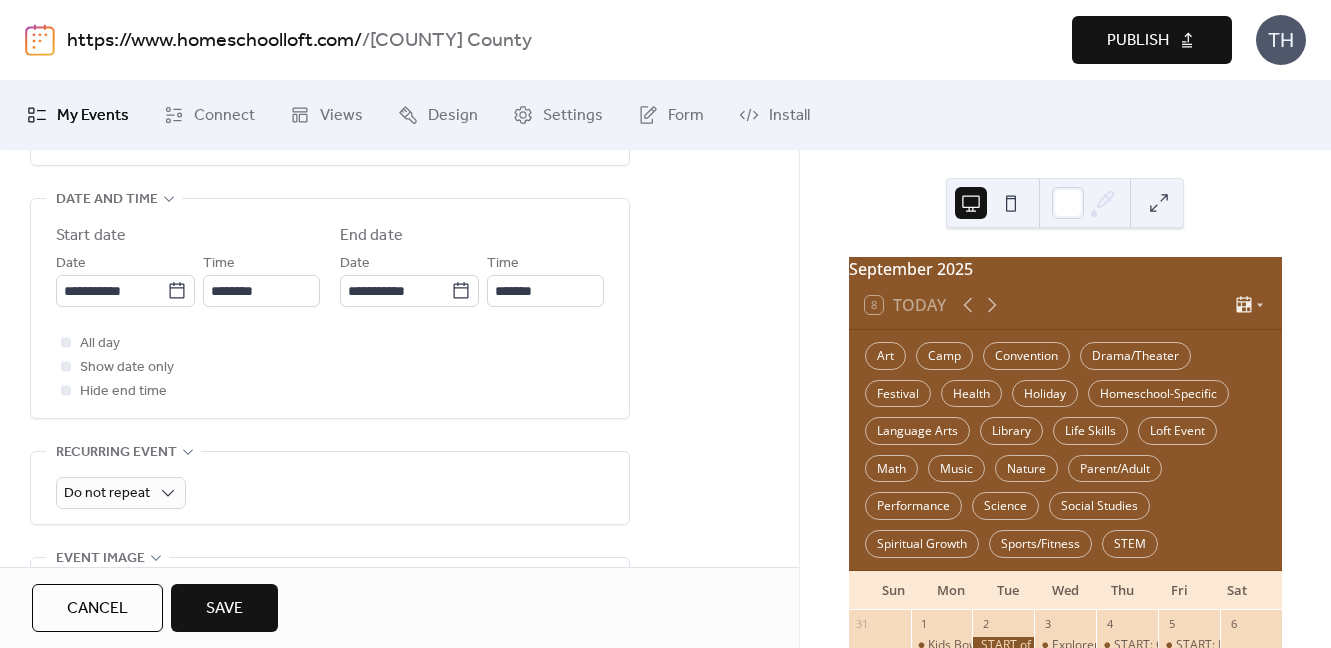 scroll, scrollTop: 649, scrollLeft: 0, axis: vertical 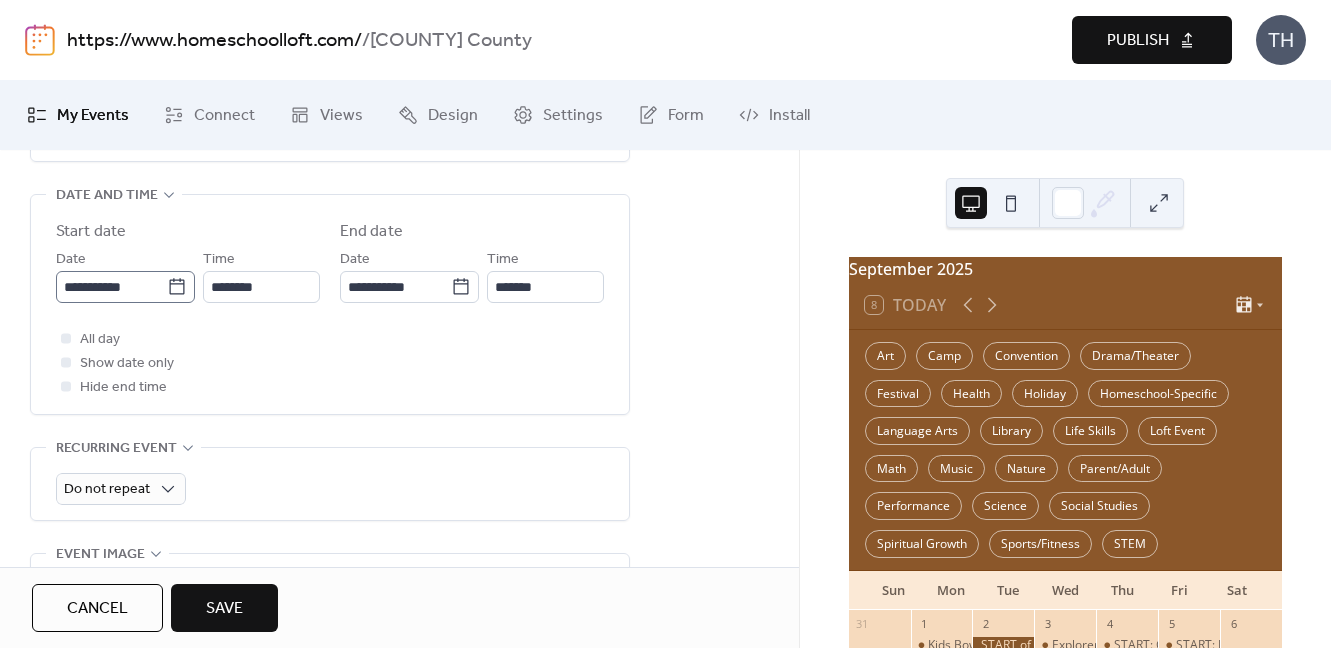 click 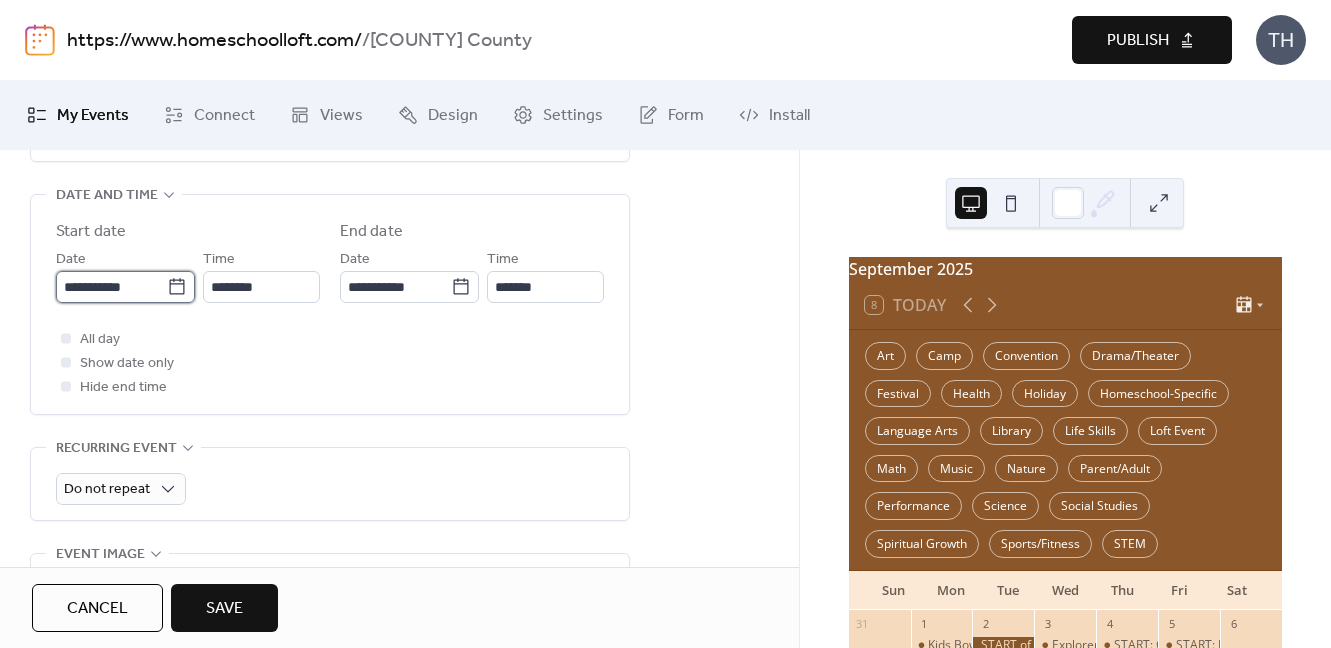 click on "**********" at bounding box center [111, 287] 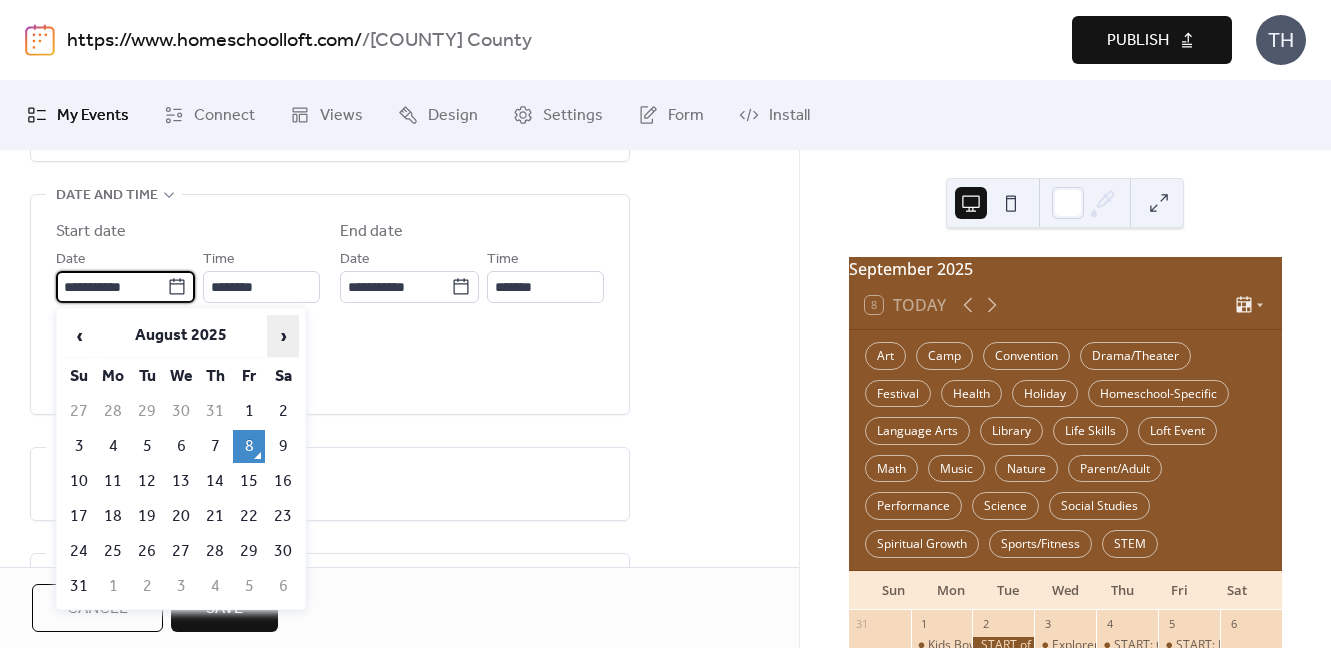 click on "›" at bounding box center [283, 336] 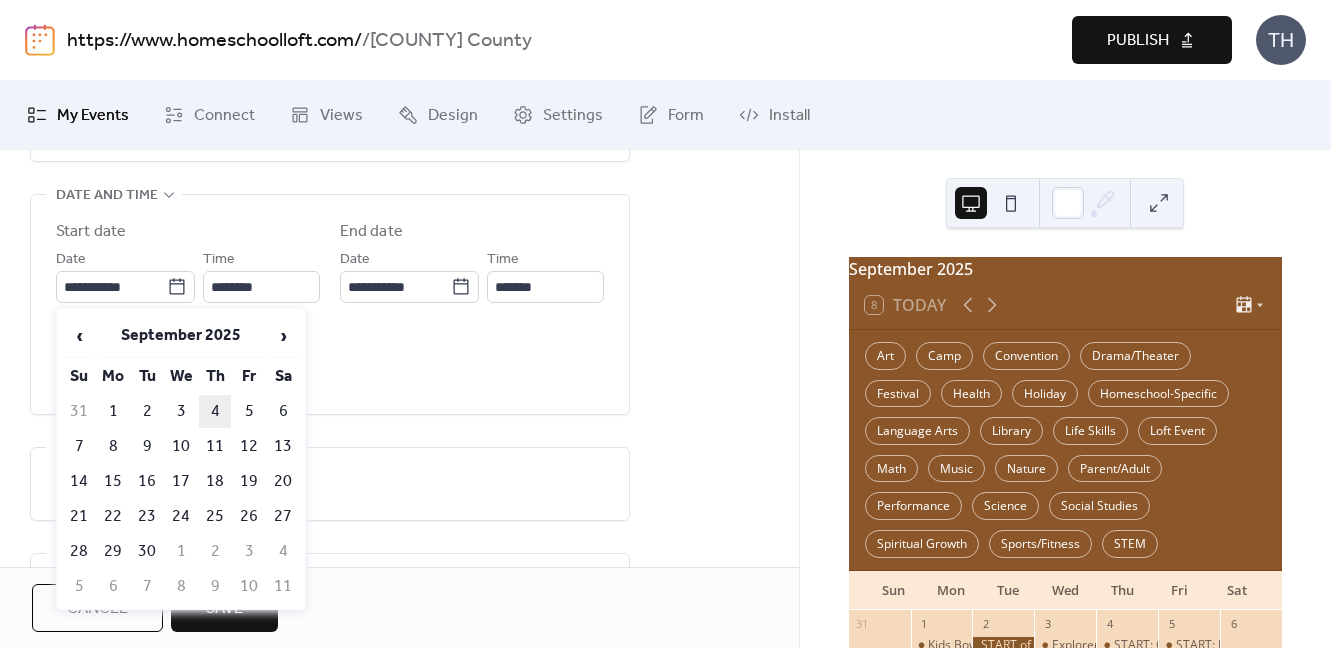 click on "4" at bounding box center (215, 411) 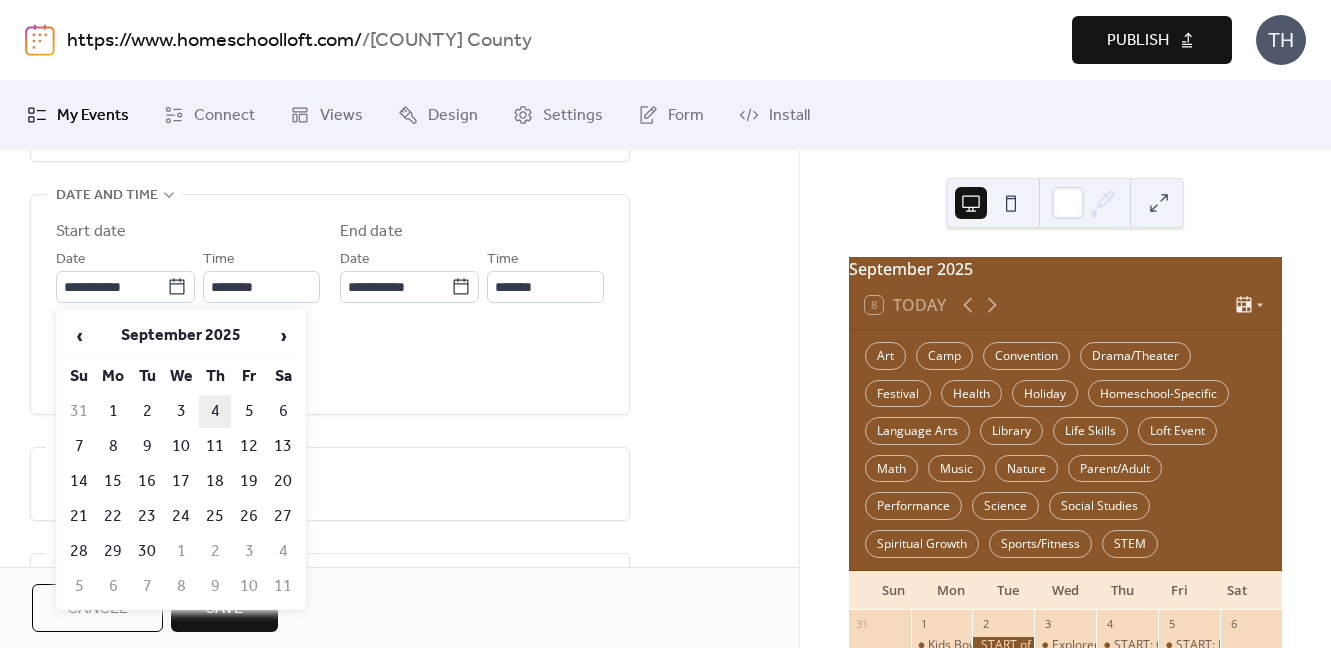 type on "**********" 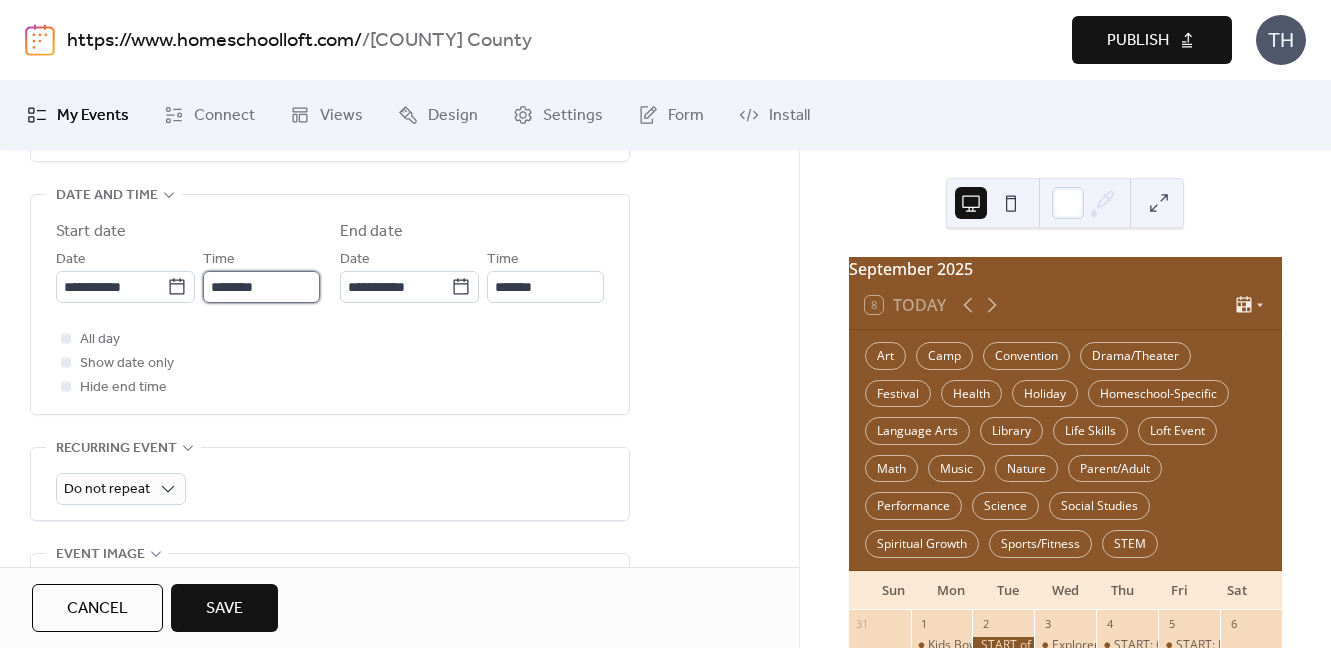 click on "********" at bounding box center (261, 287) 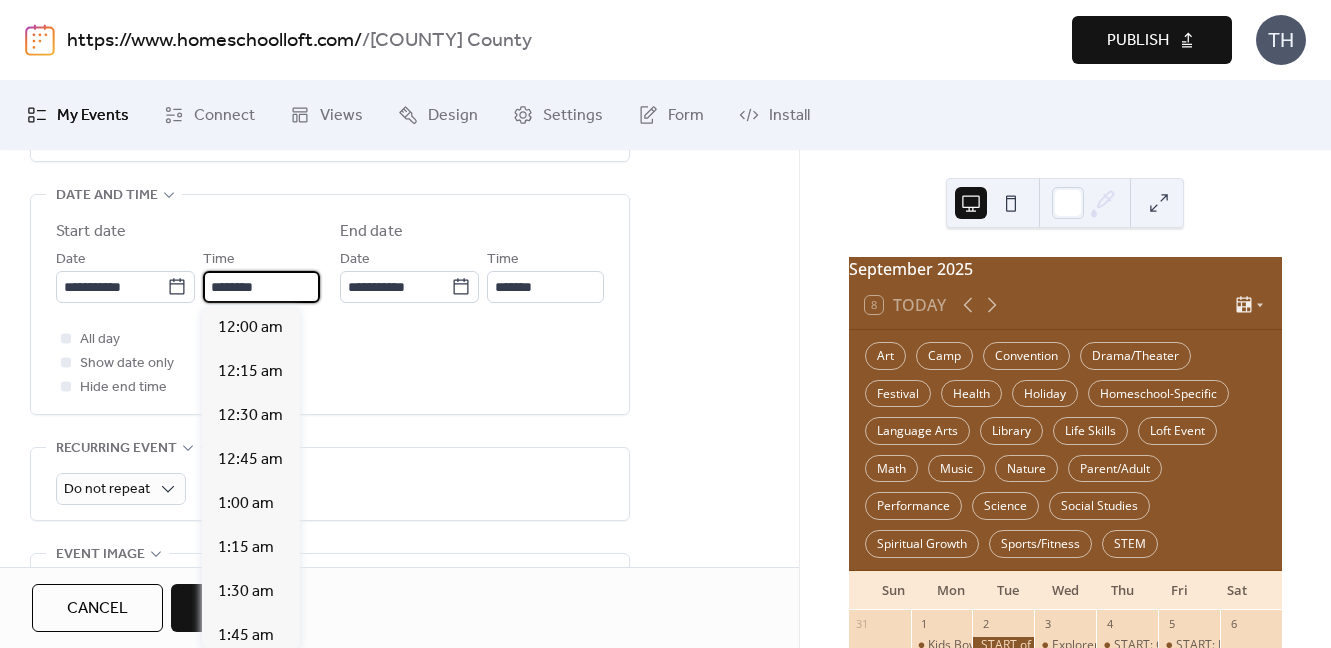scroll, scrollTop: 2184, scrollLeft: 0, axis: vertical 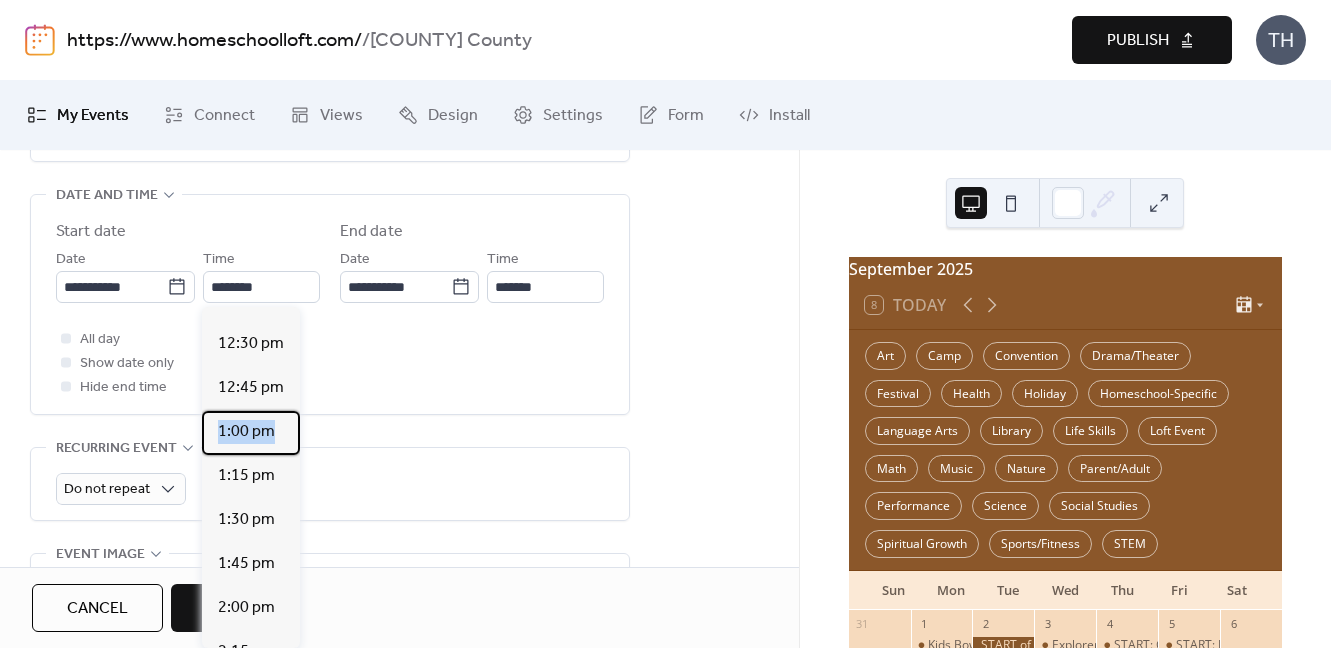 drag, startPoint x: 298, startPoint y: 494, endPoint x: 293, endPoint y: 506, distance: 13 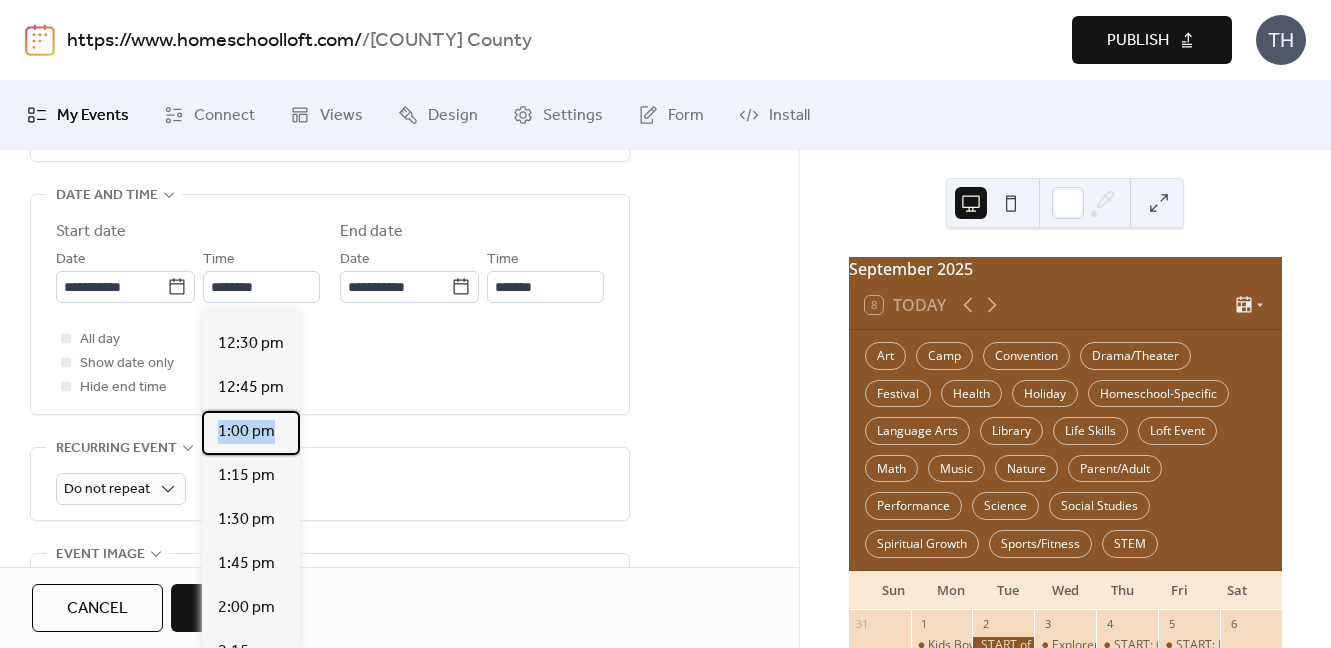 click on "1:00 pm" at bounding box center [251, 433] 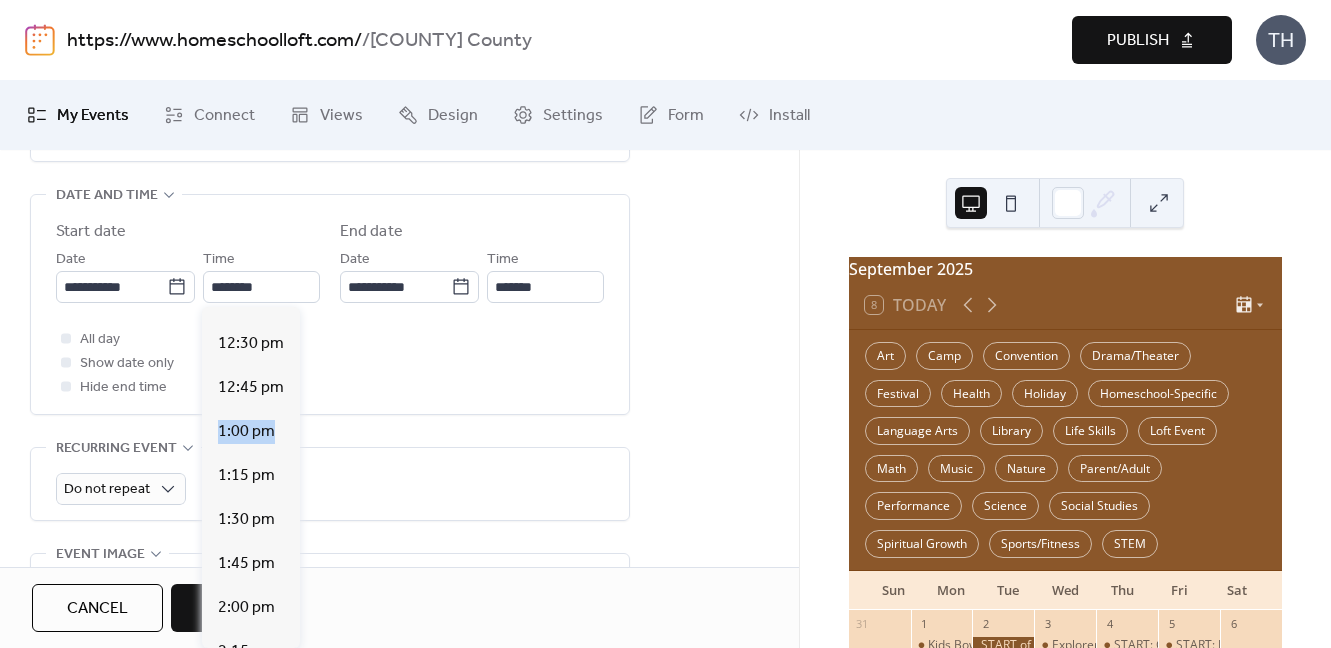 type on "*******" 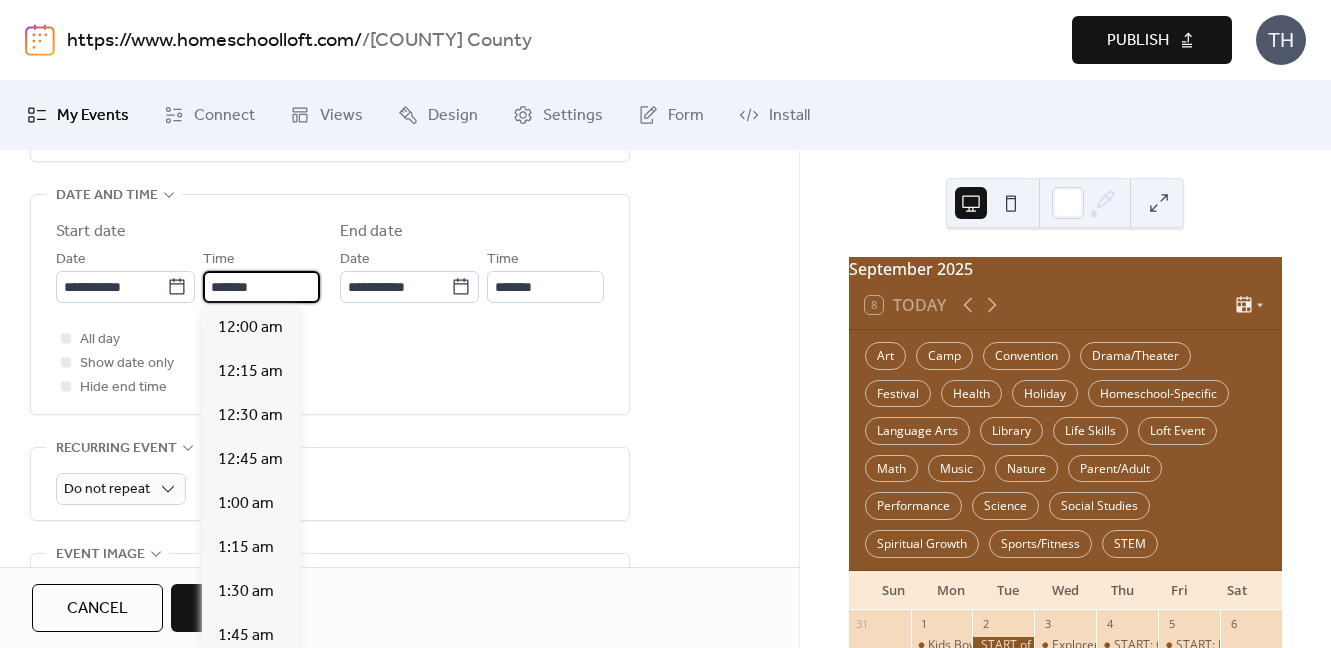 click on "*******" at bounding box center [261, 287] 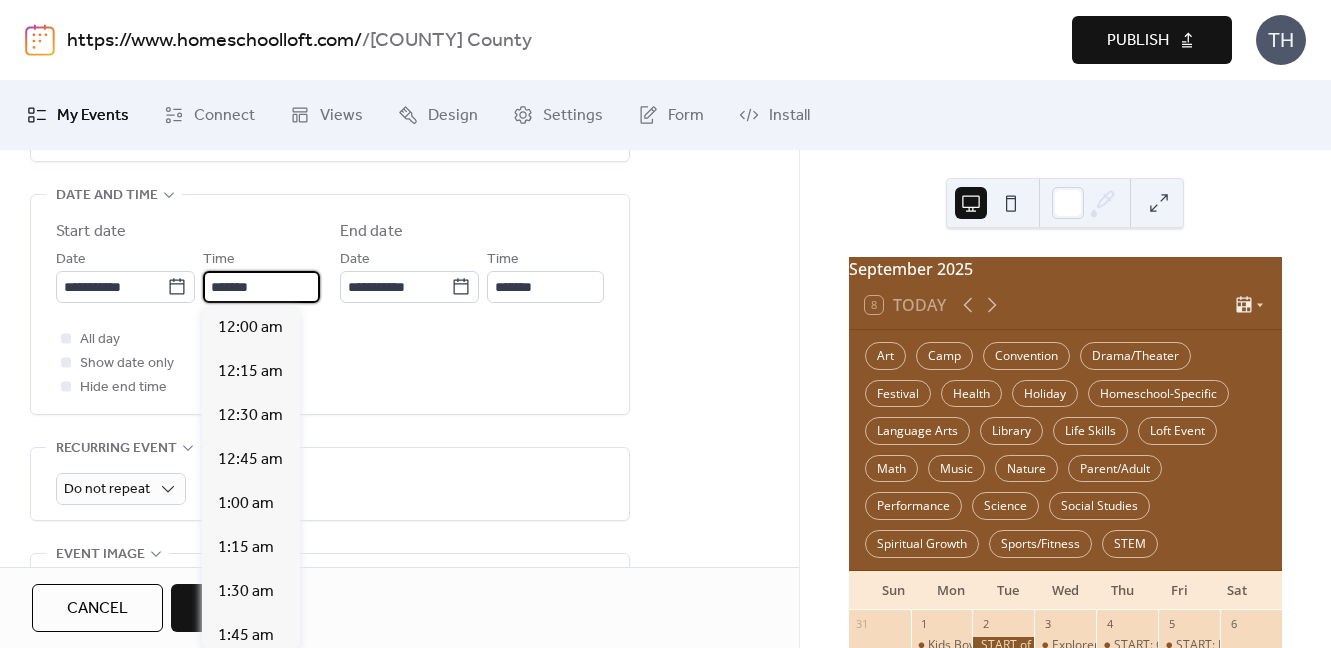 scroll, scrollTop: 2366, scrollLeft: 0, axis: vertical 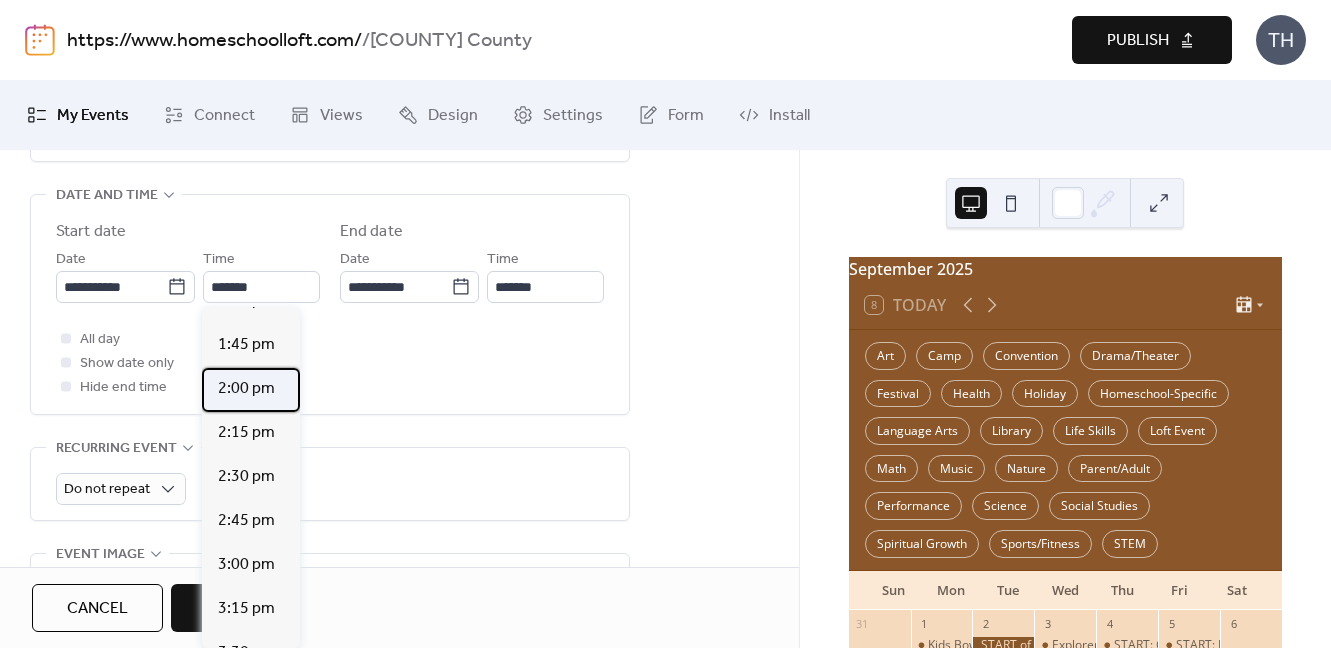 click on "2:00 pm" at bounding box center (246, 389) 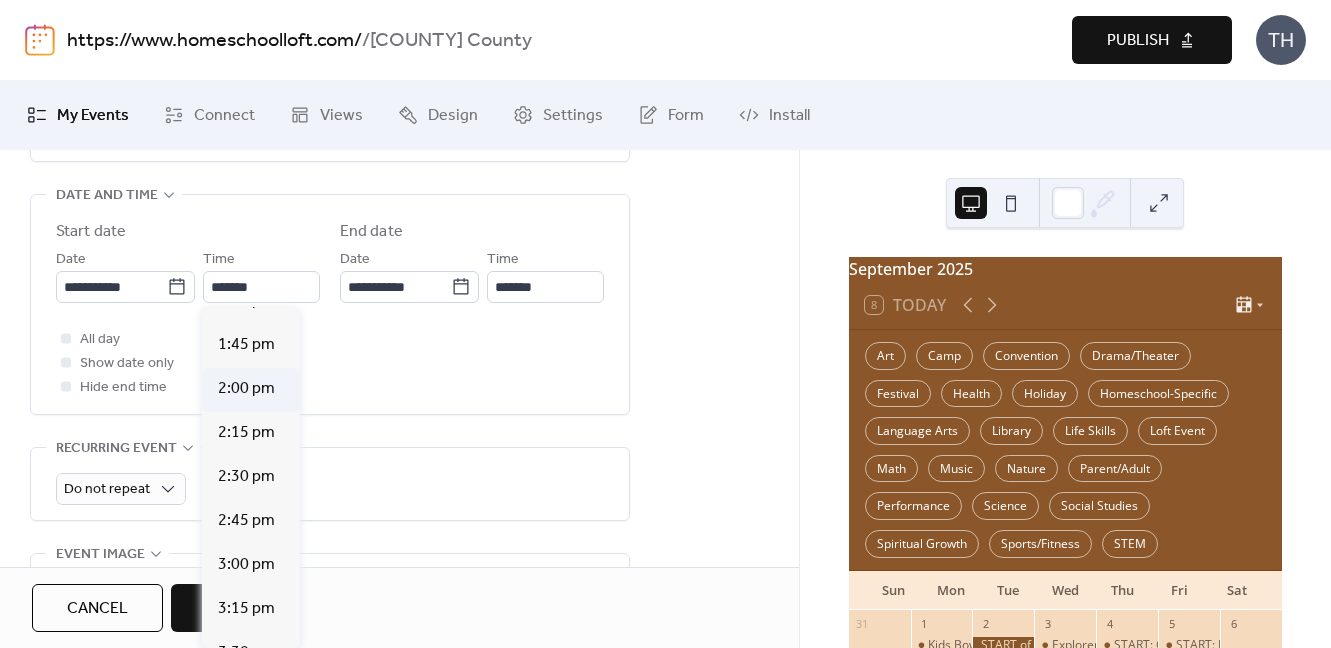 type on "*******" 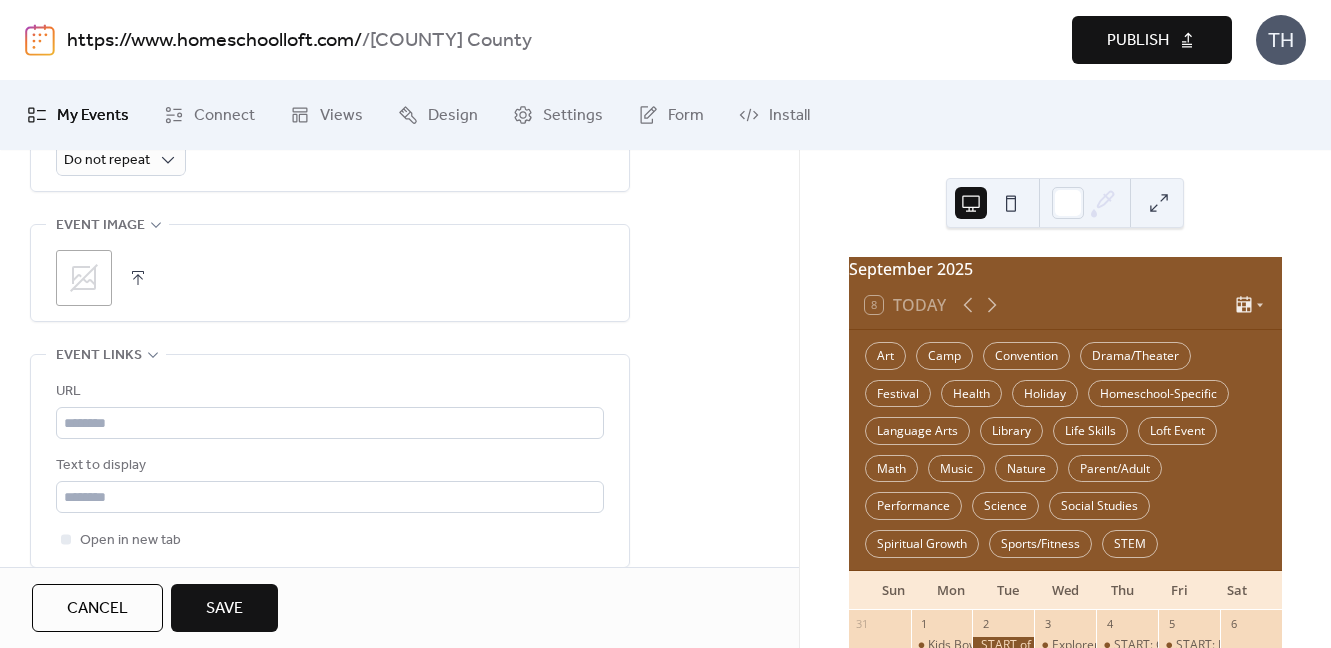 scroll, scrollTop: 1158, scrollLeft: 0, axis: vertical 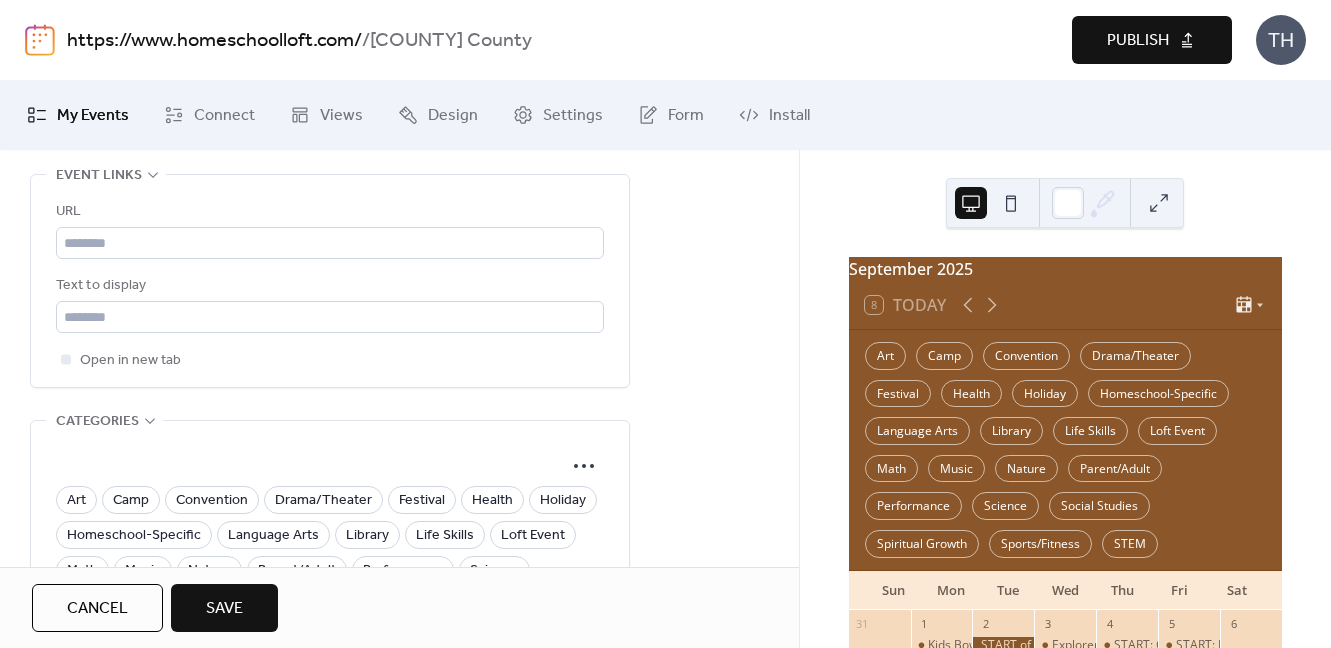 click on "**********" at bounding box center [399, -50] 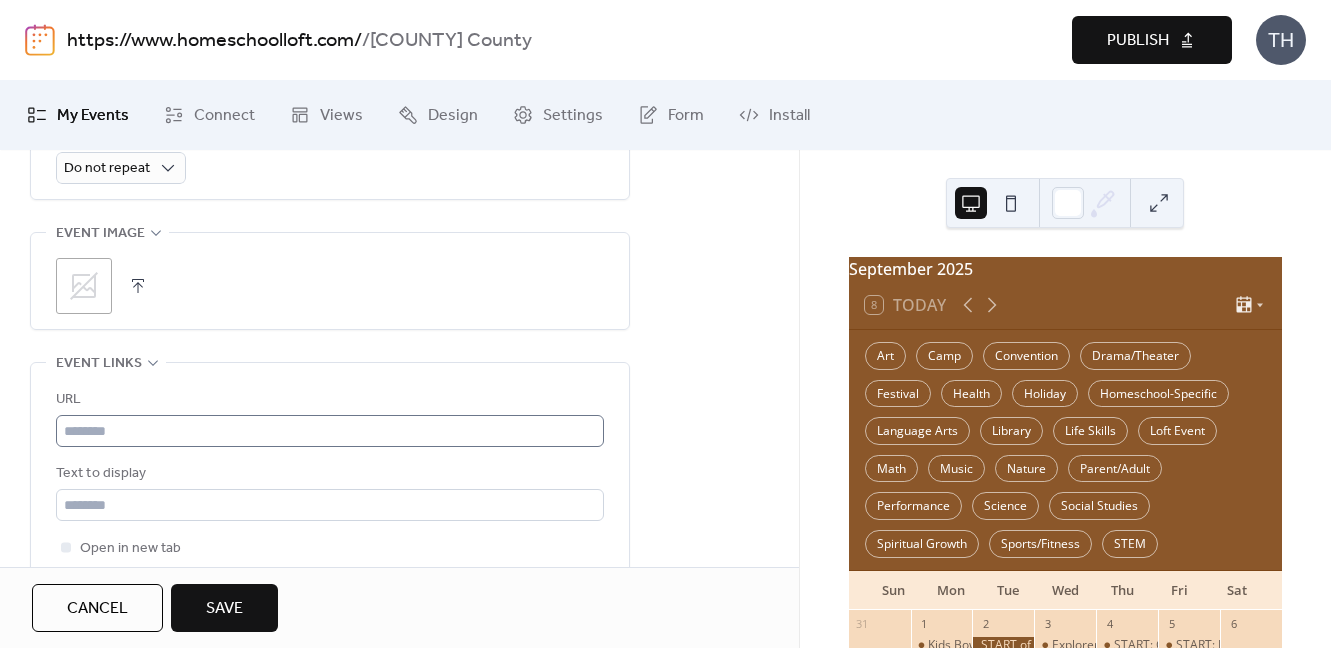 scroll, scrollTop: 968, scrollLeft: 0, axis: vertical 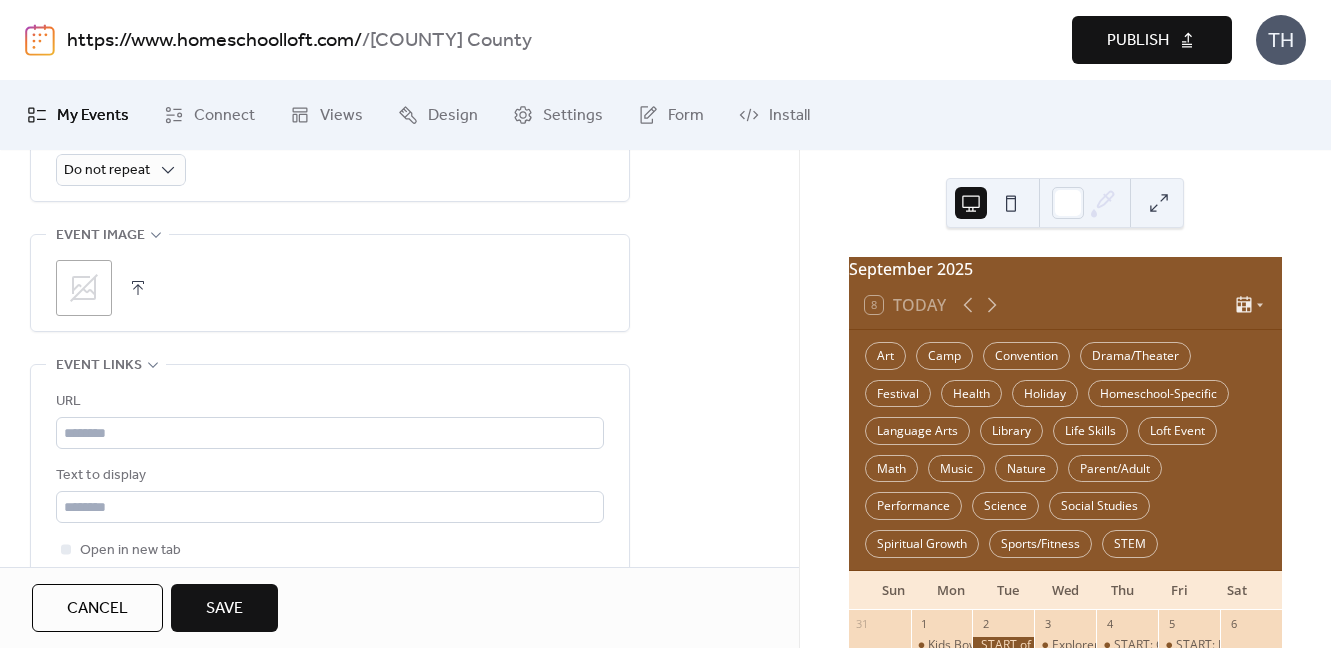 click at bounding box center [138, 288] 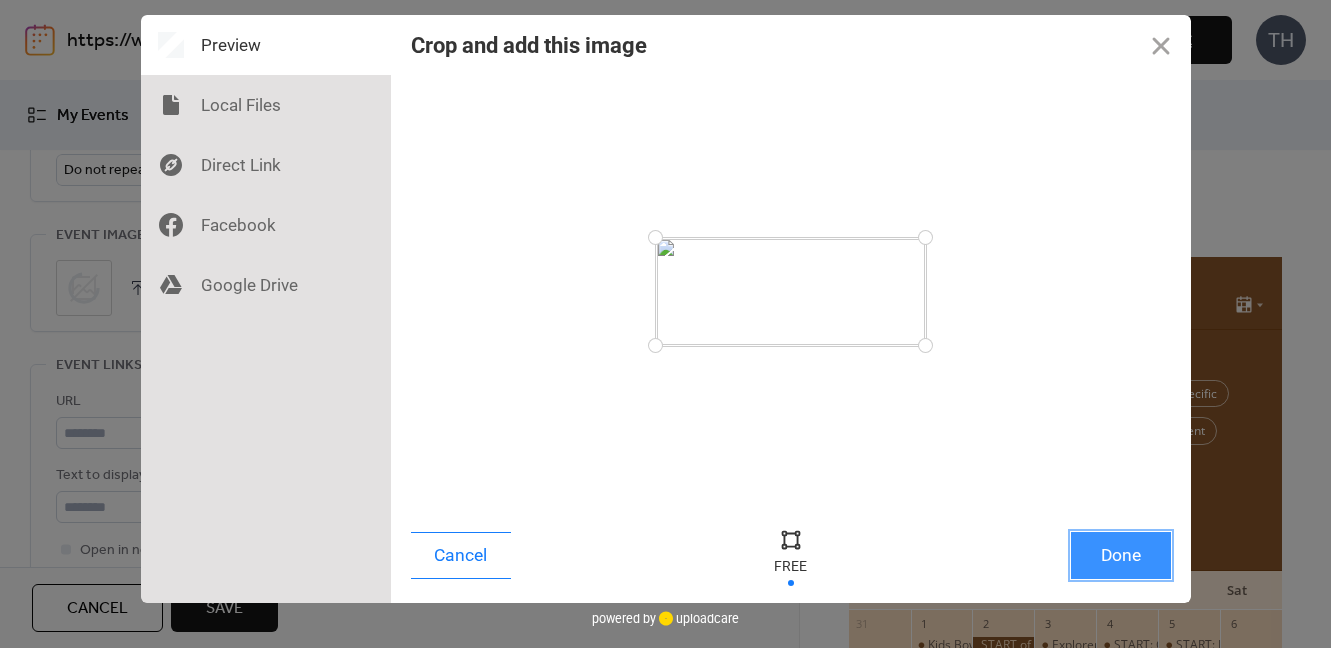 click on "Done" at bounding box center (1121, 555) 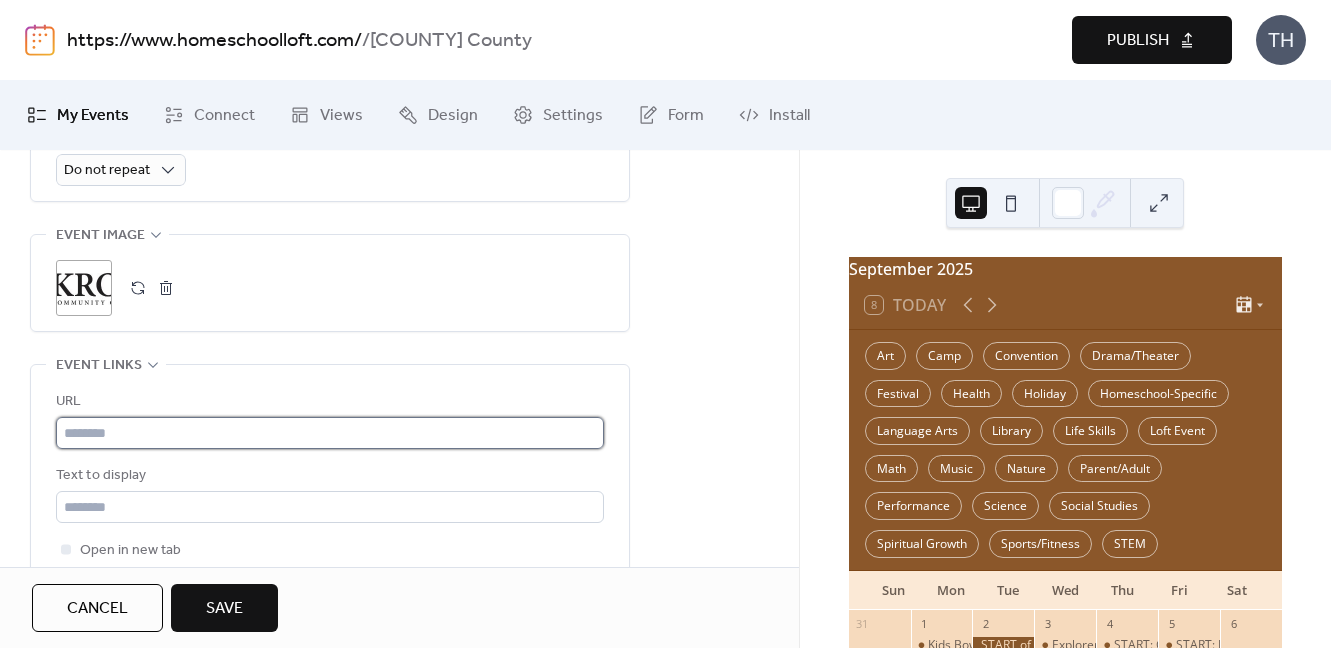 click at bounding box center (330, 433) 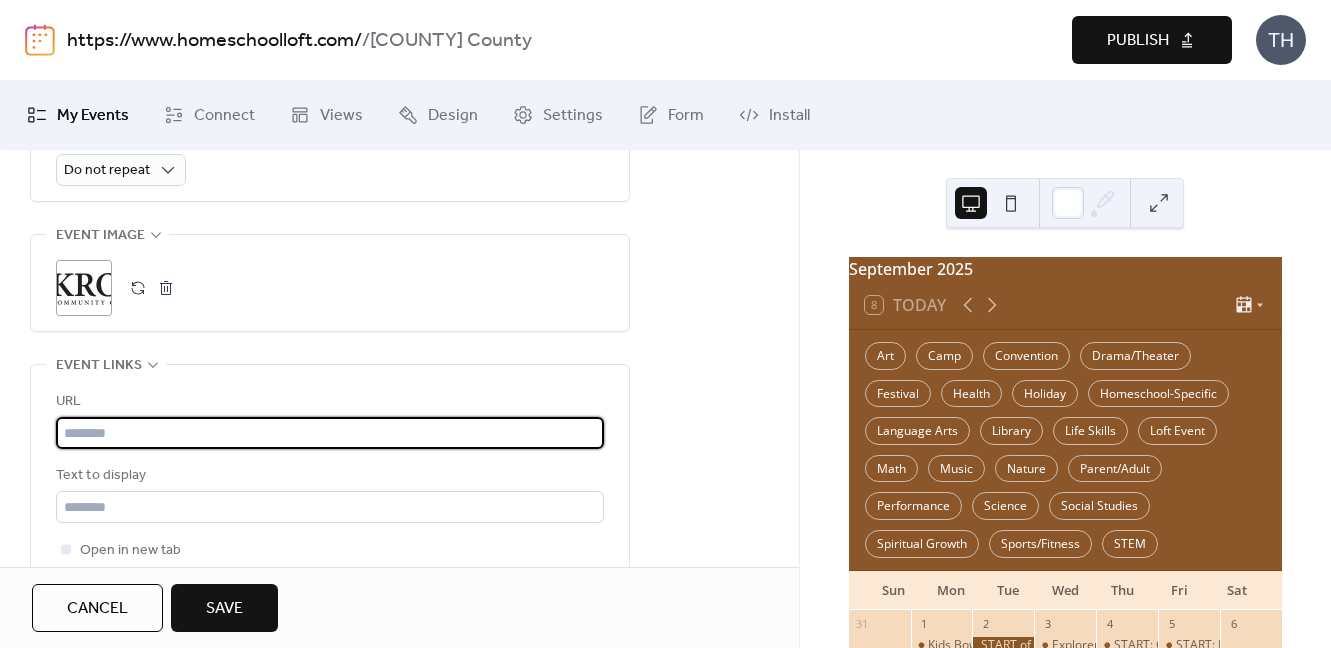 paste on "**********" 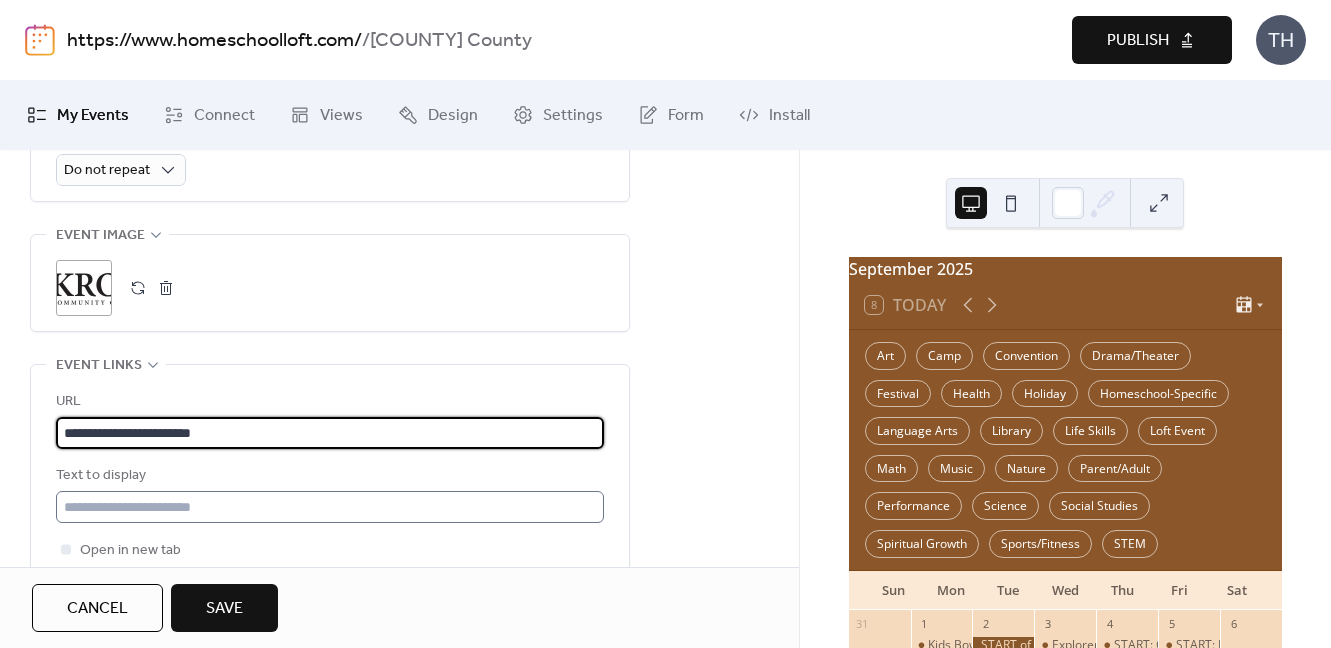 type on "**********" 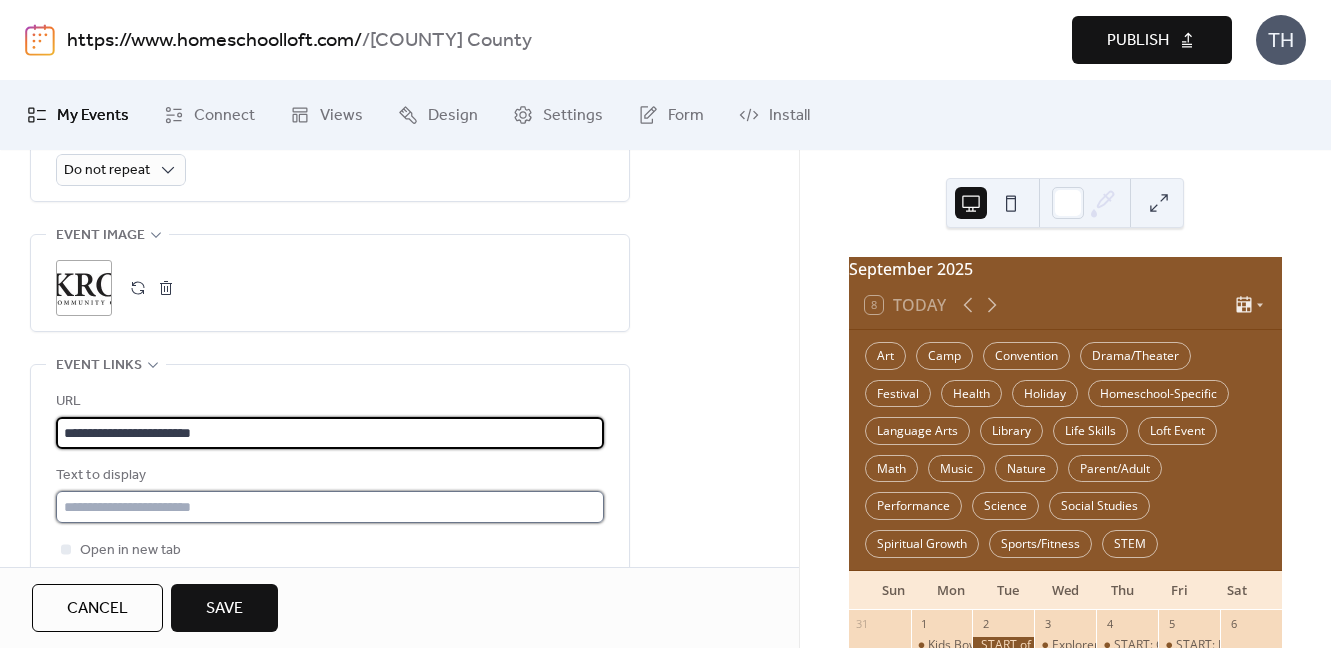 click at bounding box center [330, 507] 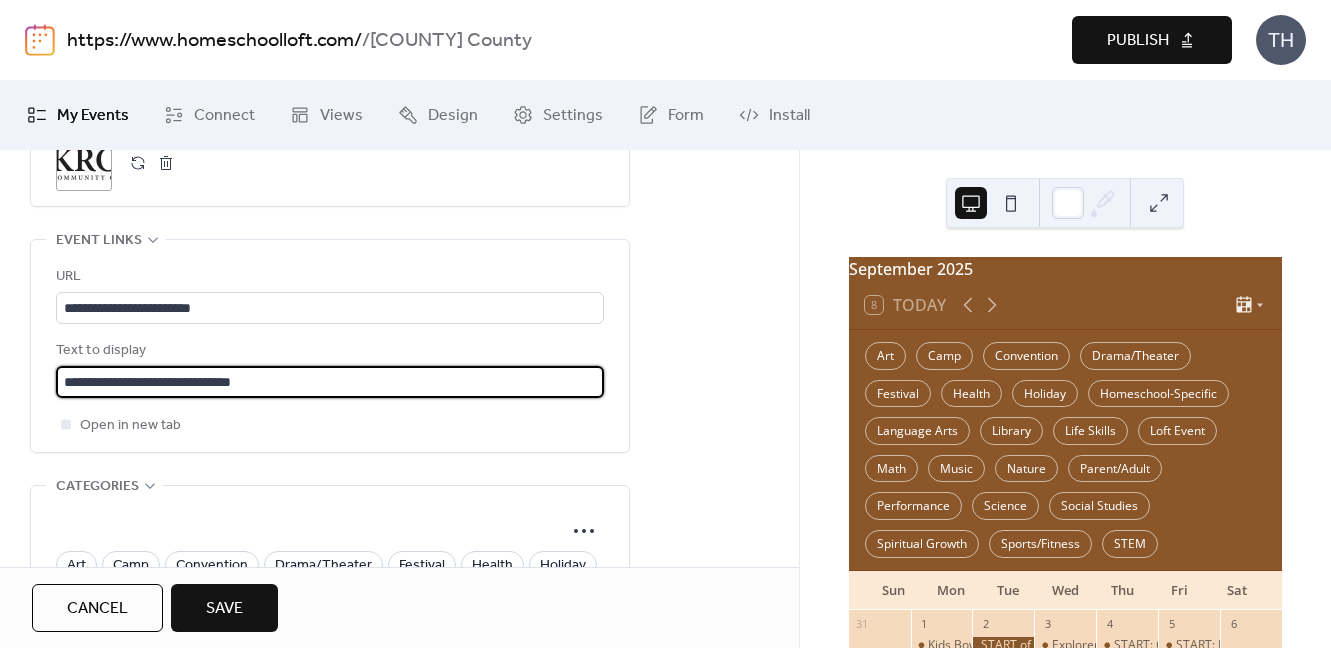 scroll, scrollTop: 1390, scrollLeft: 0, axis: vertical 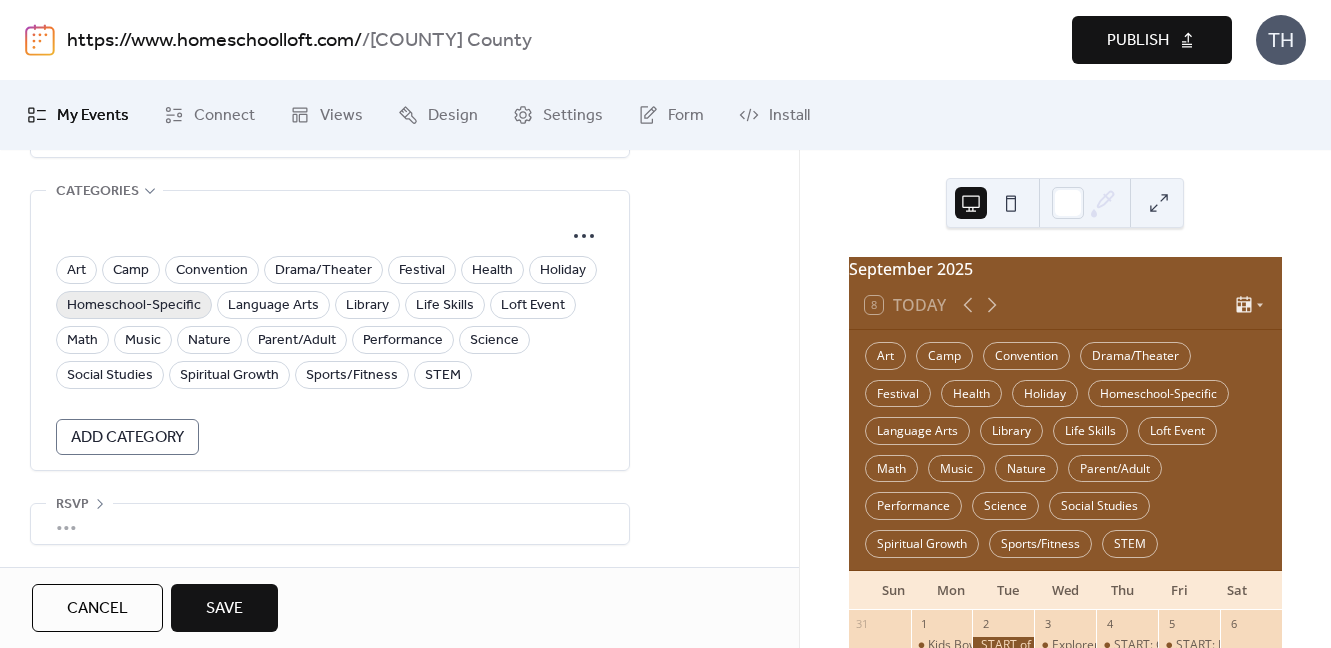 type on "**********" 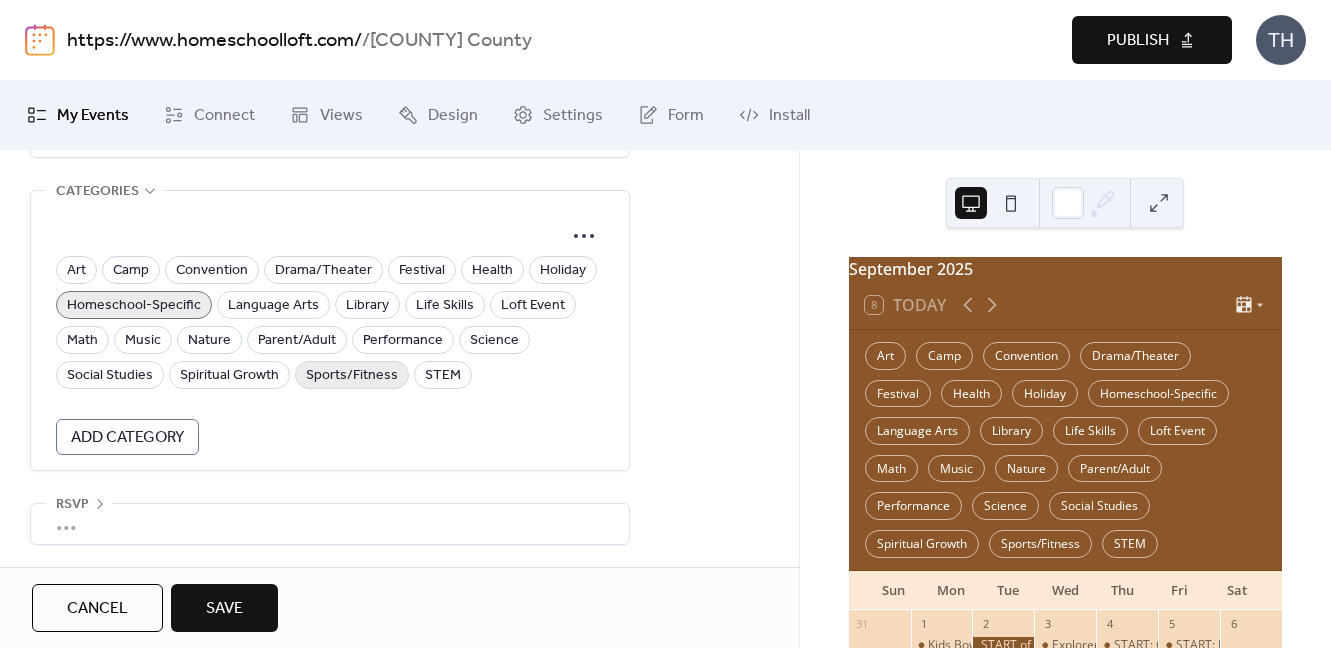 click on "Sports/Fitness" at bounding box center (352, 376) 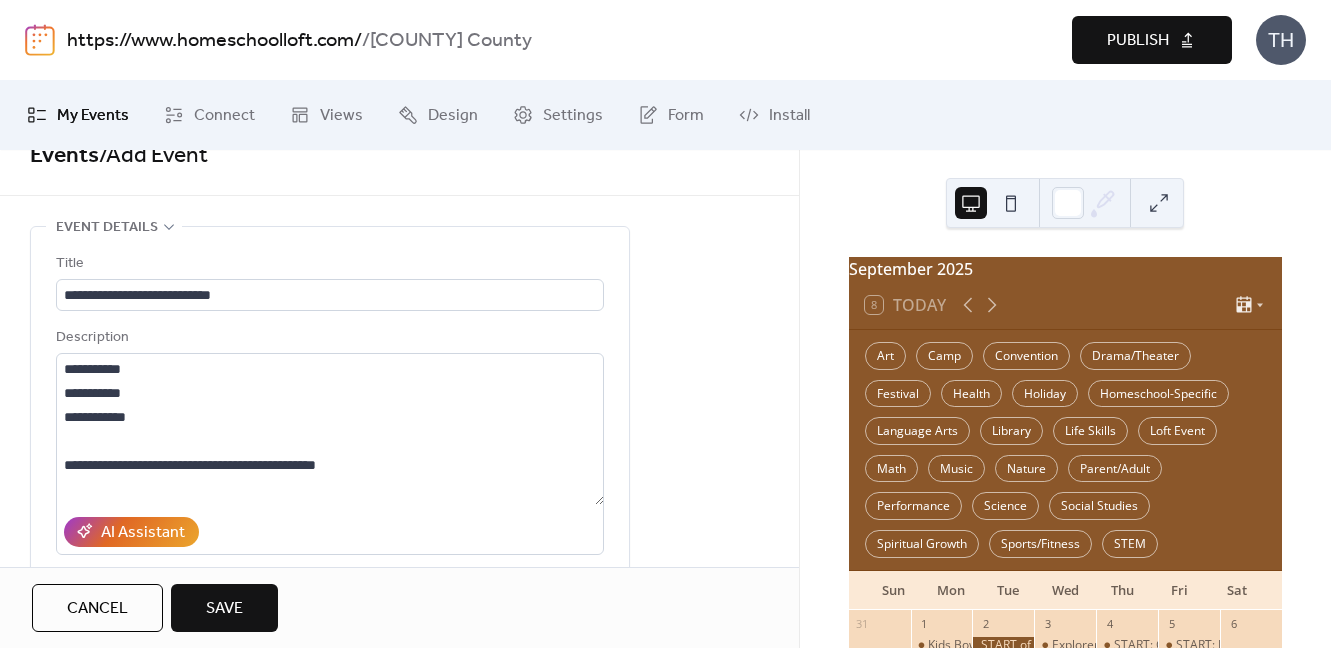 scroll, scrollTop: 32, scrollLeft: 0, axis: vertical 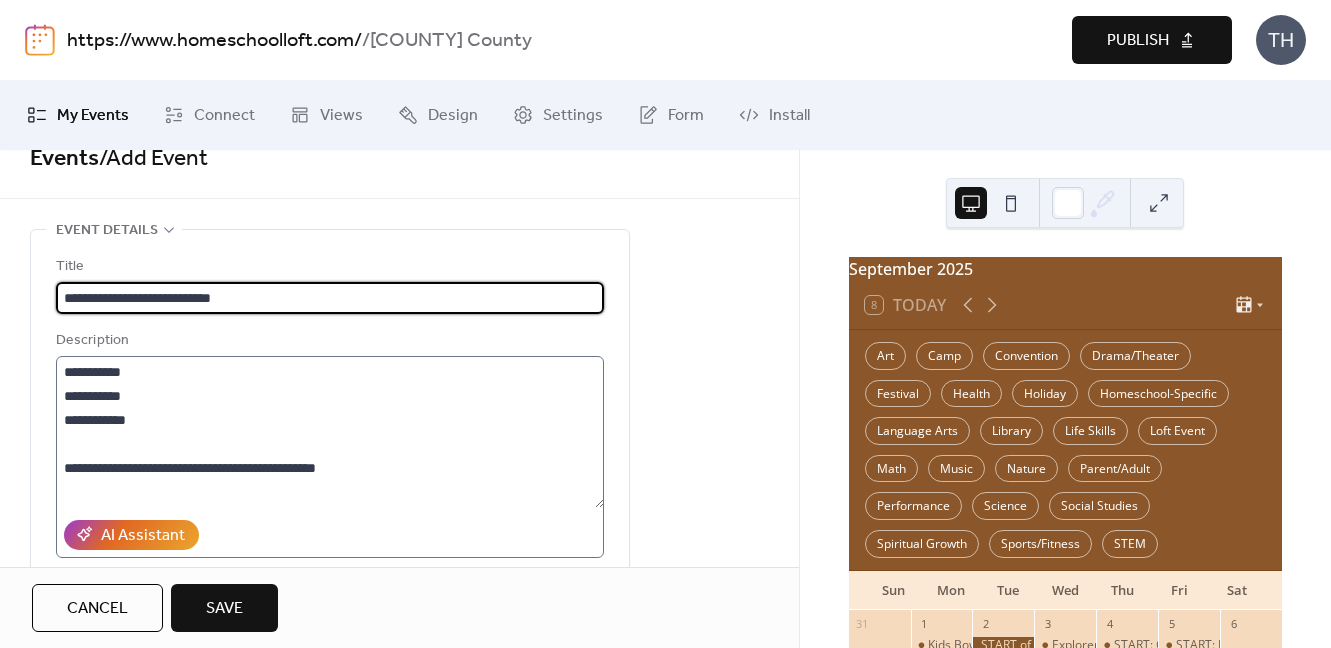 drag, startPoint x: 193, startPoint y: 295, endPoint x: 457, endPoint y: 365, distance: 273.12268 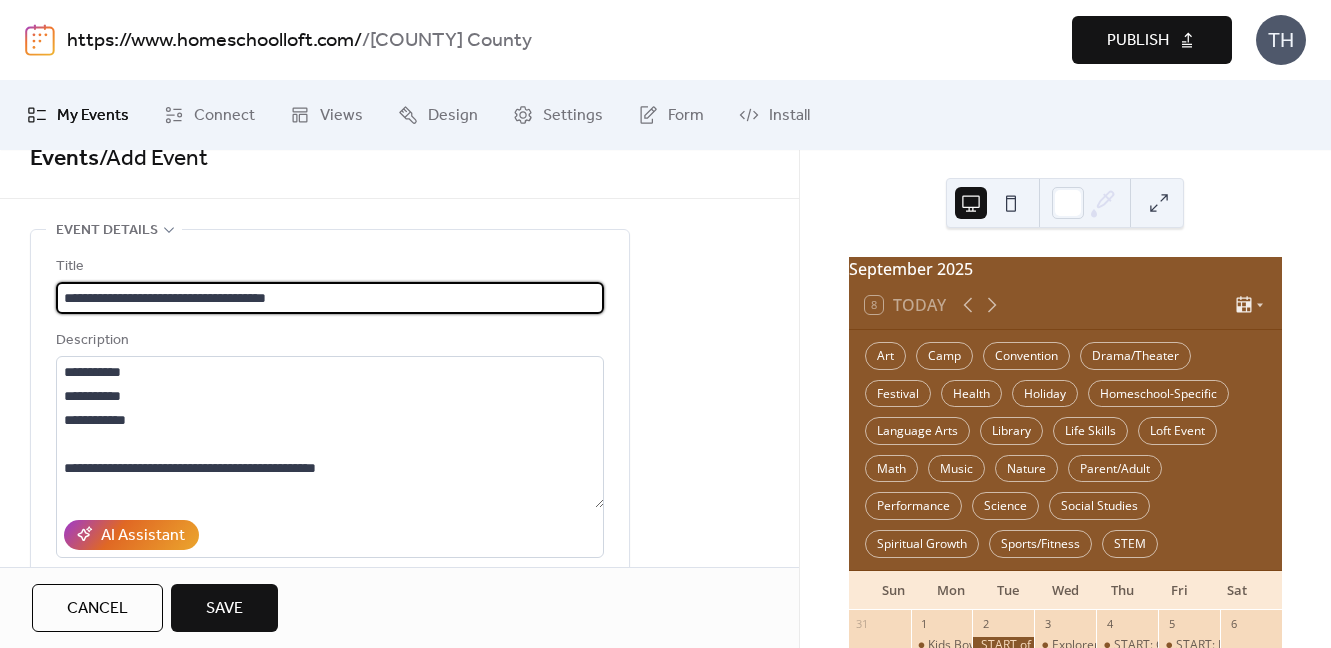 type on "**********" 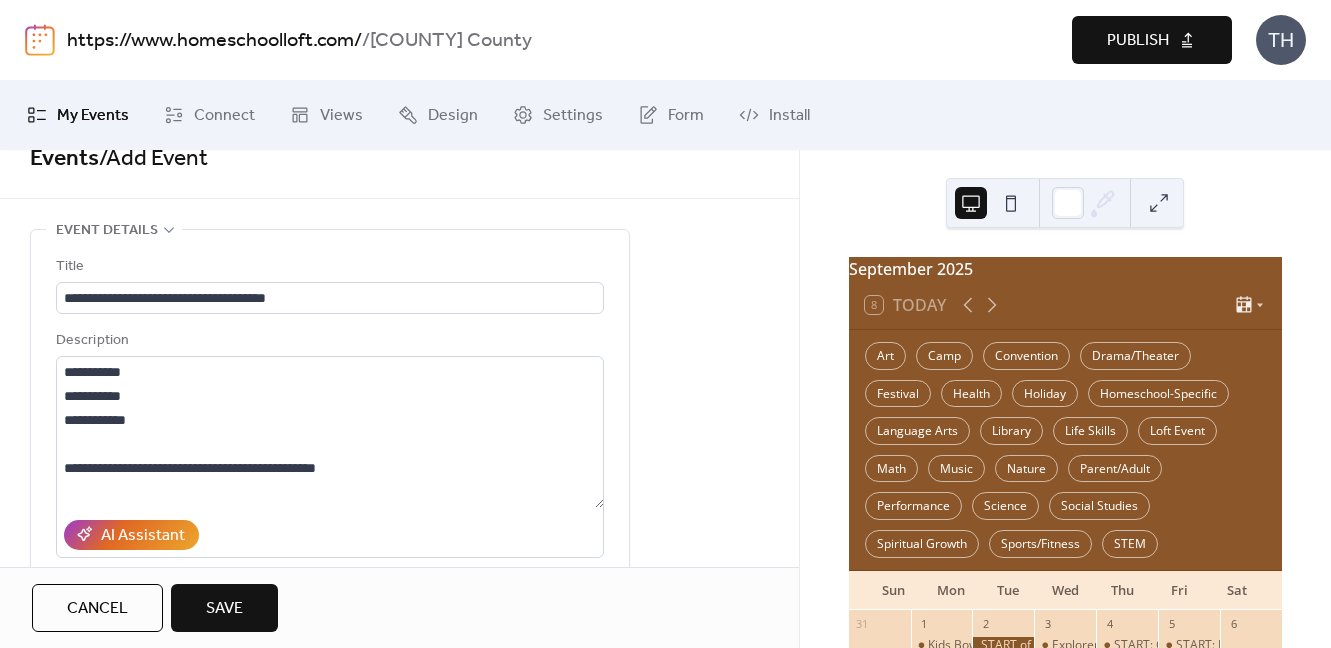 click on "Publish" at bounding box center (1152, 40) 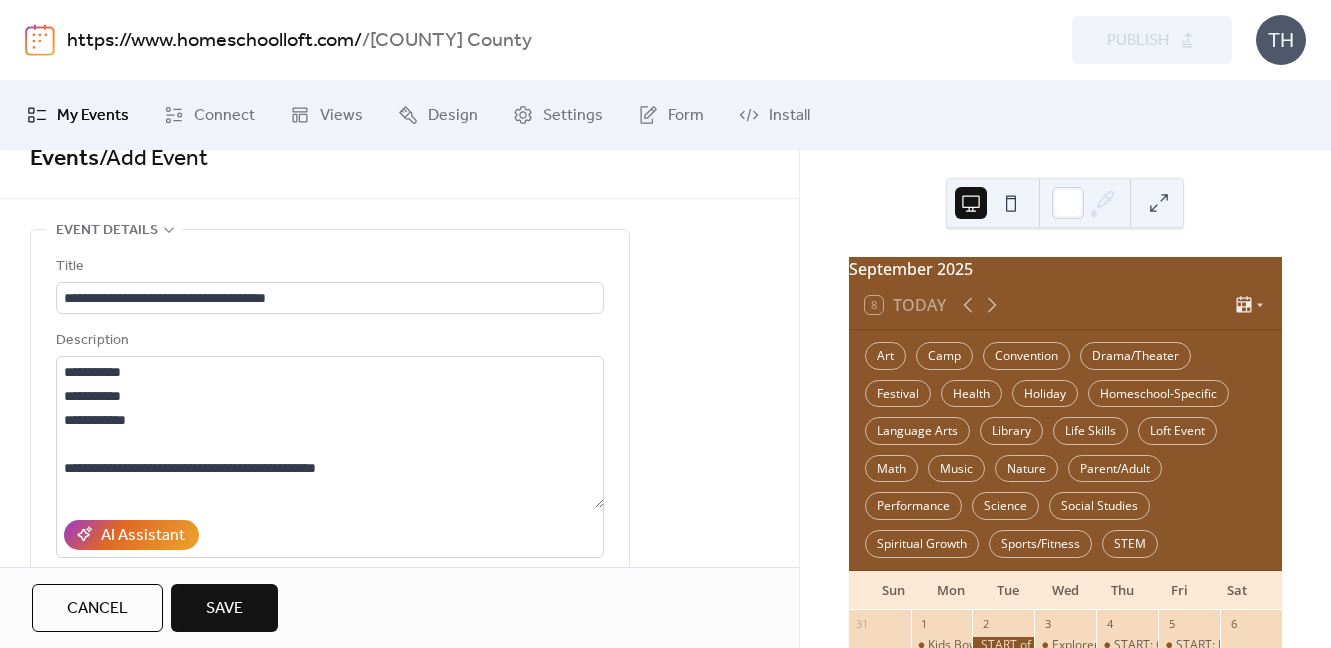 click on "Save" at bounding box center (224, 608) 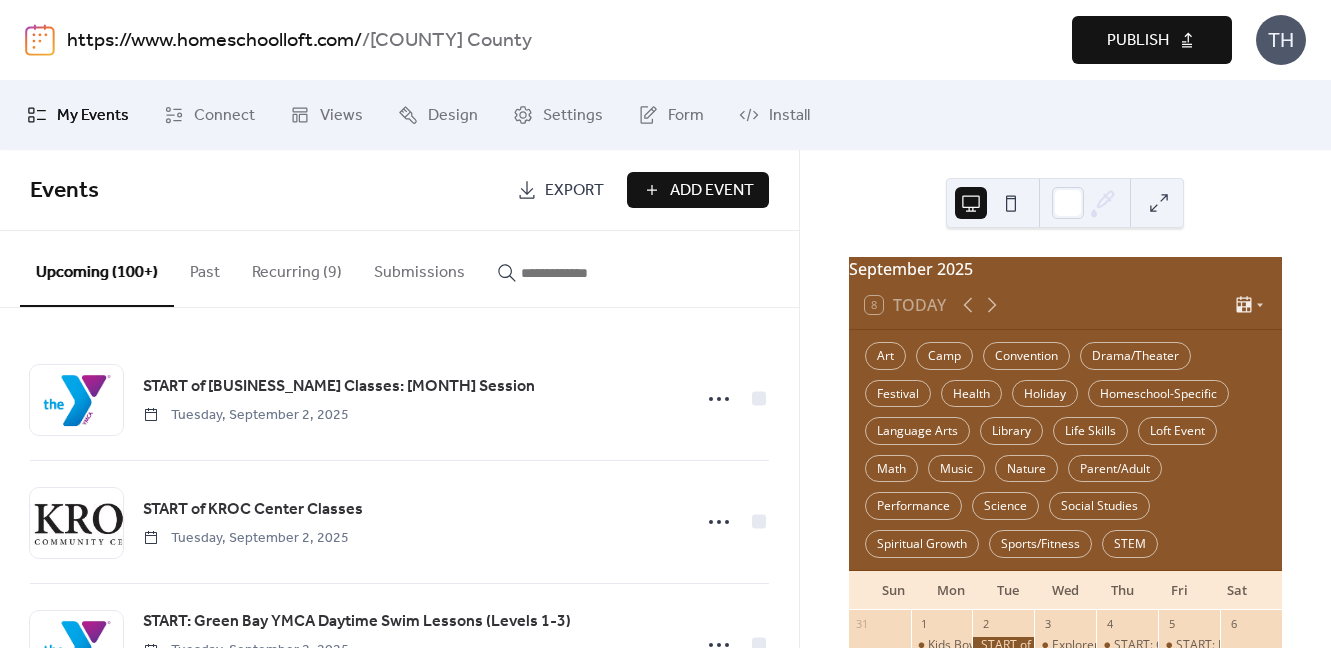 click on "Publish" at bounding box center (1138, 41) 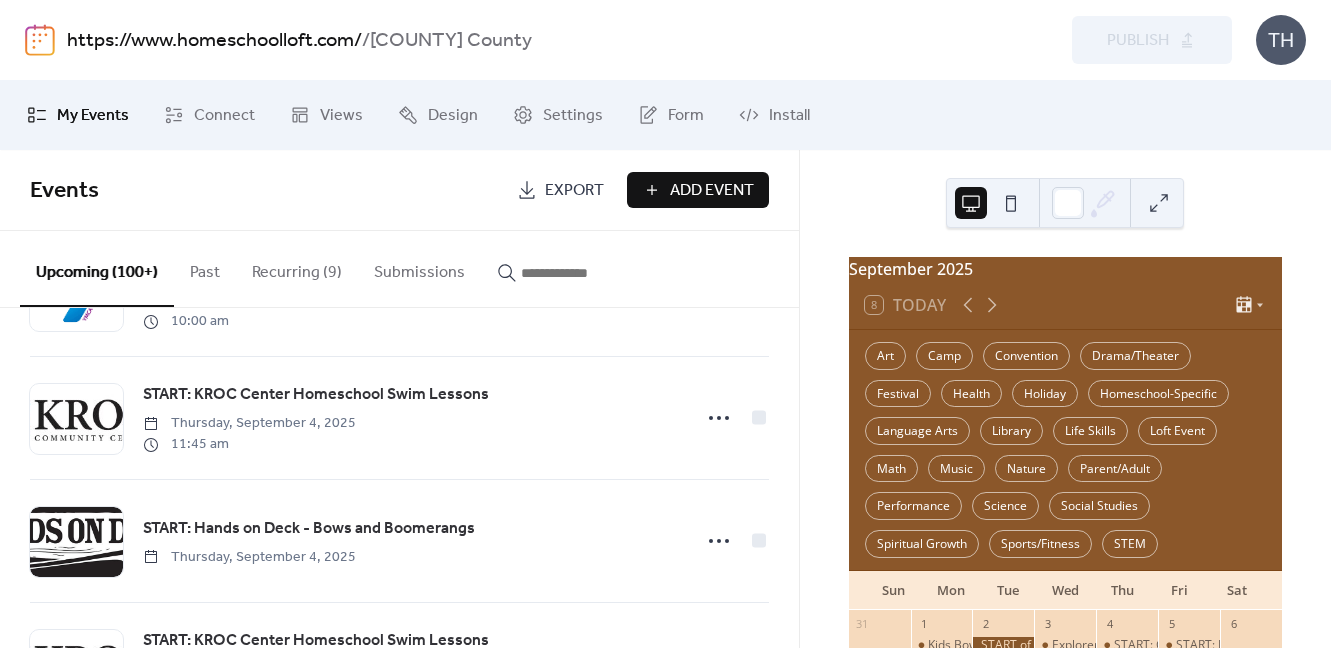 scroll, scrollTop: 2094, scrollLeft: 0, axis: vertical 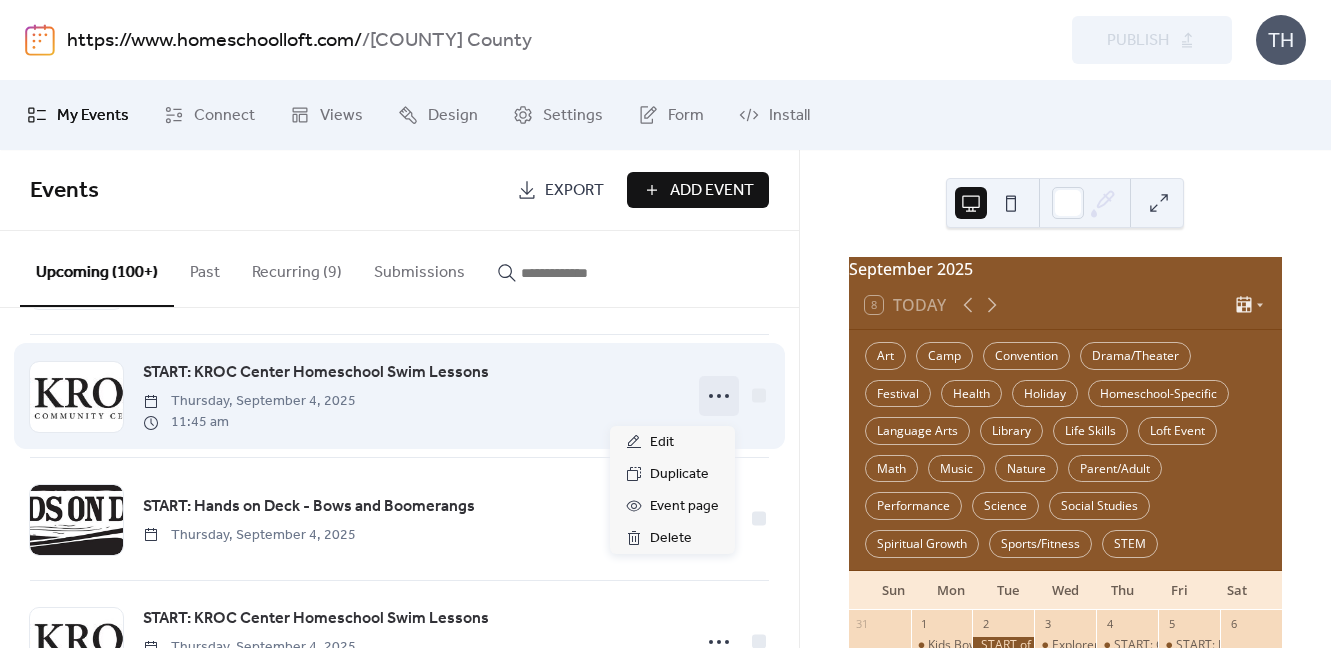 click 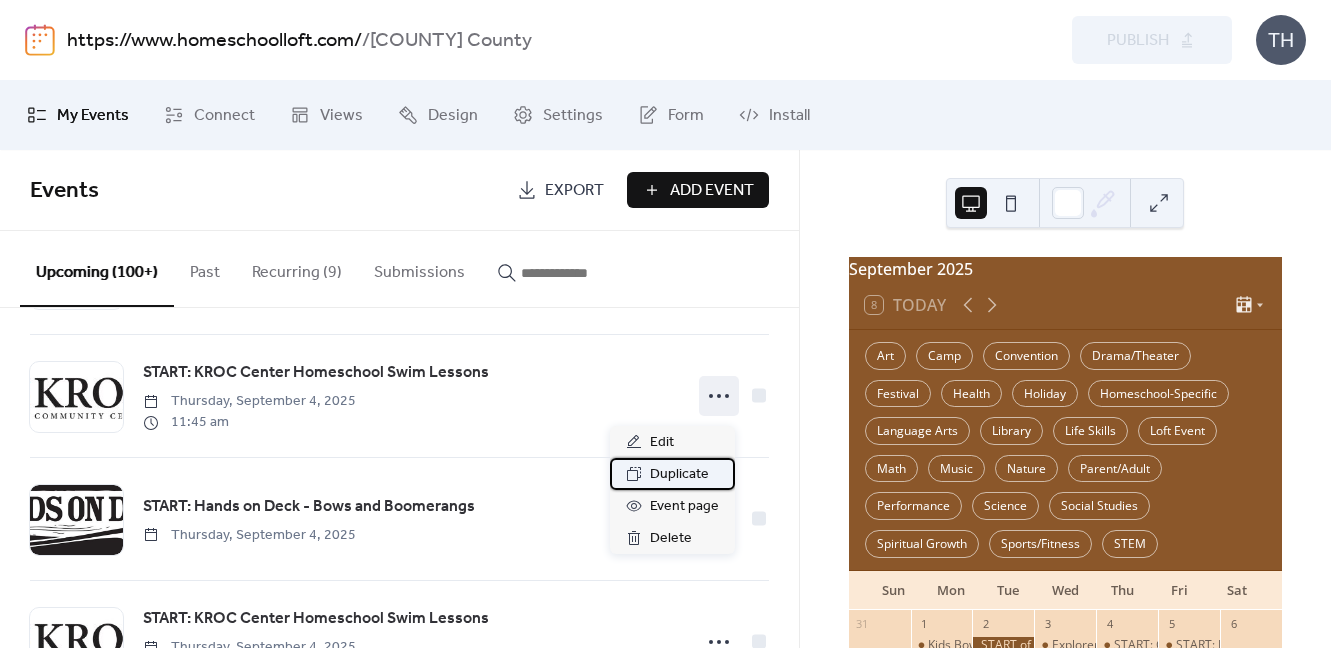 click on "Duplicate" at bounding box center [679, 475] 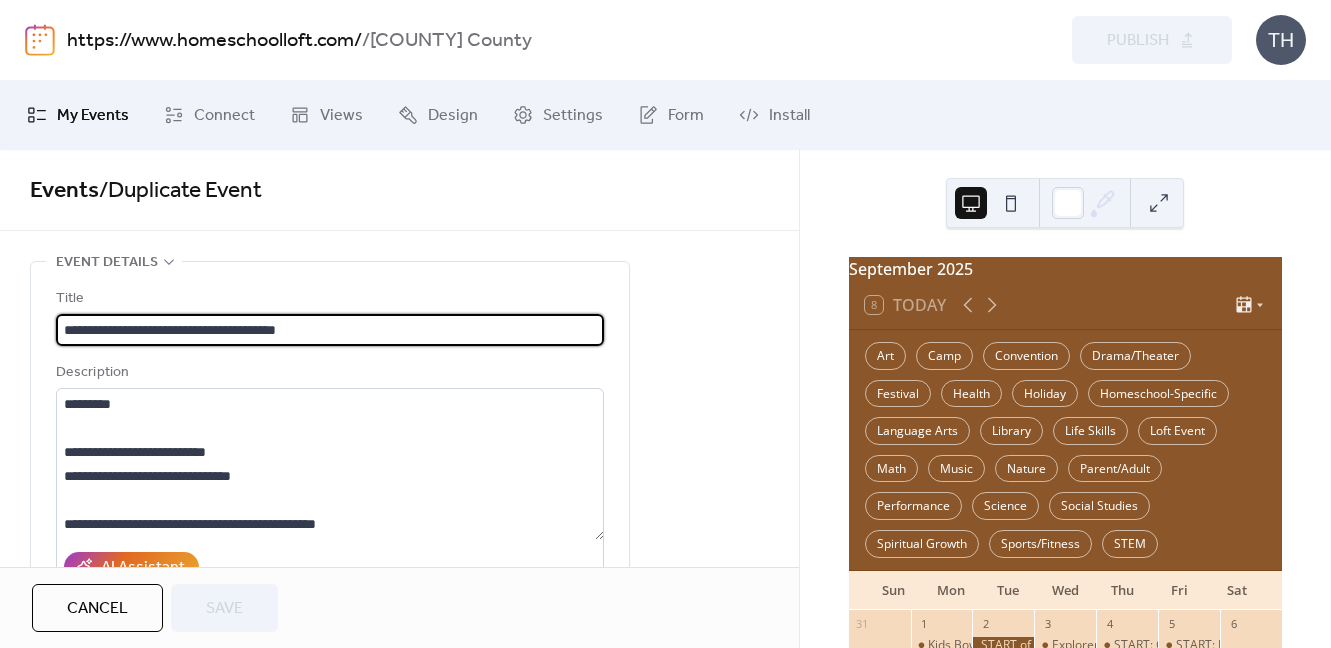 drag, startPoint x: 275, startPoint y: 331, endPoint x: 369, endPoint y: 331, distance: 94 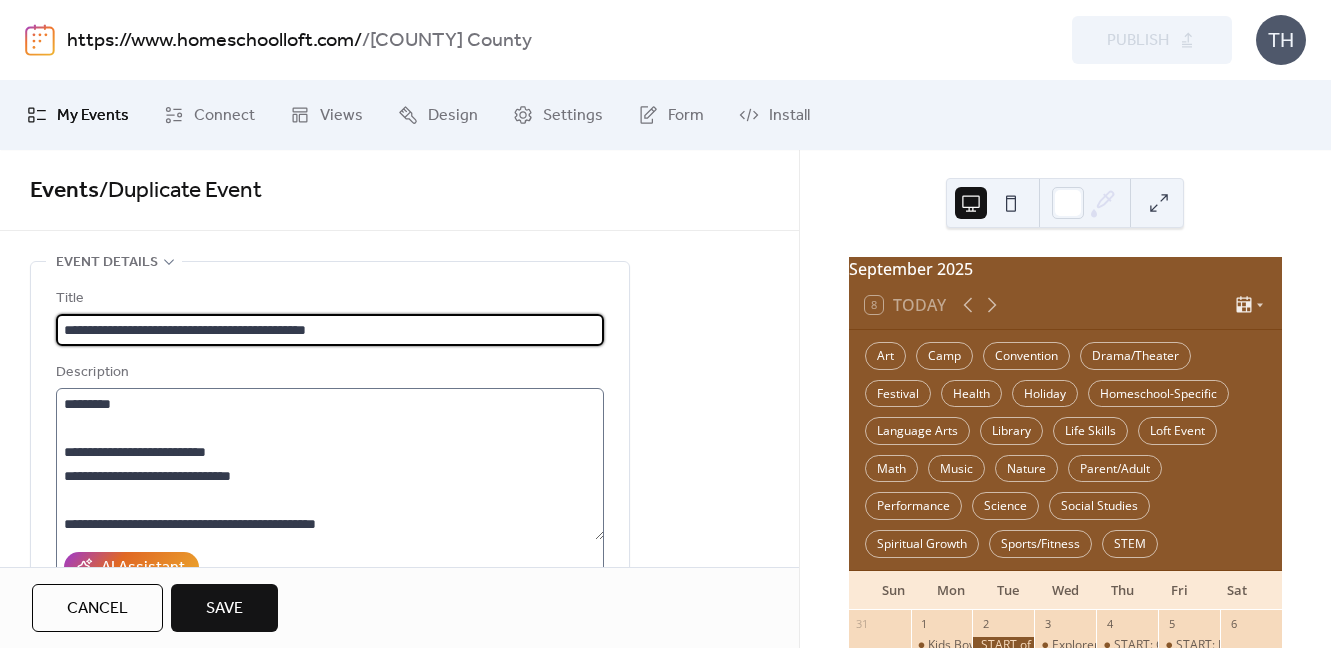 type on "**********" 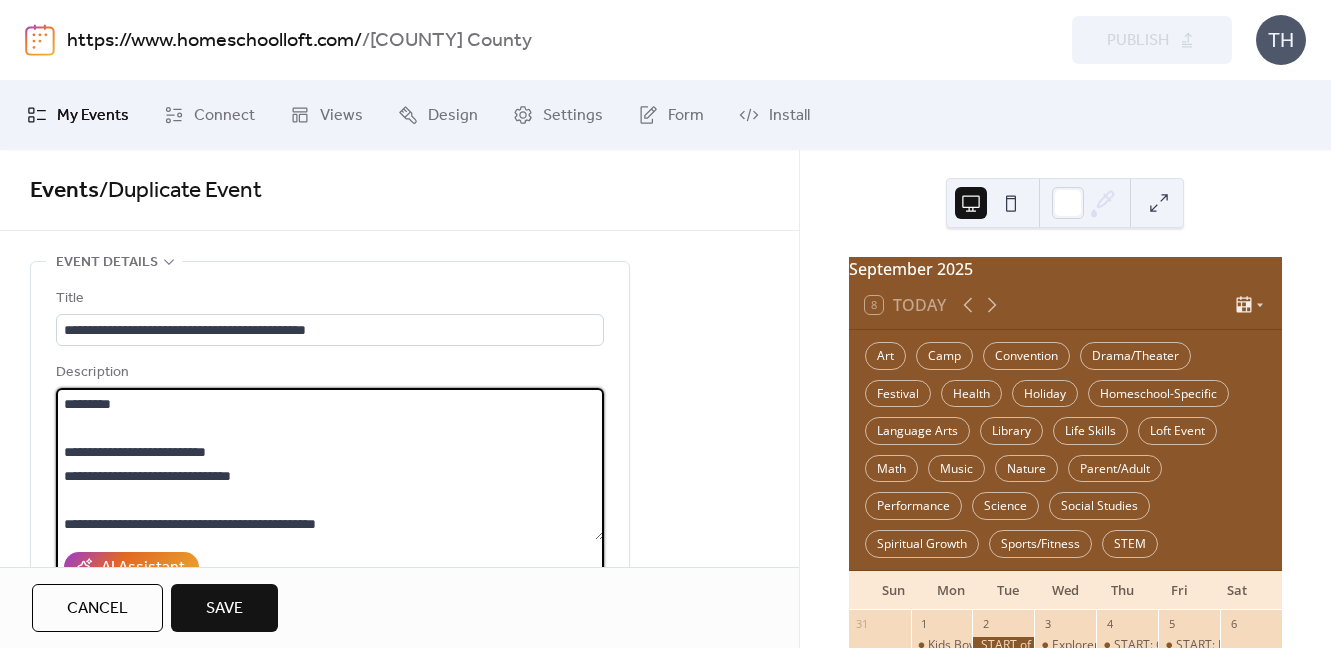 drag, startPoint x: 153, startPoint y: 452, endPoint x: 263, endPoint y: 456, distance: 110.0727 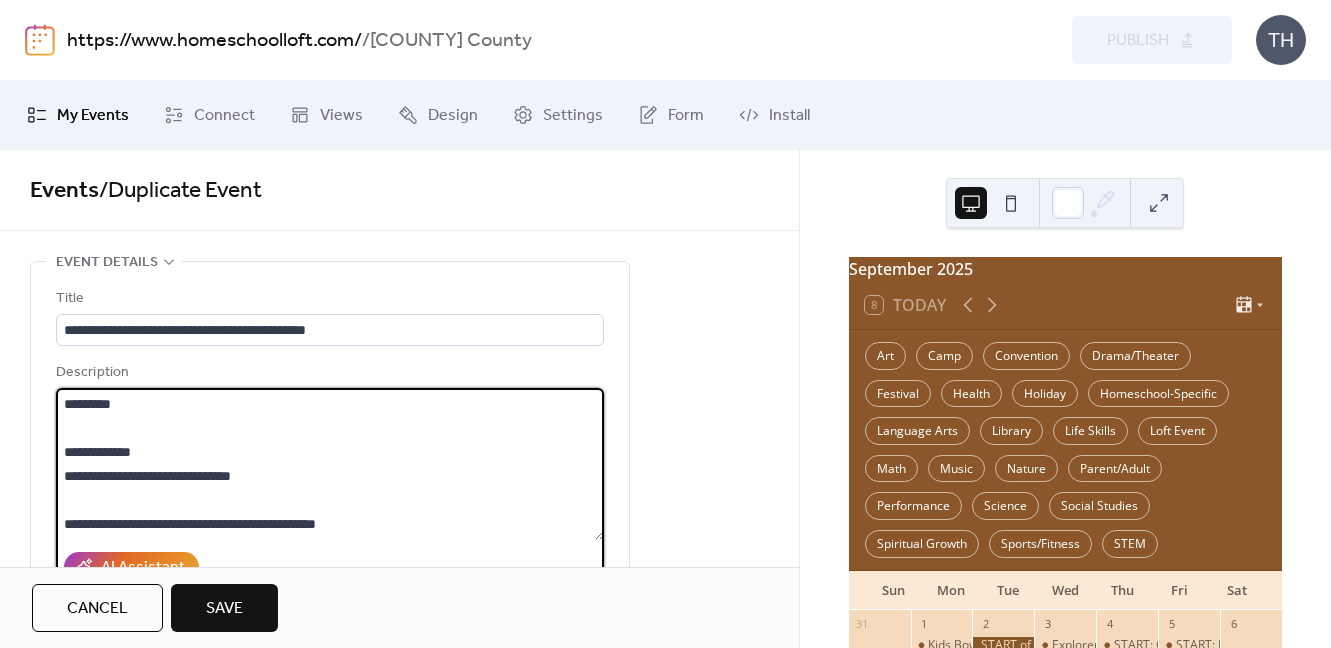 drag, startPoint x: 203, startPoint y: 479, endPoint x: 308, endPoint y: 478, distance: 105.00476 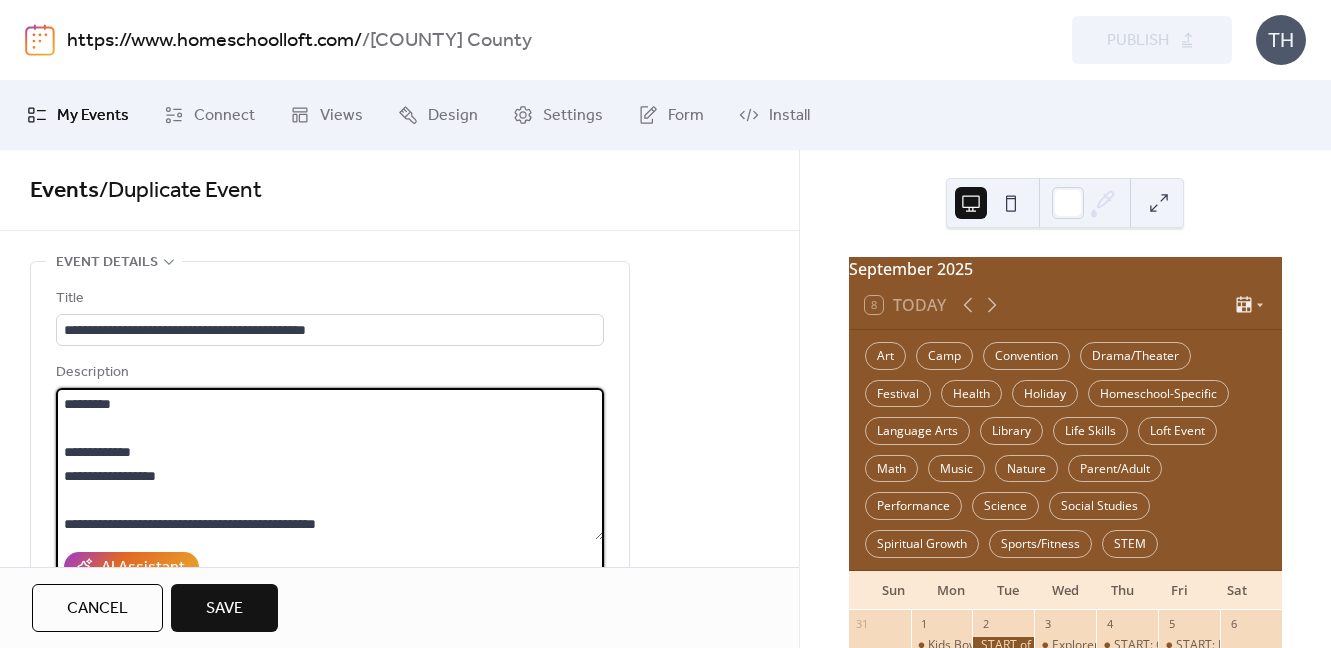 click on "*********" at bounding box center (330, 464) 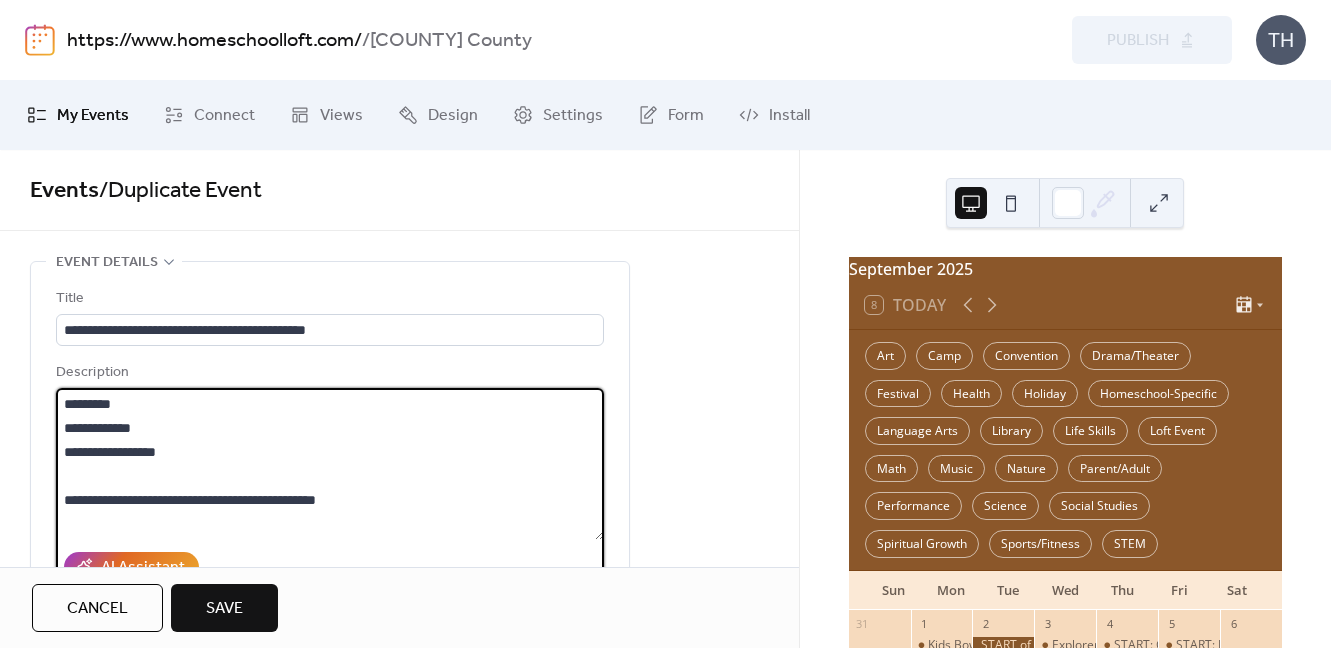 drag, startPoint x: 65, startPoint y: 430, endPoint x: 114, endPoint y: 431, distance: 49.010204 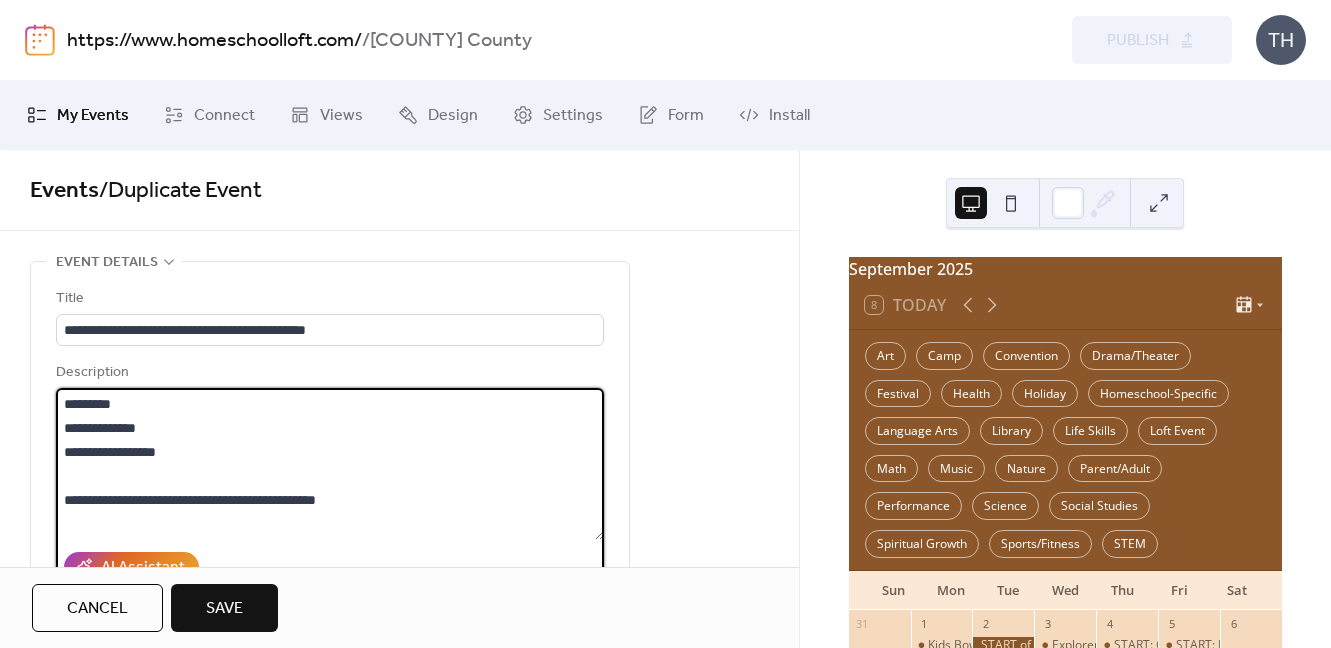 drag, startPoint x: 68, startPoint y: 451, endPoint x: 147, endPoint y: 448, distance: 79.05694 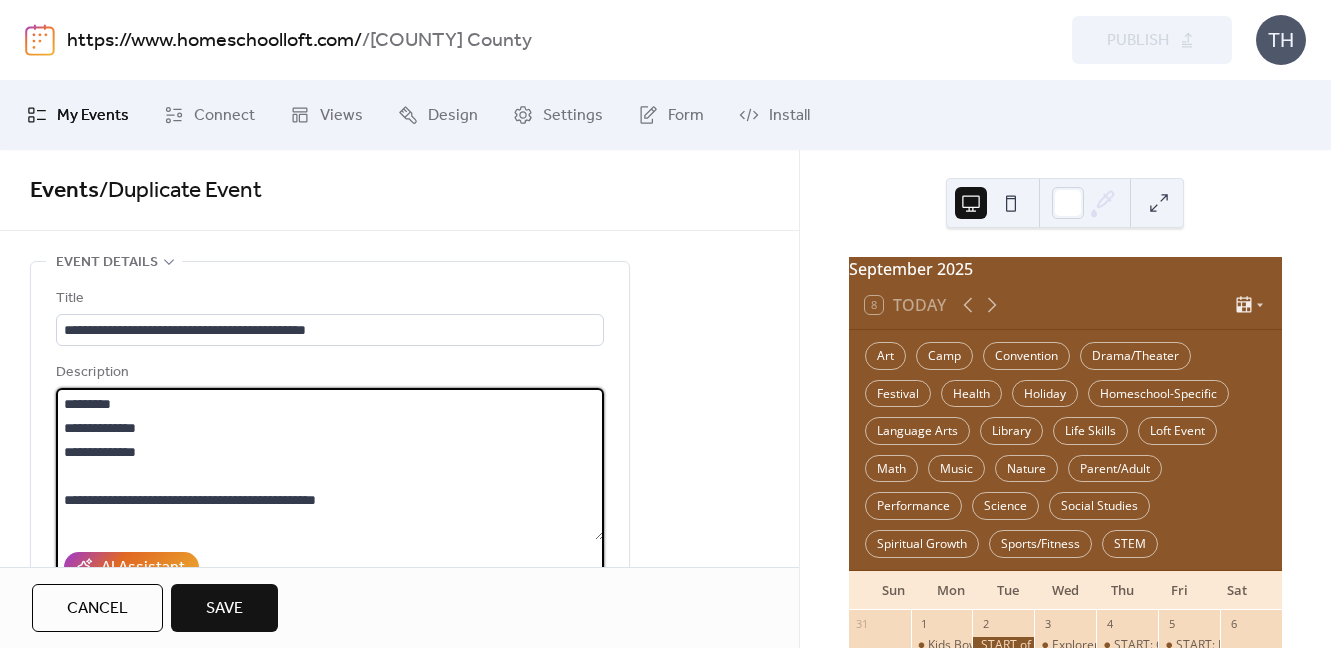 drag, startPoint x: 60, startPoint y: 409, endPoint x: 93, endPoint y: 405, distance: 33.24154 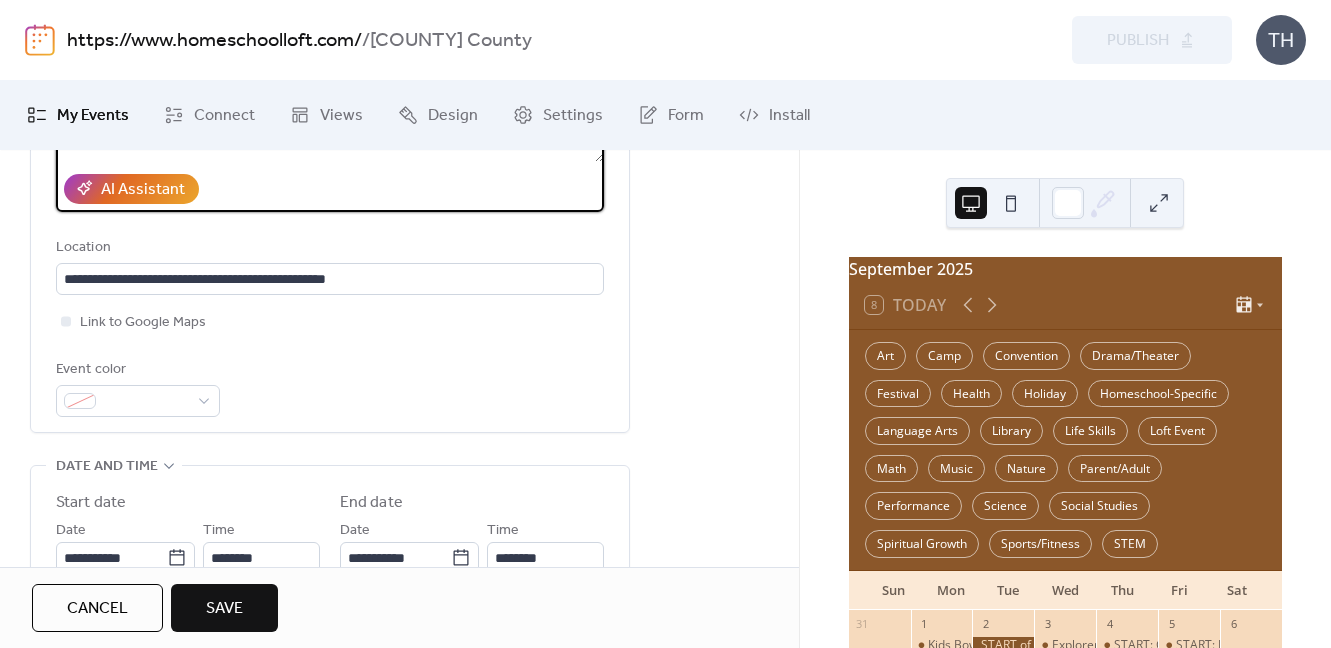 scroll, scrollTop: 379, scrollLeft: 0, axis: vertical 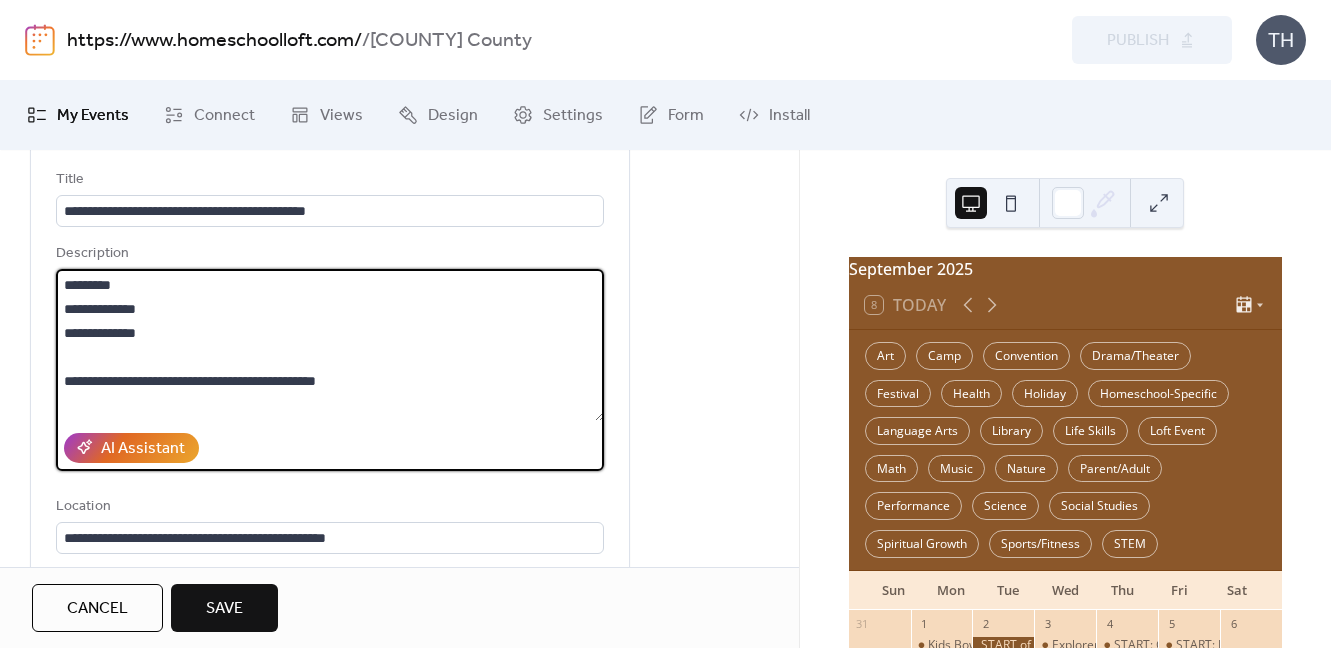 drag, startPoint x: 145, startPoint y: 312, endPoint x: 166, endPoint y: 311, distance: 21.023796 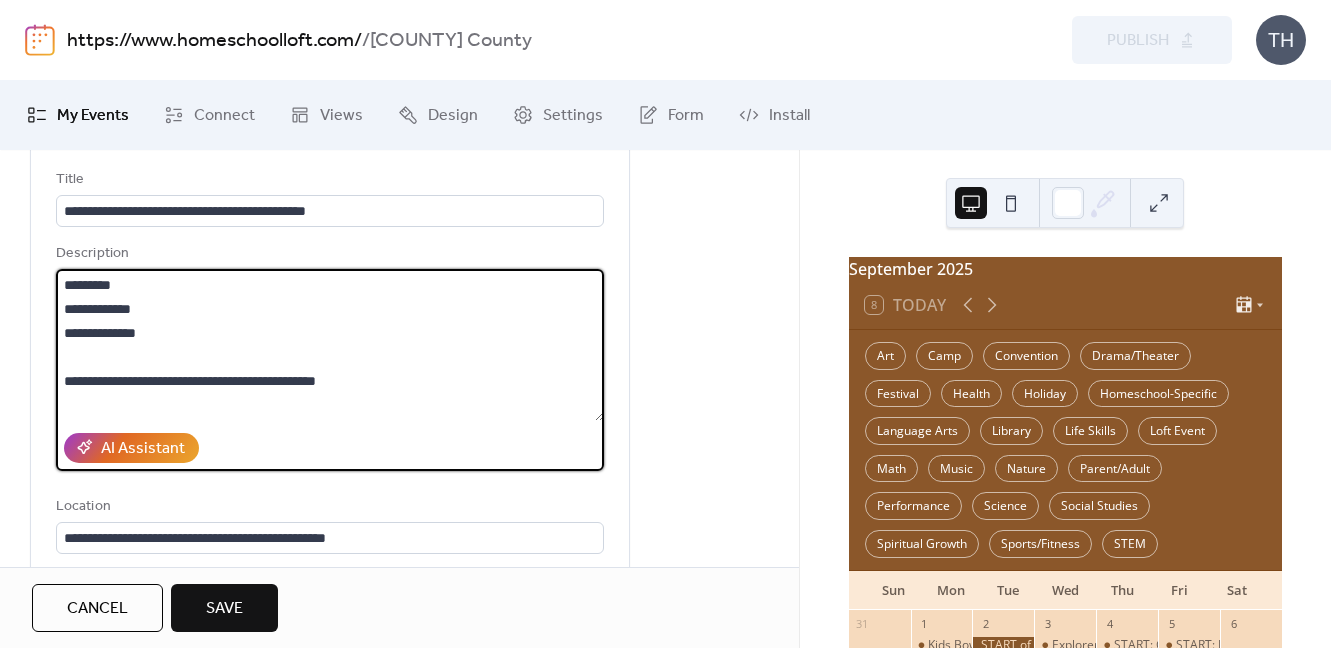 click on "**********" at bounding box center [330, 345] 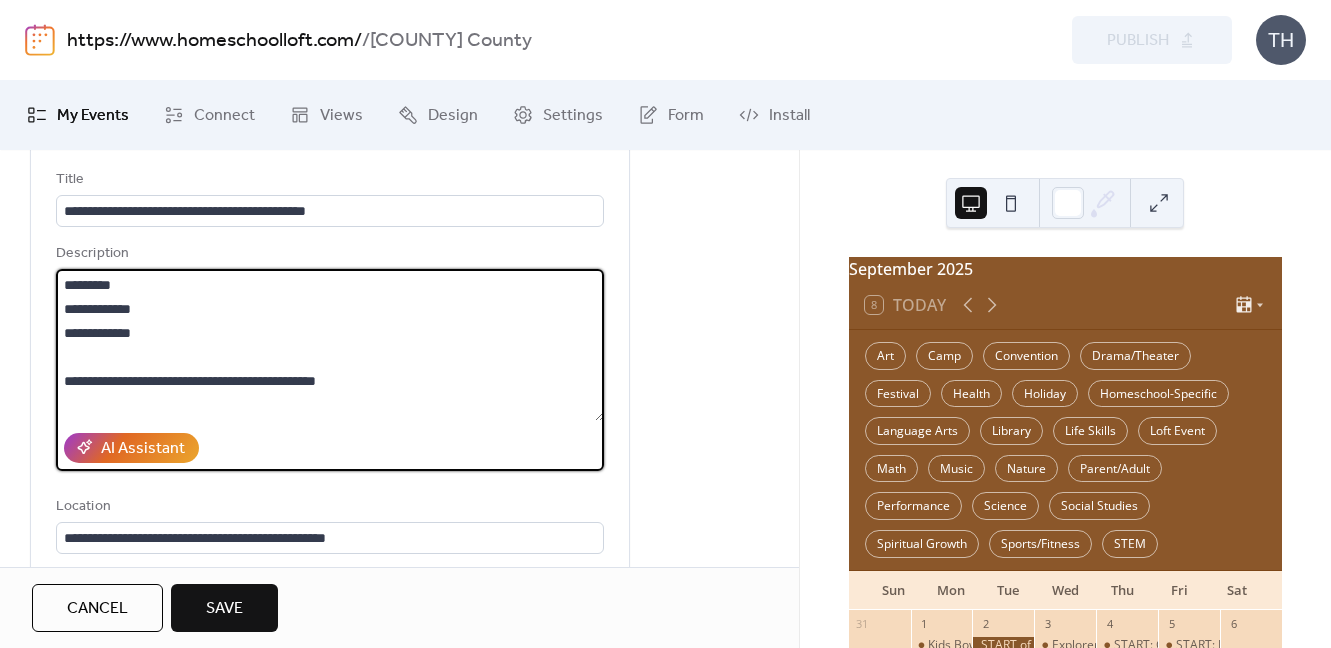 click on "**********" at bounding box center (330, 345) 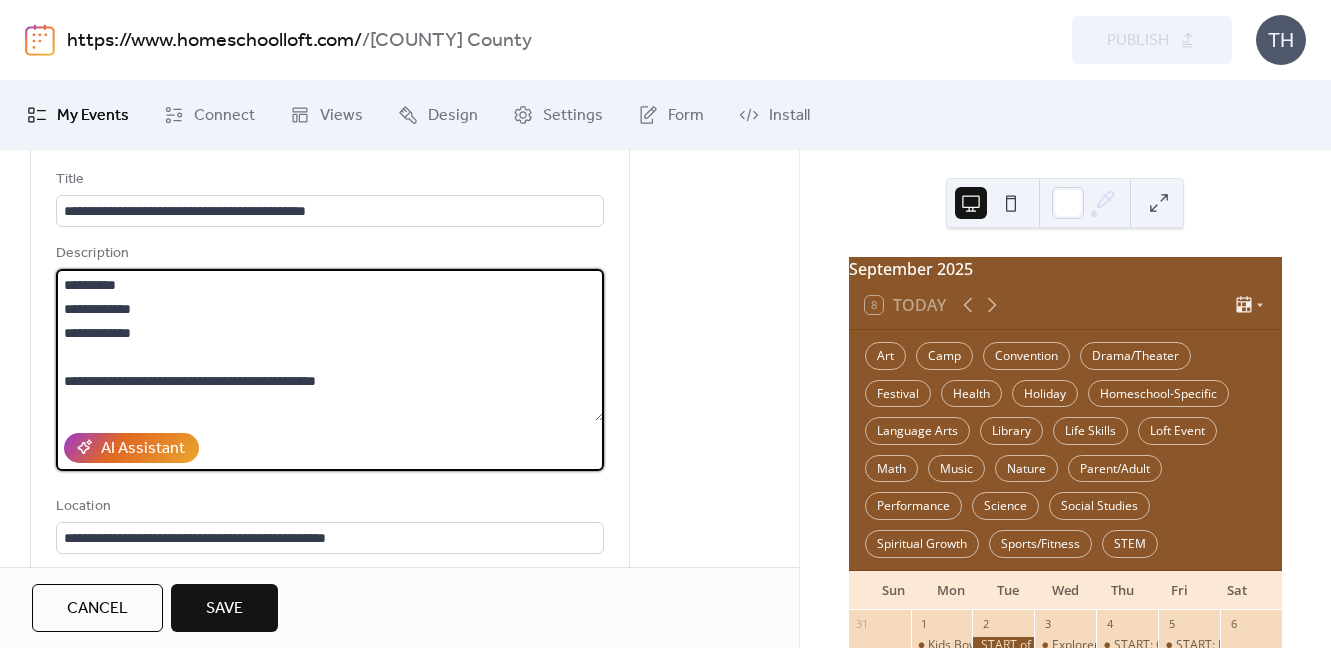 click on "**********" at bounding box center [330, 345] 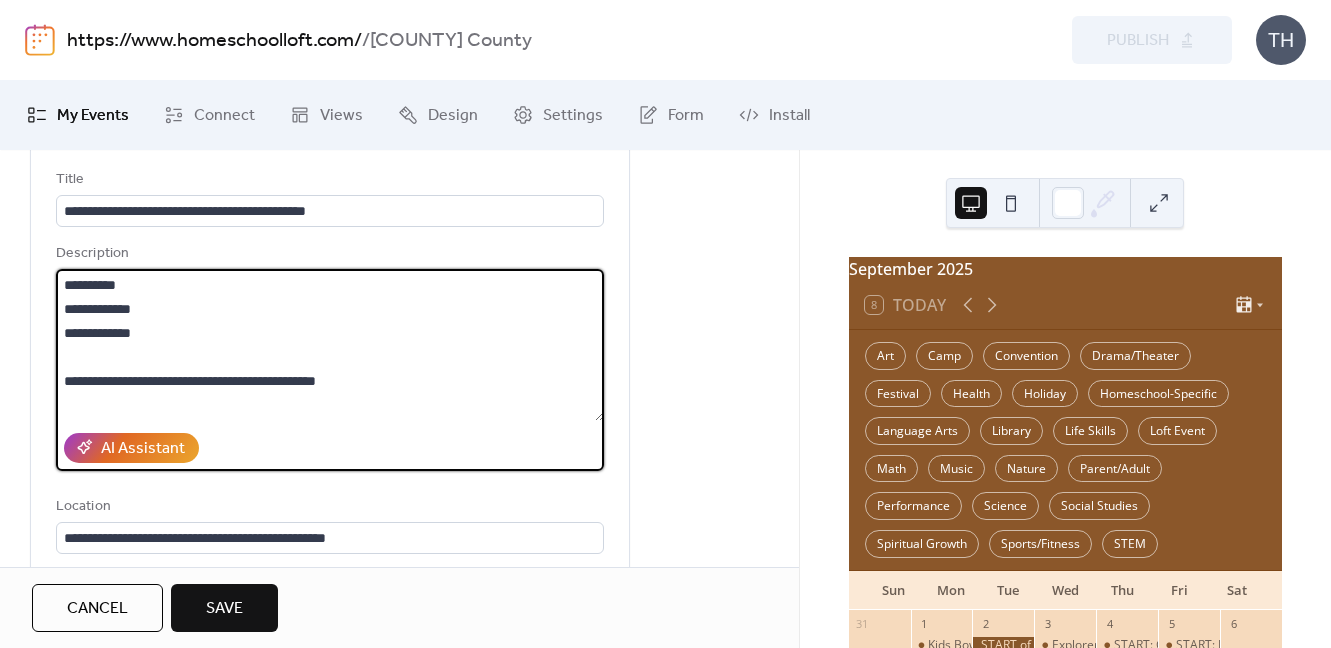 click on "**********" at bounding box center [330, 345] 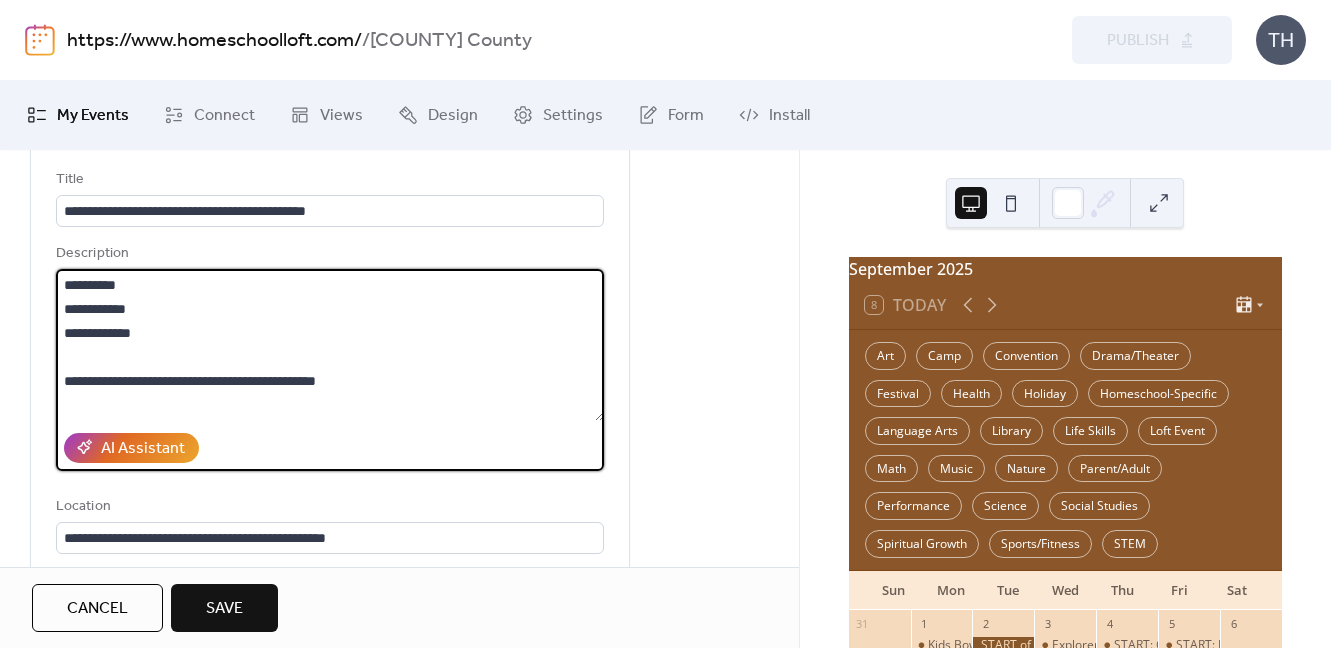 type on "**********" 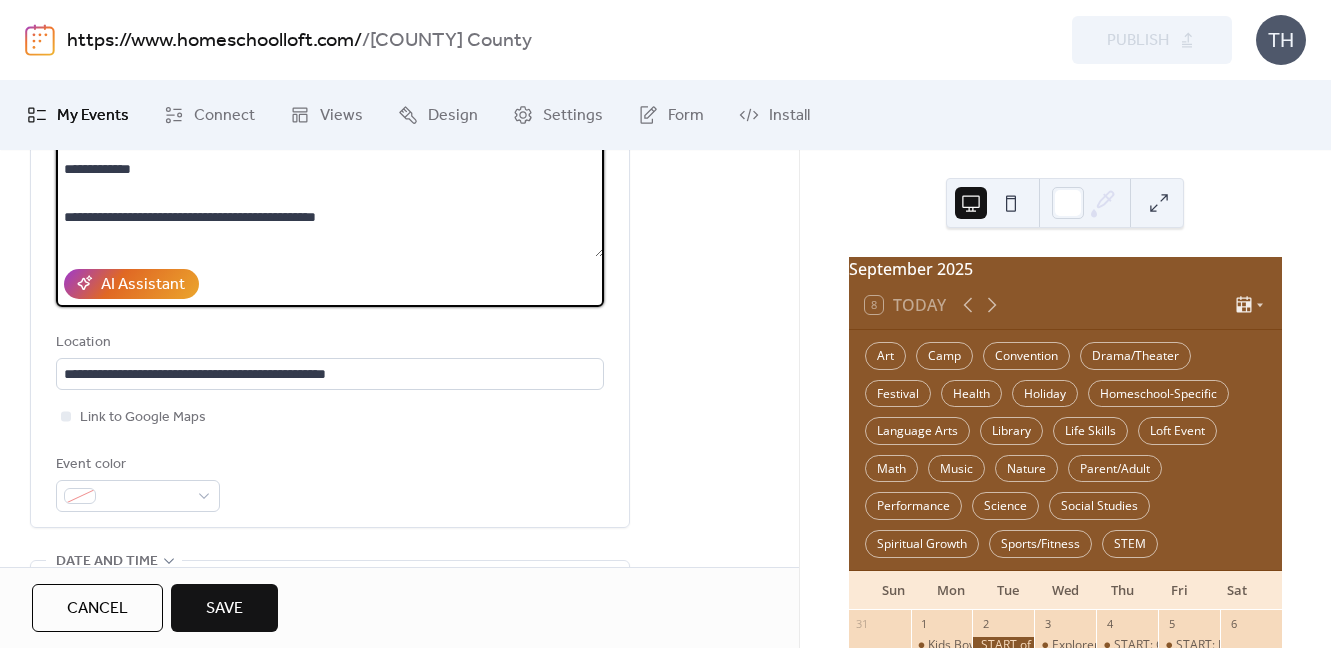scroll, scrollTop: 348, scrollLeft: 0, axis: vertical 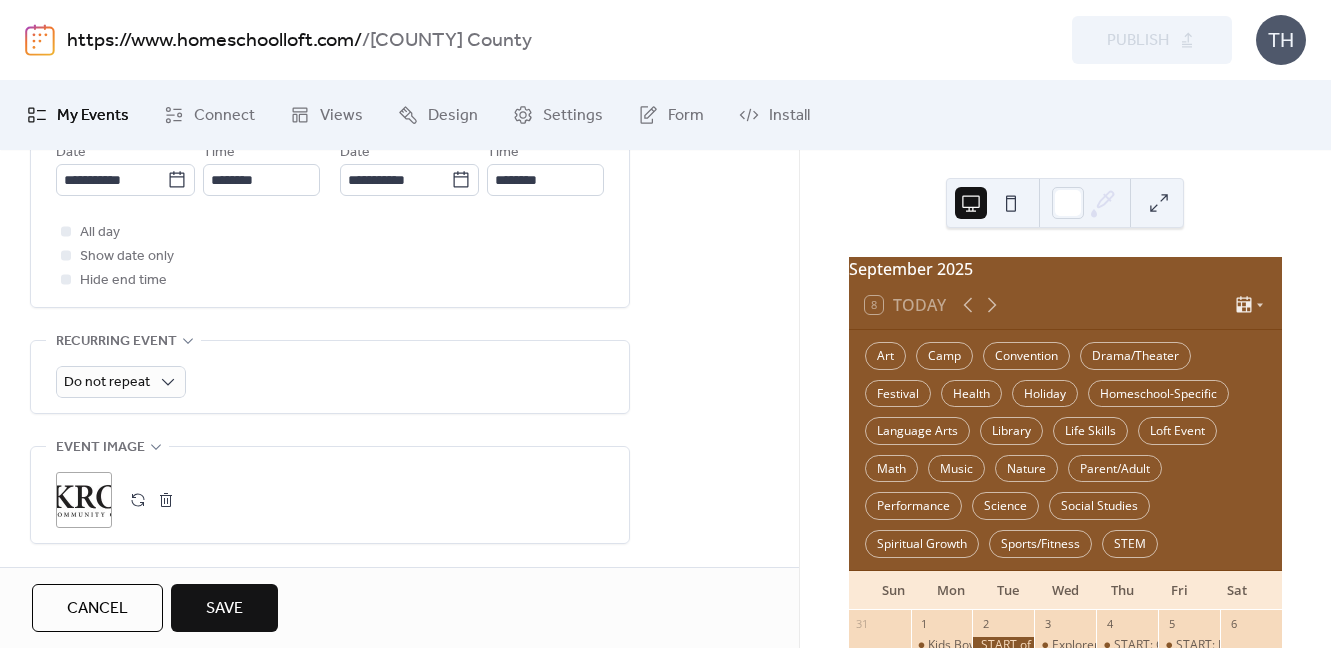 click on "**********" at bounding box center [399, 352] 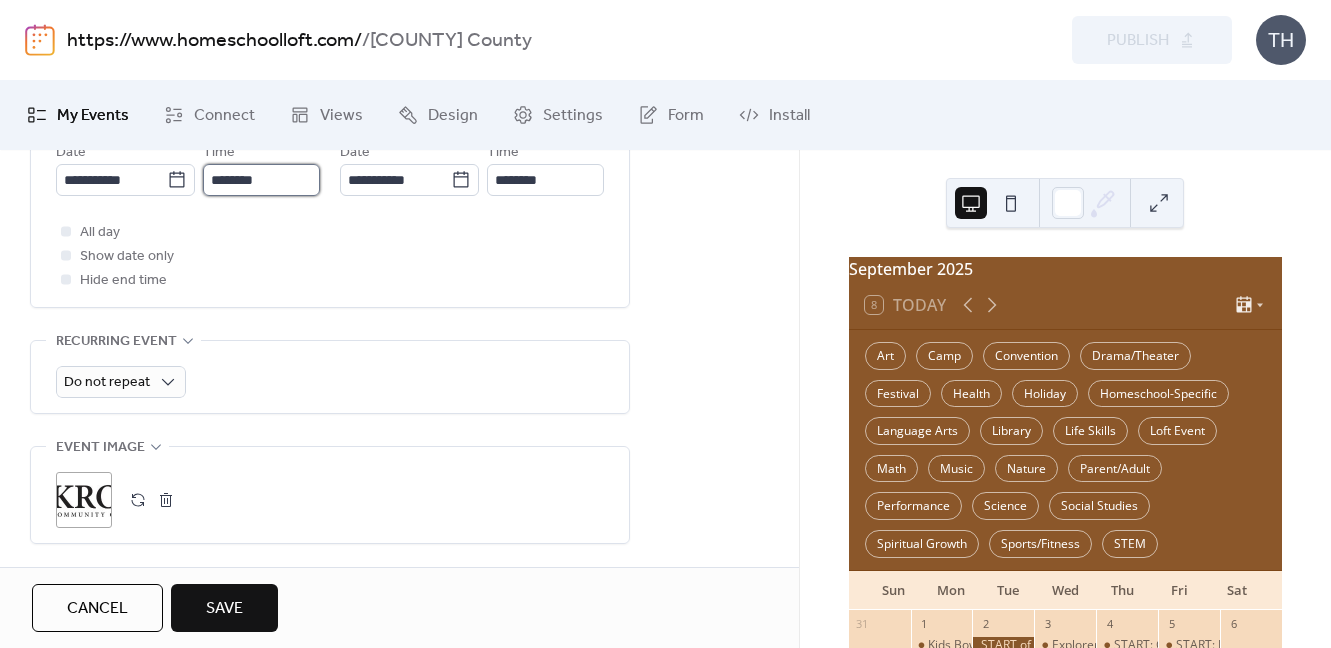 click on "********" at bounding box center [261, 180] 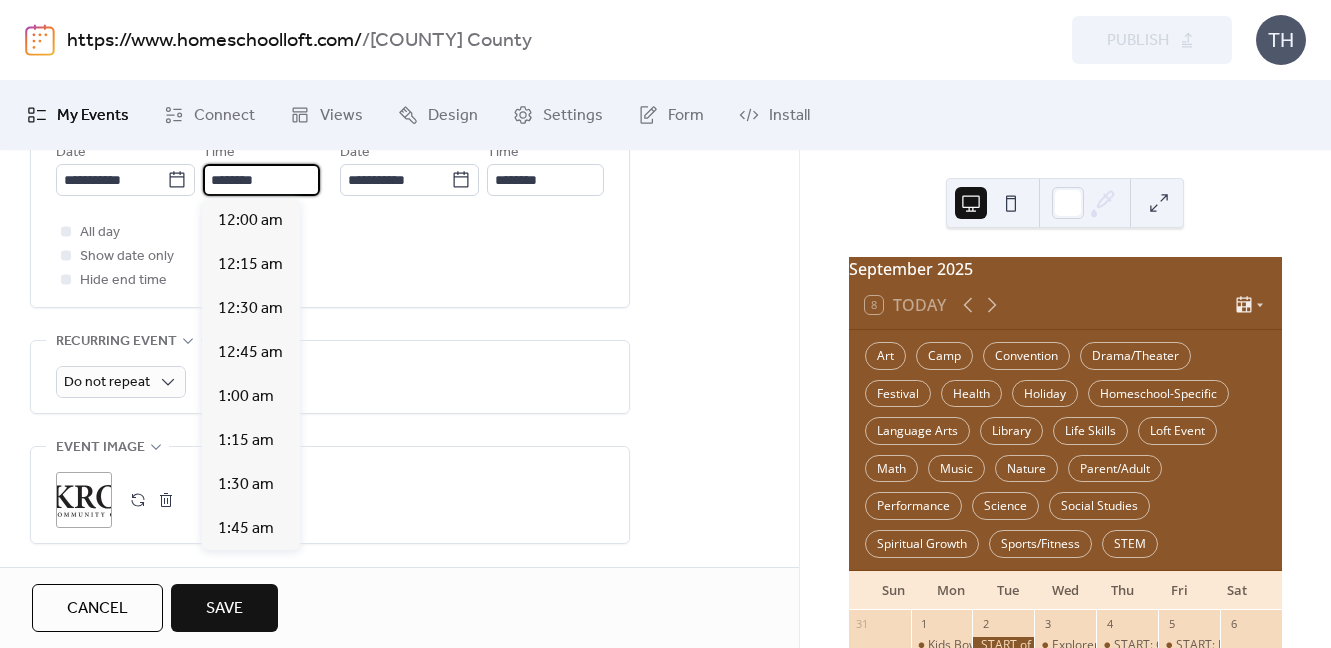 scroll, scrollTop: 2138, scrollLeft: 0, axis: vertical 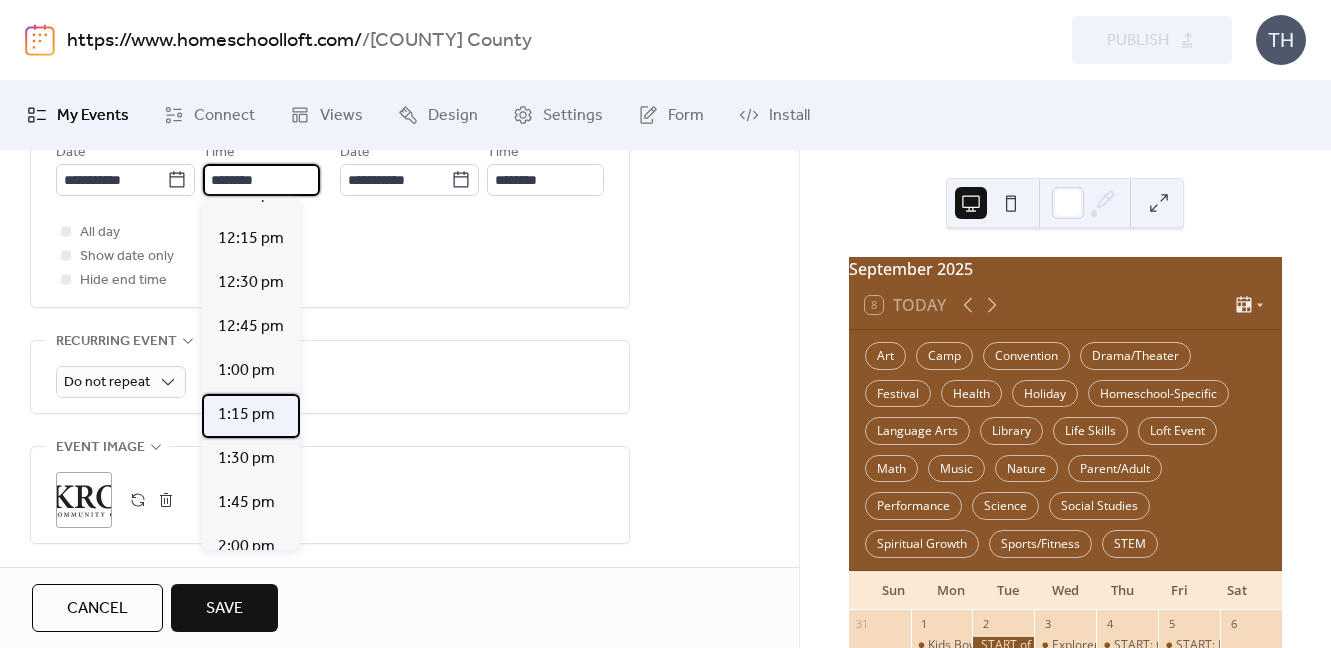 click on "1:15 pm" at bounding box center (246, 415) 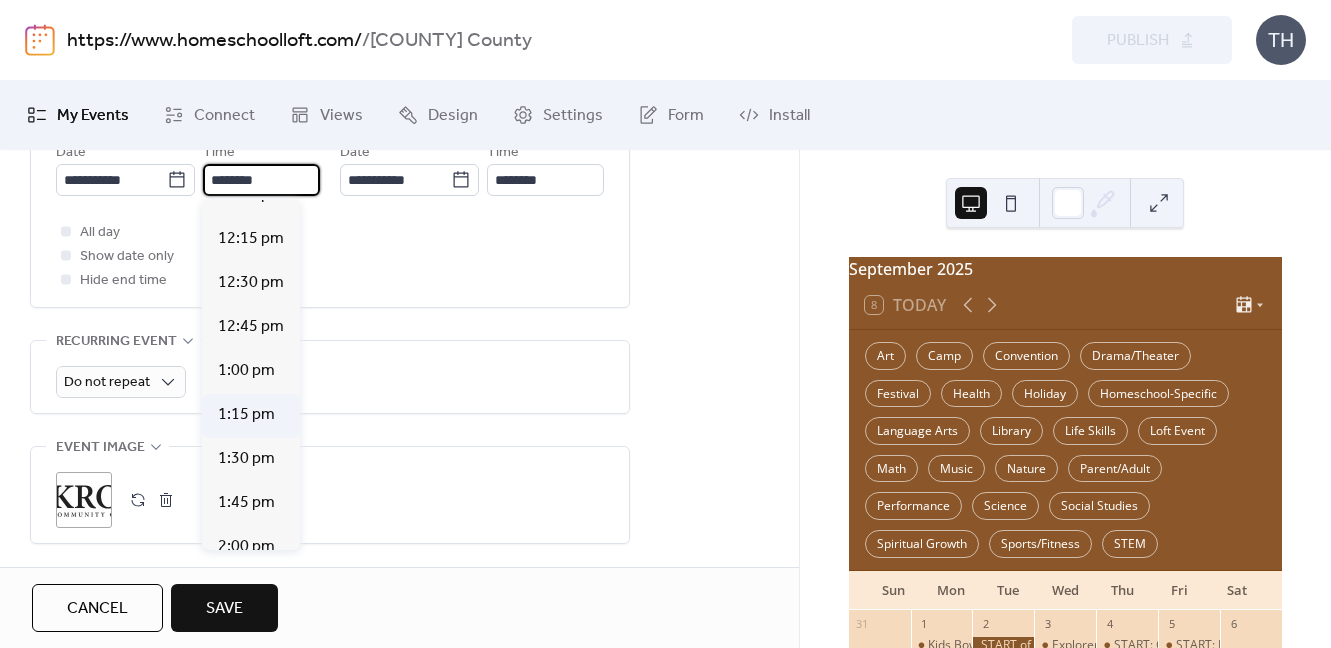 type on "*******" 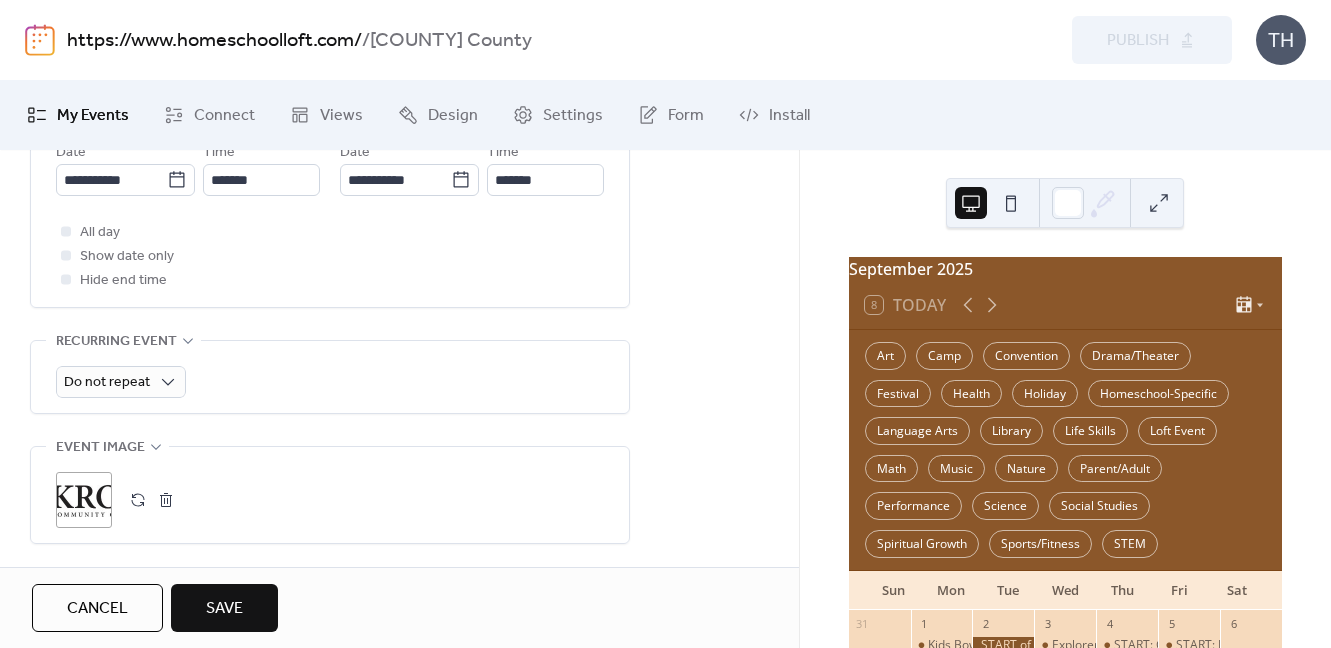 click on "**********" at bounding box center (330, 202) 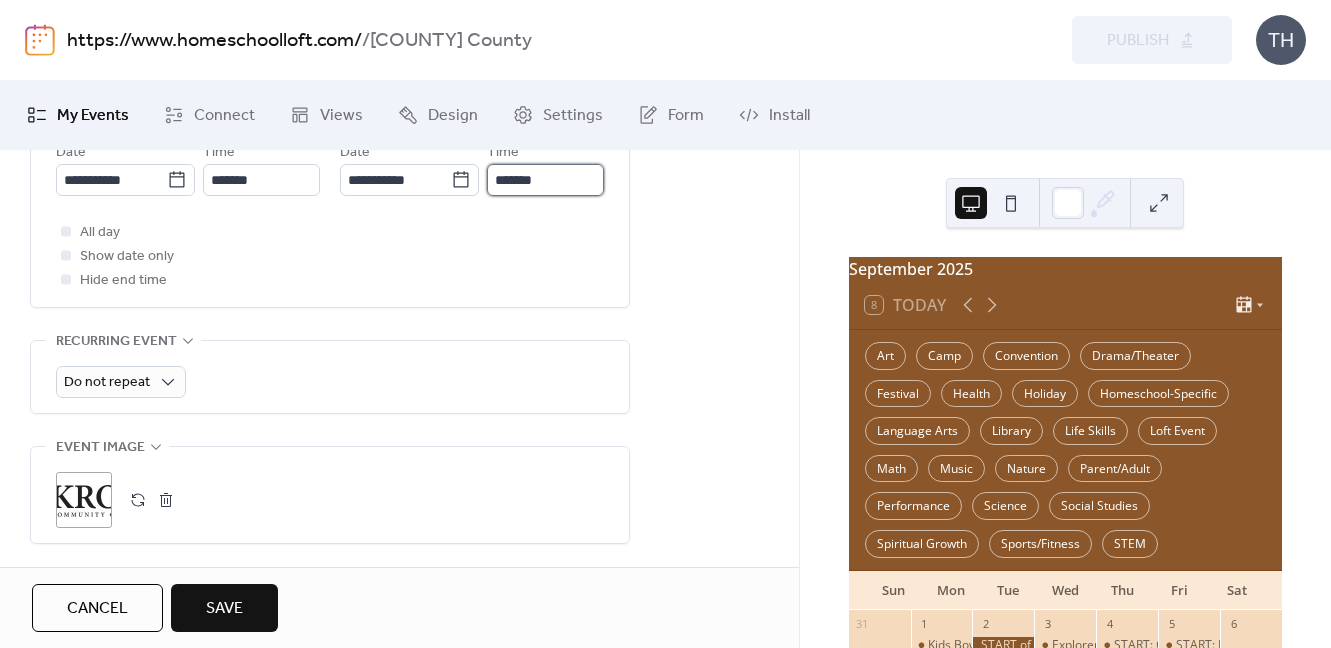 click on "*******" at bounding box center (545, 180) 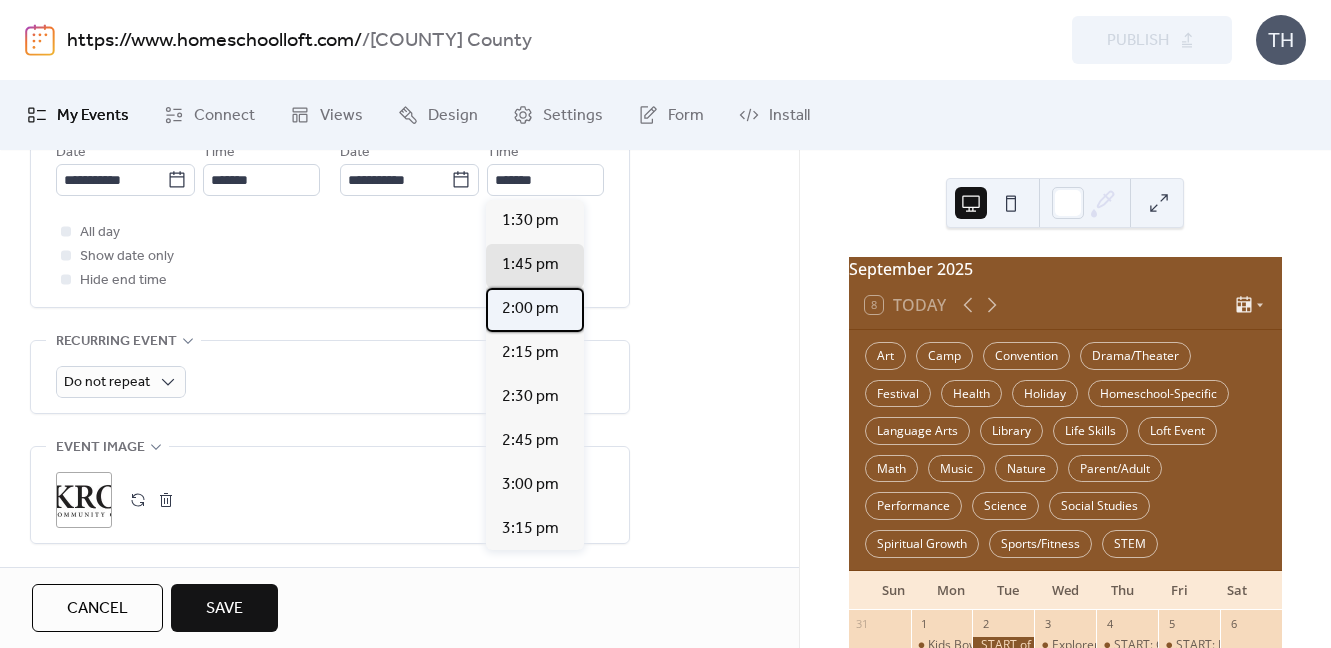click on "2:00 pm" at bounding box center [530, 309] 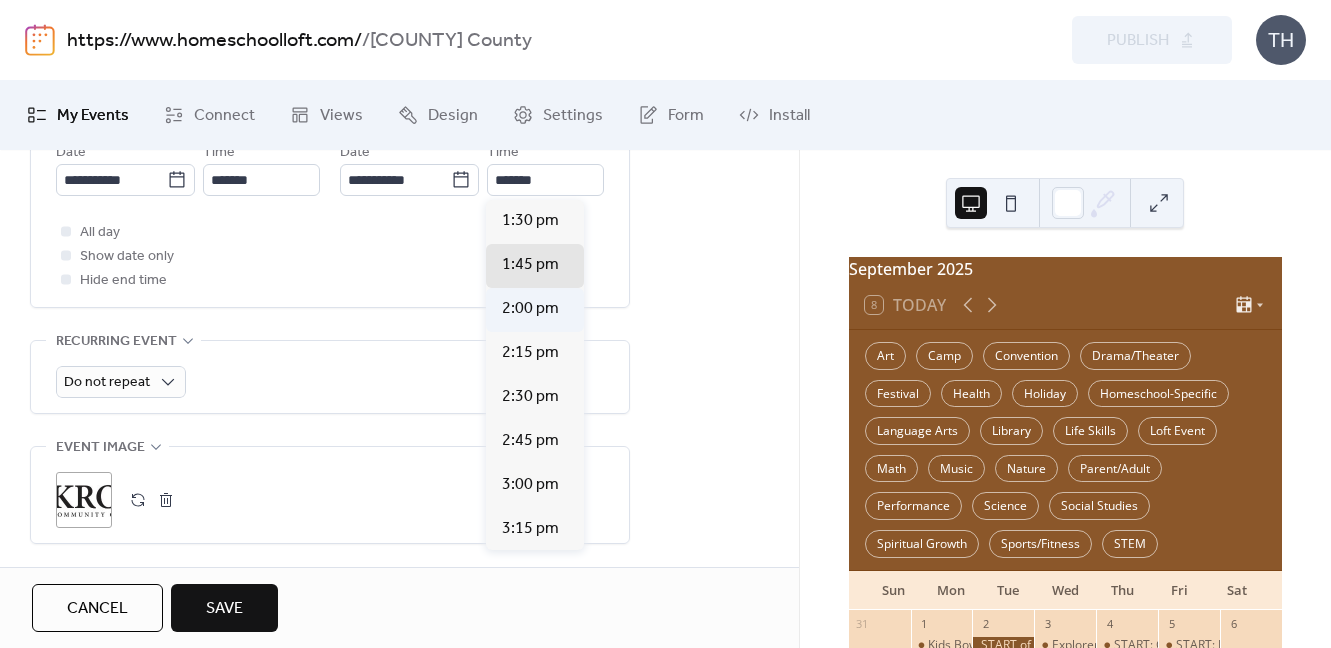 type on "*******" 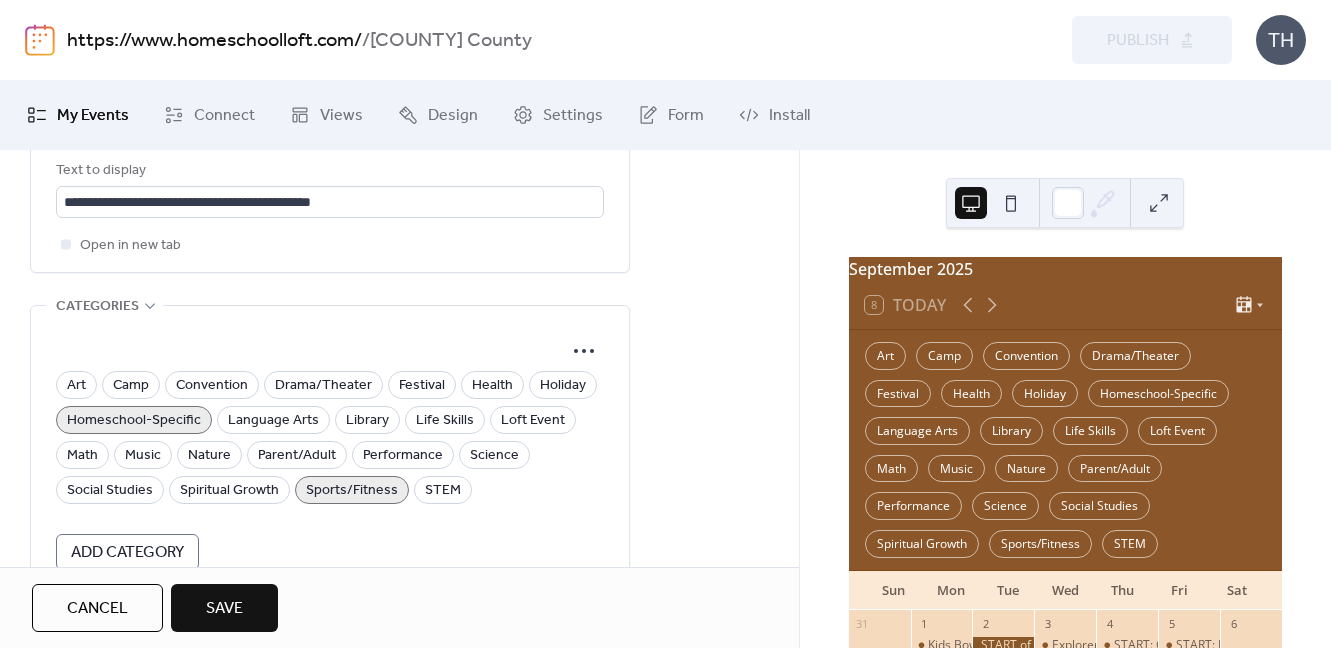 scroll, scrollTop: 1390, scrollLeft: 0, axis: vertical 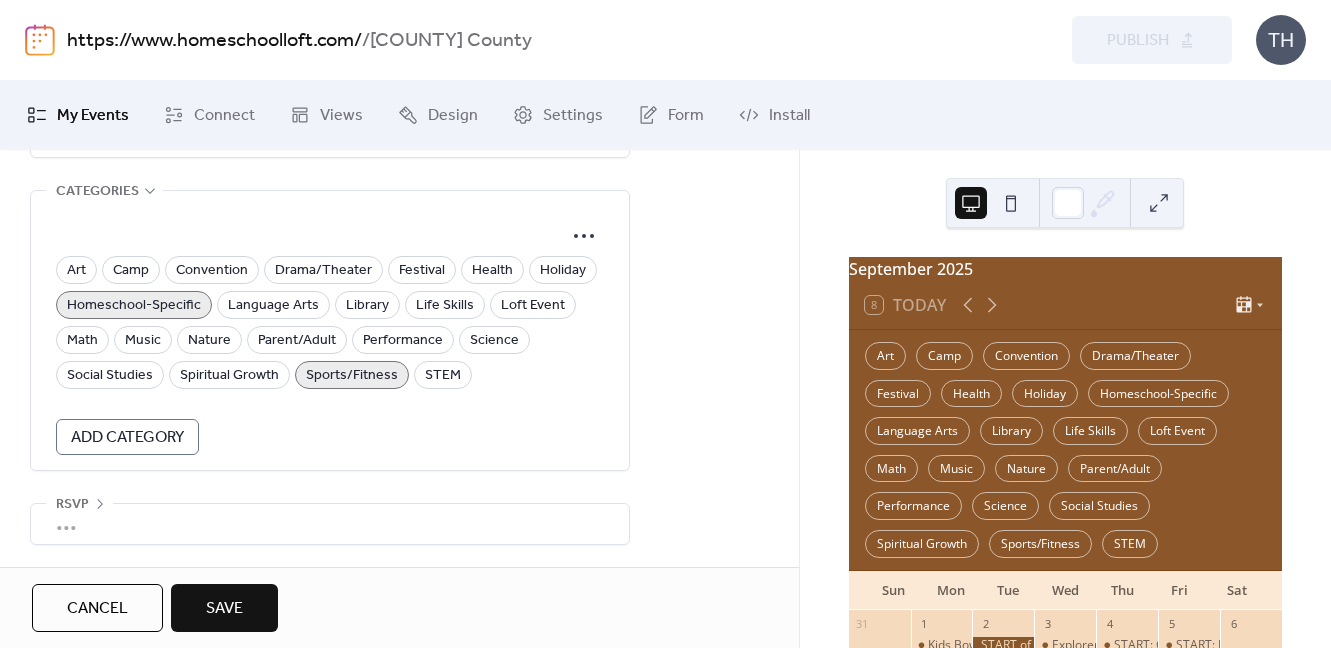 click on "Save" at bounding box center (224, 608) 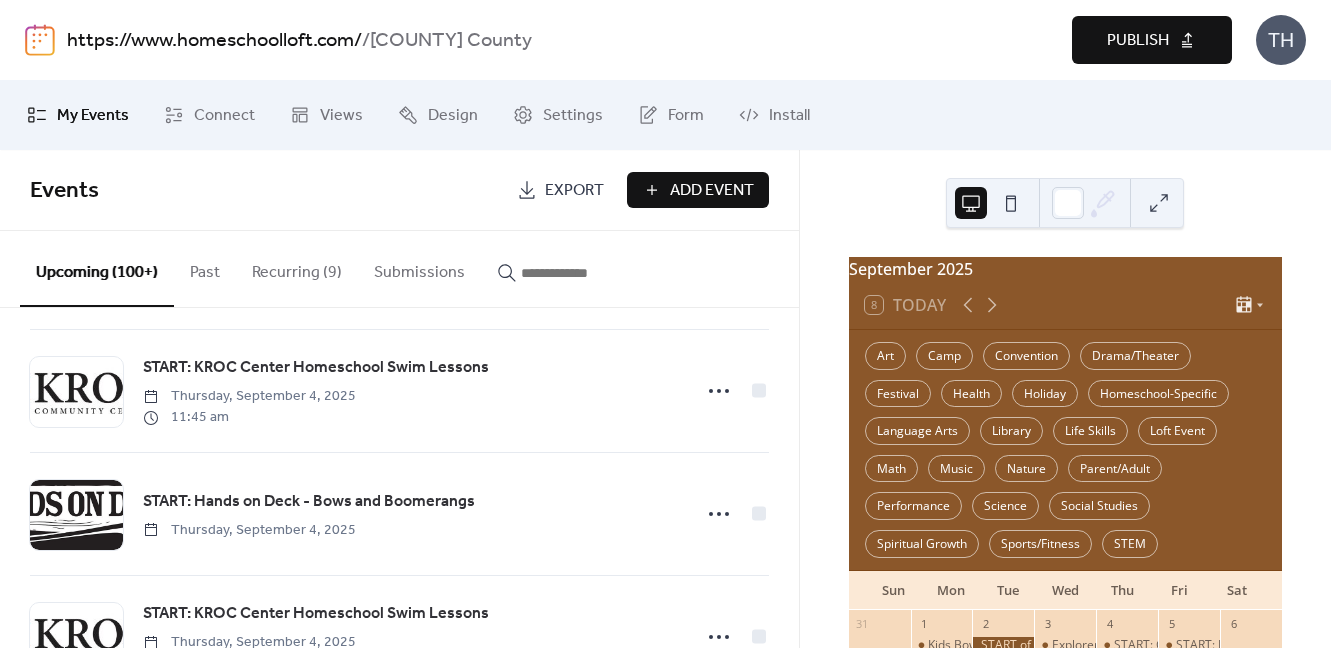 scroll, scrollTop: 2083, scrollLeft: 0, axis: vertical 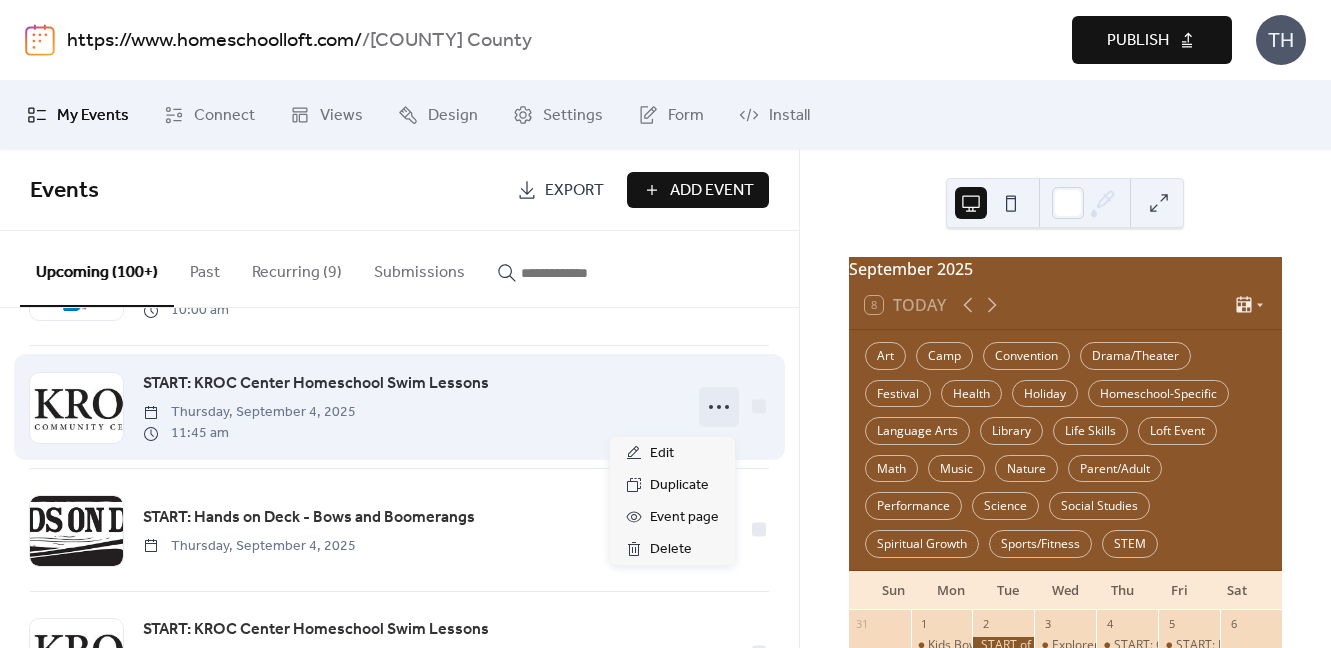 click 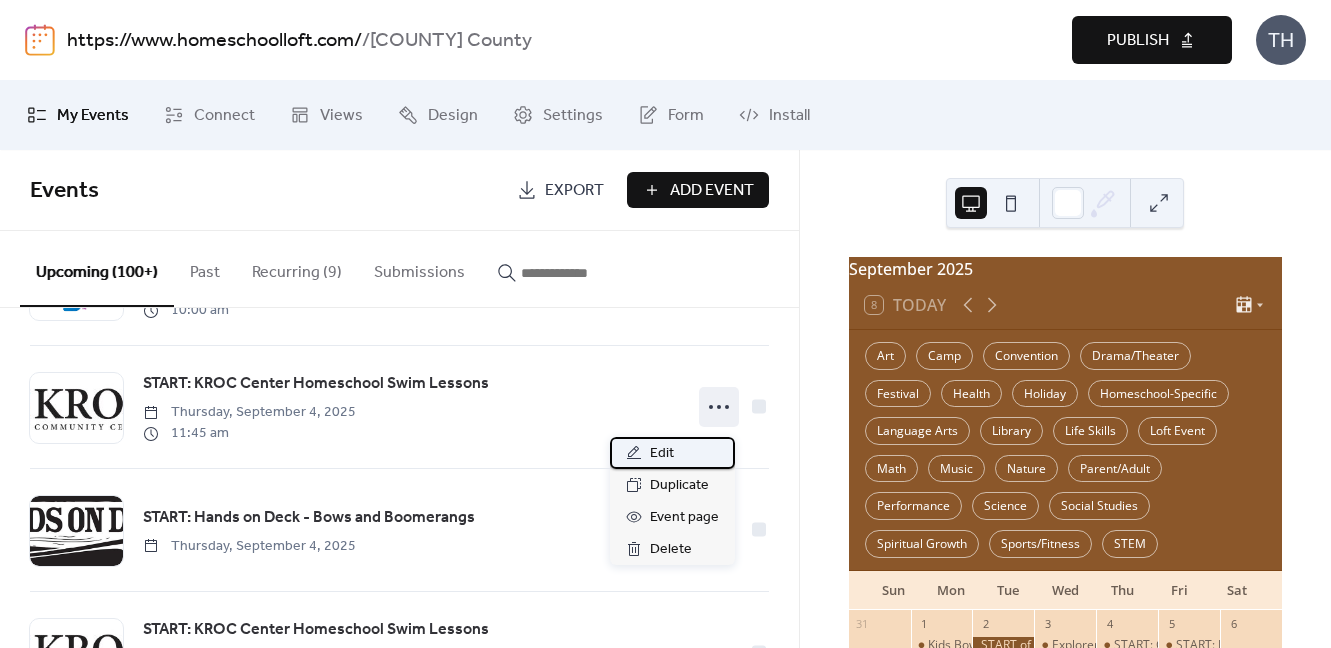 click on "Edit" at bounding box center [672, 453] 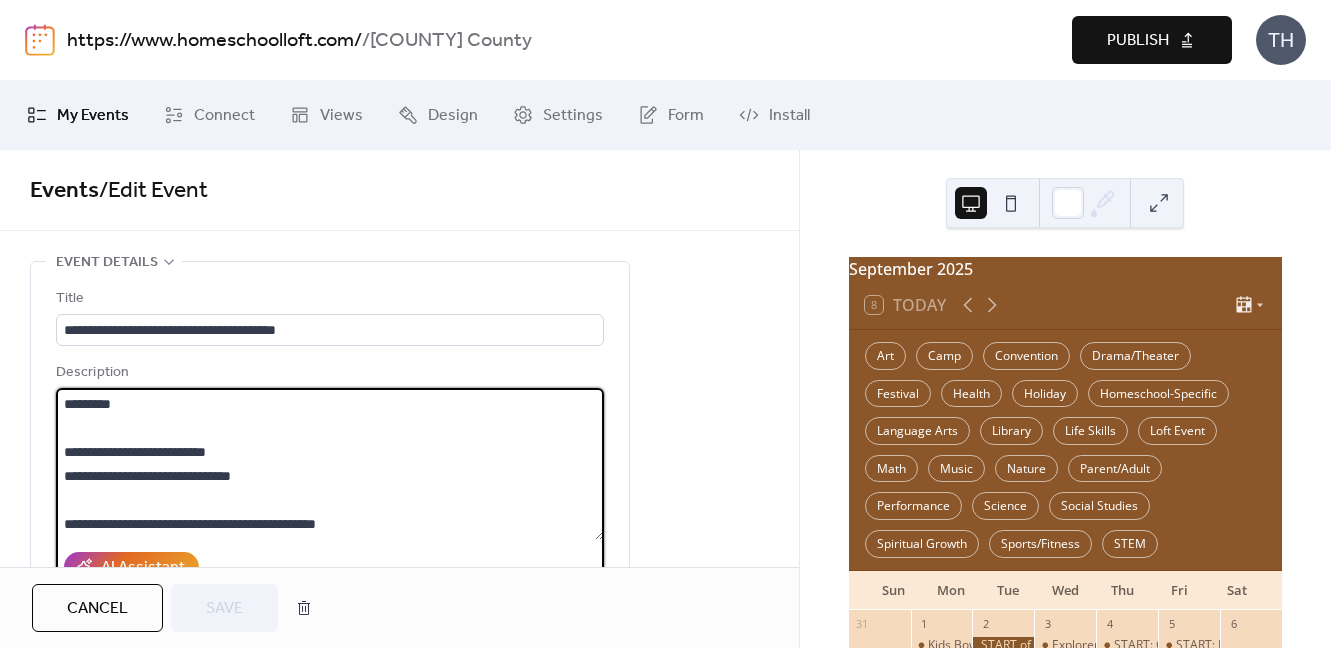 drag, startPoint x: 64, startPoint y: 406, endPoint x: 96, endPoint y: 406, distance: 32 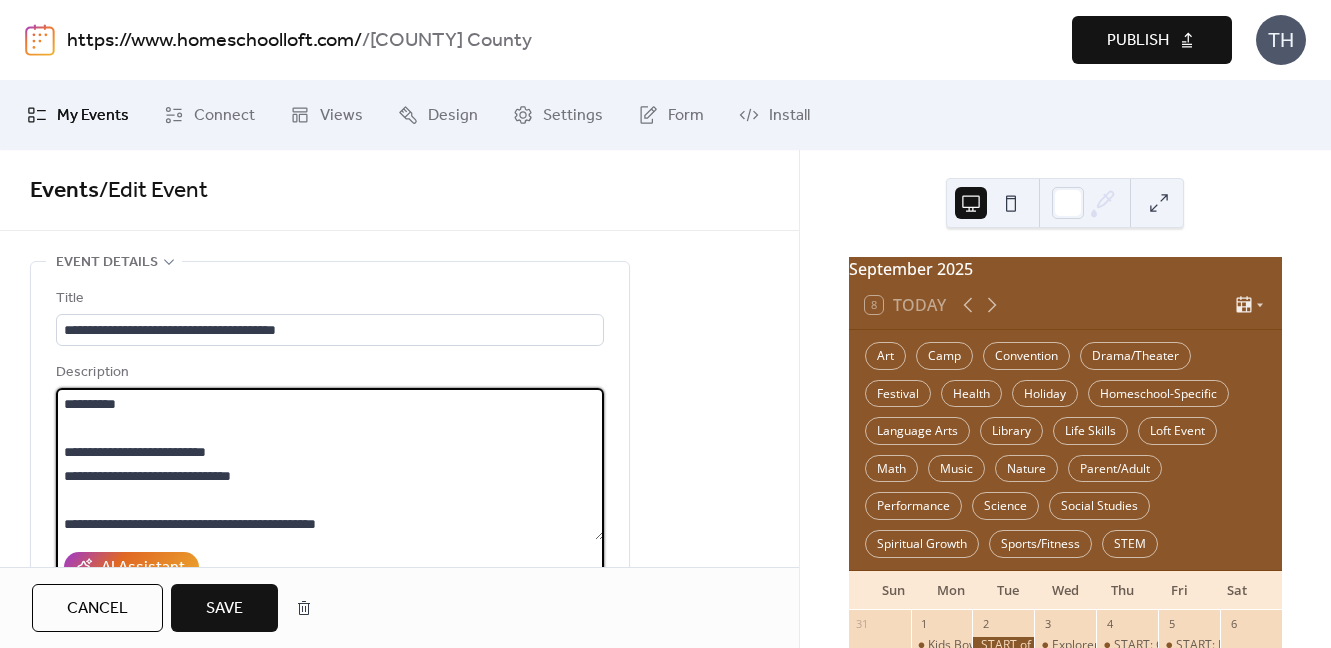 click on "**********" at bounding box center [330, 464] 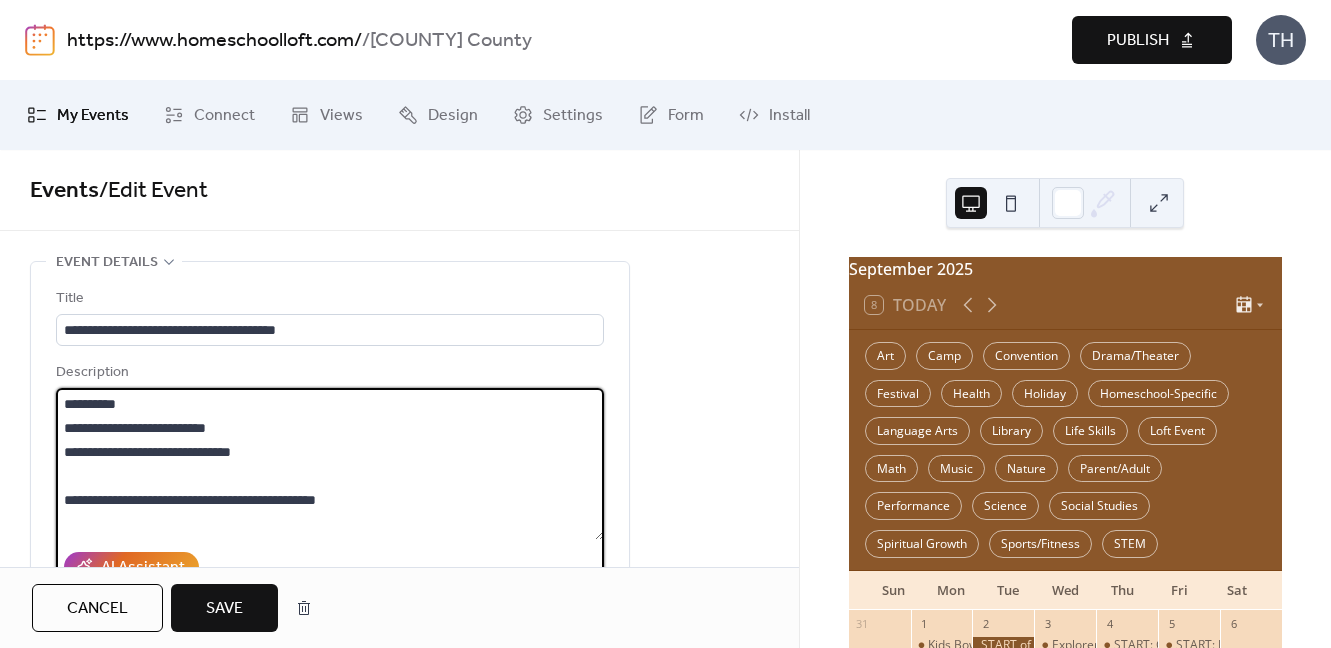 drag, startPoint x: 80, startPoint y: 432, endPoint x: 115, endPoint y: 434, distance: 35.057095 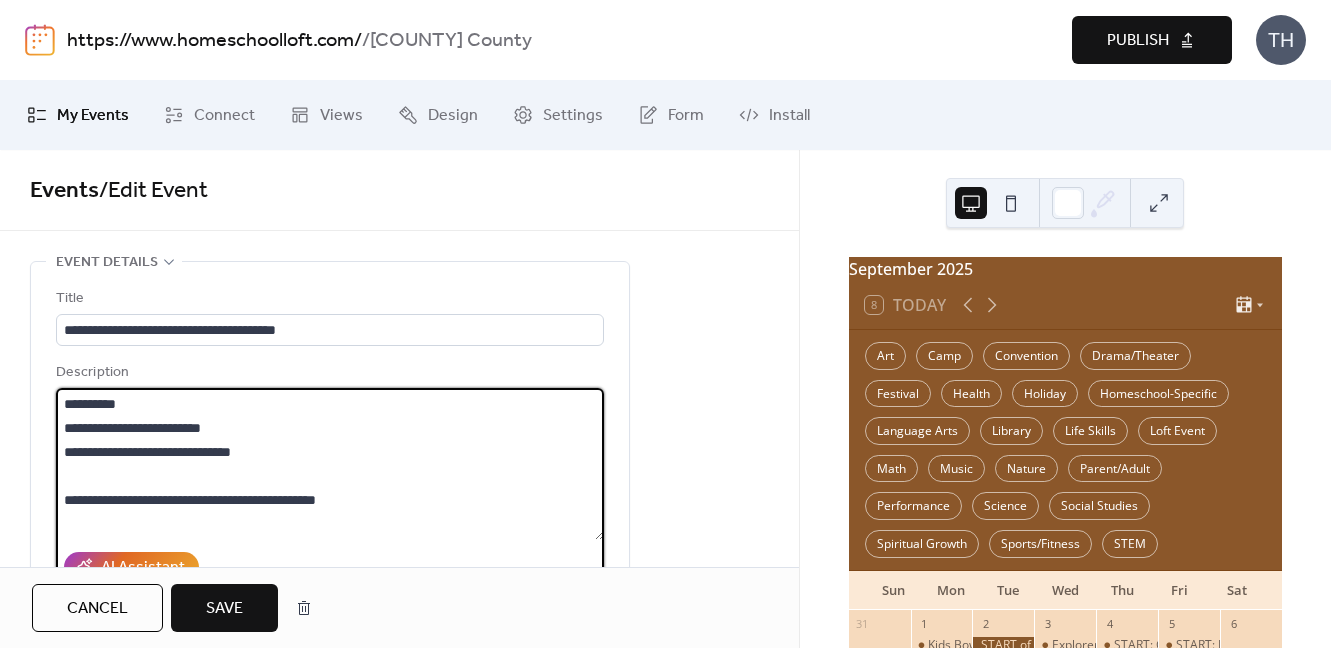 drag, startPoint x: 148, startPoint y: 425, endPoint x: 277, endPoint y: 427, distance: 129.0155 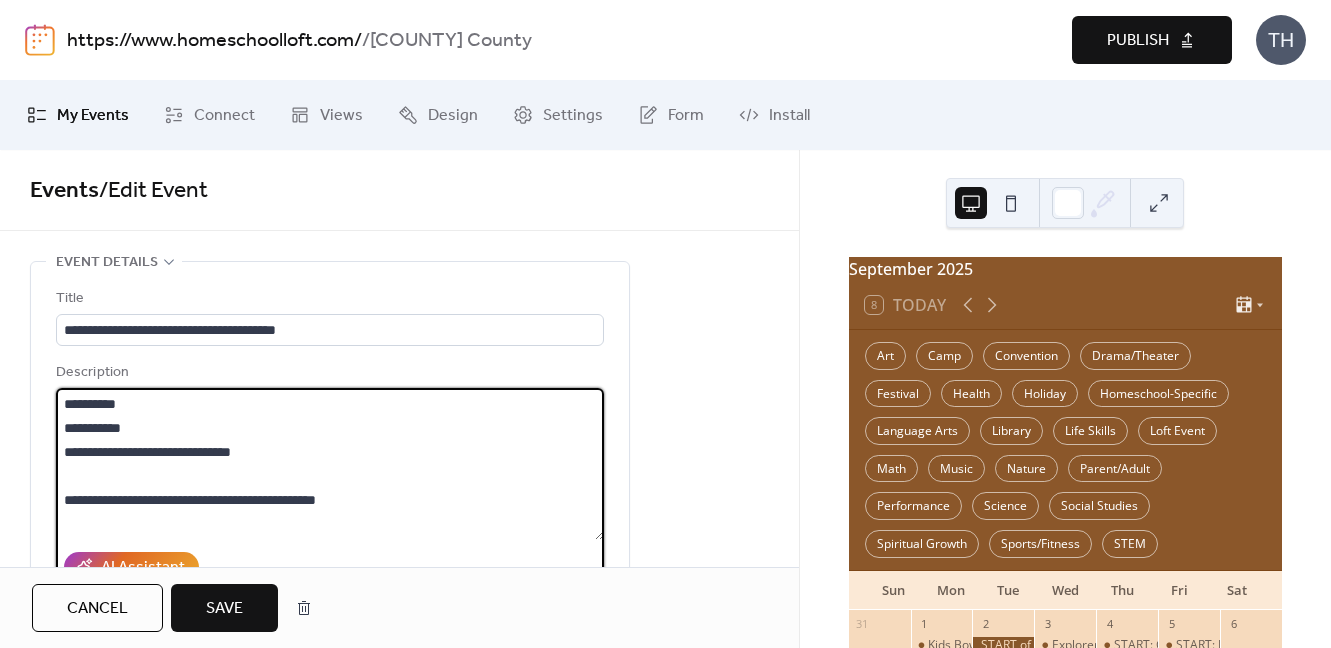 drag, startPoint x: 64, startPoint y: 453, endPoint x: 160, endPoint y: 456, distance: 96.04687 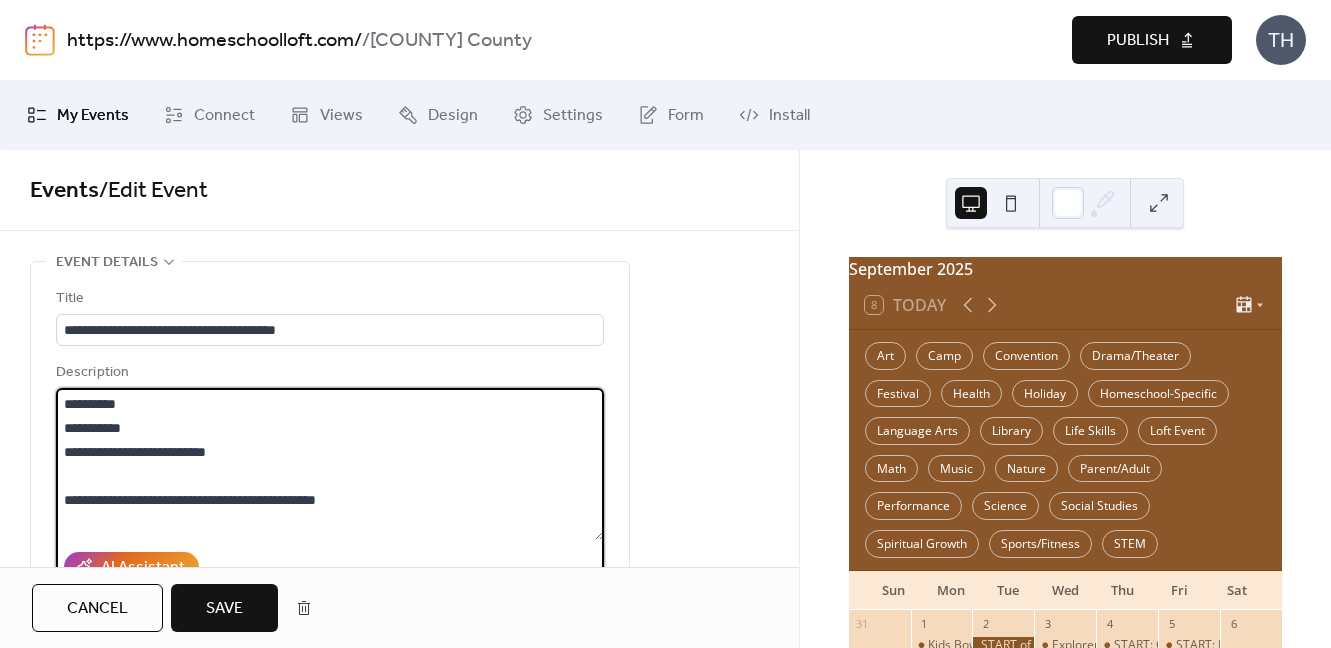 drag, startPoint x: 155, startPoint y: 452, endPoint x: 282, endPoint y: 457, distance: 127.09839 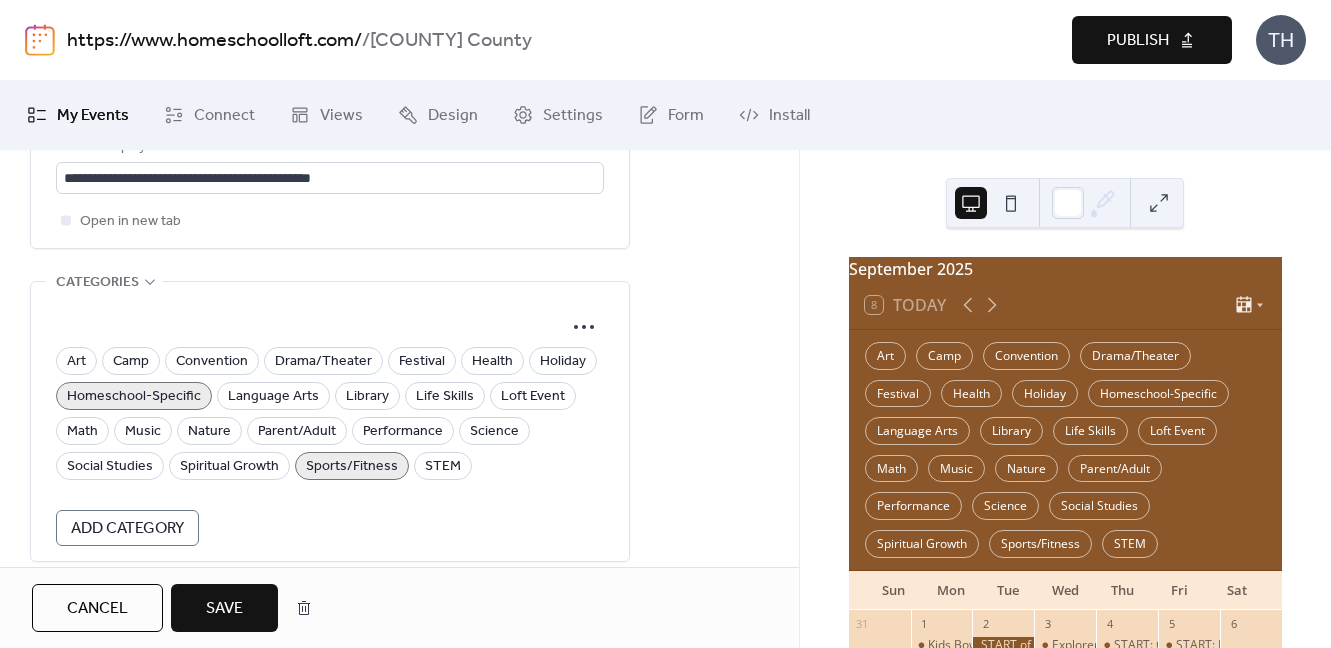 scroll, scrollTop: 1299, scrollLeft: 0, axis: vertical 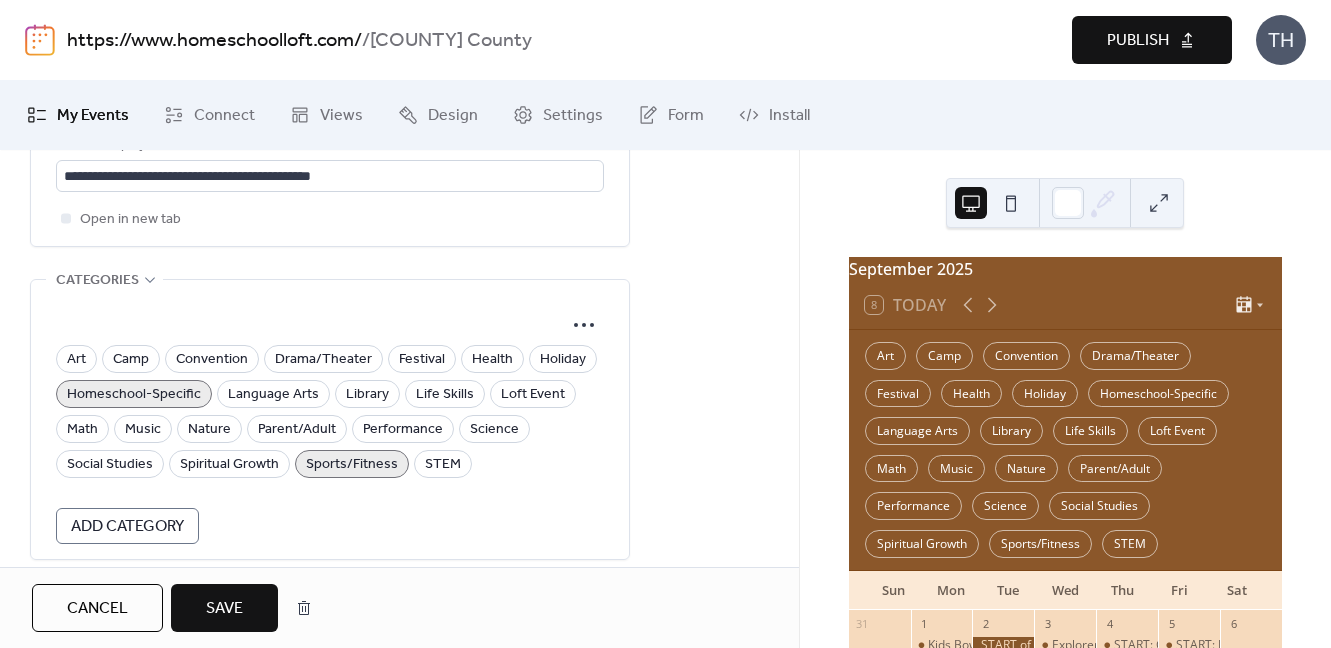 type on "**********" 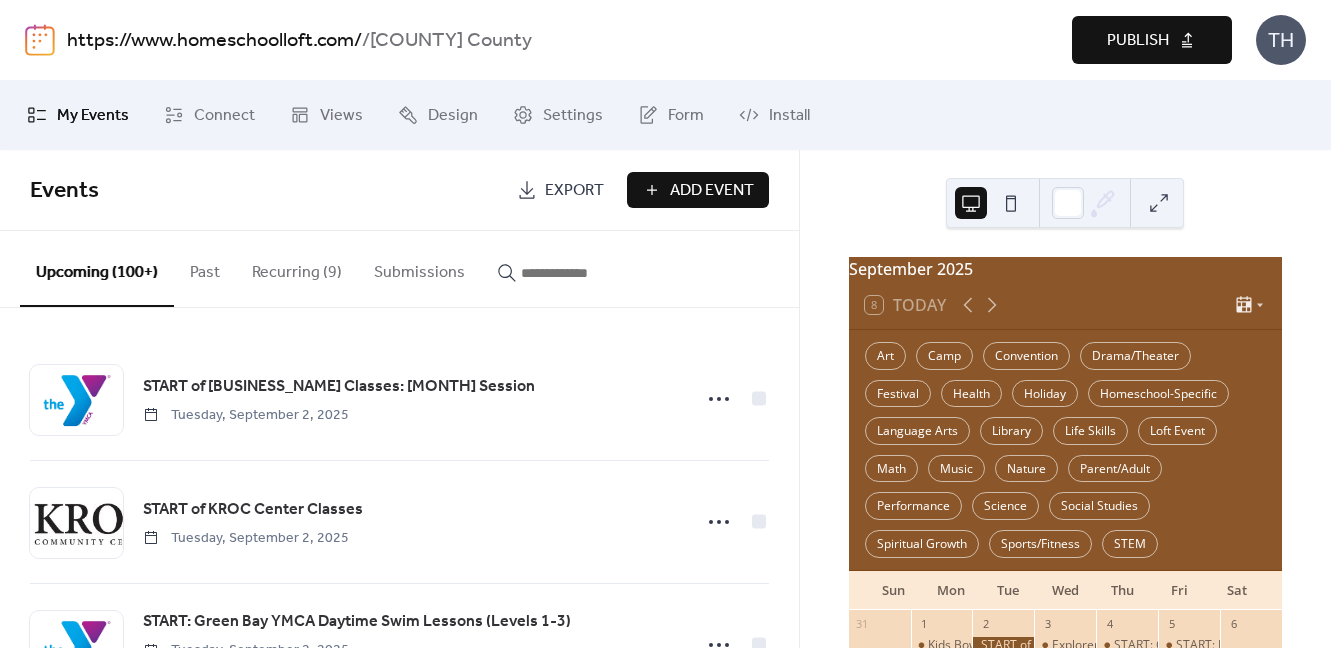 click on "Publish" at bounding box center [1138, 41] 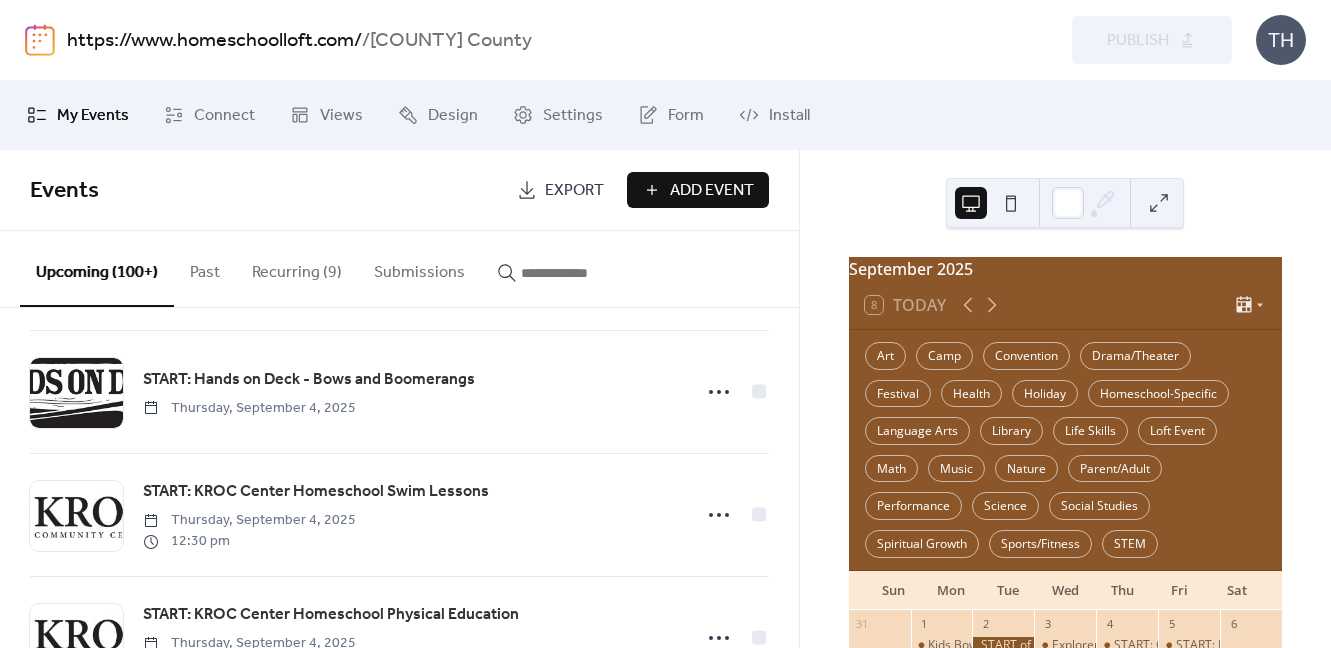 scroll, scrollTop: 2232, scrollLeft: 0, axis: vertical 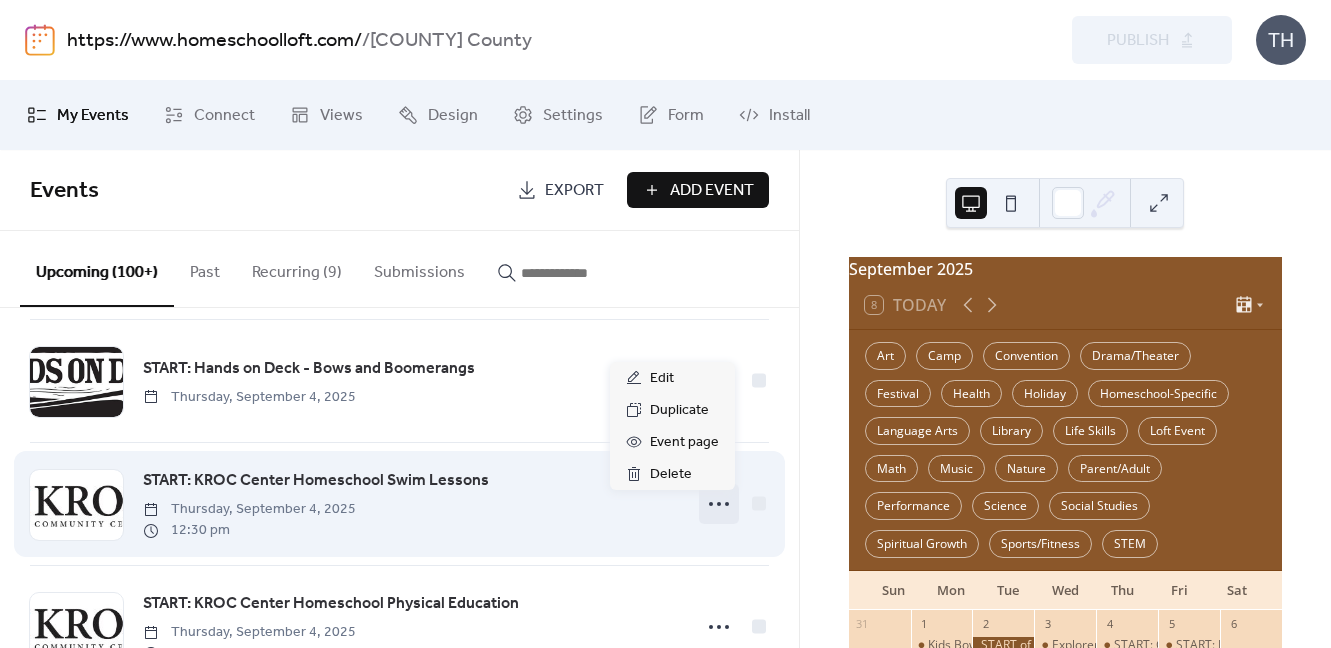 click 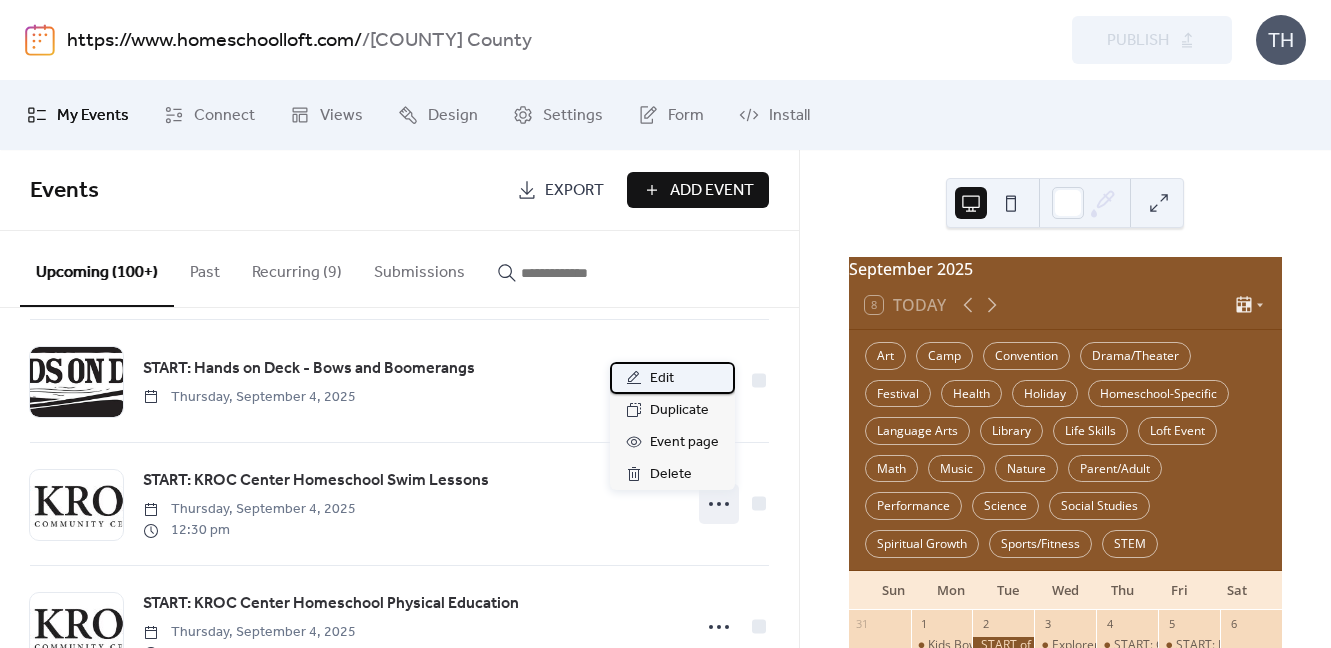 click on "Edit" at bounding box center (672, 378) 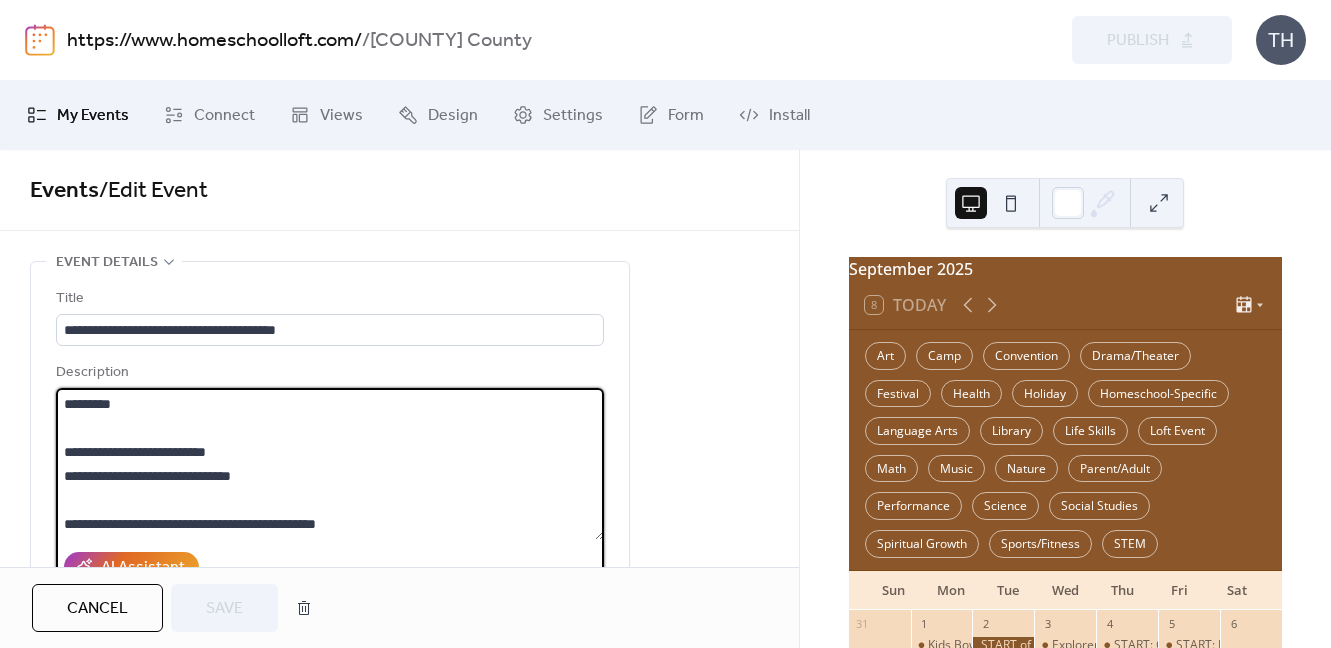 drag, startPoint x: 60, startPoint y: 403, endPoint x: 94, endPoint y: 400, distance: 34.132095 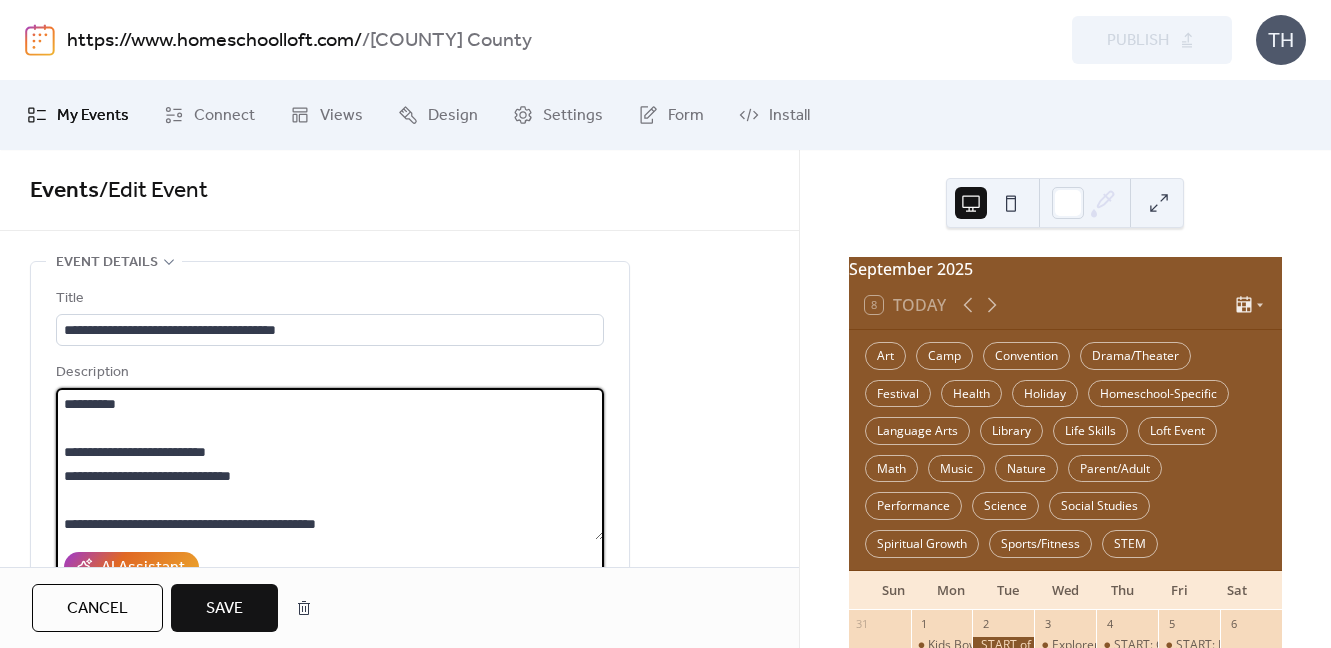 click on "**********" at bounding box center [330, 464] 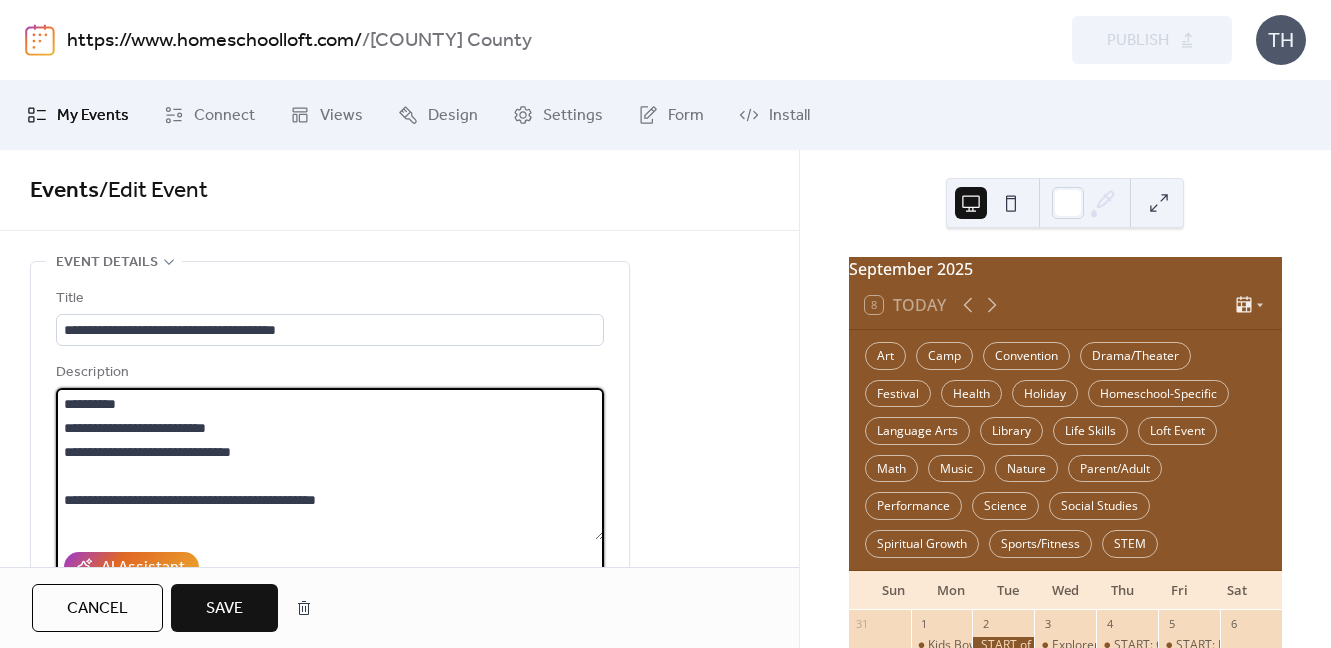 drag, startPoint x: 63, startPoint y: 429, endPoint x: 126, endPoint y: 430, distance: 63.007935 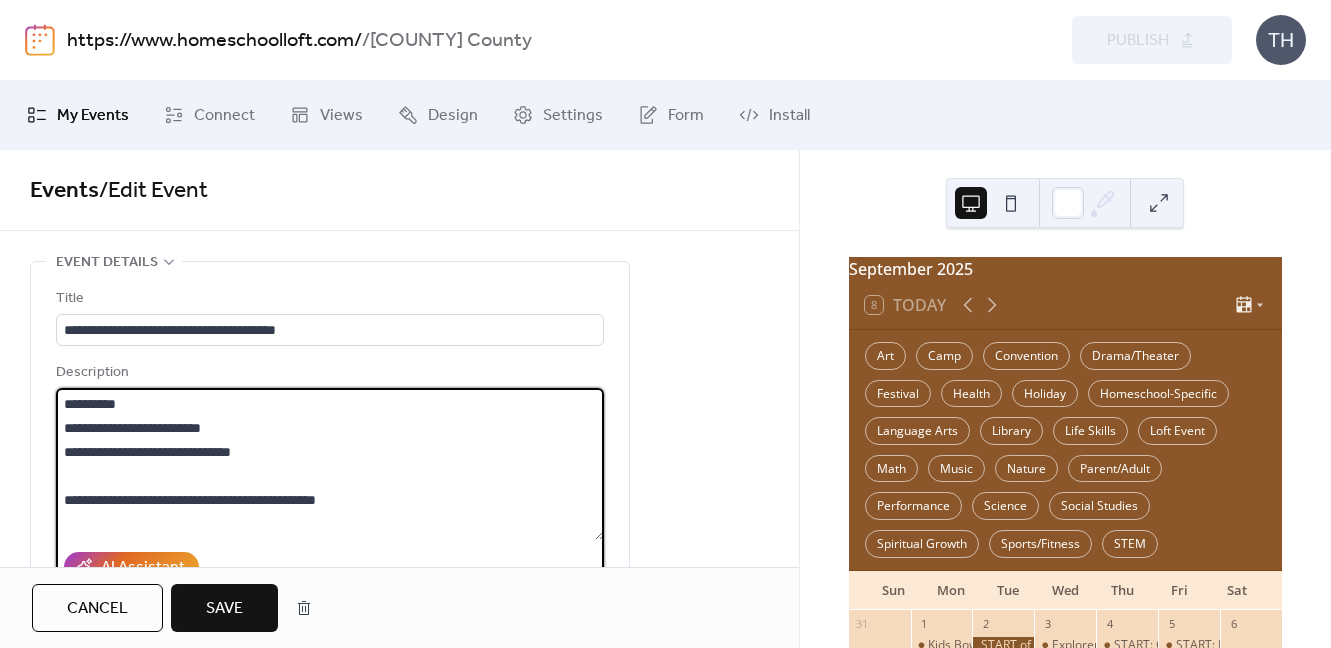 drag, startPoint x: 65, startPoint y: 450, endPoint x: 158, endPoint y: 453, distance: 93.04838 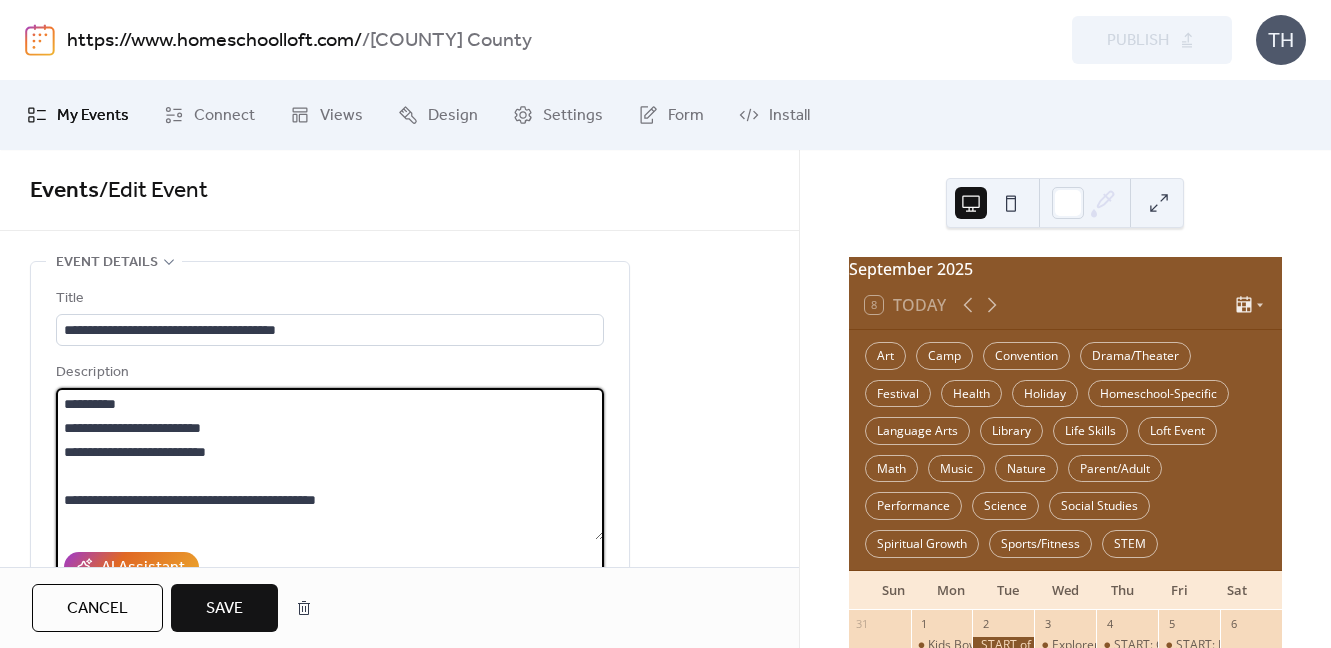 drag, startPoint x: 150, startPoint y: 430, endPoint x: 277, endPoint y: 433, distance: 127.03543 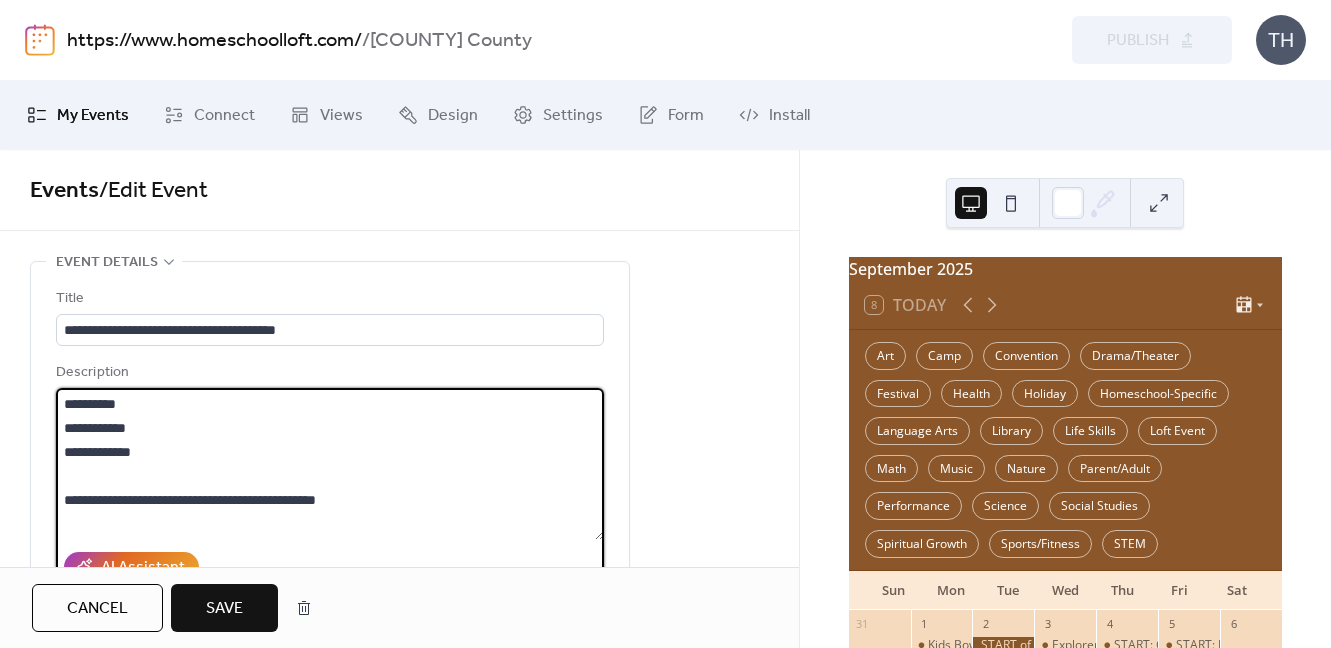 drag, startPoint x: 149, startPoint y: 456, endPoint x: 281, endPoint y: 458, distance: 132.01515 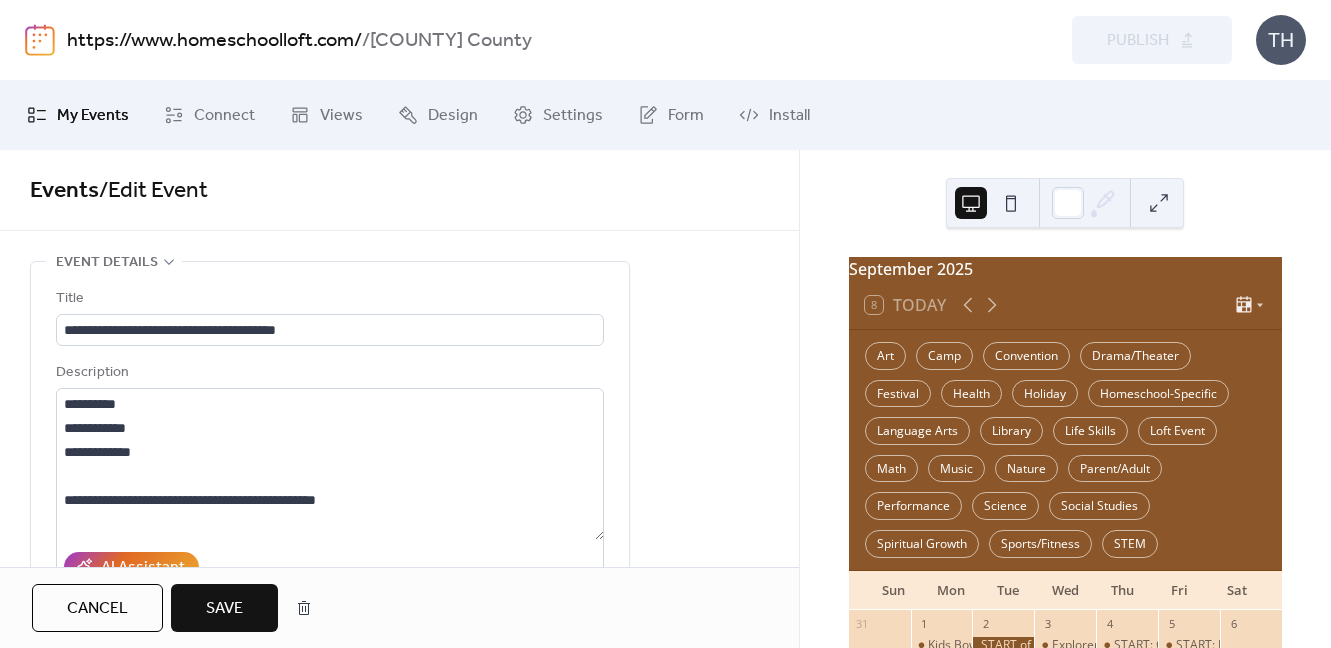 click on "Save" at bounding box center (224, 608) 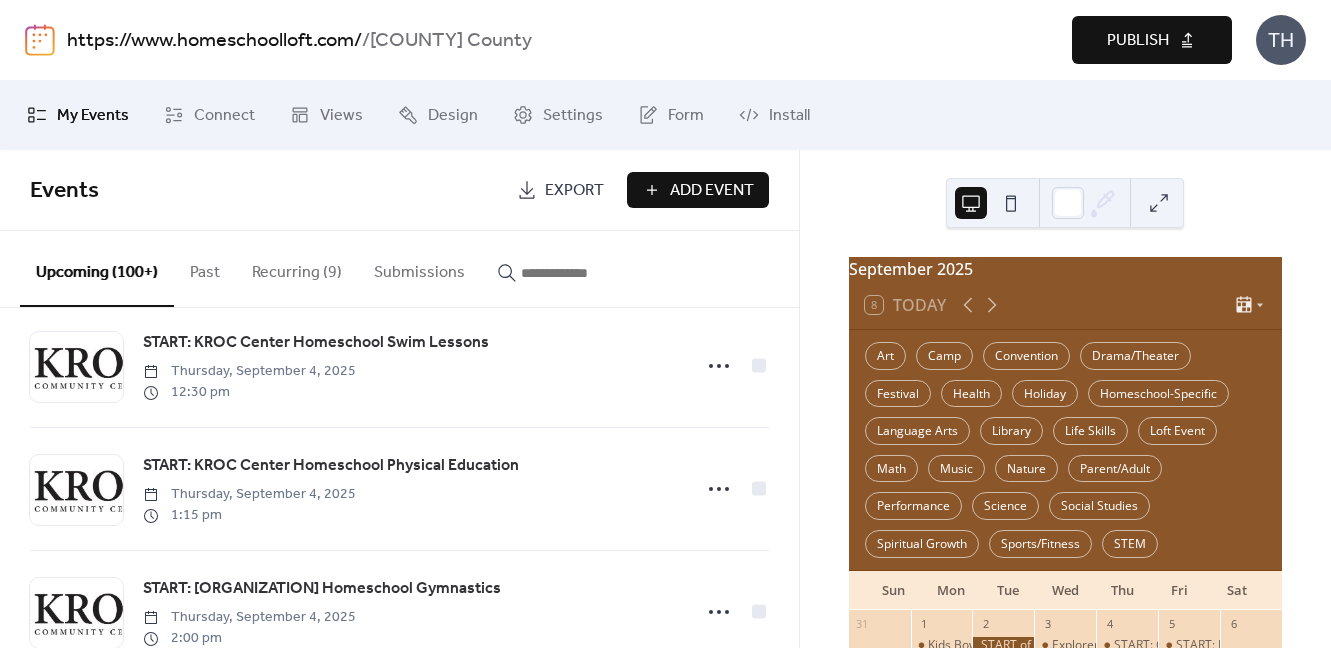 scroll, scrollTop: 2392, scrollLeft: 0, axis: vertical 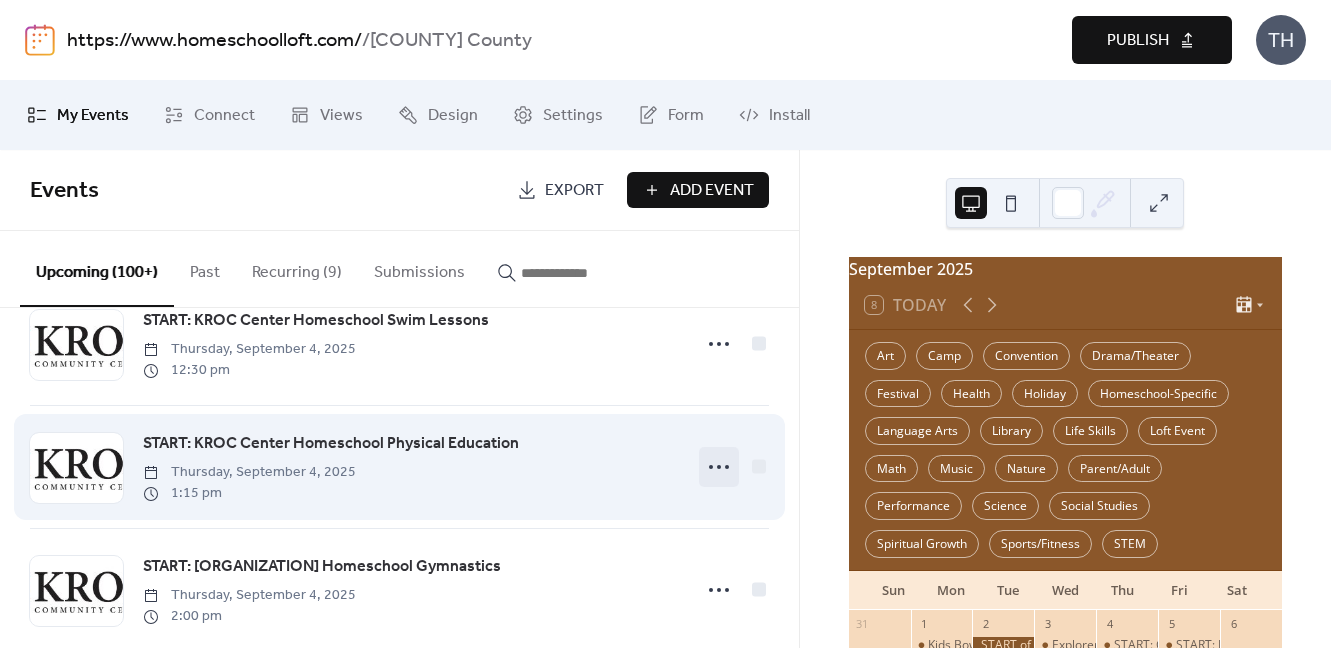click 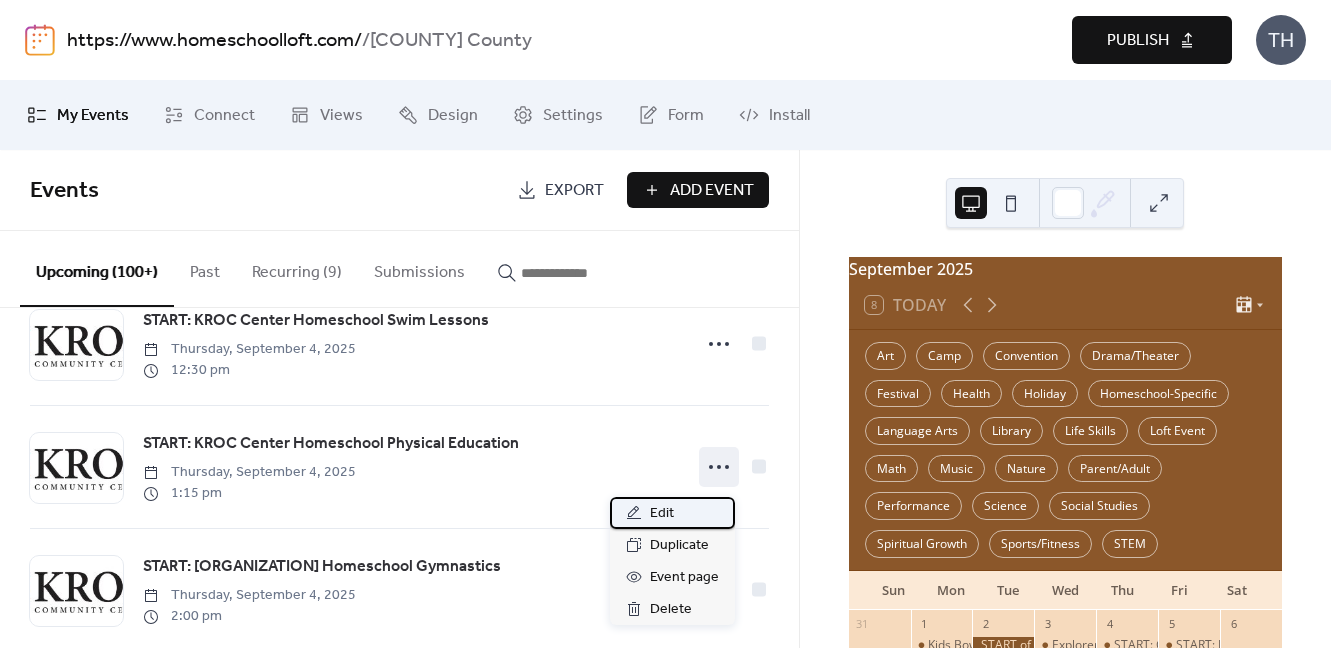 click on "Edit" at bounding box center (672, 513) 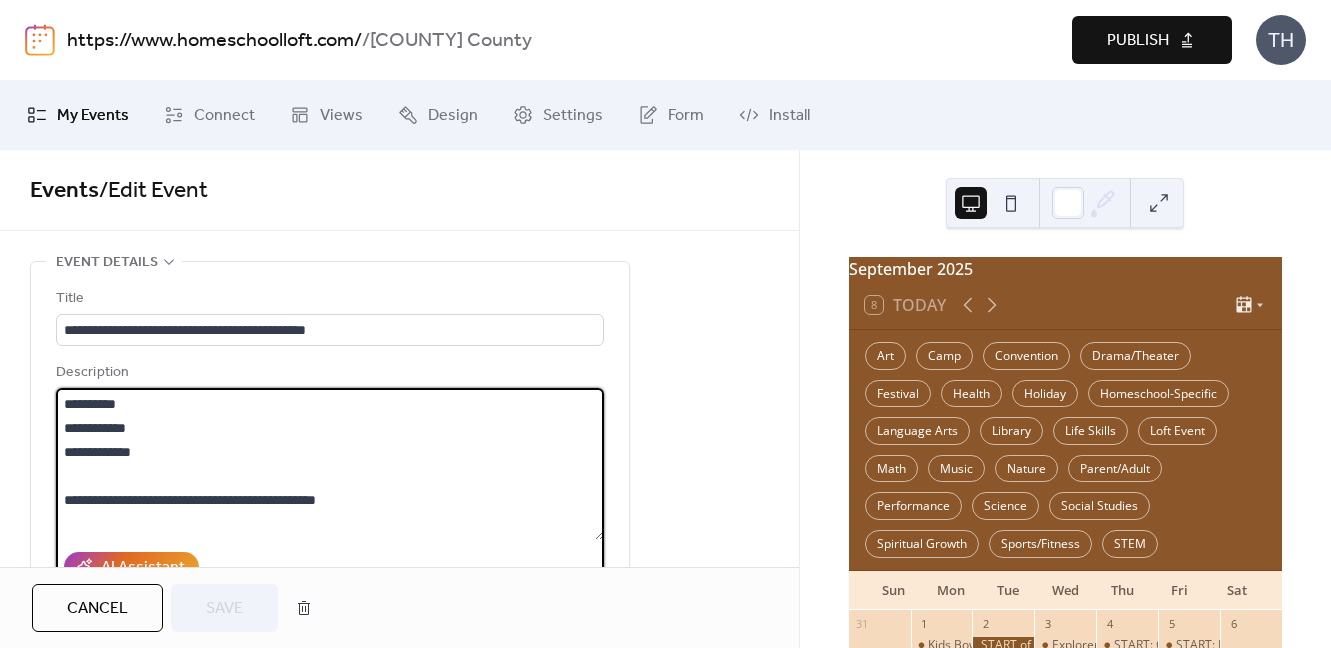 click on "**********" at bounding box center [330, 464] 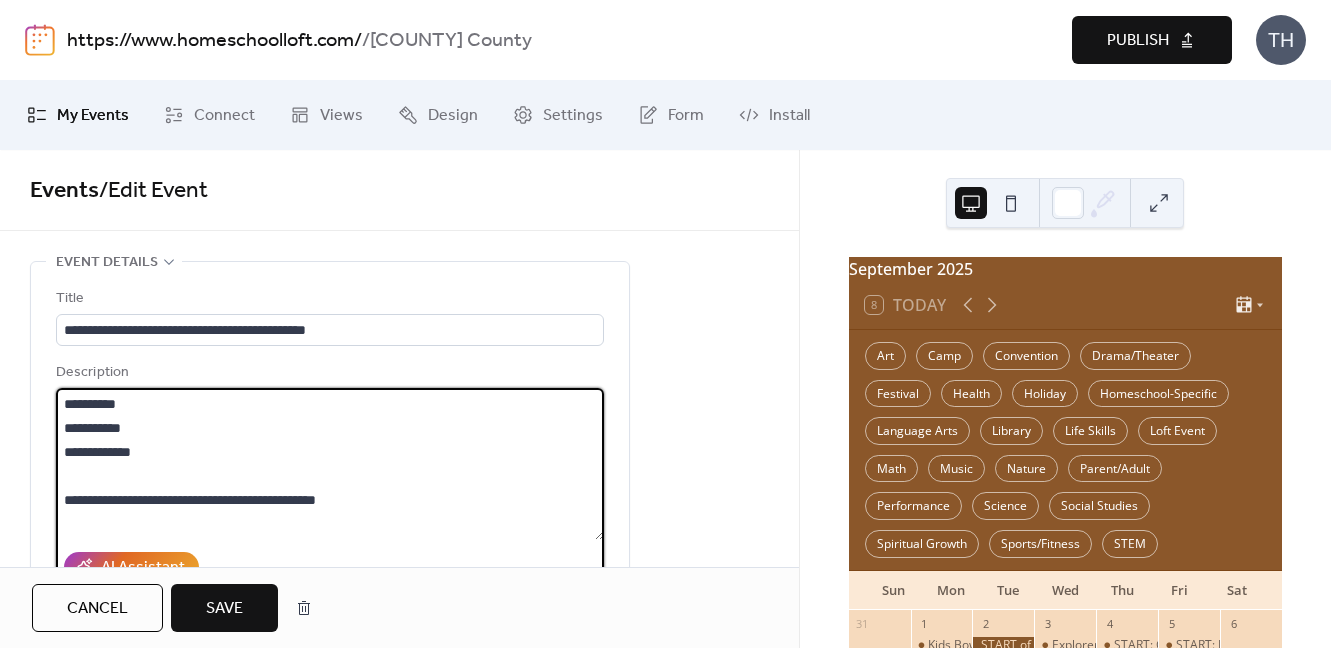 click on "**********" at bounding box center [330, 464] 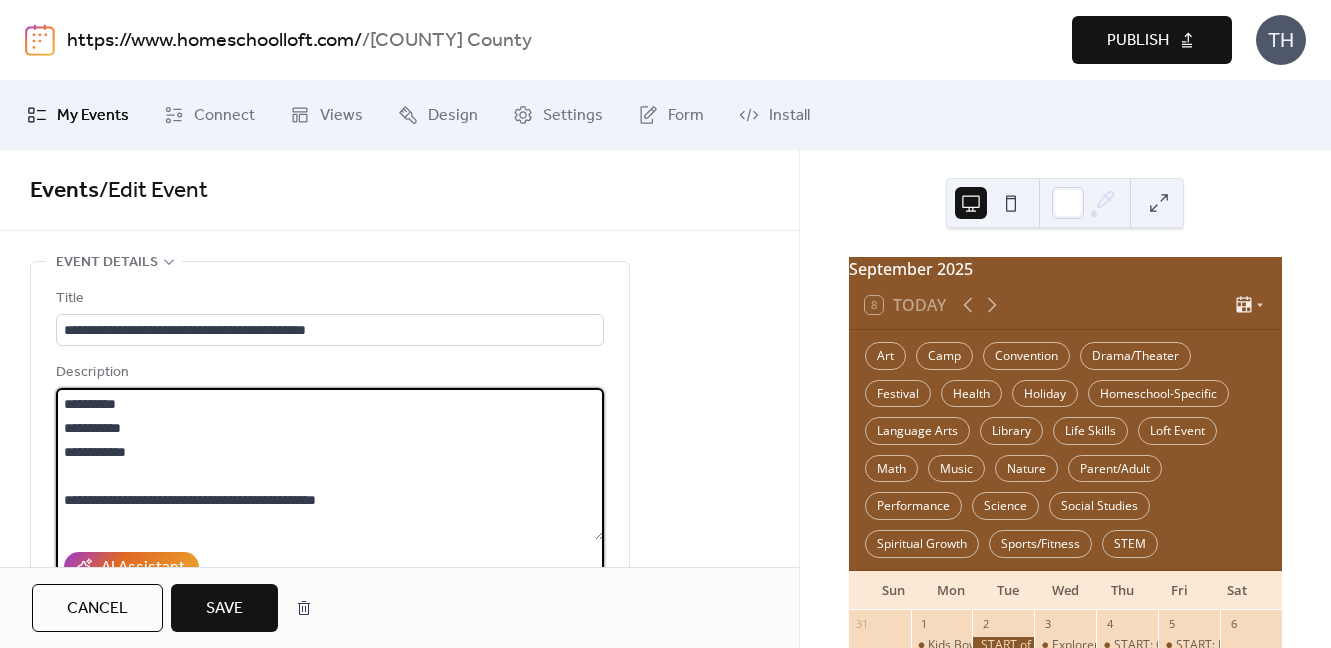 type on "**********" 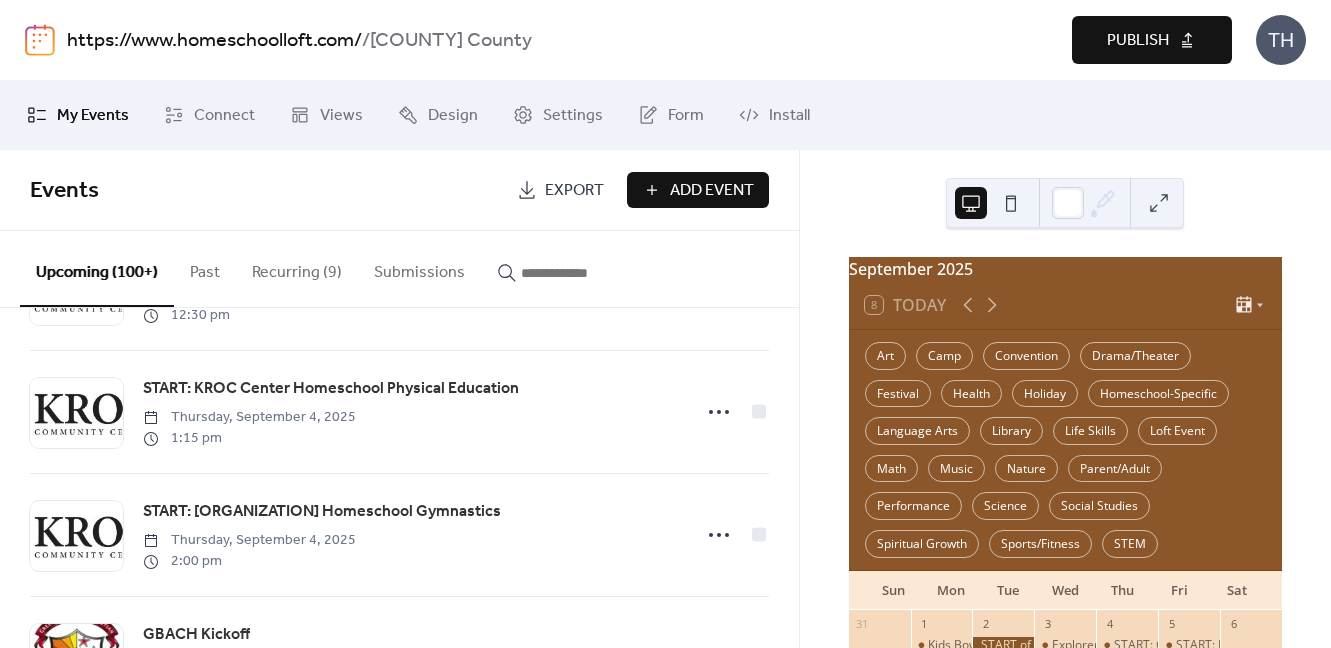 scroll, scrollTop: 2459, scrollLeft: 0, axis: vertical 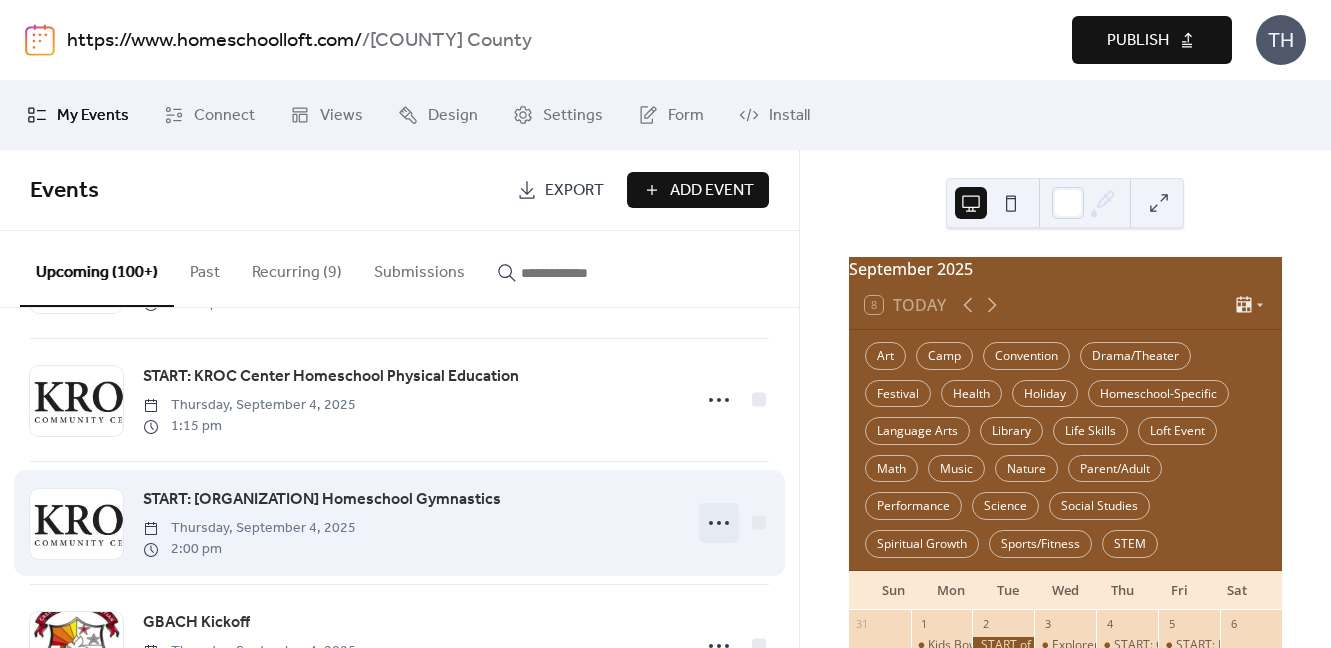 click 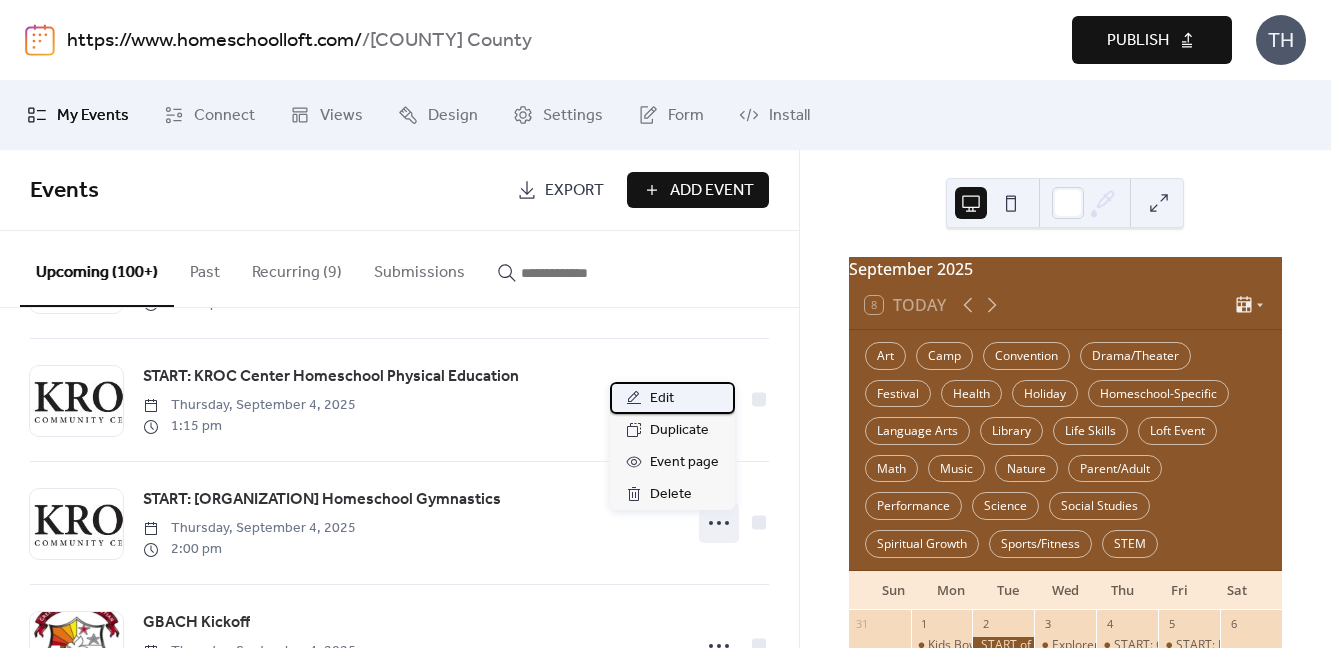click on "Edit" at bounding box center (672, 398) 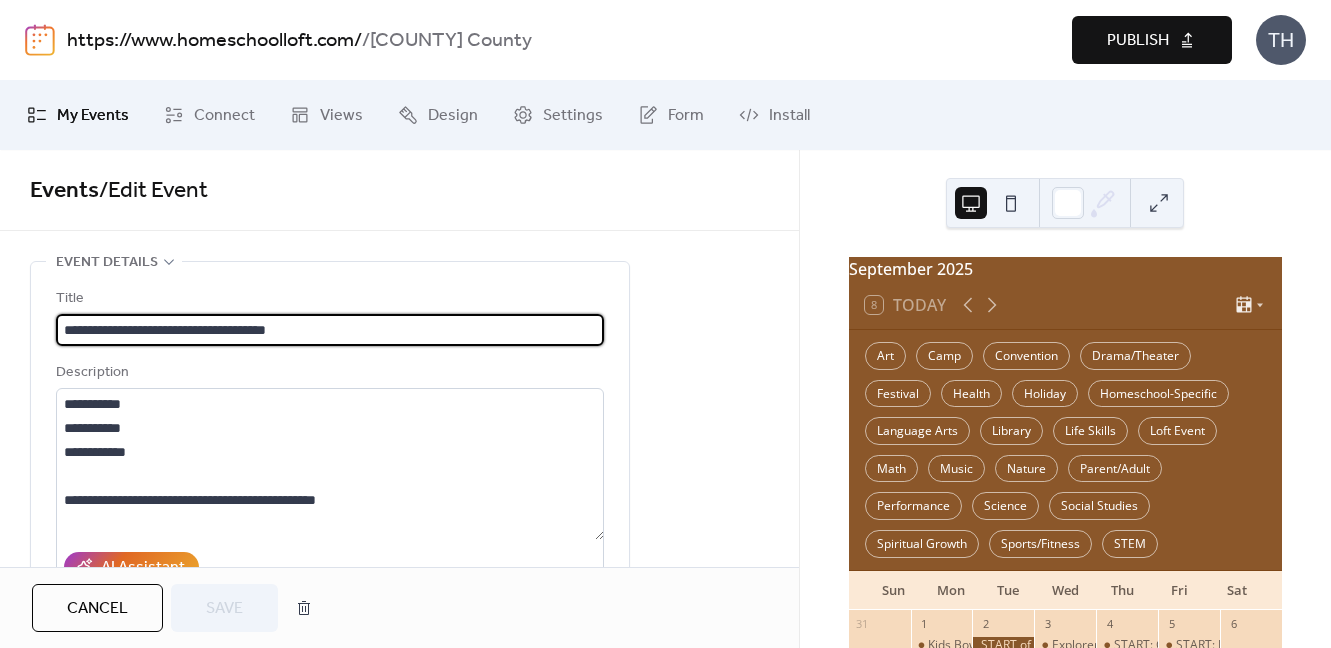click on "Cancel" at bounding box center (97, 609) 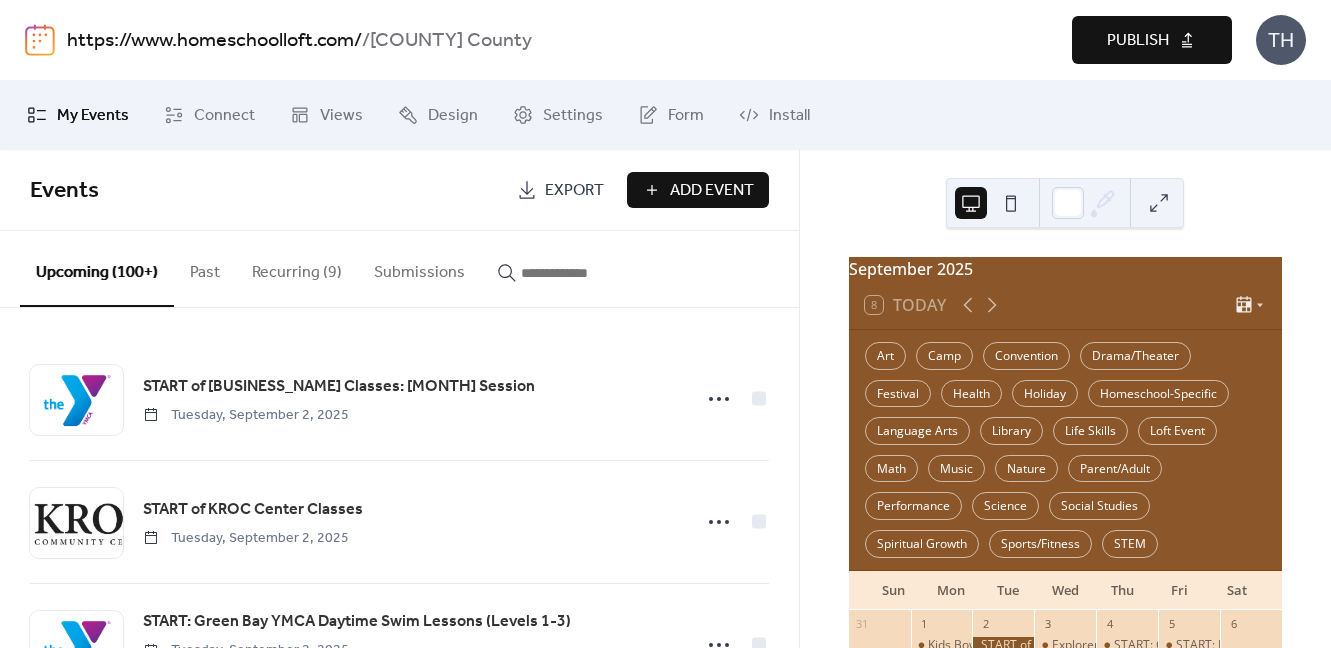 click on "Publish" at bounding box center (1138, 41) 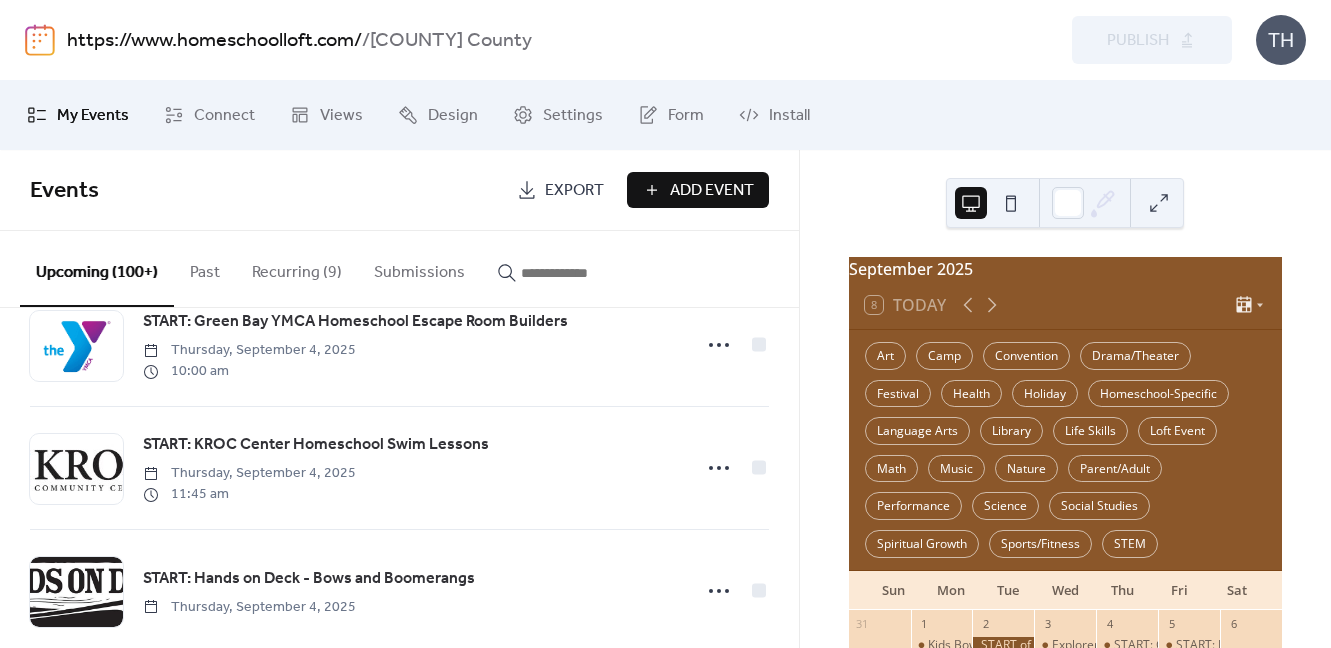 scroll, scrollTop: 2072, scrollLeft: 0, axis: vertical 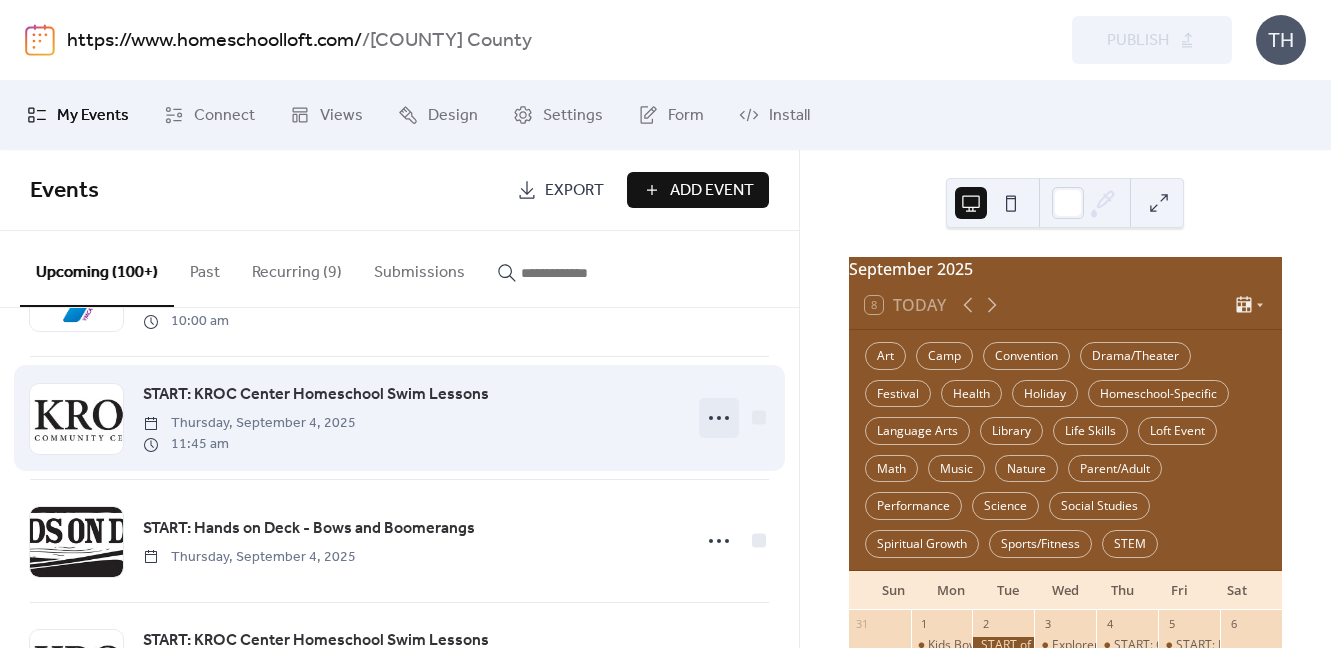 click 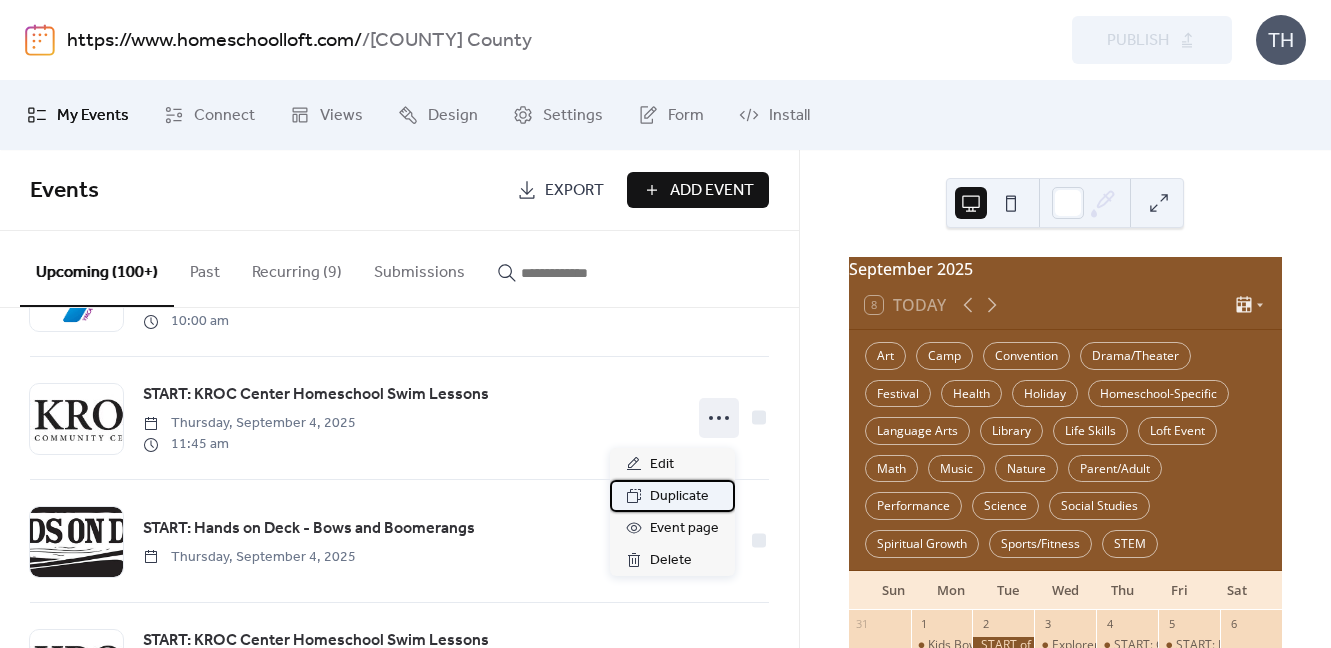 click on "Duplicate" at bounding box center (679, 497) 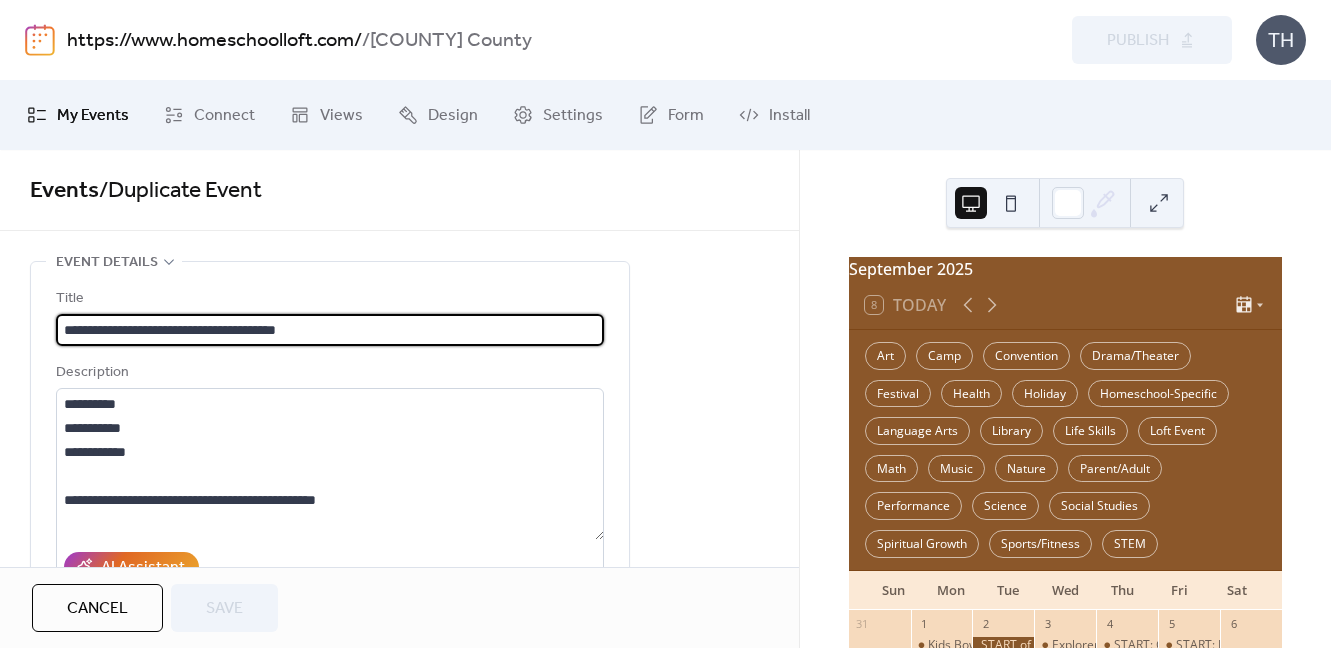 scroll, scrollTop: 1, scrollLeft: 0, axis: vertical 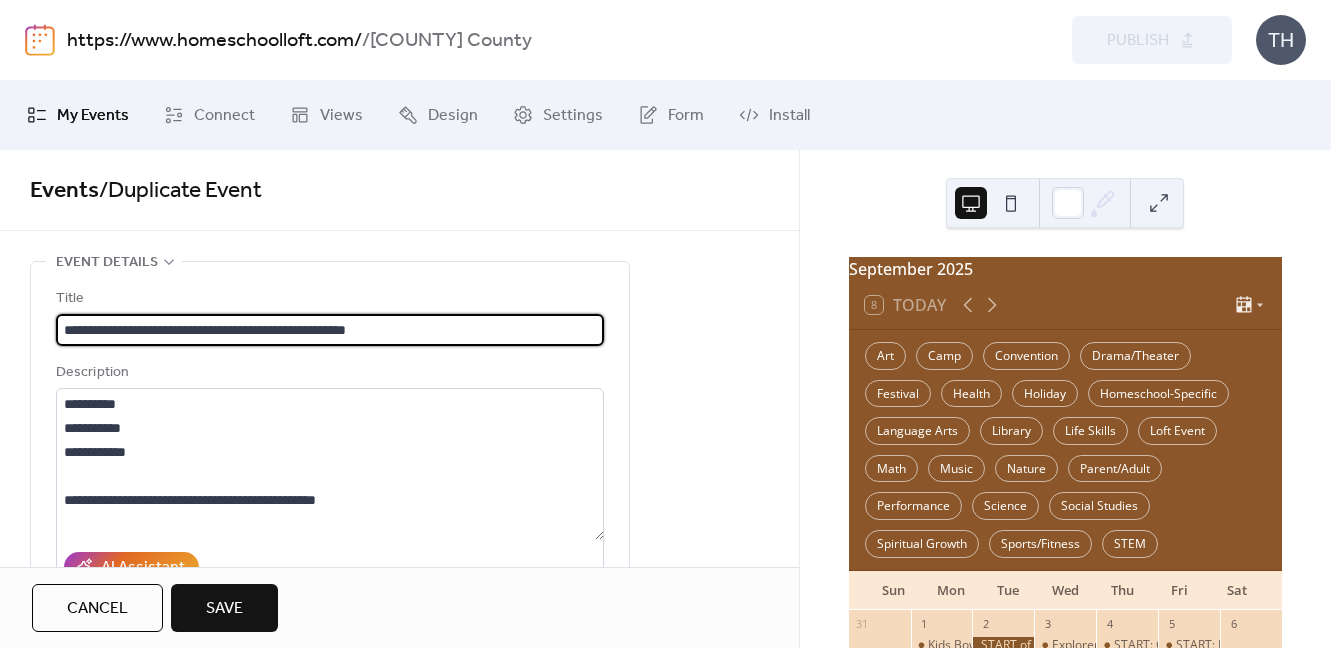 type on "**********" 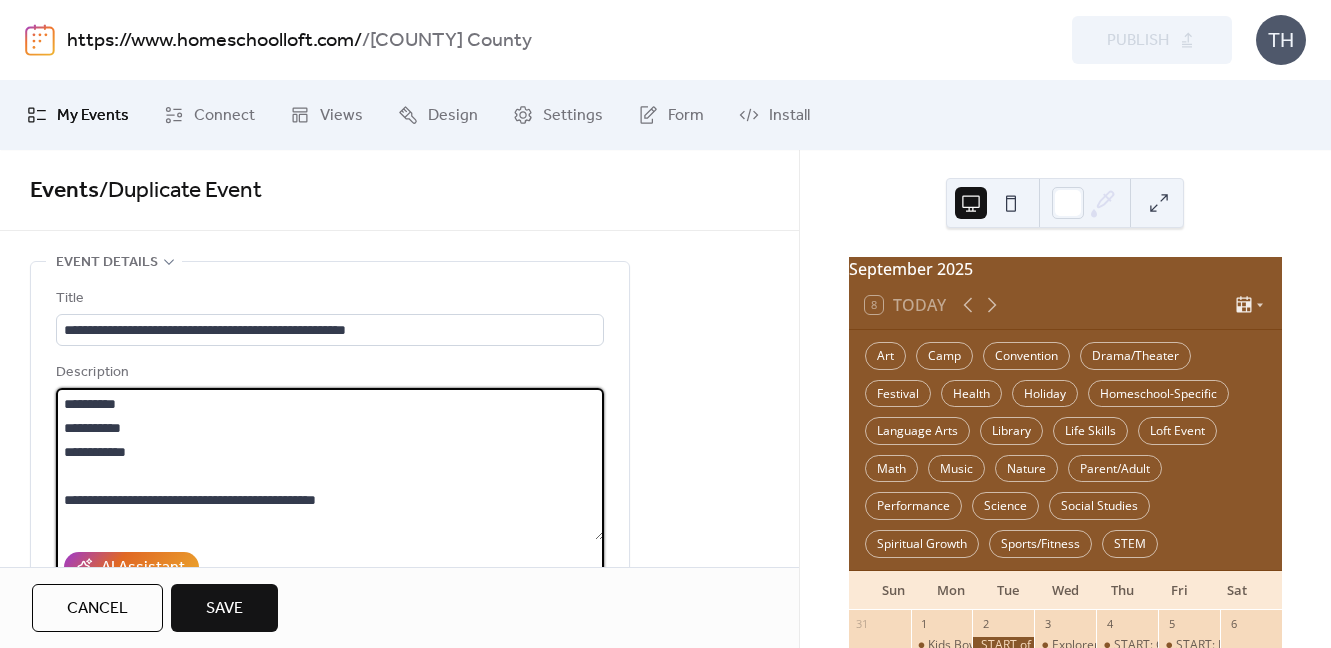 drag, startPoint x: 105, startPoint y: 407, endPoint x: 153, endPoint y: 408, distance: 48.010414 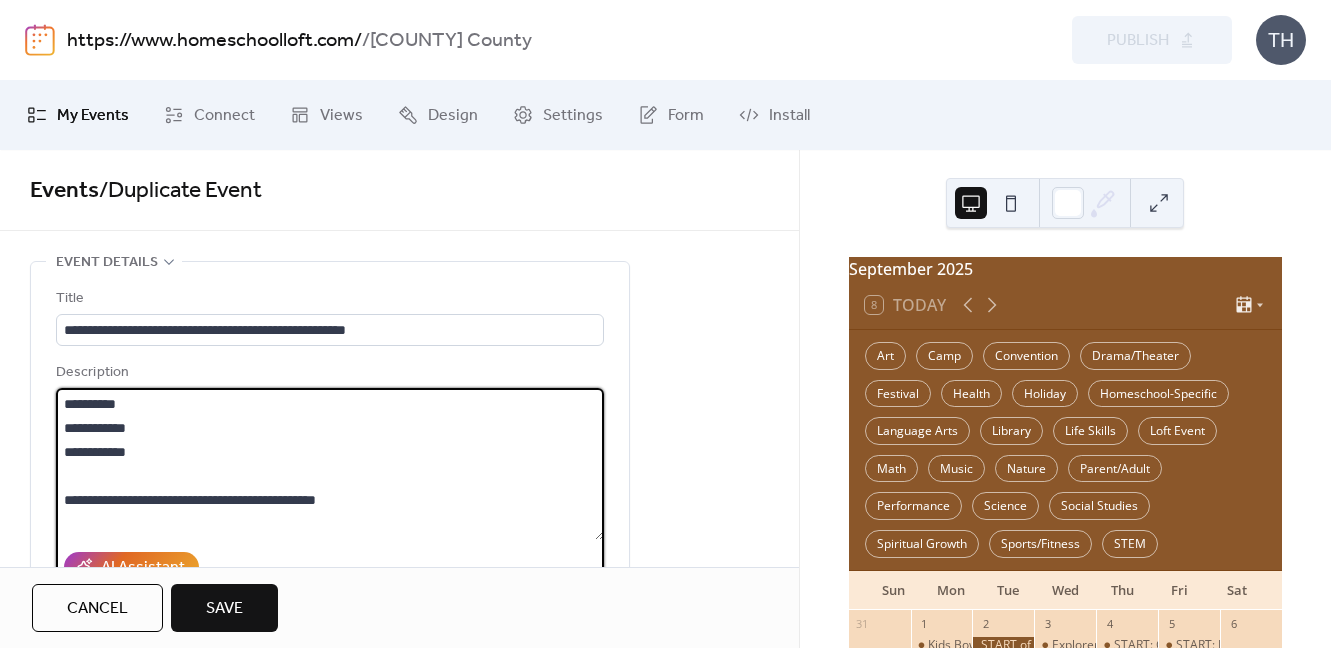 drag, startPoint x: 132, startPoint y: 459, endPoint x: 150, endPoint y: 457, distance: 18.110771 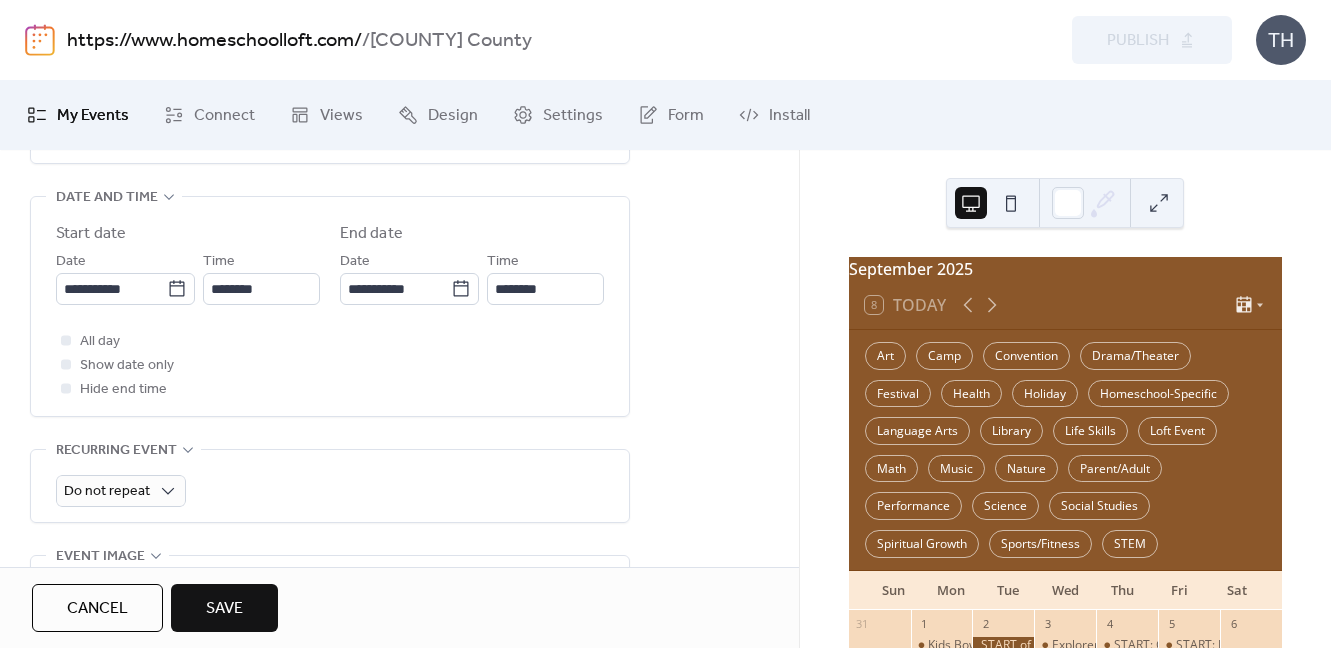 scroll, scrollTop: 665, scrollLeft: 0, axis: vertical 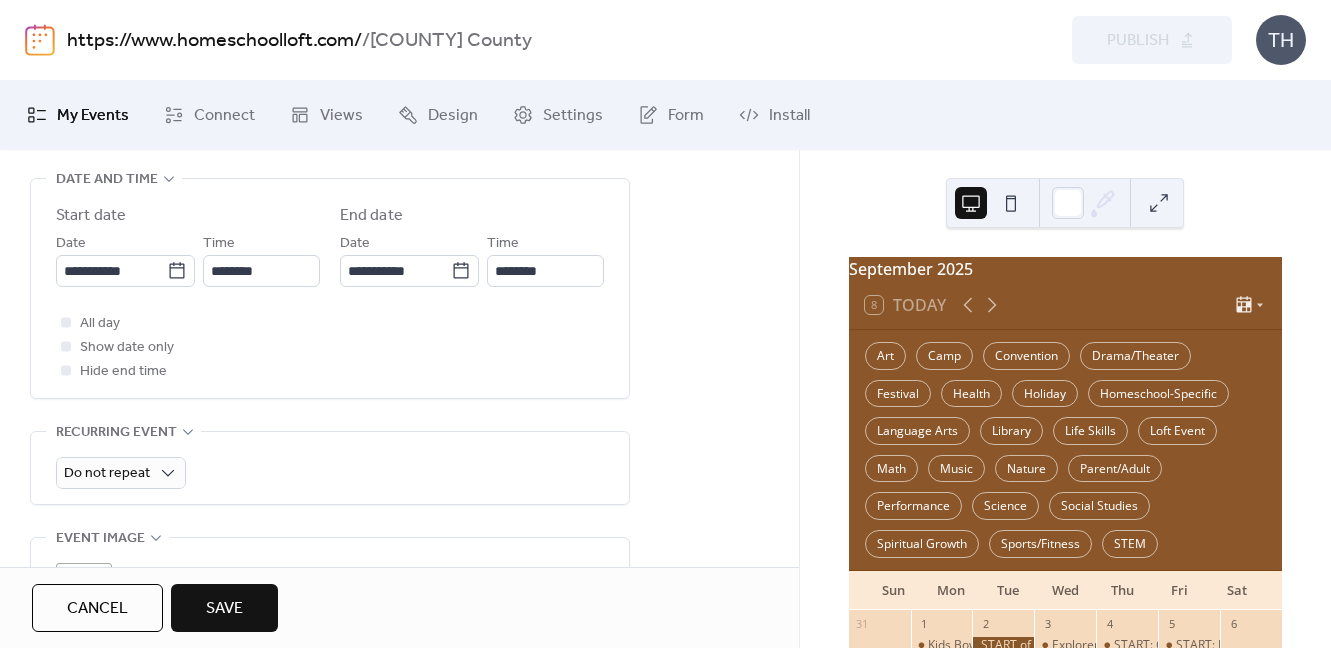 type on "**********" 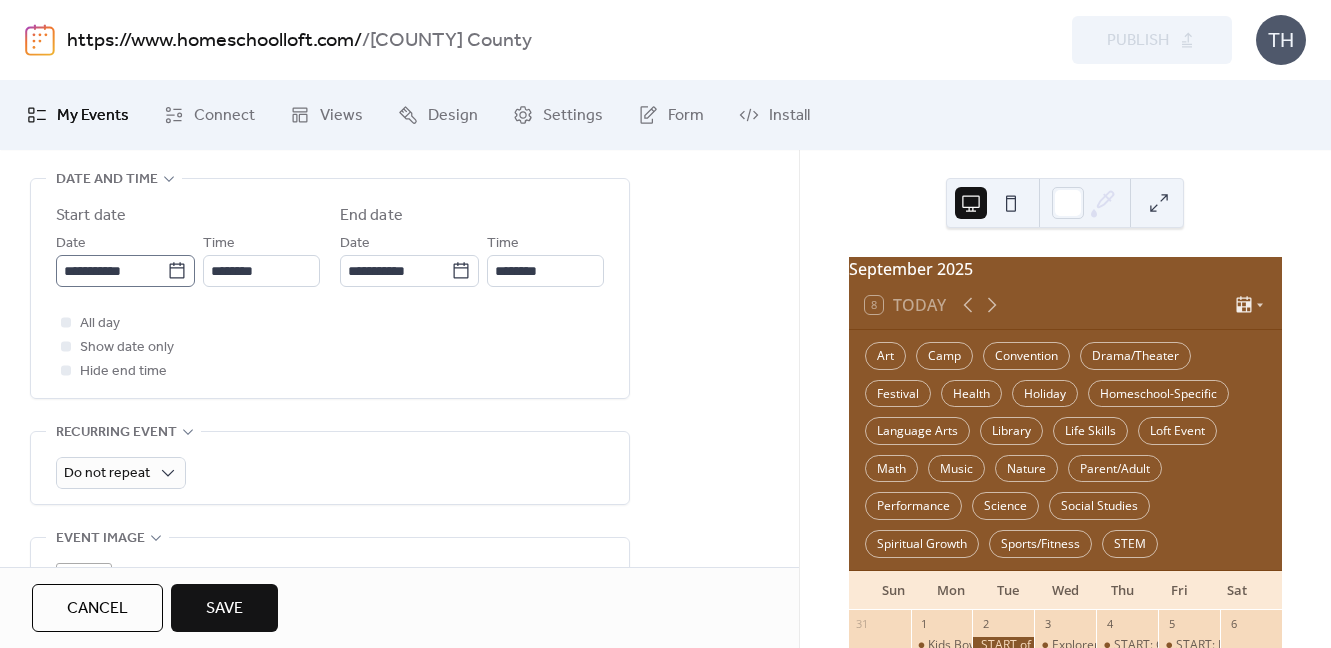 click 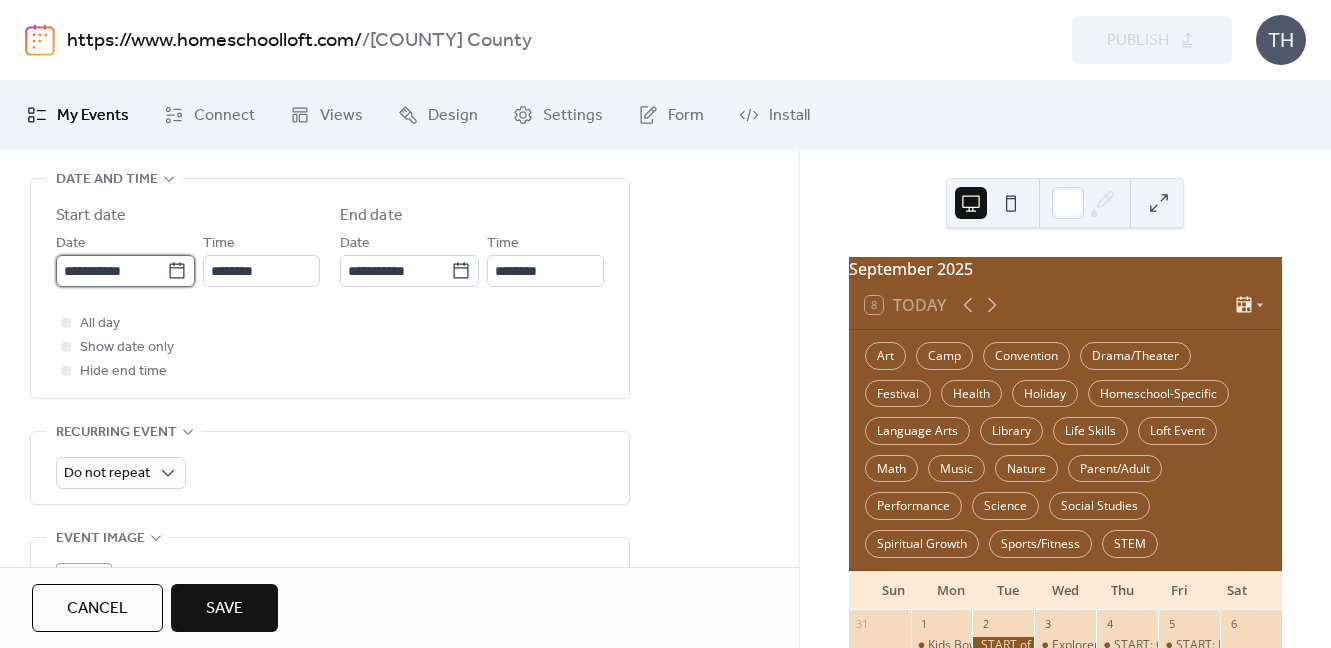 click on "**********" at bounding box center [111, 271] 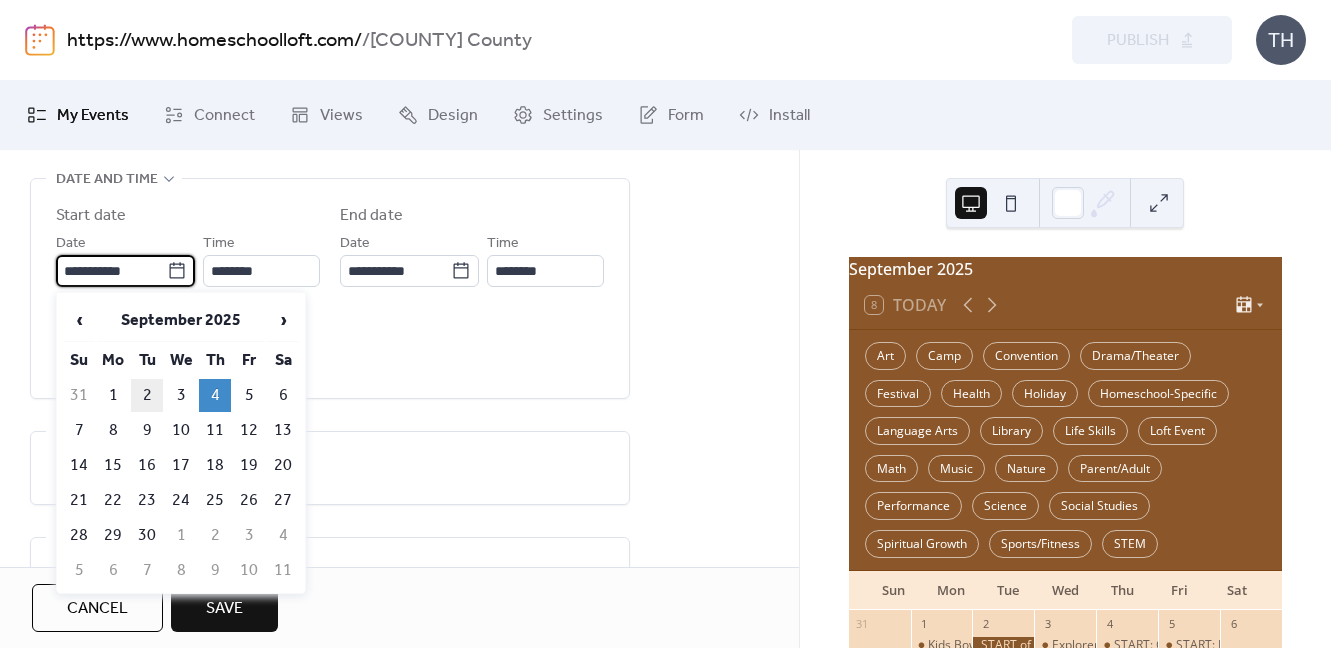 click on "2" at bounding box center (147, 395) 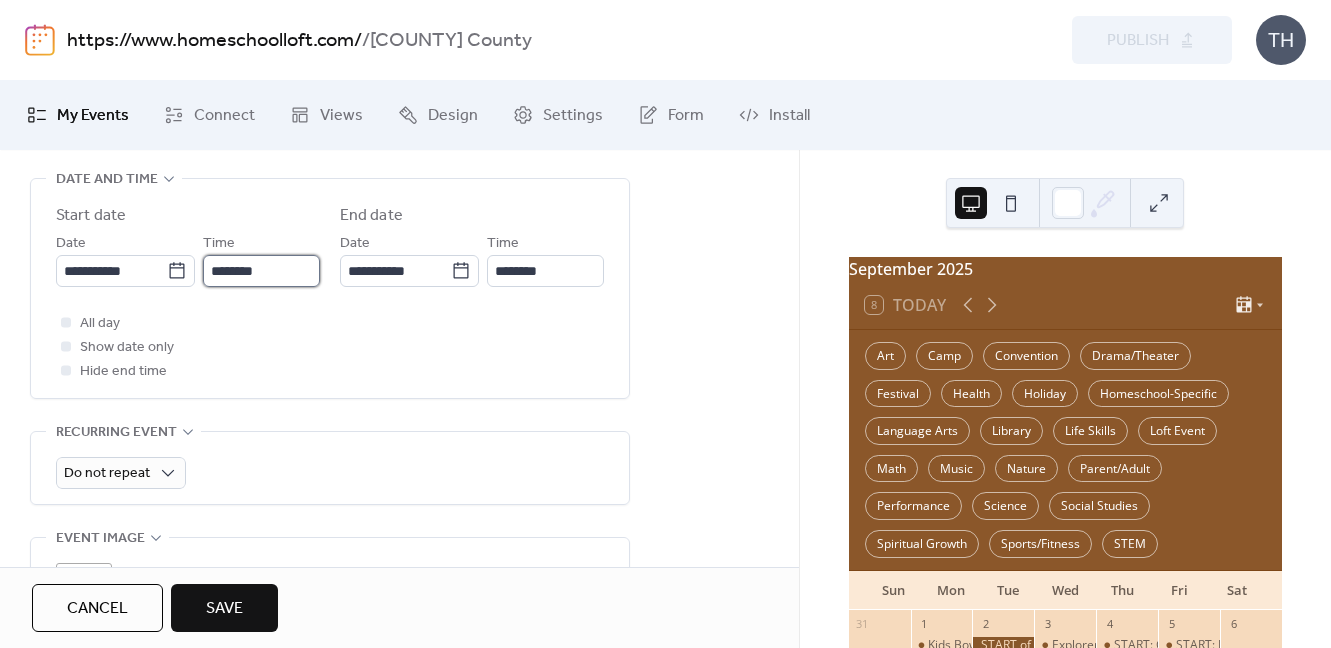 click on "********" at bounding box center (261, 271) 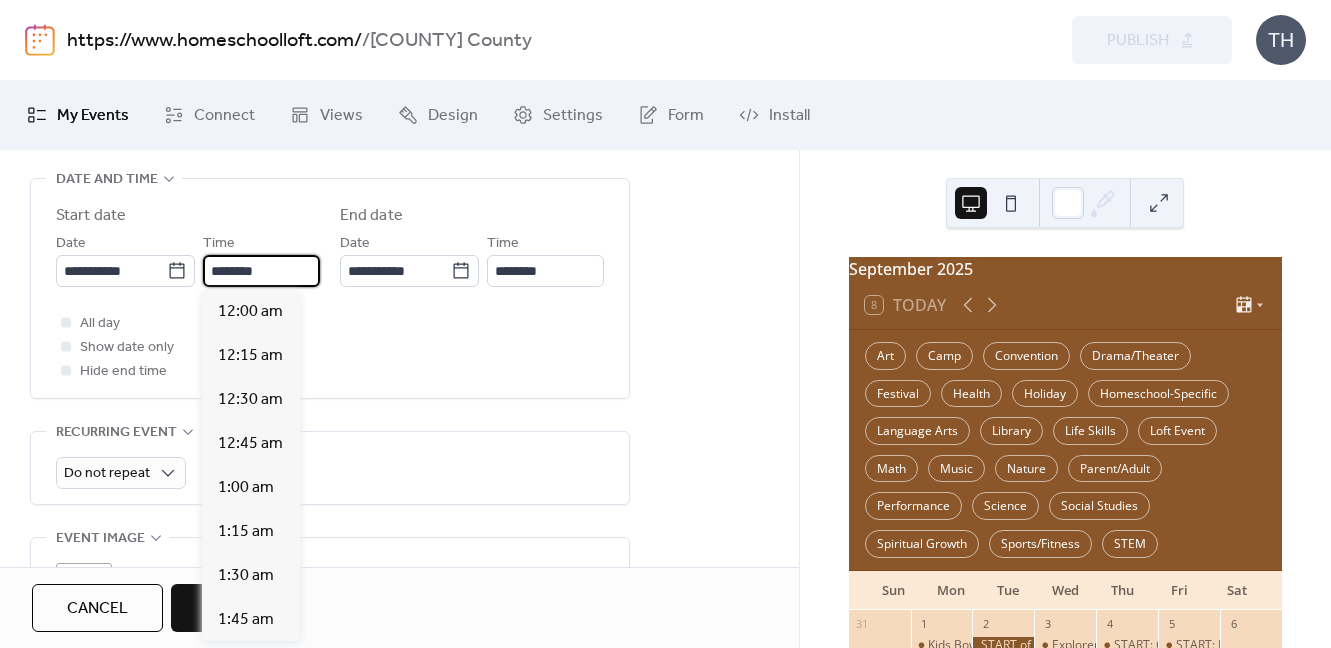 scroll, scrollTop: 2138, scrollLeft: 0, axis: vertical 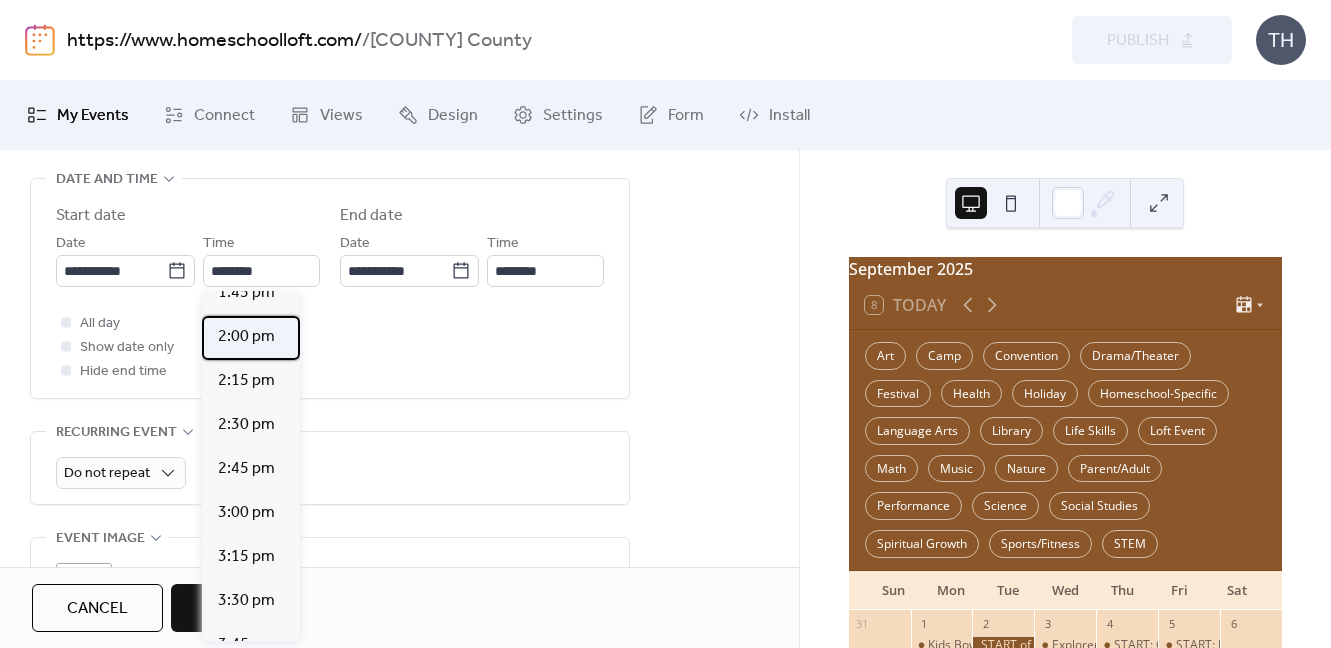 click on "2:00 pm" at bounding box center (246, 337) 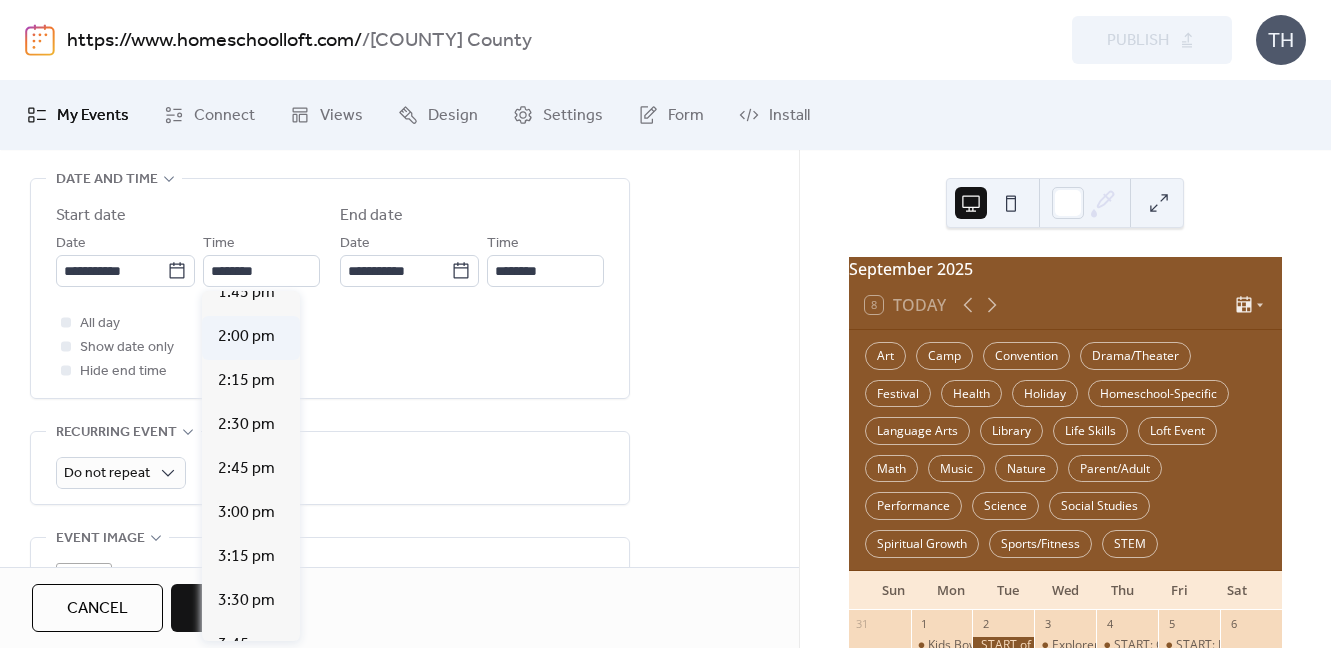 type on "*******" 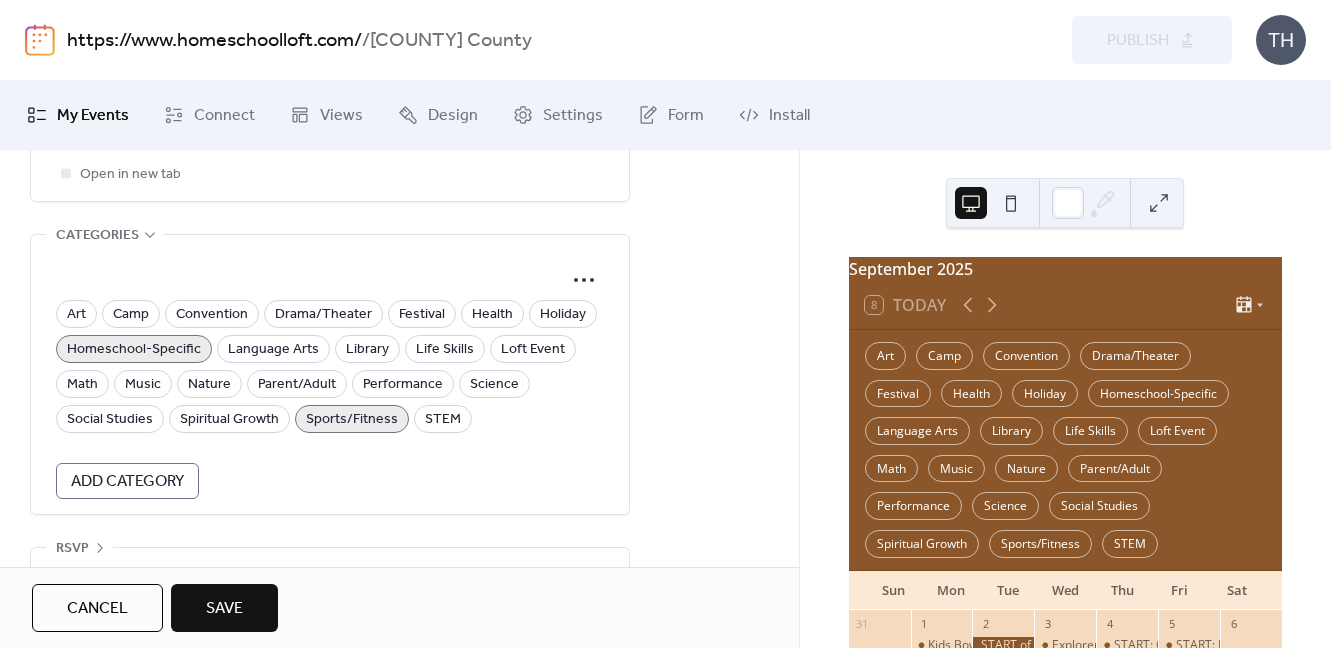 scroll, scrollTop: 1390, scrollLeft: 0, axis: vertical 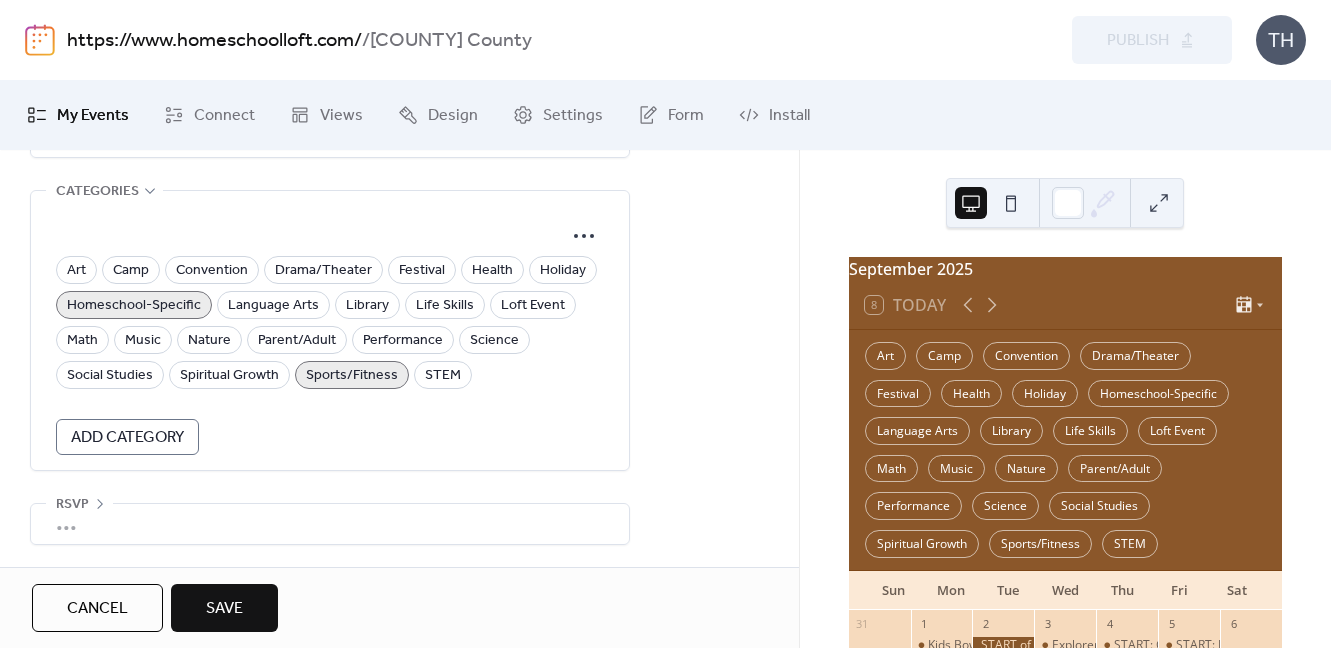click on "Sports/Fitness" at bounding box center (352, 376) 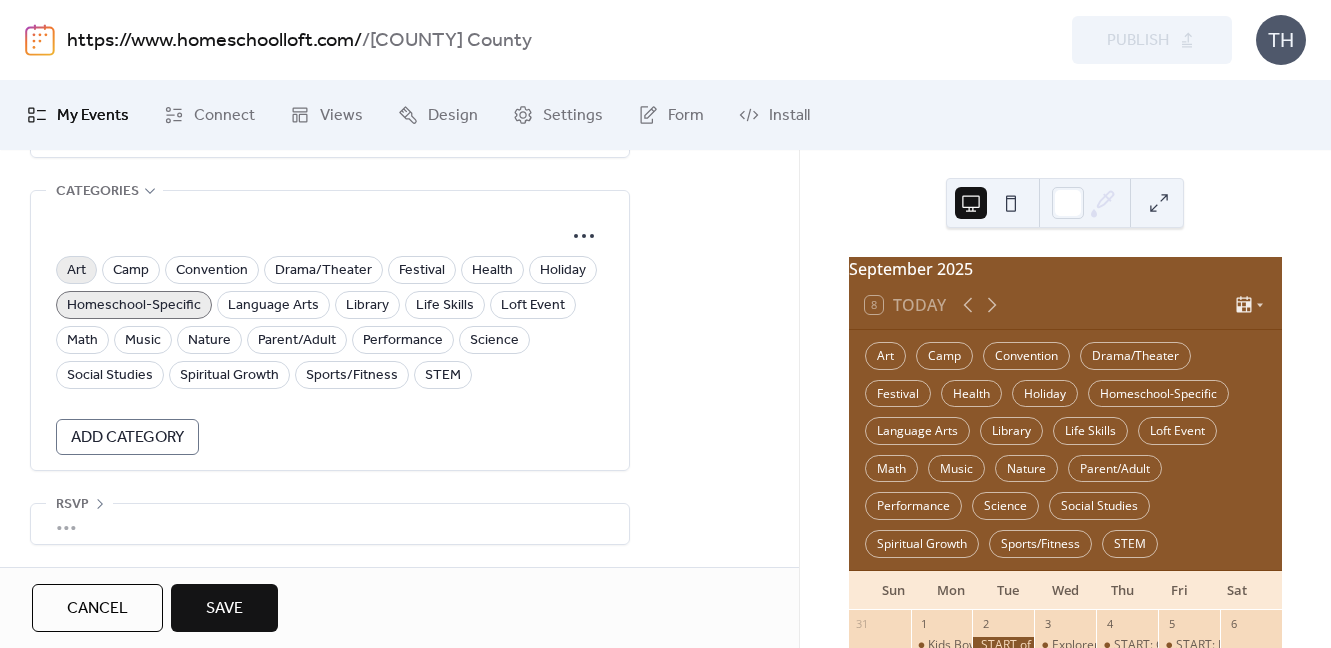 click on "Art" at bounding box center [76, 271] 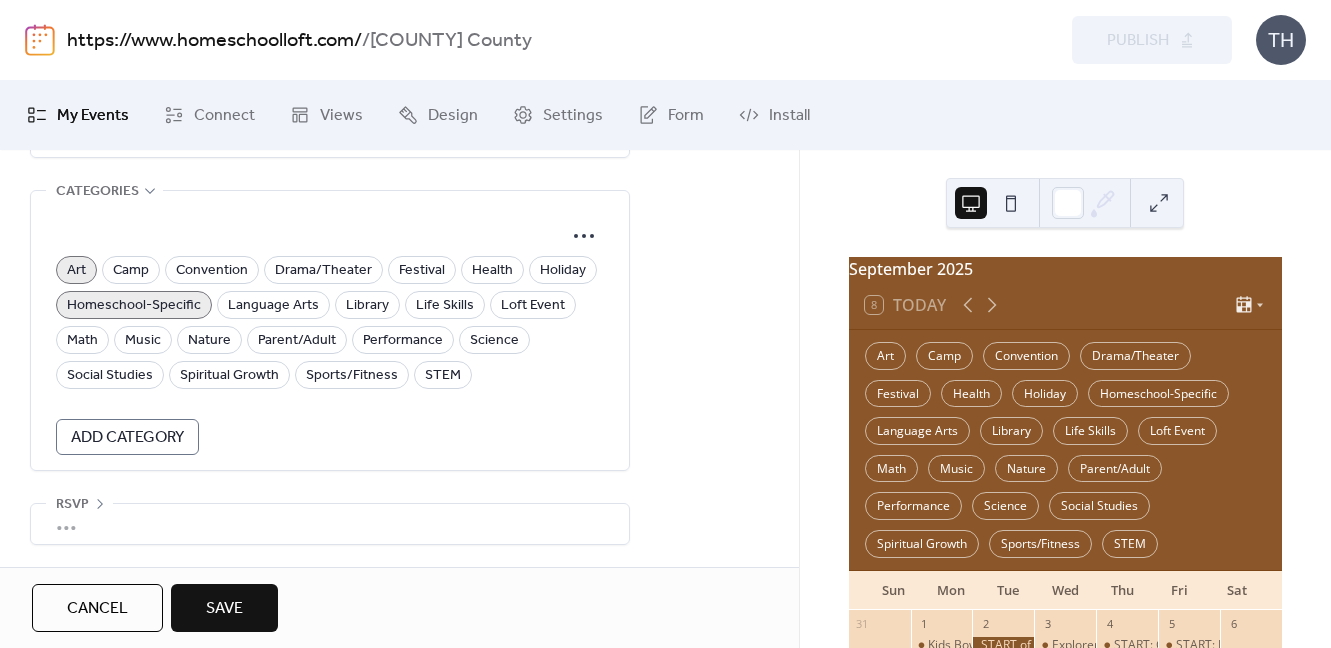 click on "Save" at bounding box center [224, 609] 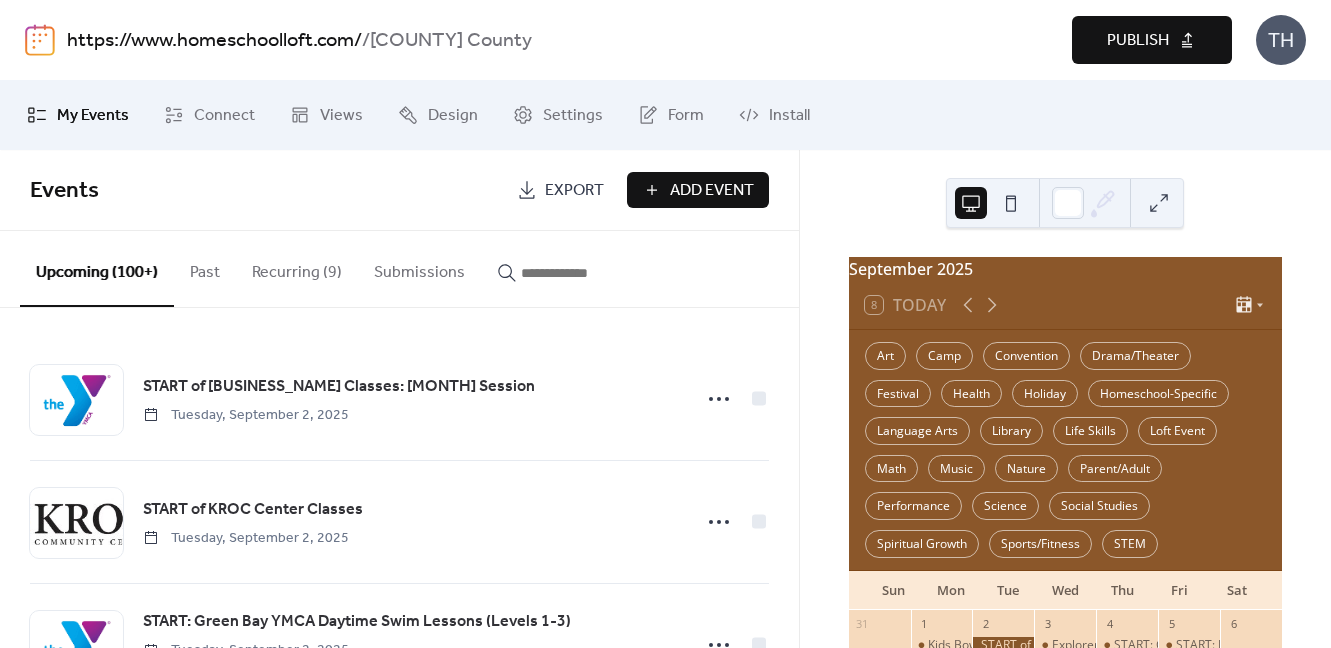 click at bounding box center (581, 273) 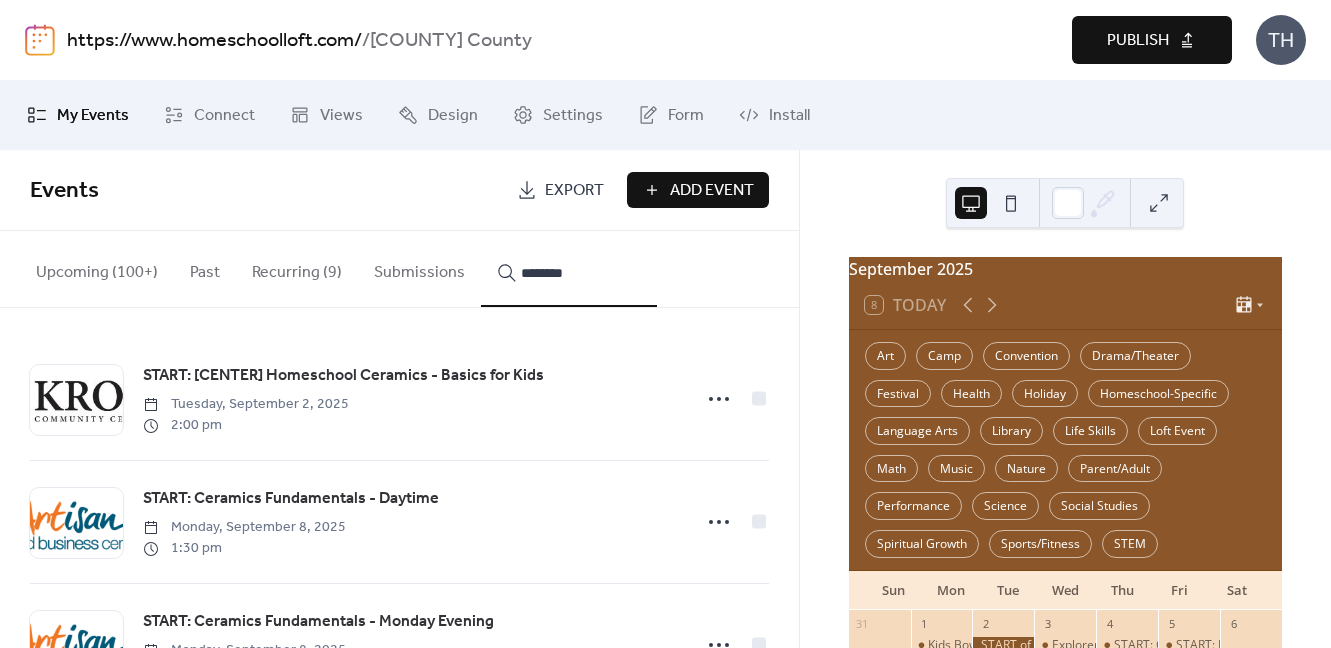 type on "********" 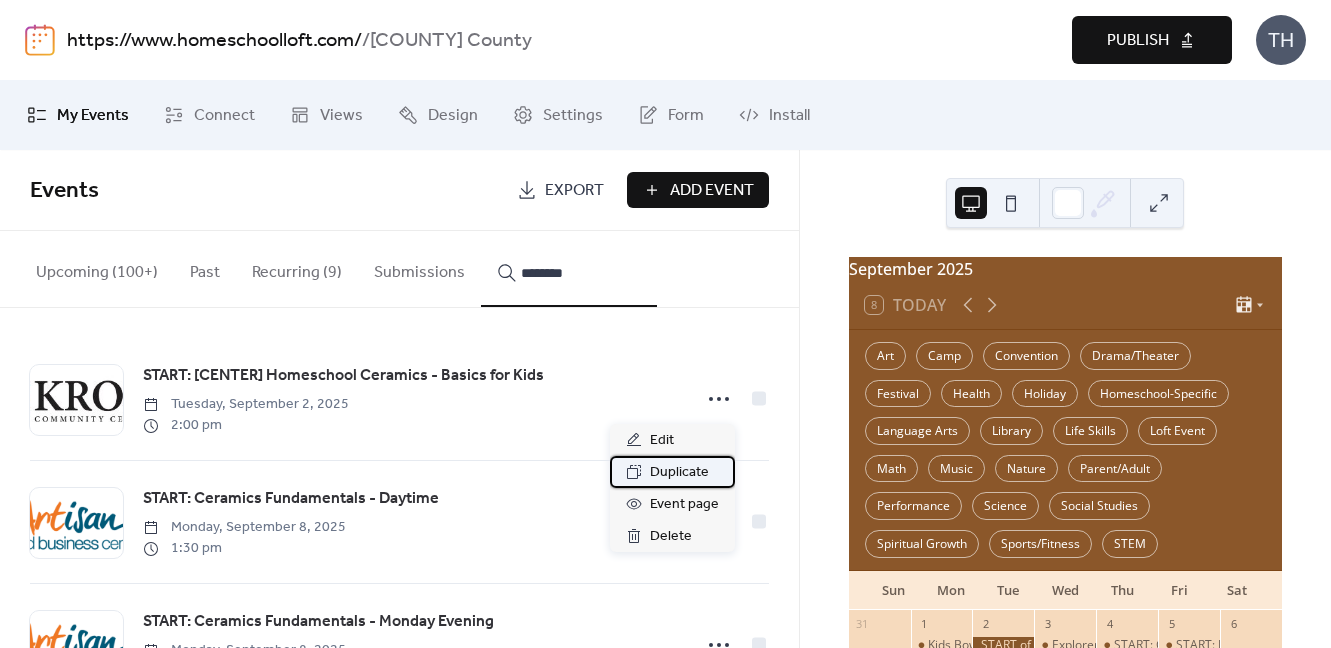 click on "Duplicate" at bounding box center [672, 472] 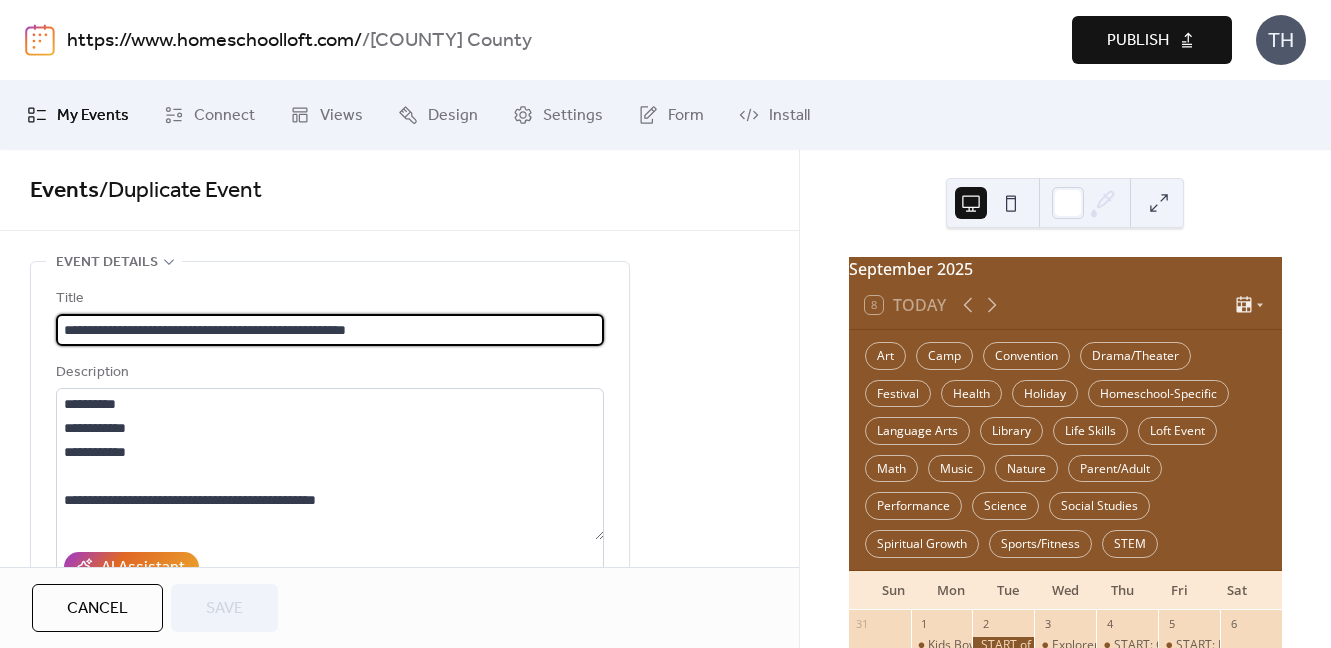 scroll, scrollTop: 1, scrollLeft: 0, axis: vertical 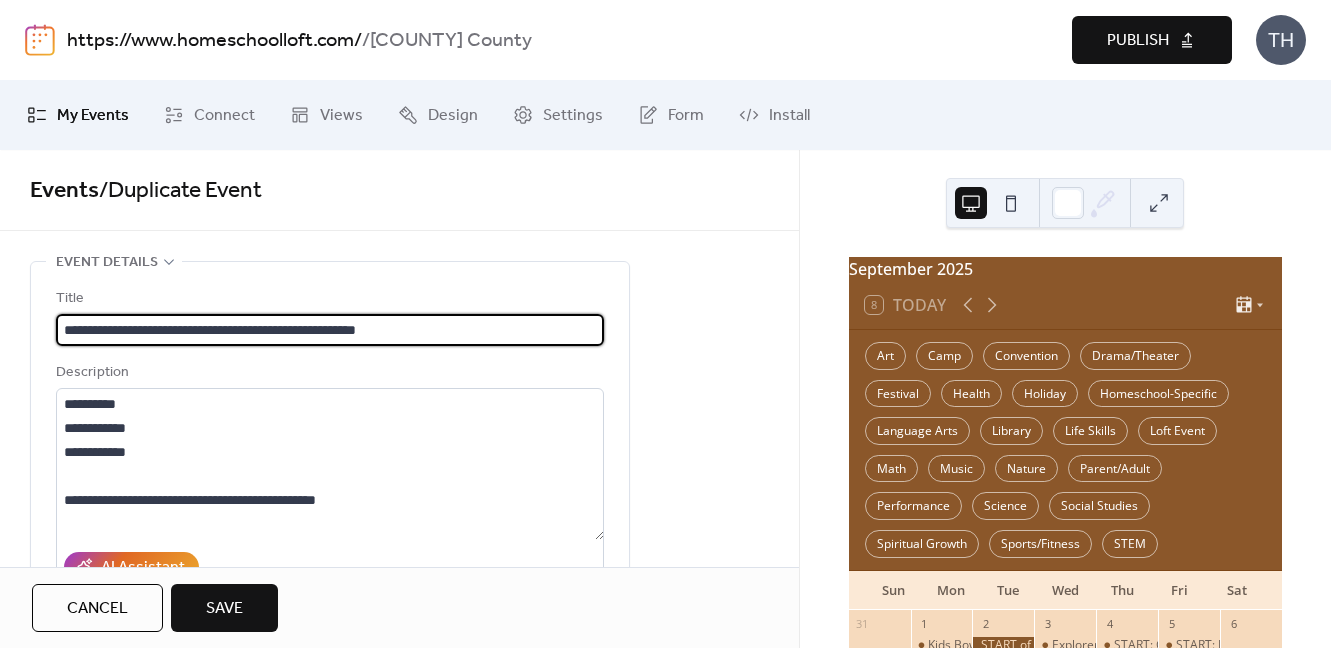 type on "**********" 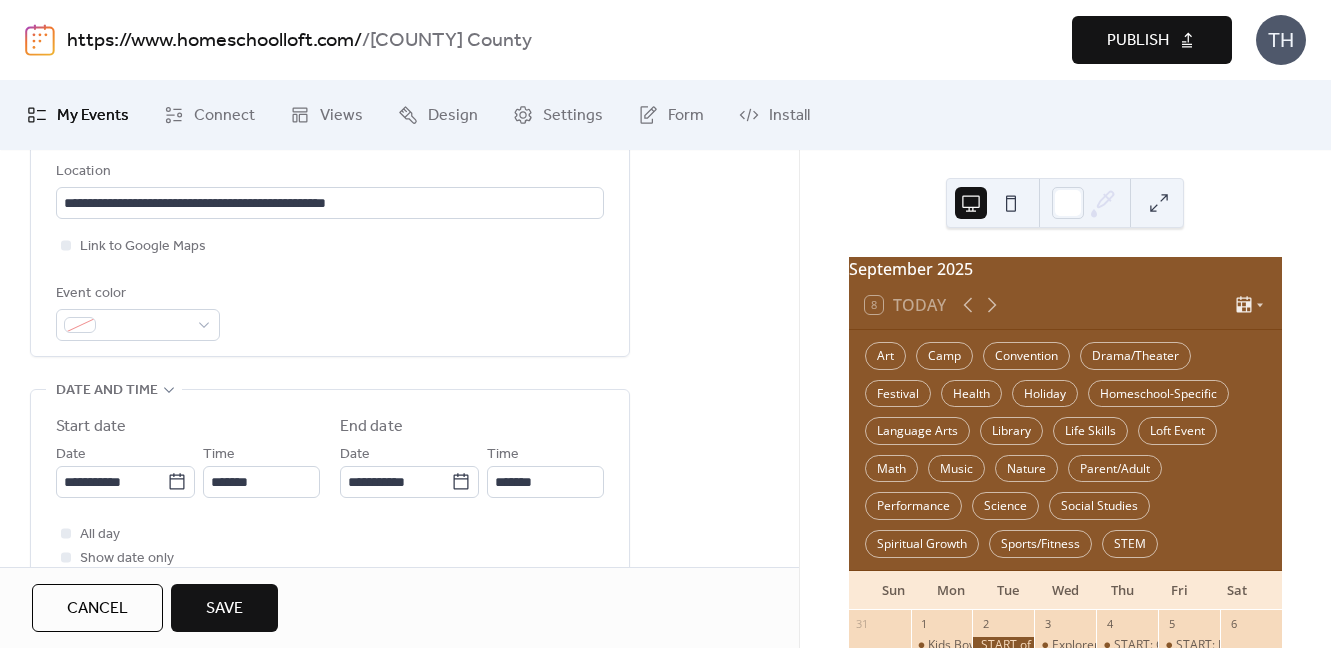 scroll, scrollTop: 481, scrollLeft: 0, axis: vertical 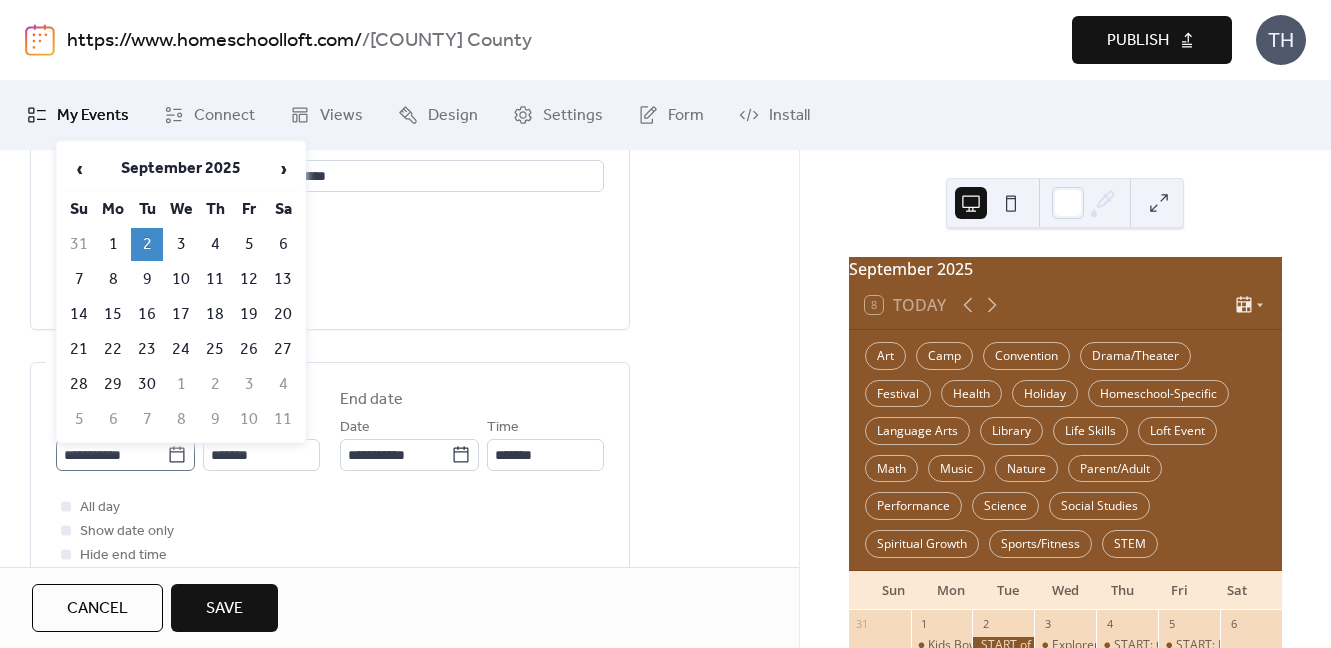 click 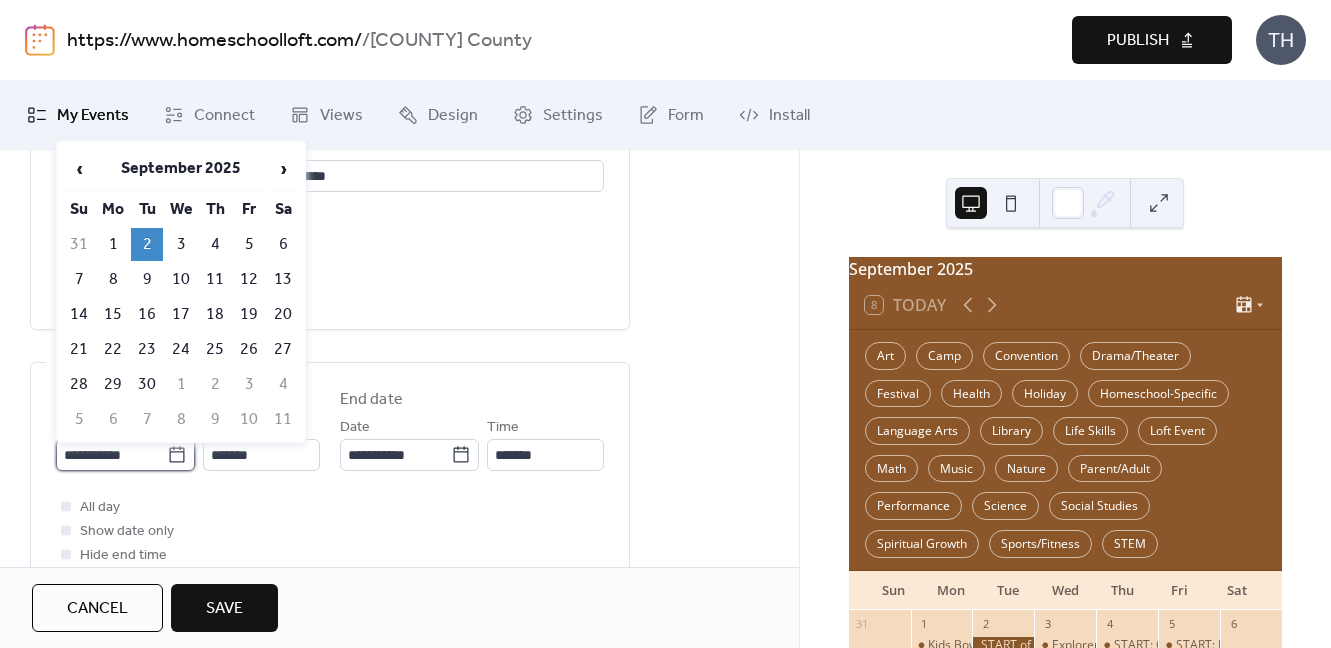 click on "**********" at bounding box center (111, 455) 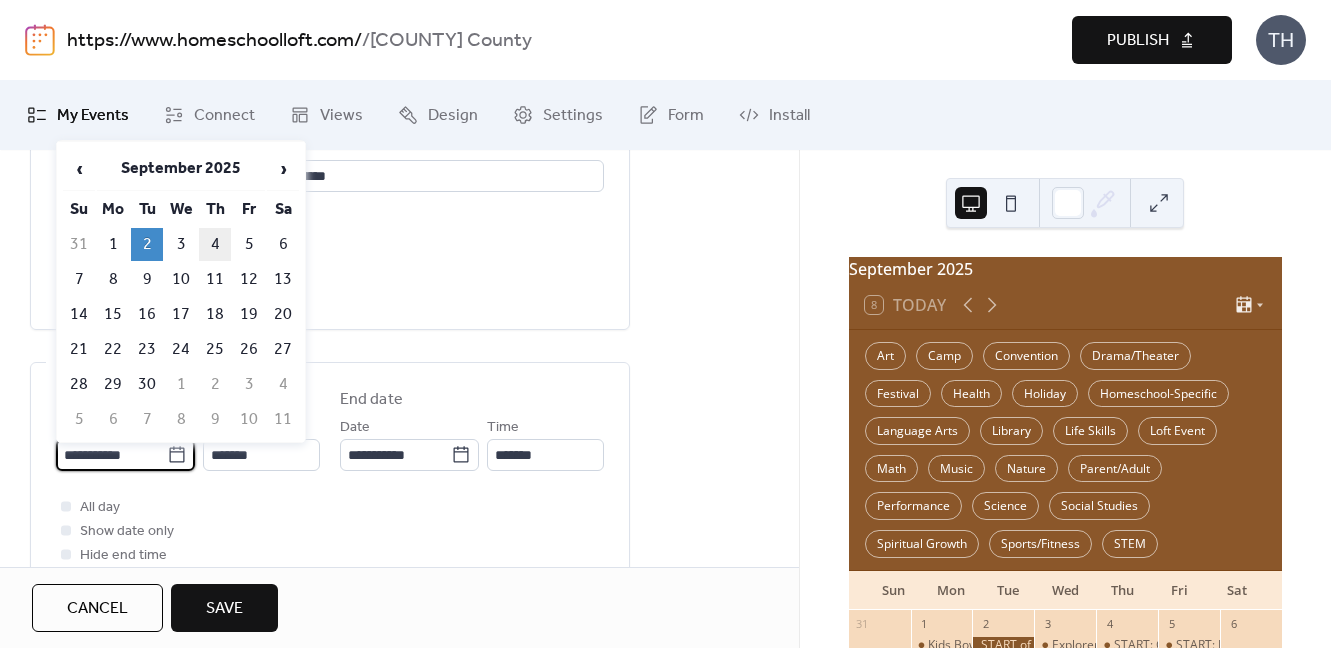 click on "4" at bounding box center (215, 244) 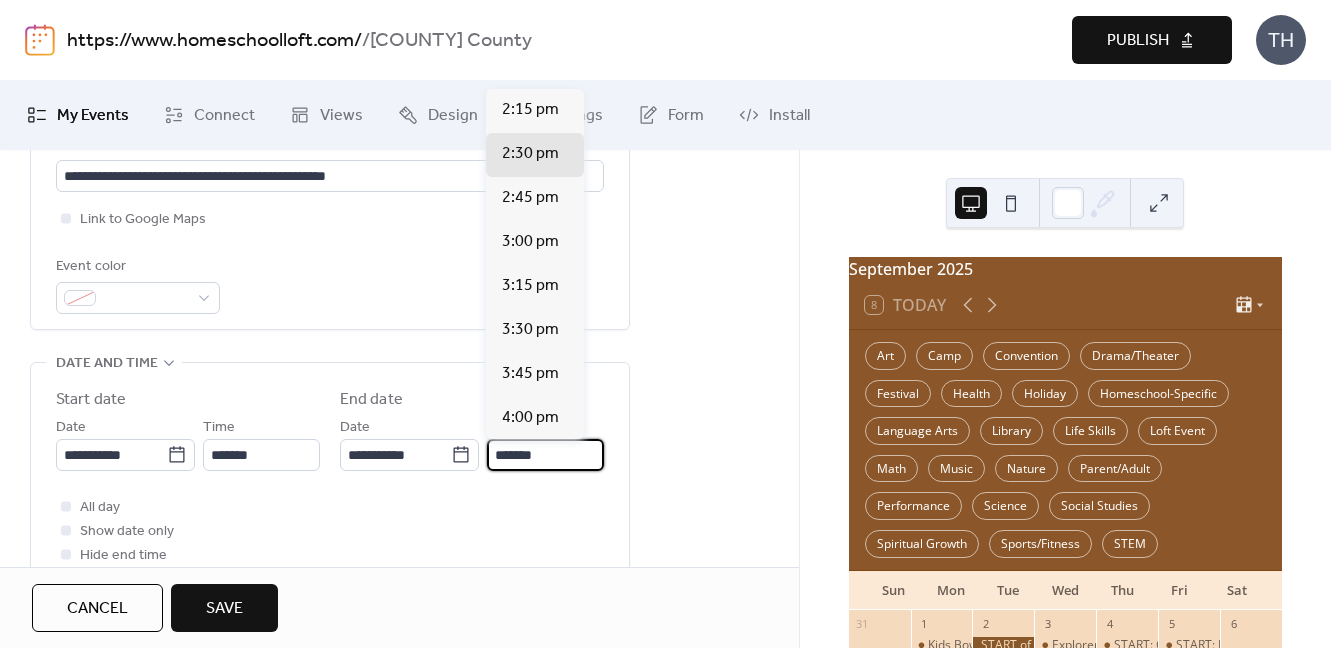 click on "*******" at bounding box center [545, 455] 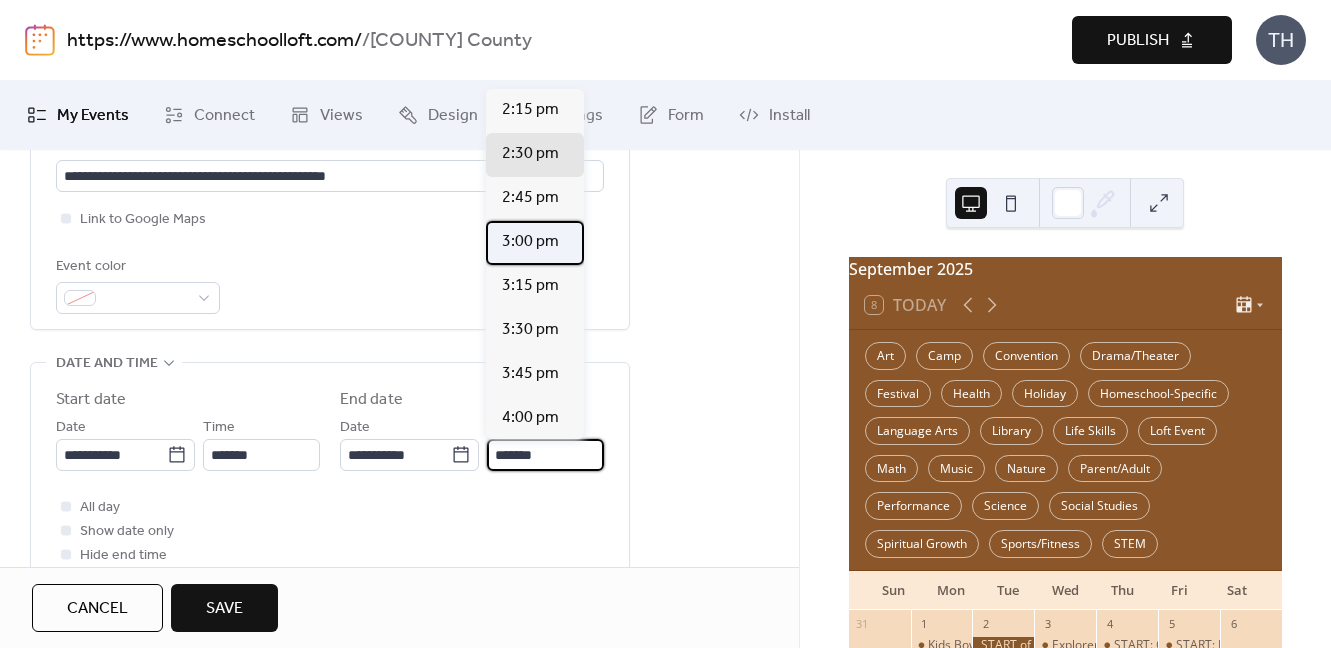 click on "3:00 pm" at bounding box center (535, 243) 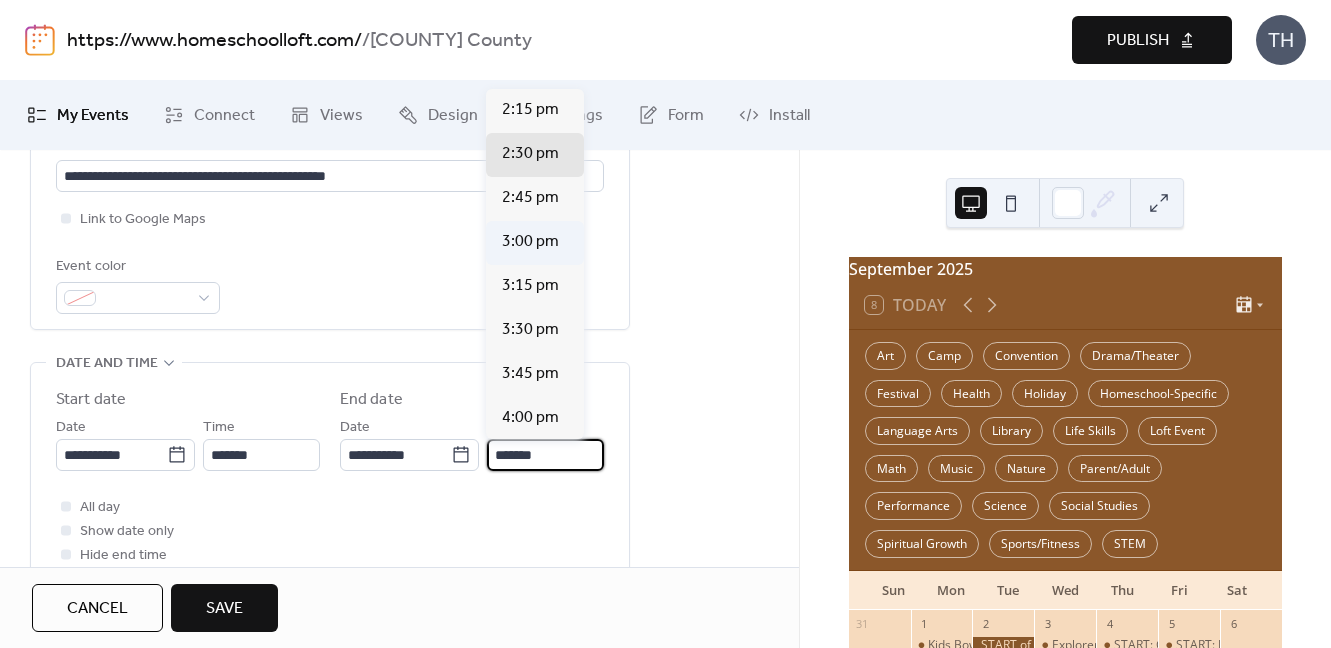 type on "*******" 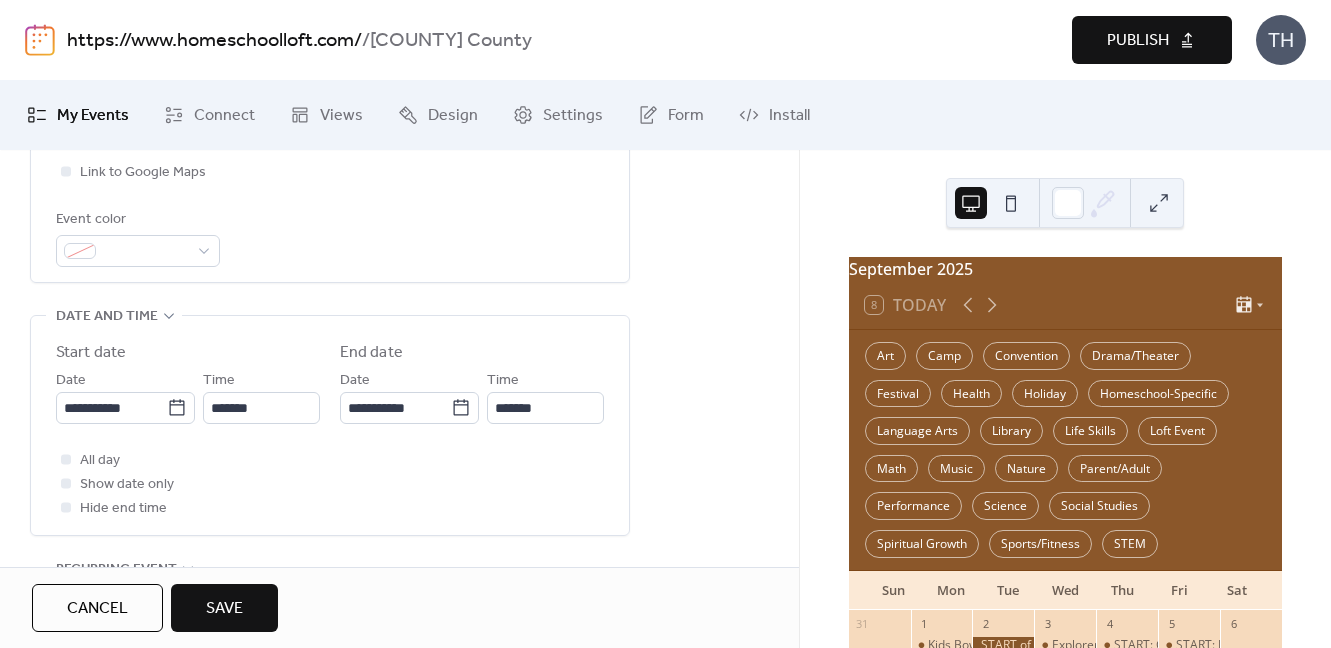scroll, scrollTop: 539, scrollLeft: 0, axis: vertical 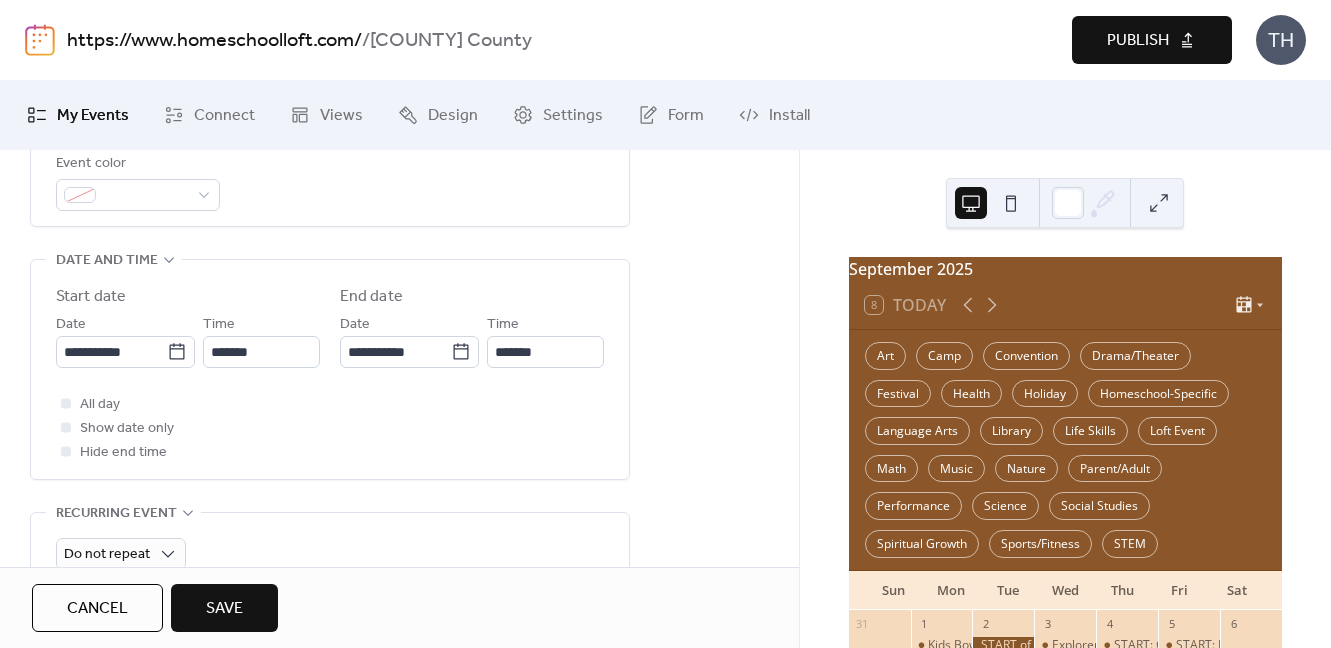 click on "Save" at bounding box center [224, 609] 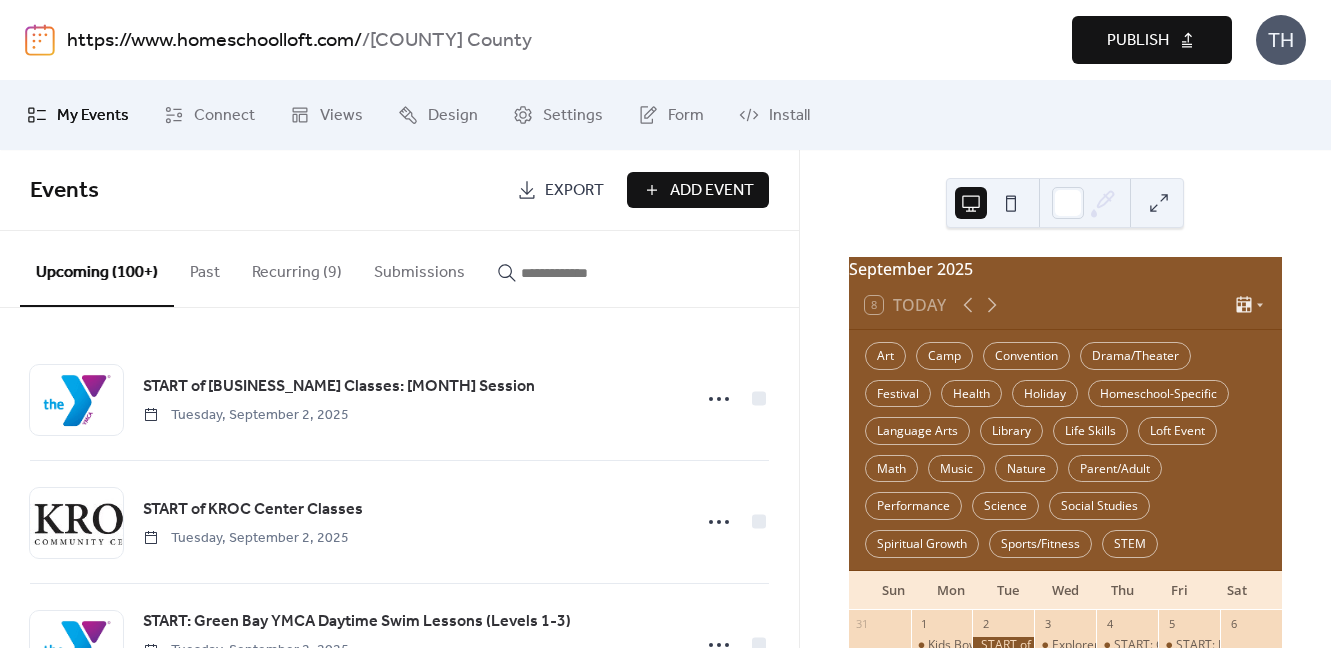 click at bounding box center (581, 273) 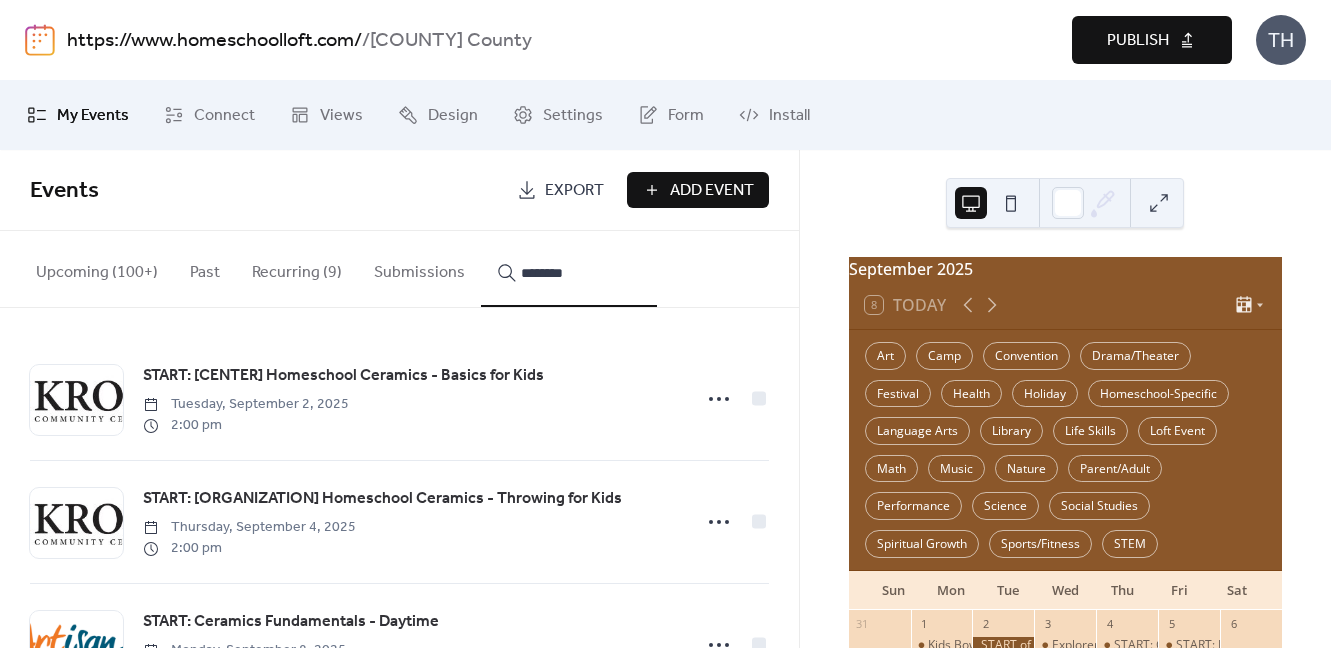 type on "********" 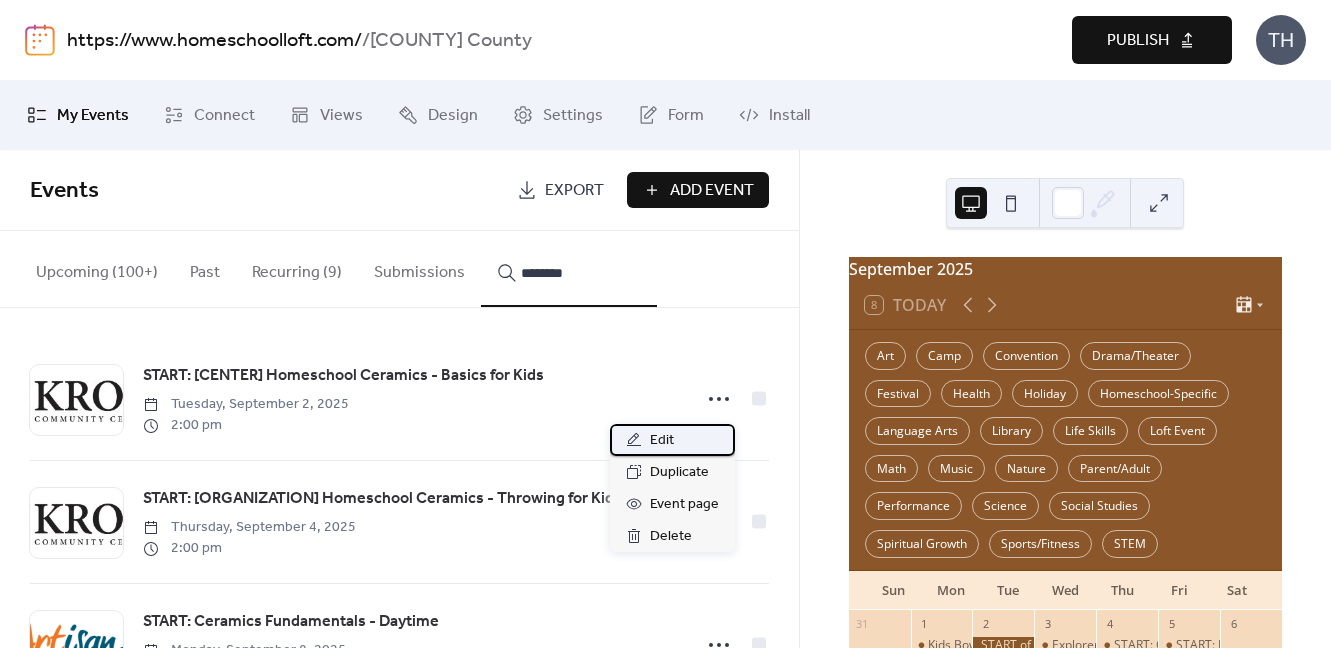 click on "Edit" at bounding box center (672, 440) 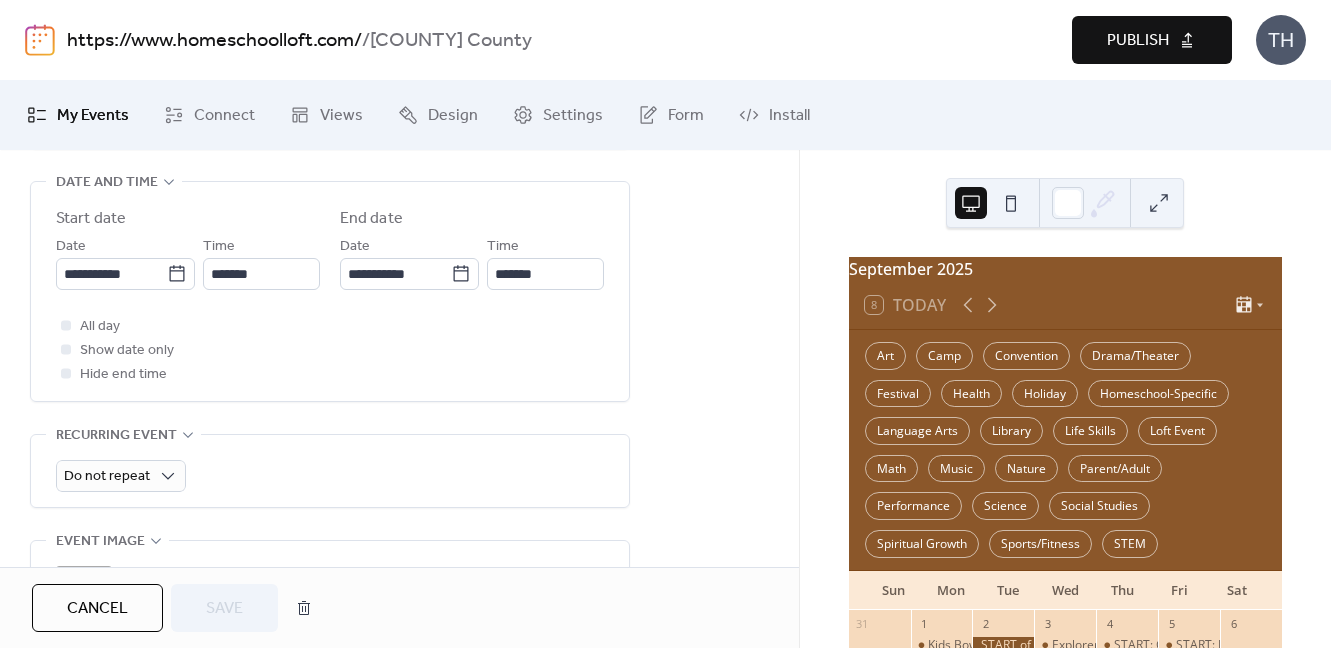 scroll, scrollTop: 684, scrollLeft: 0, axis: vertical 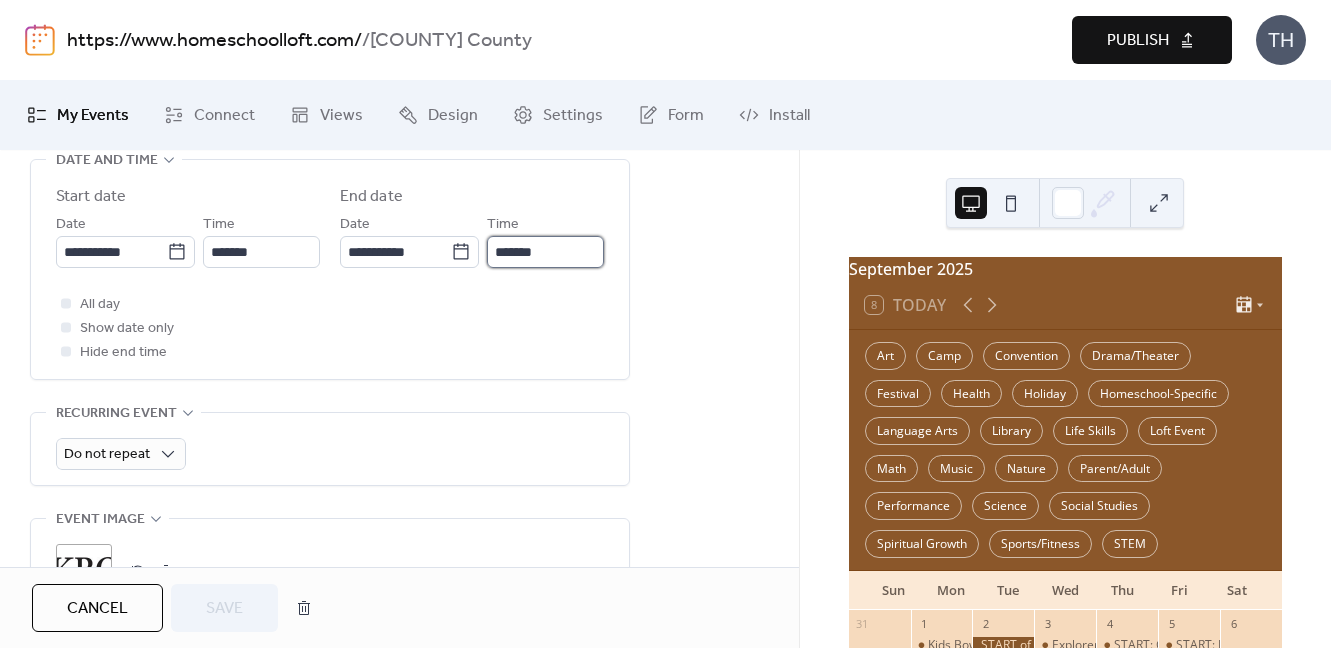 click on "*******" at bounding box center [545, 252] 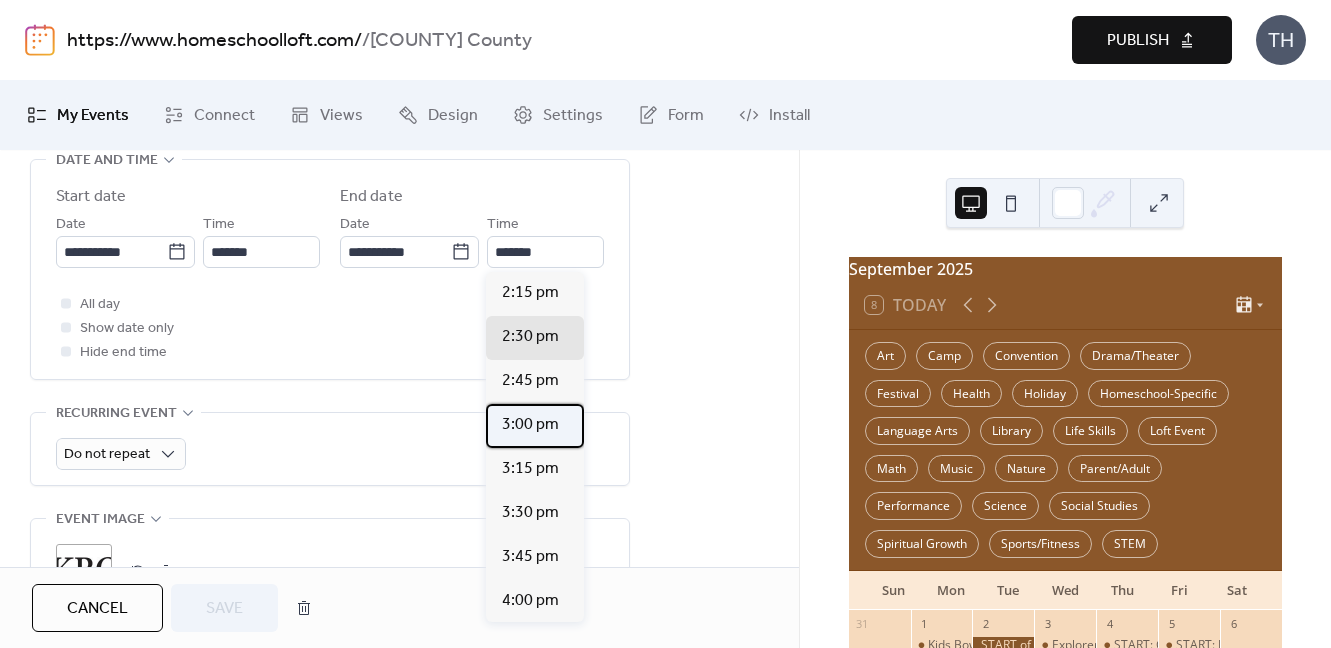 click on "3:00 pm" at bounding box center [530, 425] 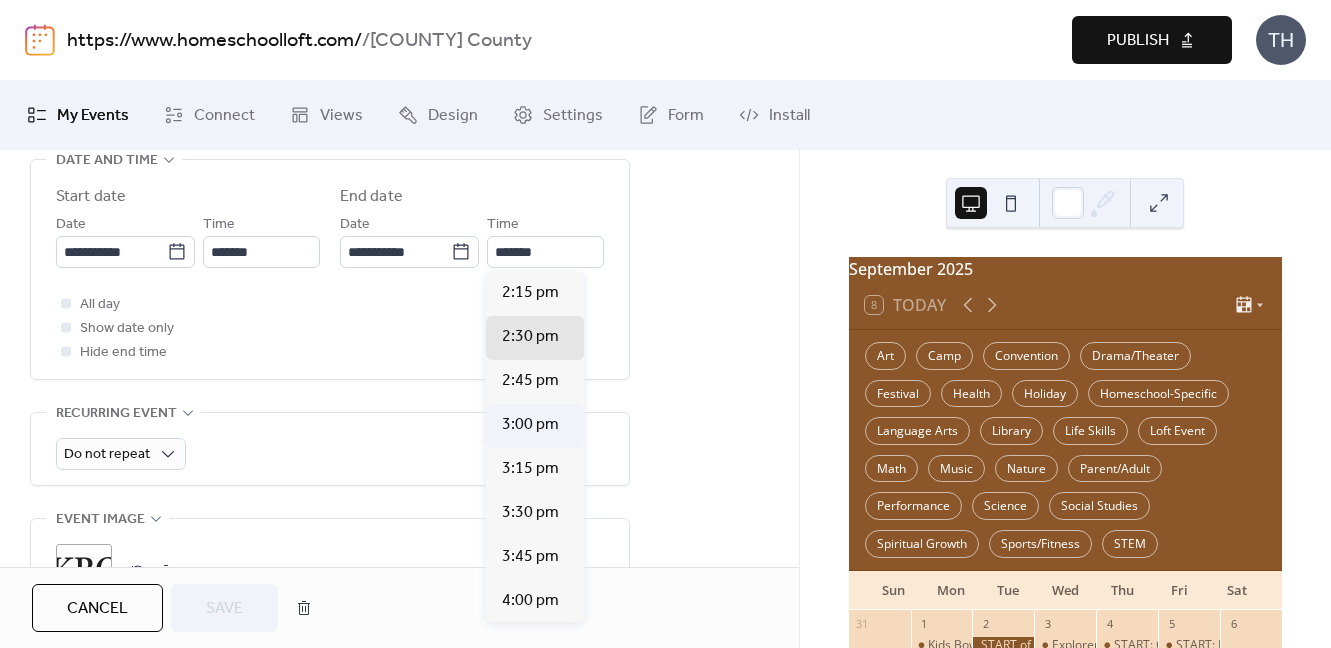 type on "*******" 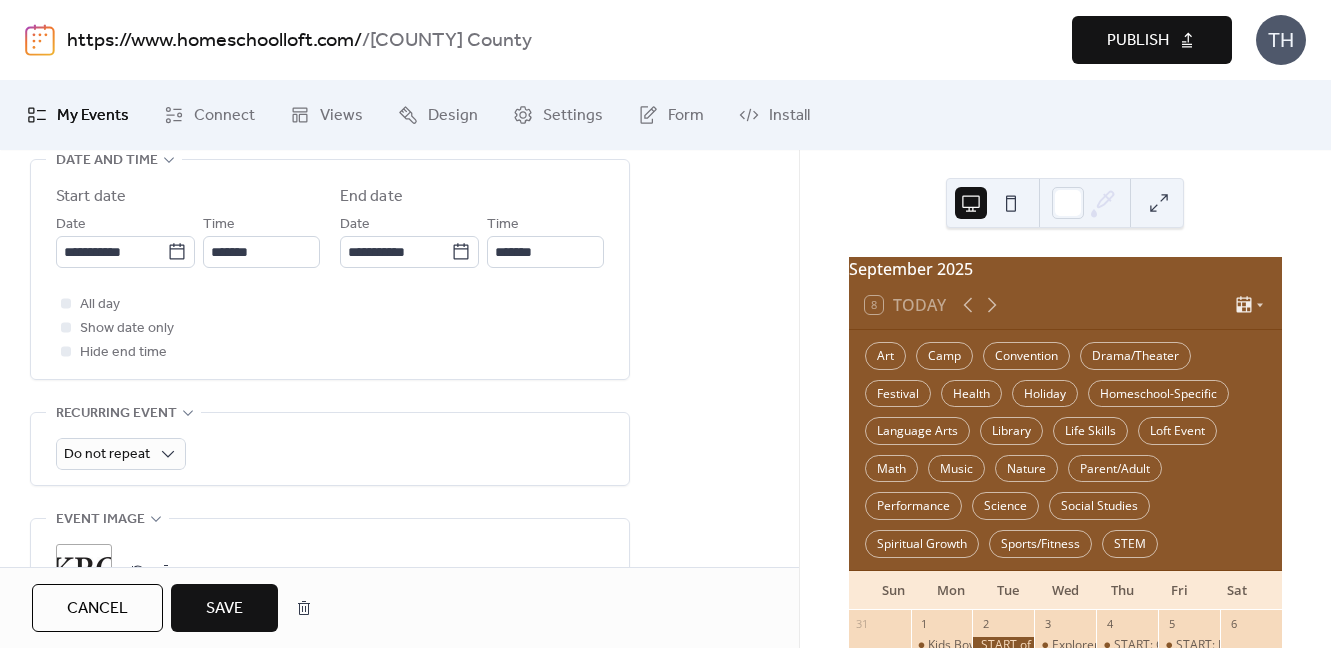 click on "Save" at bounding box center [224, 608] 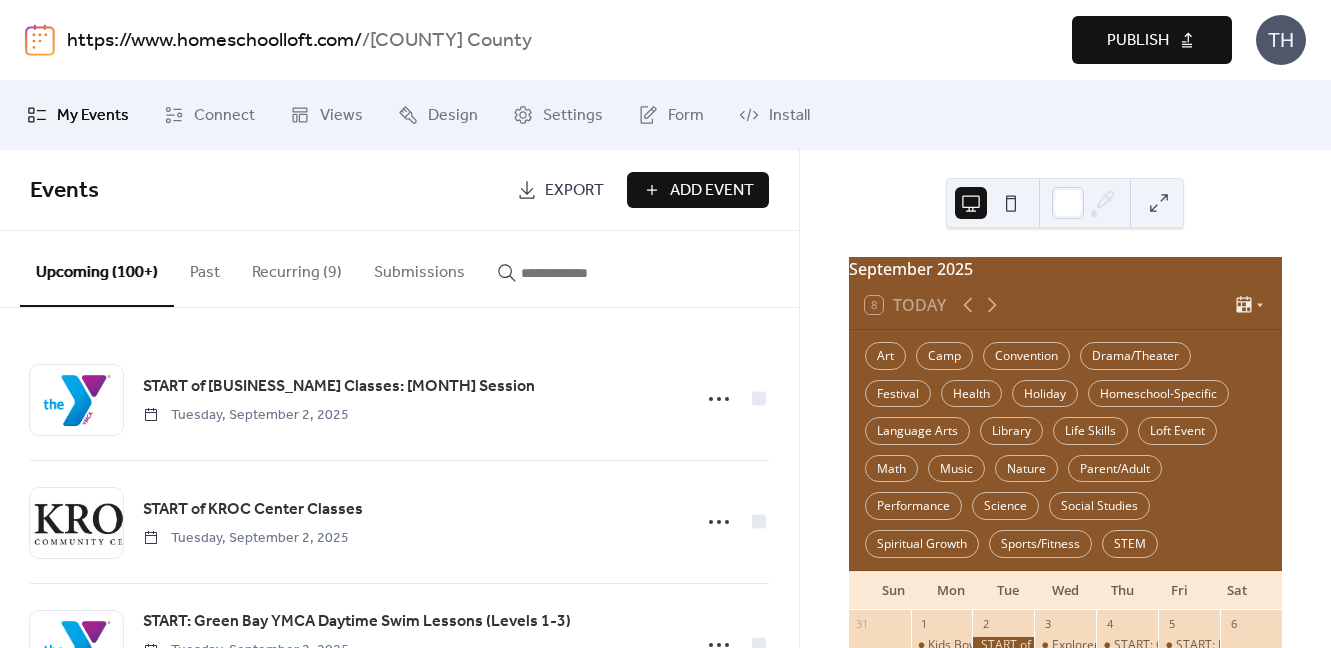 click on "Publish" at bounding box center (1138, 41) 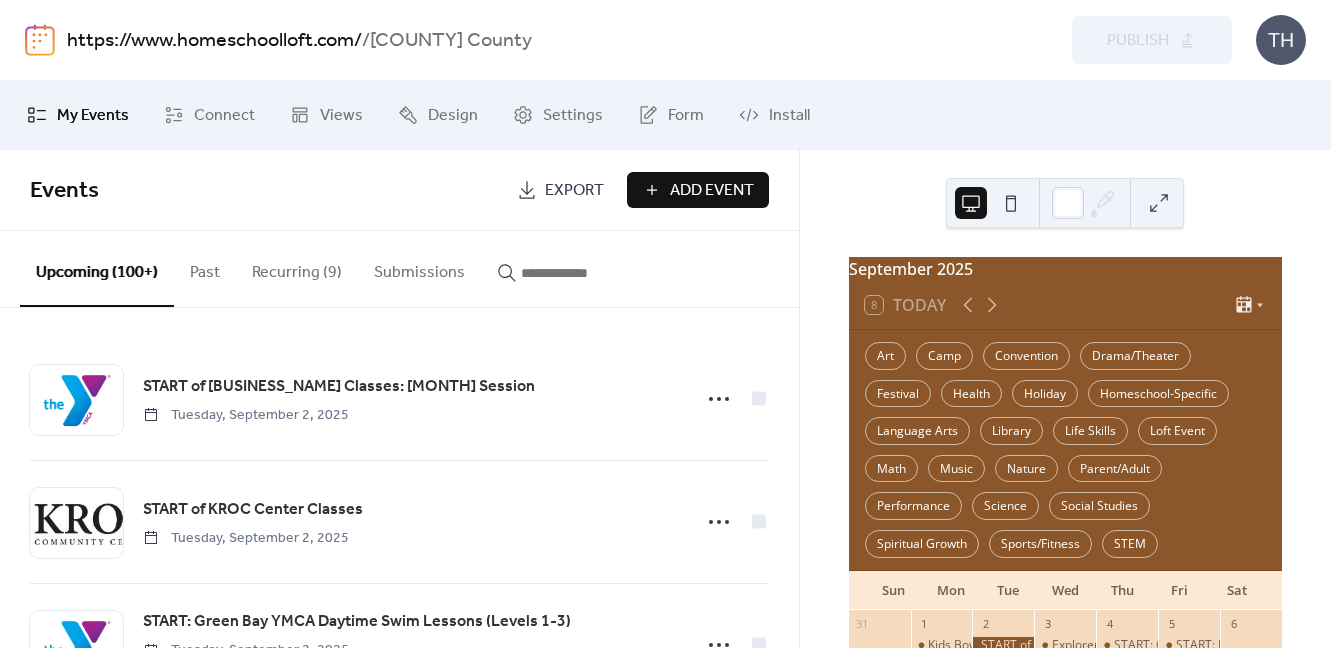 click at bounding box center (581, 273) 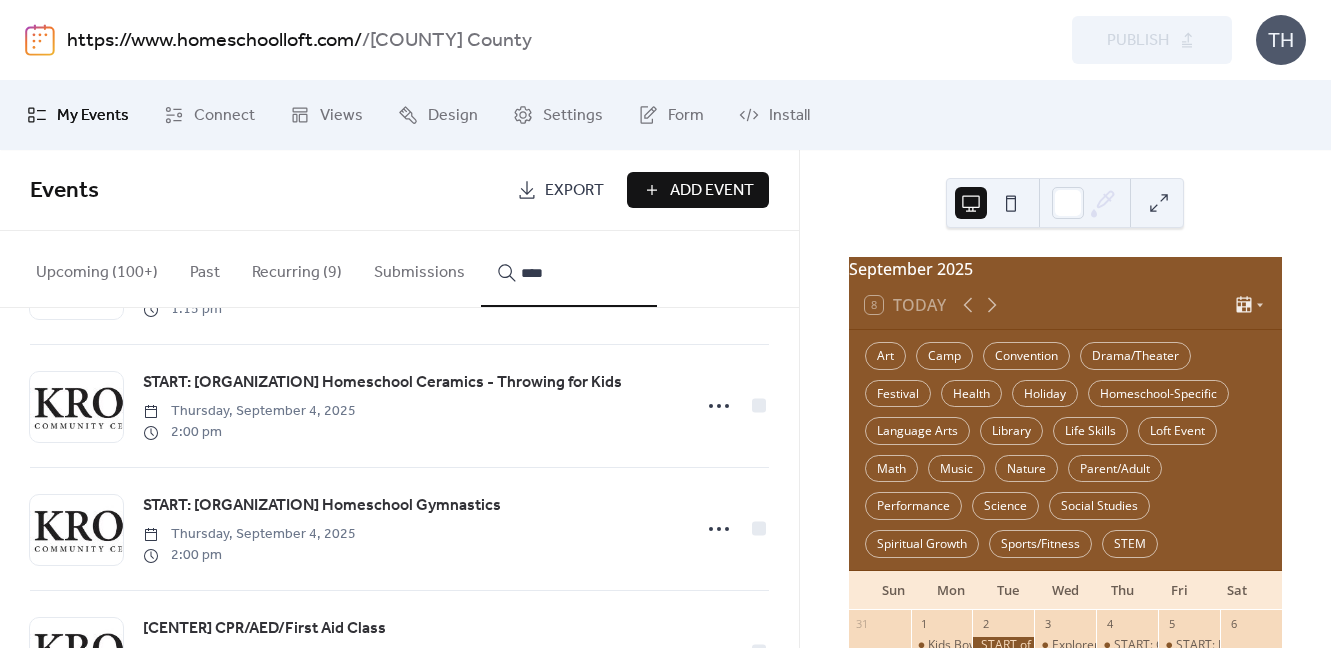 scroll, scrollTop: 556, scrollLeft: 0, axis: vertical 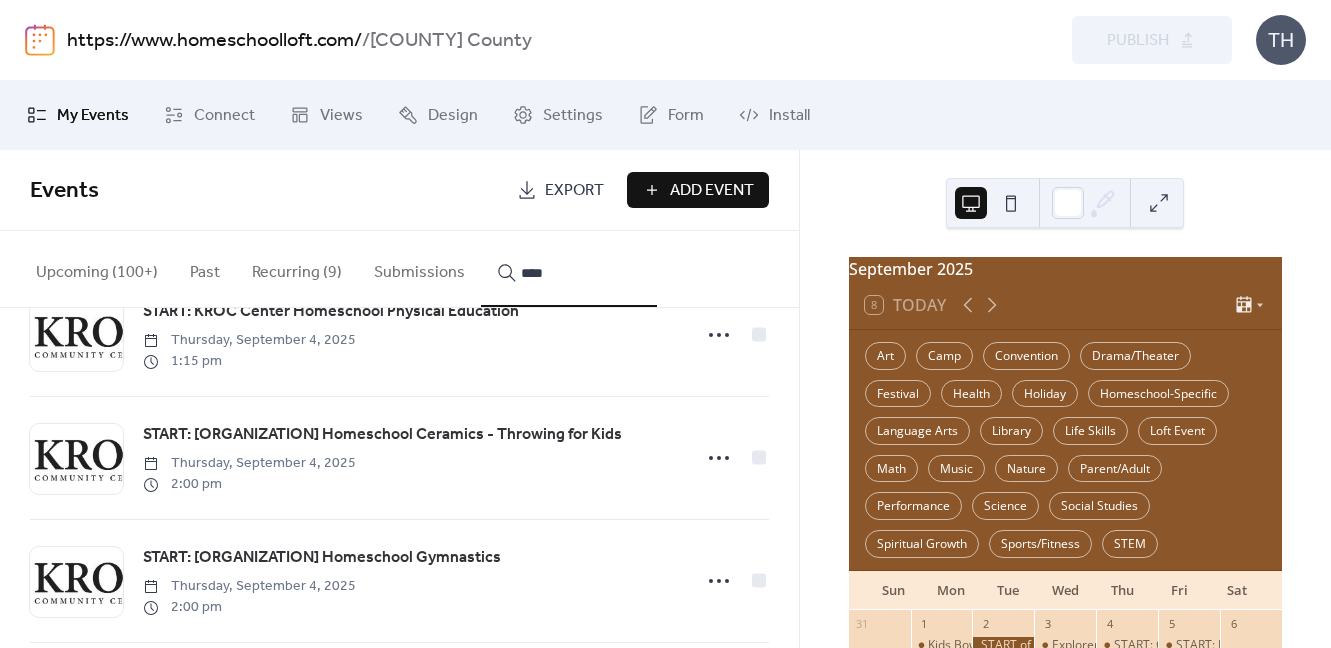 type on "****" 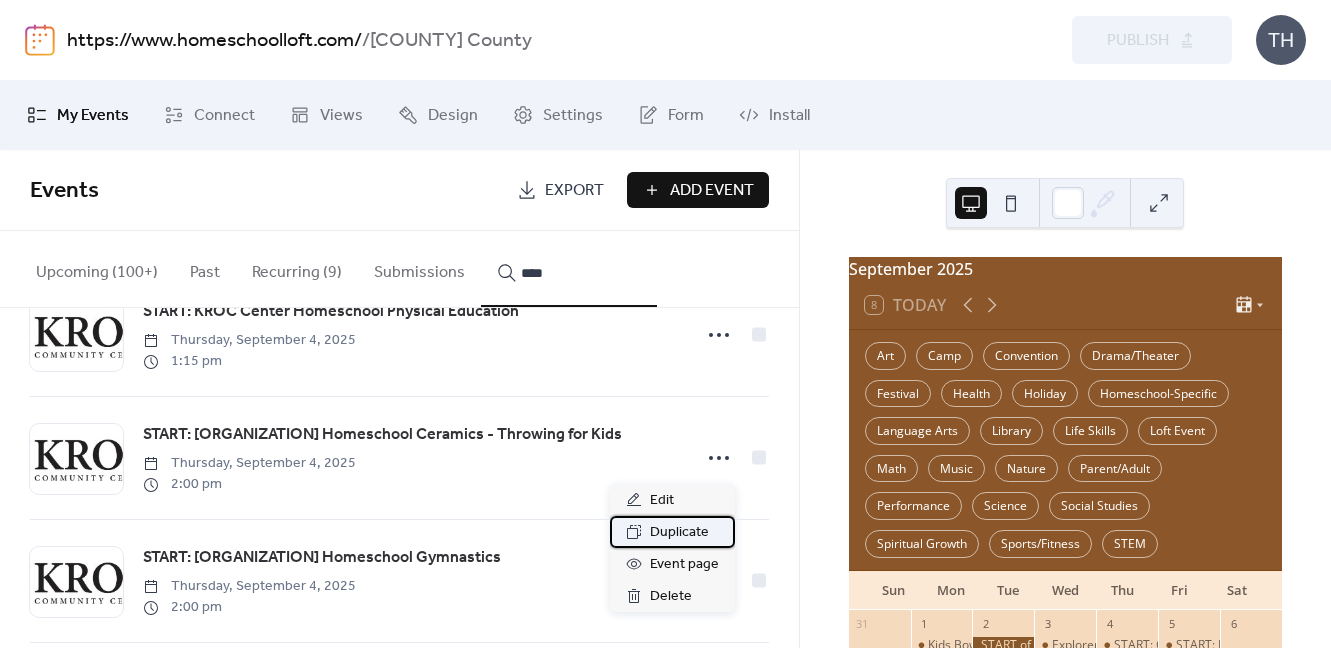 click on "Duplicate" at bounding box center (679, 533) 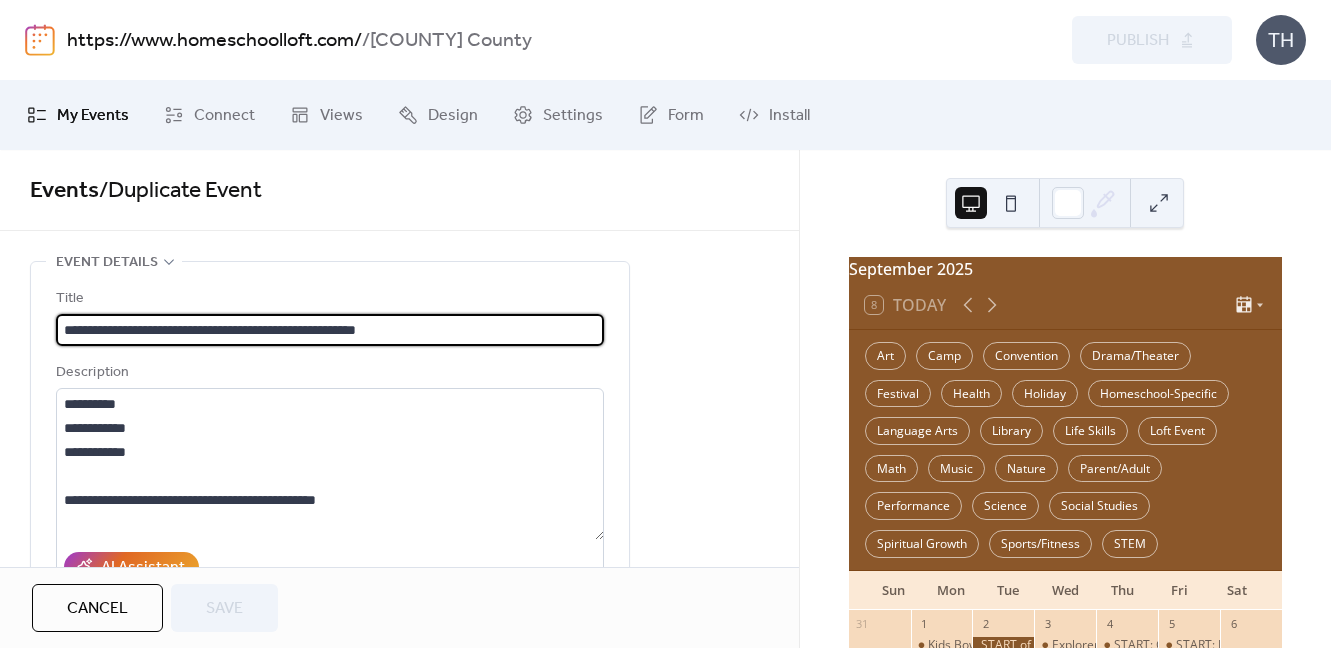 scroll, scrollTop: 1, scrollLeft: 0, axis: vertical 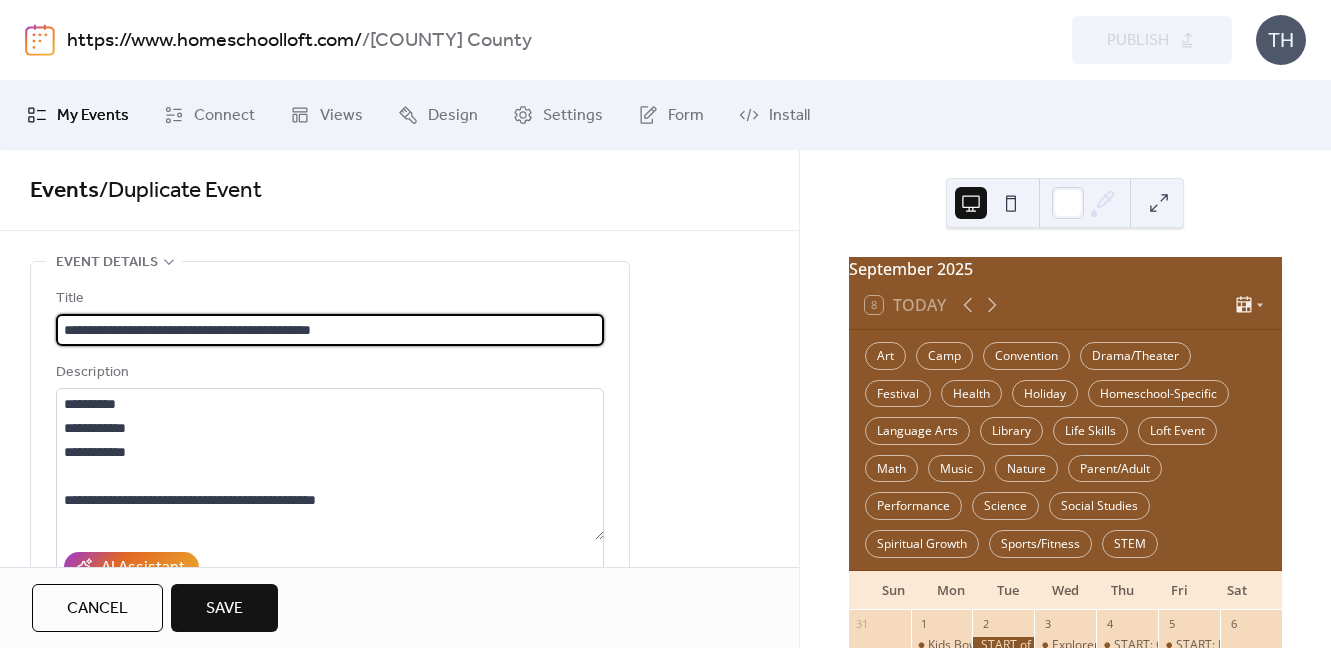 type on "**********" 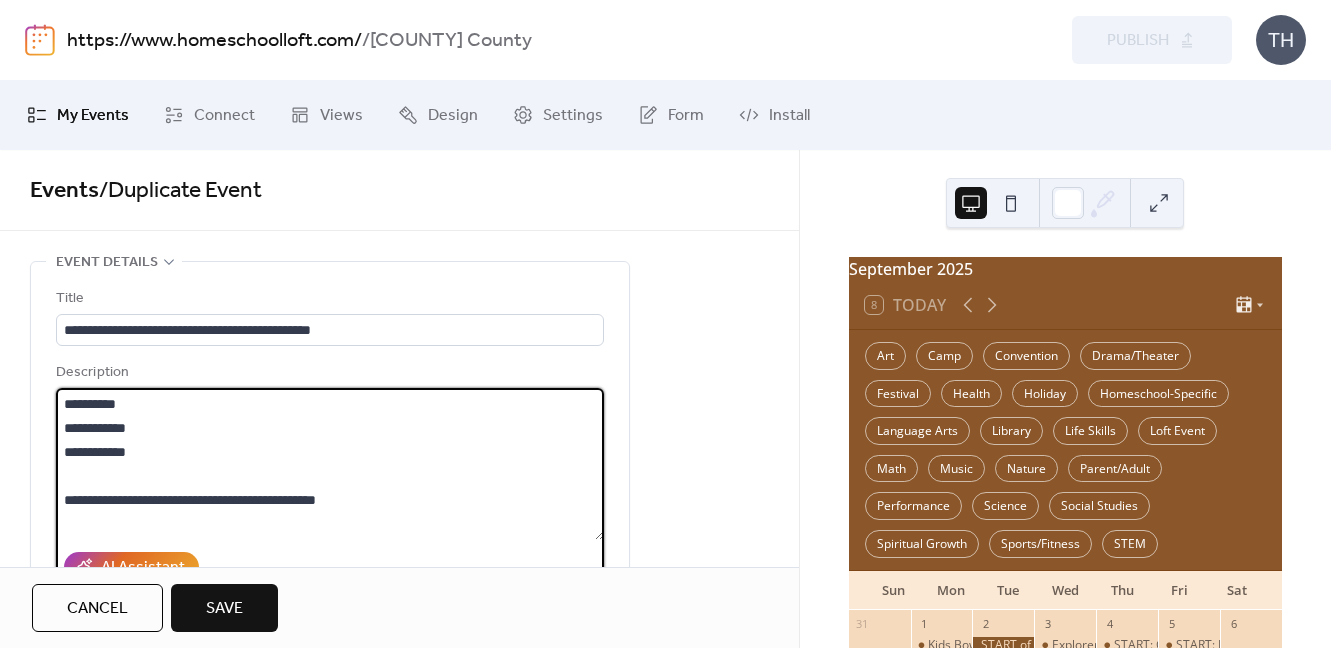 drag, startPoint x: 106, startPoint y: 405, endPoint x: 148, endPoint y: 406, distance: 42.0119 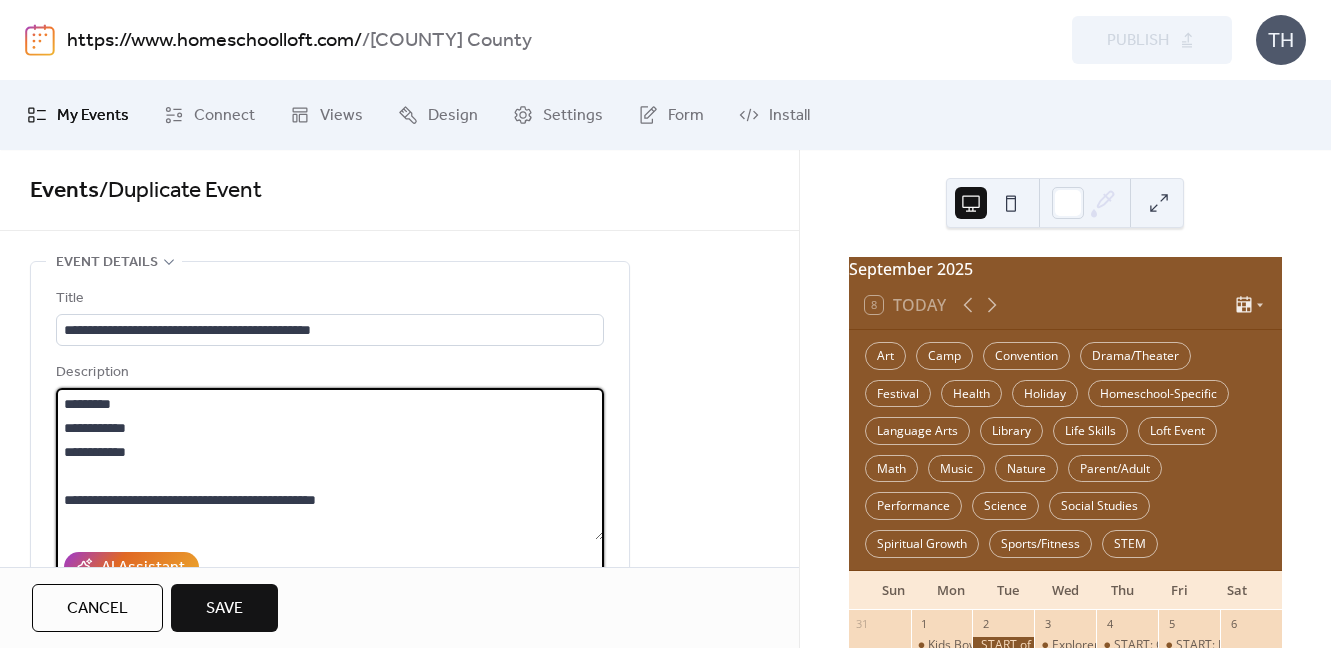click on "**********" at bounding box center (330, 464) 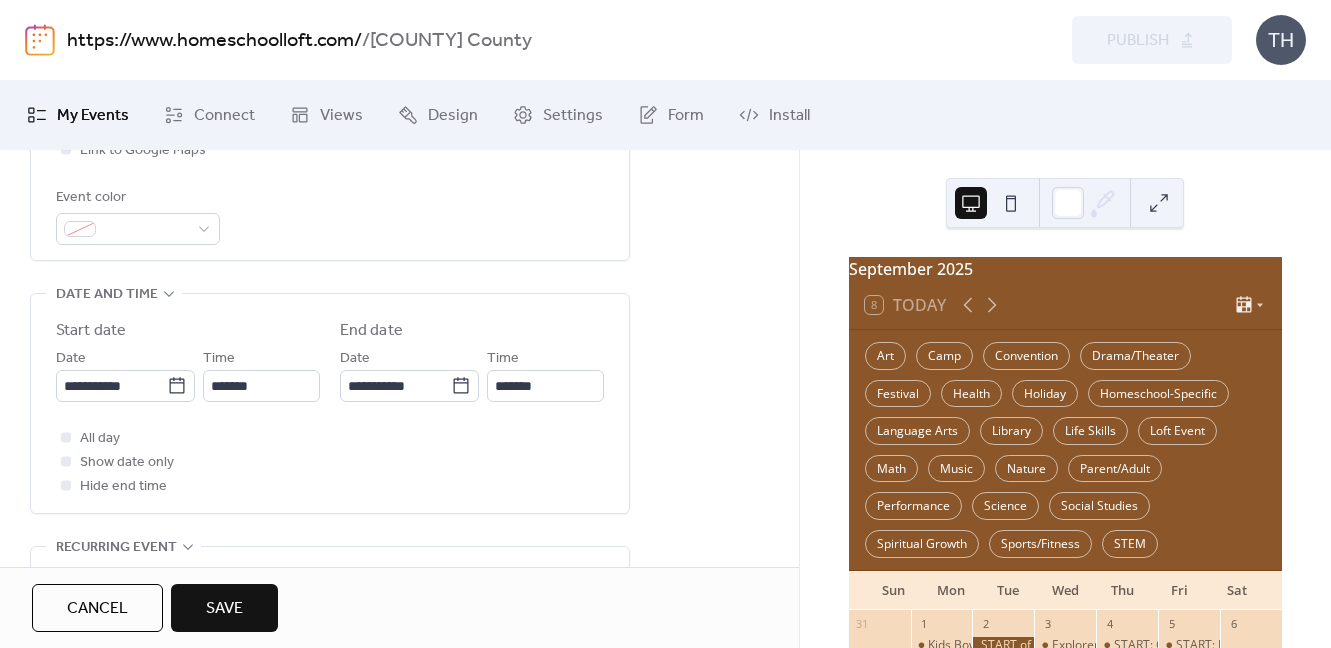 scroll, scrollTop: 597, scrollLeft: 0, axis: vertical 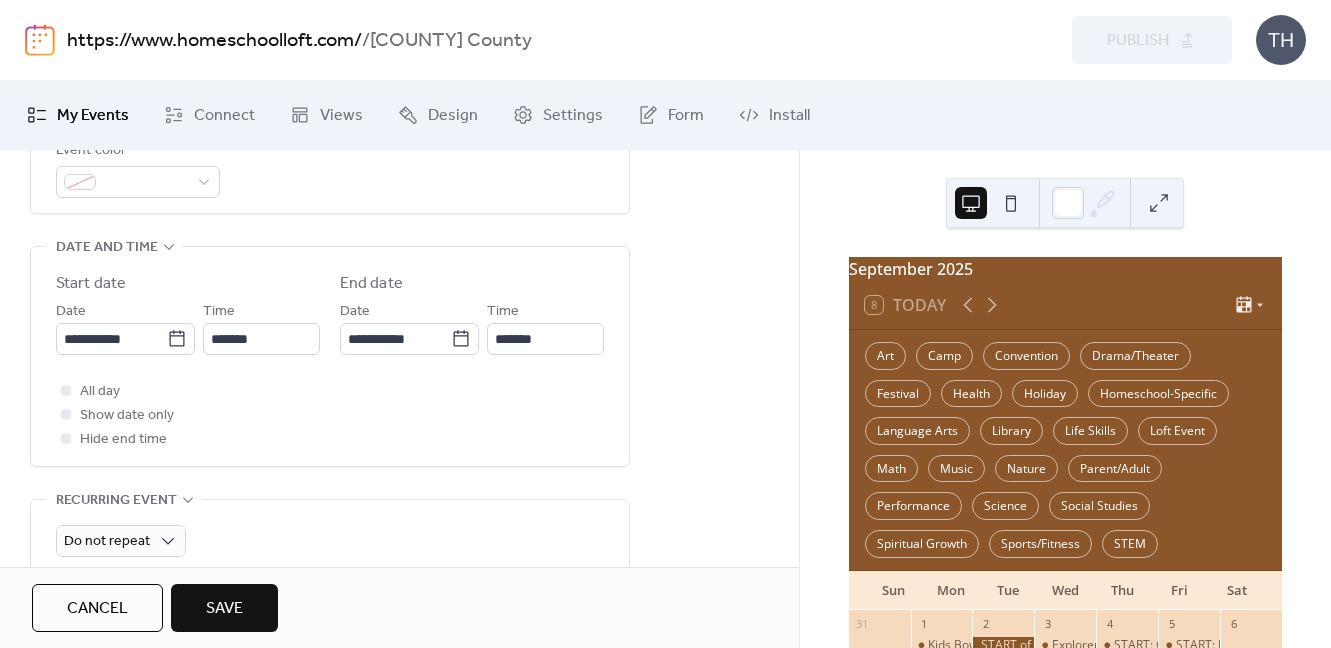 type on "**********" 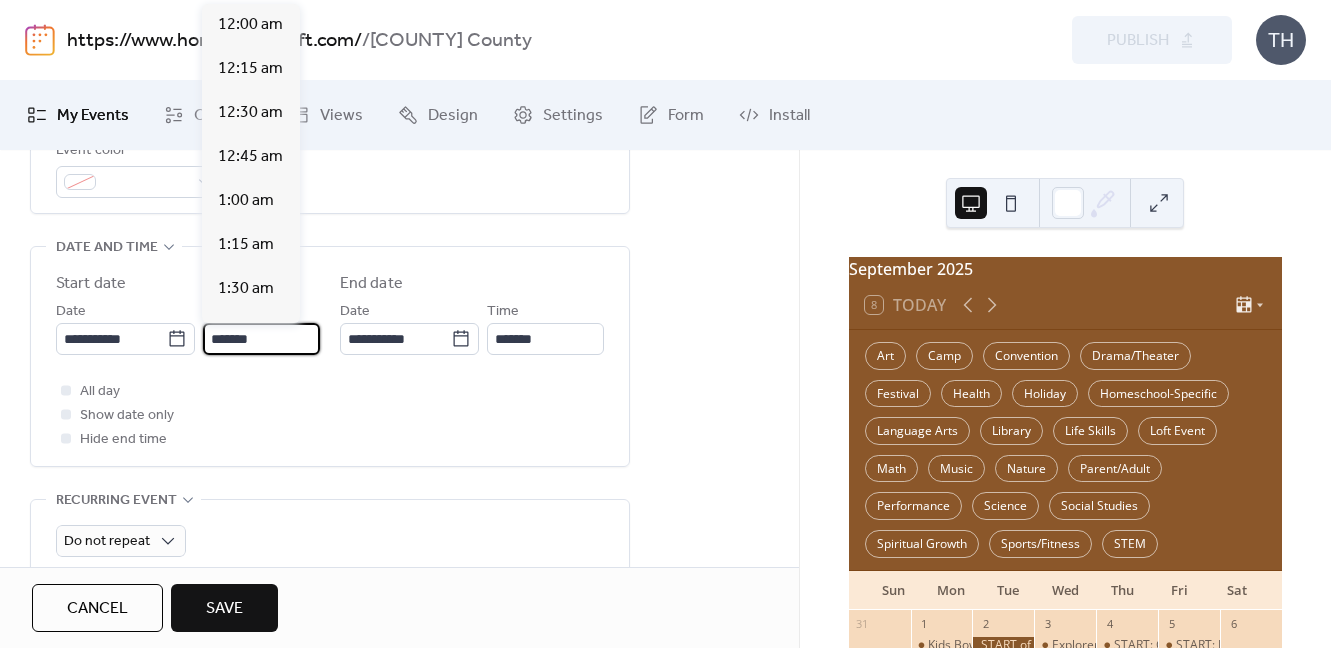 click on "*******" at bounding box center (261, 339) 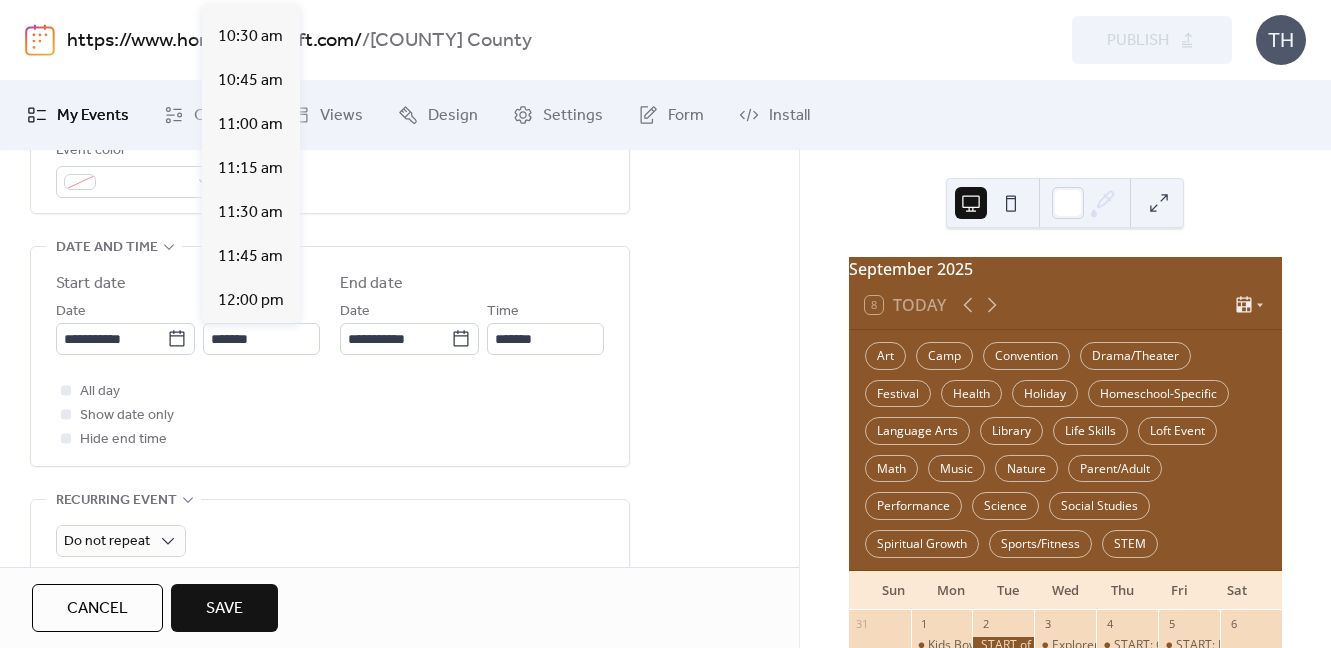 scroll, scrollTop: 1822, scrollLeft: 0, axis: vertical 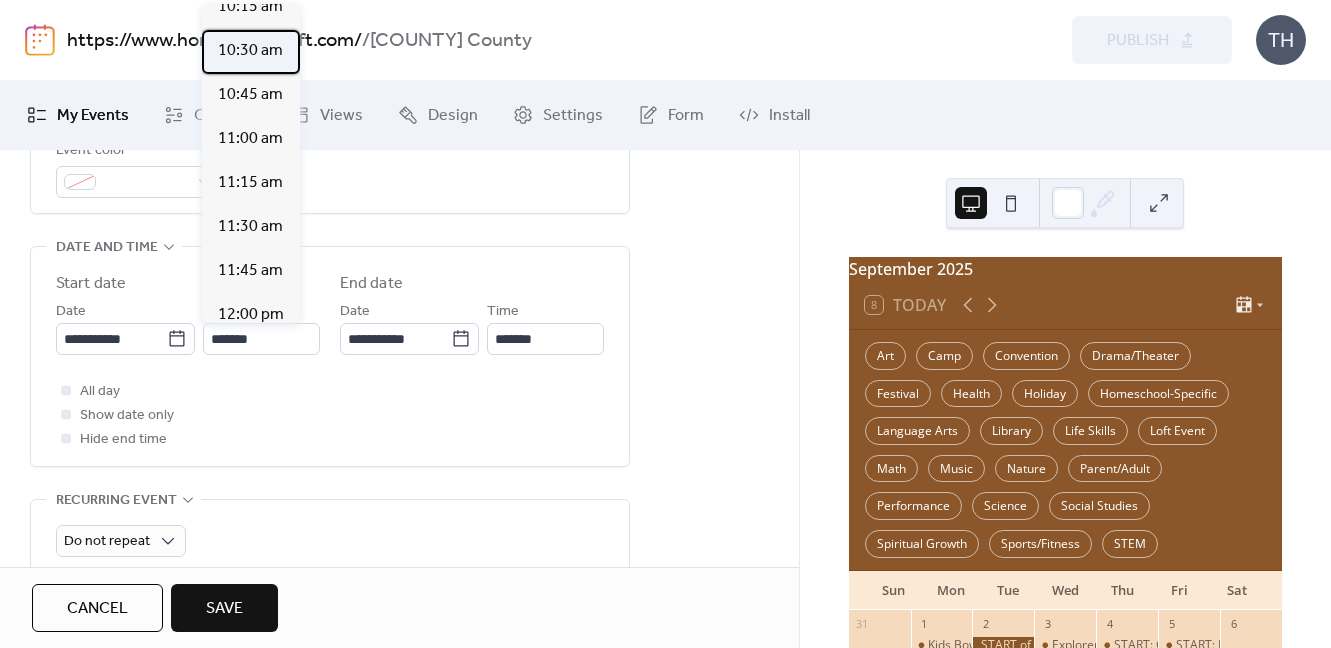 click on "10:30 am" at bounding box center [251, 52] 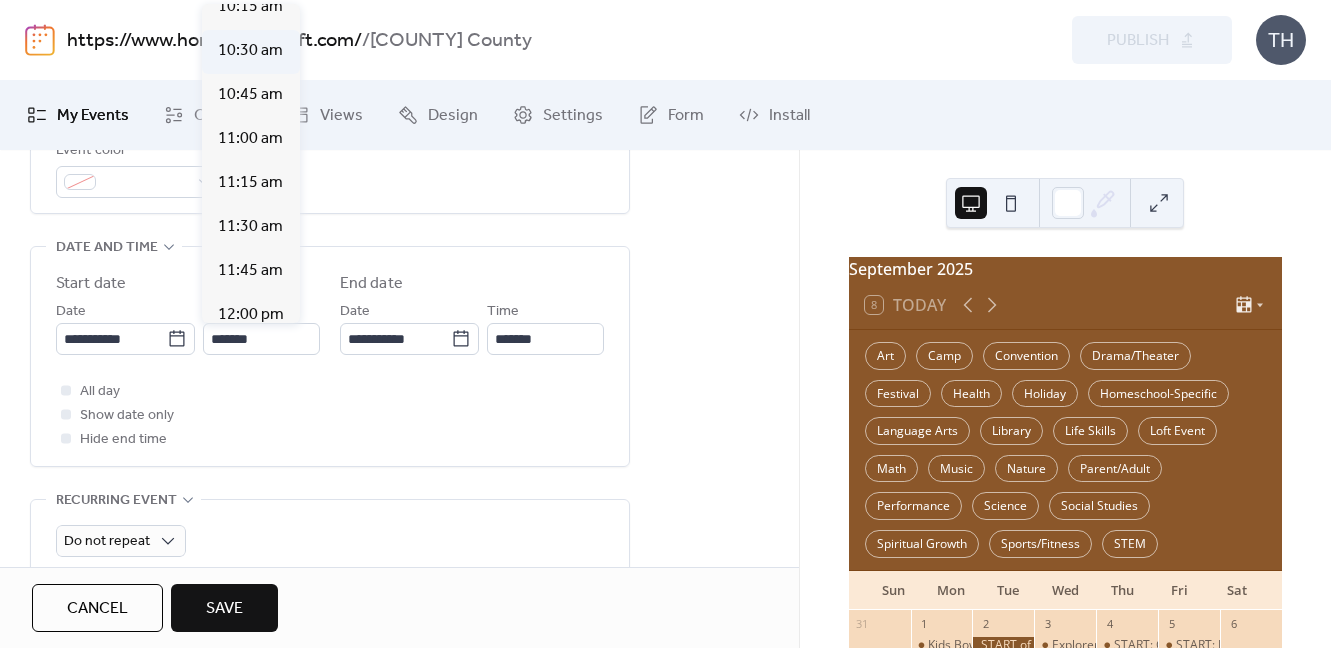type on "********" 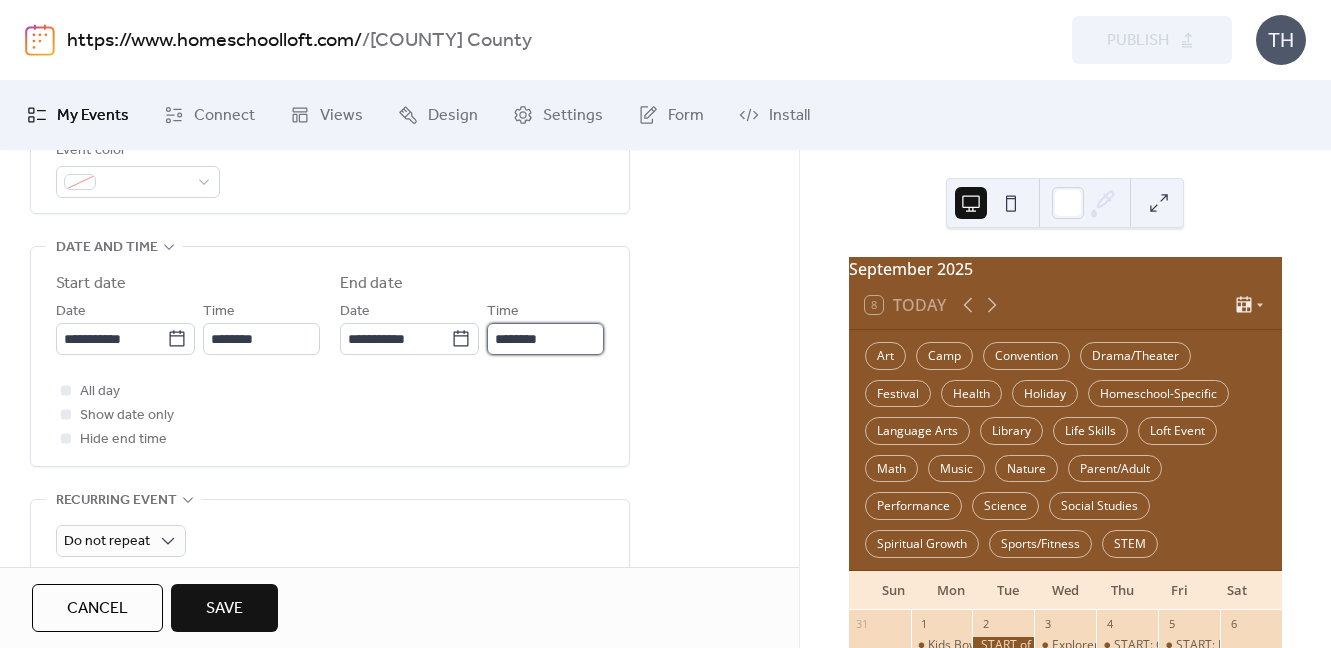 click on "********" at bounding box center (545, 339) 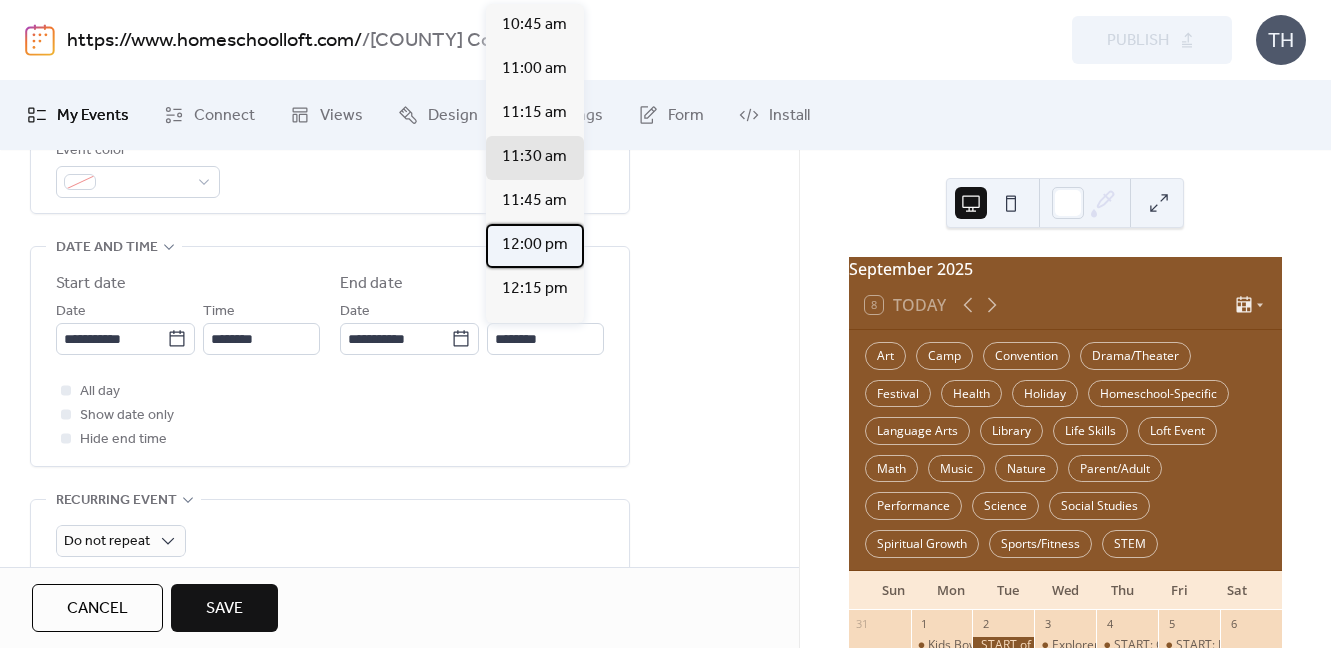 click on "12:00 pm" at bounding box center [535, 246] 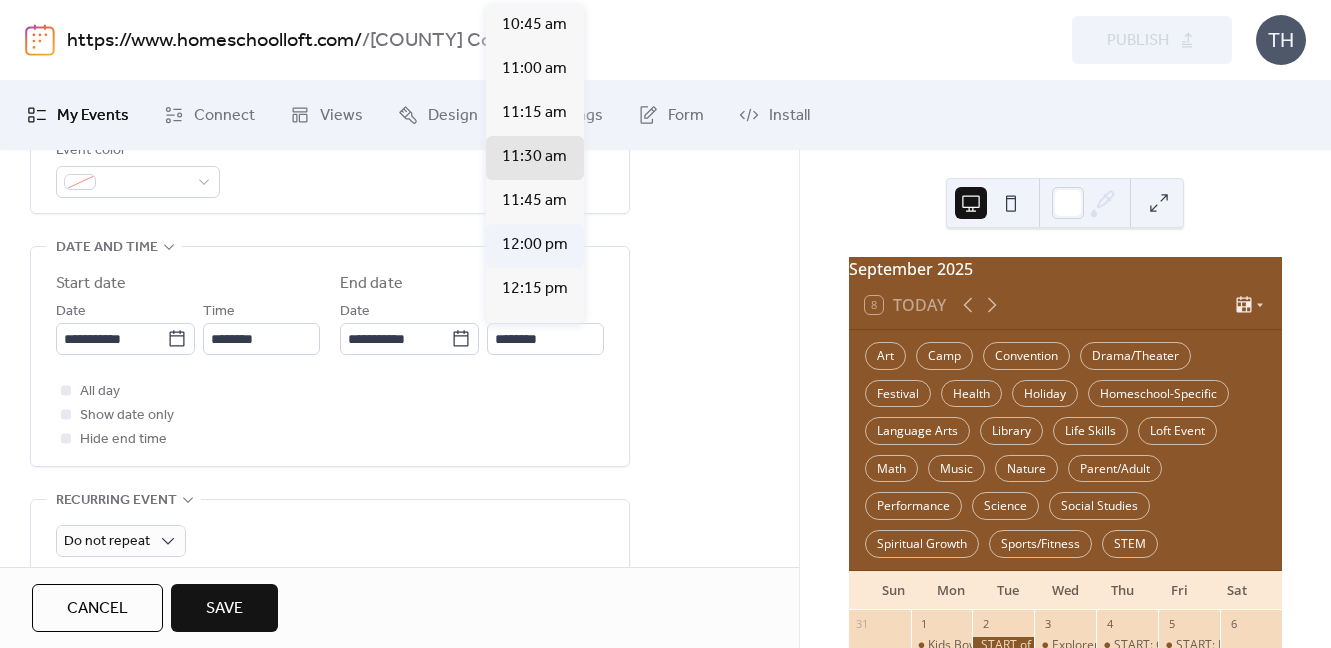 type on "********" 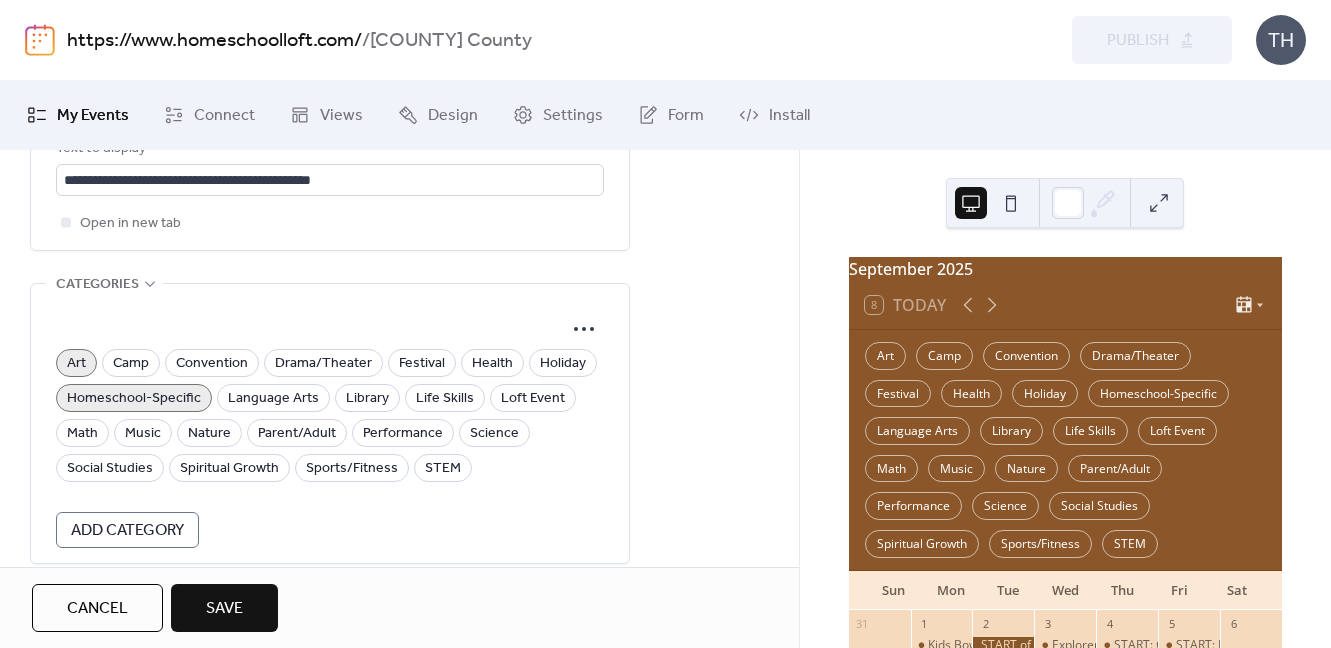 scroll, scrollTop: 1390, scrollLeft: 0, axis: vertical 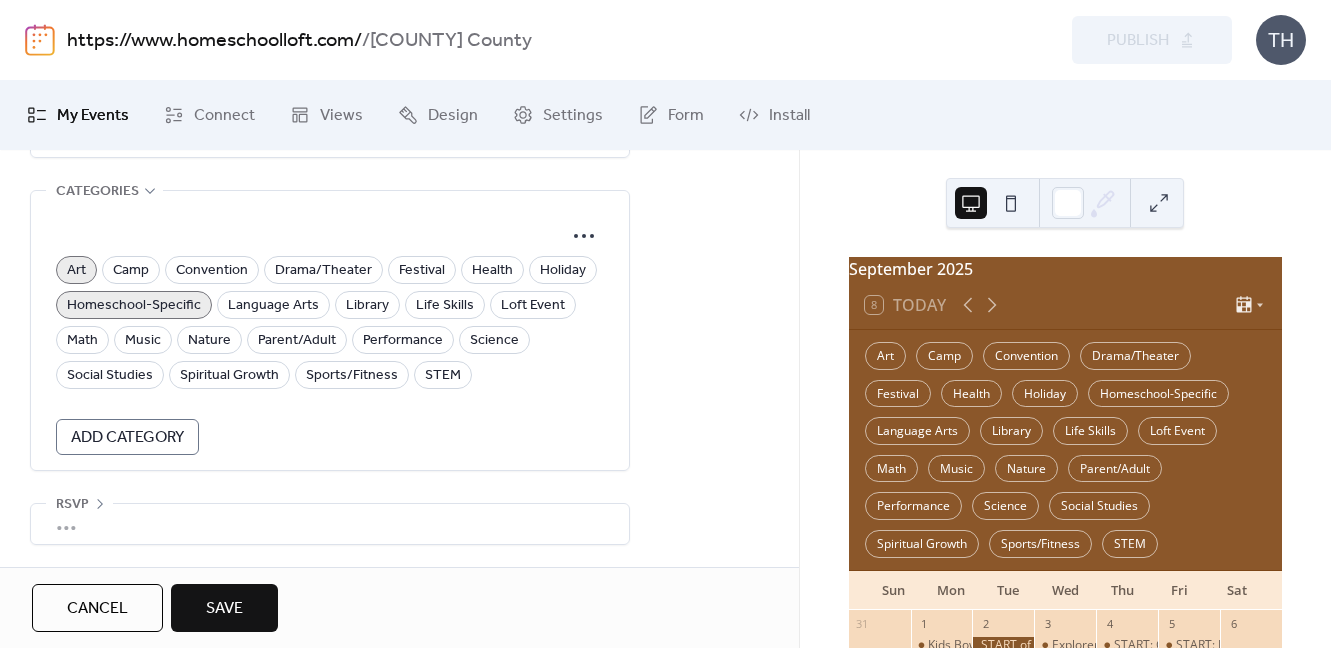 click on "Save" at bounding box center (224, 609) 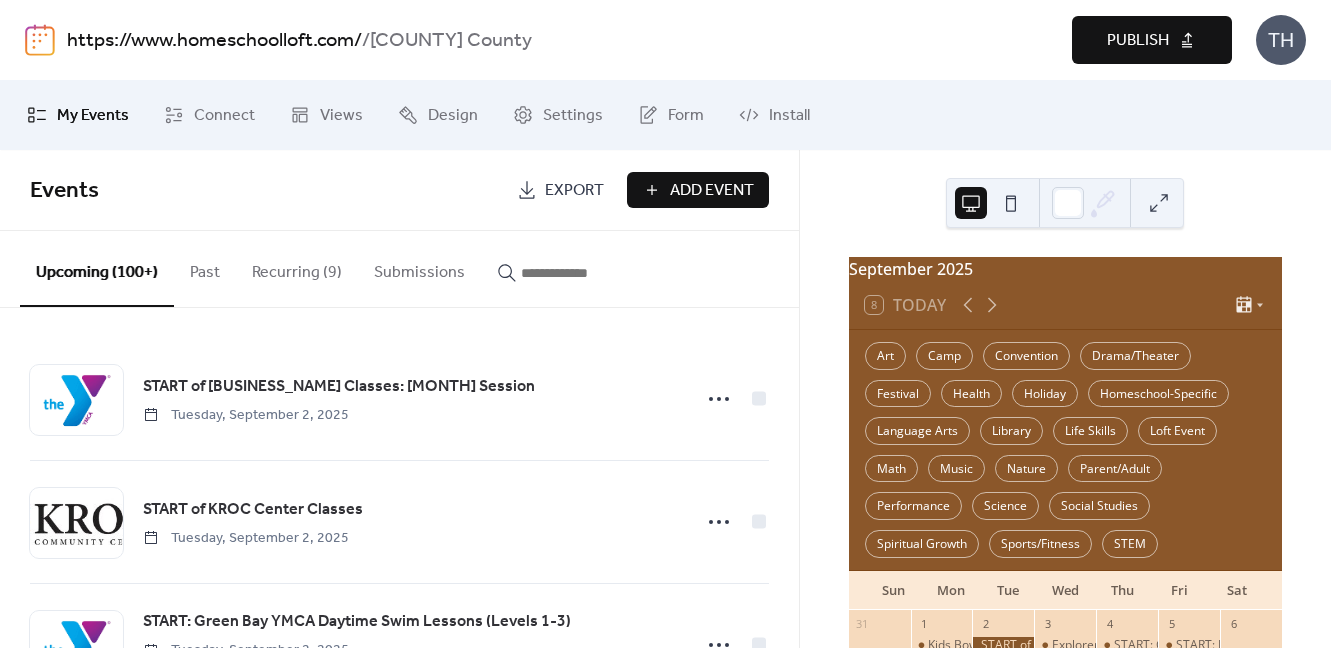 click on "Publish" at bounding box center [1152, 40] 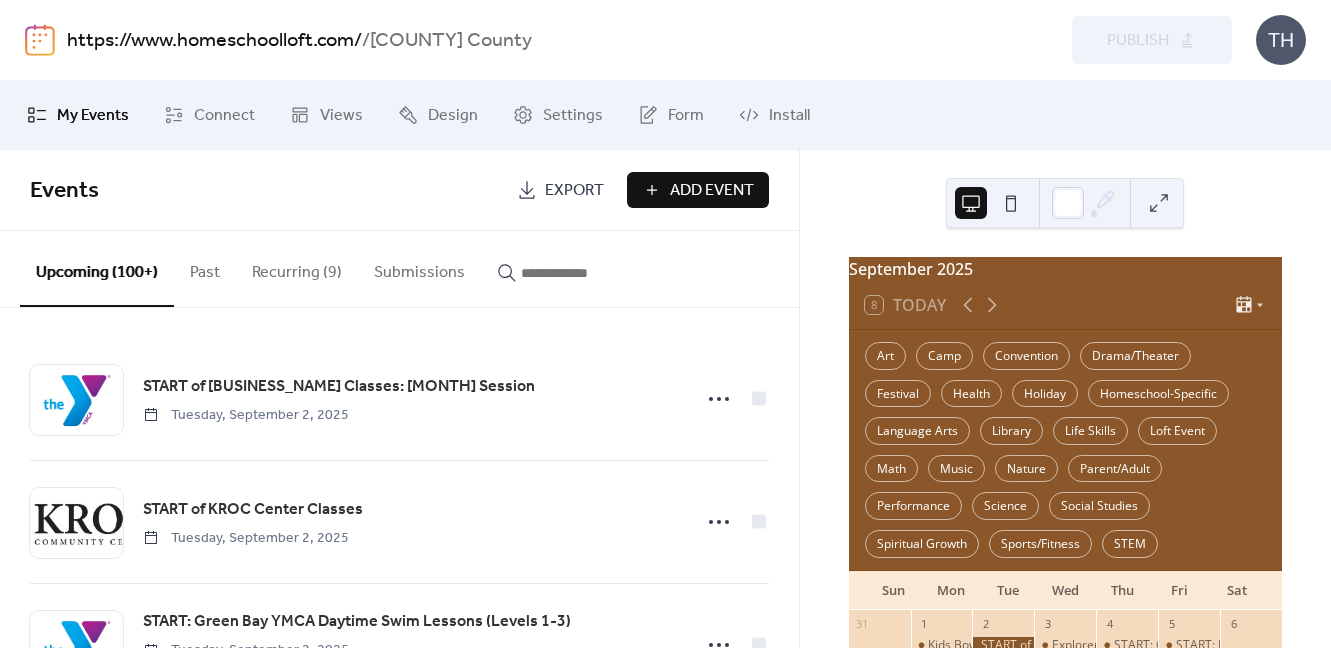 click on "Preview Publish" at bounding box center (1020, 40) 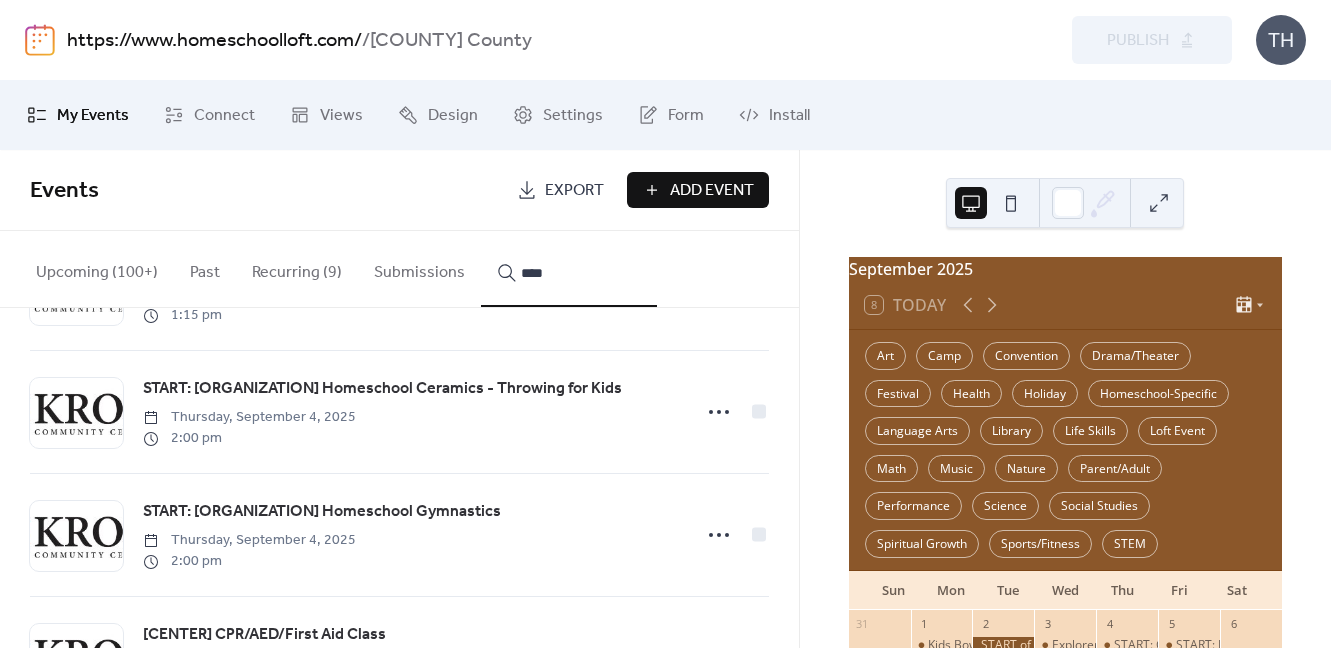 scroll, scrollTop: 712, scrollLeft: 0, axis: vertical 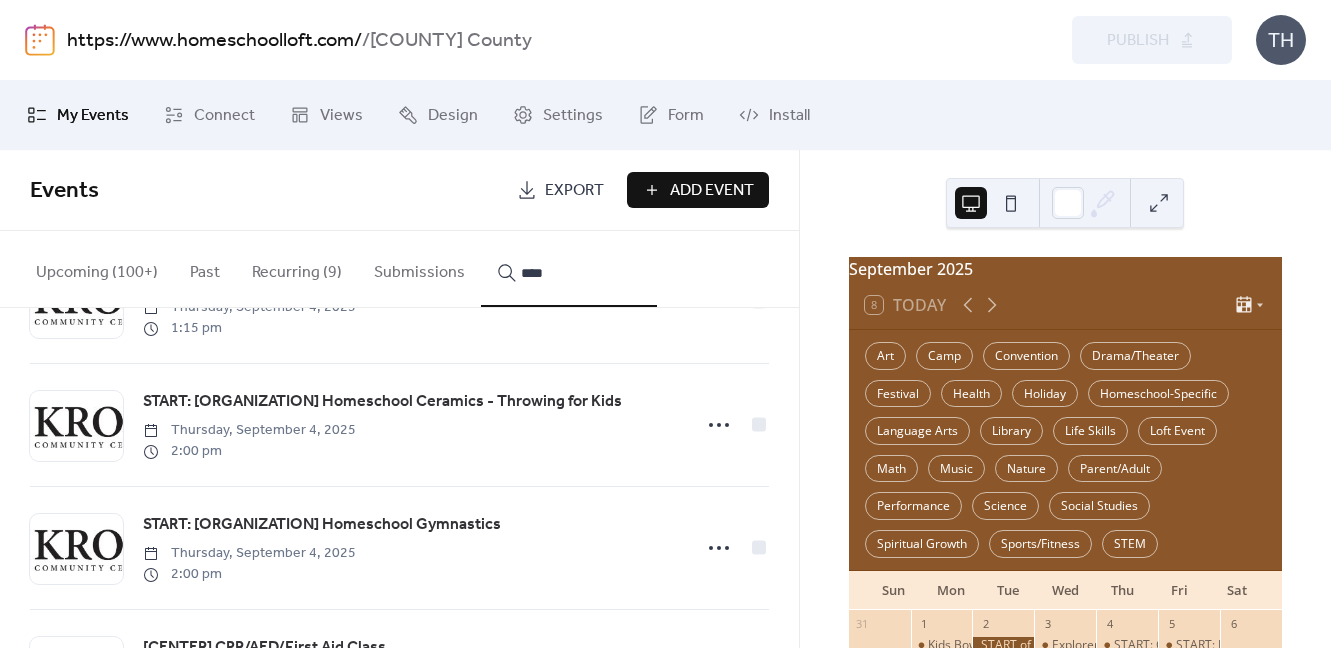 type on "****" 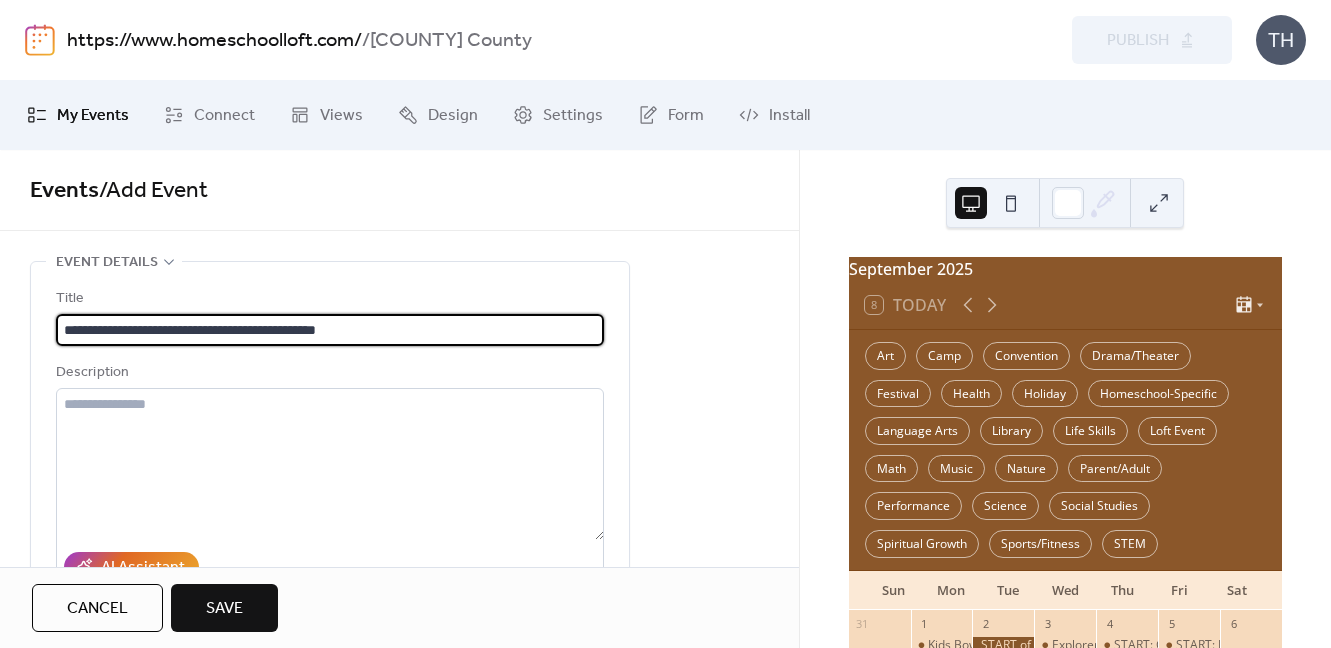 type on "**********" 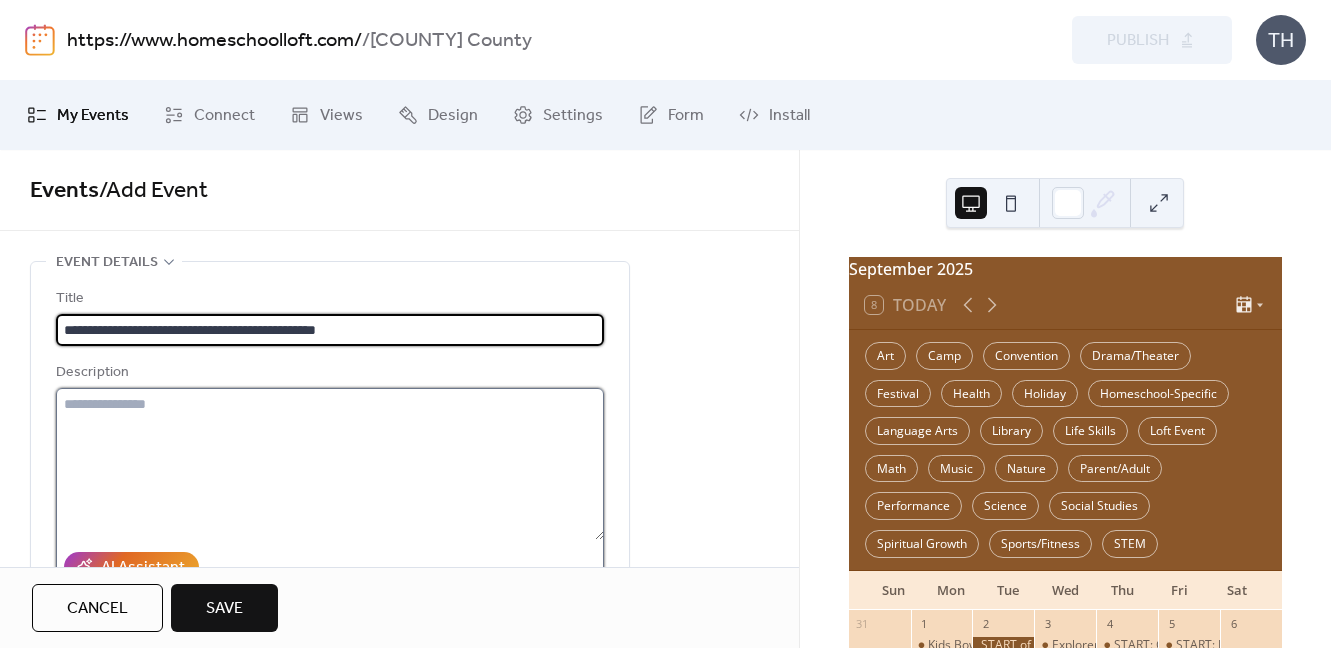 click at bounding box center (330, 464) 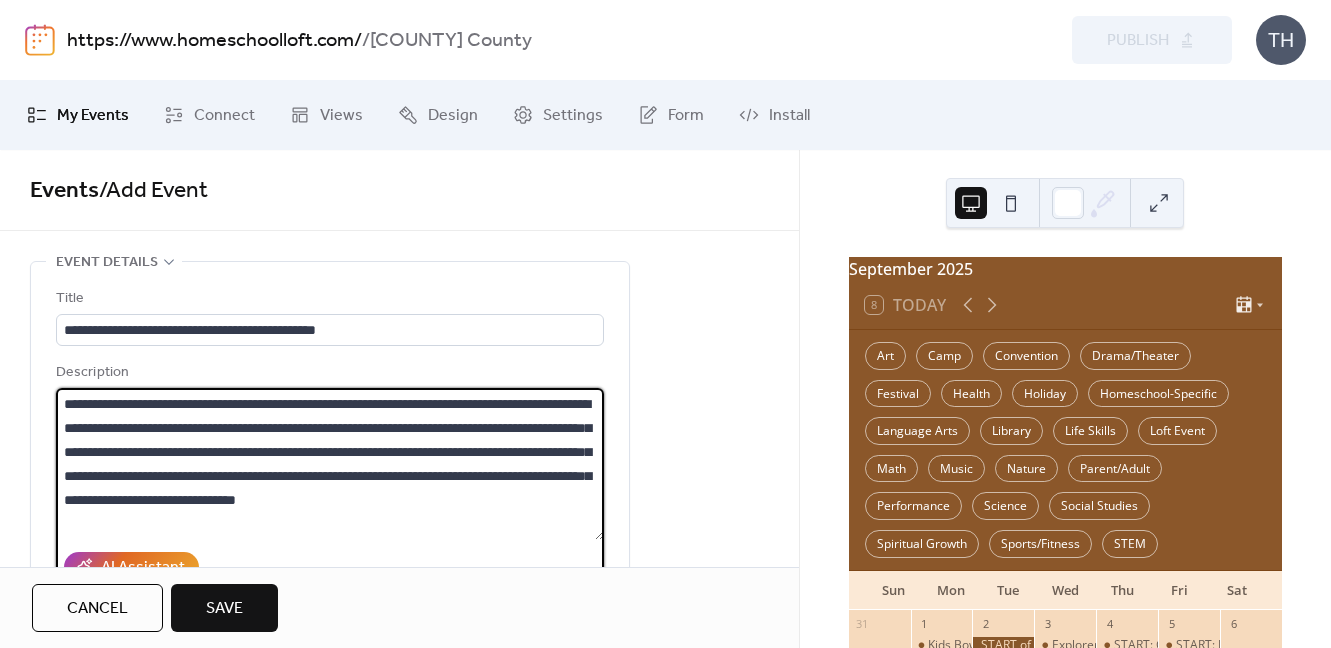 scroll, scrollTop: 45, scrollLeft: 0, axis: vertical 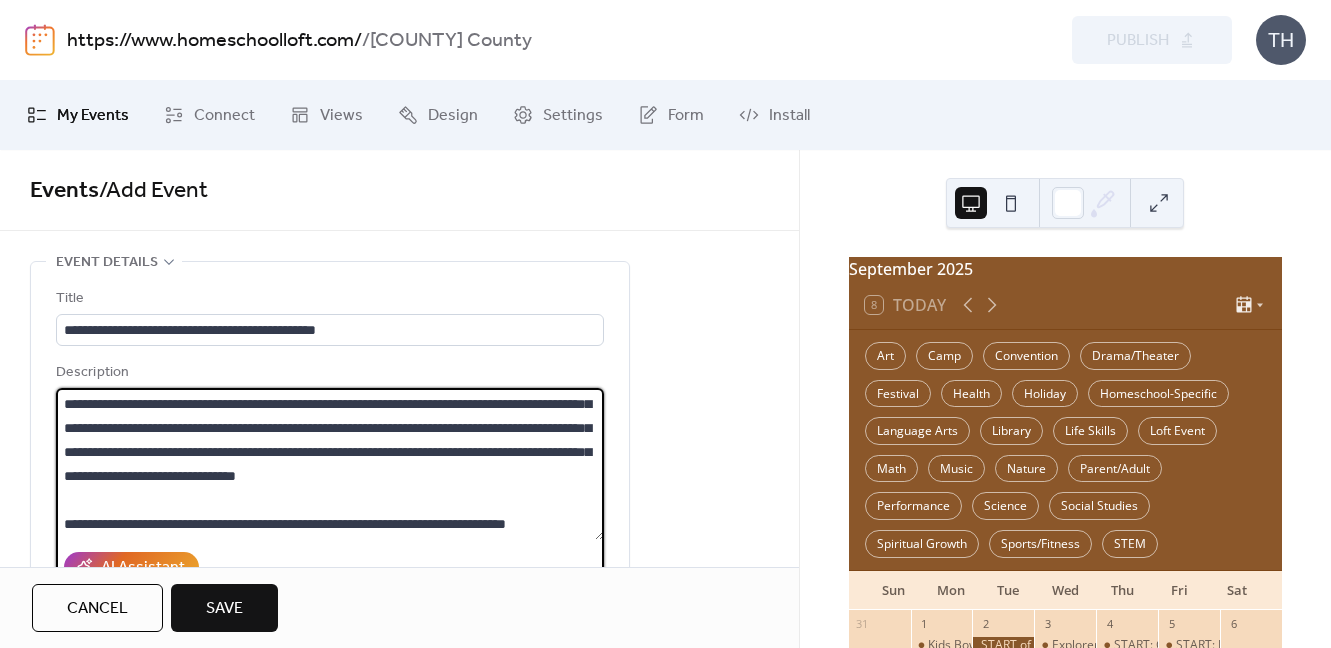 click on "**********" at bounding box center [330, 464] 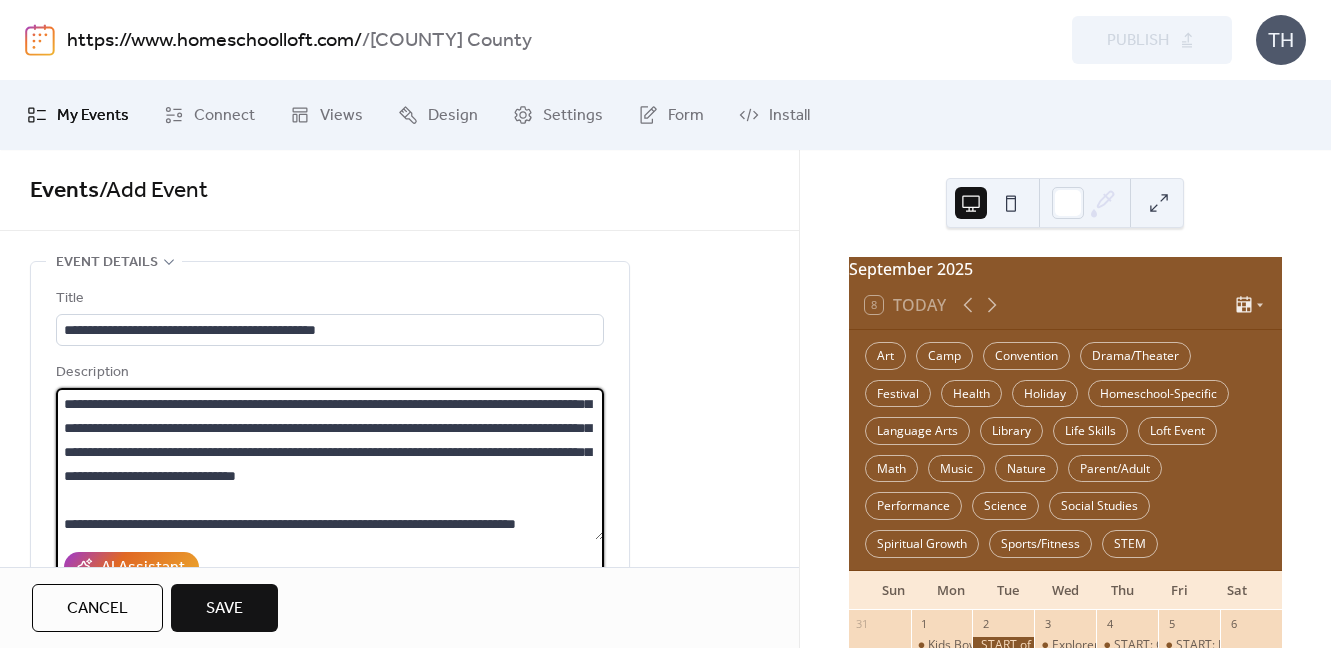 scroll, scrollTop: 141, scrollLeft: 0, axis: vertical 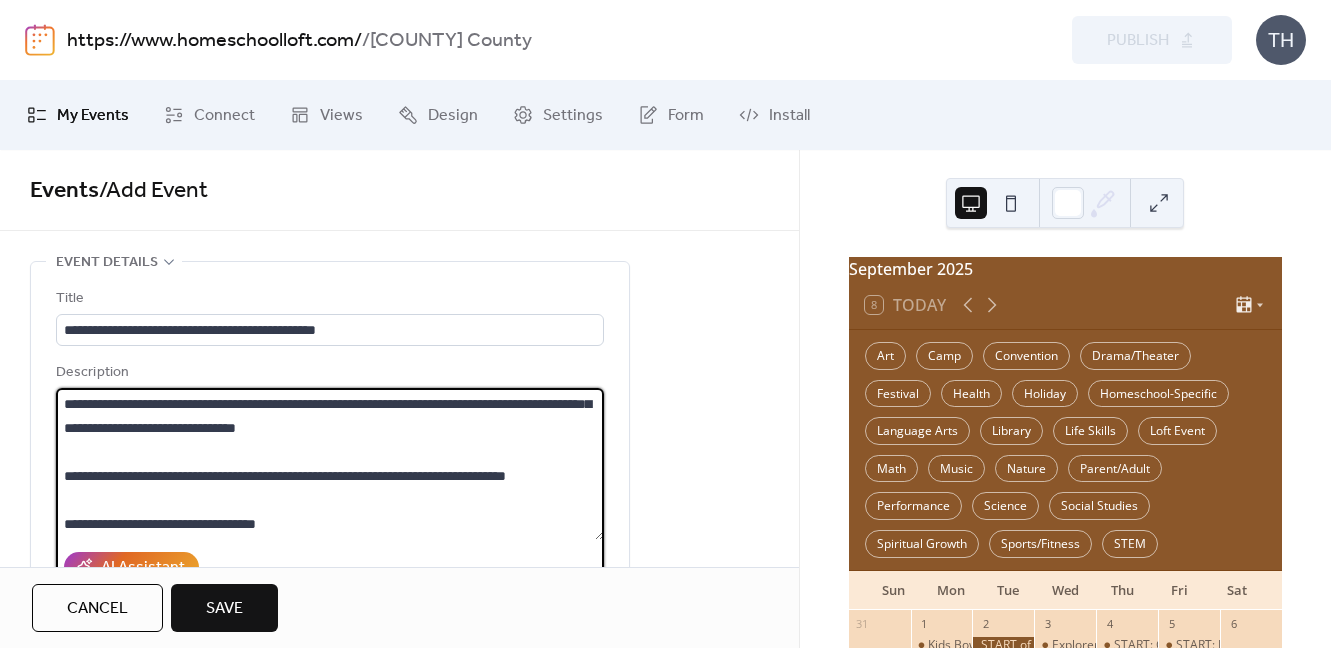 click on "**********" at bounding box center [330, 464] 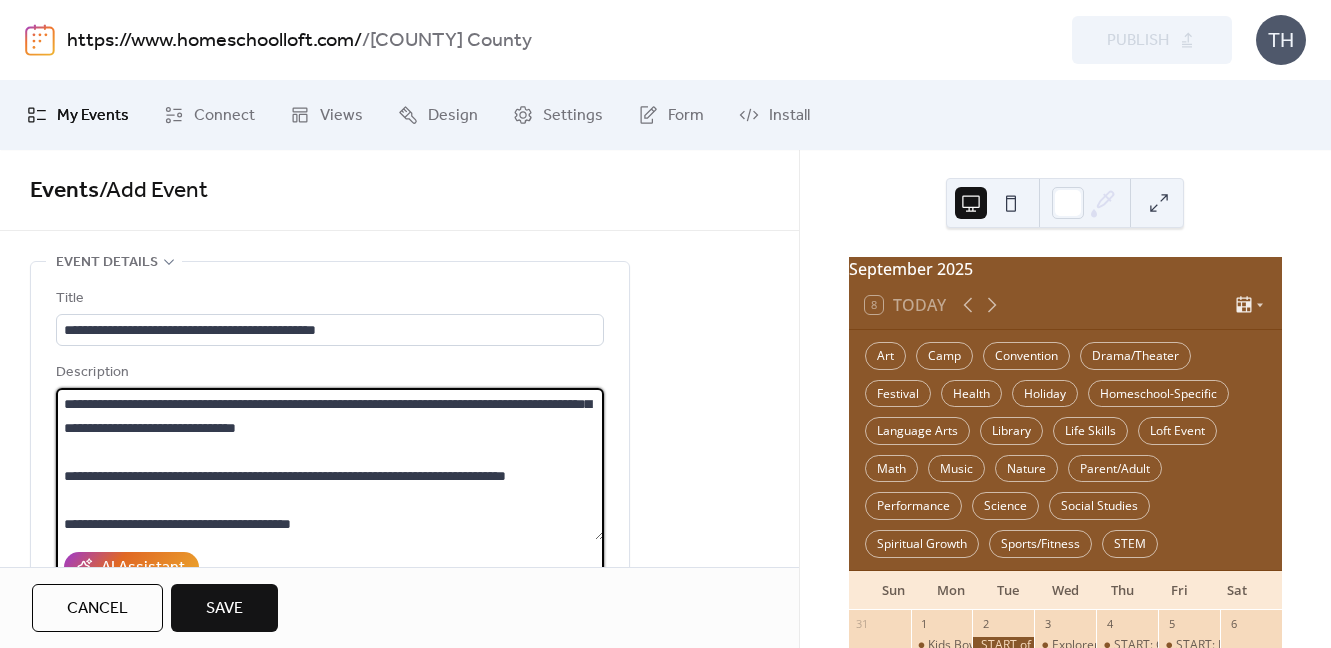 click on "**********" at bounding box center (330, 464) 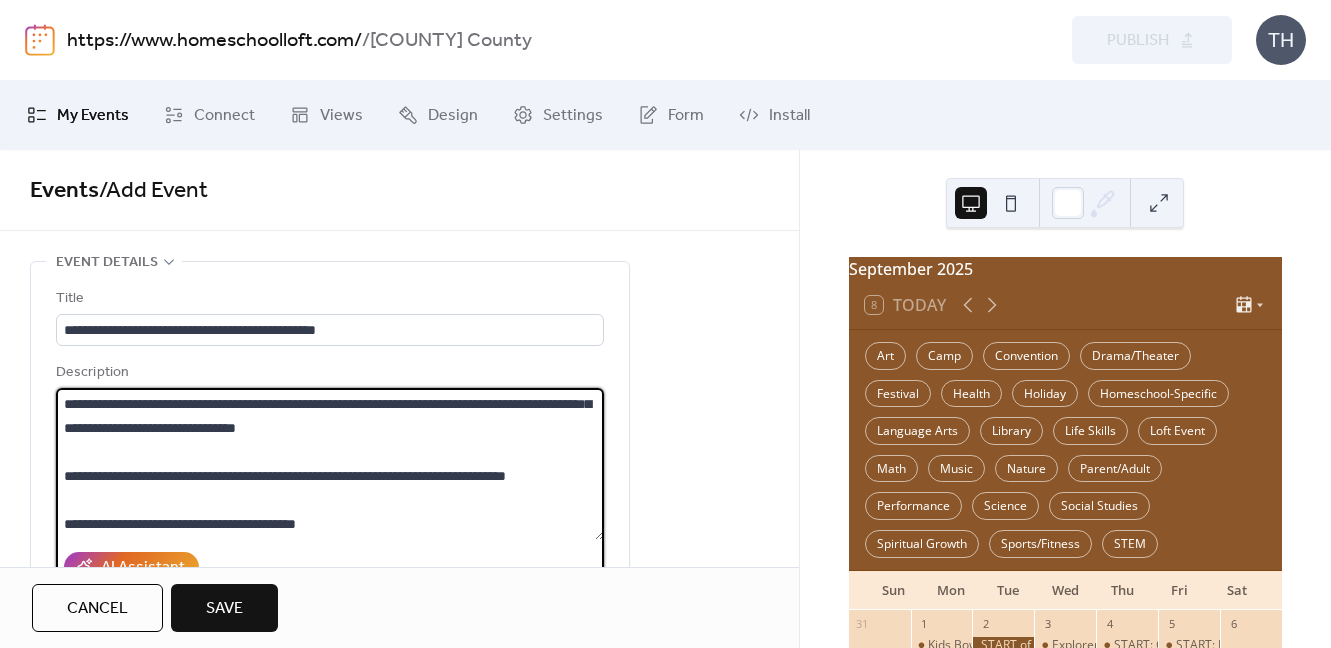 scroll, scrollTop: 165, scrollLeft: 0, axis: vertical 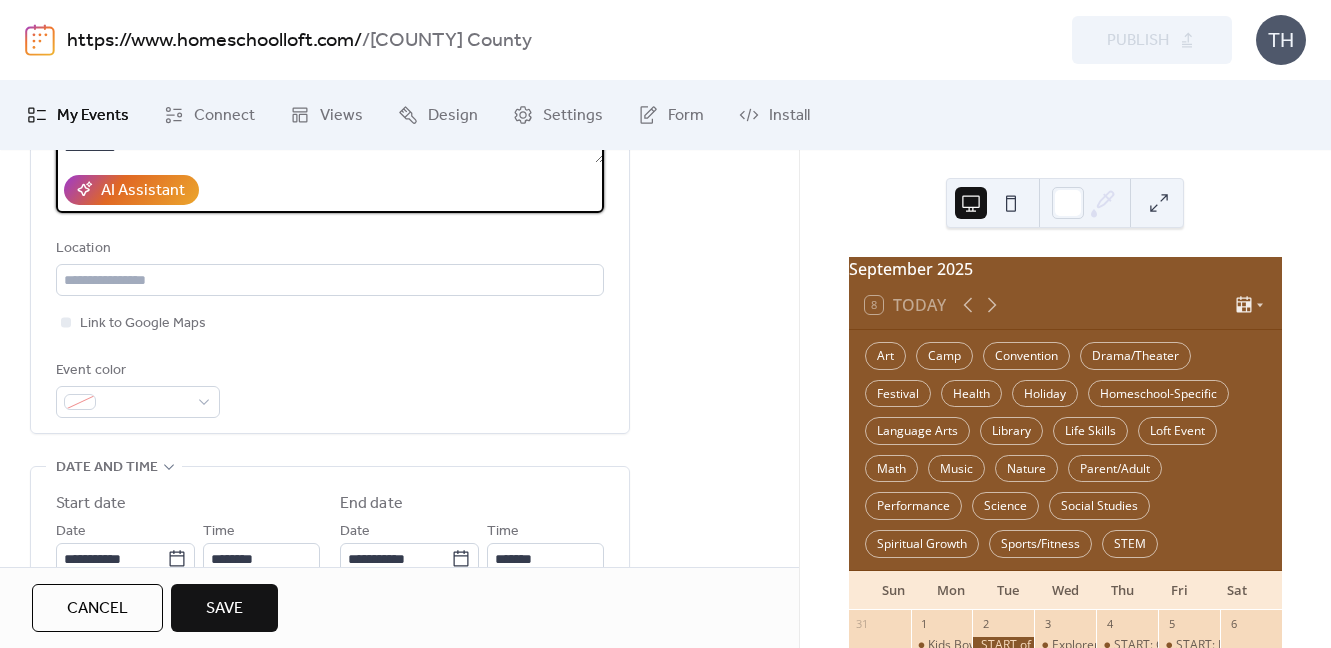 type on "**********" 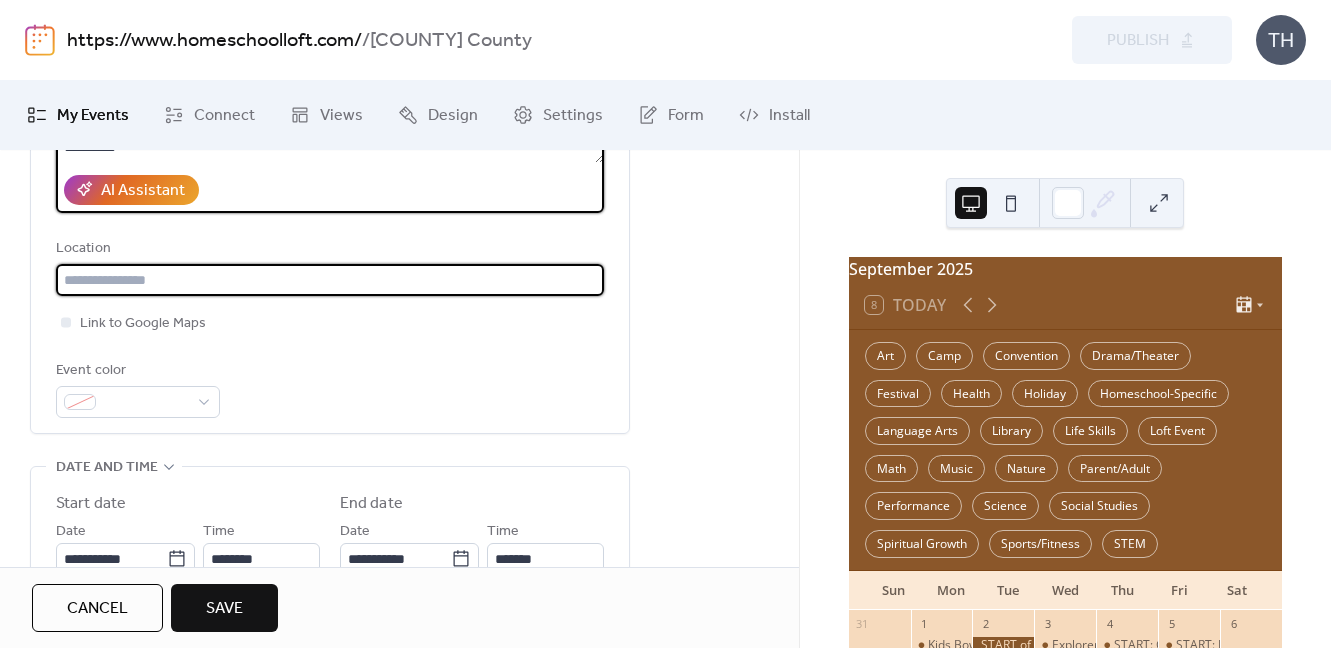 drag, startPoint x: 322, startPoint y: 278, endPoint x: 323, endPoint y: 258, distance: 20.024984 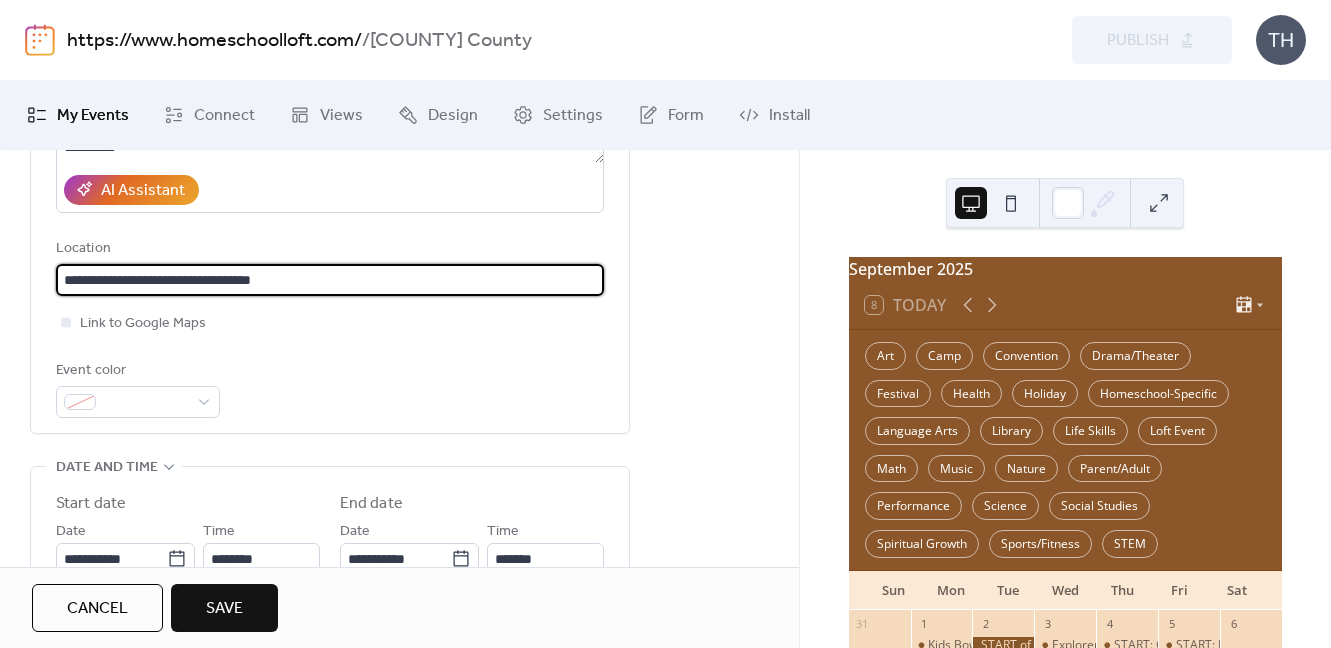 paste on "**********" 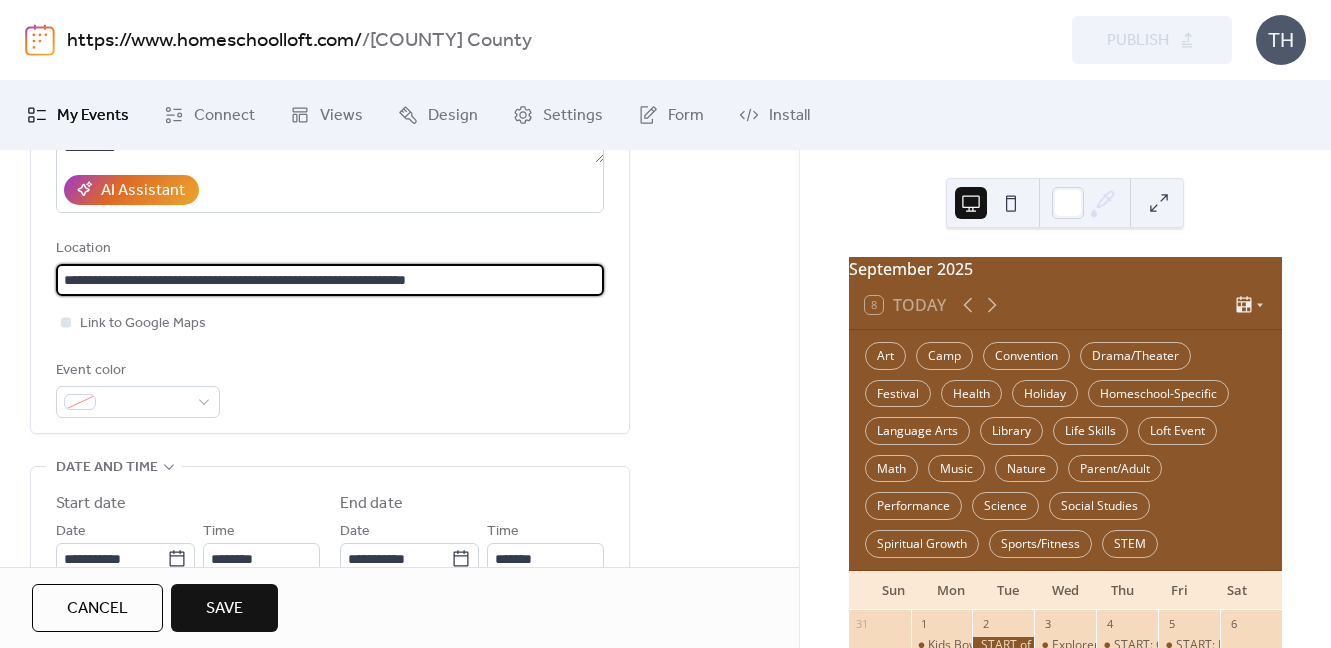 type on "**********" 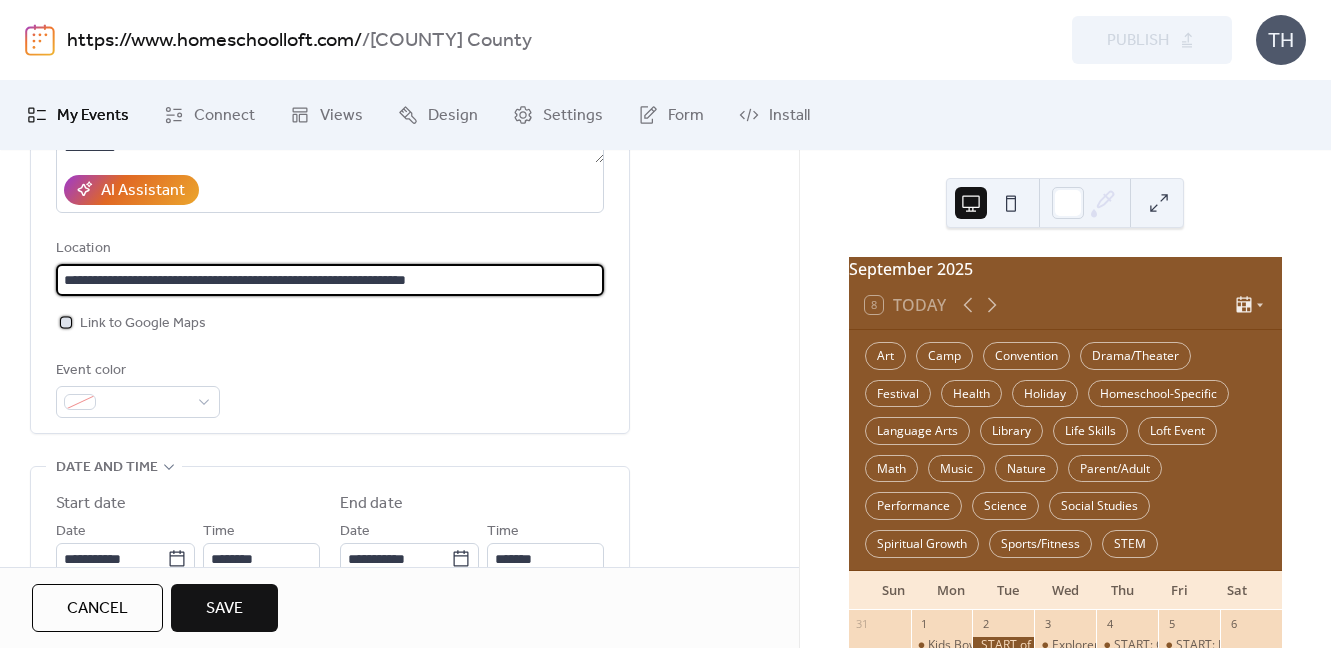 click on "Link to Google Maps" at bounding box center (143, 324) 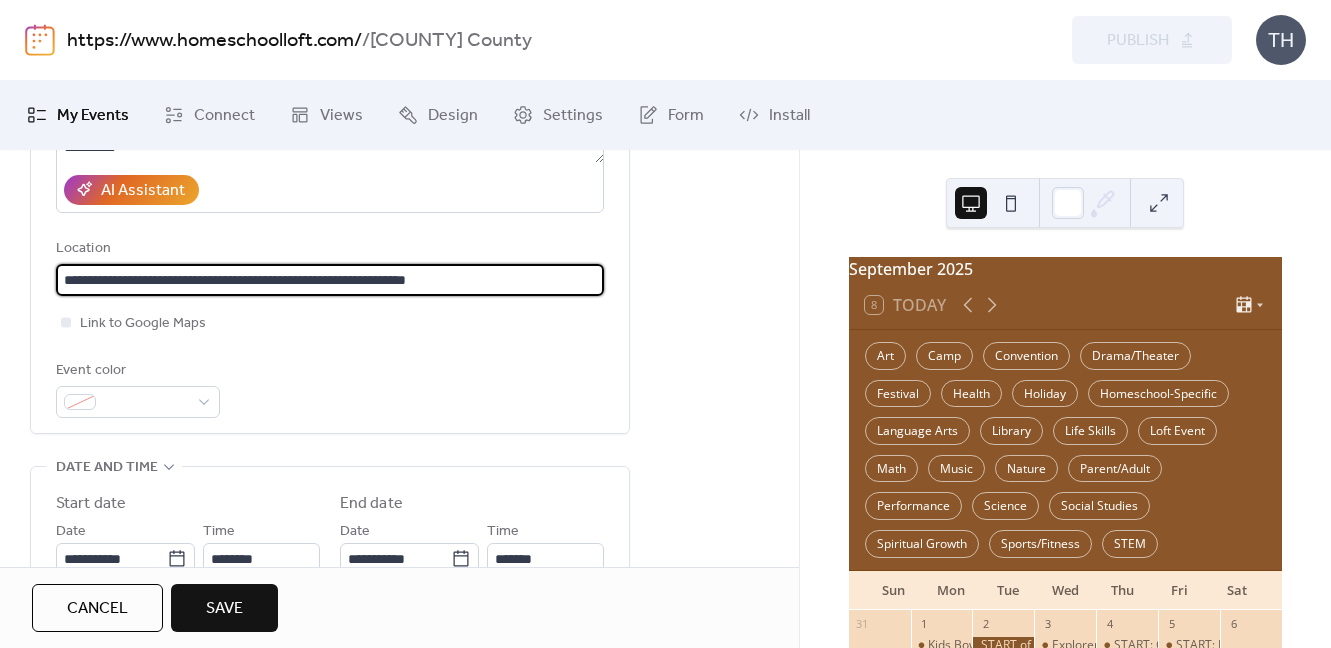 drag, startPoint x: 55, startPoint y: 271, endPoint x: 520, endPoint y: 272, distance: 465.00107 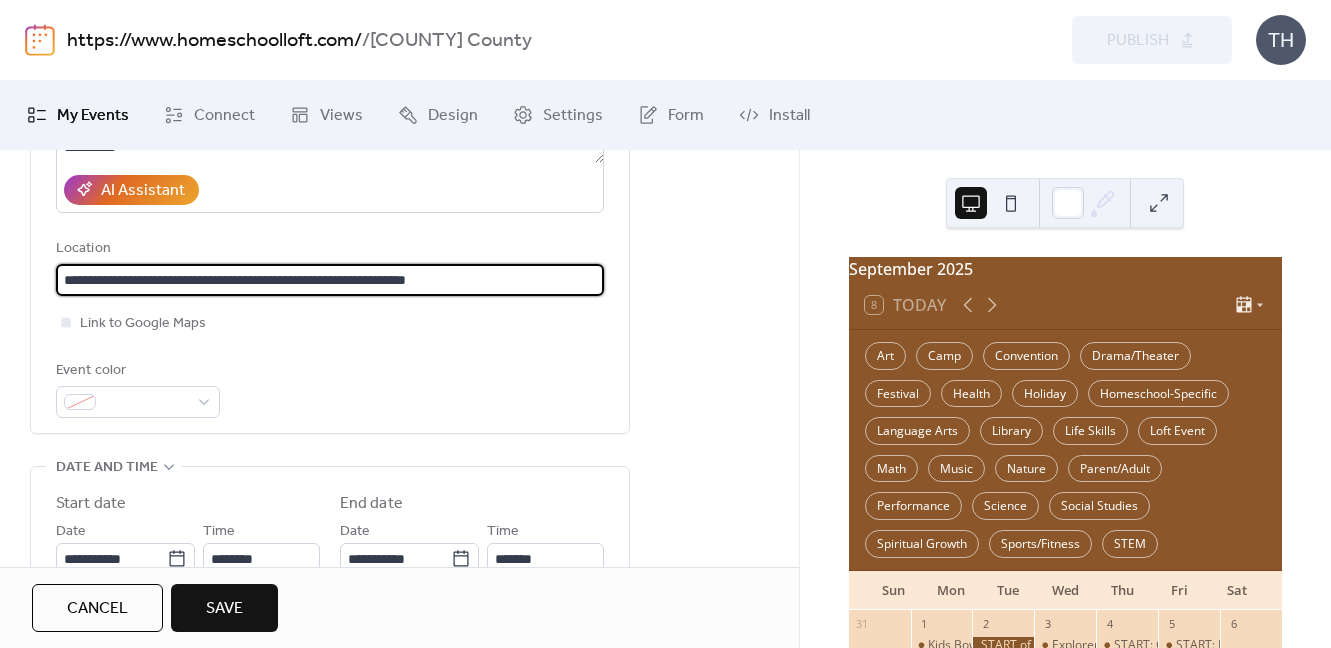 click on "**********" at bounding box center (330, 280) 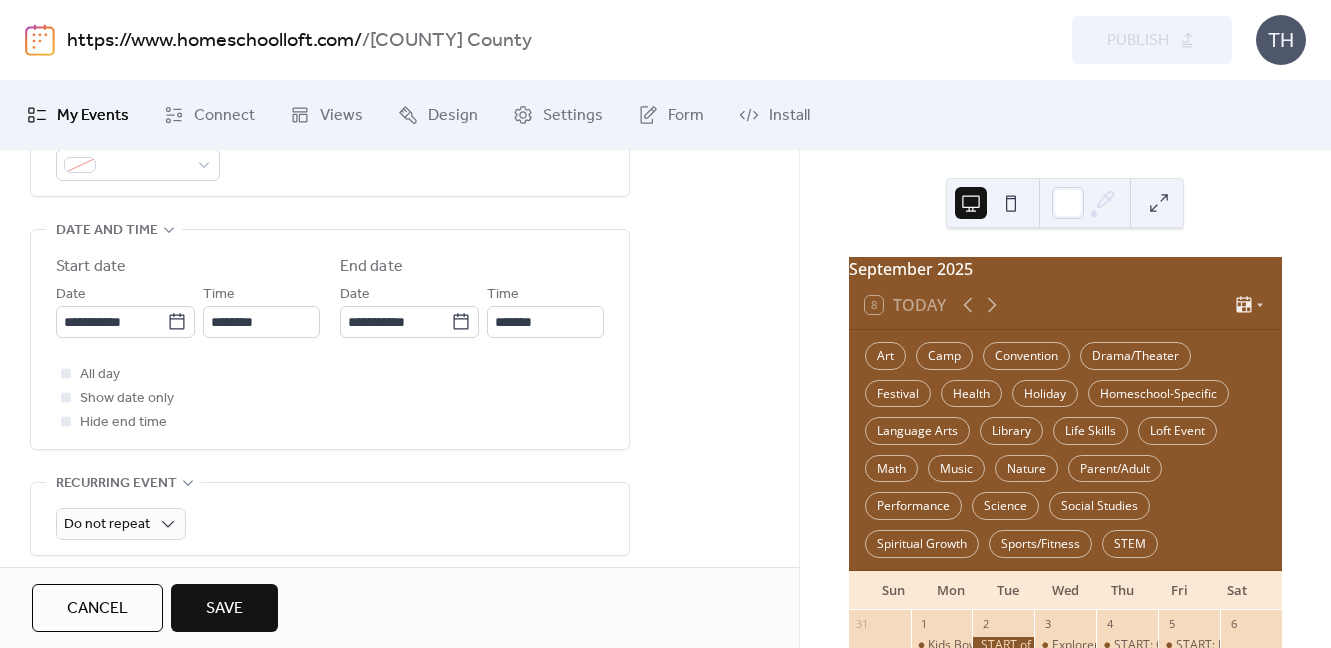 scroll, scrollTop: 719, scrollLeft: 0, axis: vertical 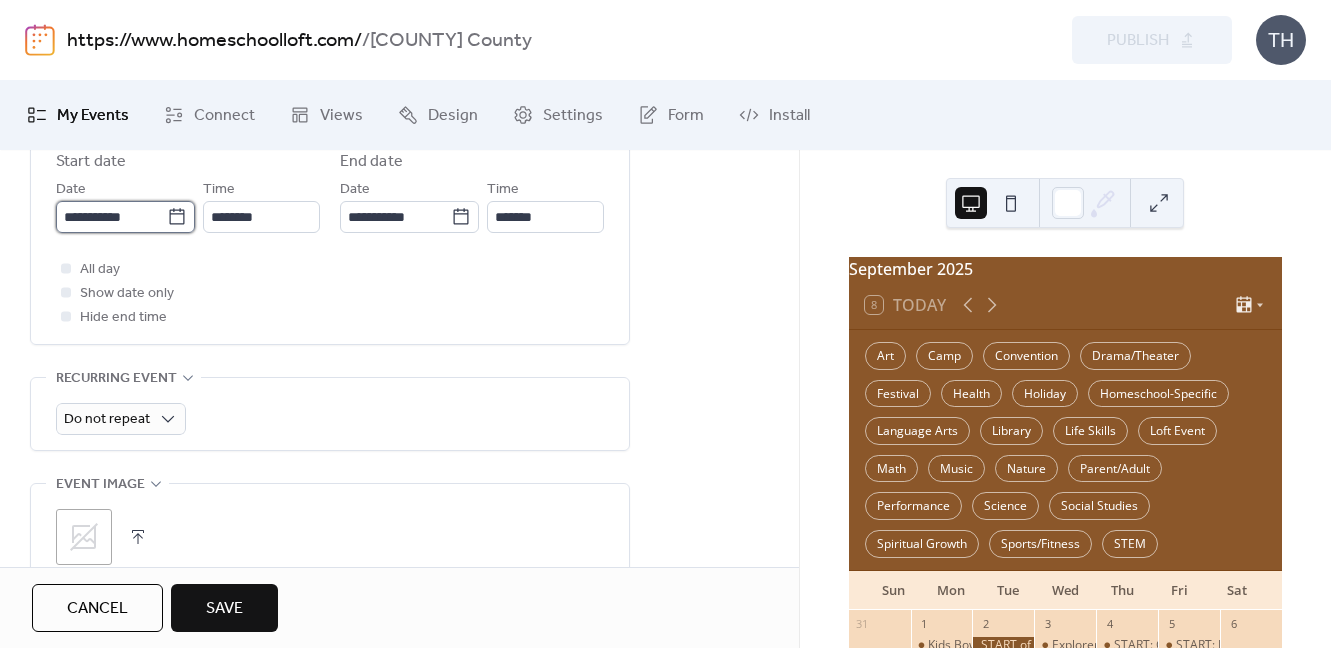 type 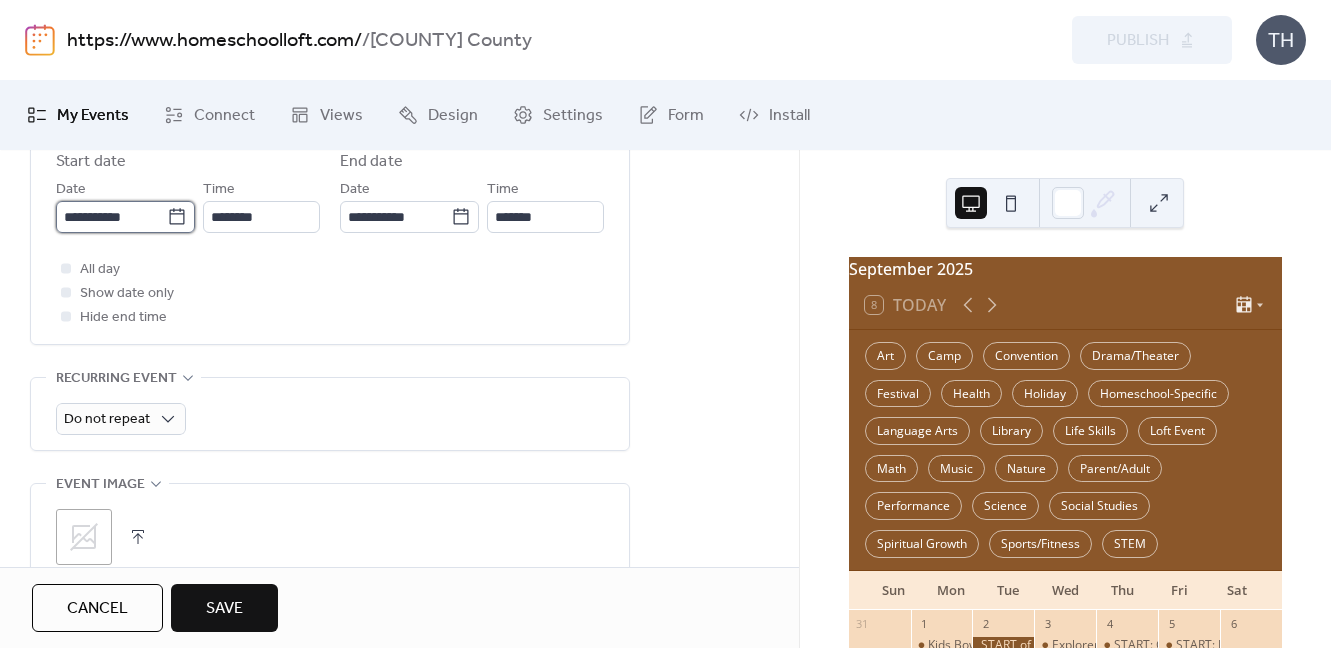 click on "**********" at bounding box center (111, 217) 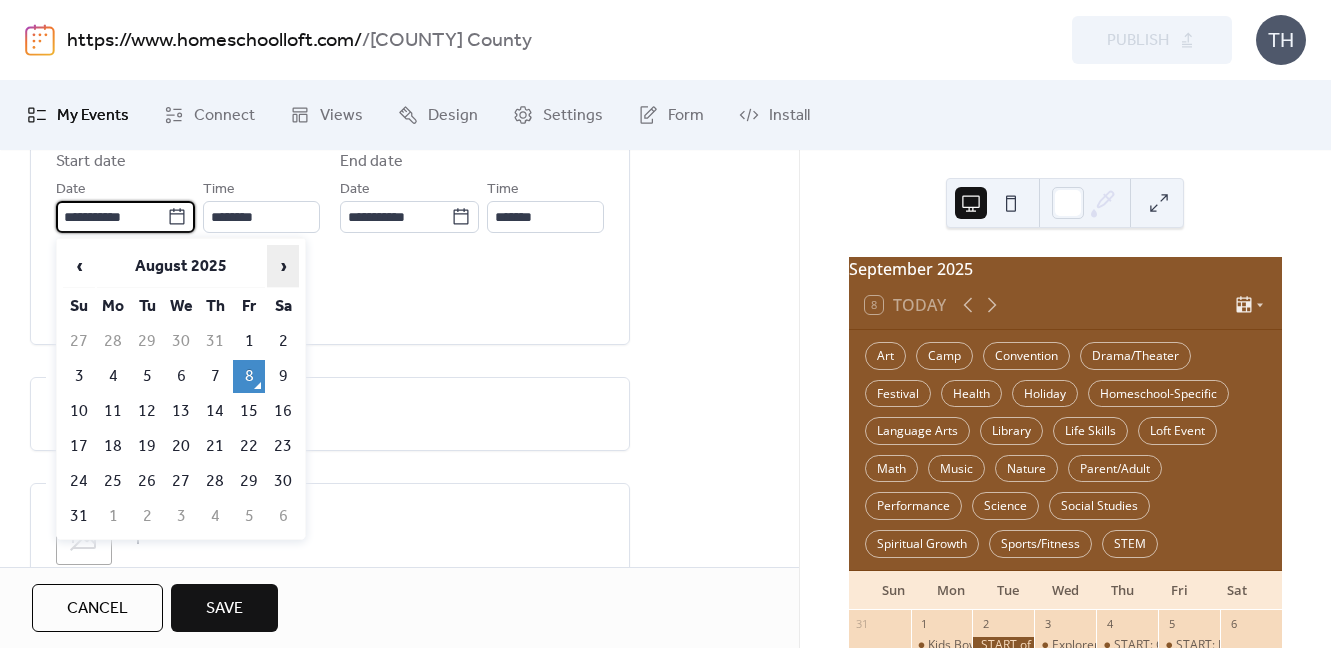 click on "›" at bounding box center [283, 266] 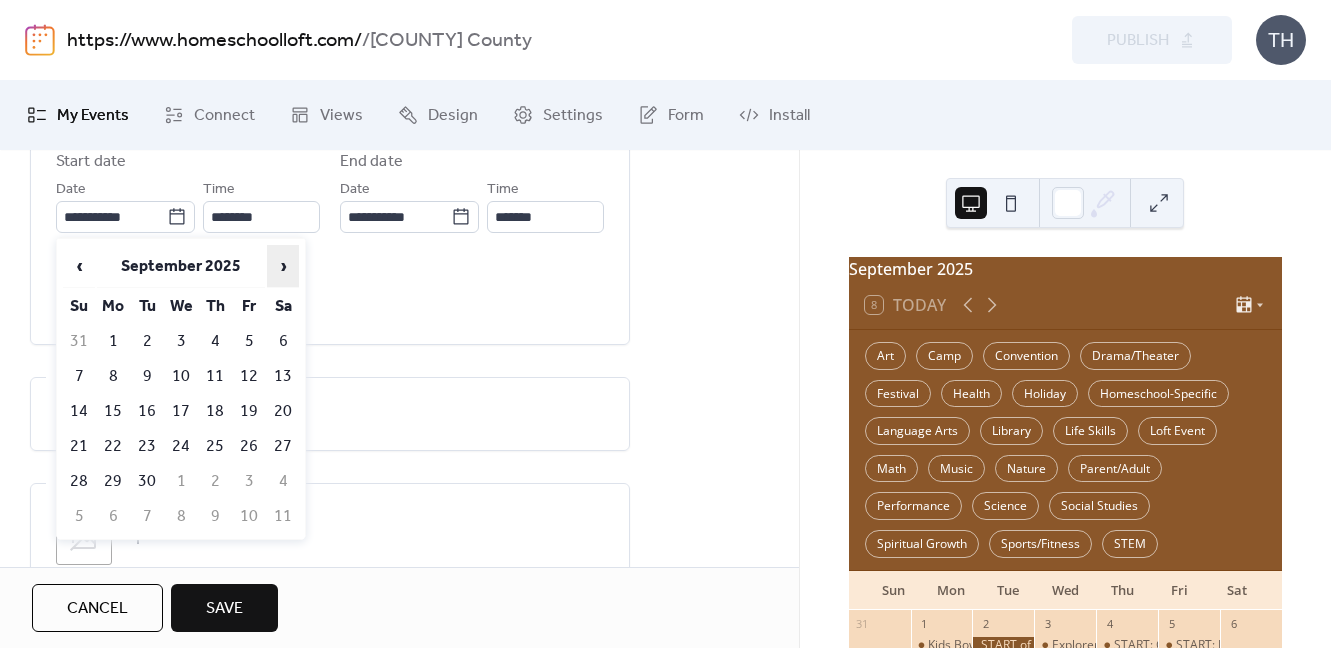click on "›" at bounding box center (283, 266) 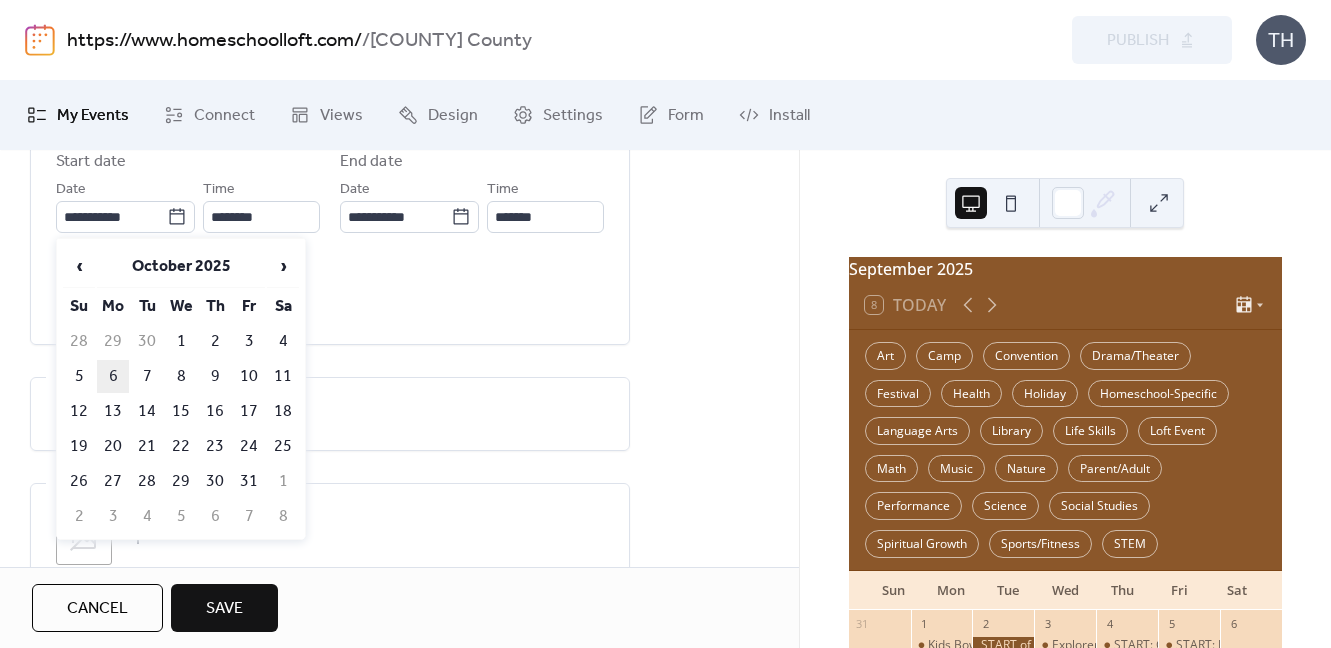 click on "6" at bounding box center [113, 376] 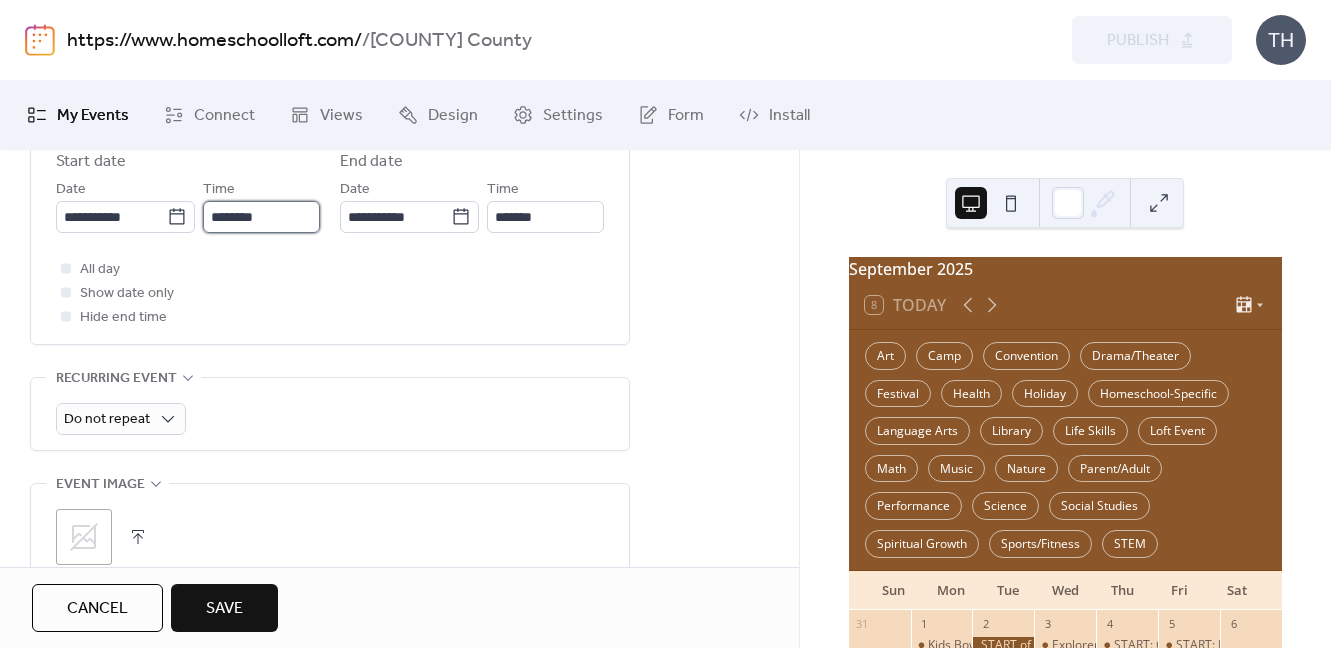 click on "********" at bounding box center (261, 217) 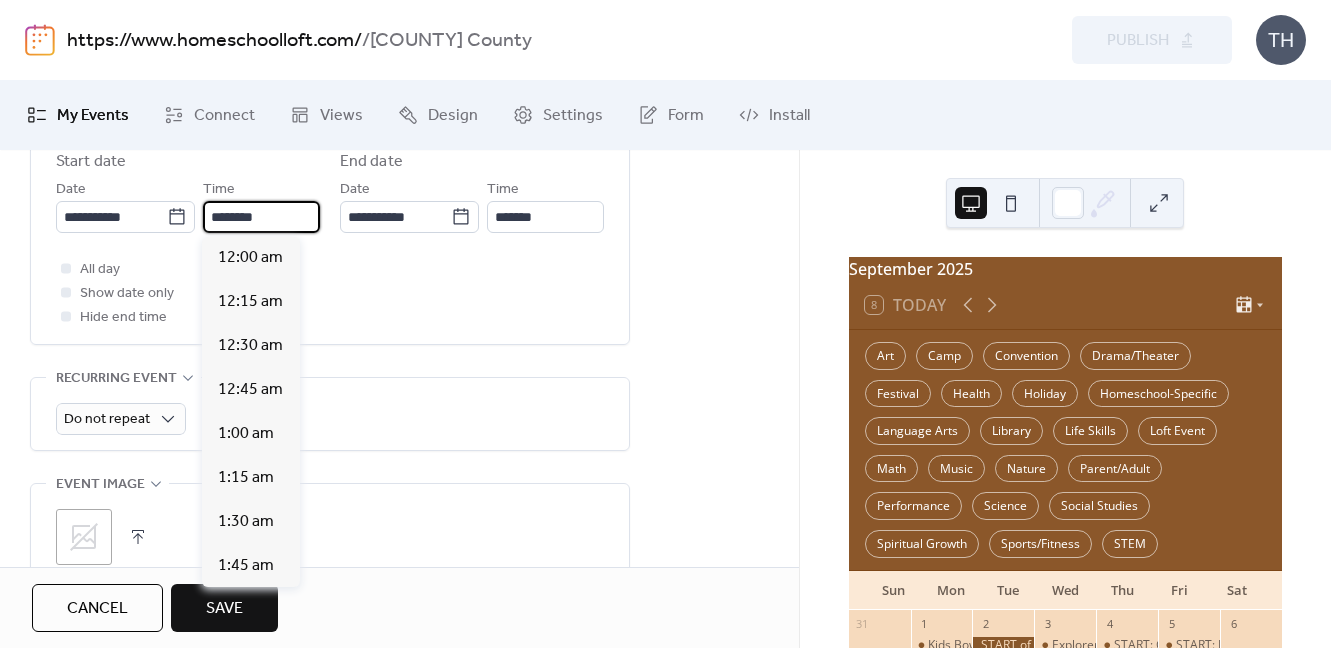 scroll, scrollTop: 2184, scrollLeft: 0, axis: vertical 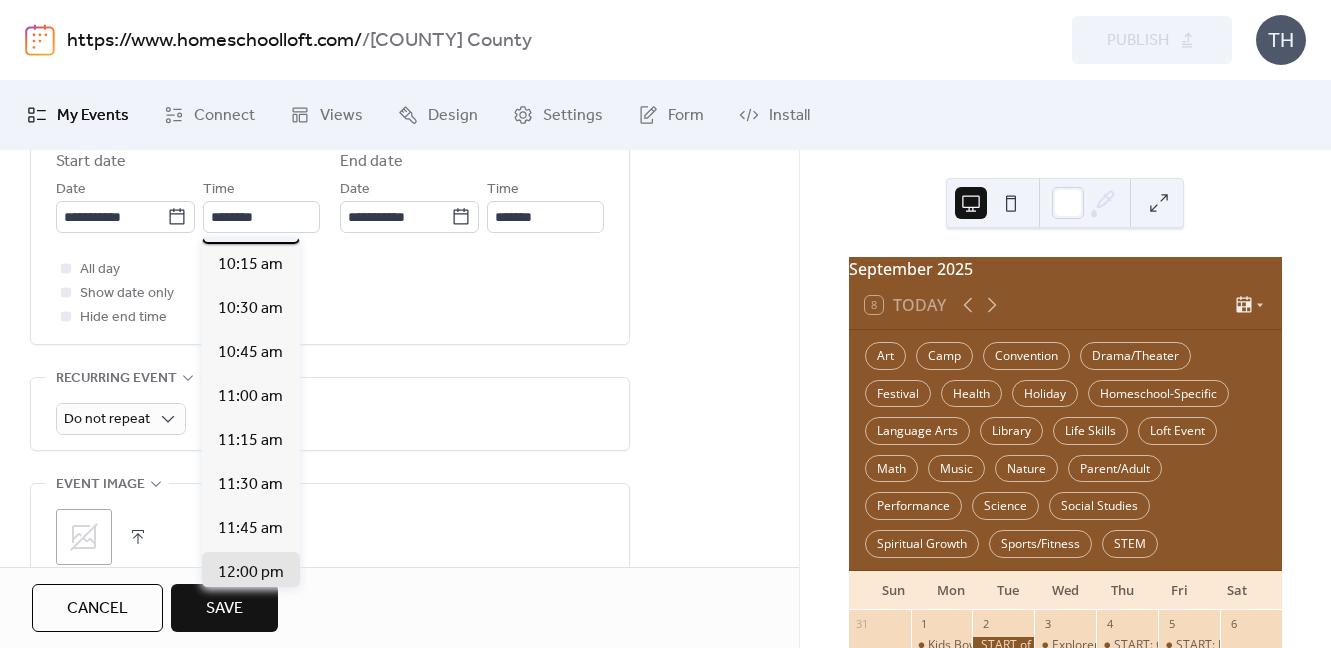 click on "10:00 am" at bounding box center [251, 222] 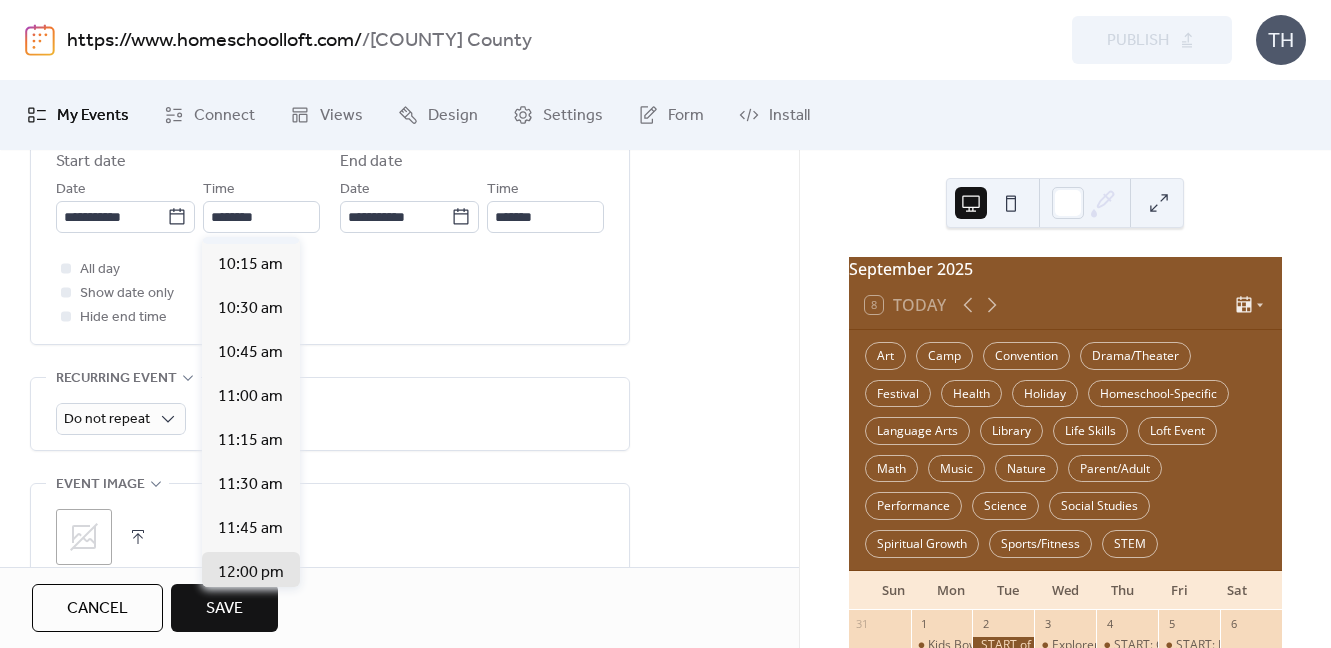 type on "********" 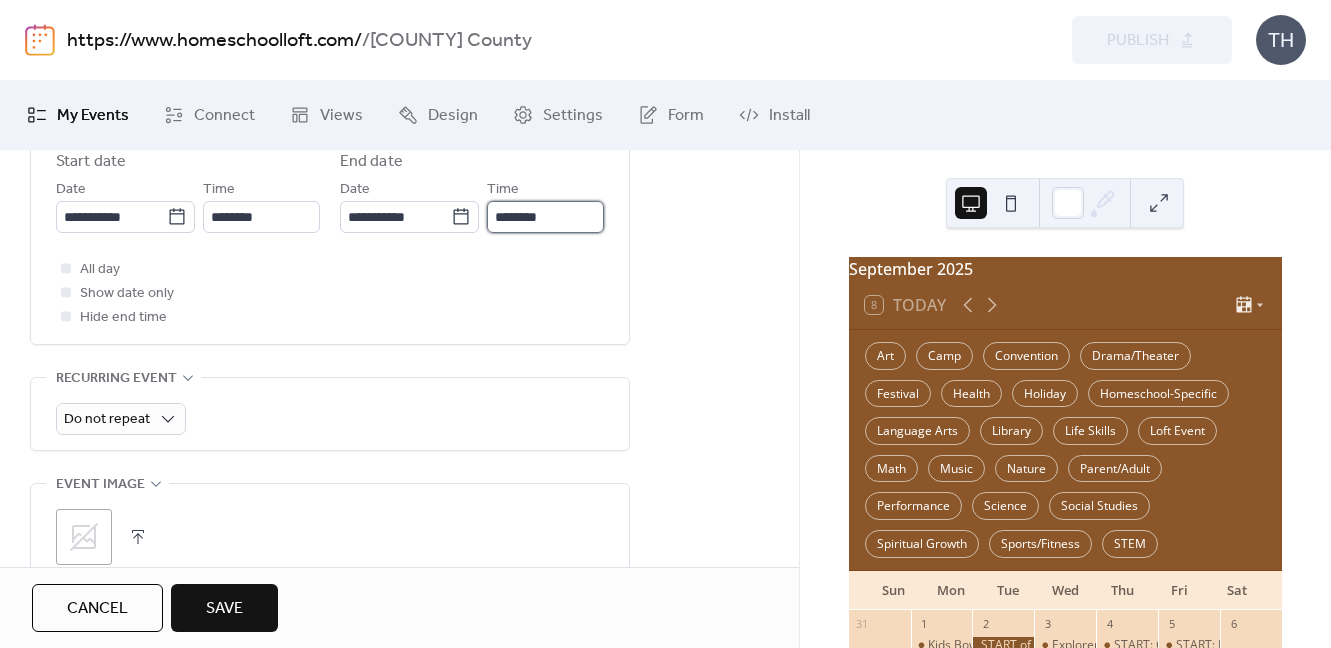click on "********" at bounding box center (545, 217) 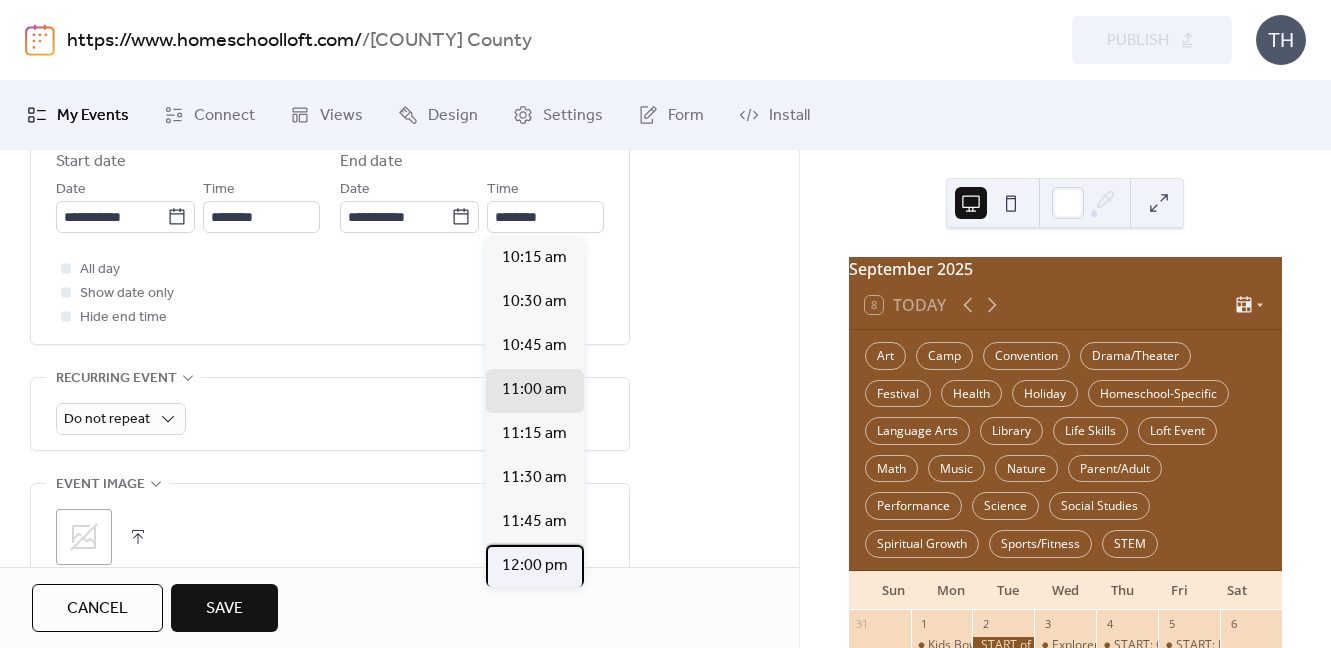 click on "12:00 pm" at bounding box center (535, 566) 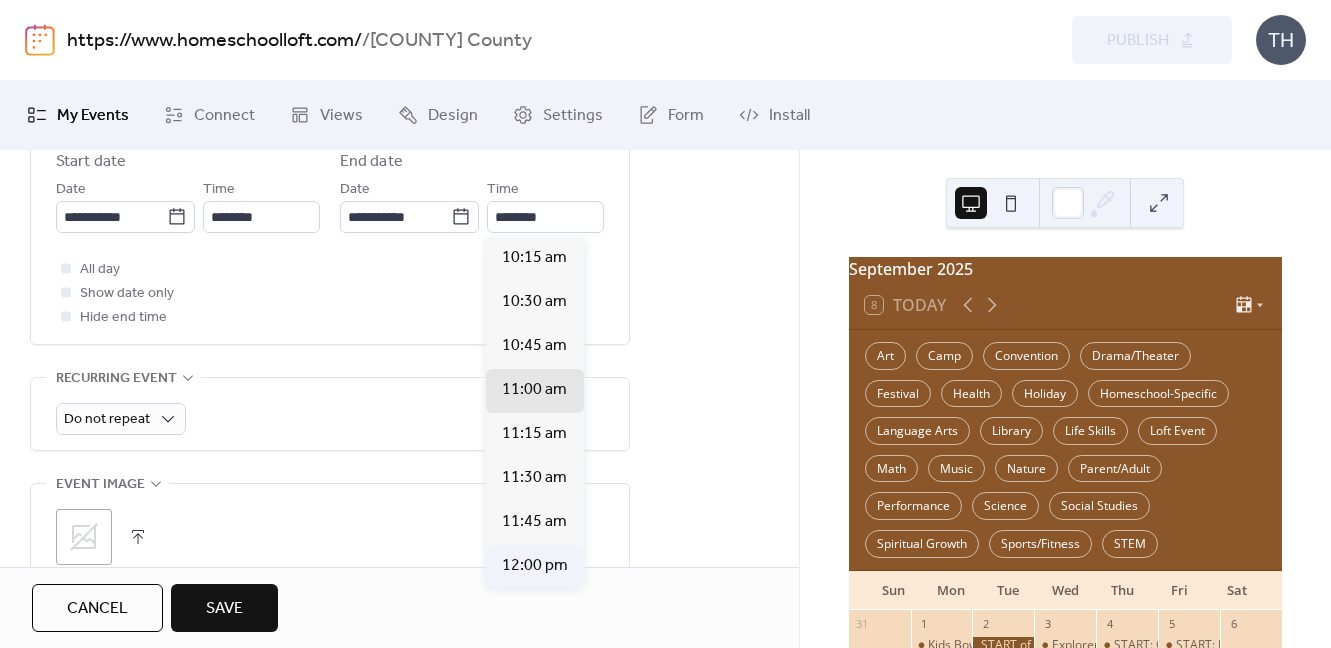 type on "********" 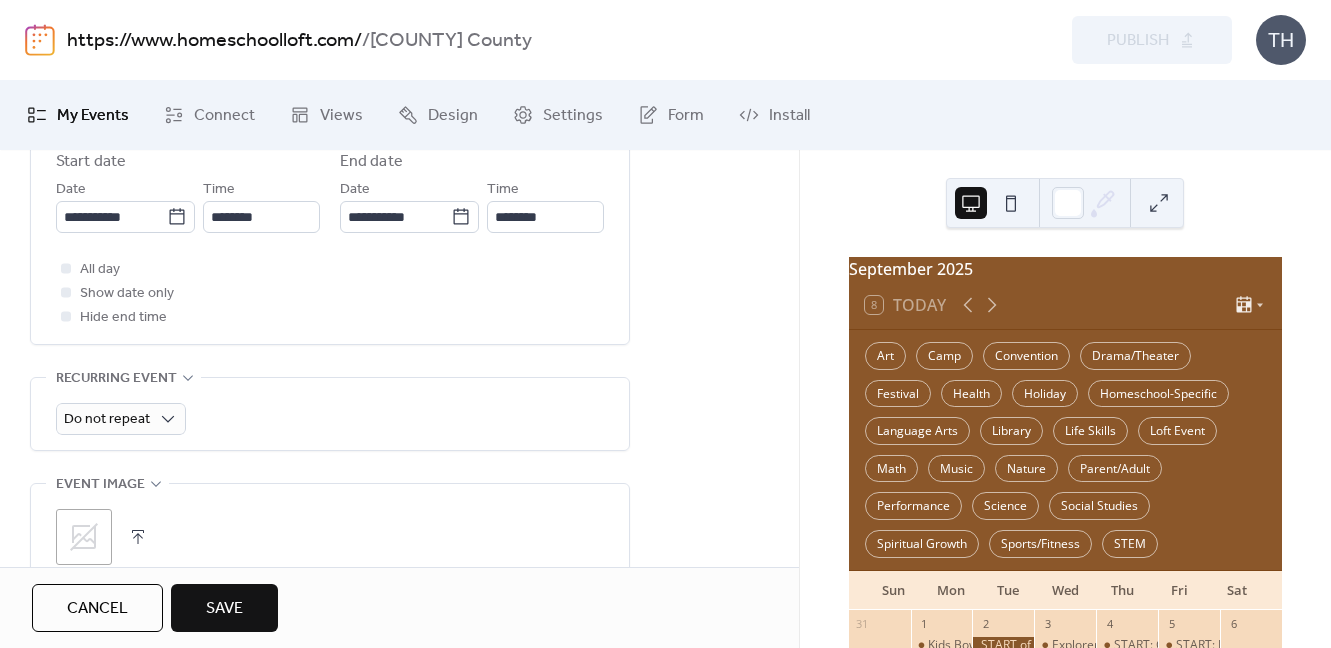 click at bounding box center [138, 537] 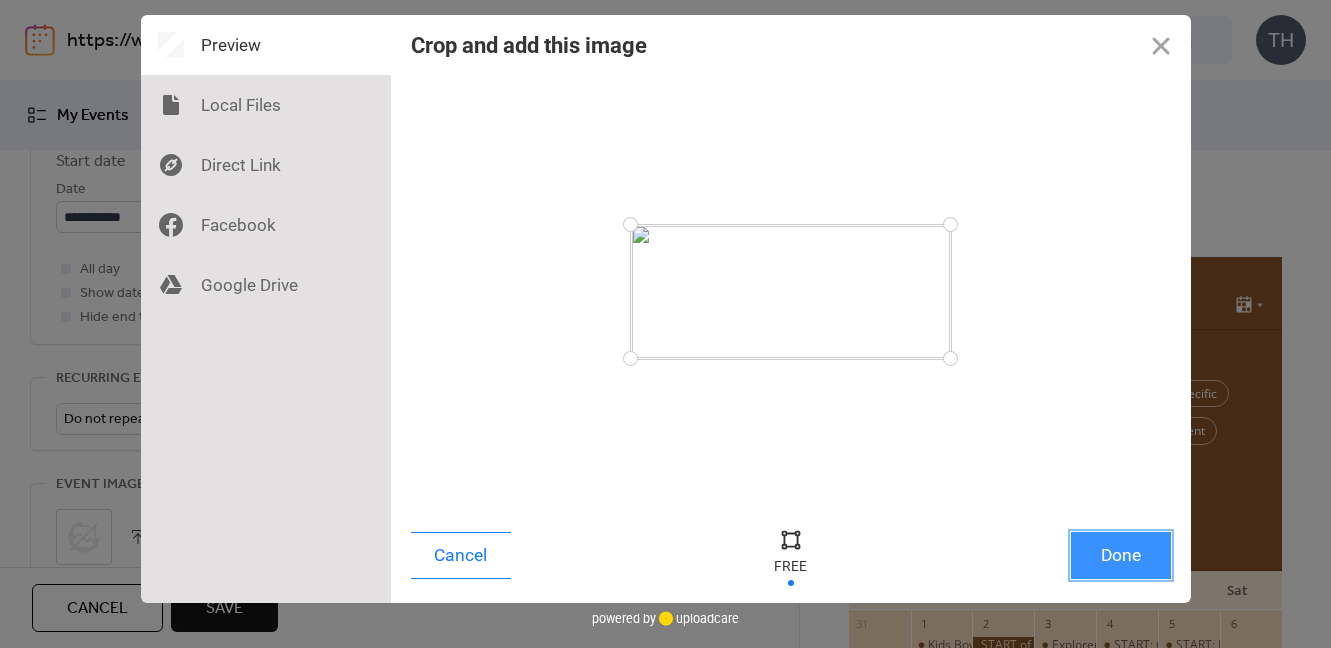click on "Done" at bounding box center (1121, 555) 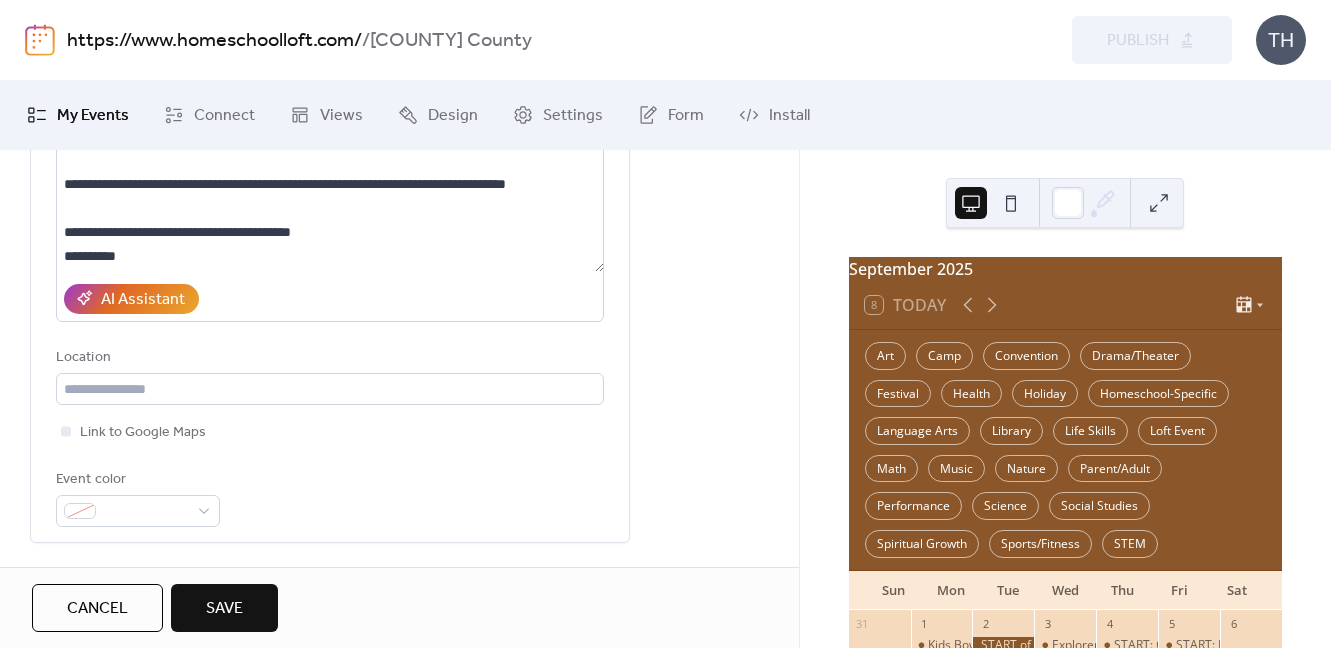 scroll, scrollTop: 272, scrollLeft: 0, axis: vertical 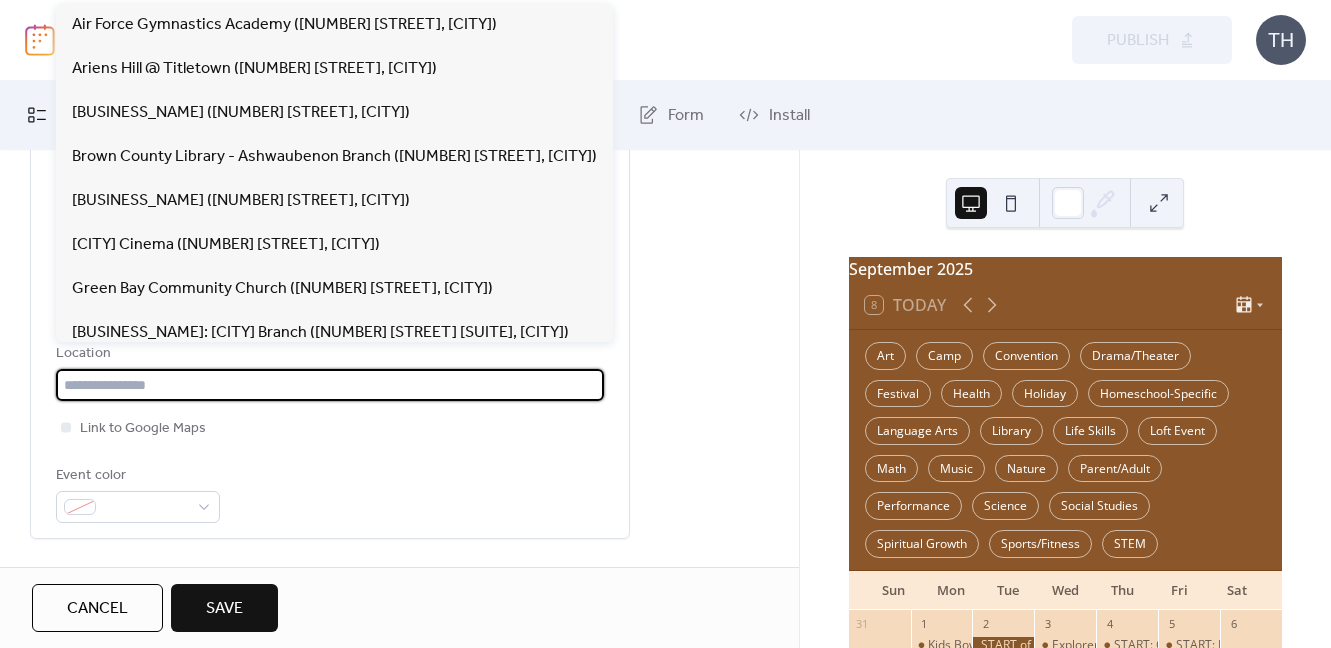 click at bounding box center (330, 385) 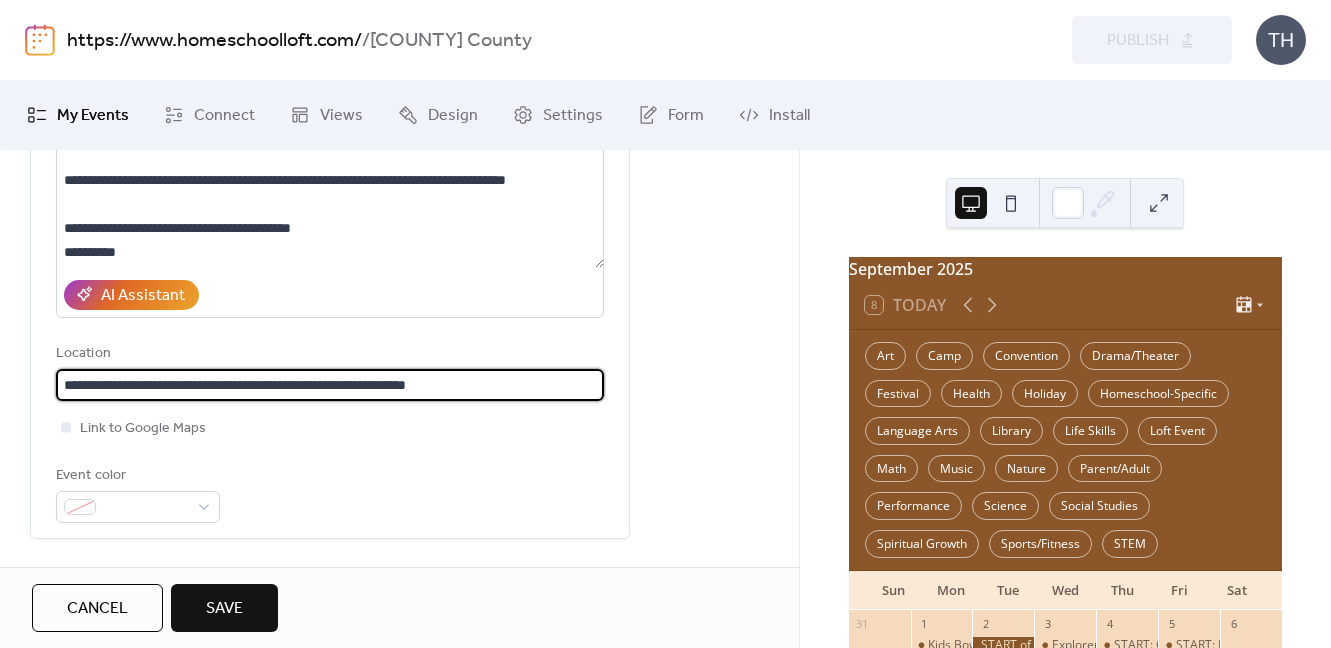type on "**********" 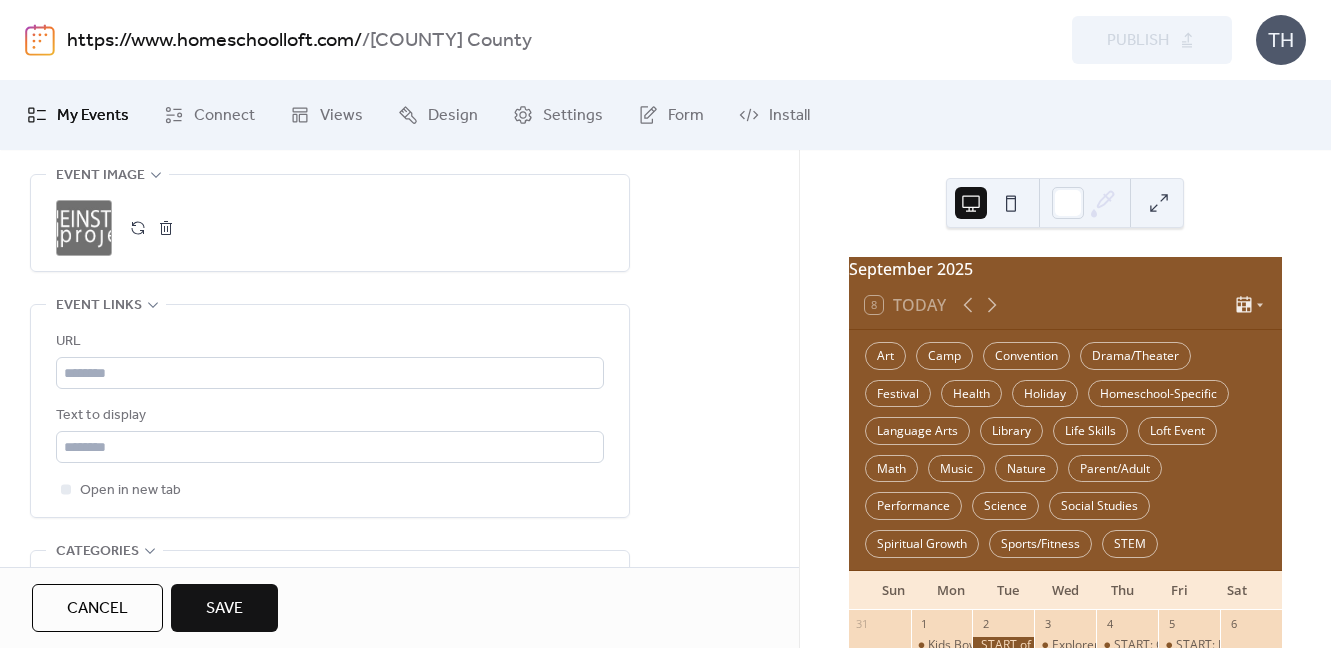 scroll, scrollTop: 1035, scrollLeft: 0, axis: vertical 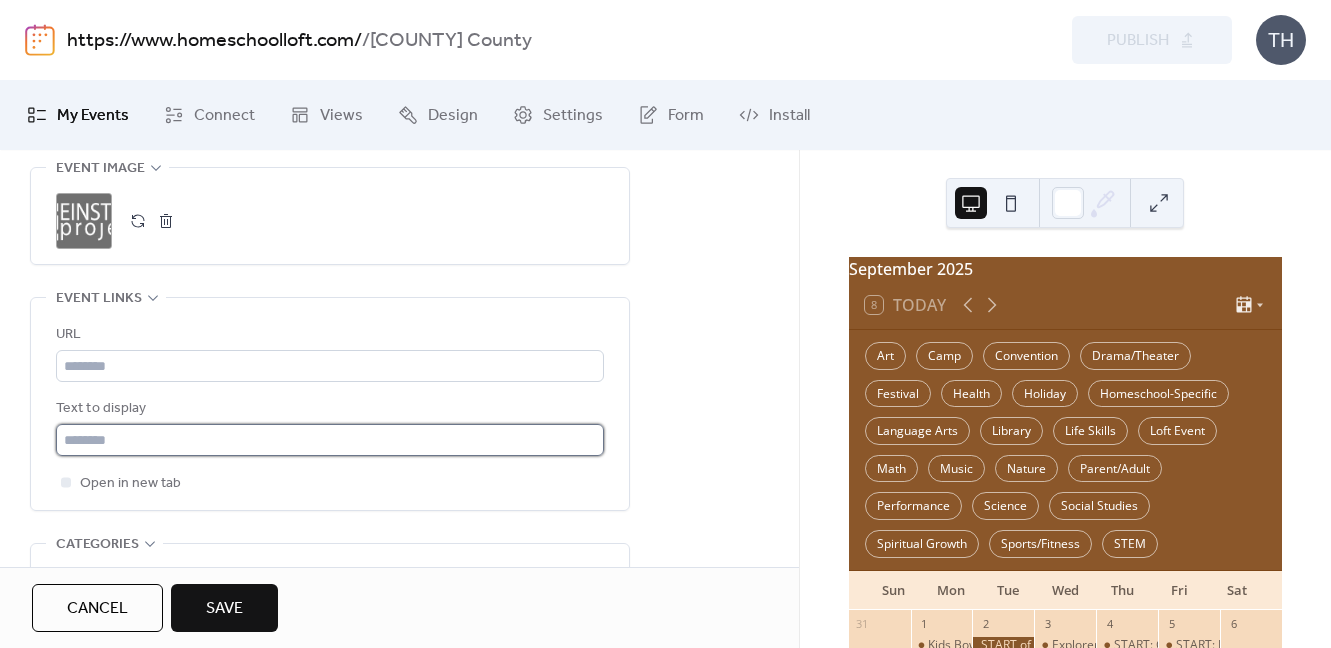 click at bounding box center [330, 440] 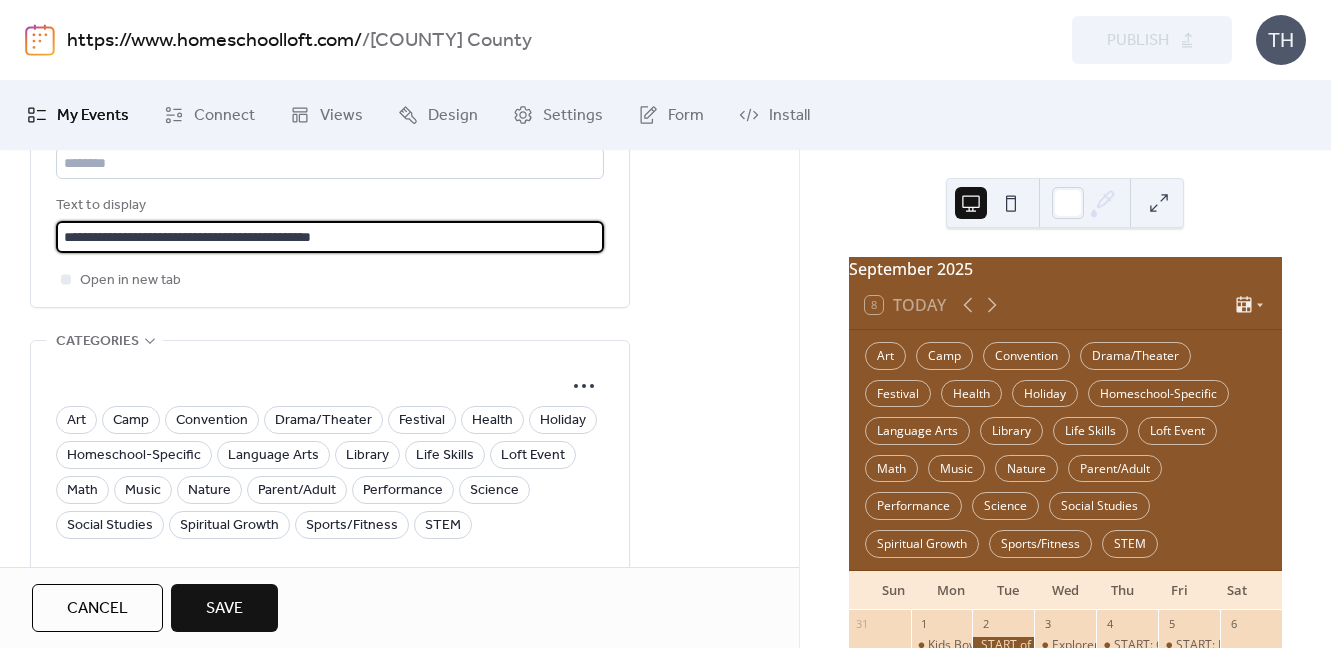 scroll, scrollTop: 1390, scrollLeft: 0, axis: vertical 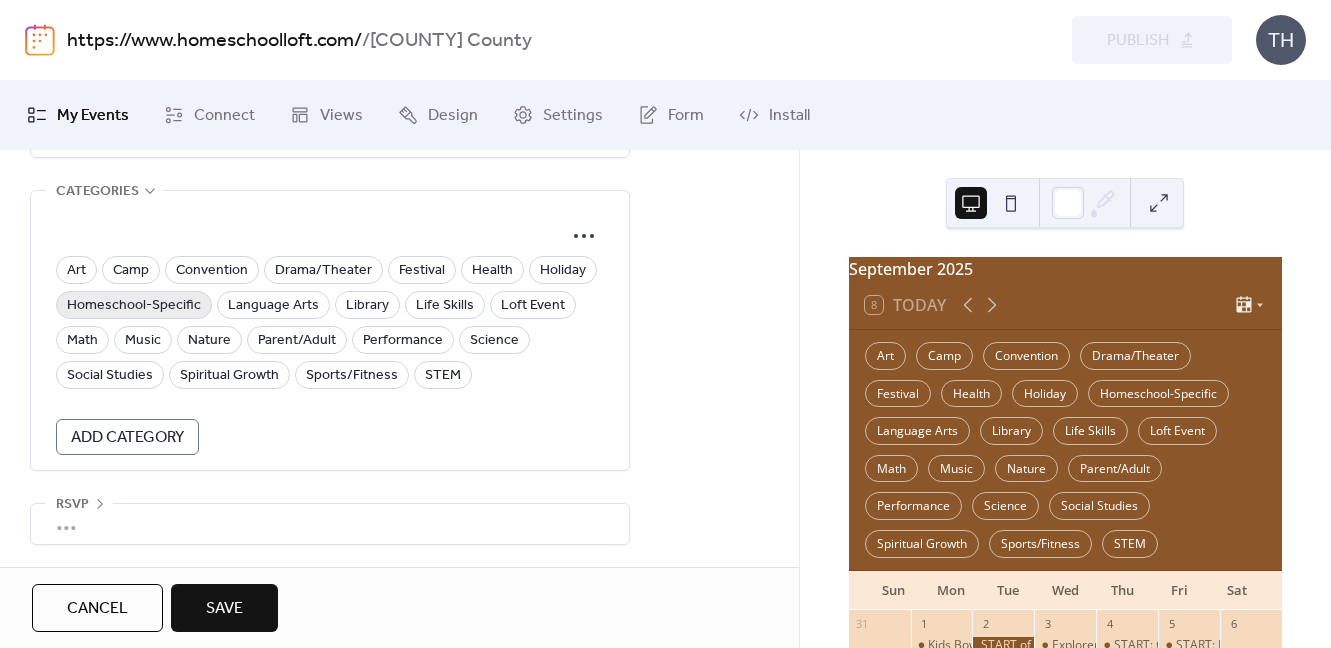 type on "**********" 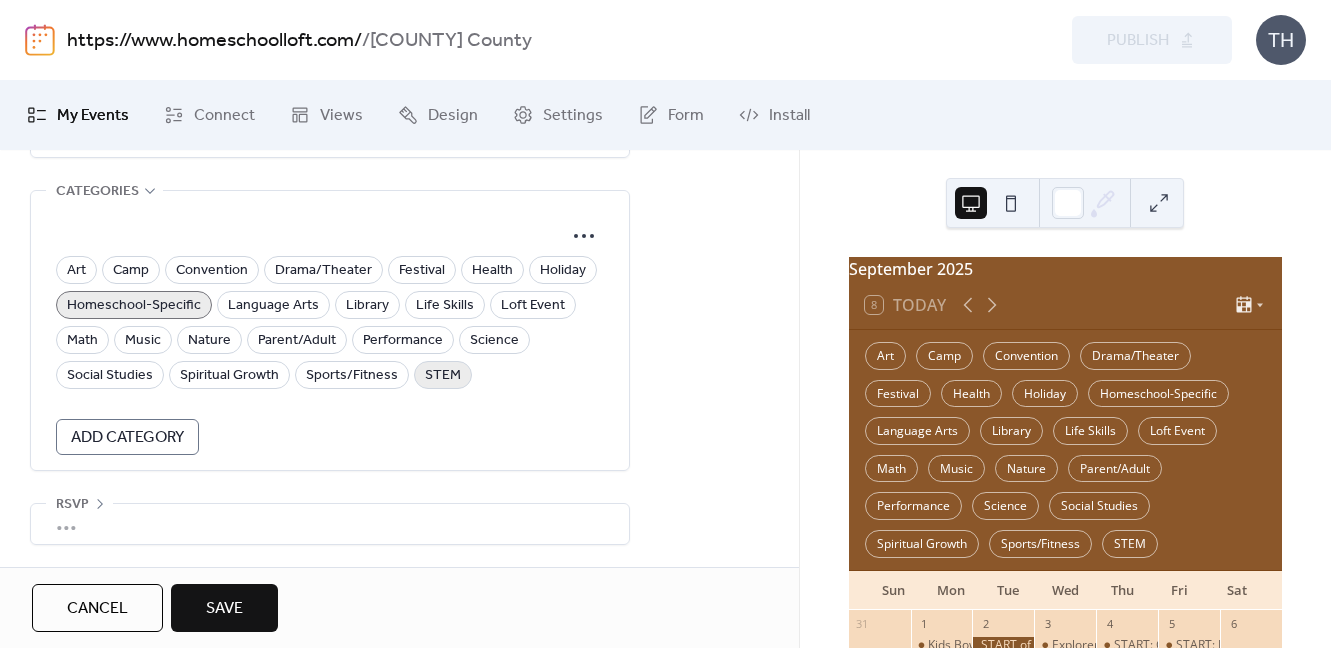 click on "STEM" at bounding box center (443, 376) 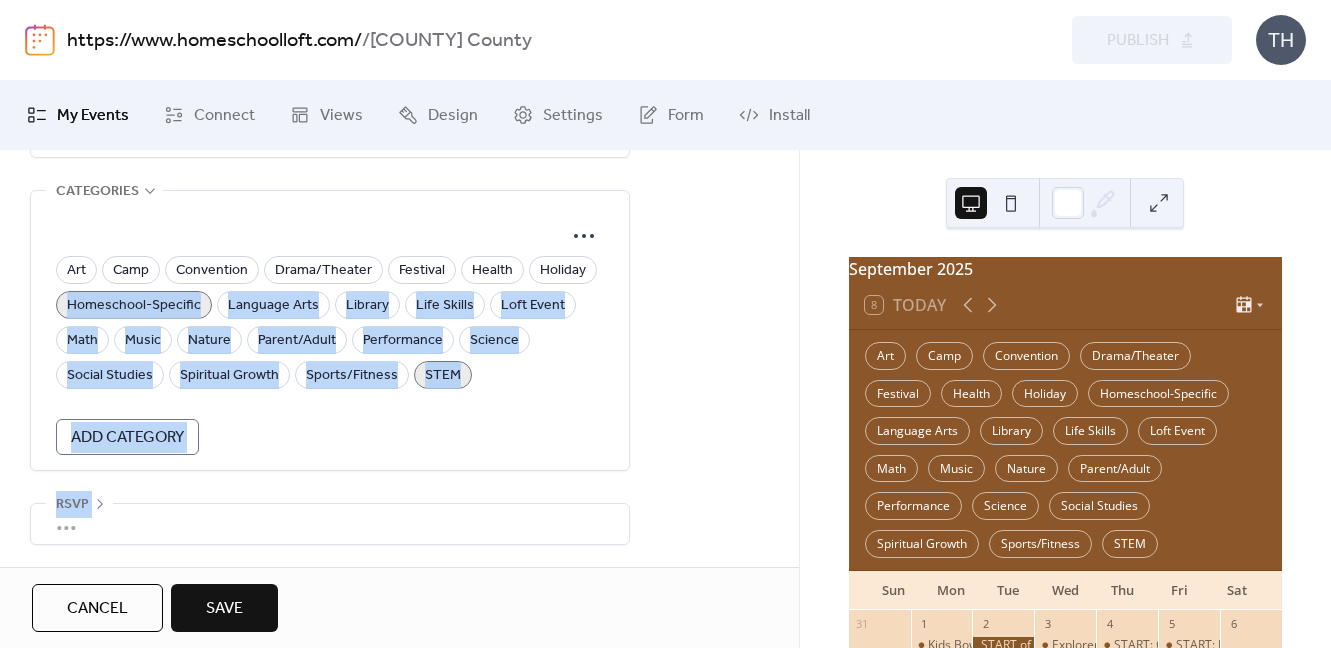 drag, startPoint x: 798, startPoint y: 495, endPoint x: 787, endPoint y: 408, distance: 87.69264 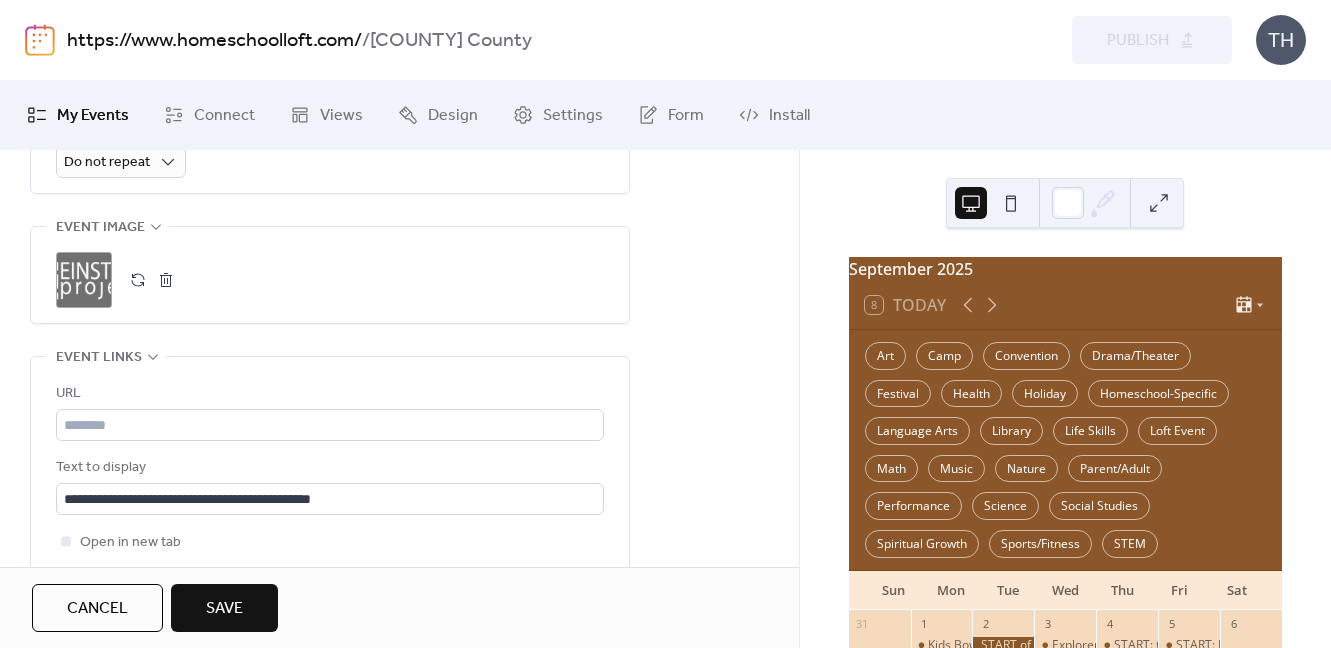 scroll, scrollTop: 985, scrollLeft: 0, axis: vertical 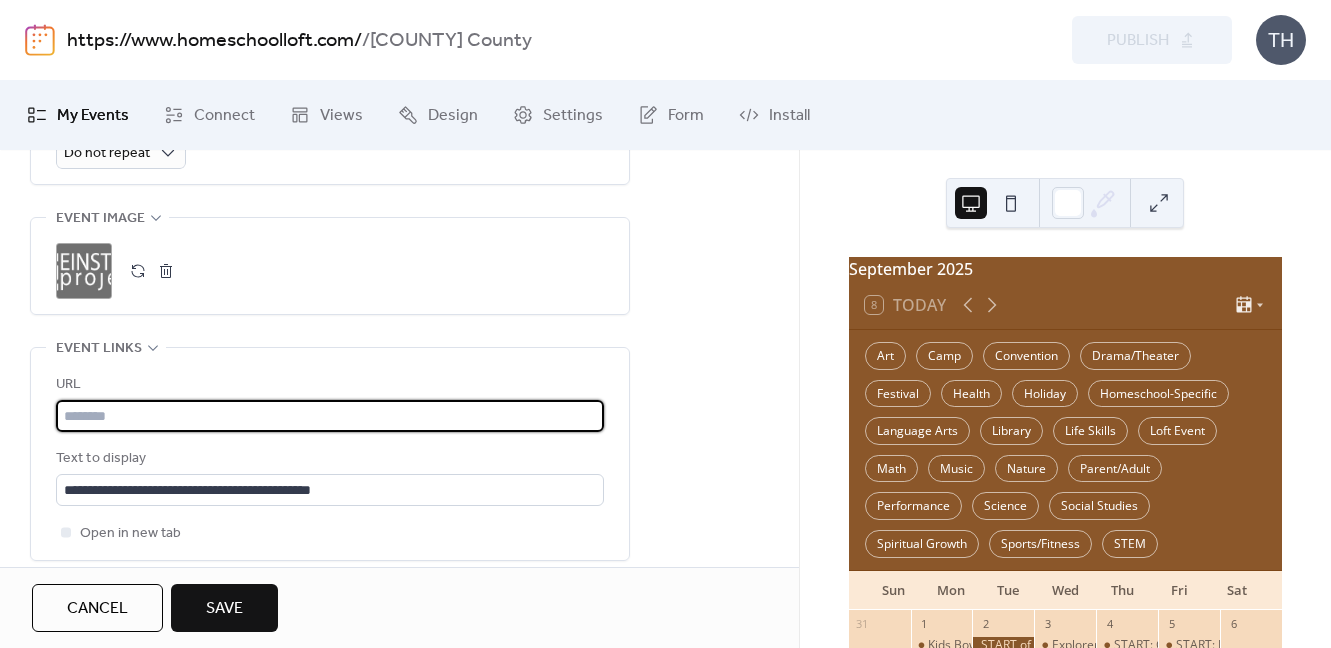 click at bounding box center (330, 416) 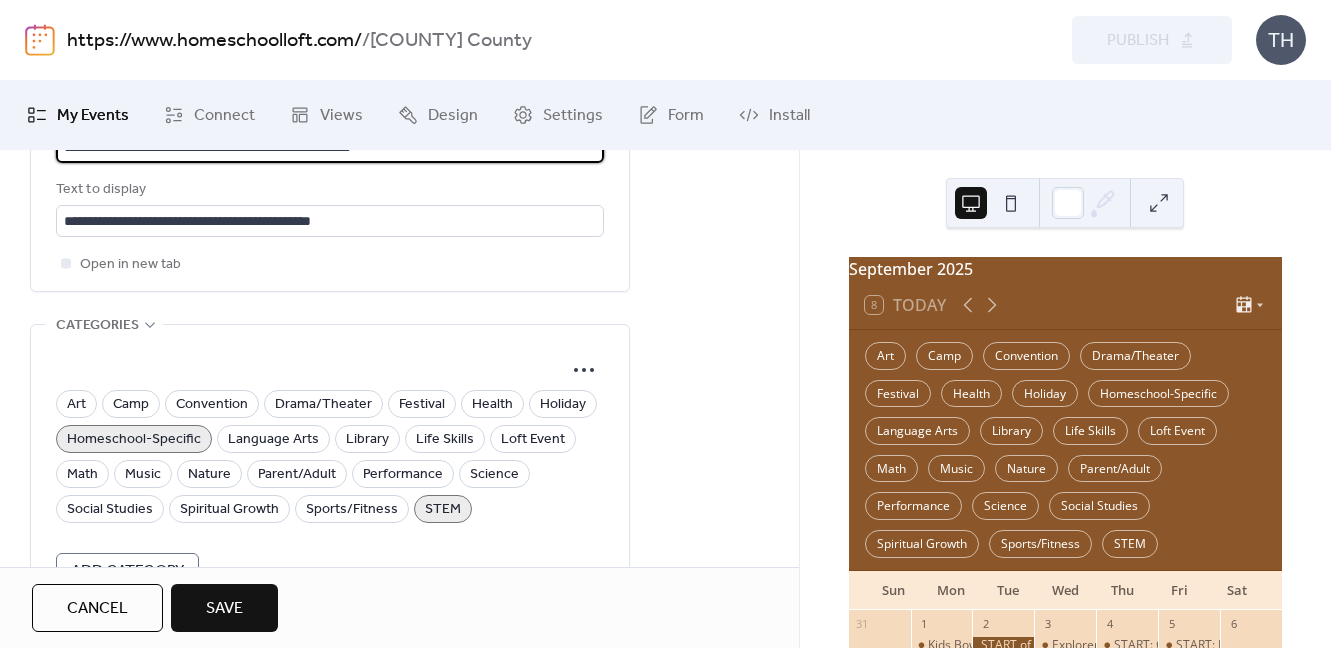 scroll, scrollTop: 1364, scrollLeft: 0, axis: vertical 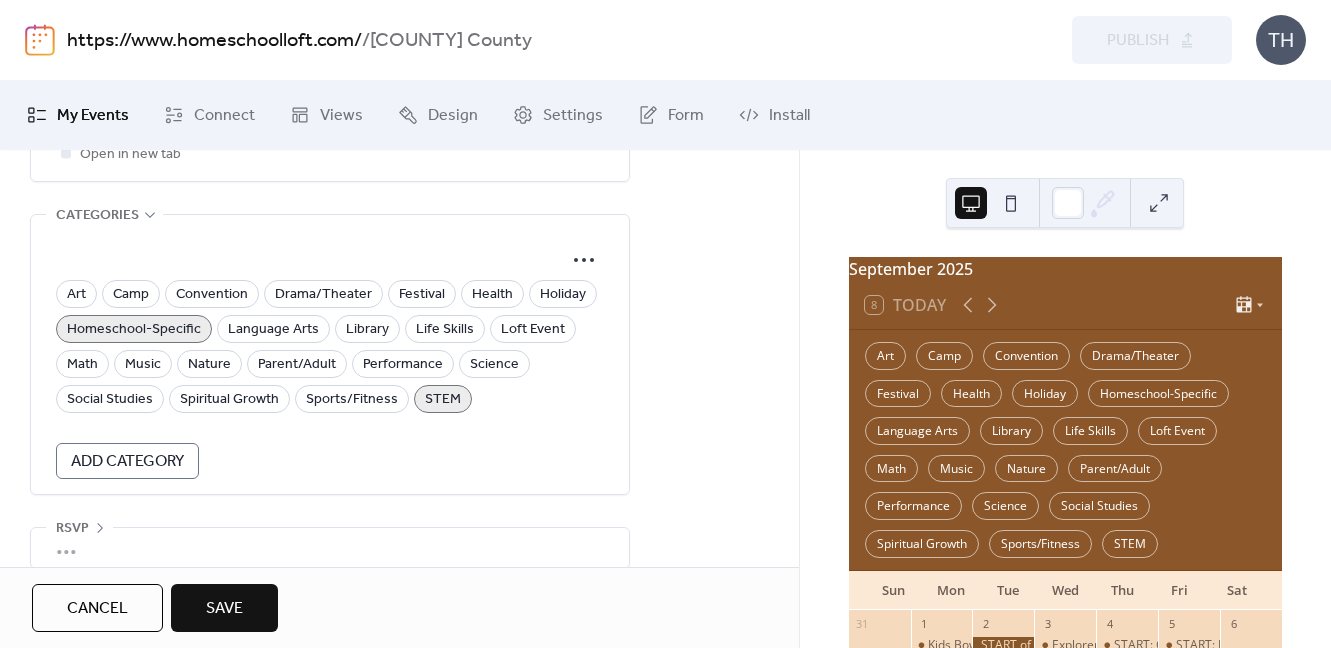 type on "**********" 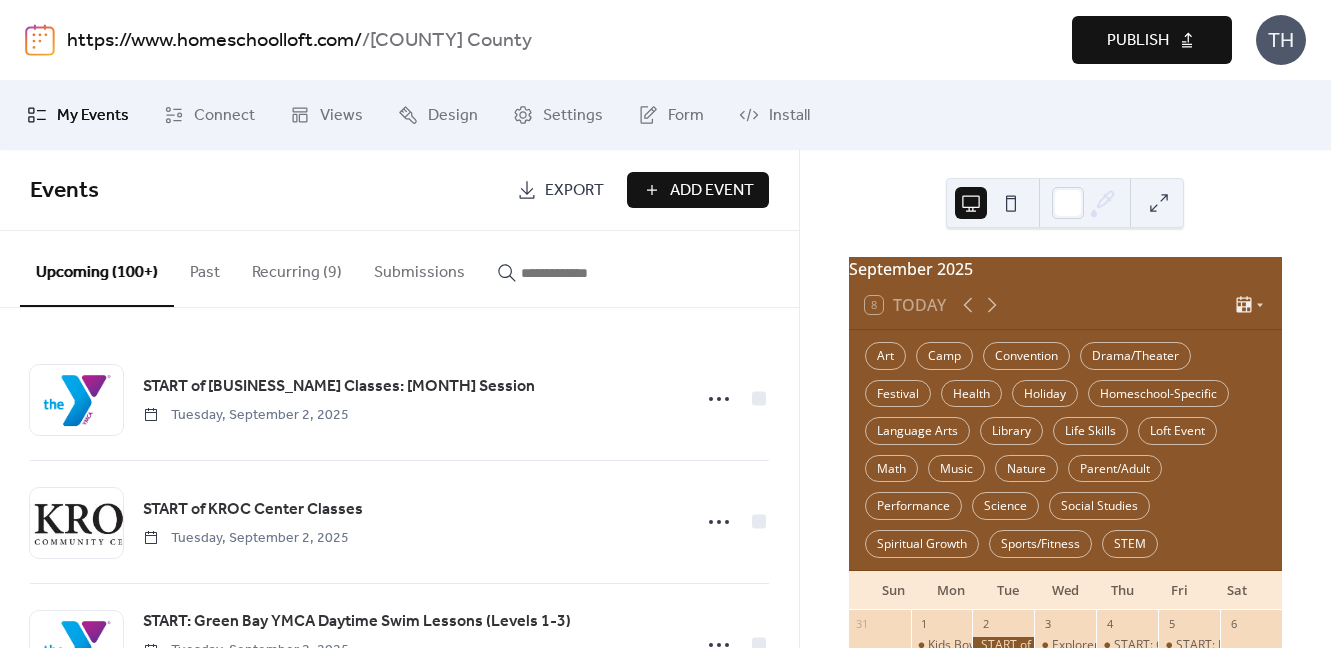click at bounding box center [581, 273] 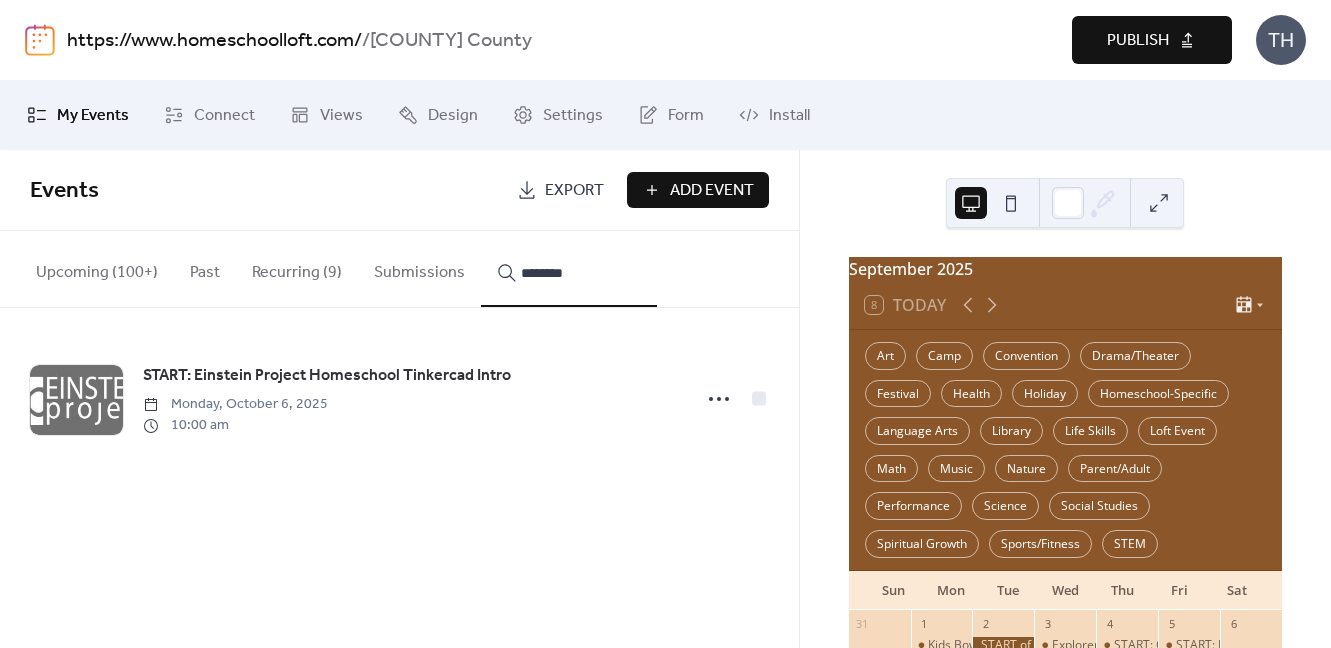 type on "********" 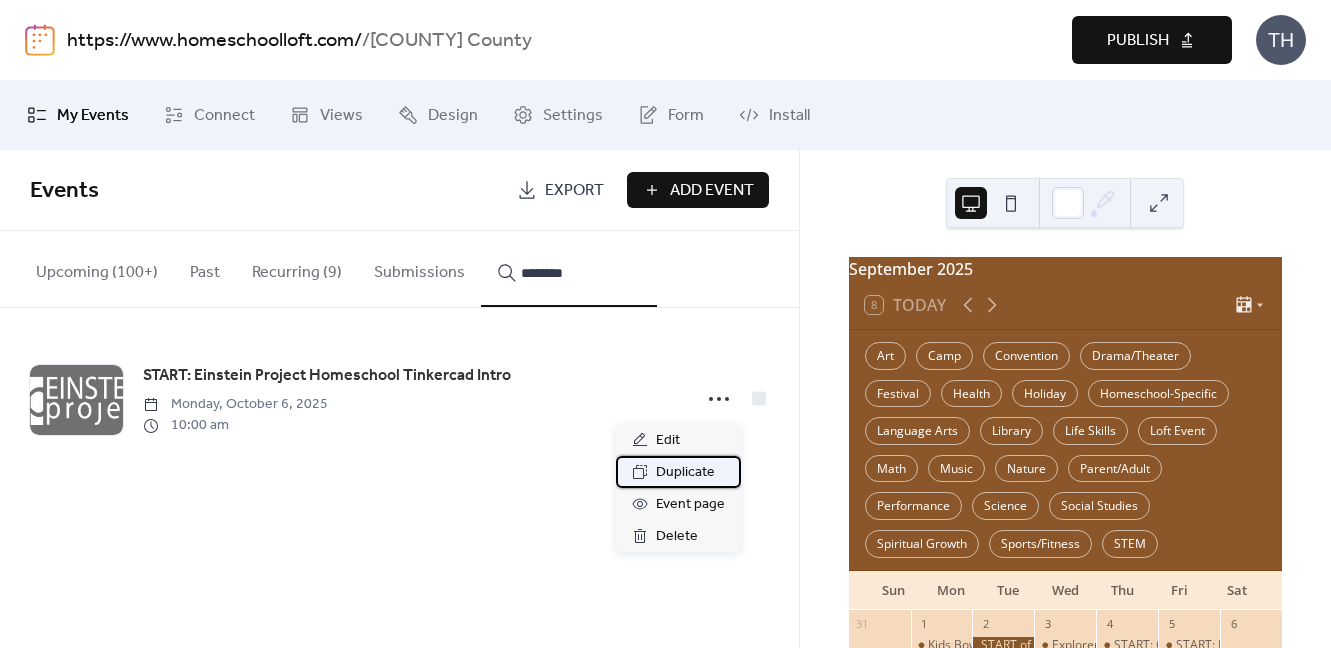click on "Duplicate" at bounding box center (685, 473) 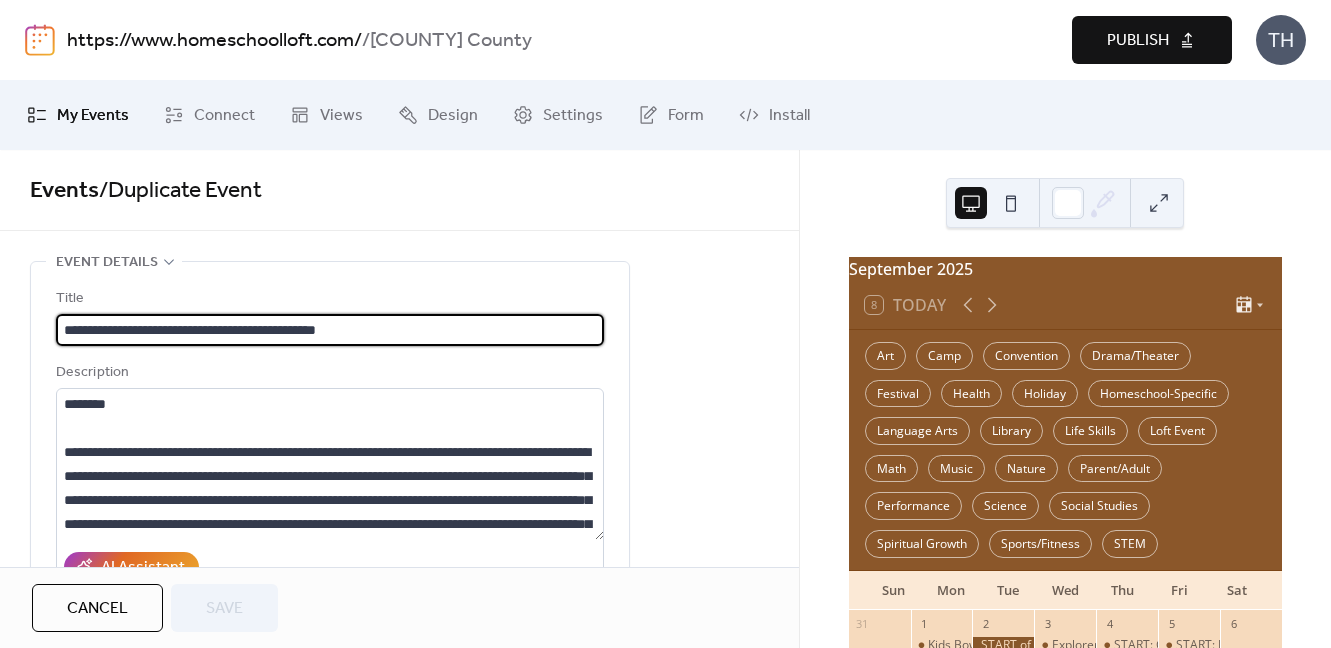 drag, startPoint x: 286, startPoint y: 328, endPoint x: 345, endPoint y: 330, distance: 59.03389 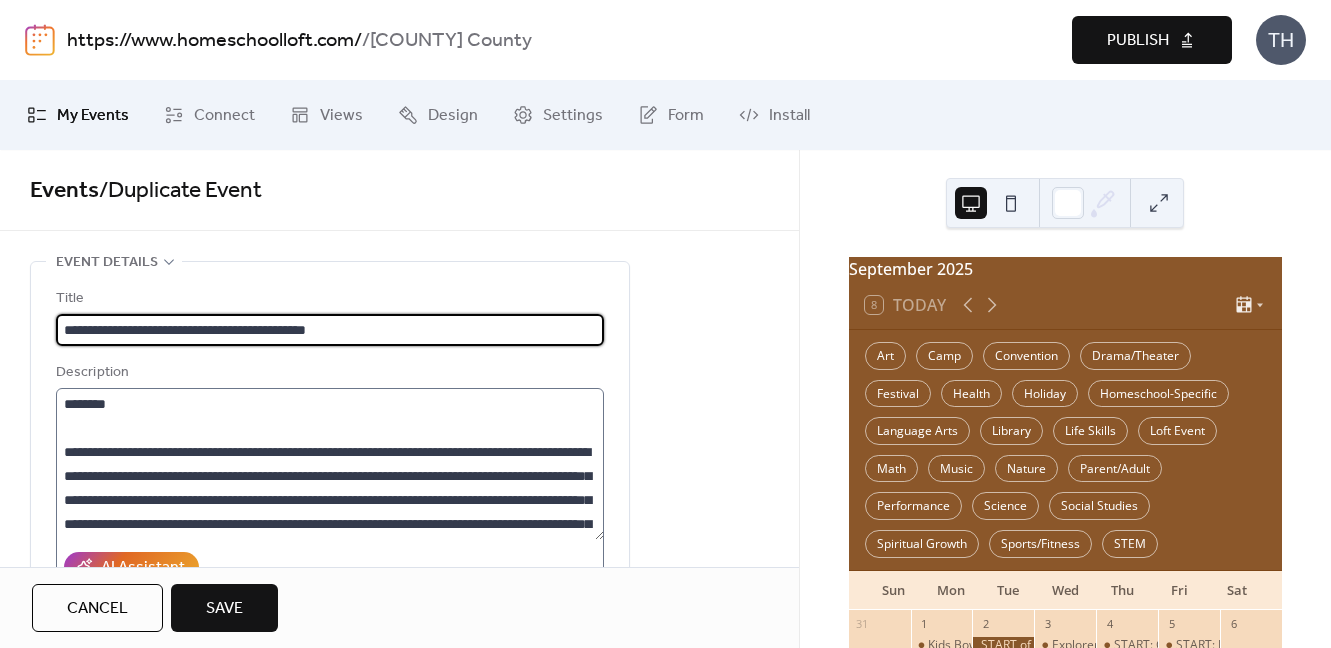 type on "**********" 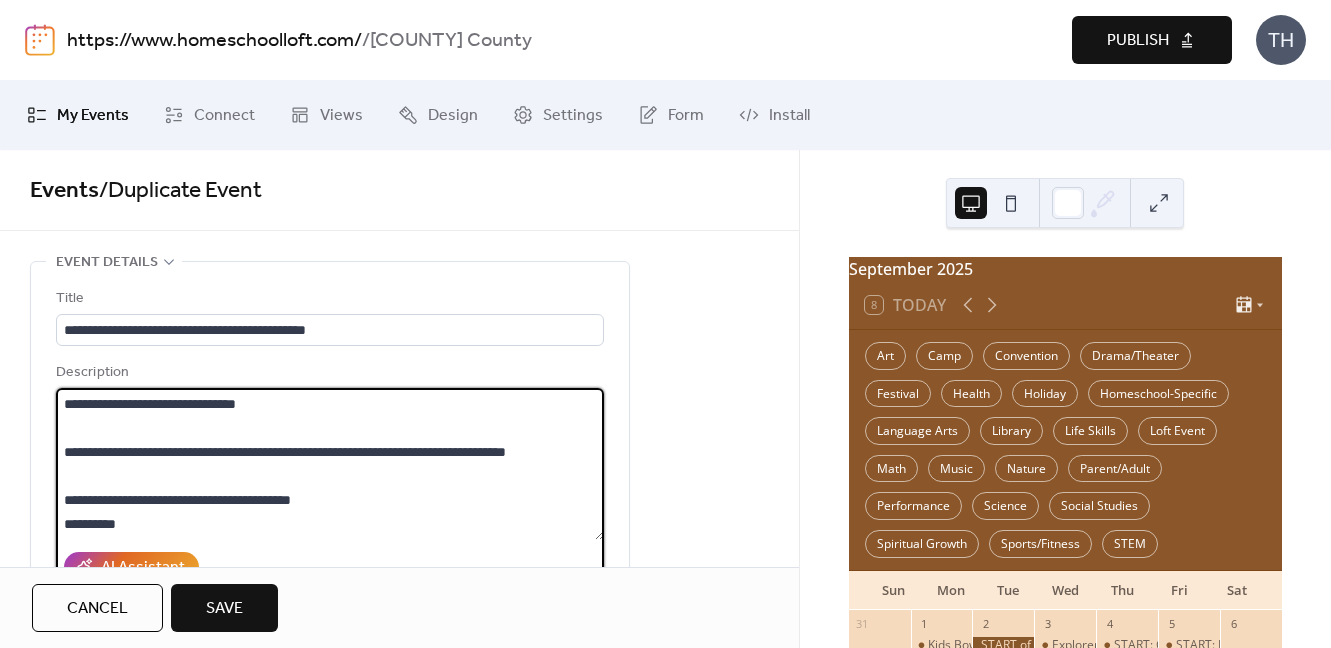 scroll, scrollTop: 167, scrollLeft: 0, axis: vertical 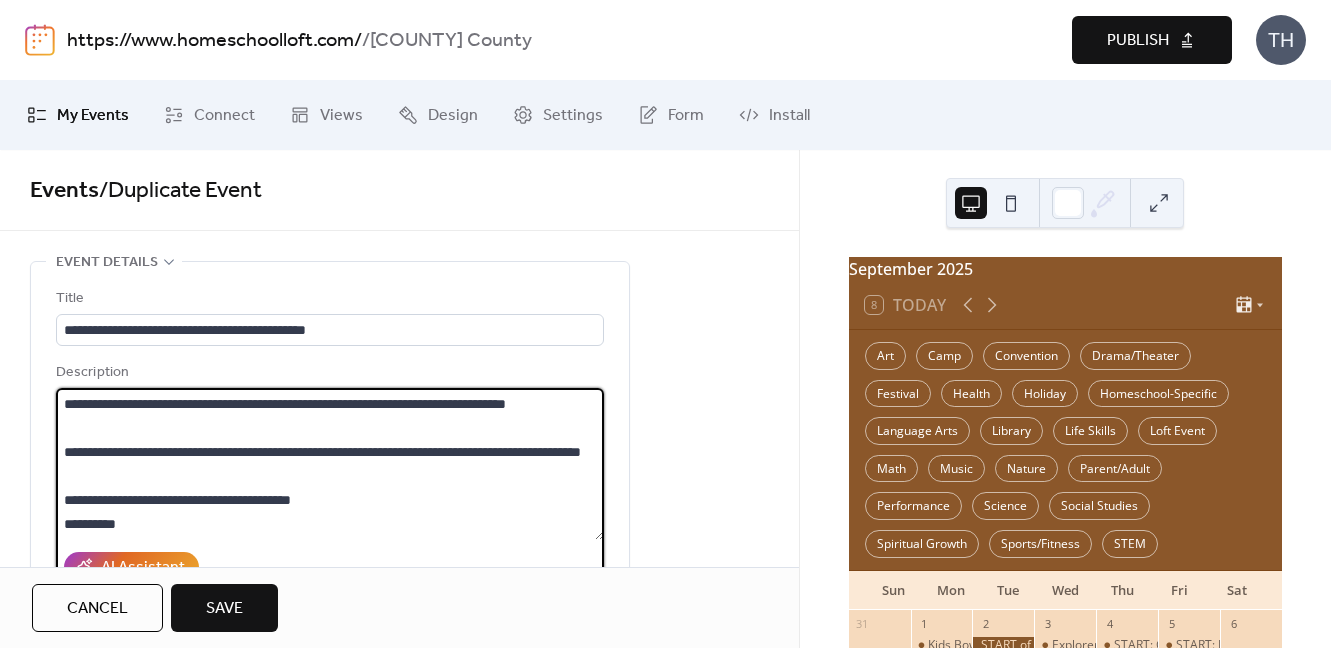 drag, startPoint x: 114, startPoint y: 498, endPoint x: 355, endPoint y: 494, distance: 241.03319 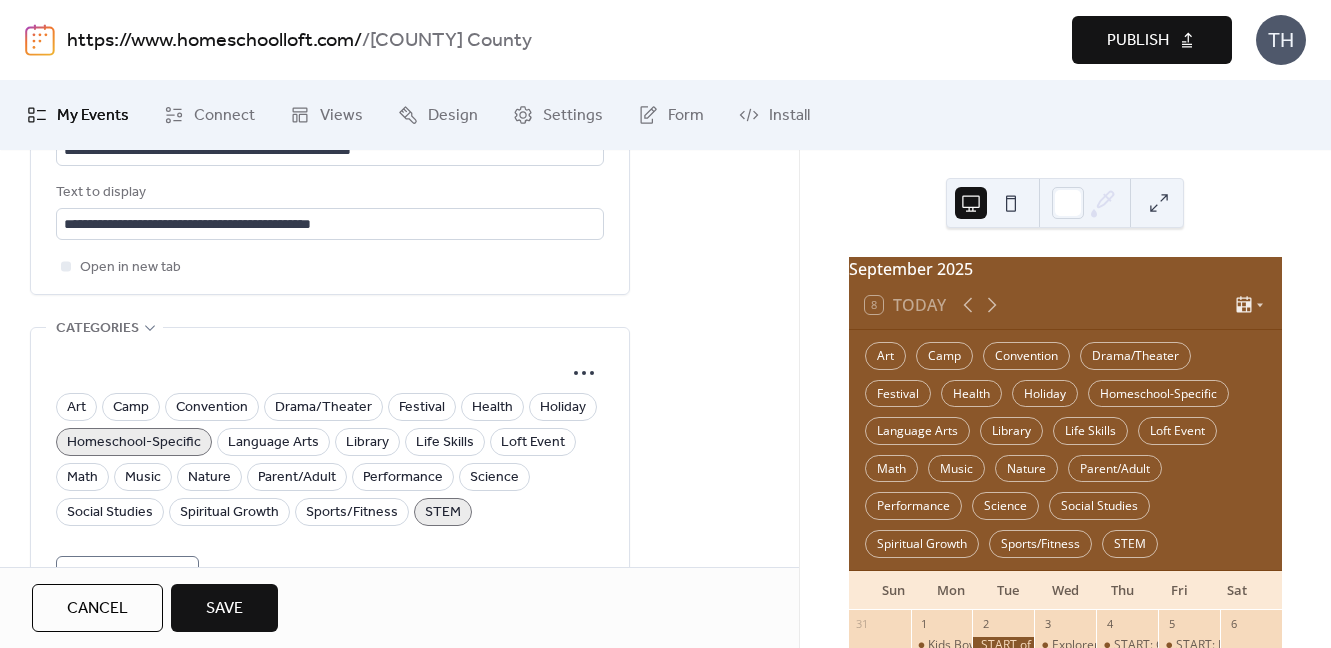 scroll, scrollTop: 1260, scrollLeft: 0, axis: vertical 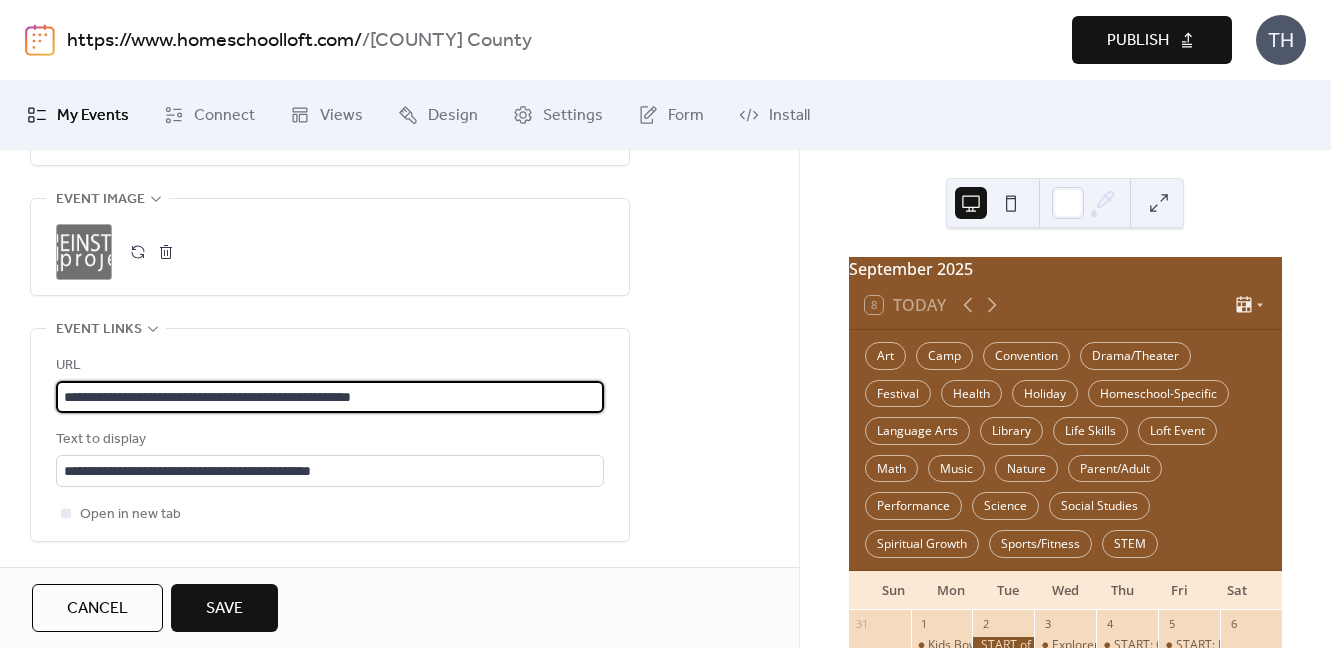 paste 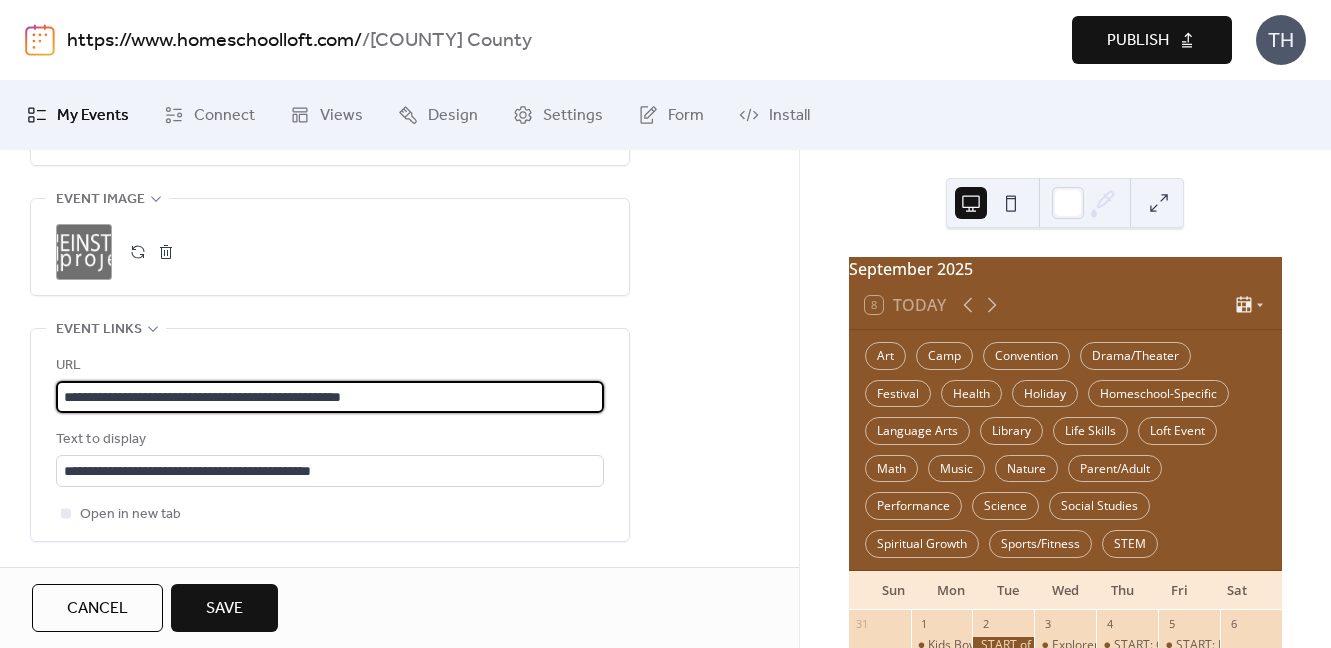 drag, startPoint x: 63, startPoint y: 400, endPoint x: 512, endPoint y: 397, distance: 449.01 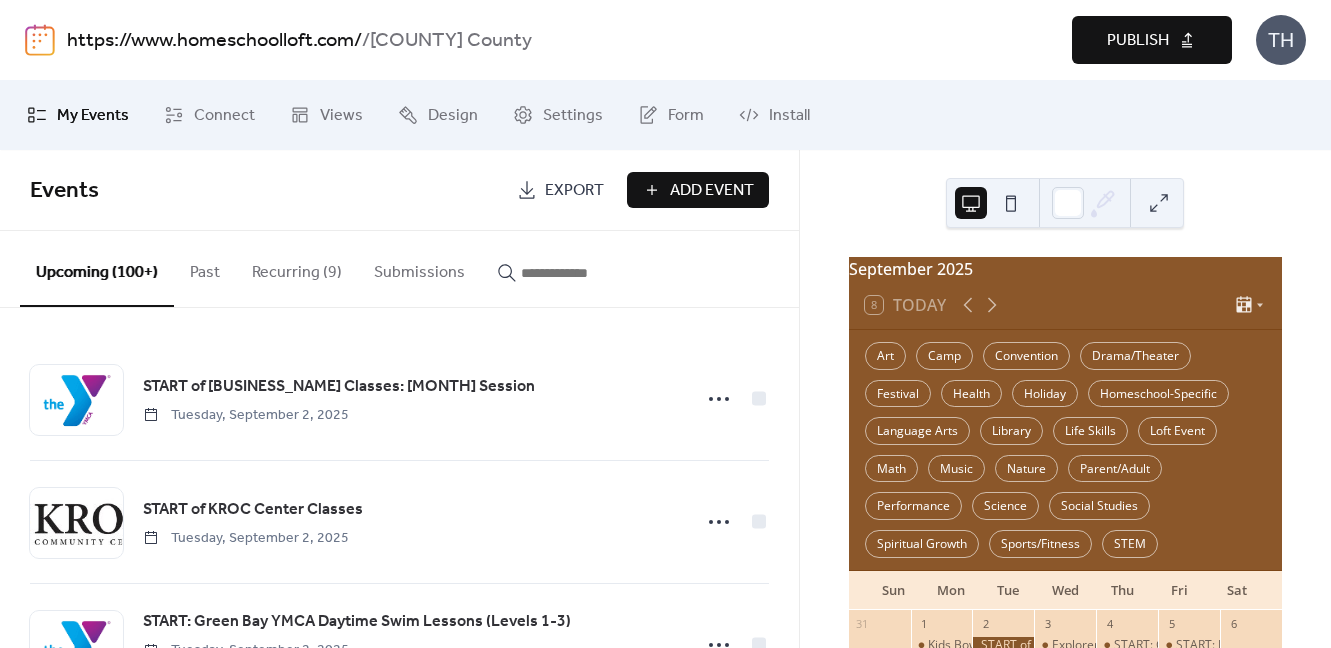 click on "Publish" at bounding box center (1138, 41) 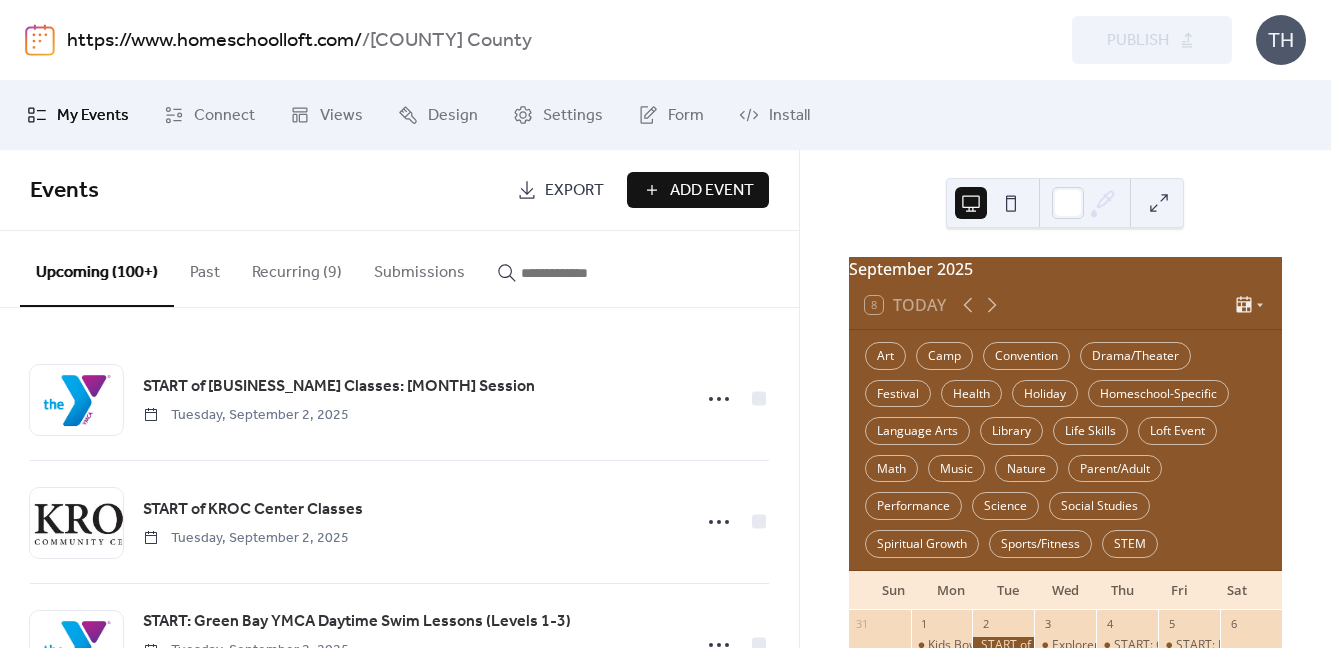 click at bounding box center [581, 273] 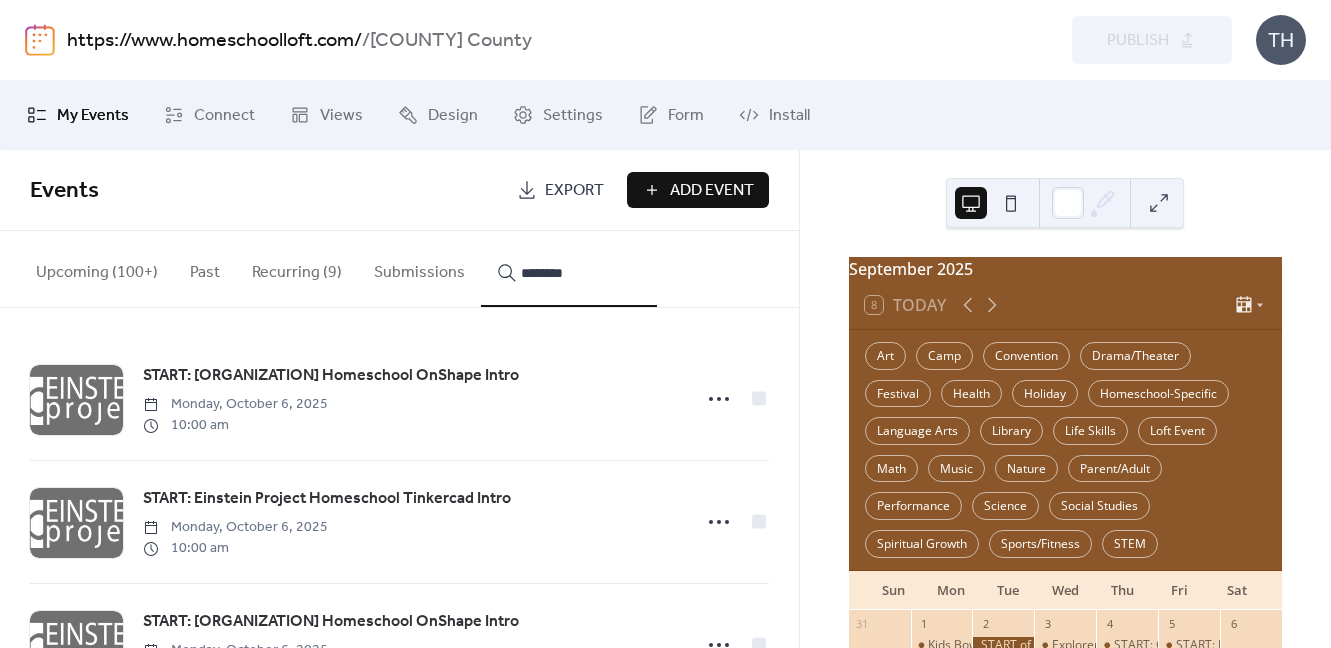 type on "********" 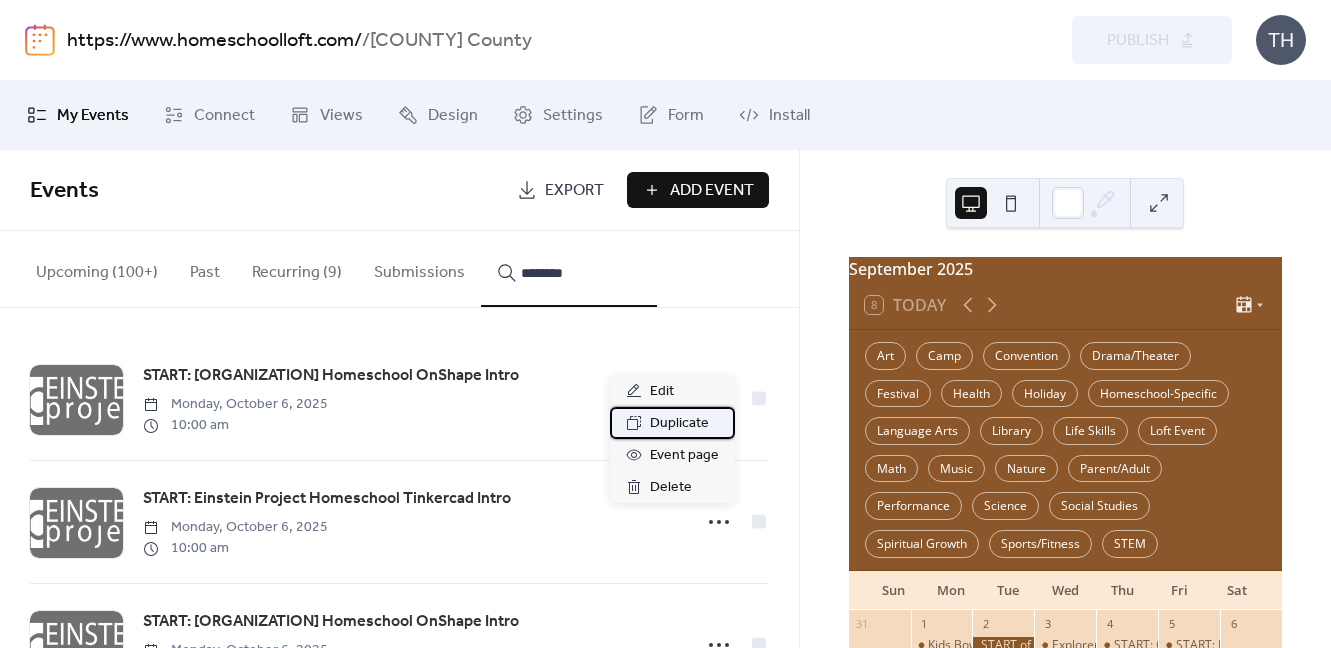click on "Duplicate" at bounding box center (679, 424) 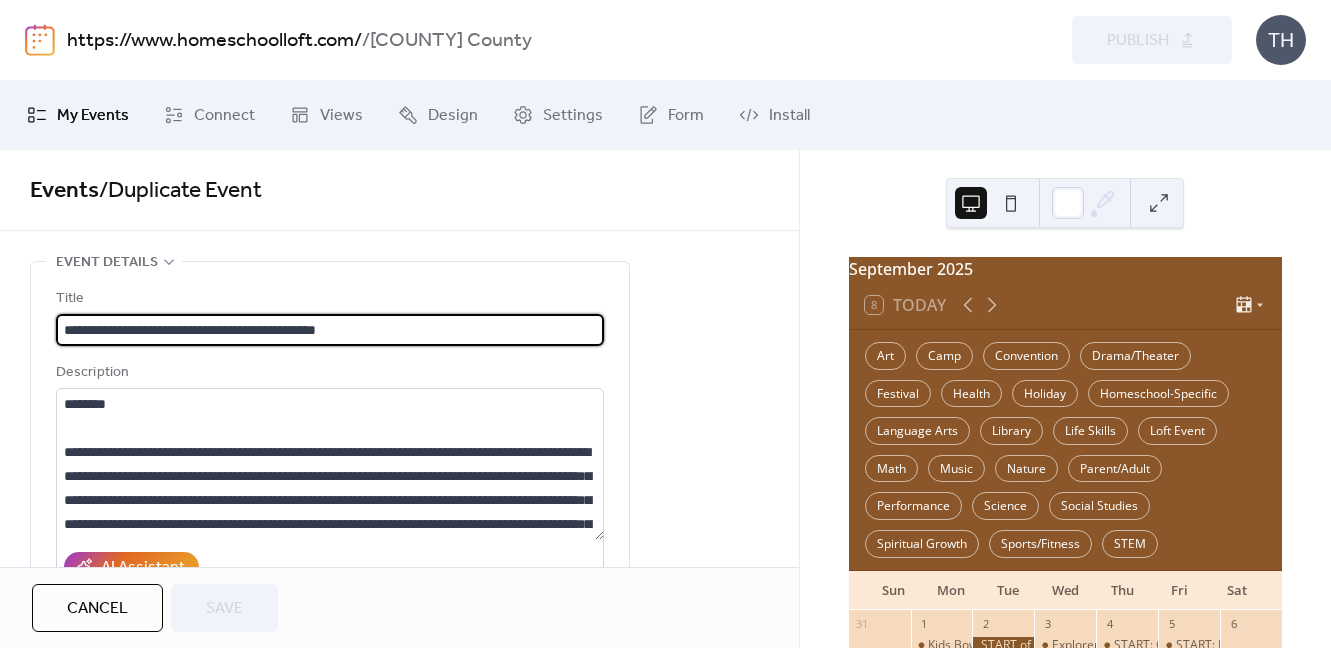 scroll, scrollTop: 1, scrollLeft: 0, axis: vertical 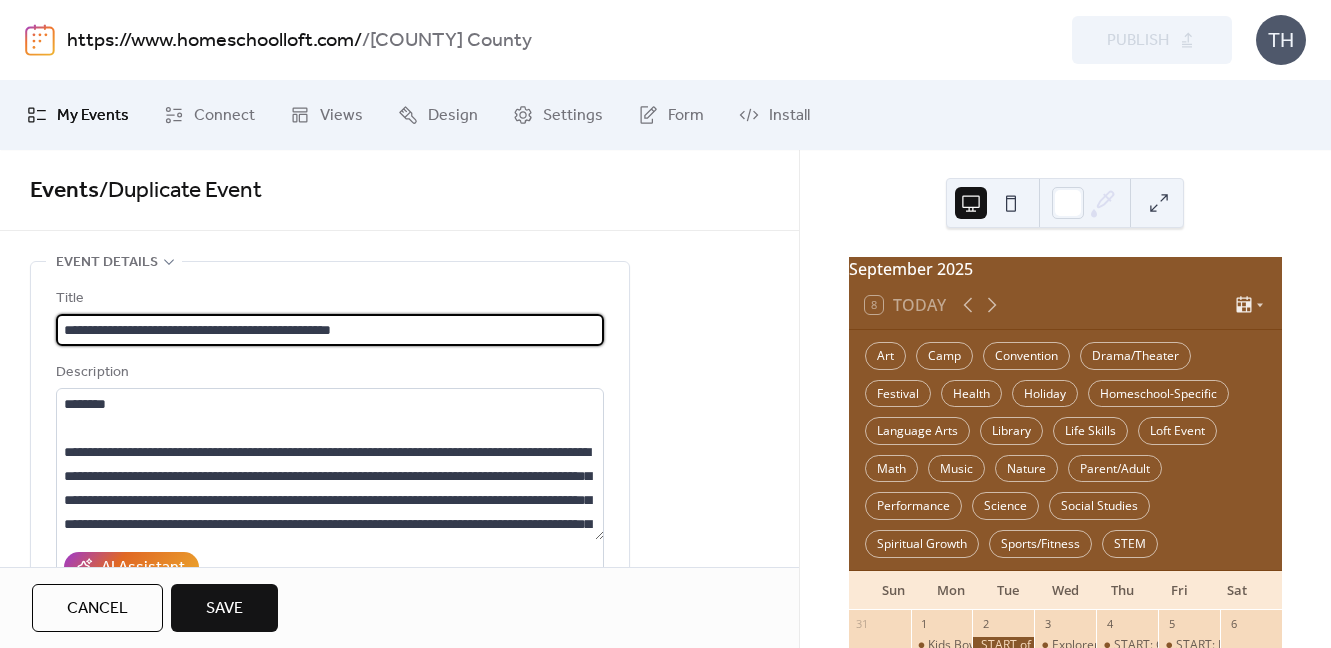 type on "**********" 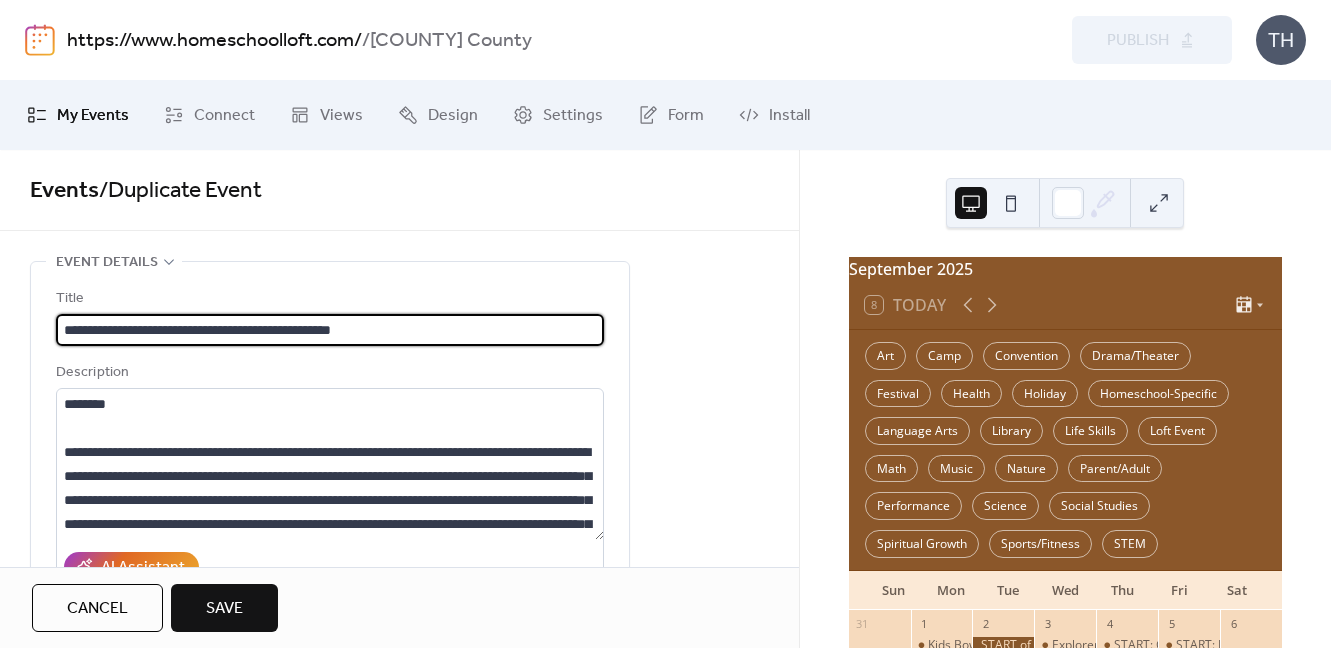 scroll, scrollTop: 0, scrollLeft: 0, axis: both 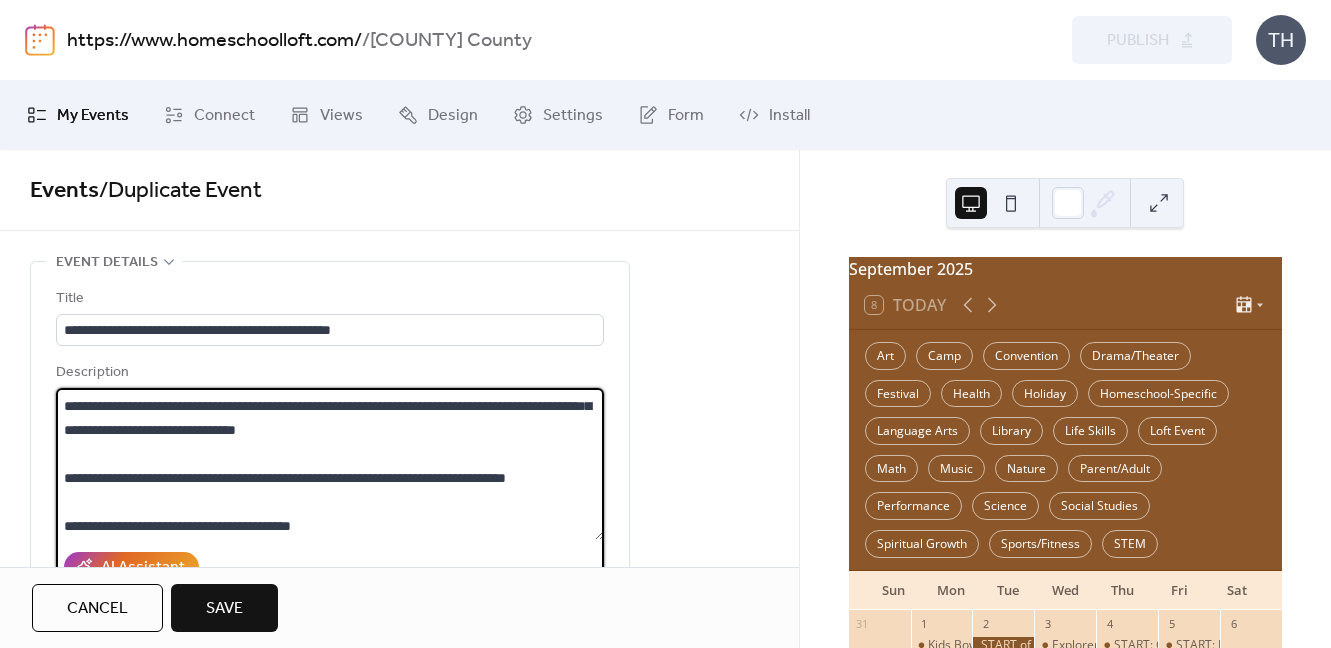 drag, startPoint x: 65, startPoint y: 447, endPoint x: 581, endPoint y: 499, distance: 518.6135 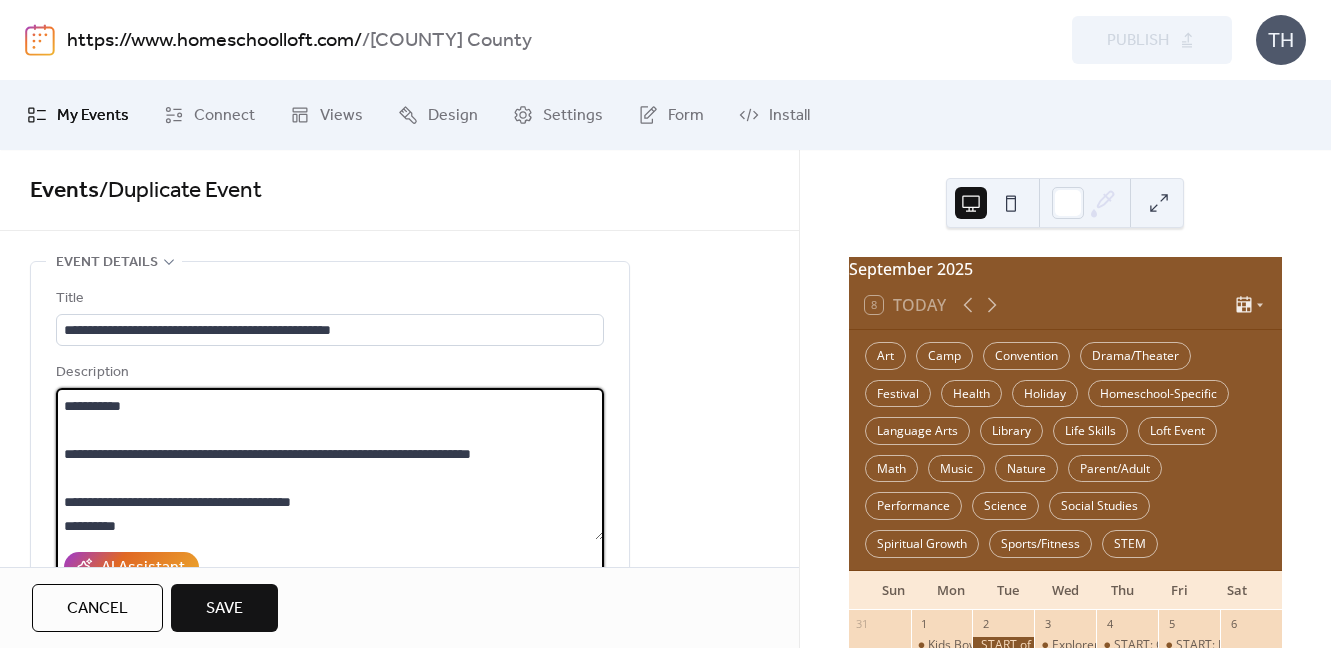 scroll, scrollTop: 45, scrollLeft: 0, axis: vertical 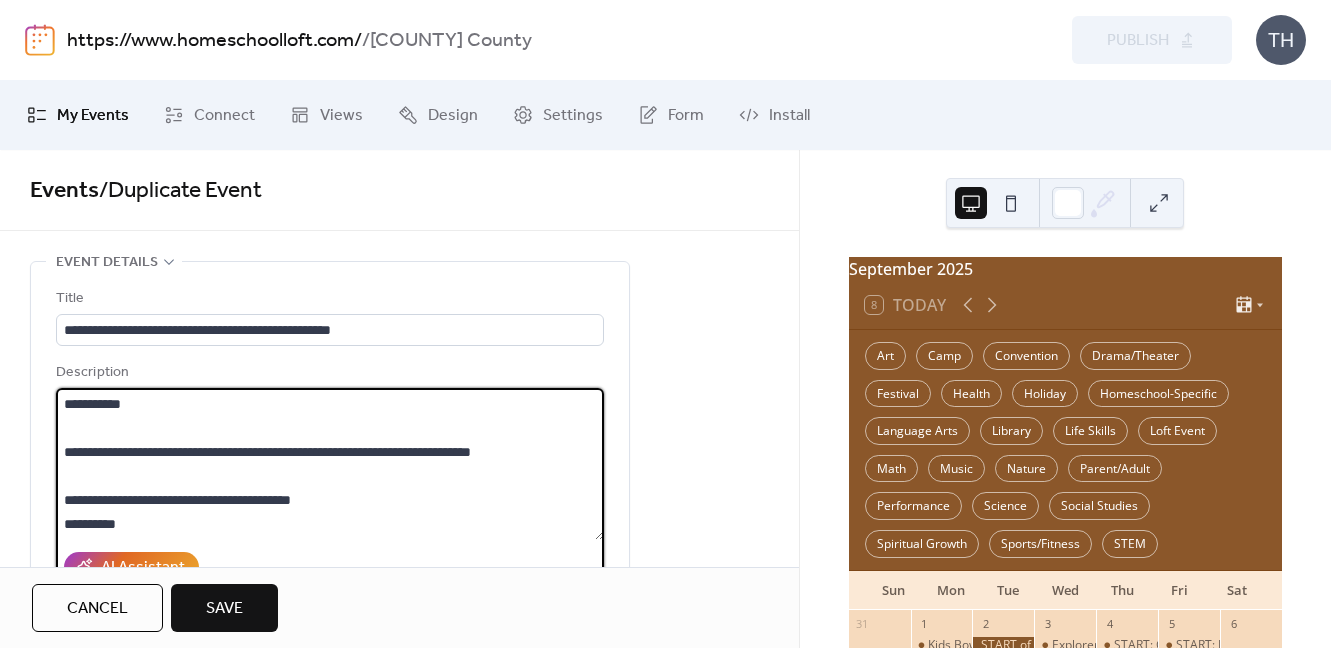 paste 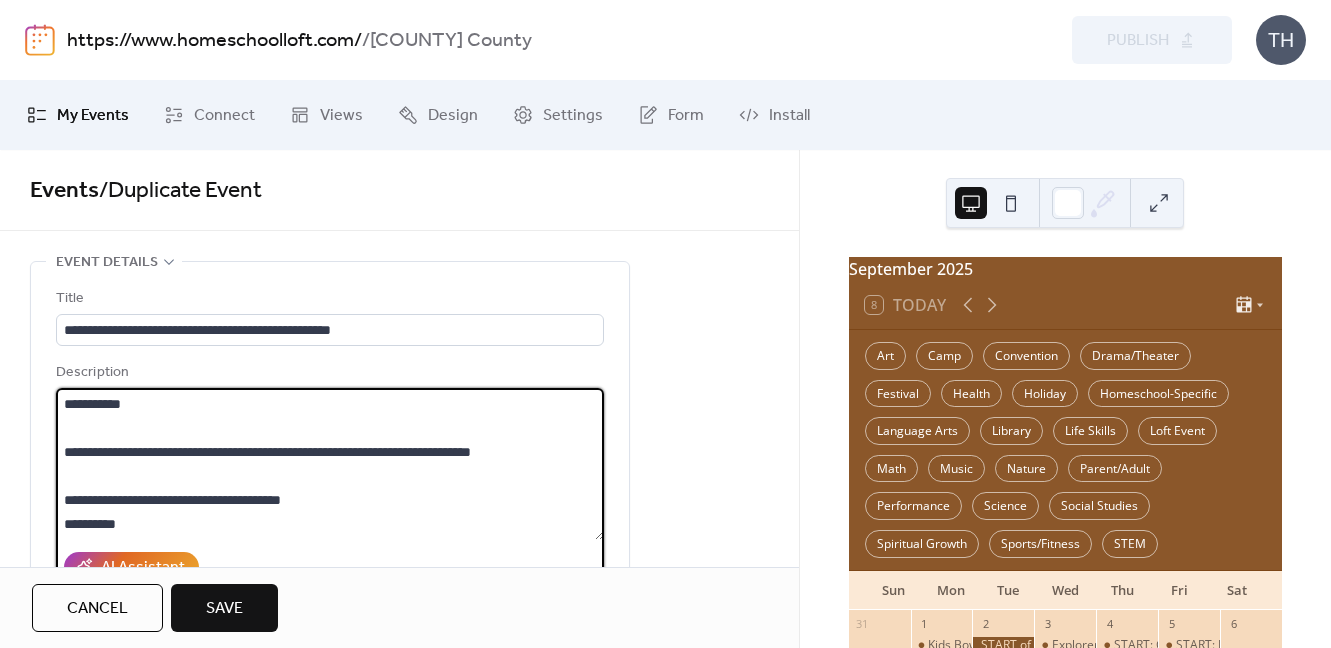 drag, startPoint x: 112, startPoint y: 504, endPoint x: 352, endPoint y: 503, distance: 240.00209 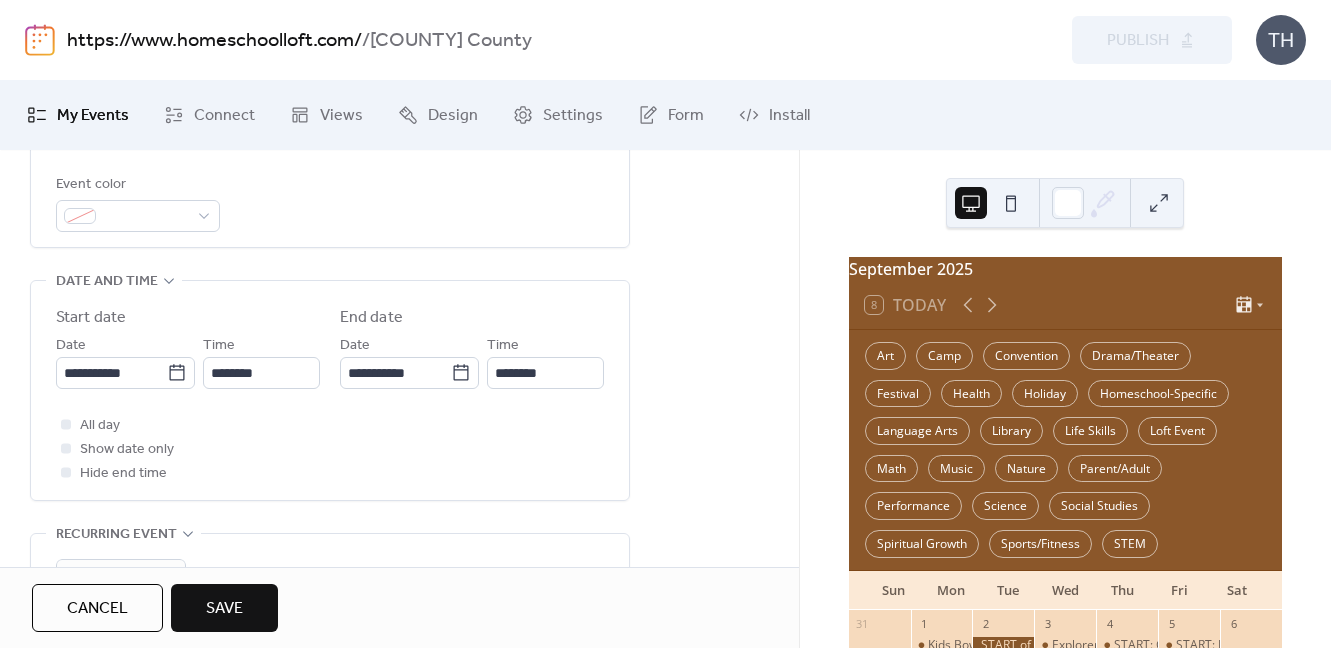 scroll, scrollTop: 565, scrollLeft: 0, axis: vertical 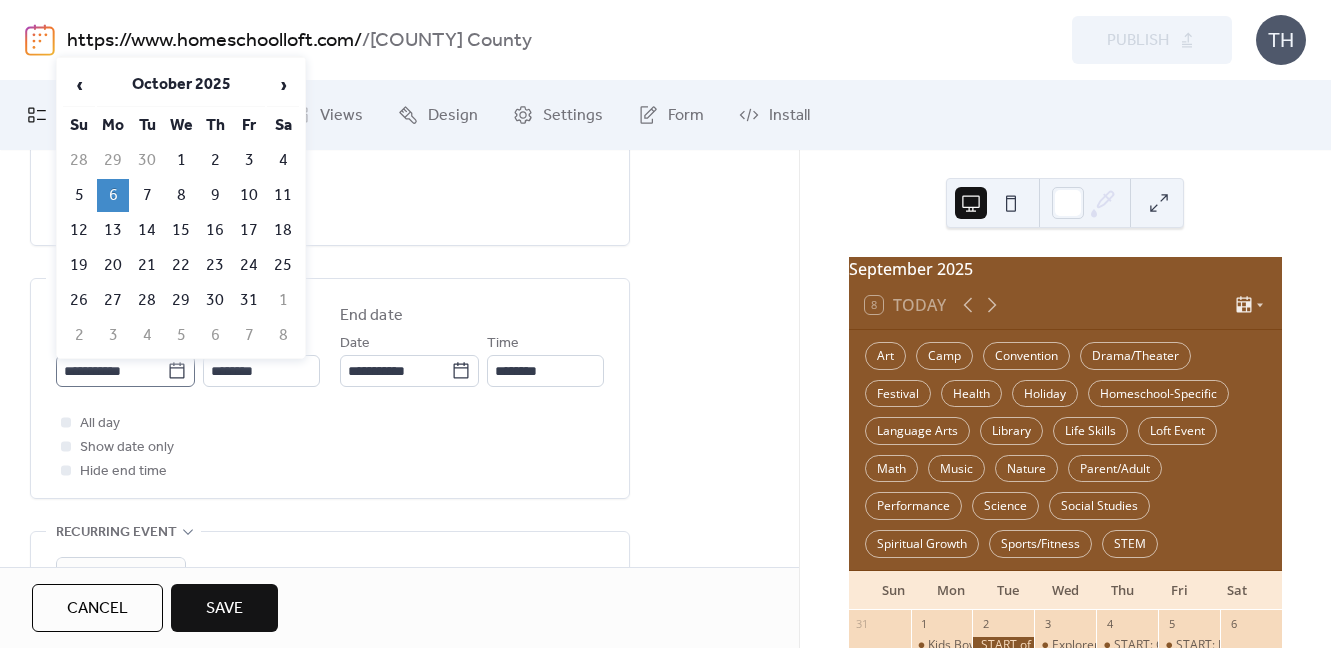 click 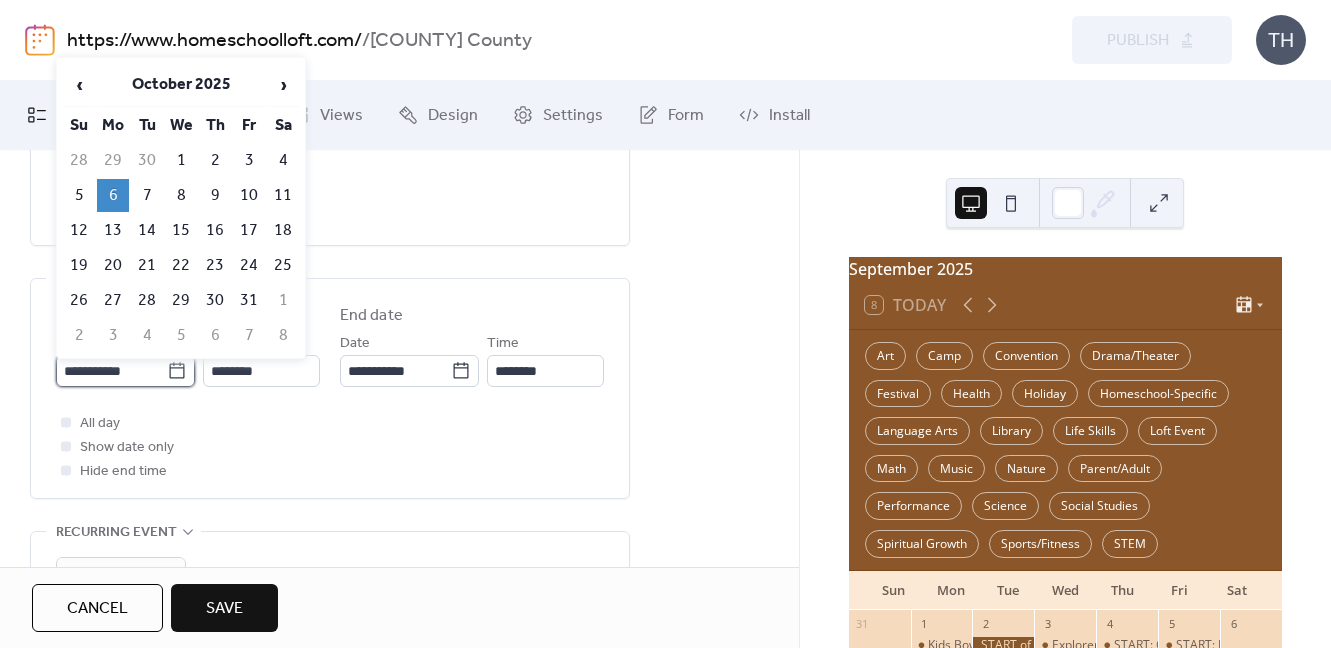 click on "**********" at bounding box center (111, 371) 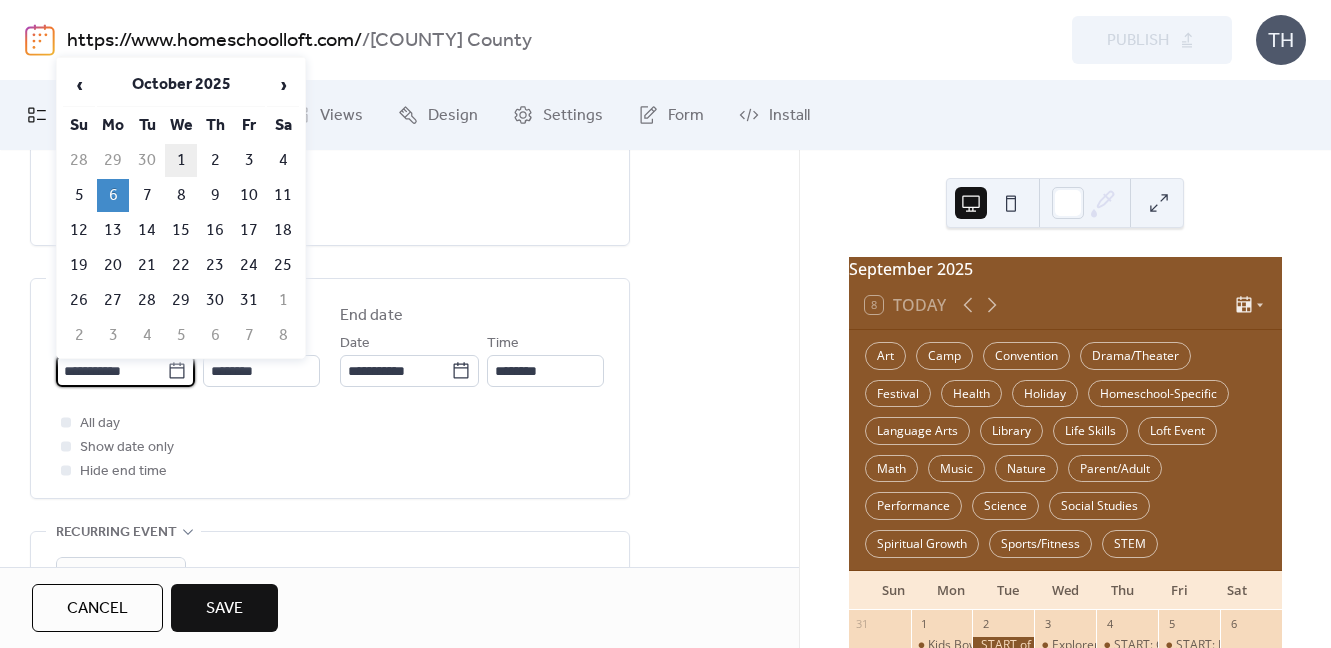 click on "1" at bounding box center (181, 160) 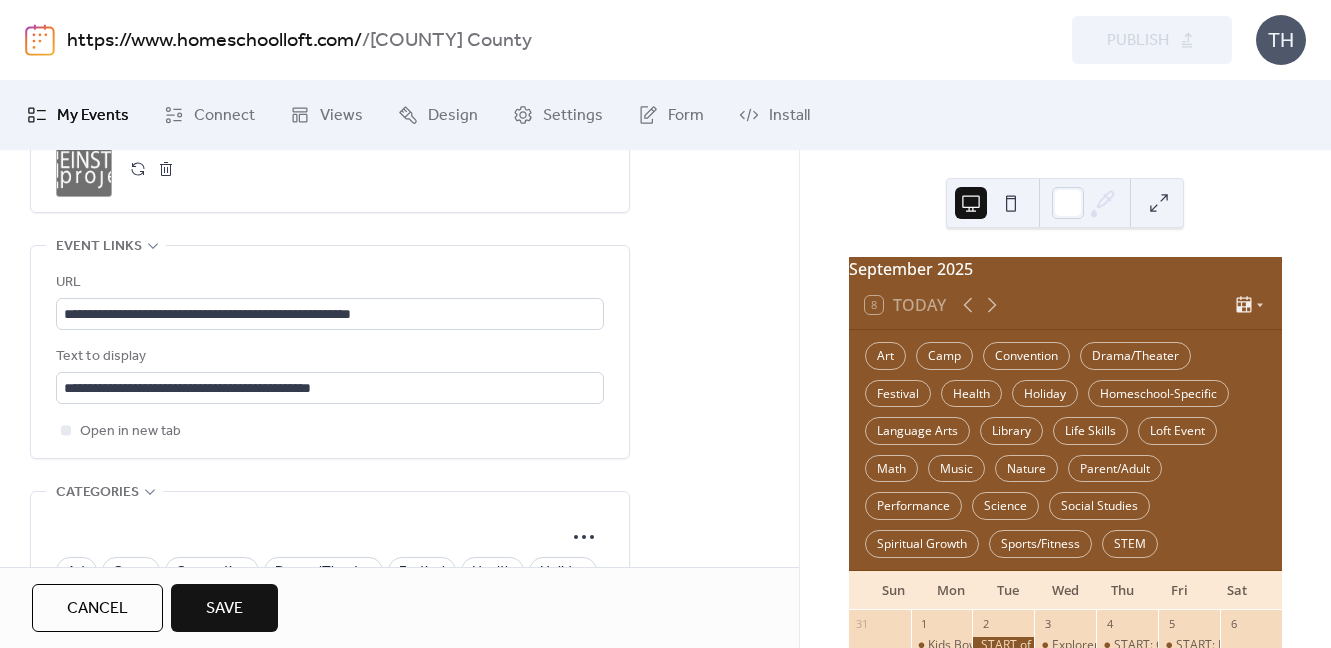 scroll, scrollTop: 1100, scrollLeft: 0, axis: vertical 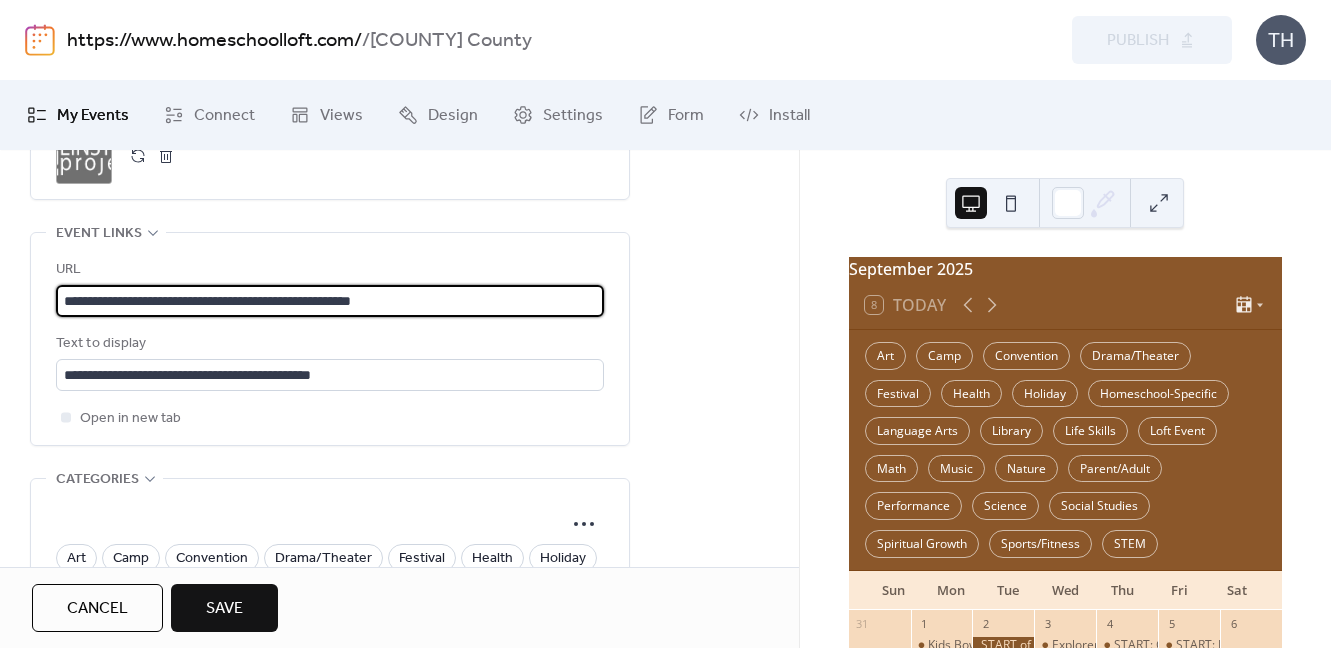 drag, startPoint x: 422, startPoint y: 299, endPoint x: 24, endPoint y: 294, distance: 398.0314 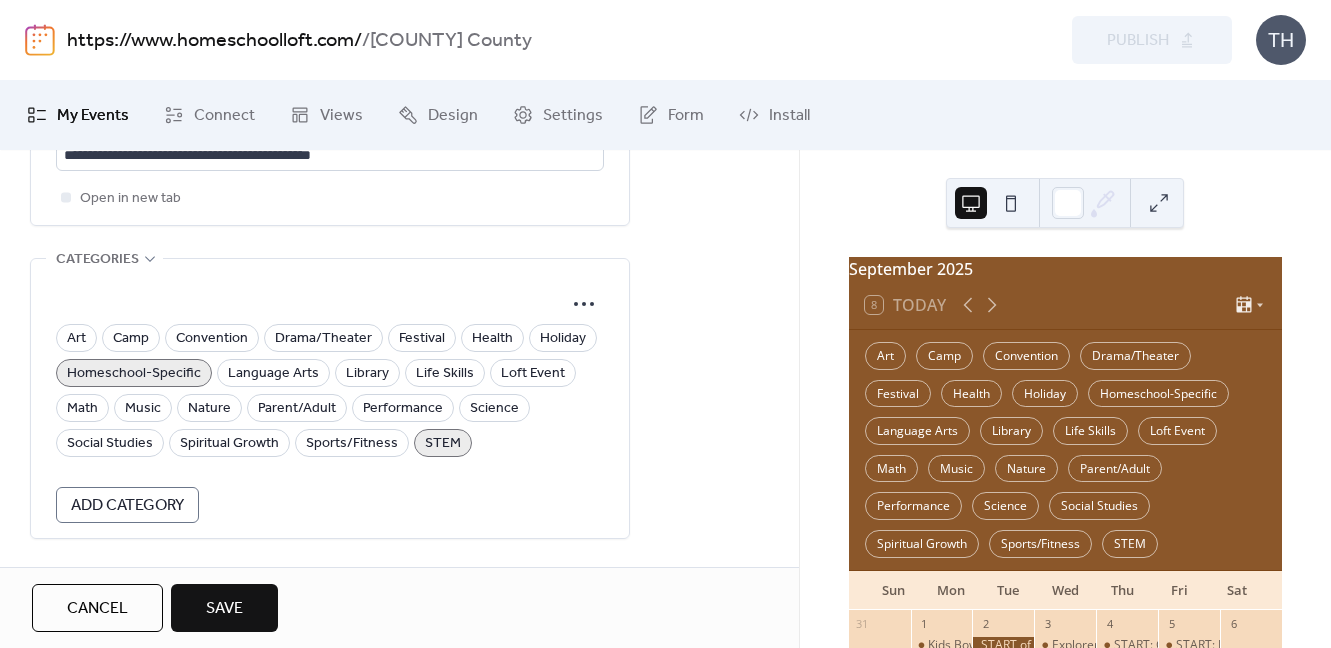 scroll, scrollTop: 1344, scrollLeft: 0, axis: vertical 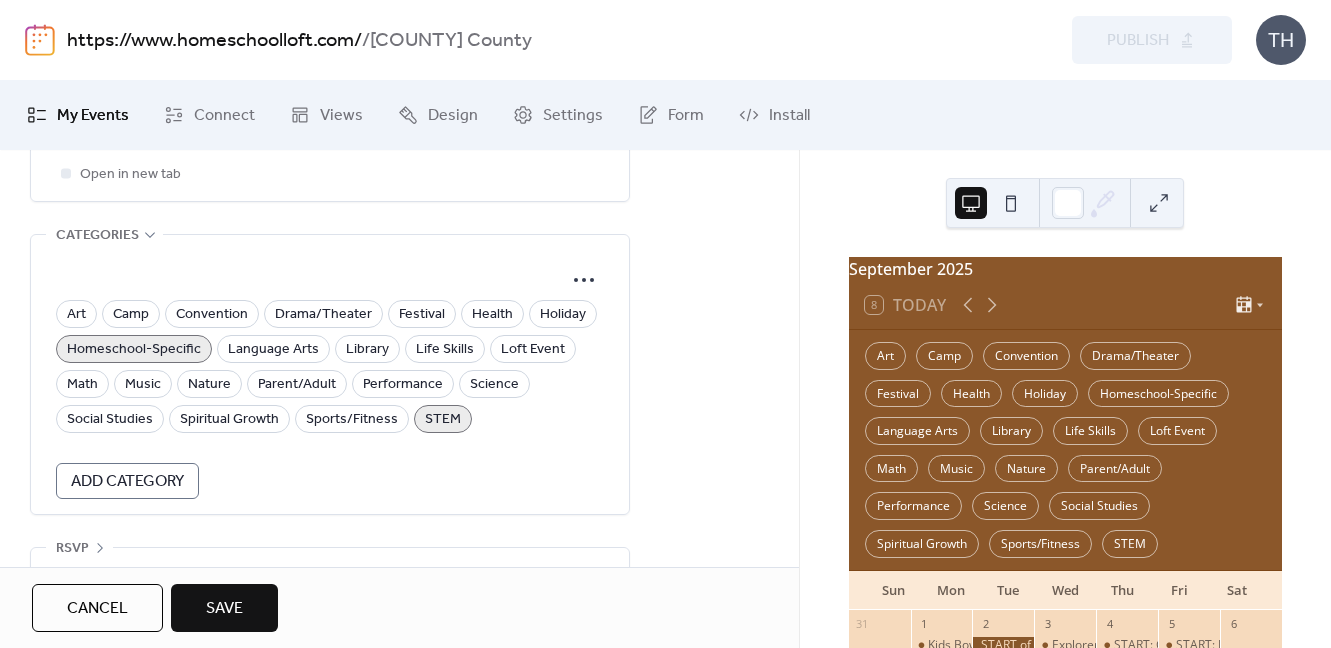 type on "**********" 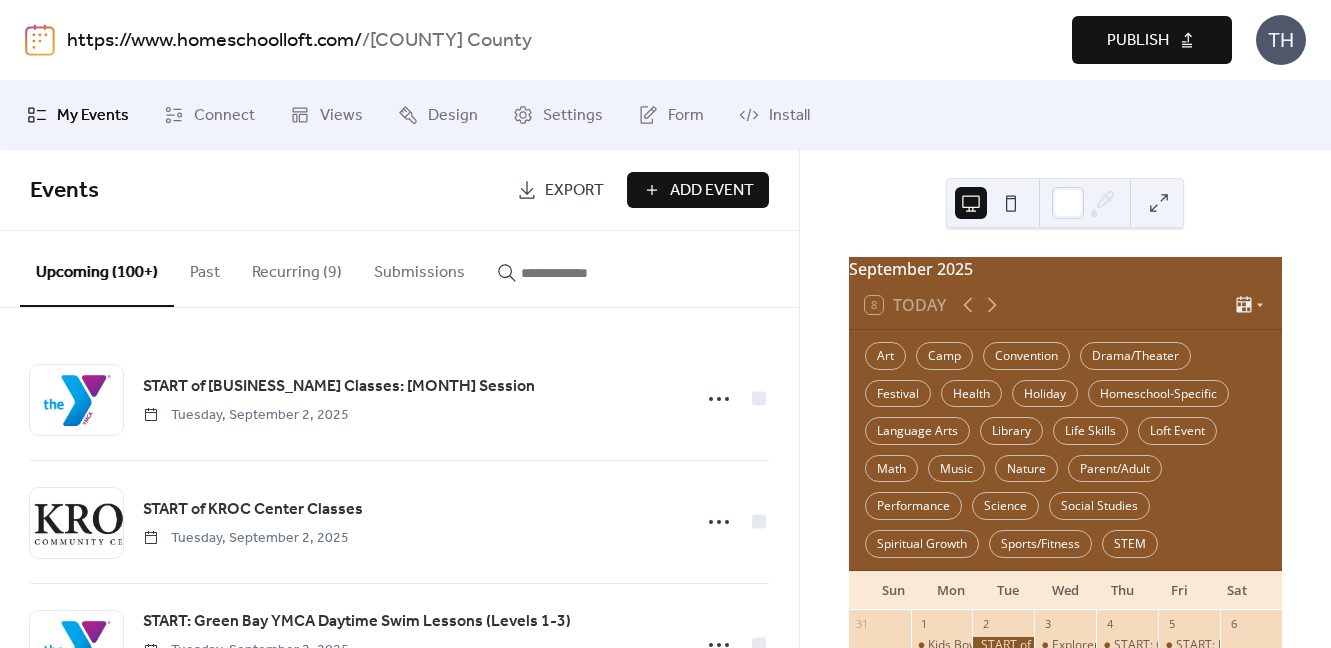 click at bounding box center (581, 273) 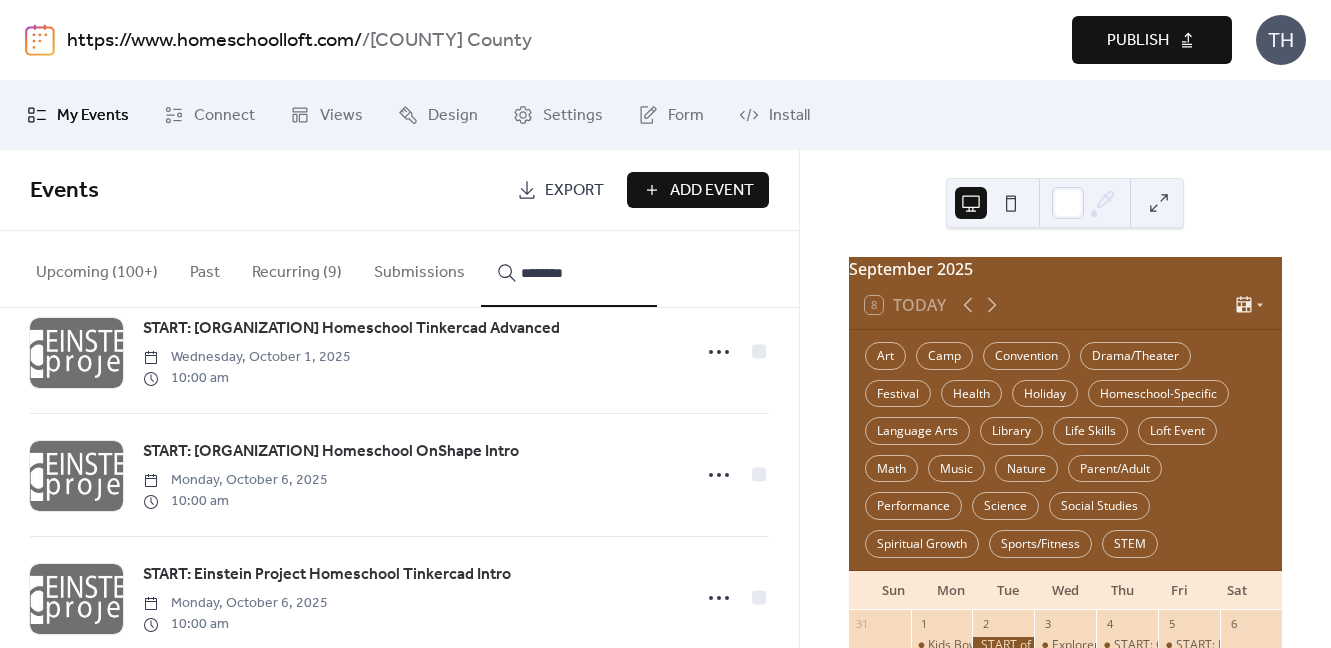 scroll, scrollTop: 54, scrollLeft: 0, axis: vertical 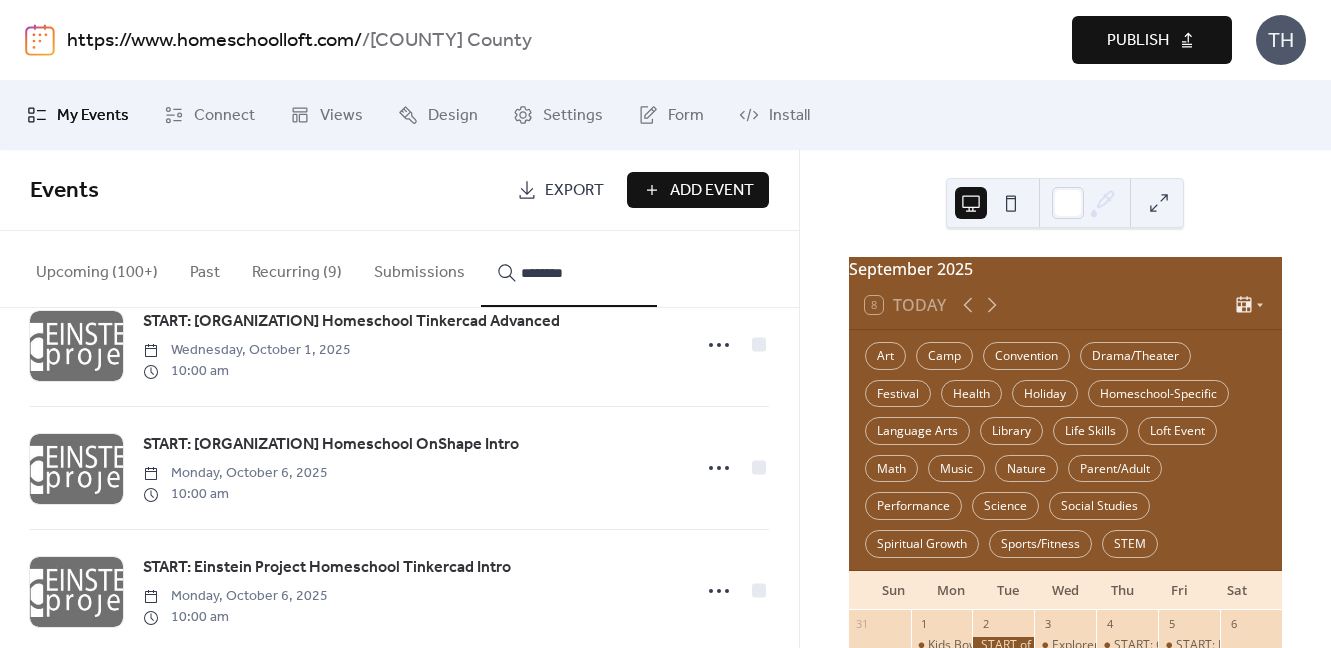 type on "********" 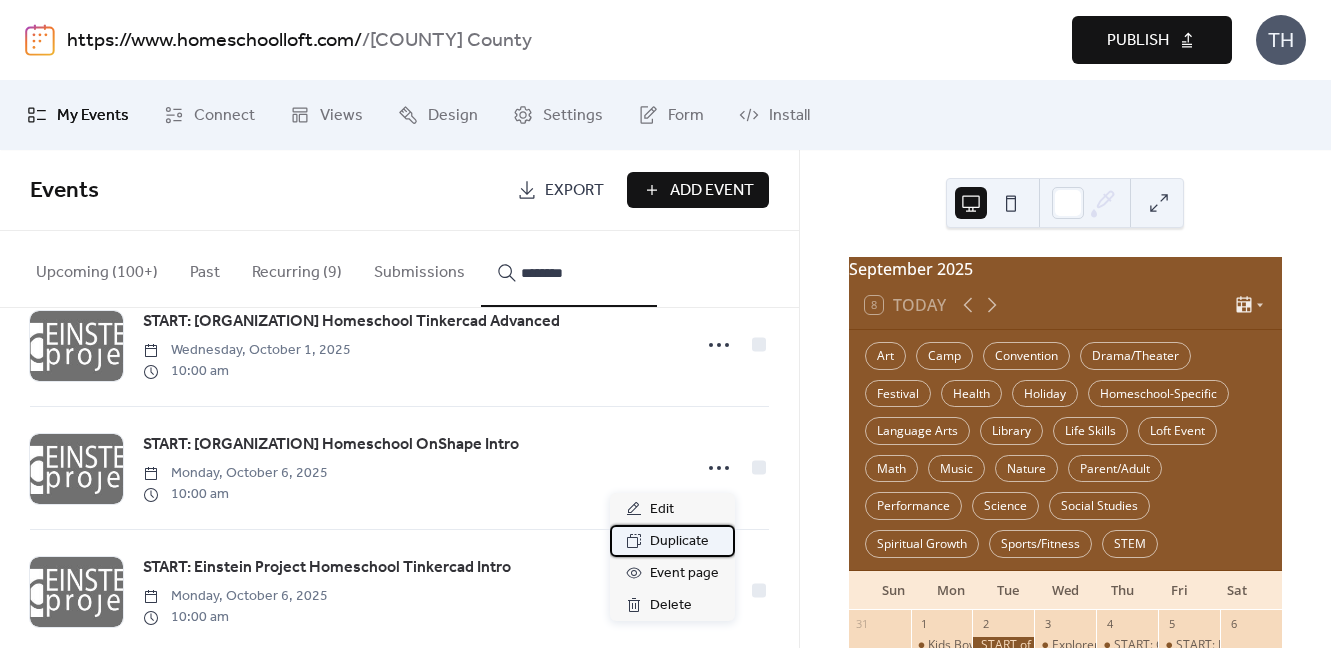 click on "Duplicate" at bounding box center (672, 541) 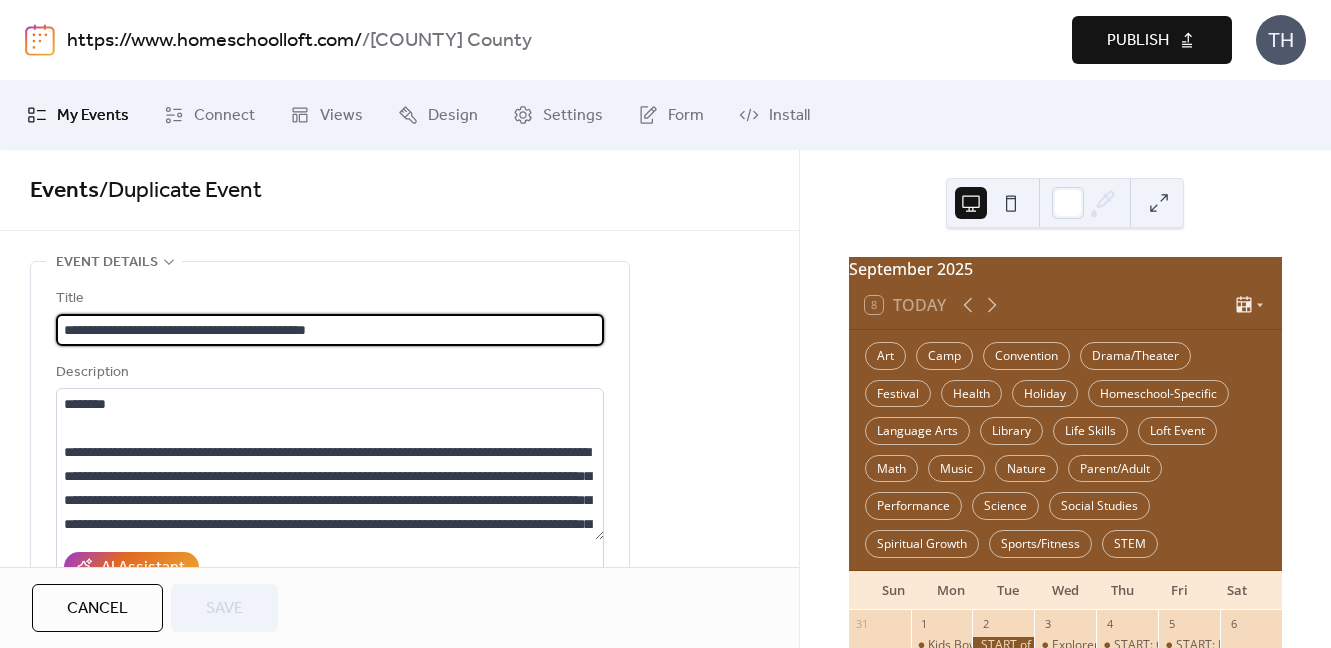 scroll, scrollTop: 1, scrollLeft: 0, axis: vertical 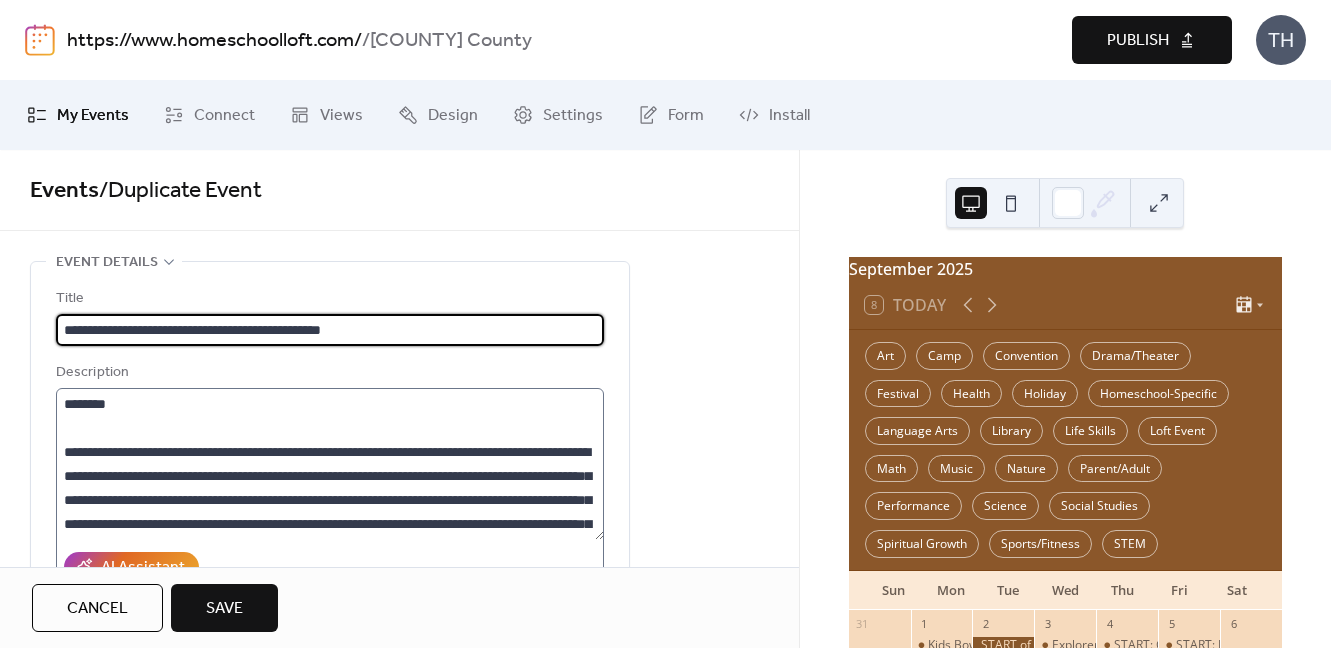 type on "**********" 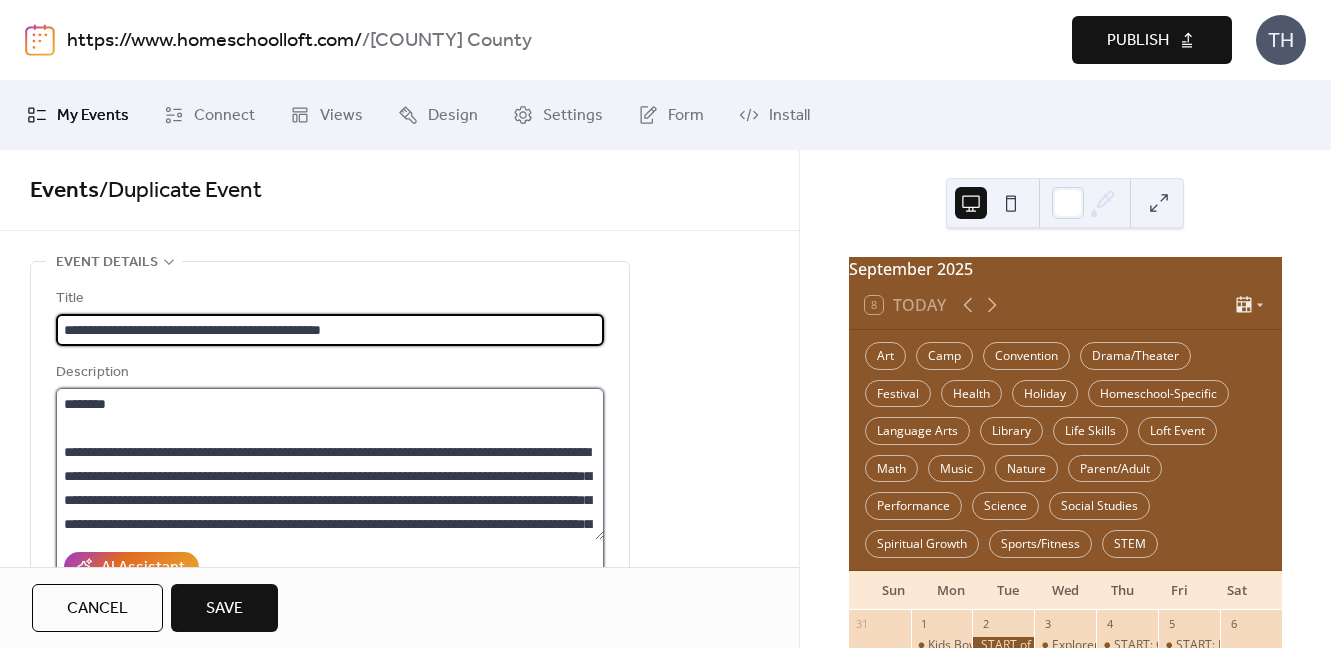 scroll, scrollTop: 0, scrollLeft: 0, axis: both 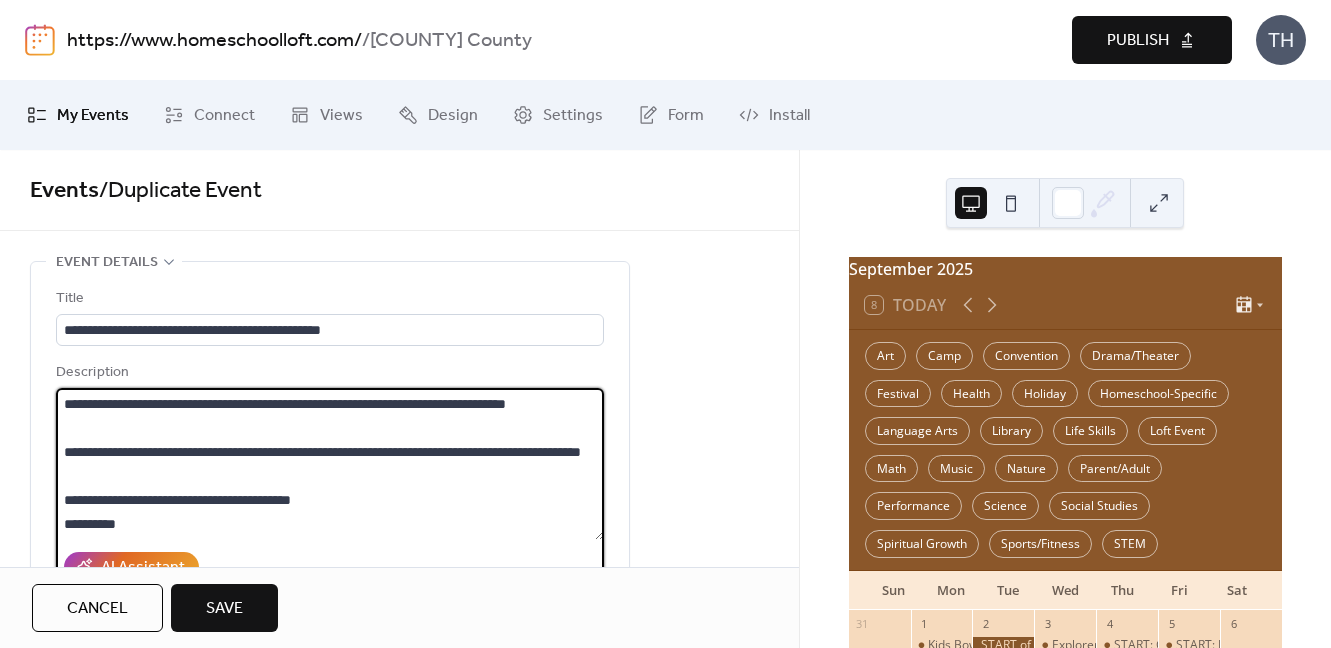 drag, startPoint x: 61, startPoint y: 453, endPoint x: 257, endPoint y: 450, distance: 196.02296 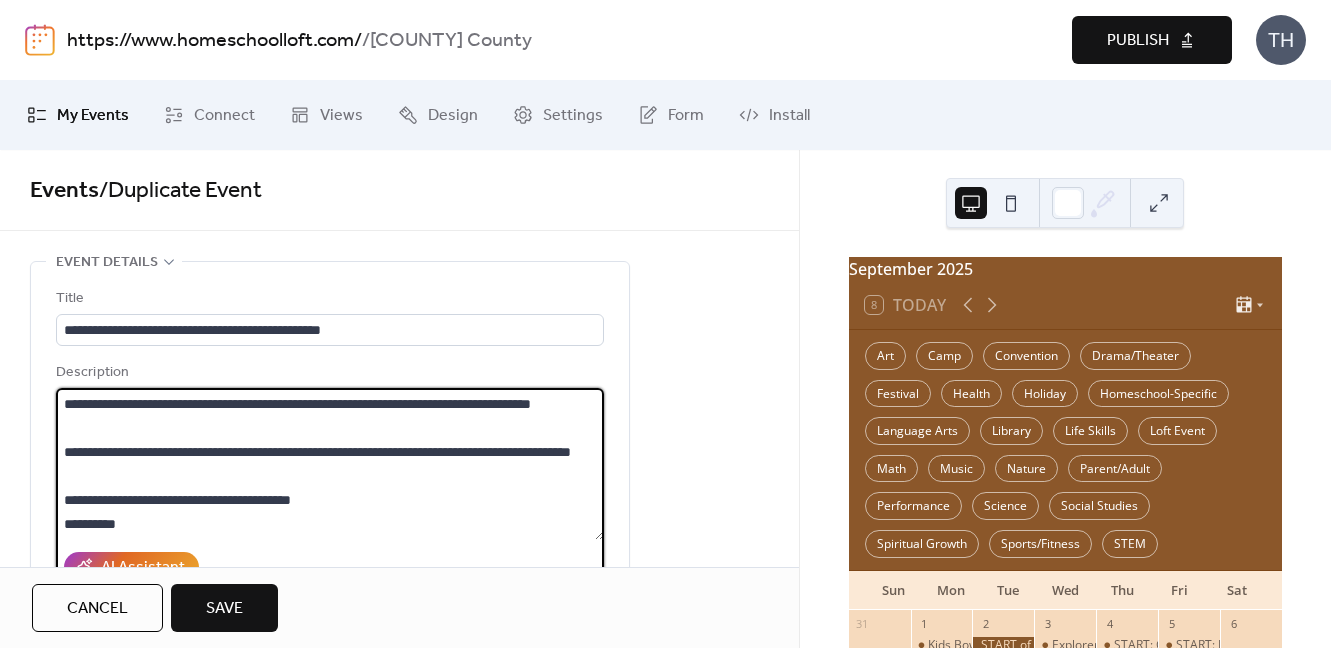 scroll, scrollTop: 69, scrollLeft: 0, axis: vertical 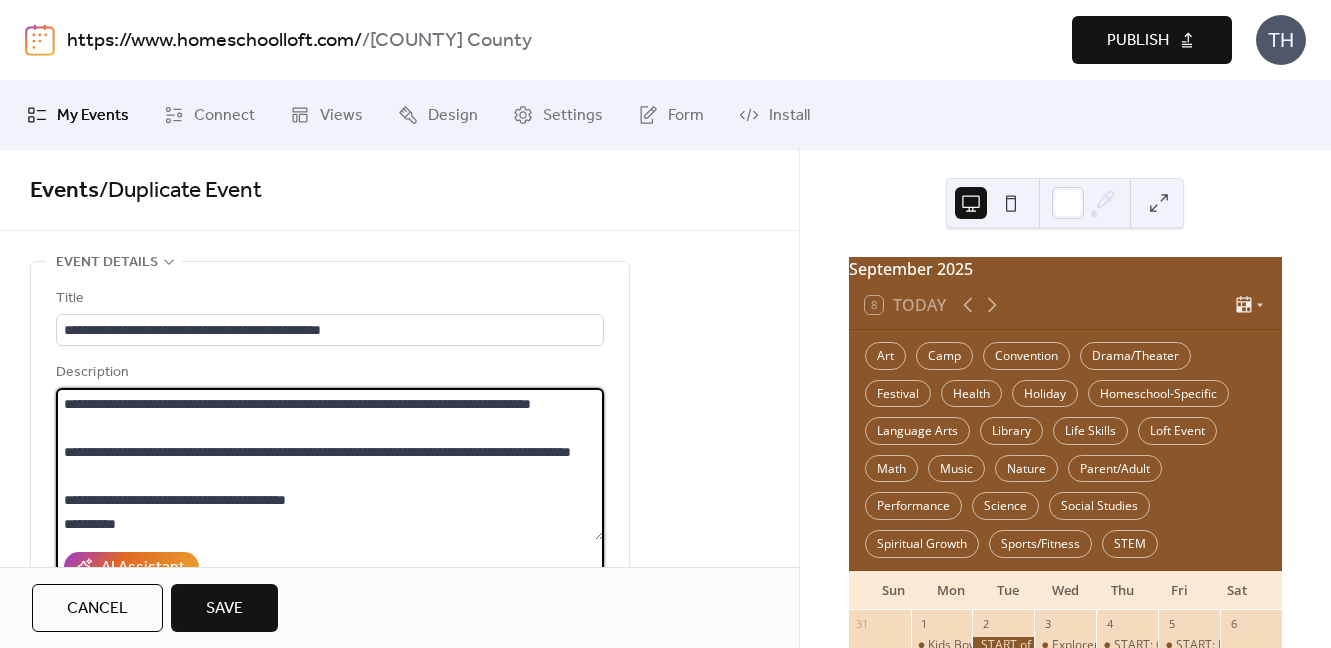 click on "**********" at bounding box center (330, 464) 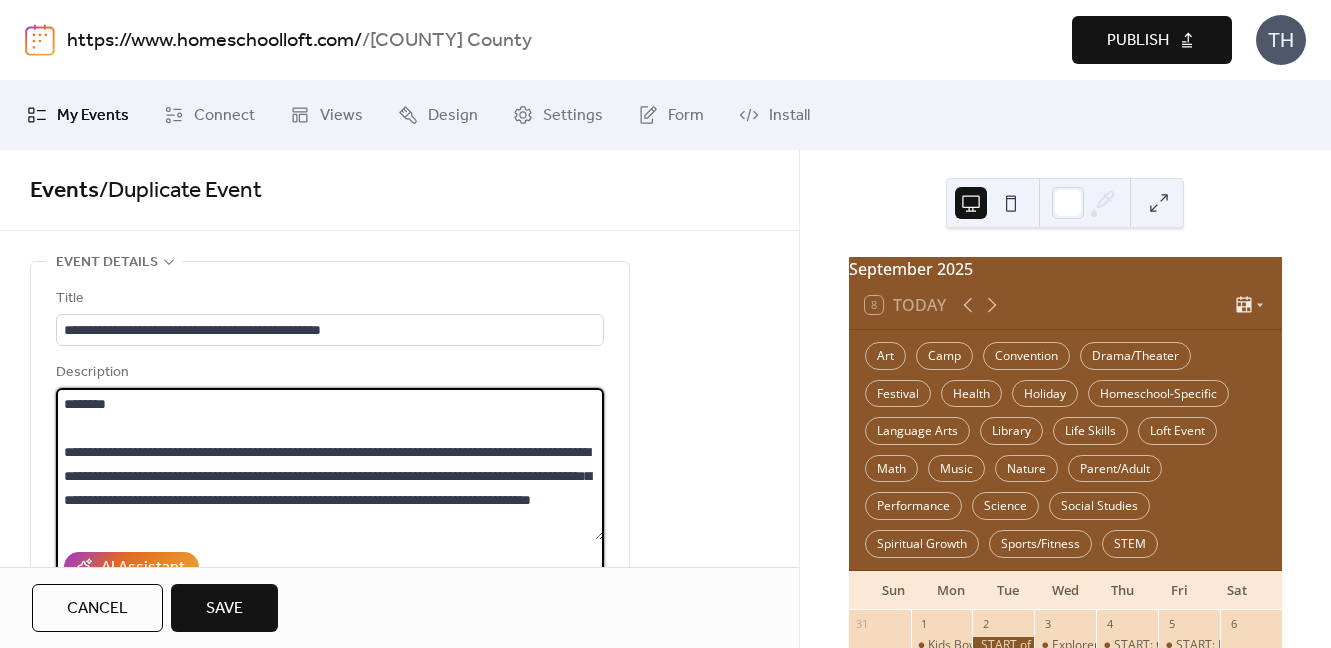 click on "**********" at bounding box center [330, 464] 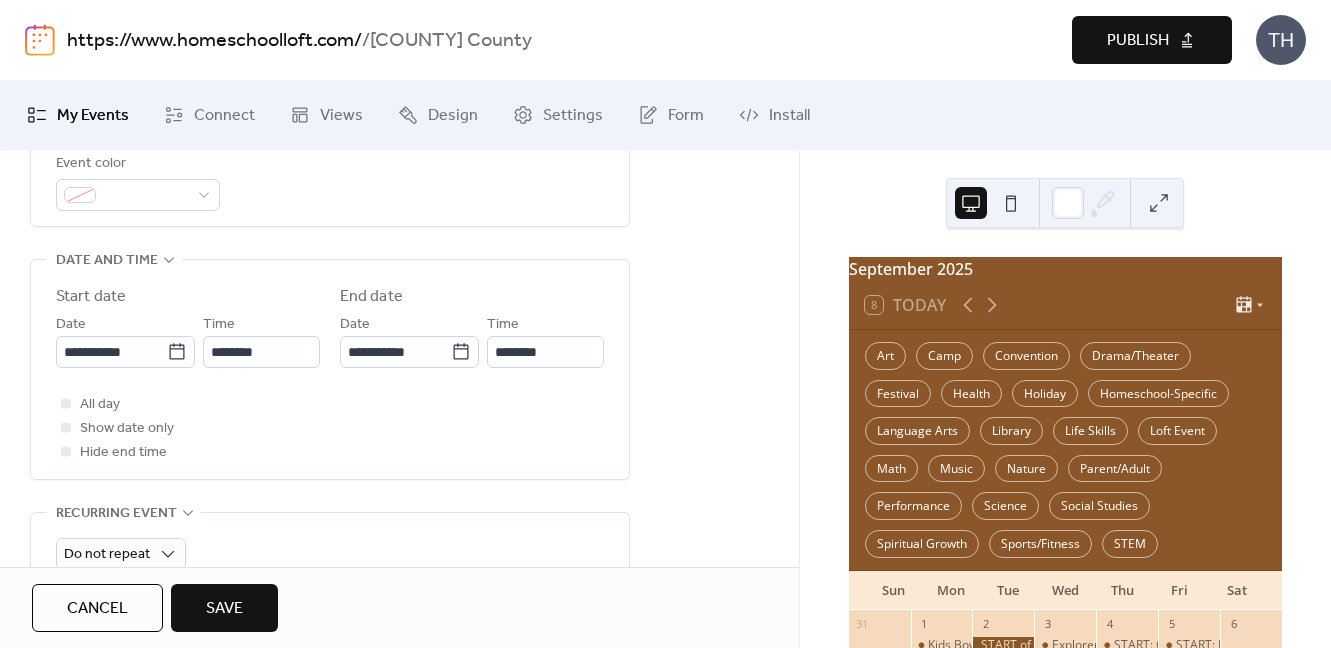 scroll, scrollTop: 591, scrollLeft: 0, axis: vertical 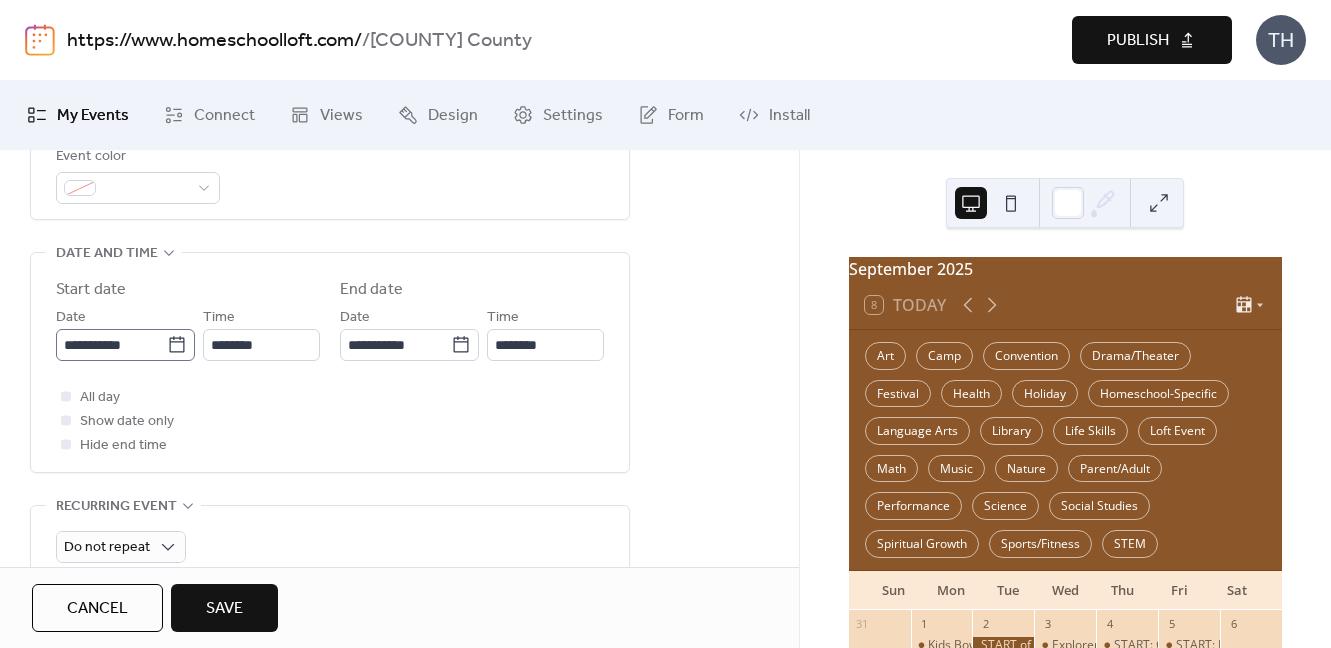 click 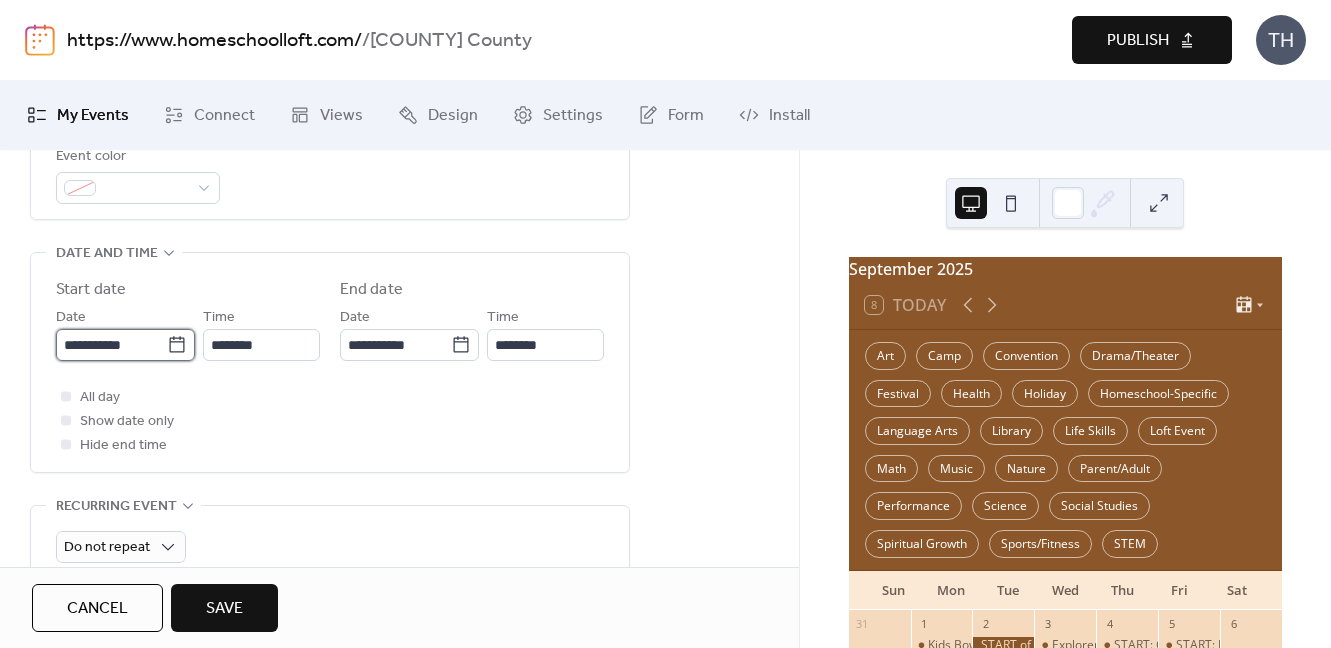 click on "**********" at bounding box center (111, 345) 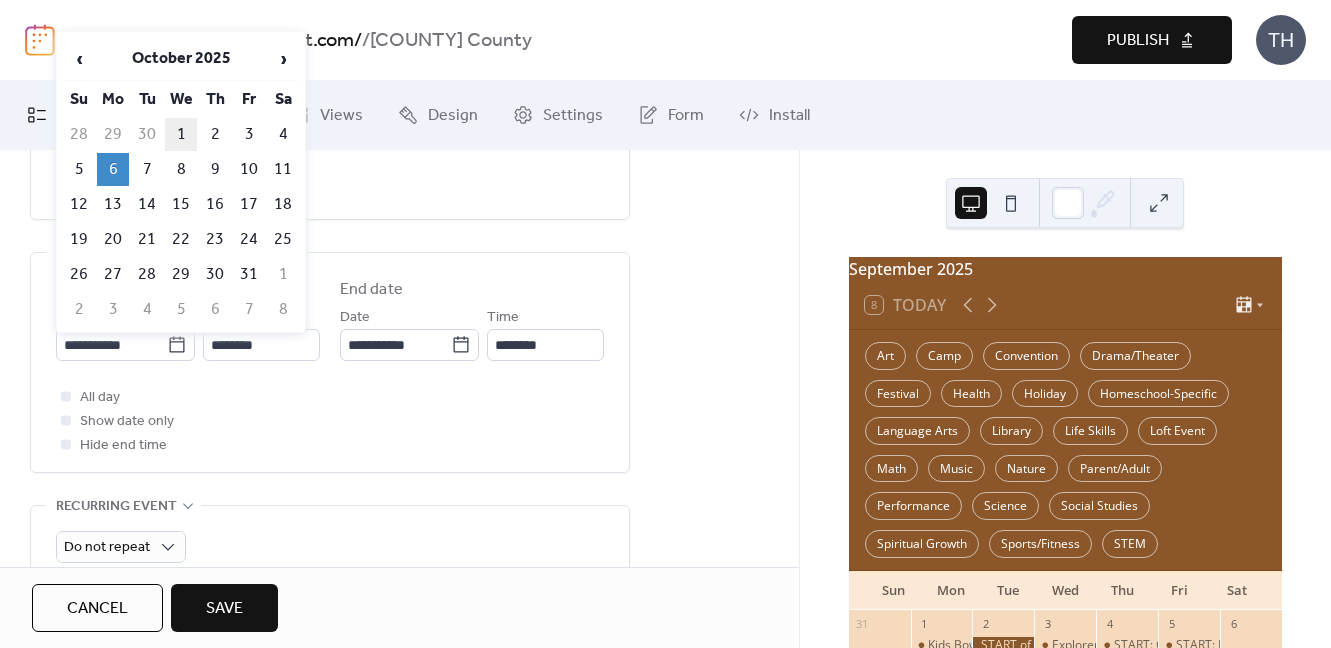 click on "1" at bounding box center (181, 134) 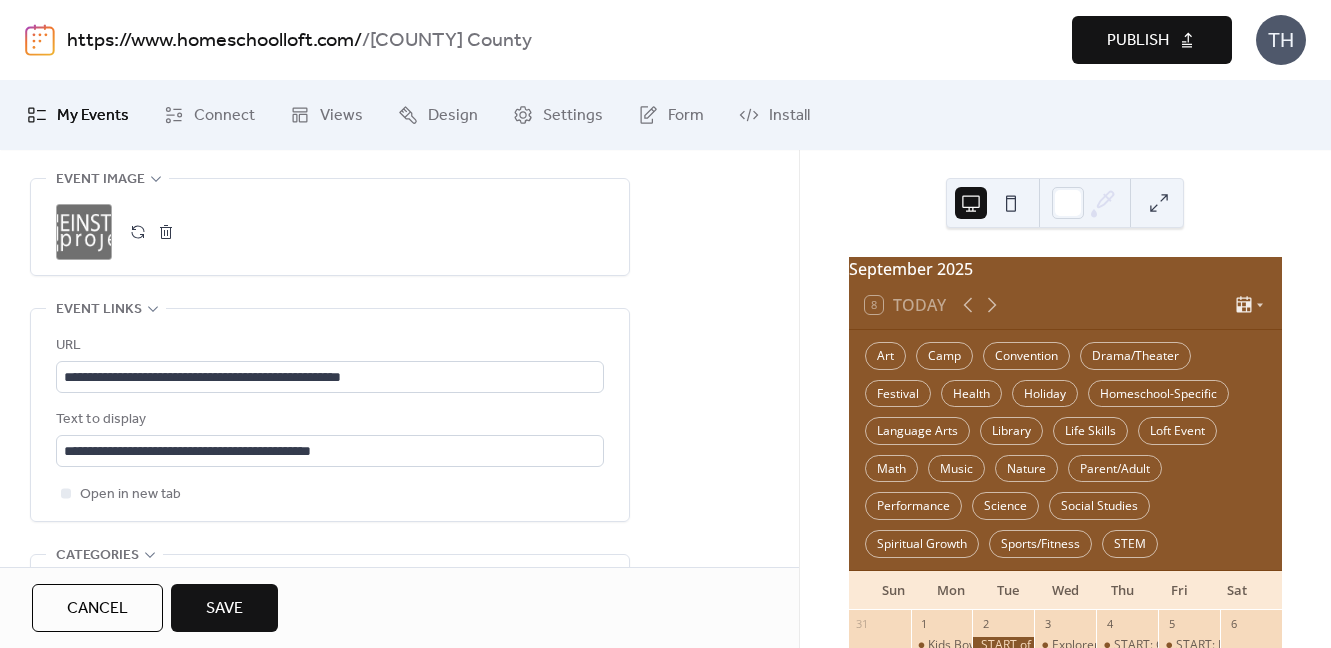 scroll, scrollTop: 1035, scrollLeft: 0, axis: vertical 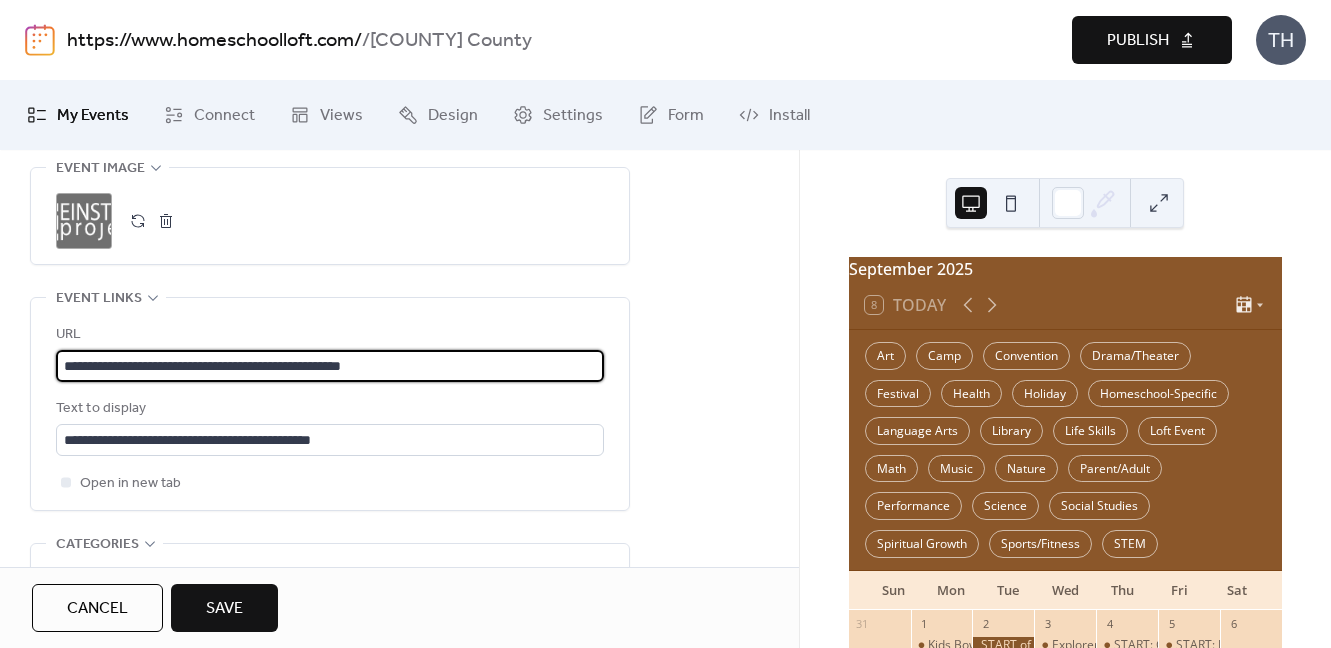 drag, startPoint x: 446, startPoint y: 366, endPoint x: 19, endPoint y: 347, distance: 427.42252 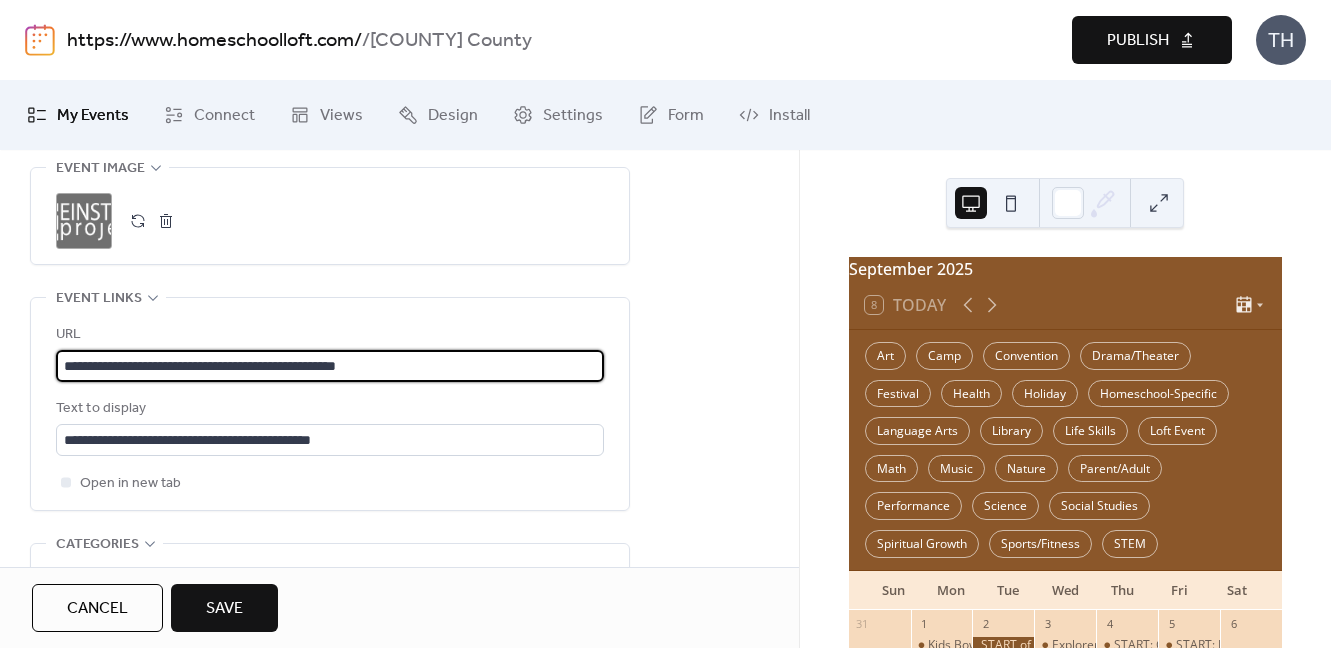 type on "**********" 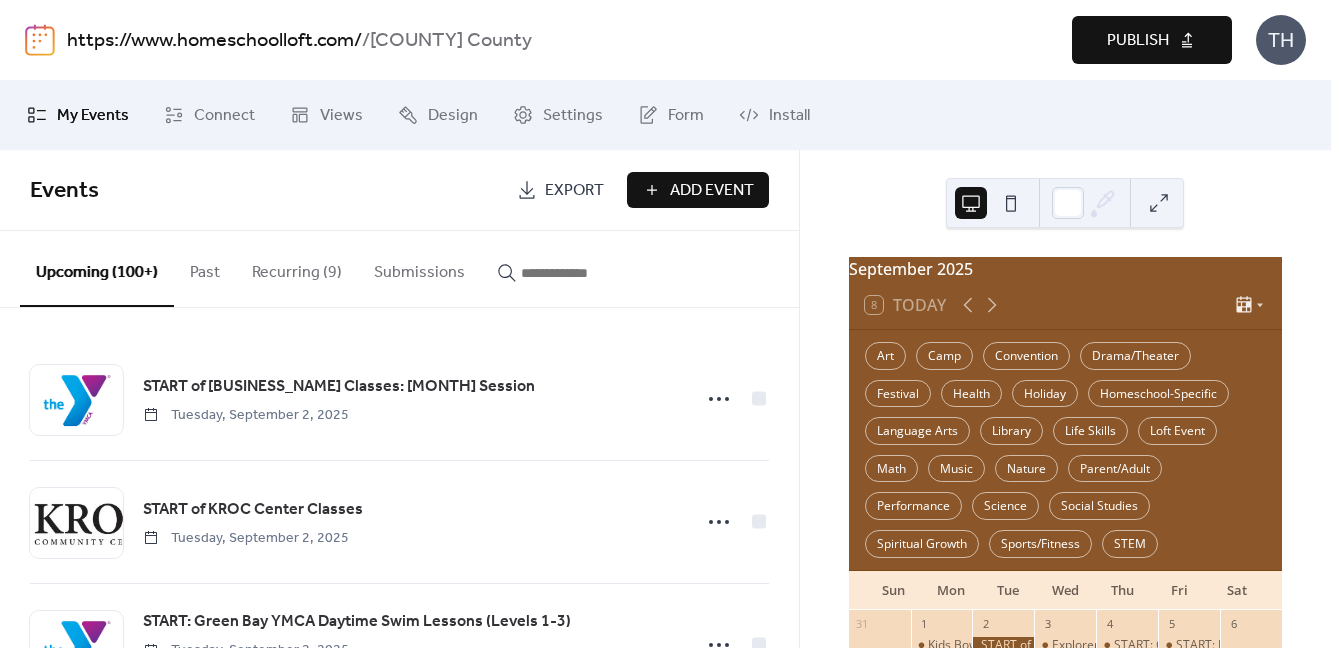 click on "Publish" at bounding box center [1138, 41] 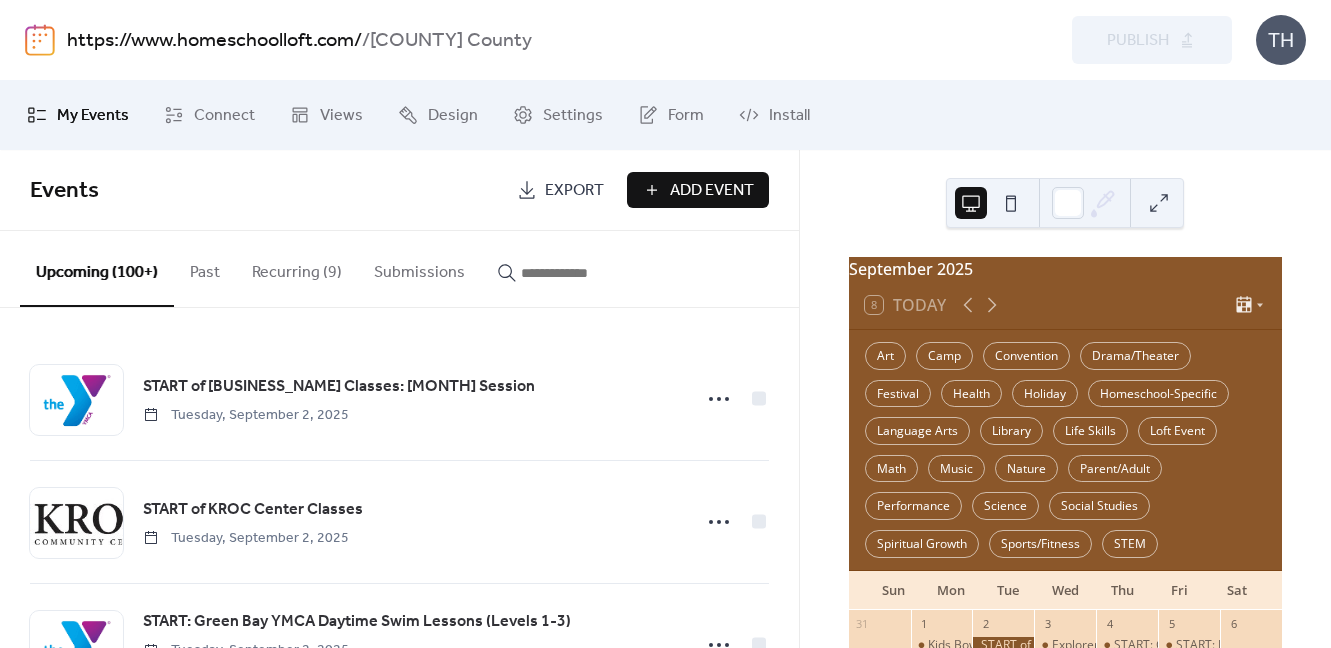 click on "Add Event" at bounding box center [712, 191] 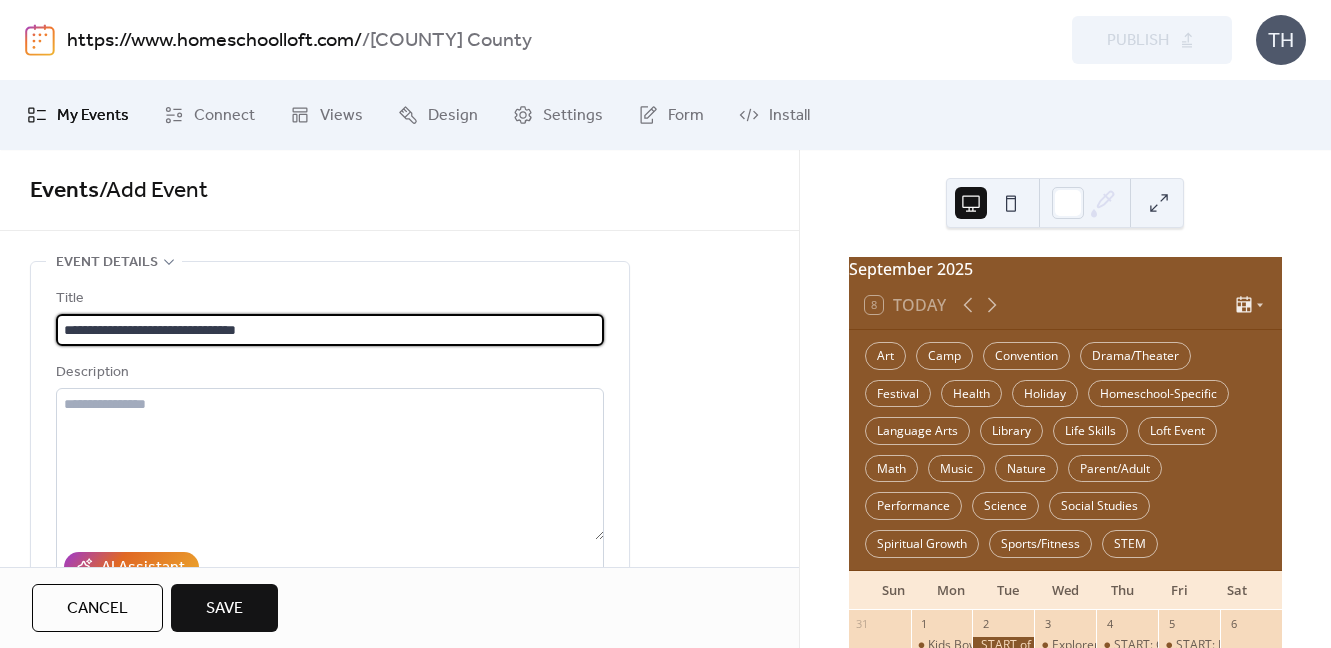 type on "**********" 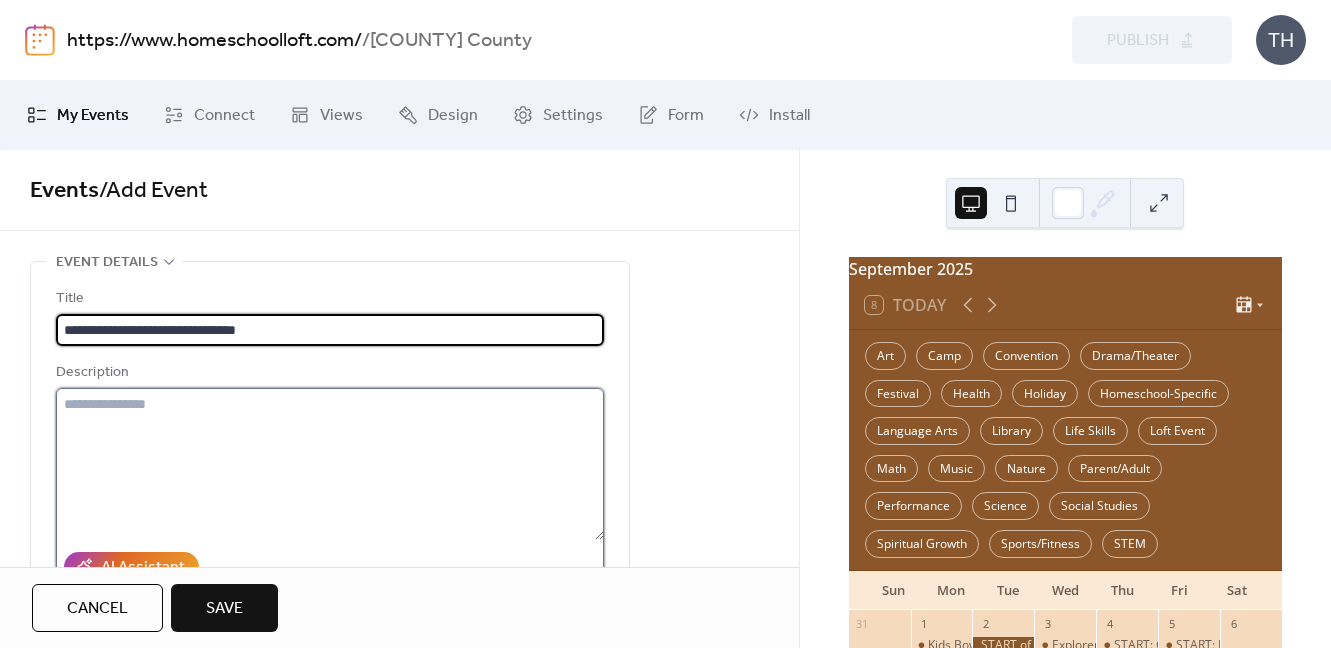 click at bounding box center [330, 464] 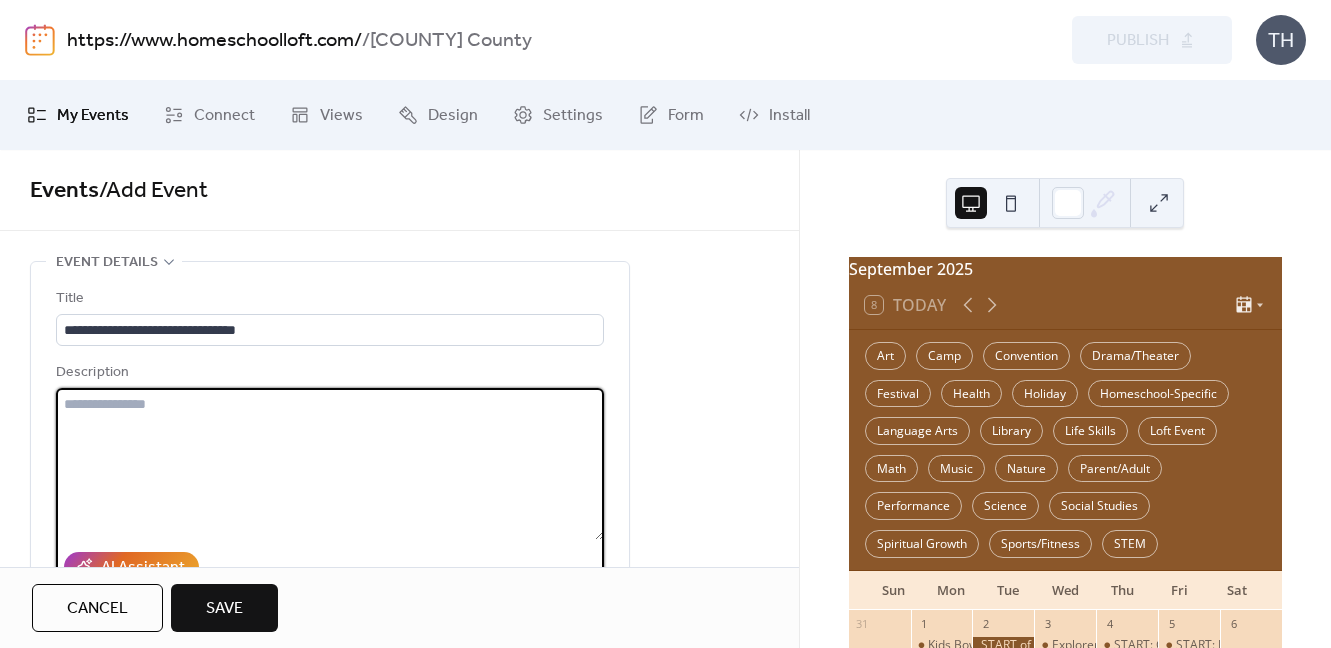 paste on "**********" 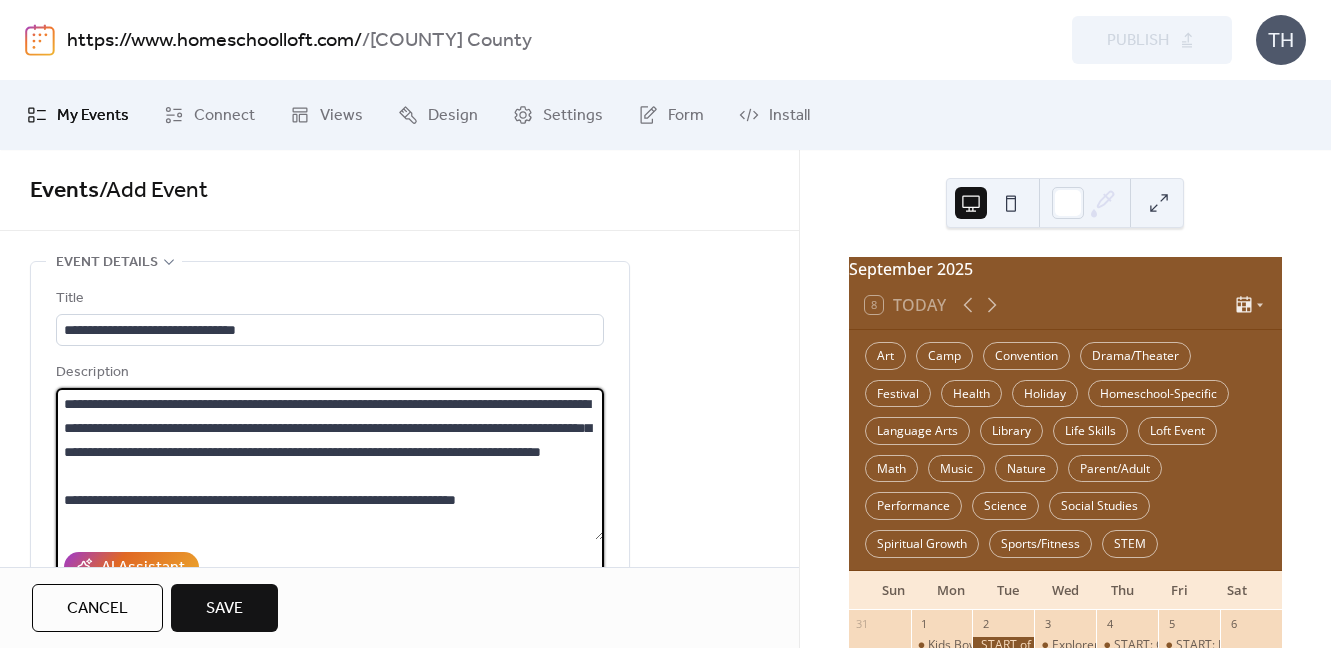 scroll, scrollTop: 45, scrollLeft: 0, axis: vertical 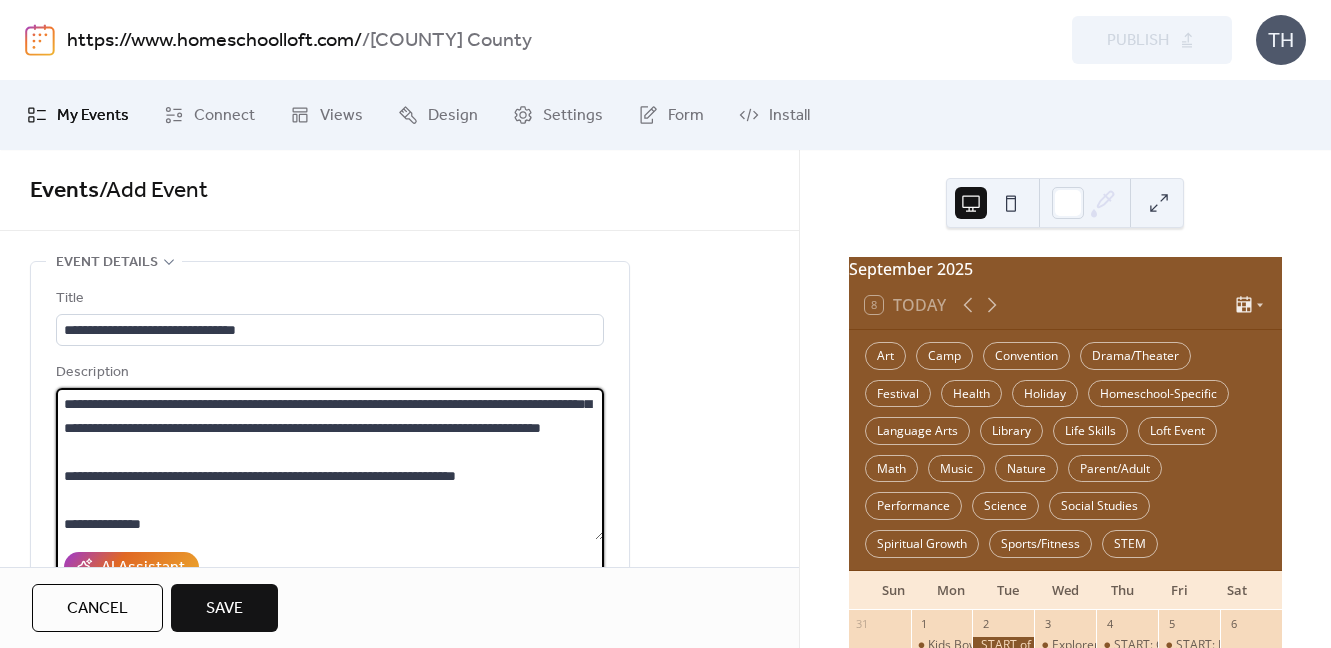 drag, startPoint x: 596, startPoint y: 482, endPoint x: 603, endPoint y: 448, distance: 34.713108 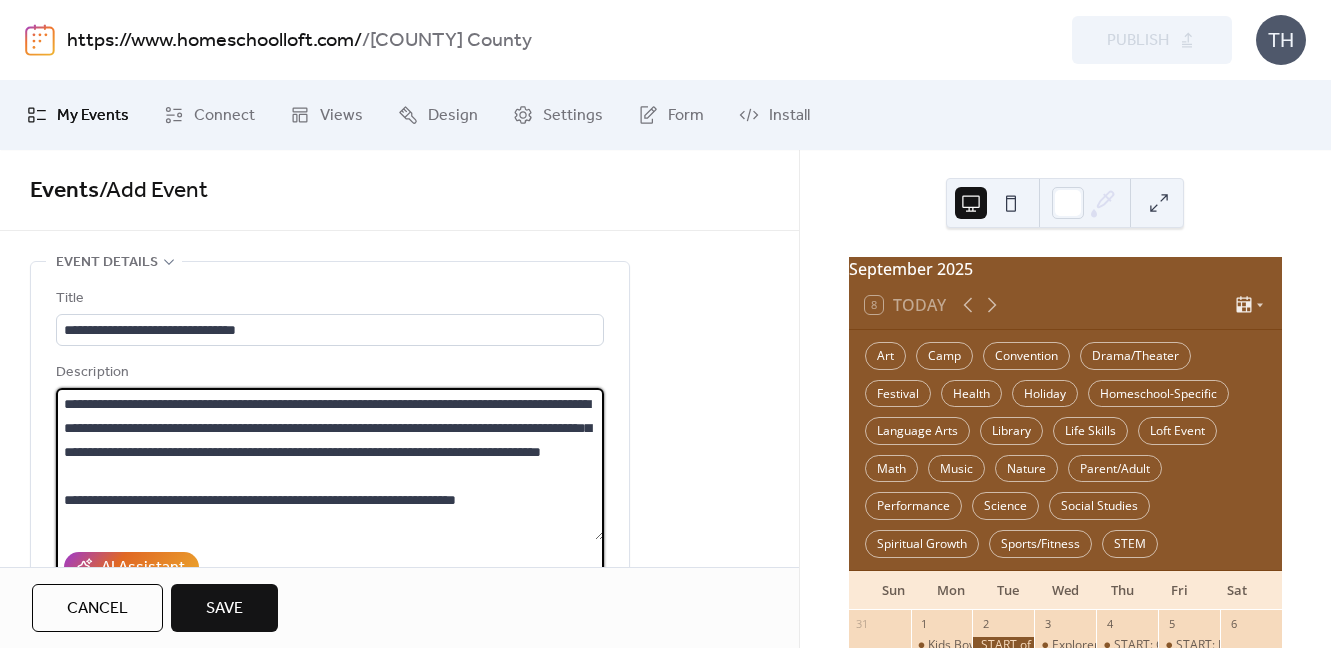 click on "**********" at bounding box center [330, 464] 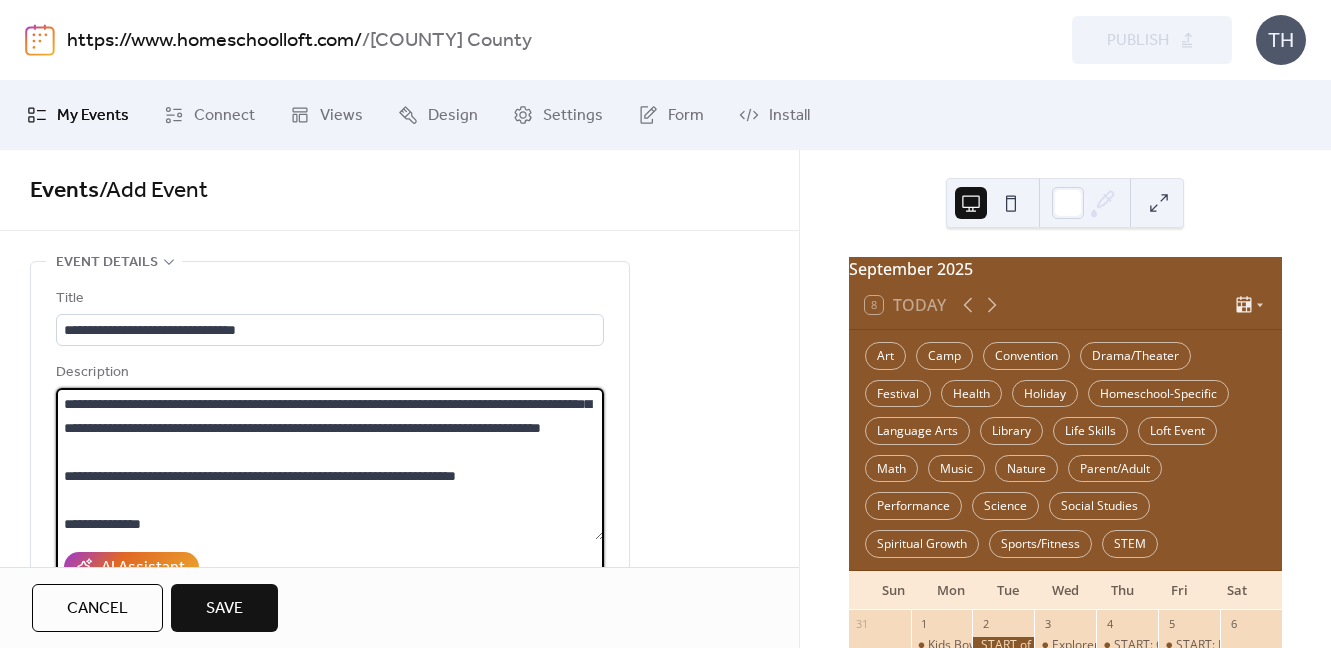 scroll, scrollTop: 48, scrollLeft: 0, axis: vertical 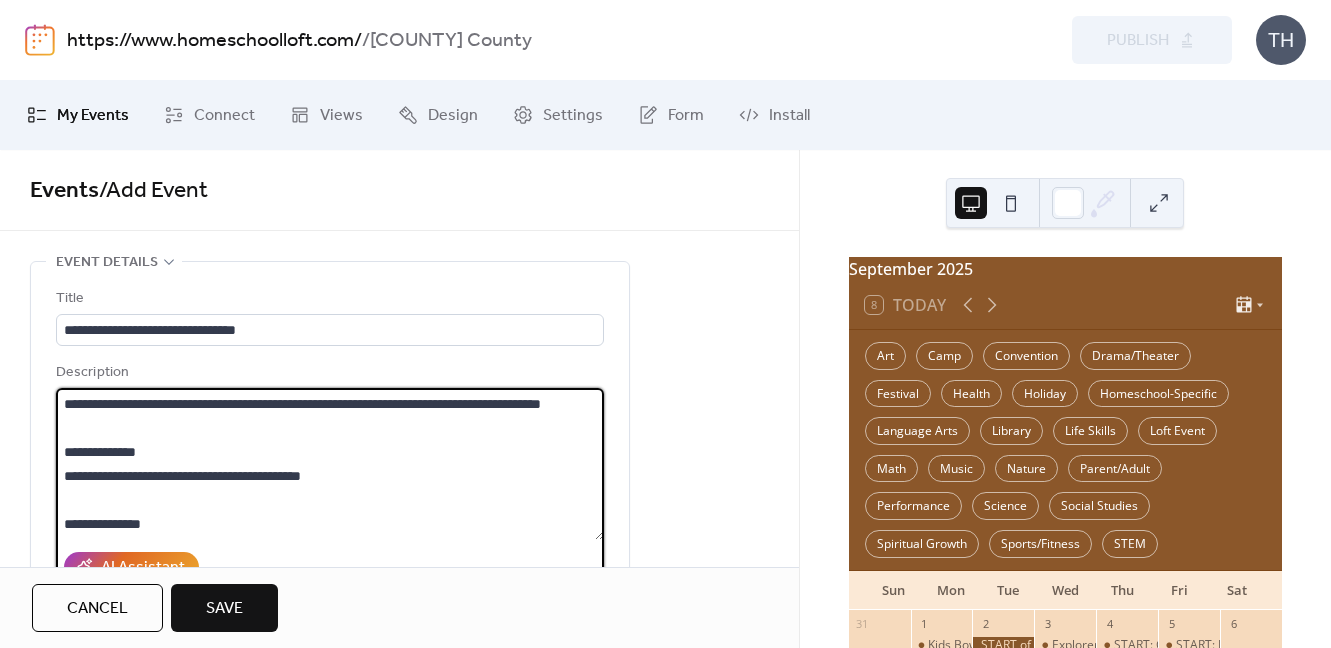 click on "**********" at bounding box center [330, 464] 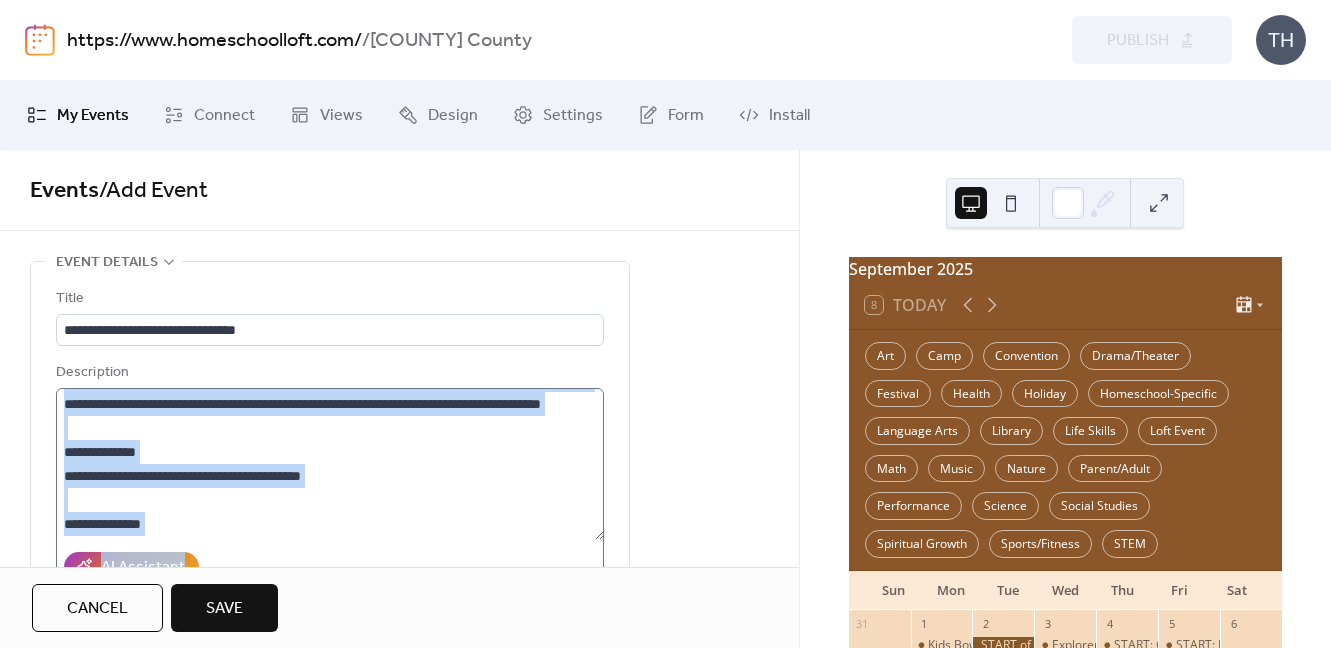 drag, startPoint x: 604, startPoint y: 486, endPoint x: 591, endPoint y: 531, distance: 46.840153 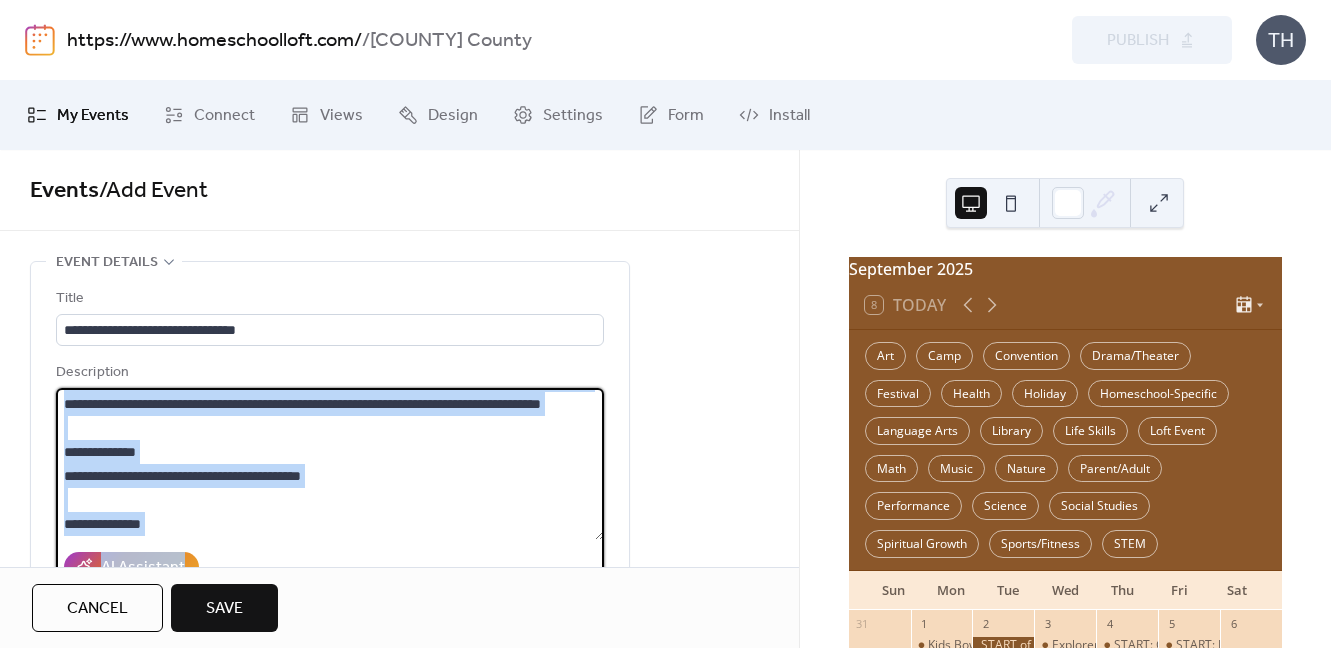 scroll, scrollTop: 72, scrollLeft: 0, axis: vertical 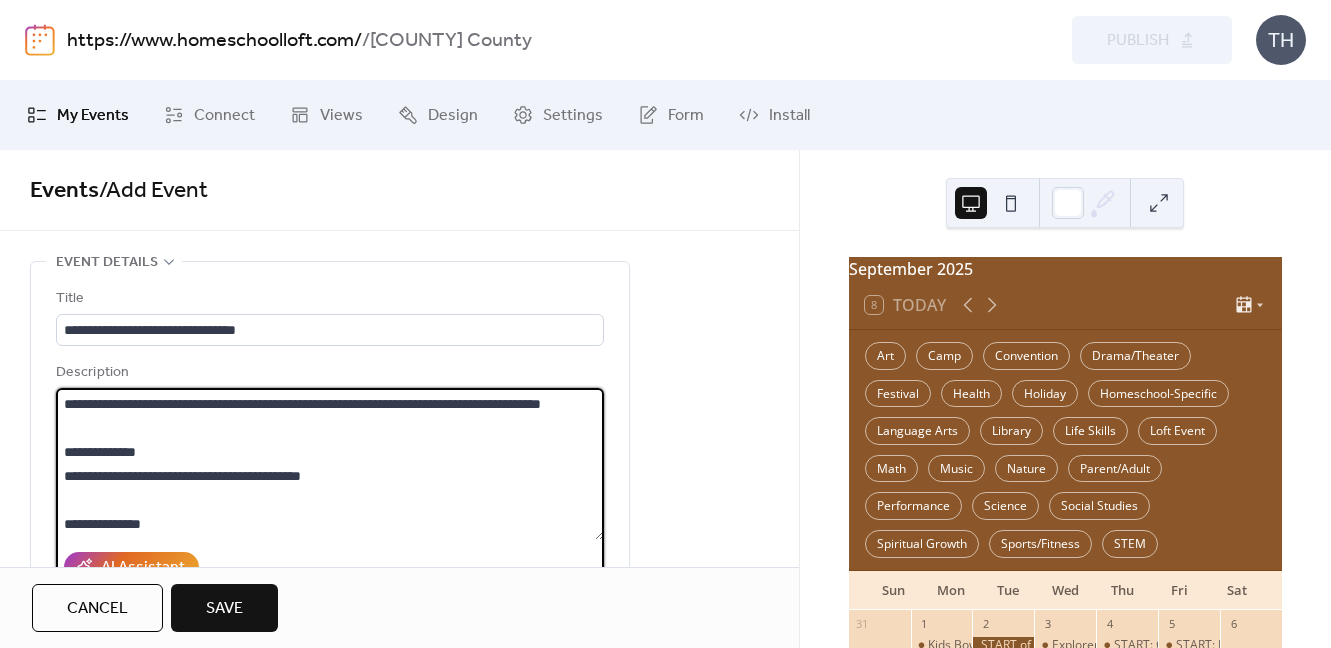 drag, startPoint x: 91, startPoint y: 526, endPoint x: 106, endPoint y: 527, distance: 15.033297 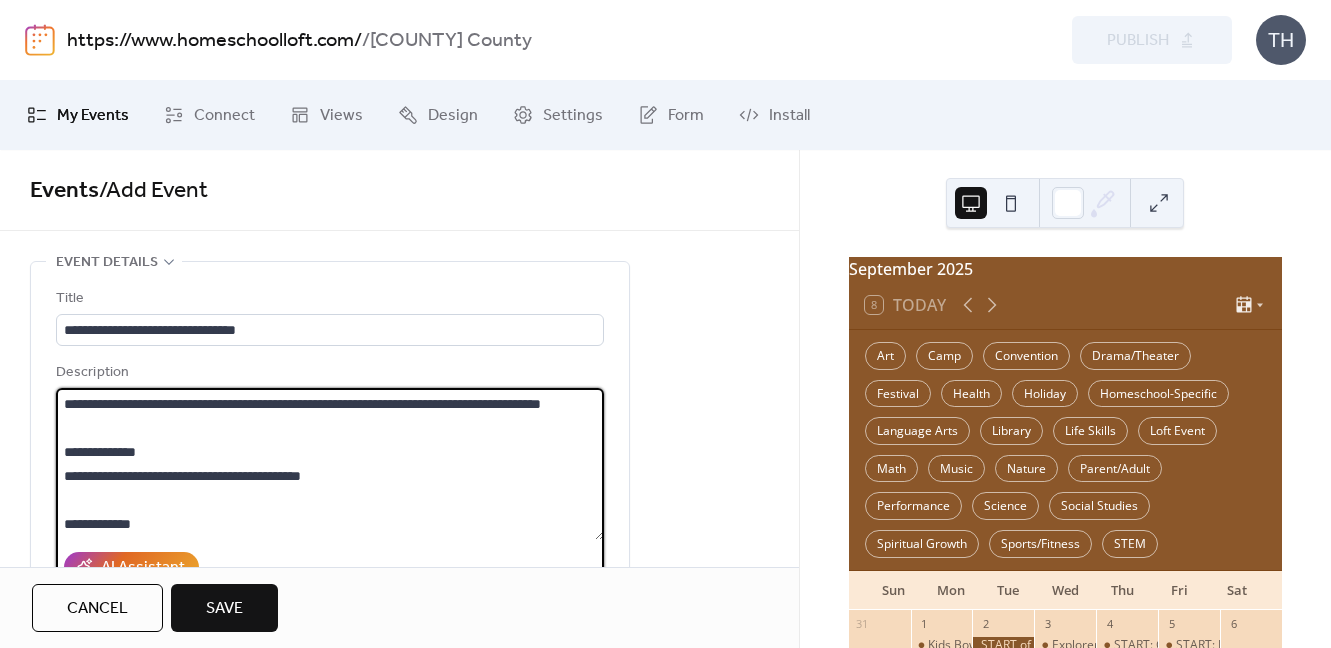 click on "**********" at bounding box center [330, 464] 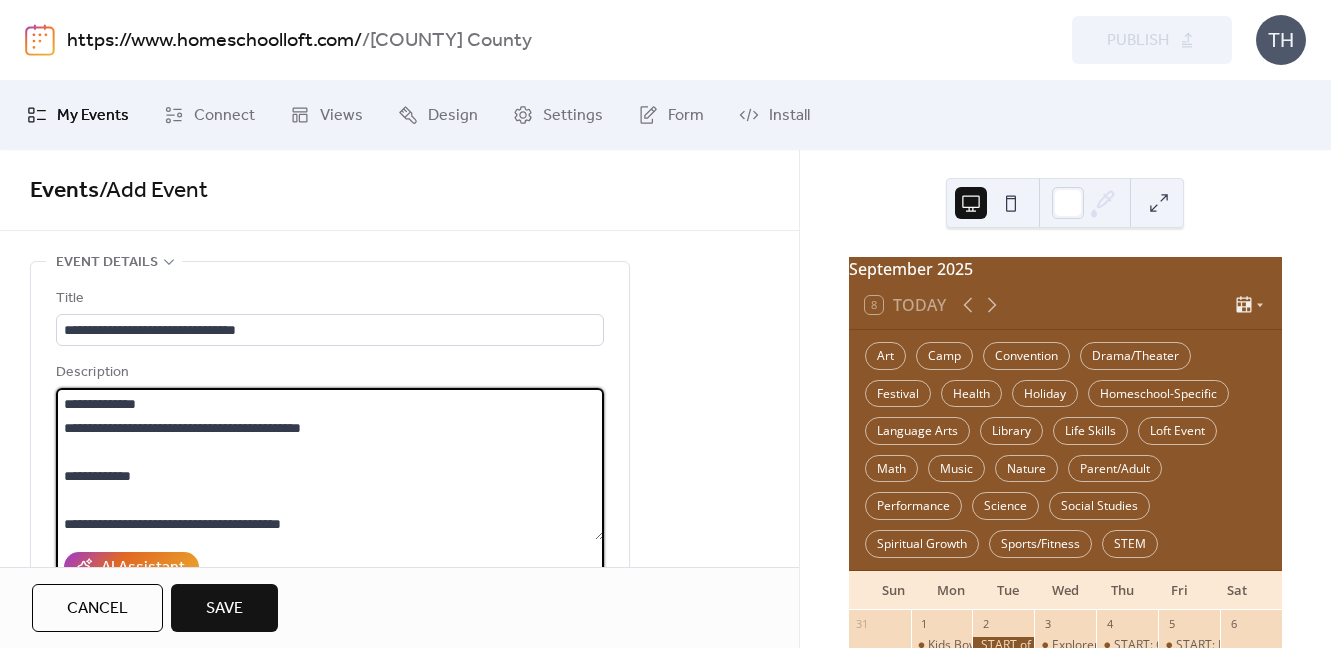 scroll, scrollTop: 165, scrollLeft: 0, axis: vertical 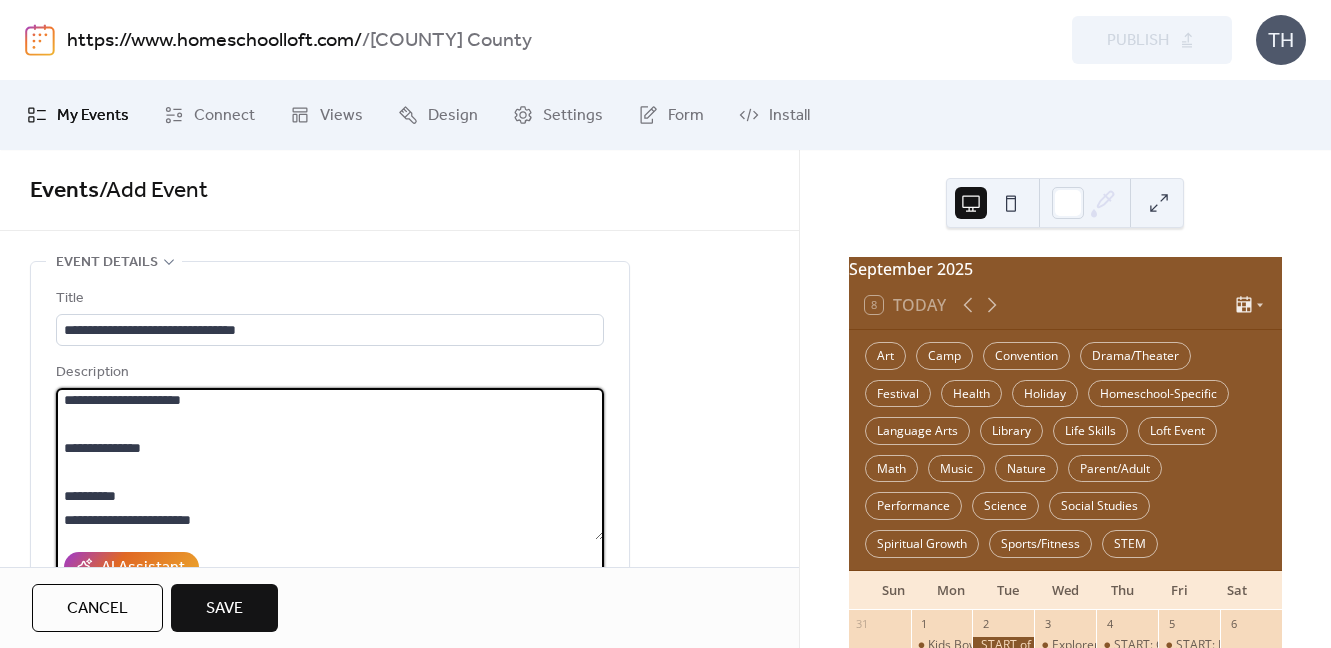 click on "**********" at bounding box center (330, 464) 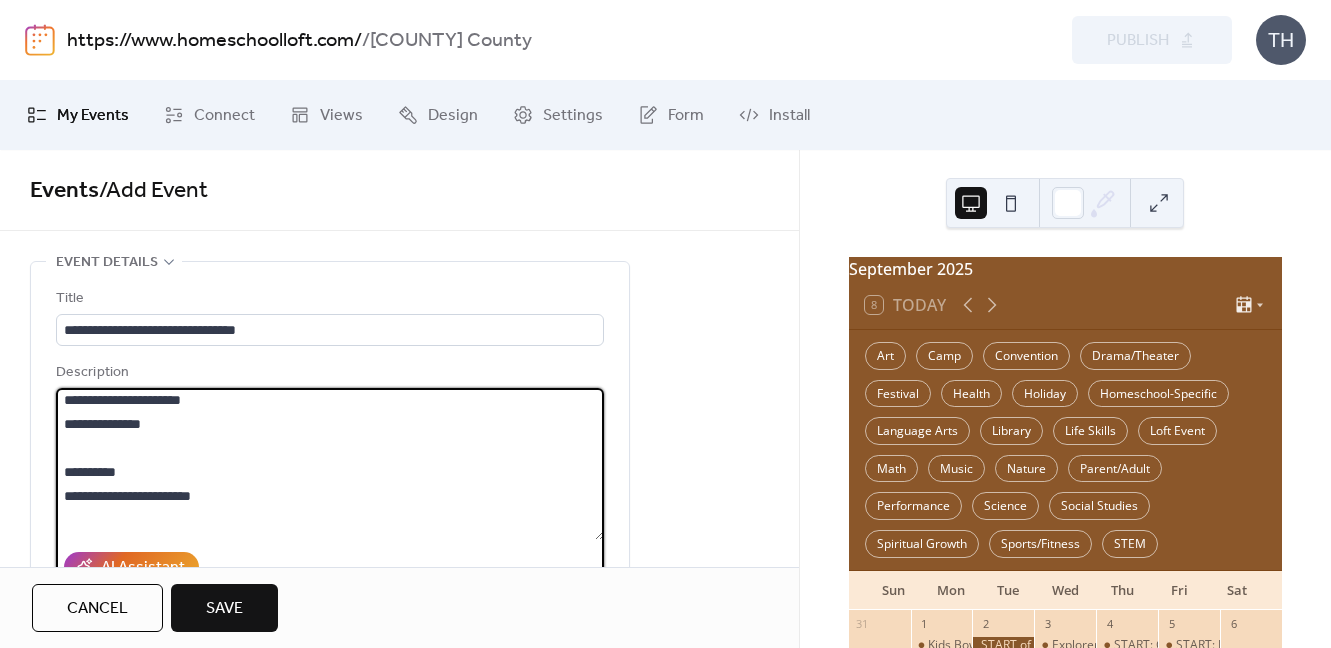 drag, startPoint x: 200, startPoint y: 427, endPoint x: 250, endPoint y: 426, distance: 50.01 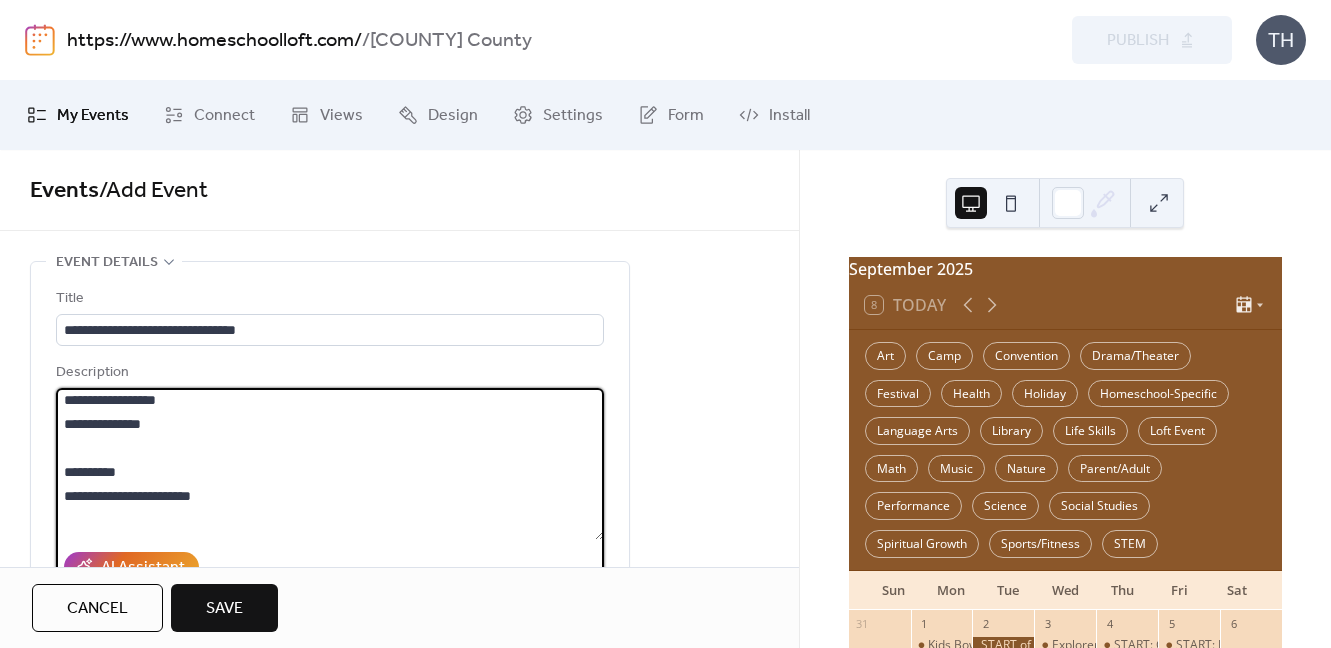 drag, startPoint x: 133, startPoint y: 451, endPoint x: 191, endPoint y: 454, distance: 58.077534 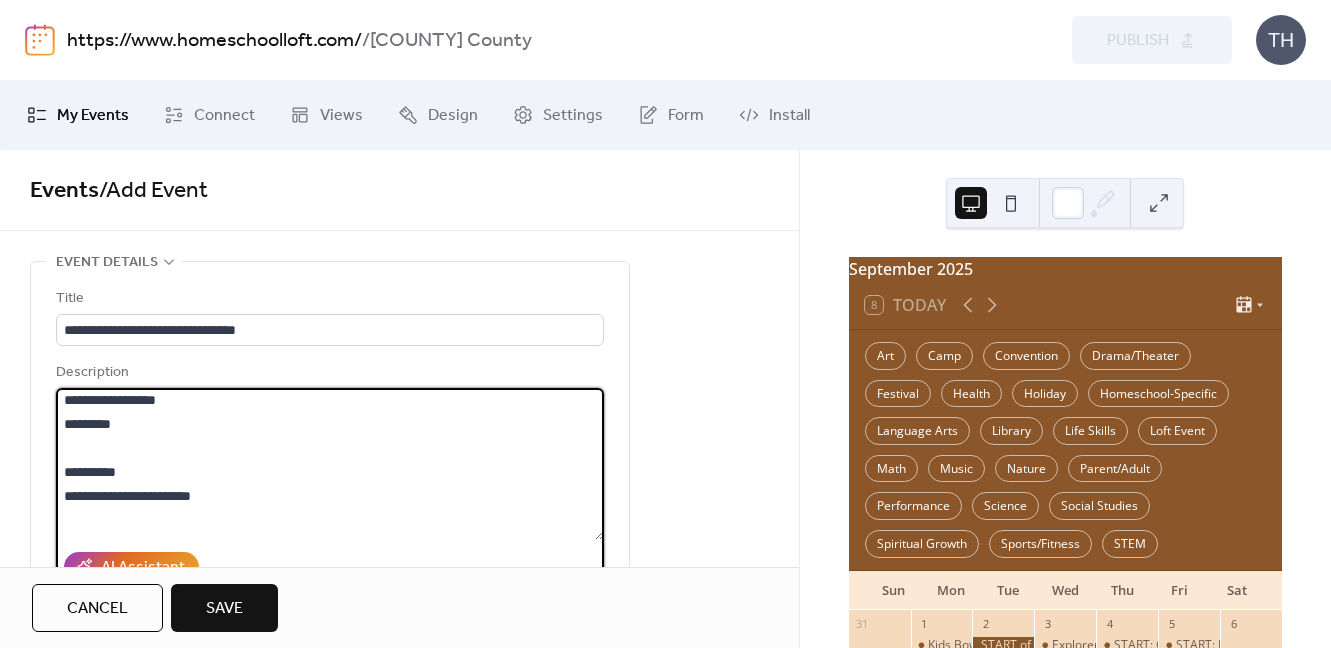 drag, startPoint x: 193, startPoint y: 522, endPoint x: 265, endPoint y: 523, distance: 72.00694 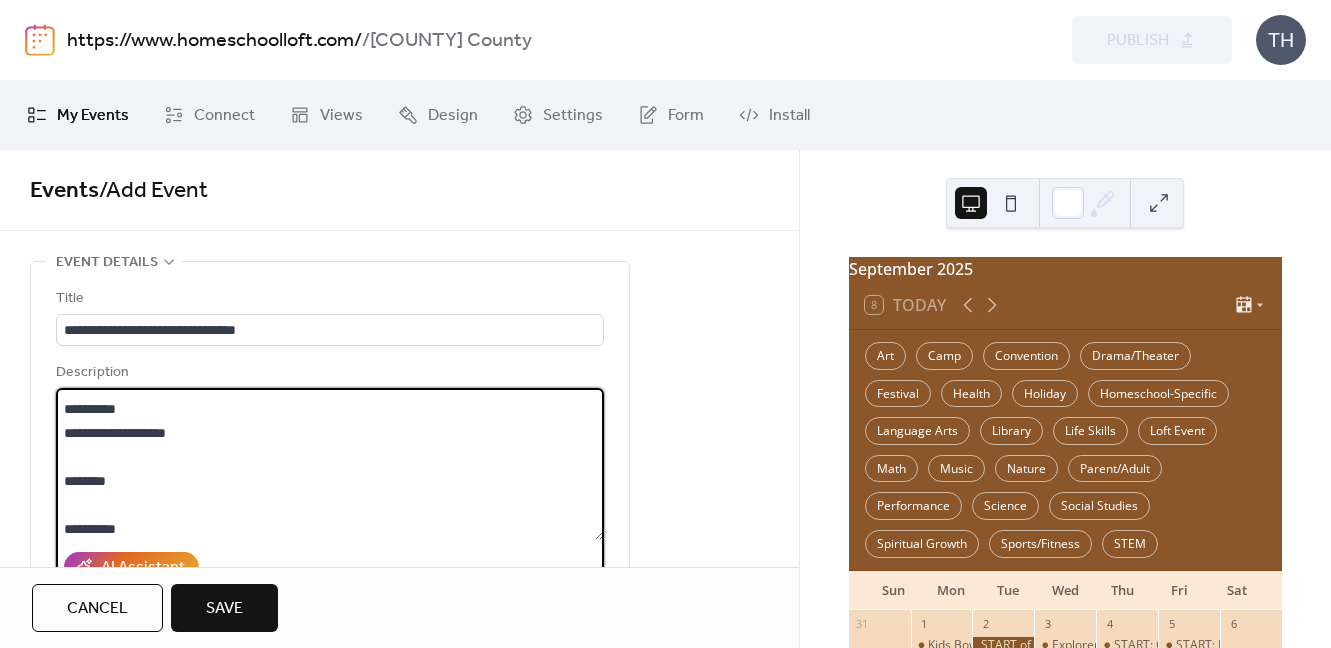 scroll, scrollTop: 391, scrollLeft: 0, axis: vertical 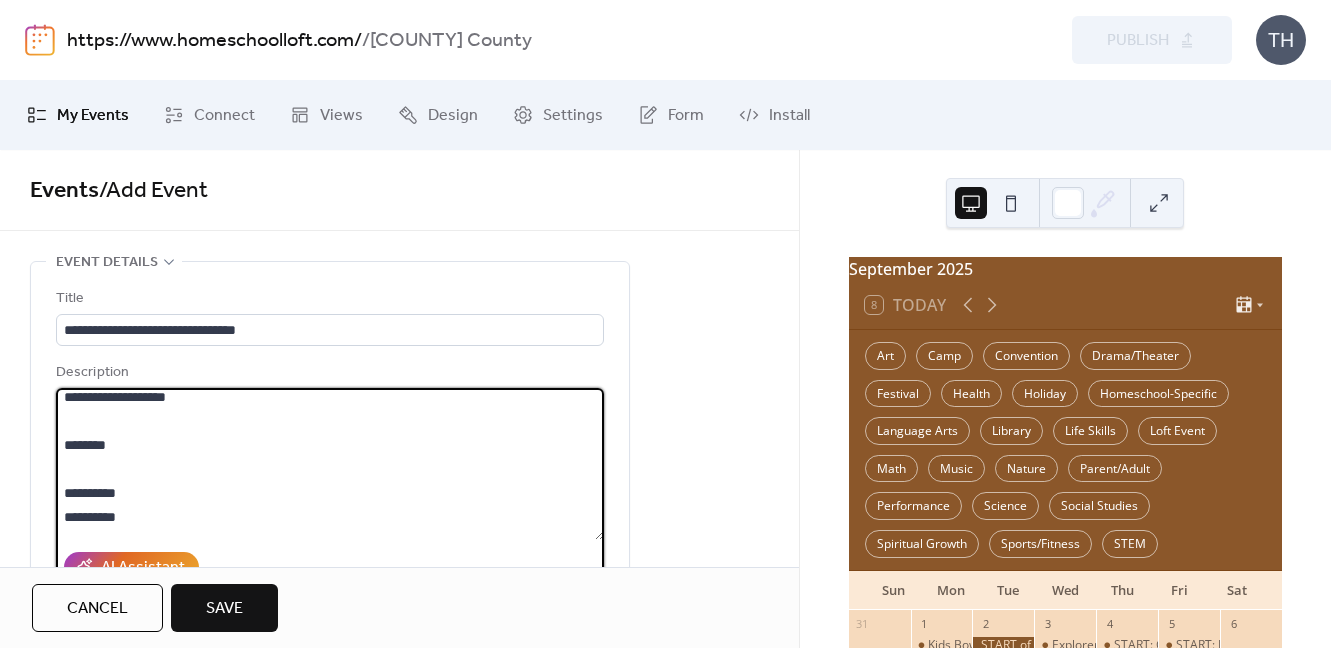 click on "**********" at bounding box center [330, 464] 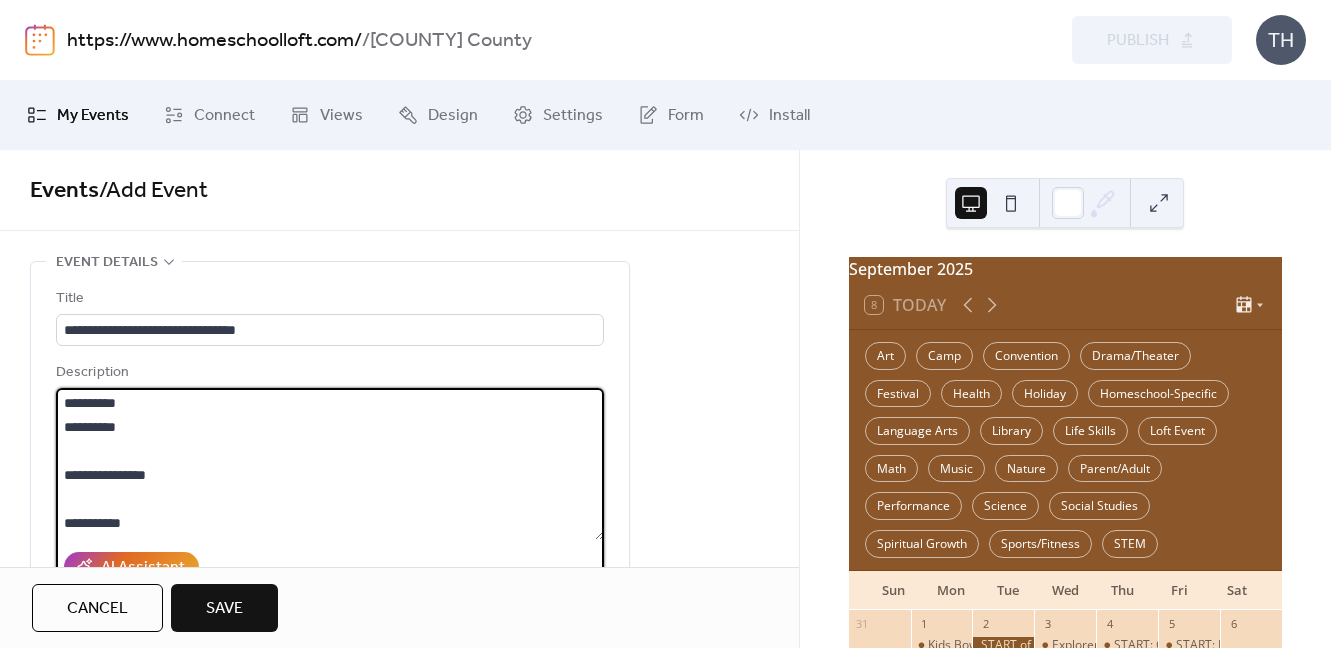 scroll, scrollTop: 461, scrollLeft: 0, axis: vertical 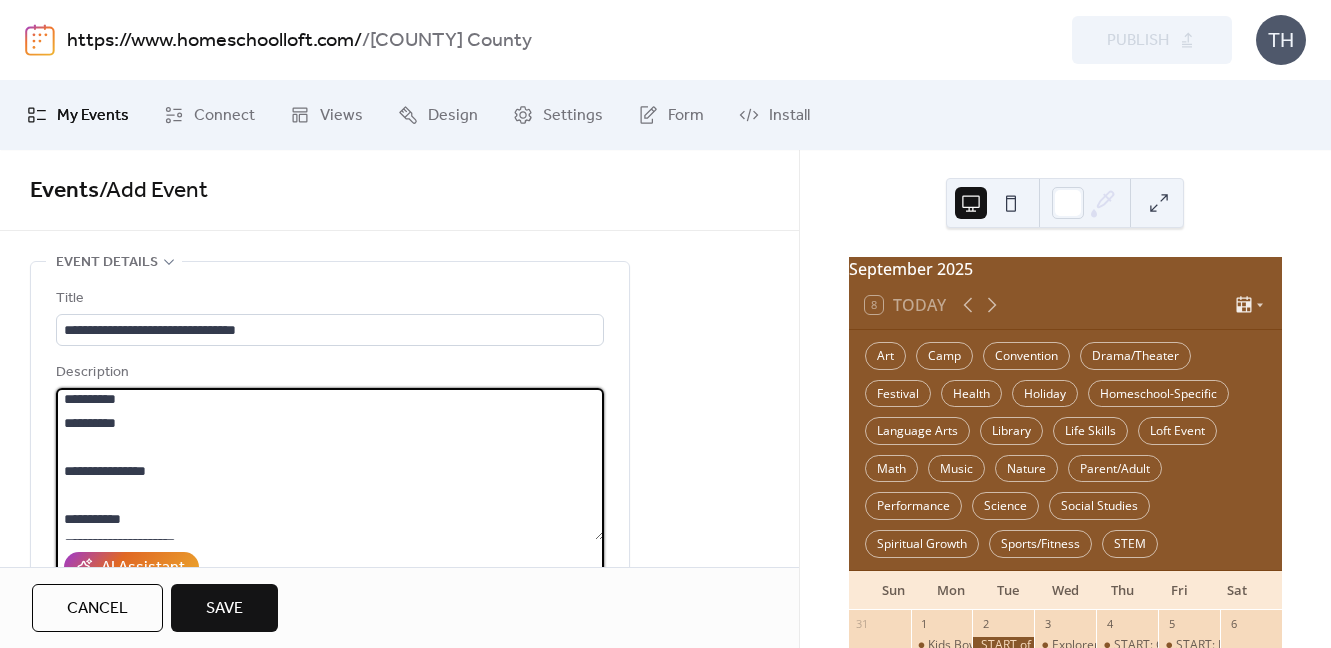 click on "**********" at bounding box center [330, 464] 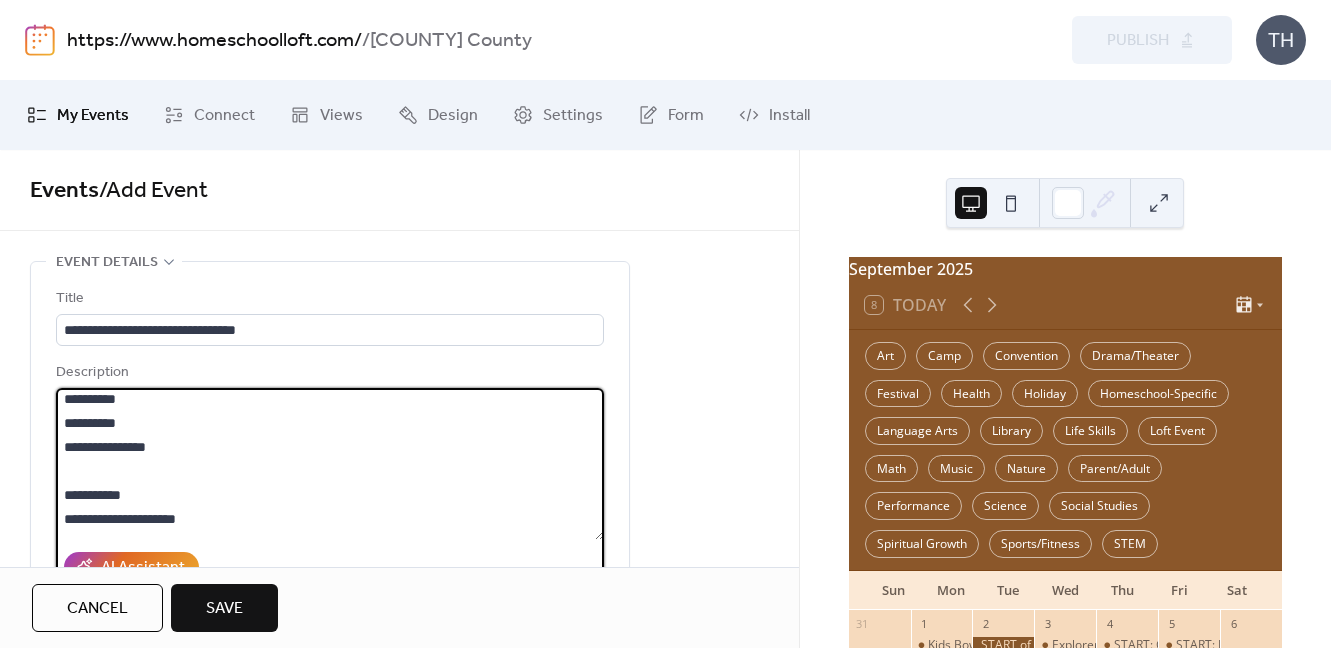 drag, startPoint x: 140, startPoint y: 468, endPoint x: 211, endPoint y: 470, distance: 71.02816 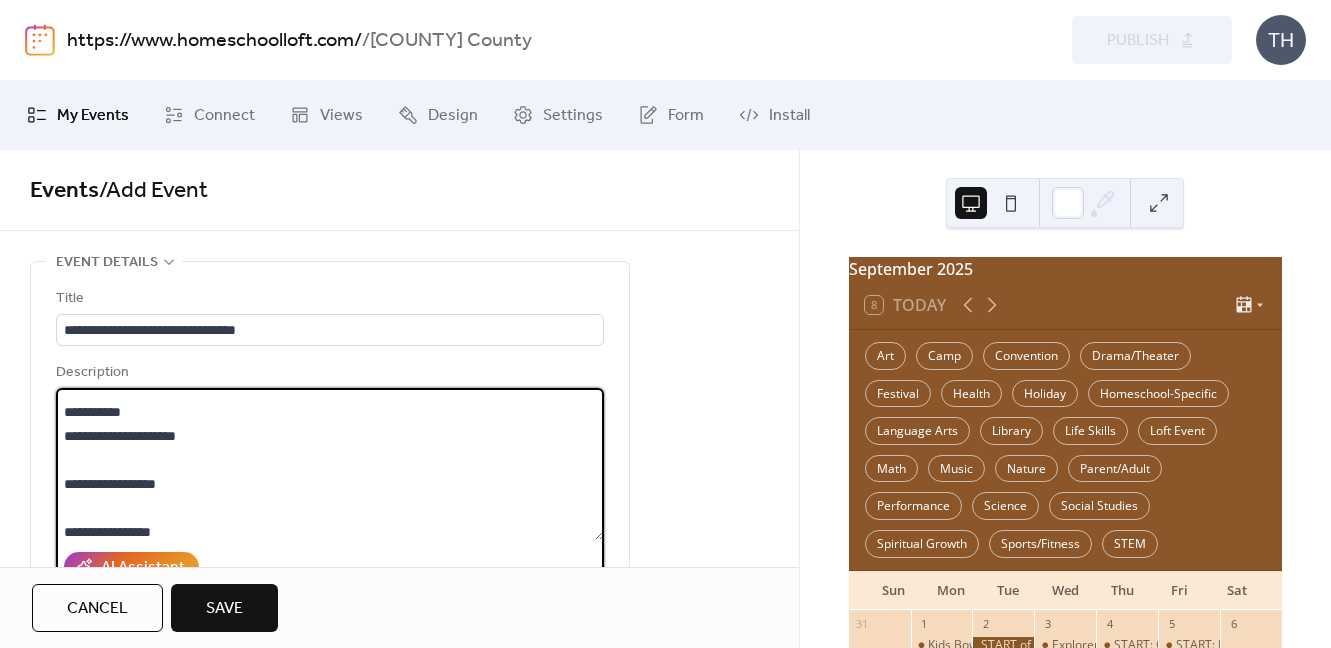 scroll, scrollTop: 559, scrollLeft: 0, axis: vertical 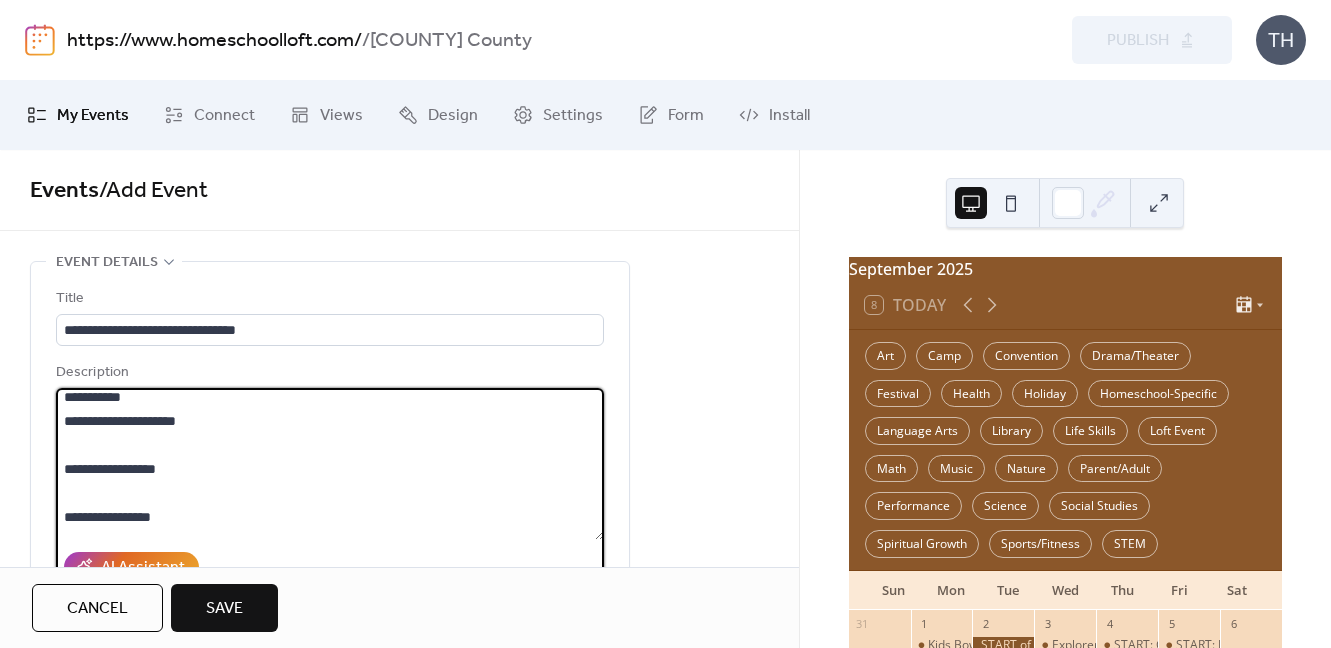 click on "**********" at bounding box center [330, 464] 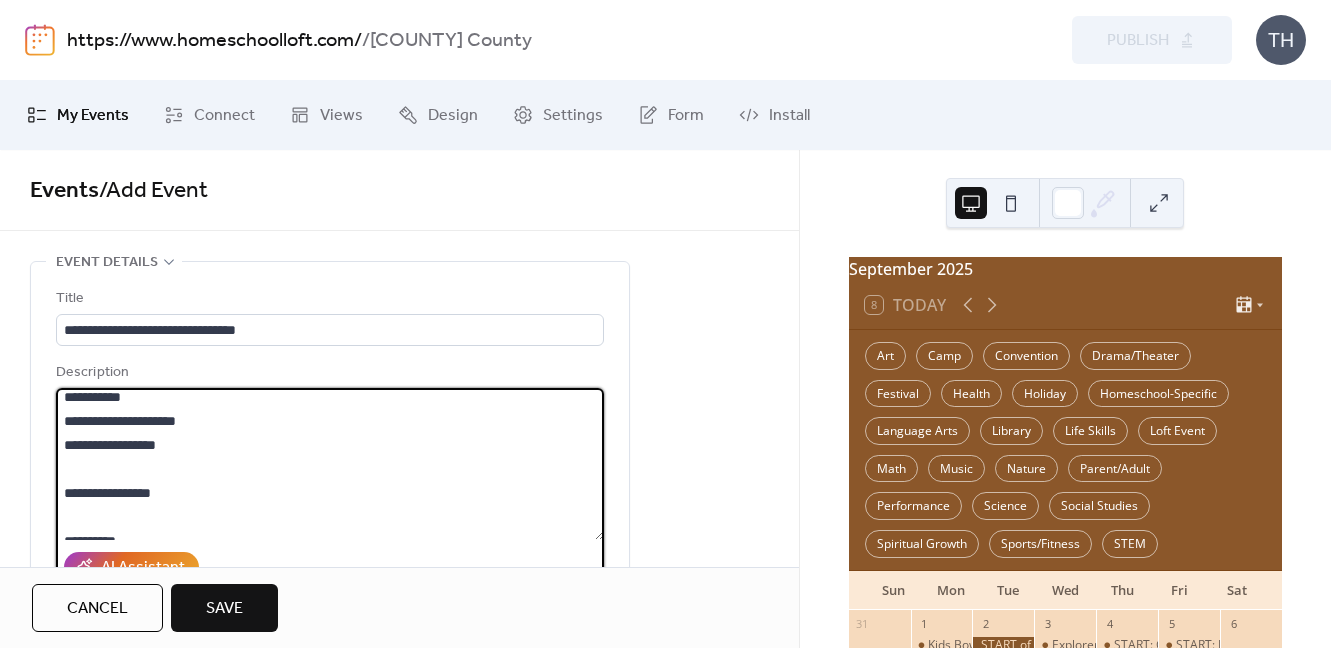 click on "**********" at bounding box center [330, 464] 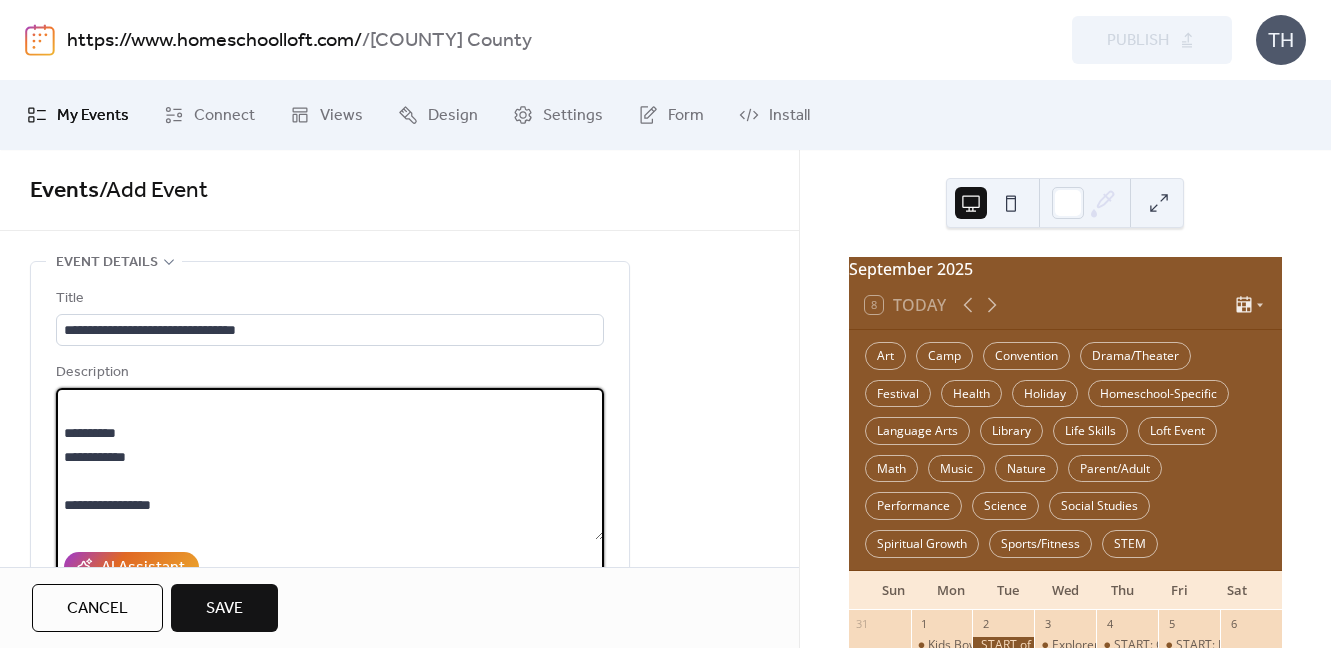 scroll, scrollTop: 658, scrollLeft: 0, axis: vertical 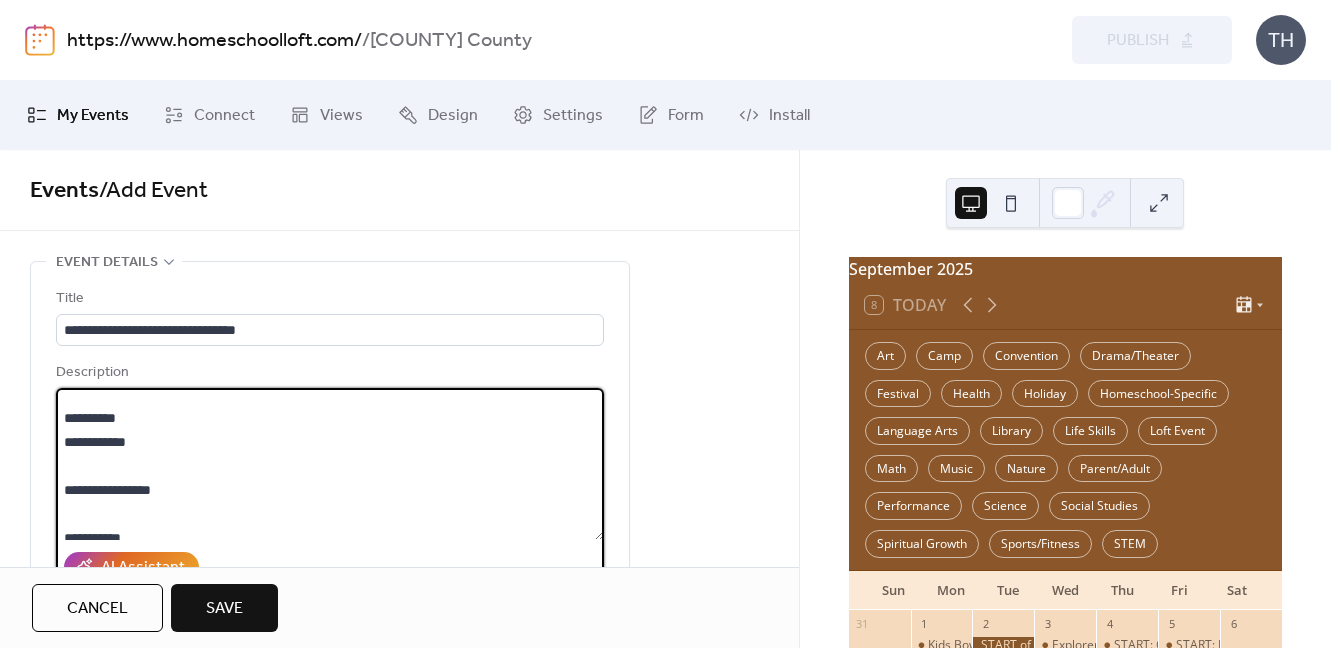 click on "**********" at bounding box center [330, 464] 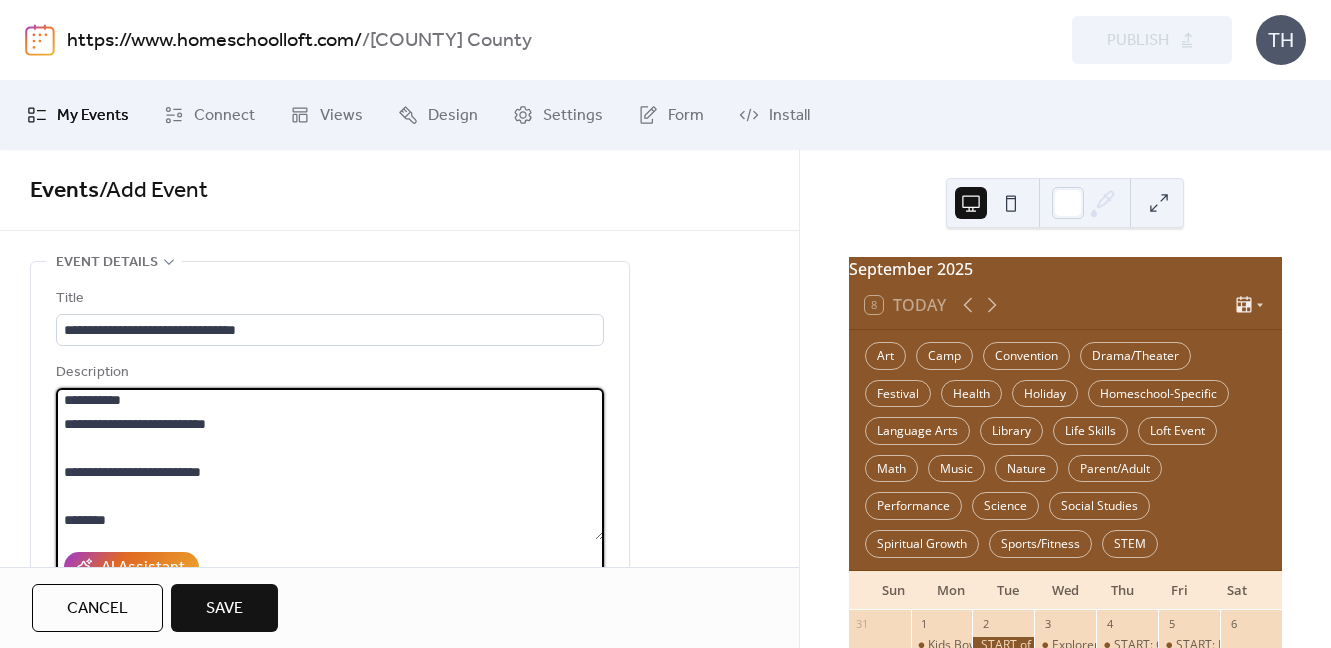 scroll, scrollTop: 773, scrollLeft: 0, axis: vertical 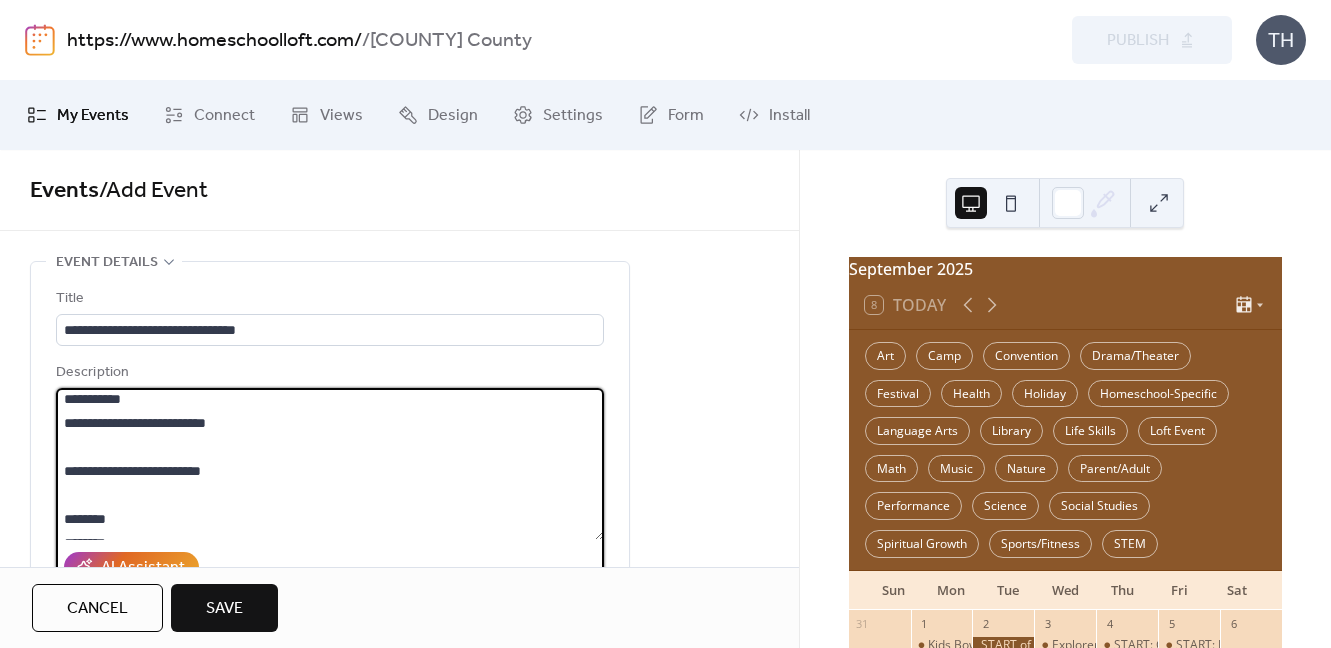 drag, startPoint x: 177, startPoint y: 449, endPoint x: 247, endPoint y: 453, distance: 70.11419 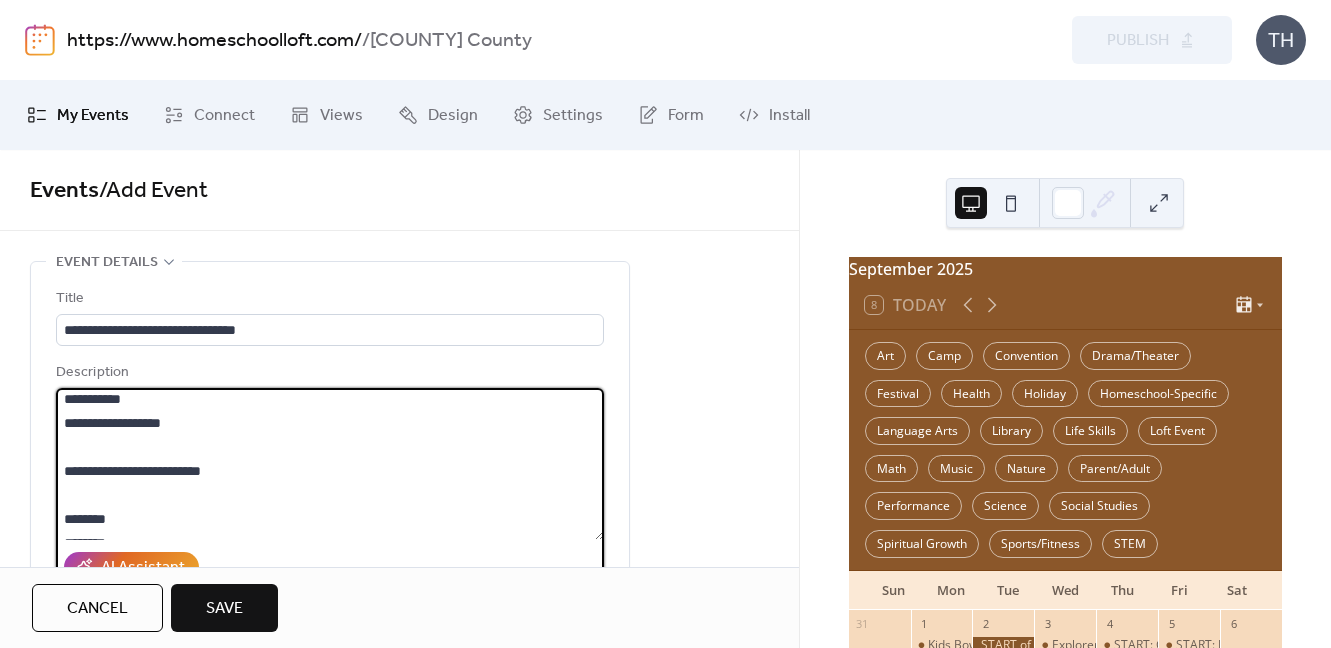 click on "**********" at bounding box center [330, 464] 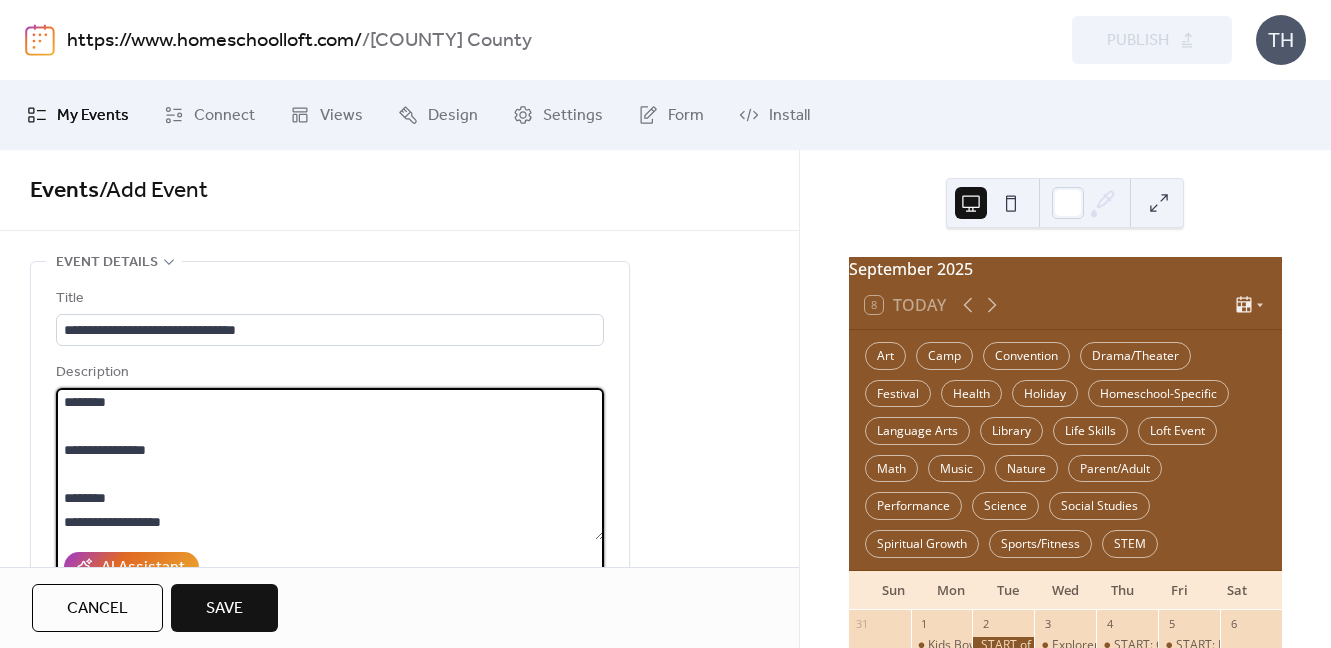 scroll, scrollTop: 904, scrollLeft: 0, axis: vertical 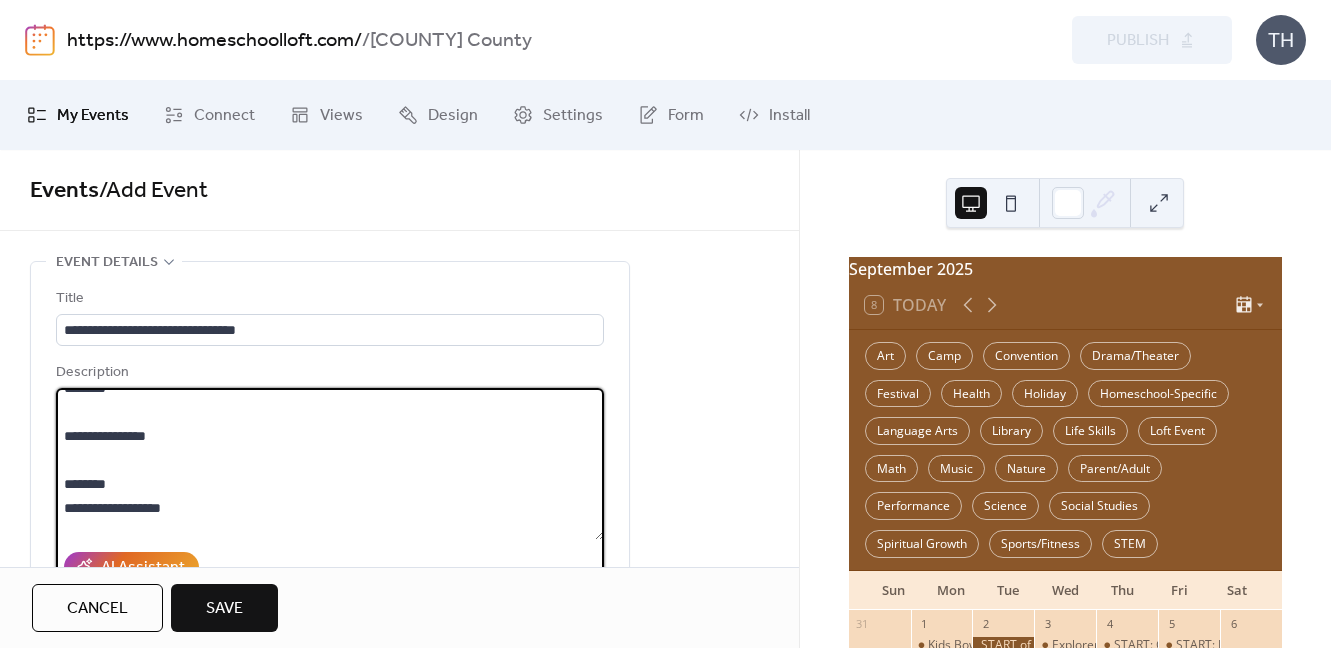 click on "**********" at bounding box center [330, 464] 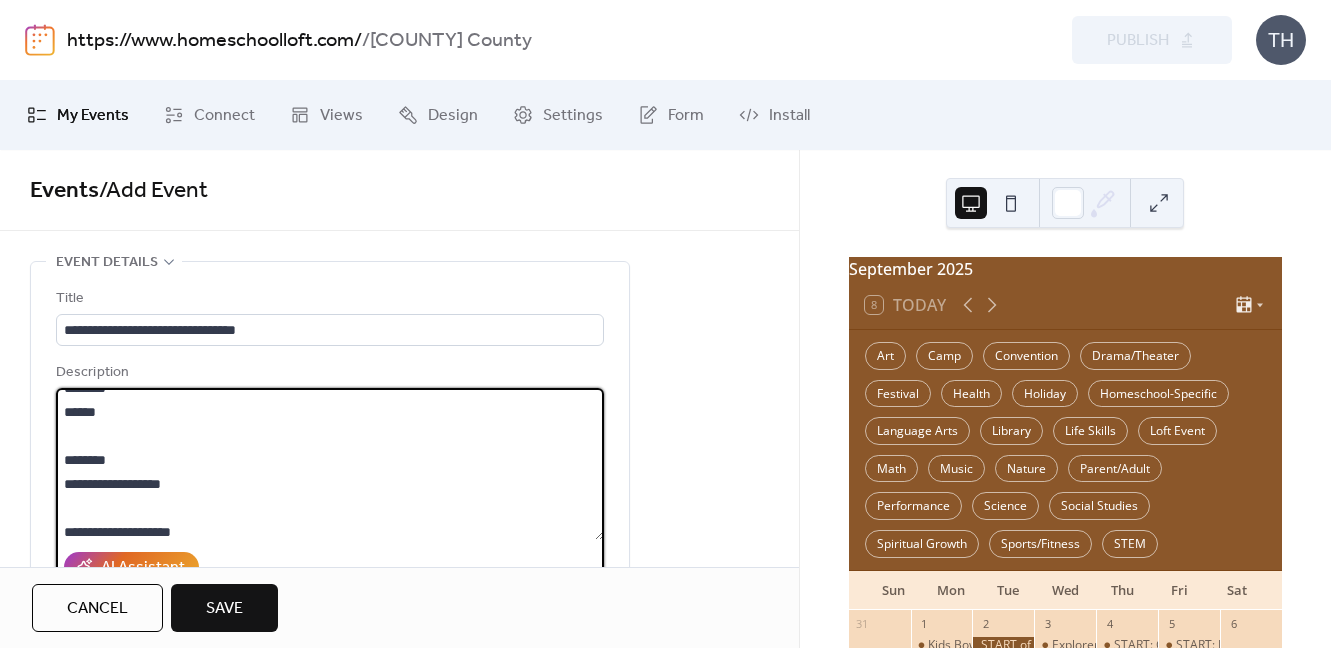 drag, startPoint x: 179, startPoint y: 441, endPoint x: 221, endPoint y: 441, distance: 42 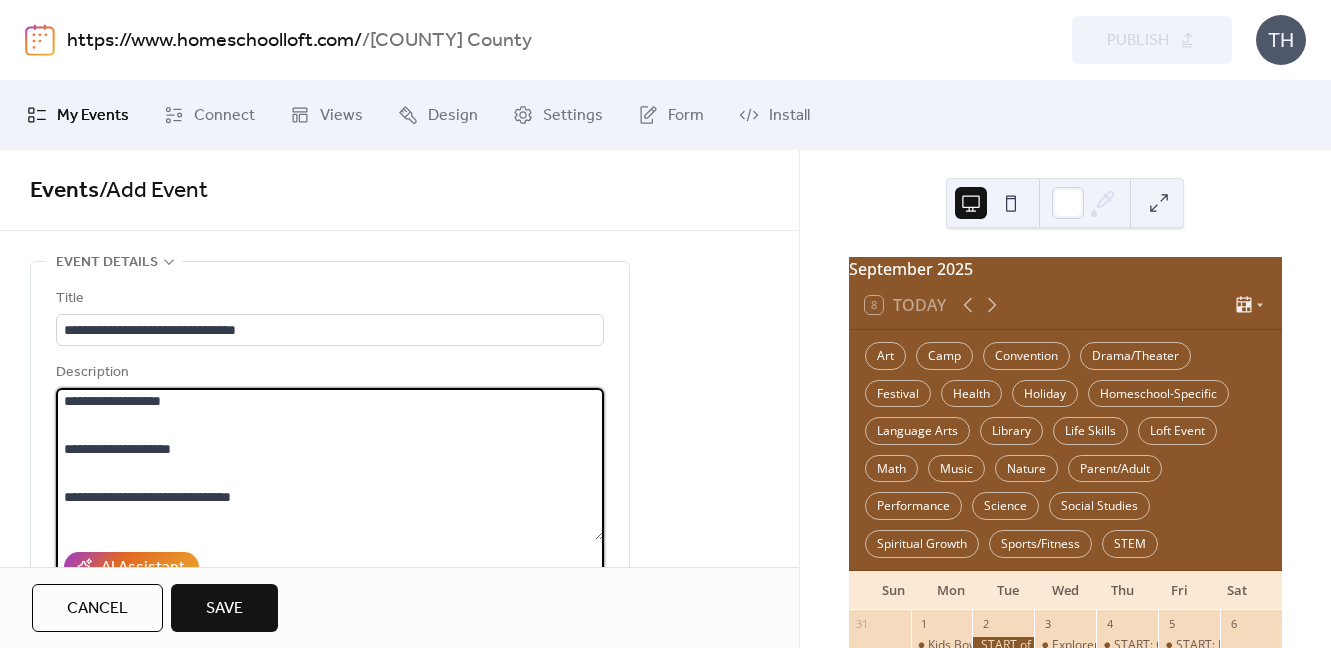 scroll, scrollTop: 1005, scrollLeft: 0, axis: vertical 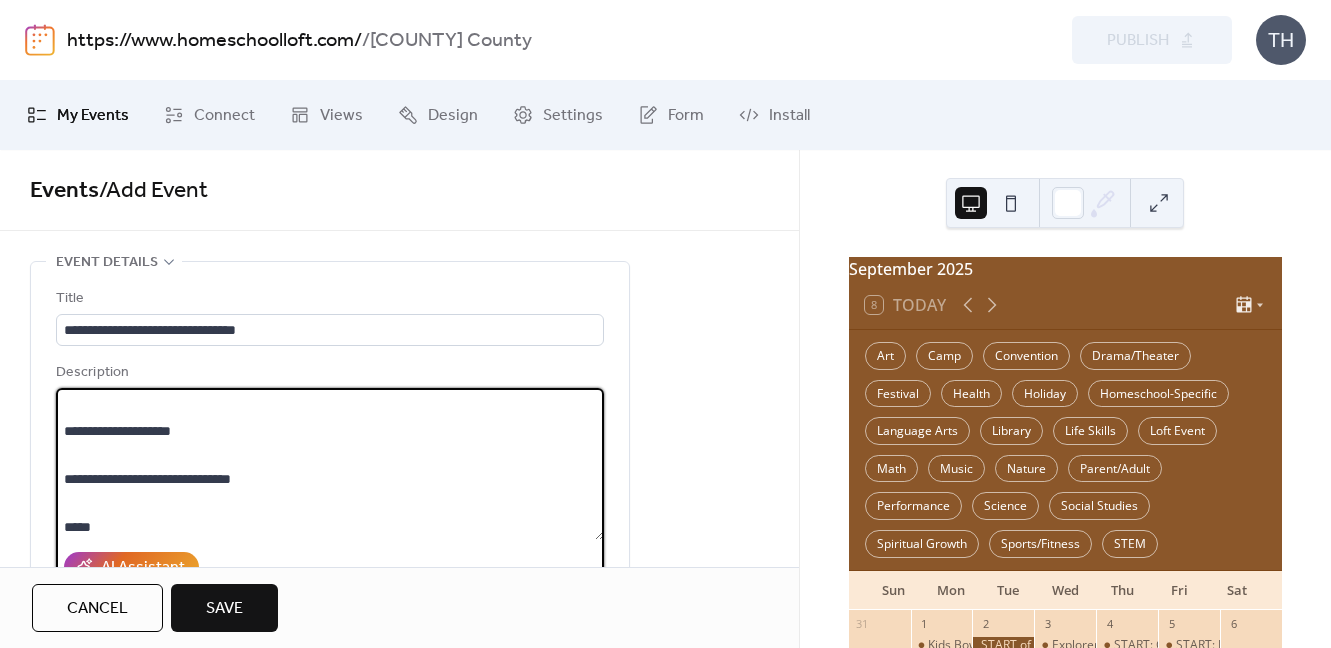click on "**********" at bounding box center [330, 464] 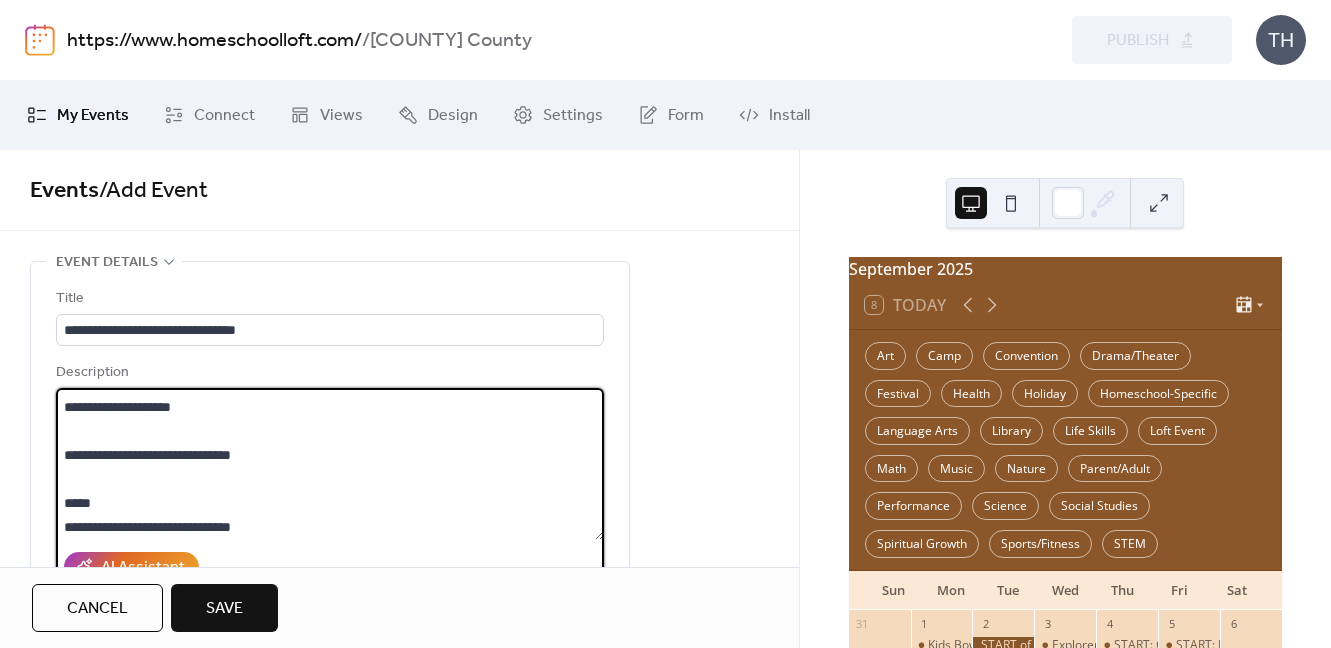 click on "**********" at bounding box center (330, 464) 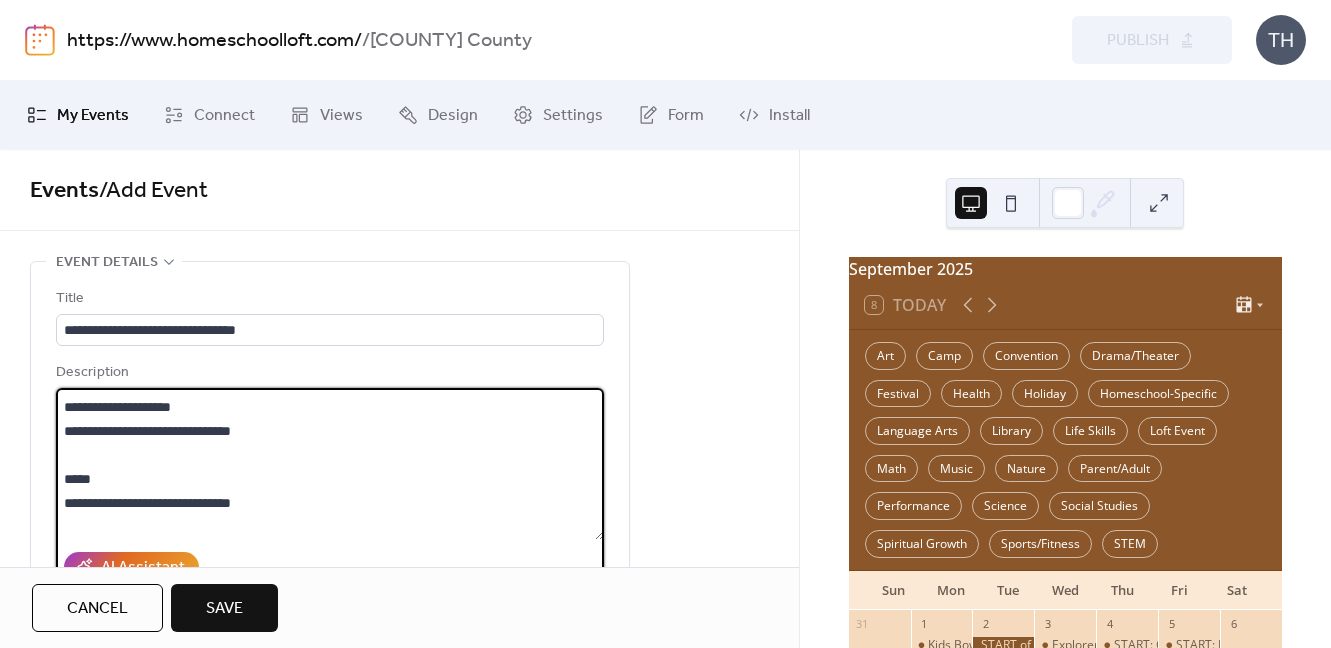 drag, startPoint x: 247, startPoint y: 461, endPoint x: 328, endPoint y: 462, distance: 81.00617 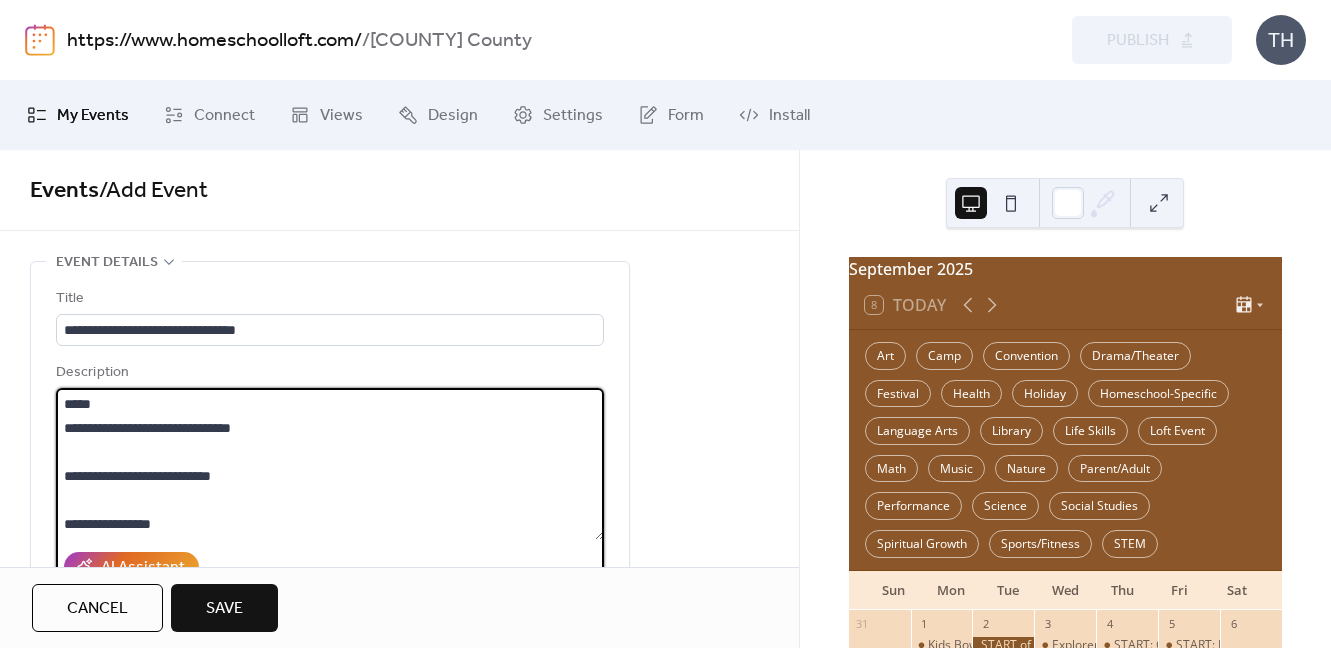 scroll, scrollTop: 1112, scrollLeft: 0, axis: vertical 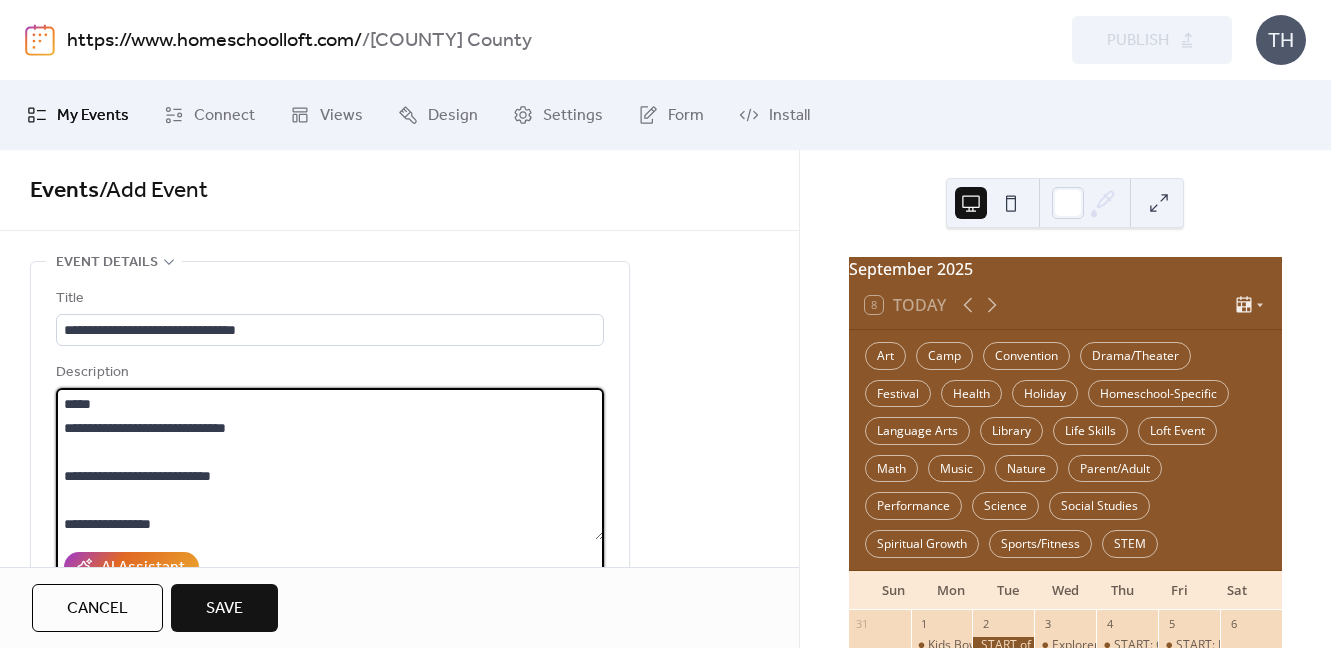 drag, startPoint x: 213, startPoint y: 421, endPoint x: 324, endPoint y: 429, distance: 111.28792 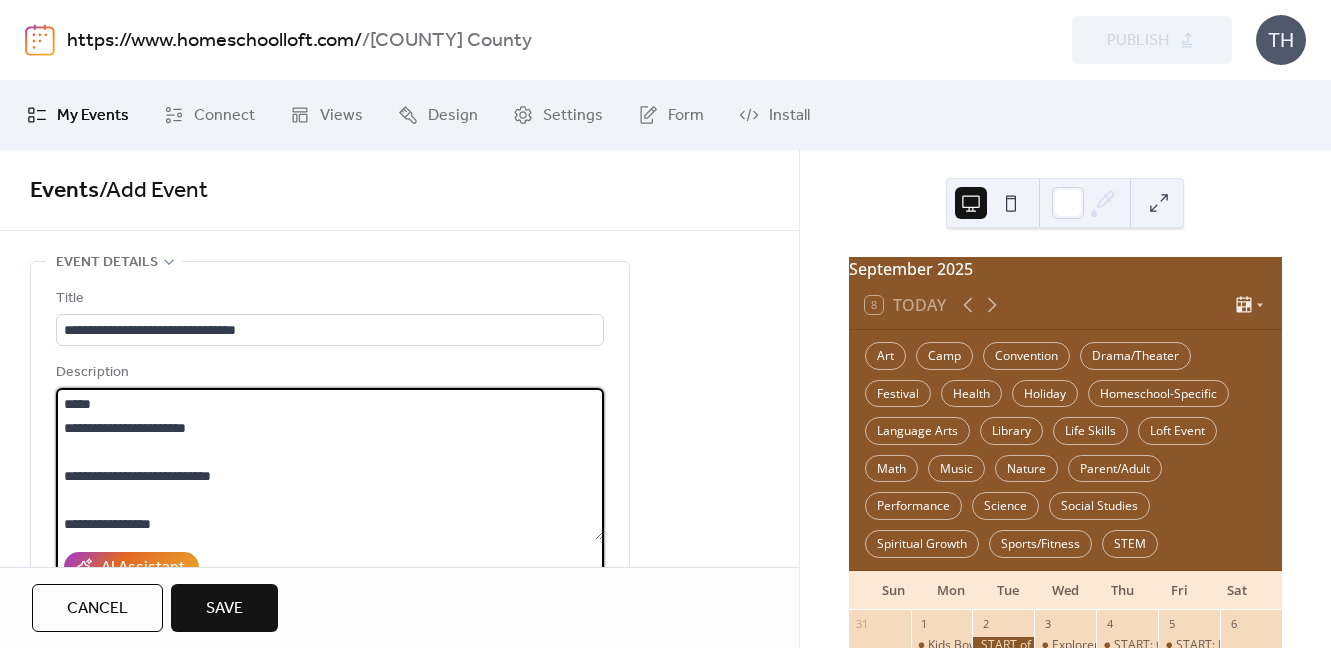 click on "**********" at bounding box center [330, 464] 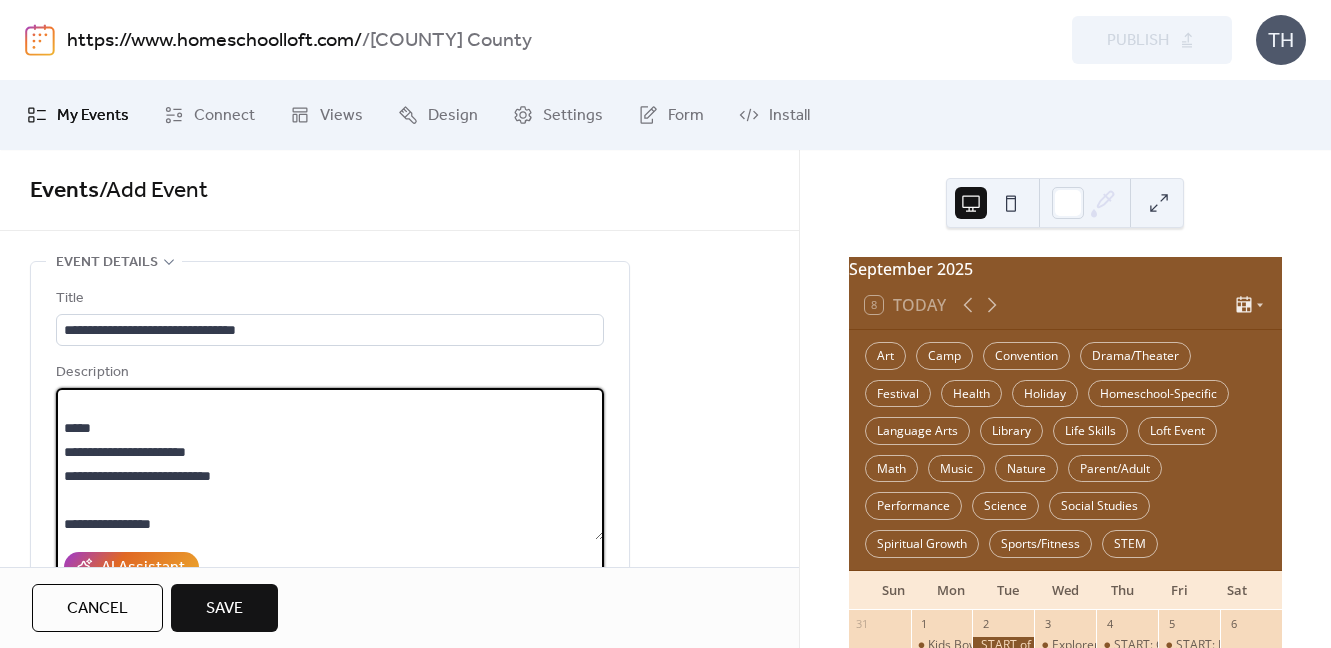 drag, startPoint x: 213, startPoint y: 444, endPoint x: 274, endPoint y: 447, distance: 61.073727 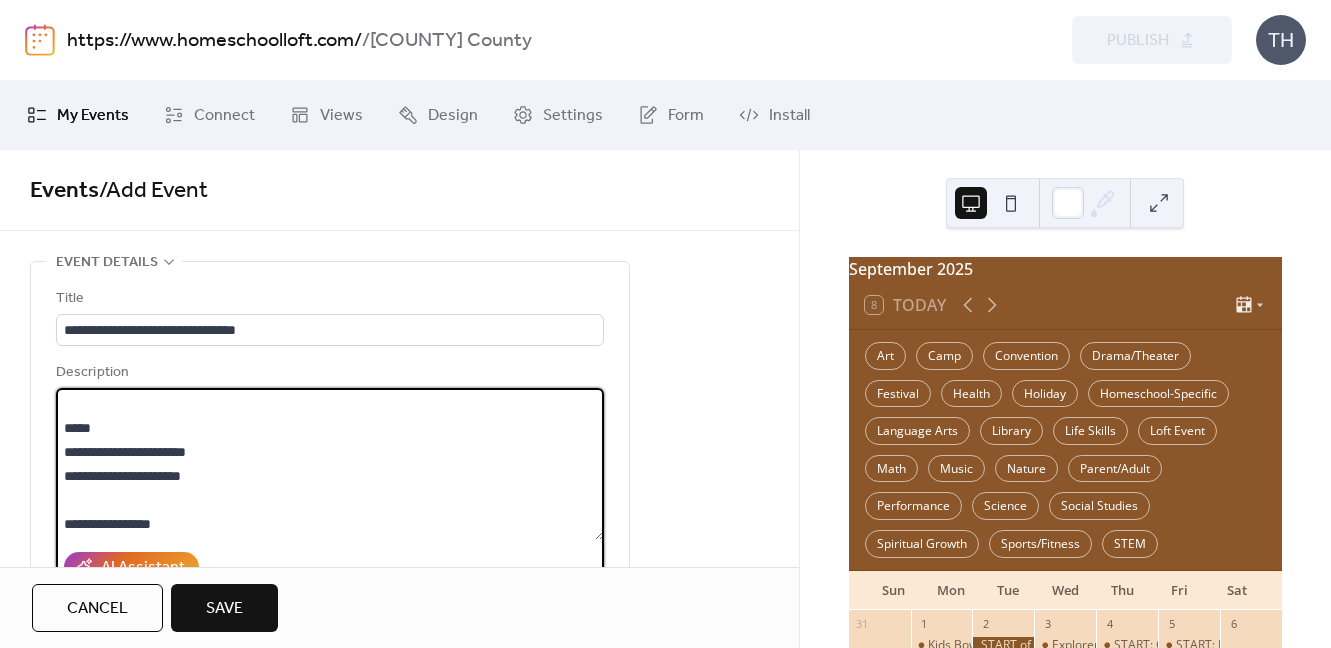 click on "**********" at bounding box center (330, 464) 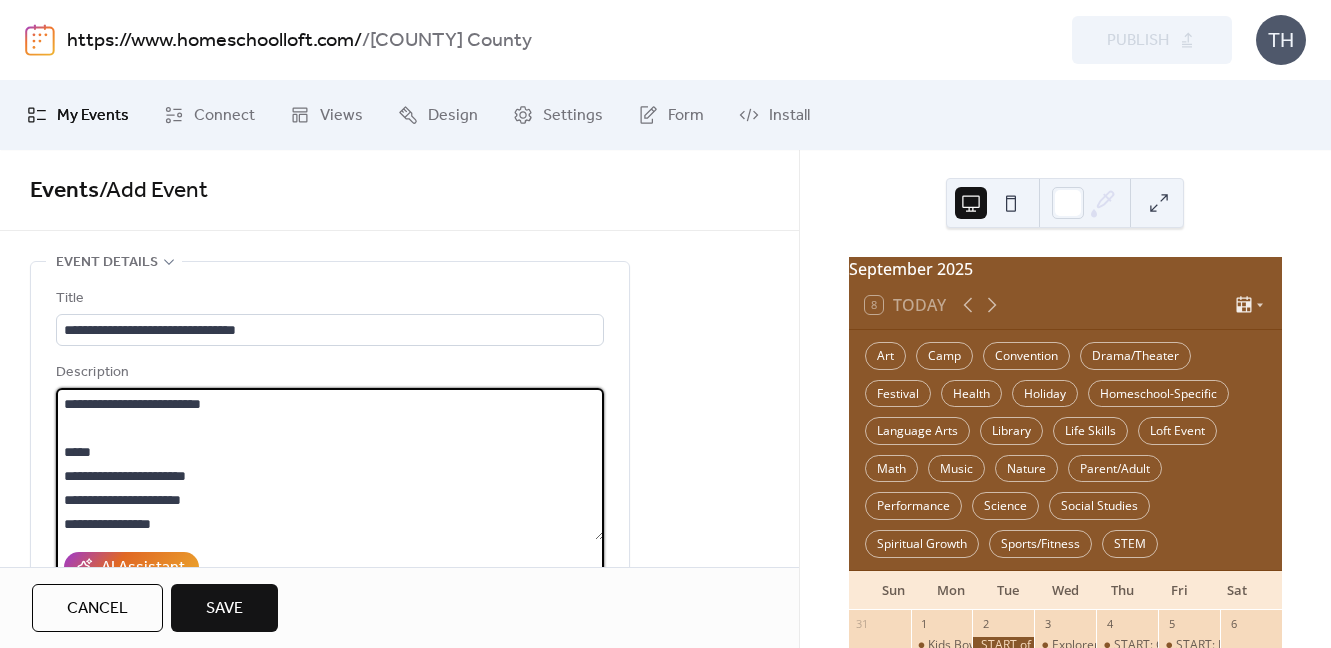 scroll, scrollTop: 1104, scrollLeft: 0, axis: vertical 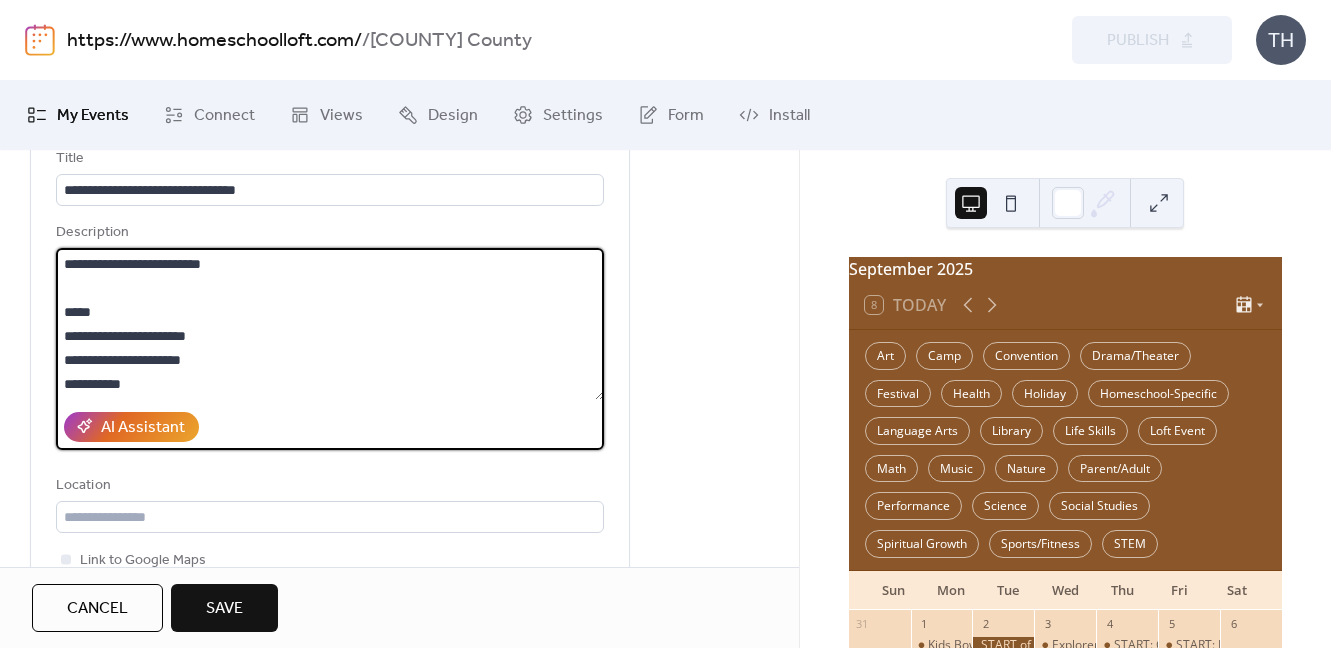 click on "**********" at bounding box center [330, 324] 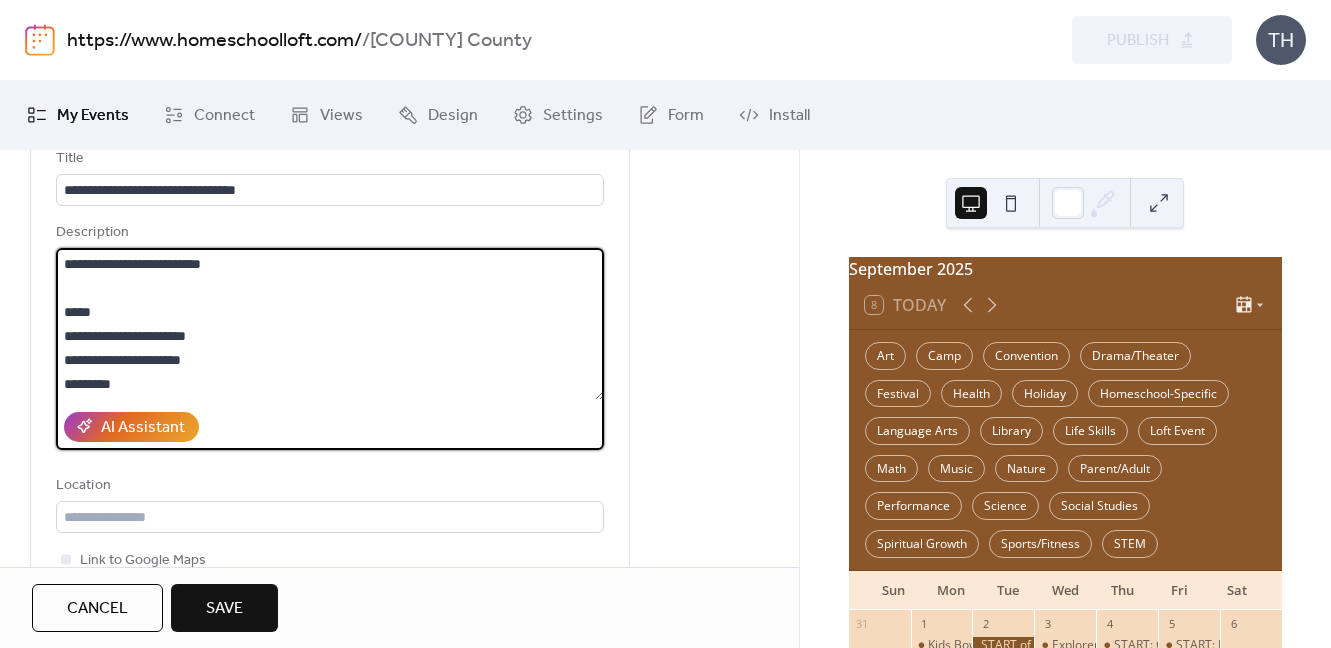 scroll, scrollTop: 1056, scrollLeft: 0, axis: vertical 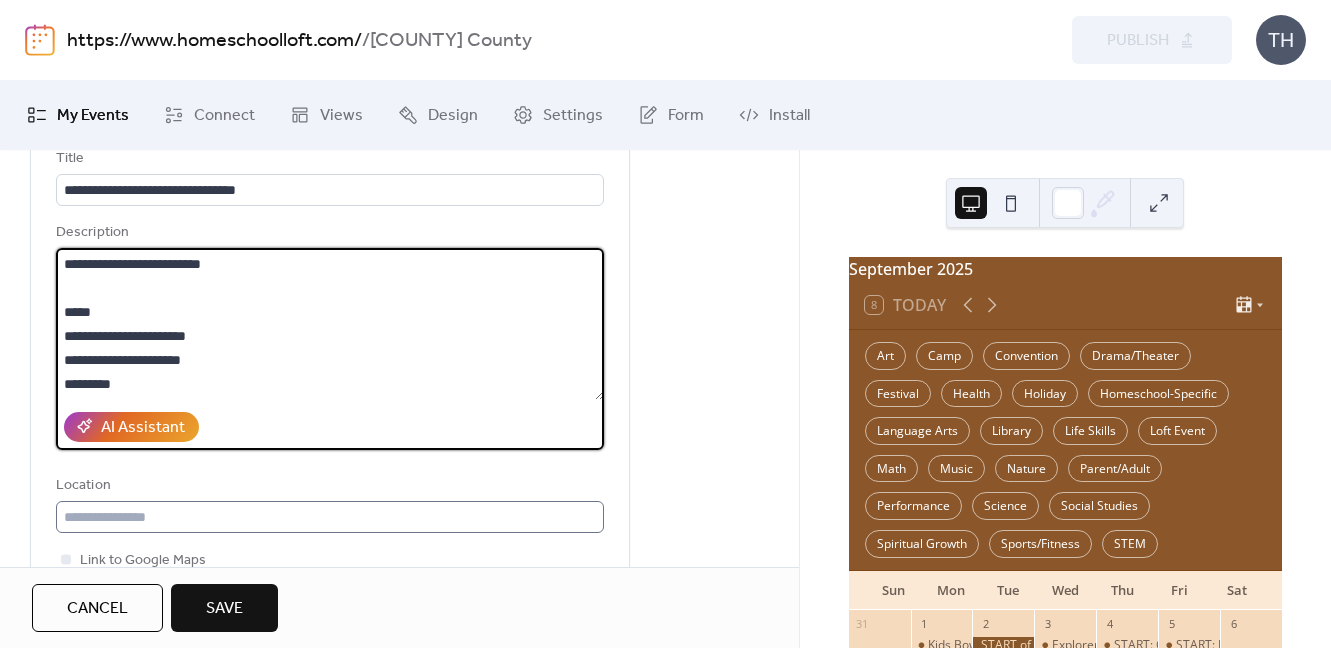 type on "**********" 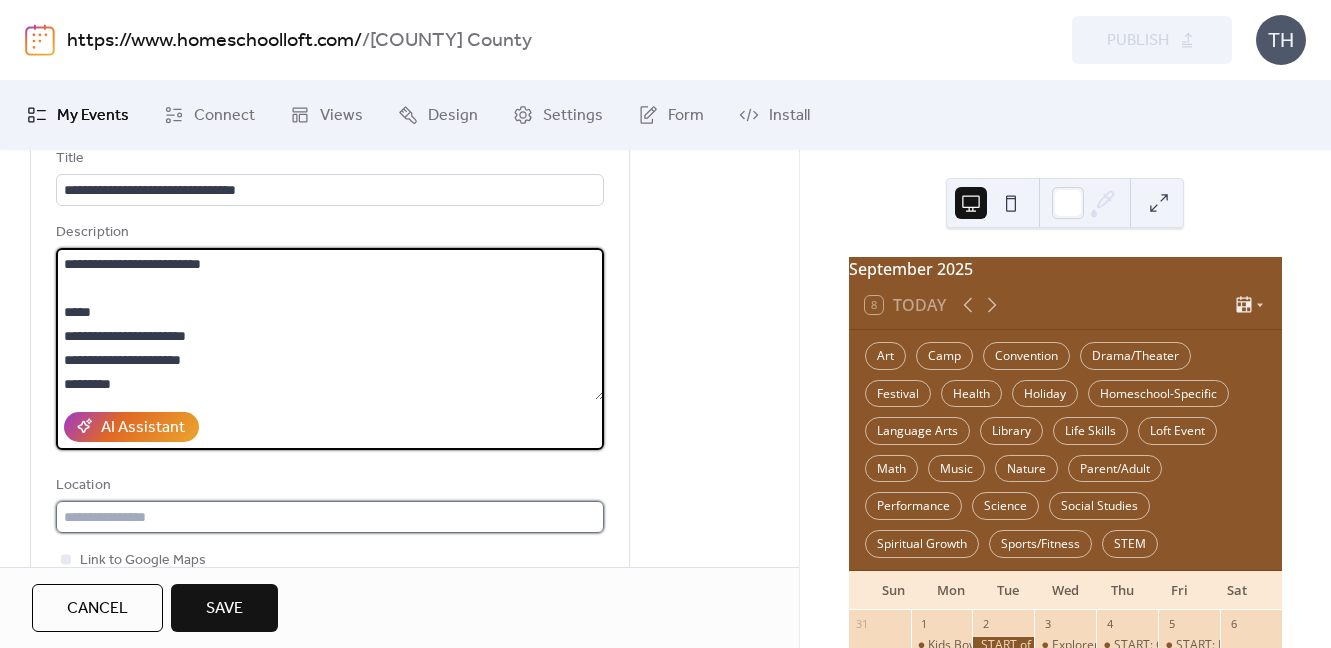 click at bounding box center (330, 517) 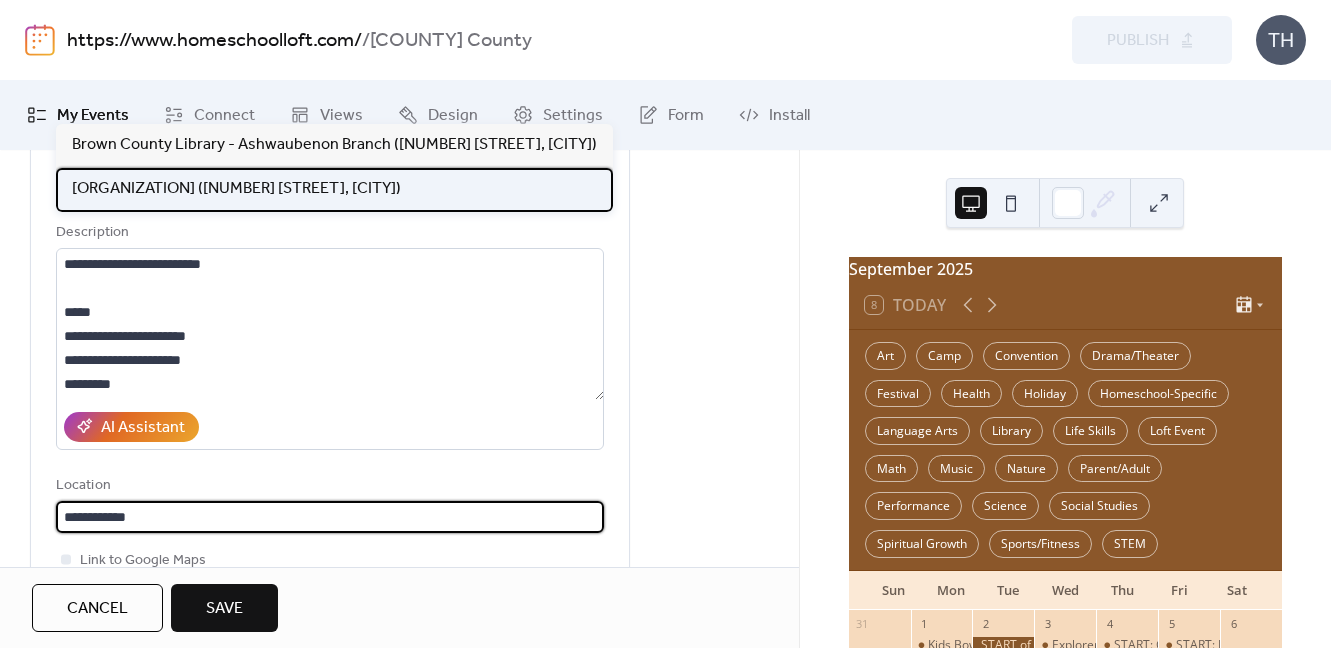 click on "[ORGANIZATION] ([NUMBER] [STREET], [CITY])" at bounding box center (236, 189) 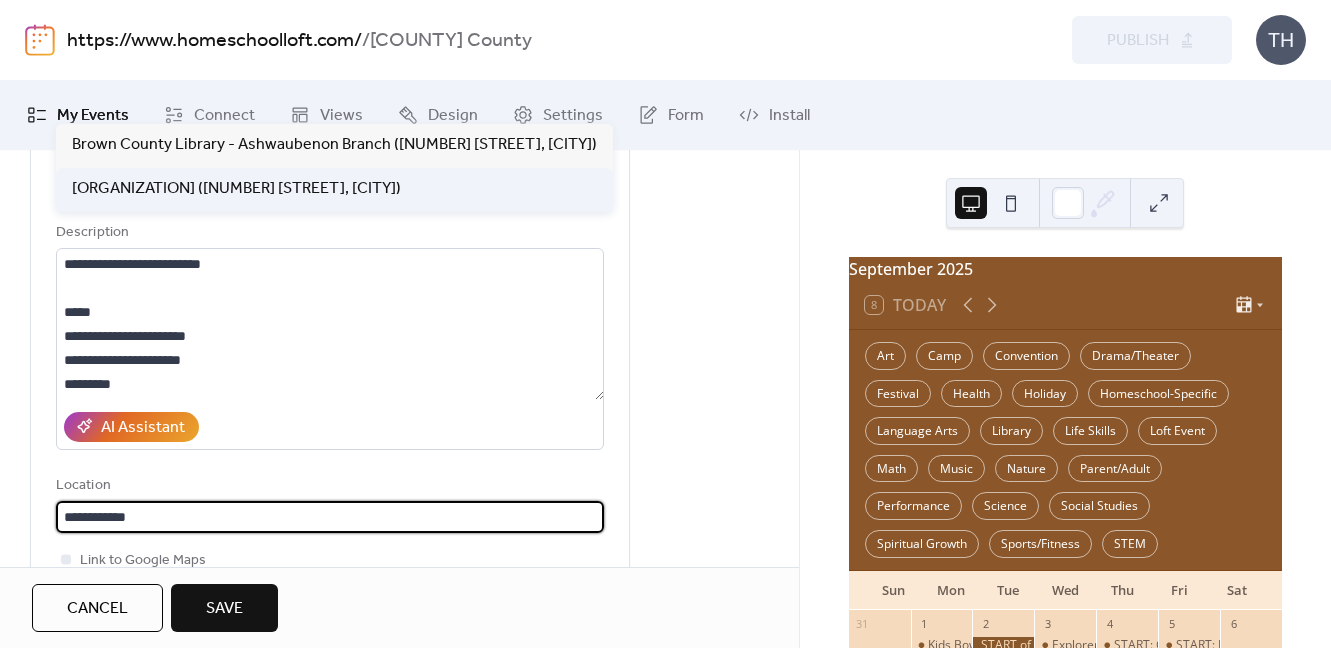 type on "**********" 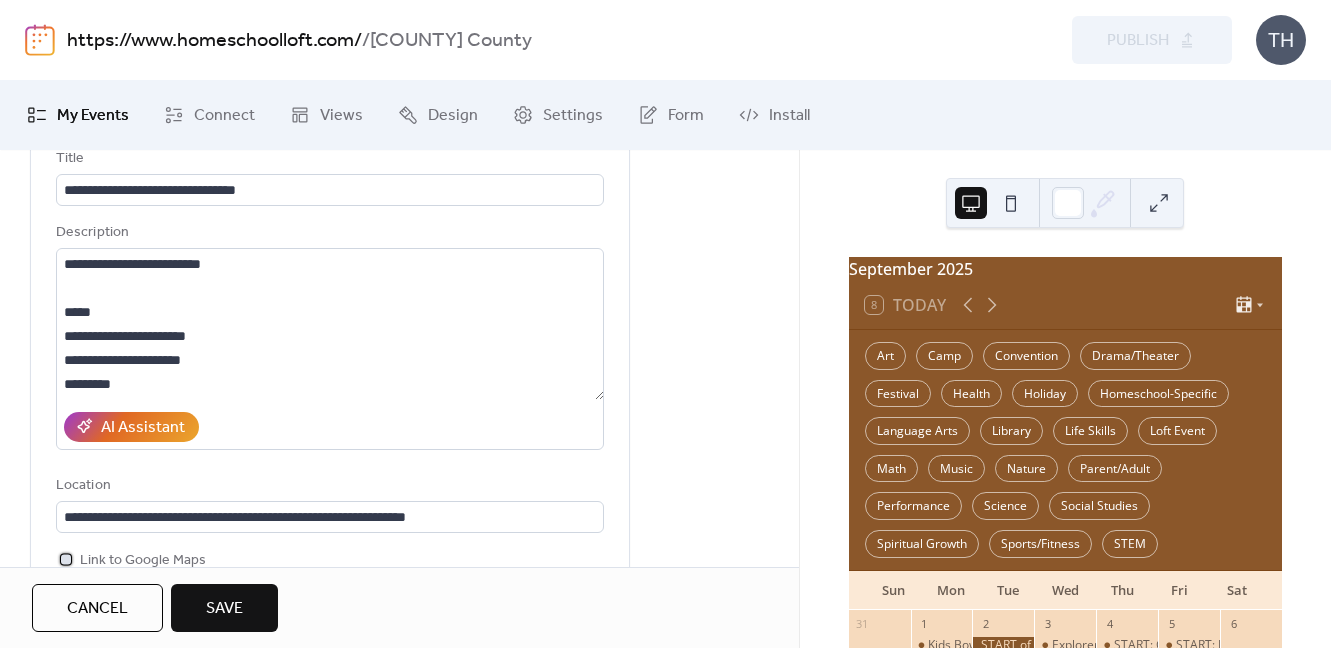 click on "Link to Google Maps" at bounding box center (143, 561) 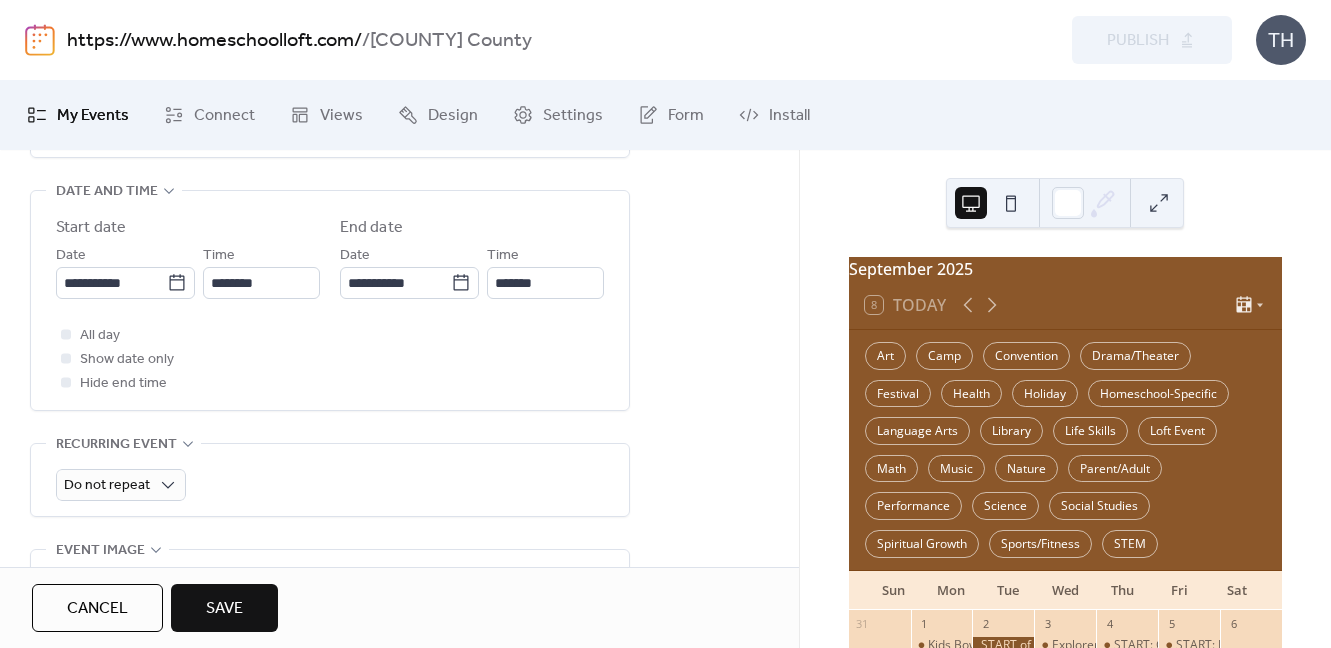 scroll, scrollTop: 656, scrollLeft: 0, axis: vertical 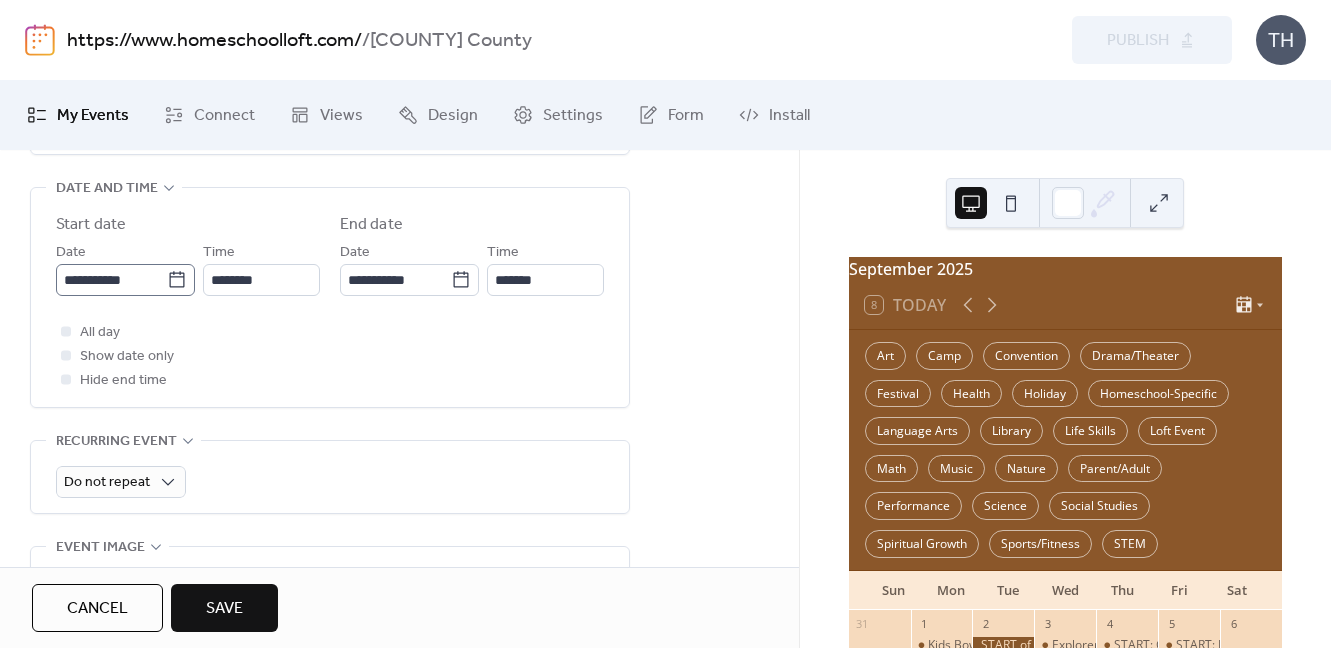 click on "**********" at bounding box center [125, 280] 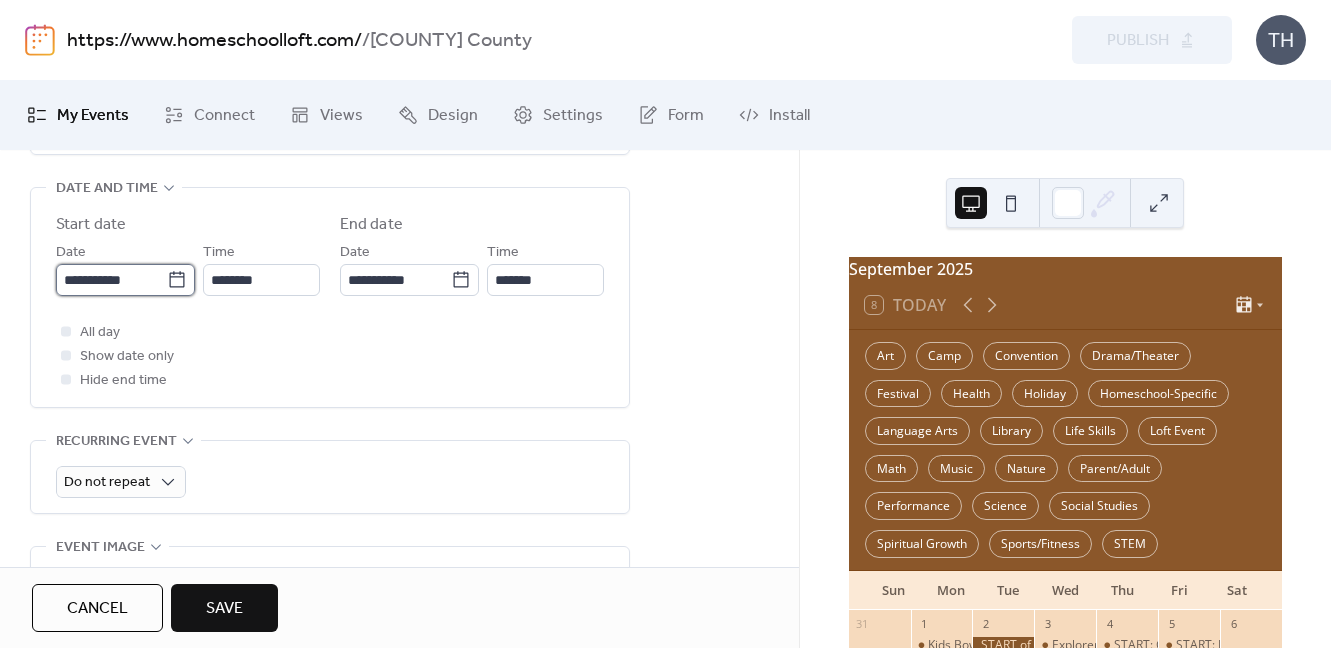click on "**********" at bounding box center [111, 280] 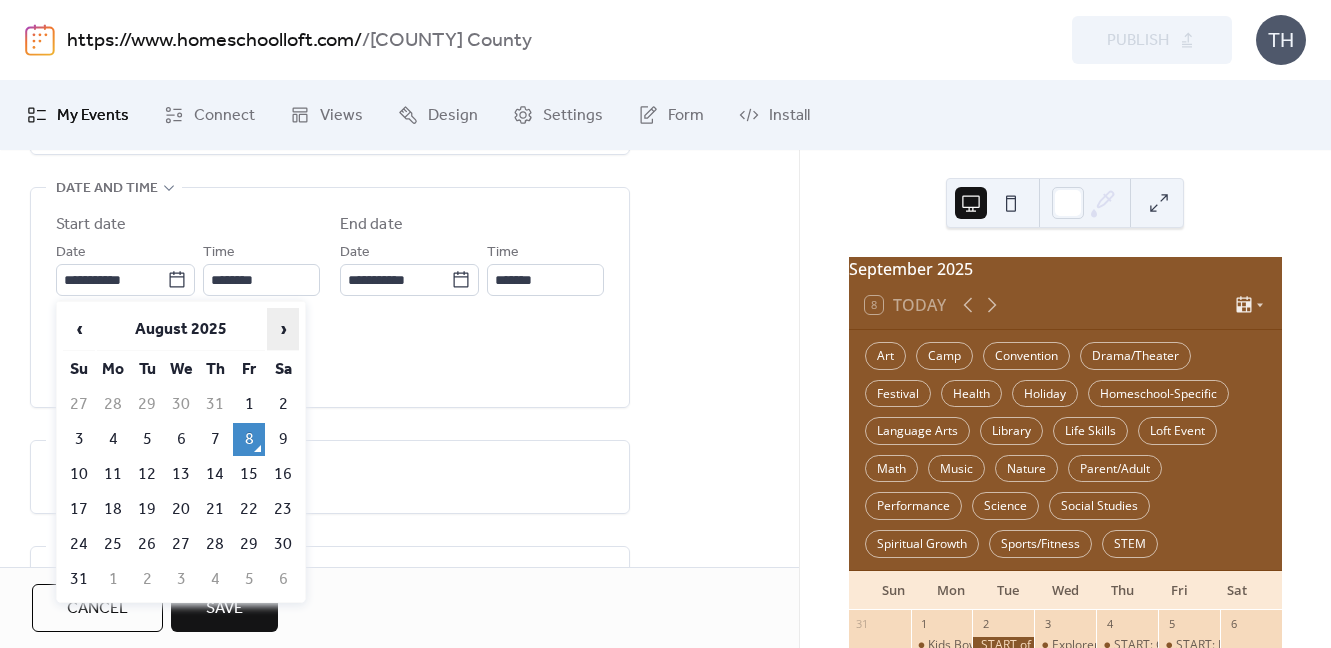 click on "›" at bounding box center [283, 329] 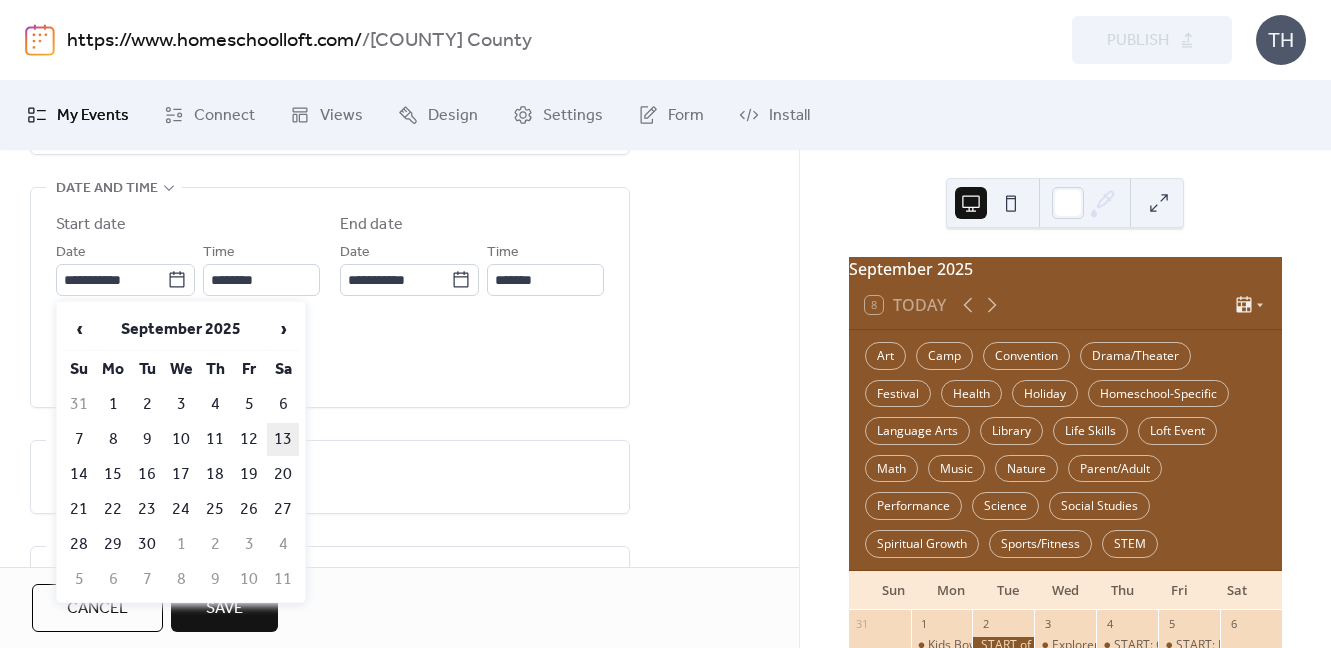 click on "13" at bounding box center [283, 439] 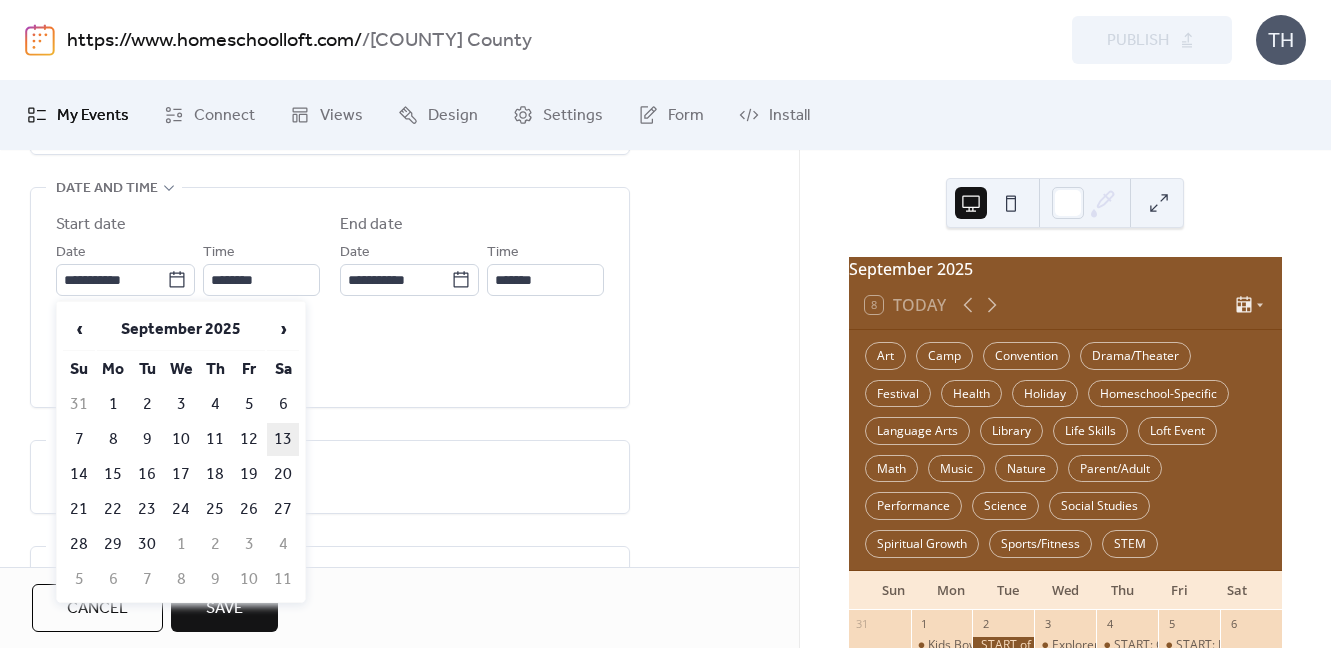 type on "**********" 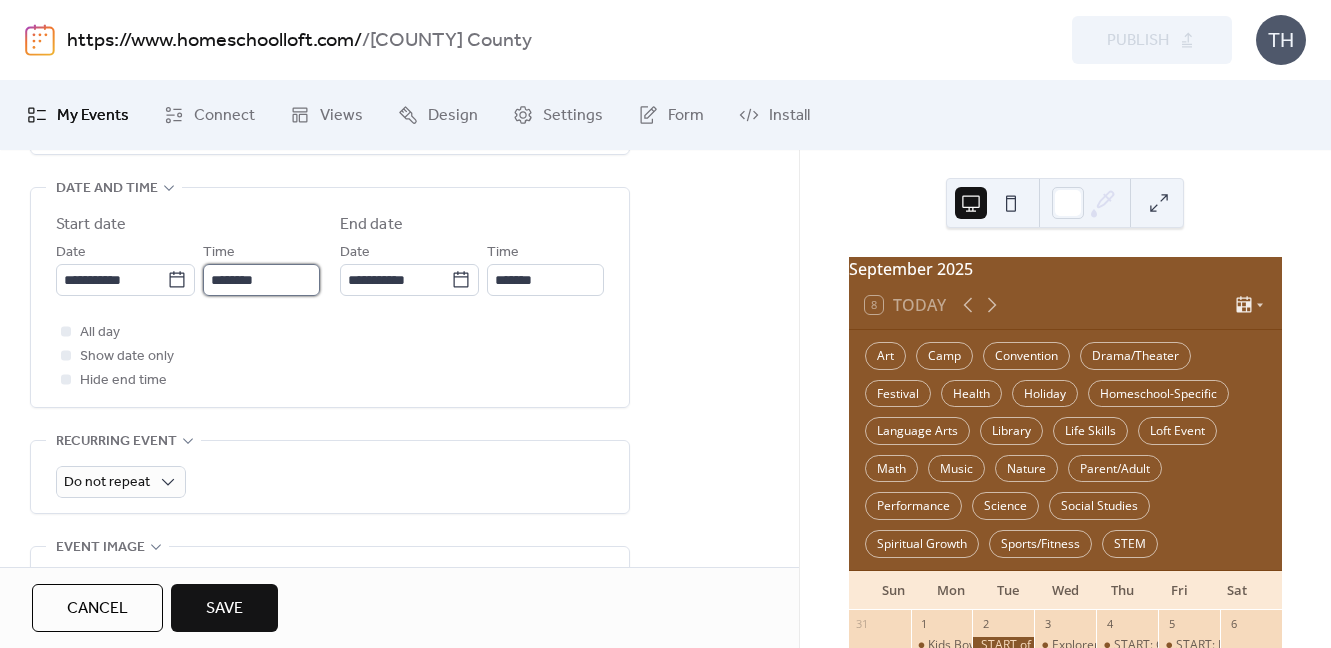 click on "********" at bounding box center [261, 280] 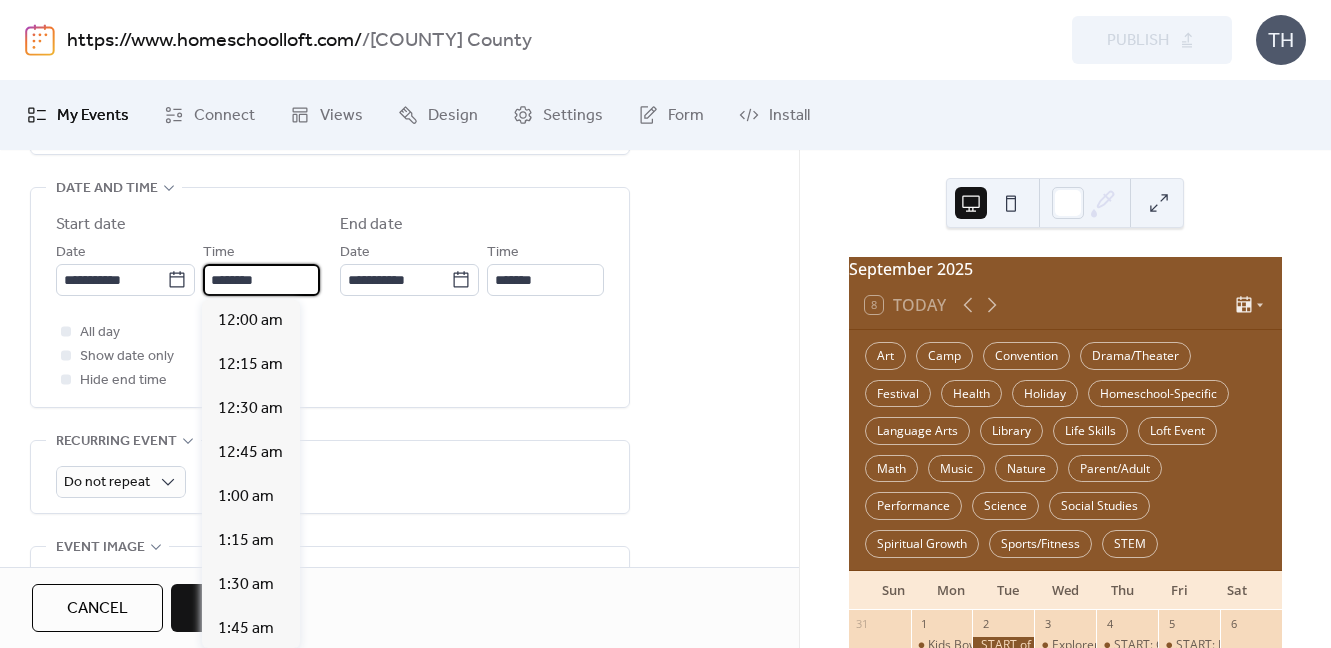 scroll, scrollTop: 2184, scrollLeft: 0, axis: vertical 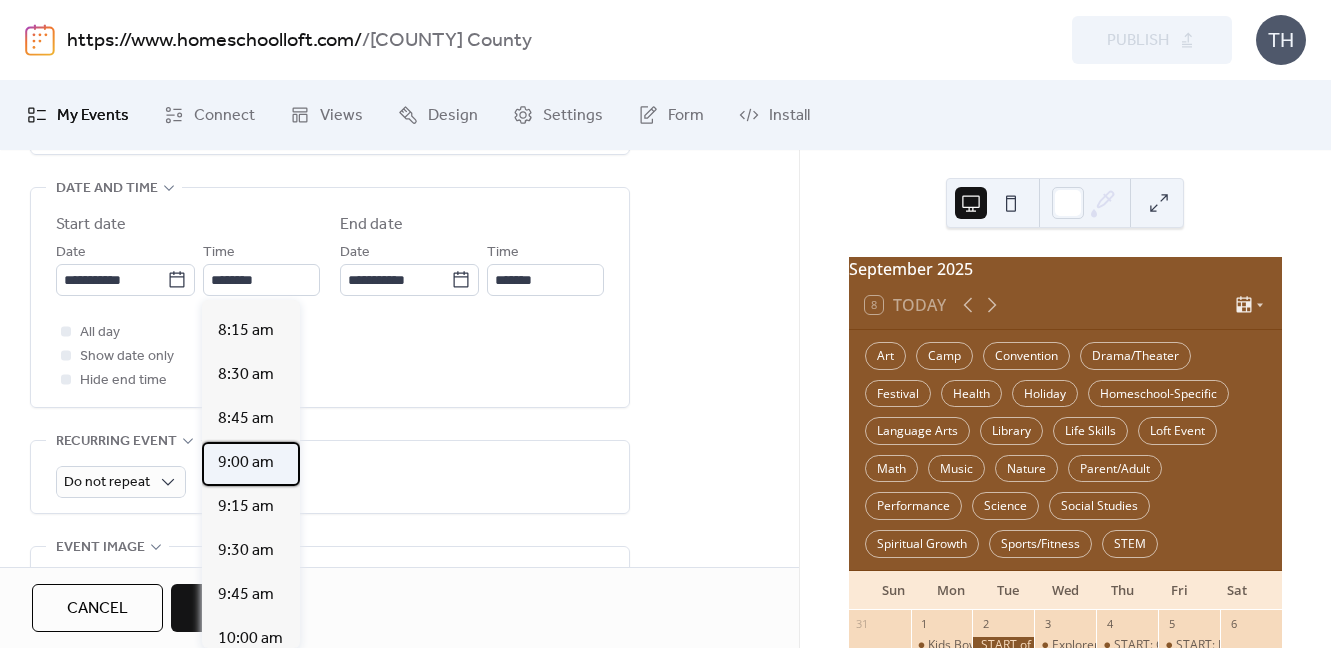 click on "9:00 am" at bounding box center [251, 464] 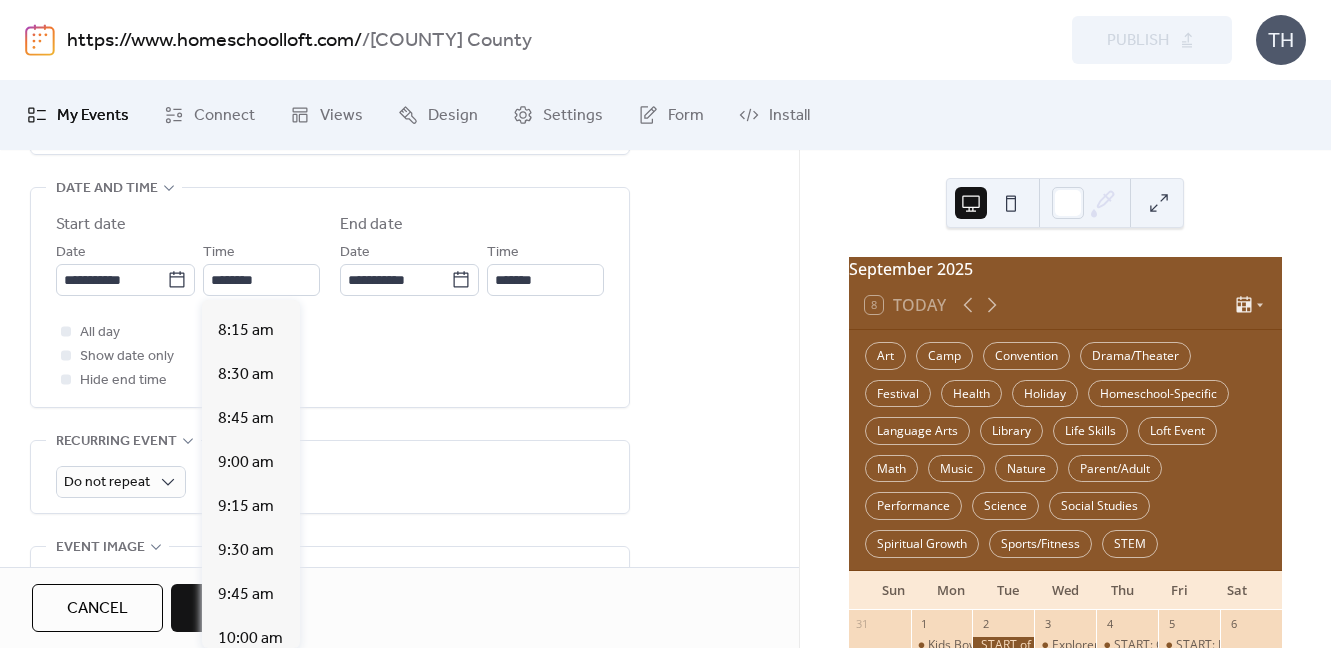 type on "*******" 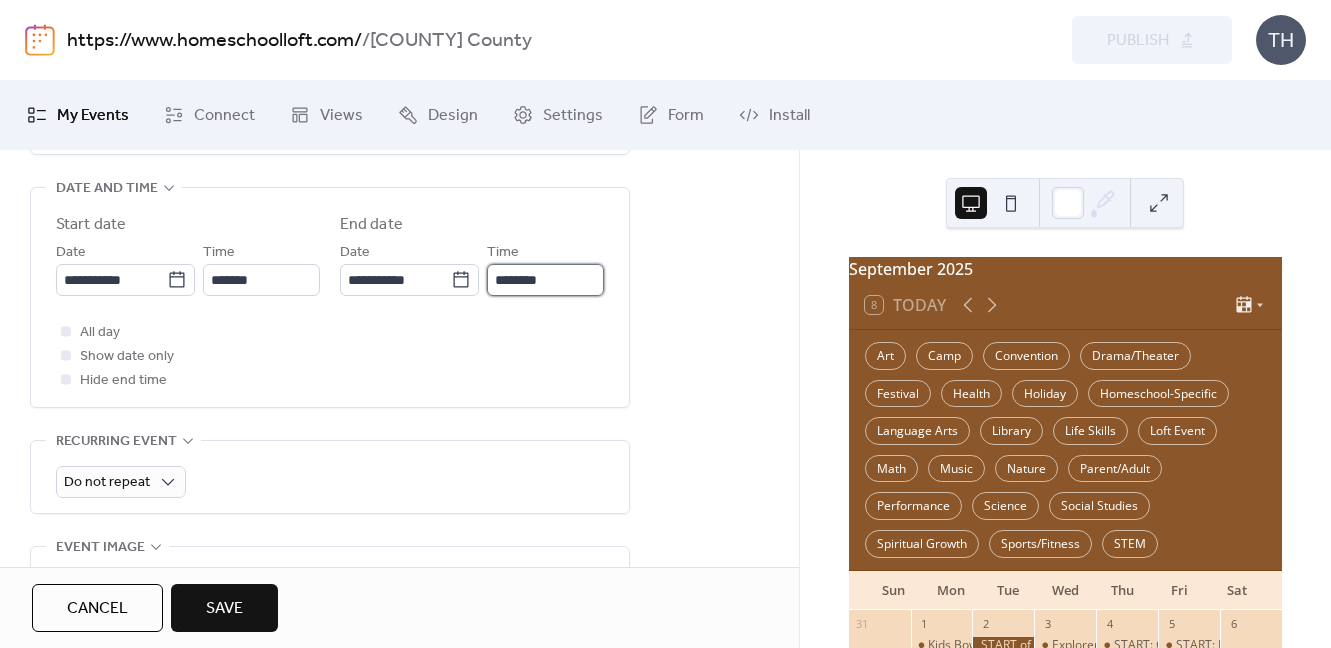 click on "********" at bounding box center [545, 280] 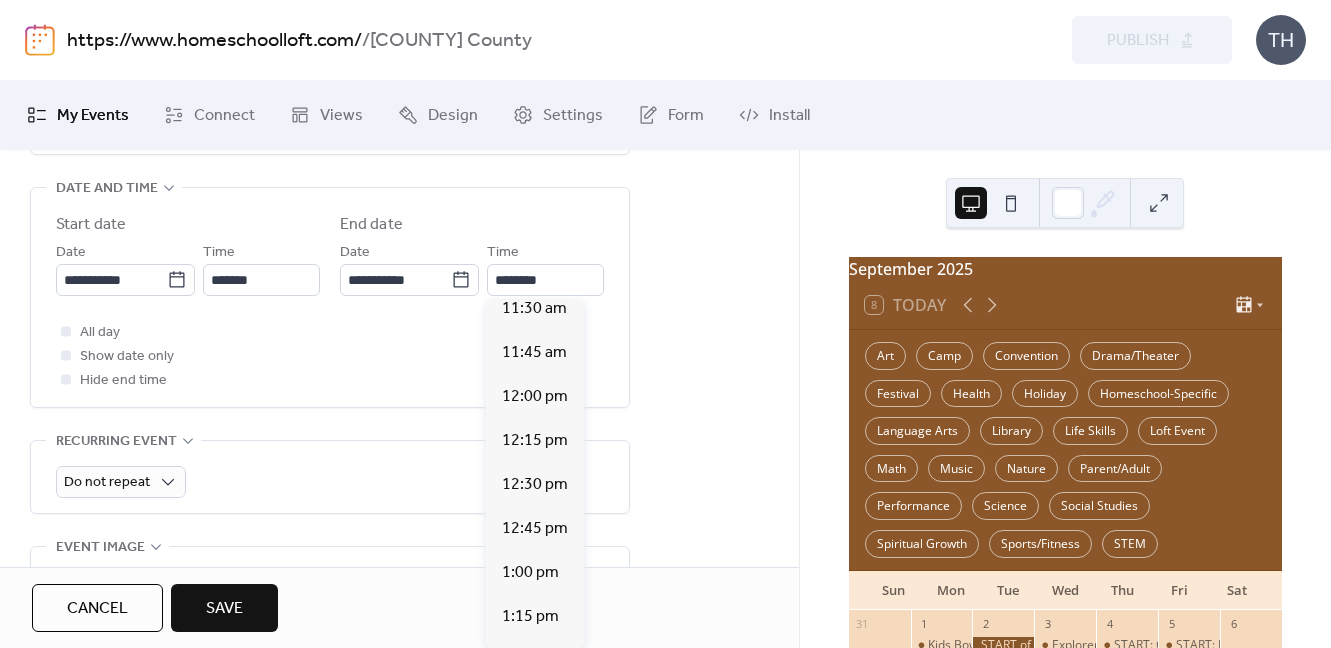 scroll, scrollTop: 420, scrollLeft: 0, axis: vertical 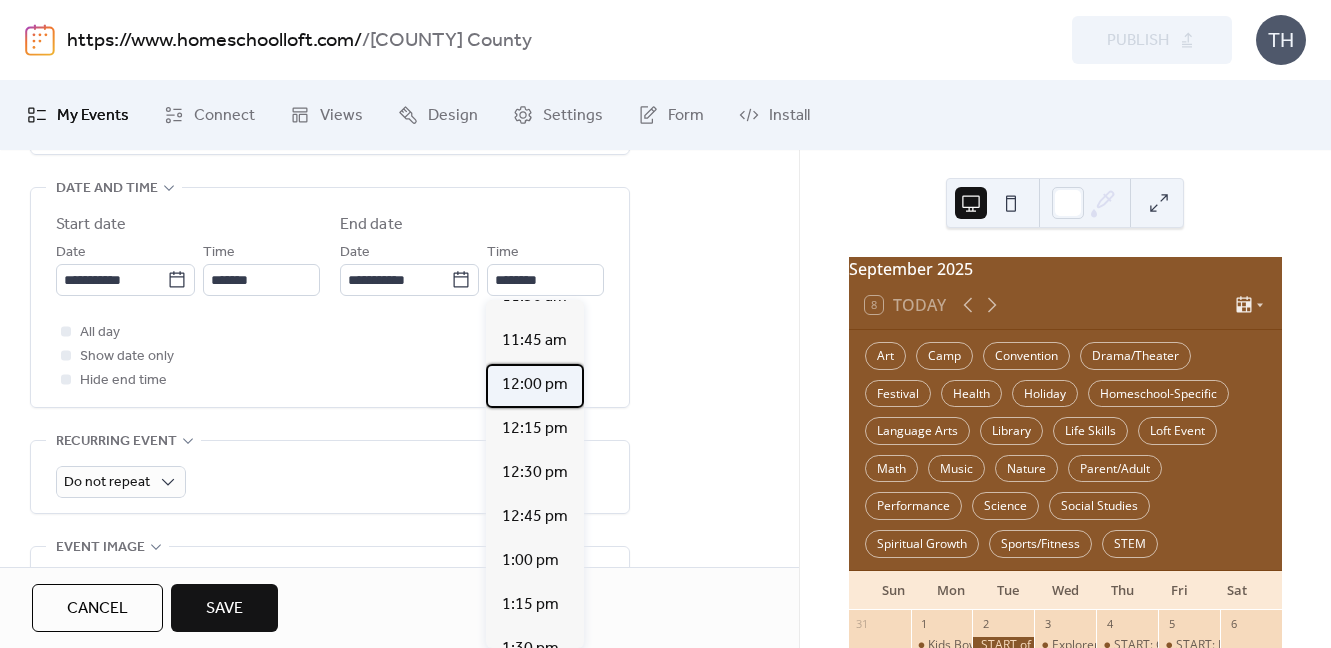 click on "12:00 pm" at bounding box center [535, 386] 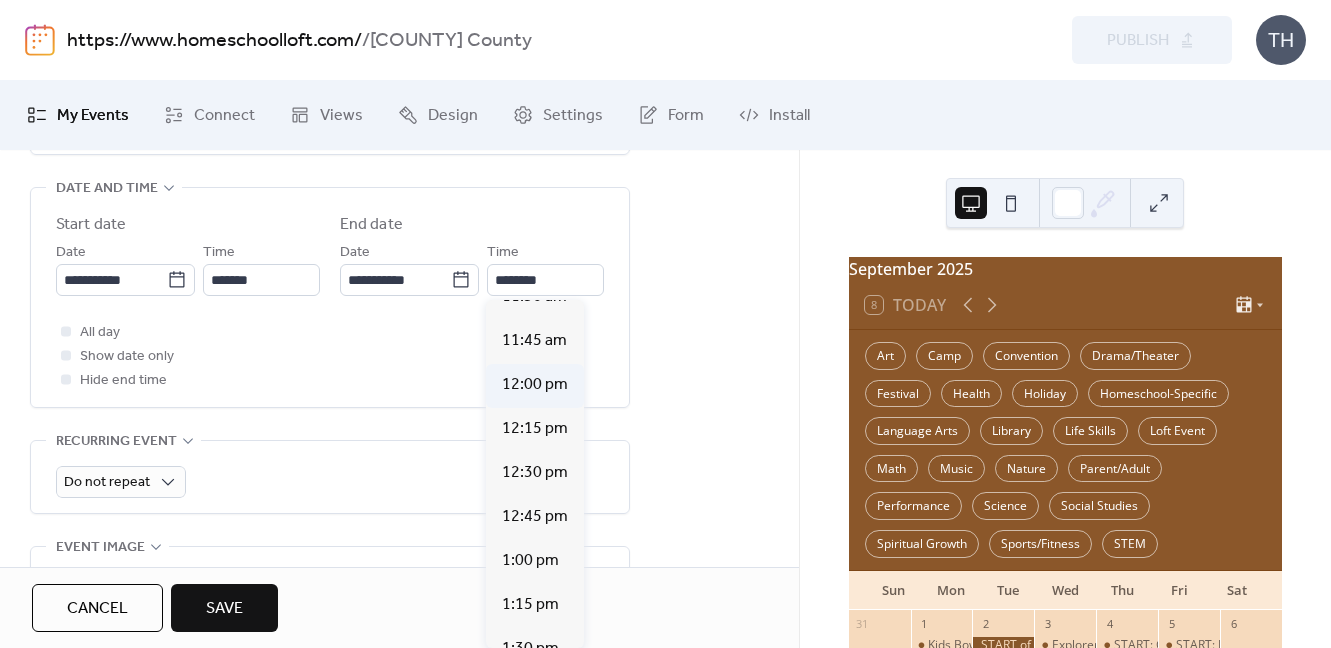 type on "********" 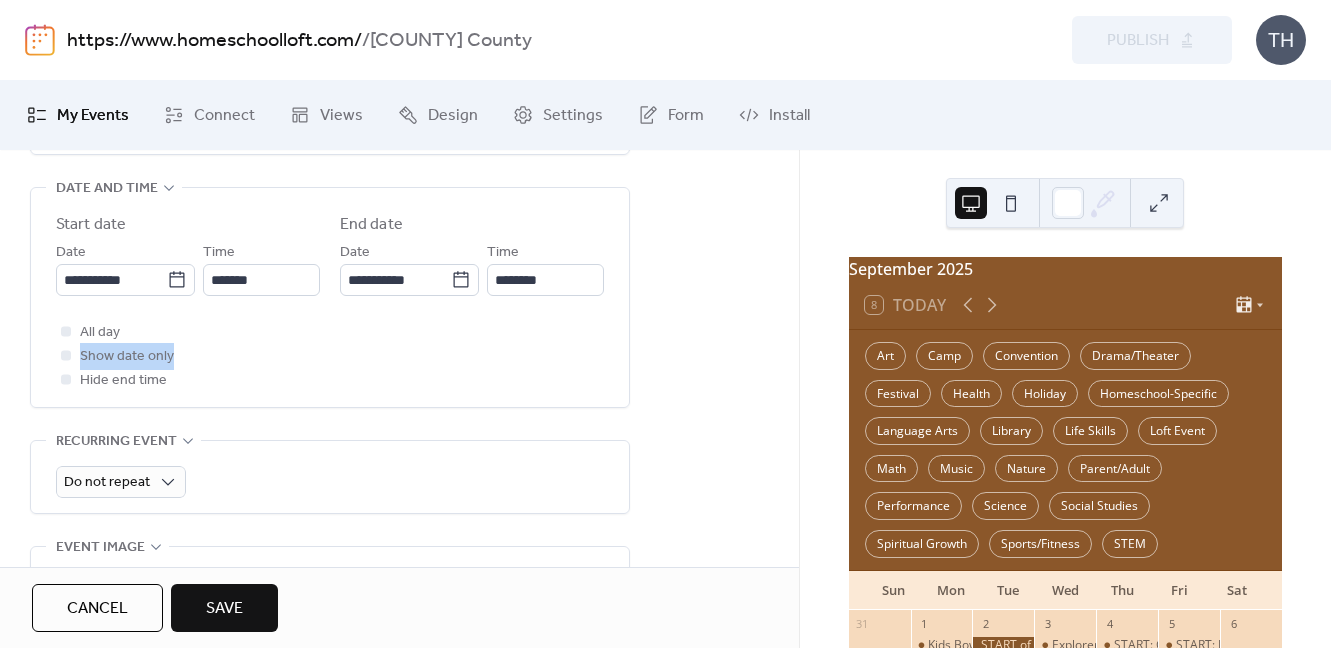 drag, startPoint x: 792, startPoint y: 329, endPoint x: 790, endPoint y: 359, distance: 30.066593 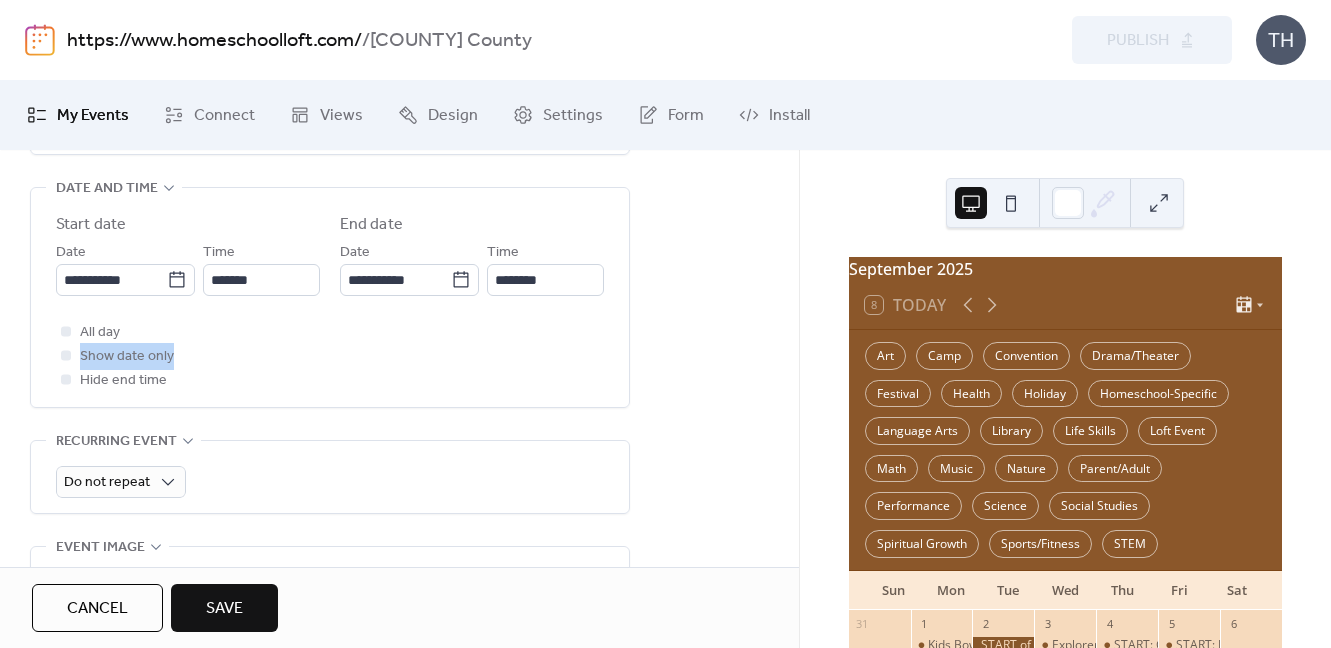 click on "**********" at bounding box center [399, 452] 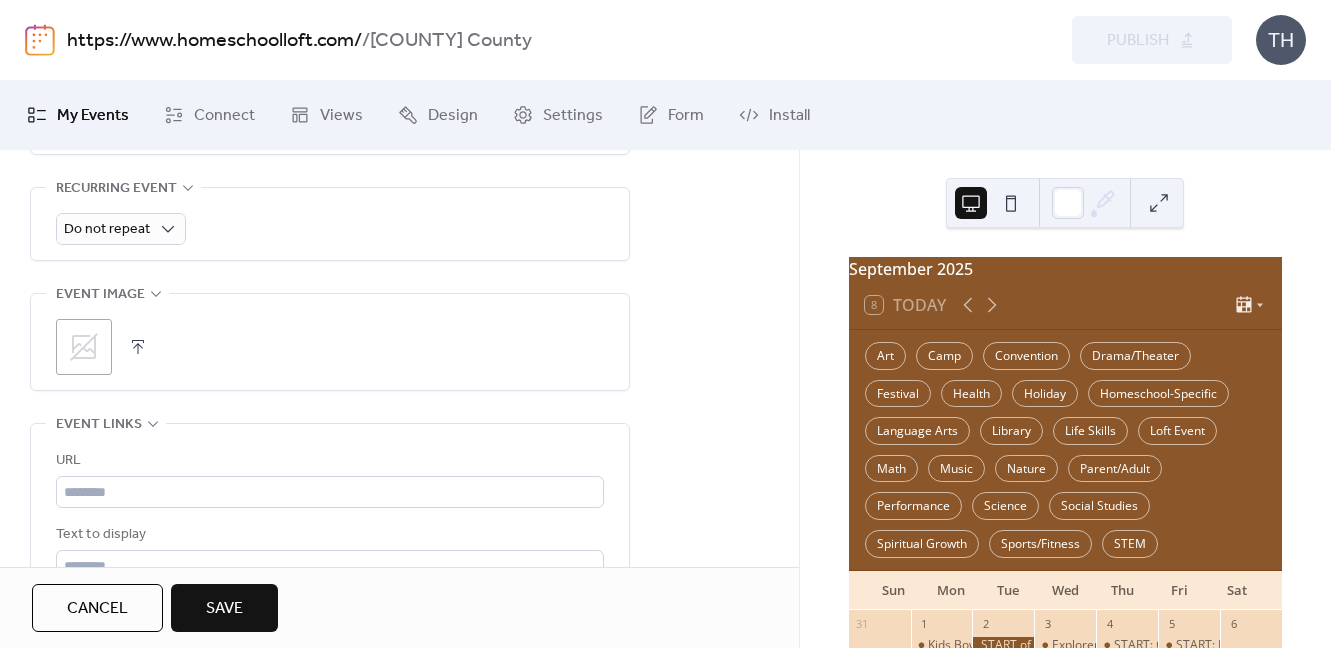 scroll, scrollTop: 920, scrollLeft: 0, axis: vertical 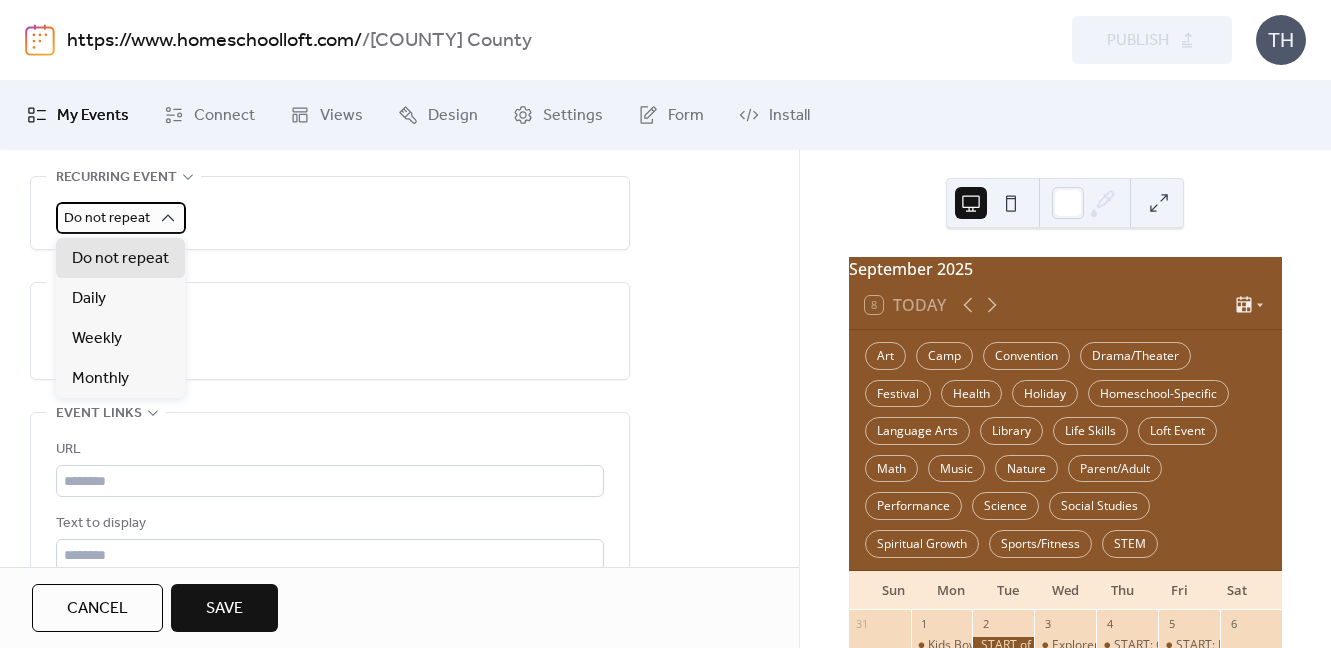 click on "Do not repeat" at bounding box center (107, 218) 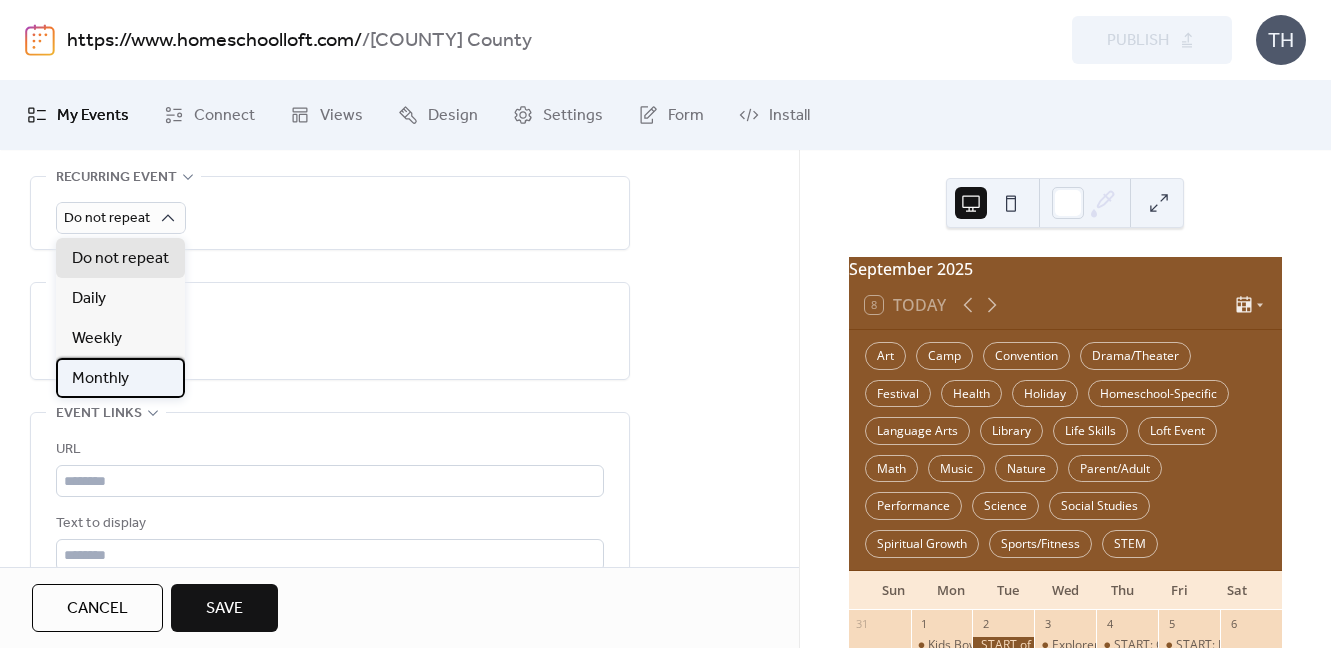click on "Monthly" at bounding box center (120, 378) 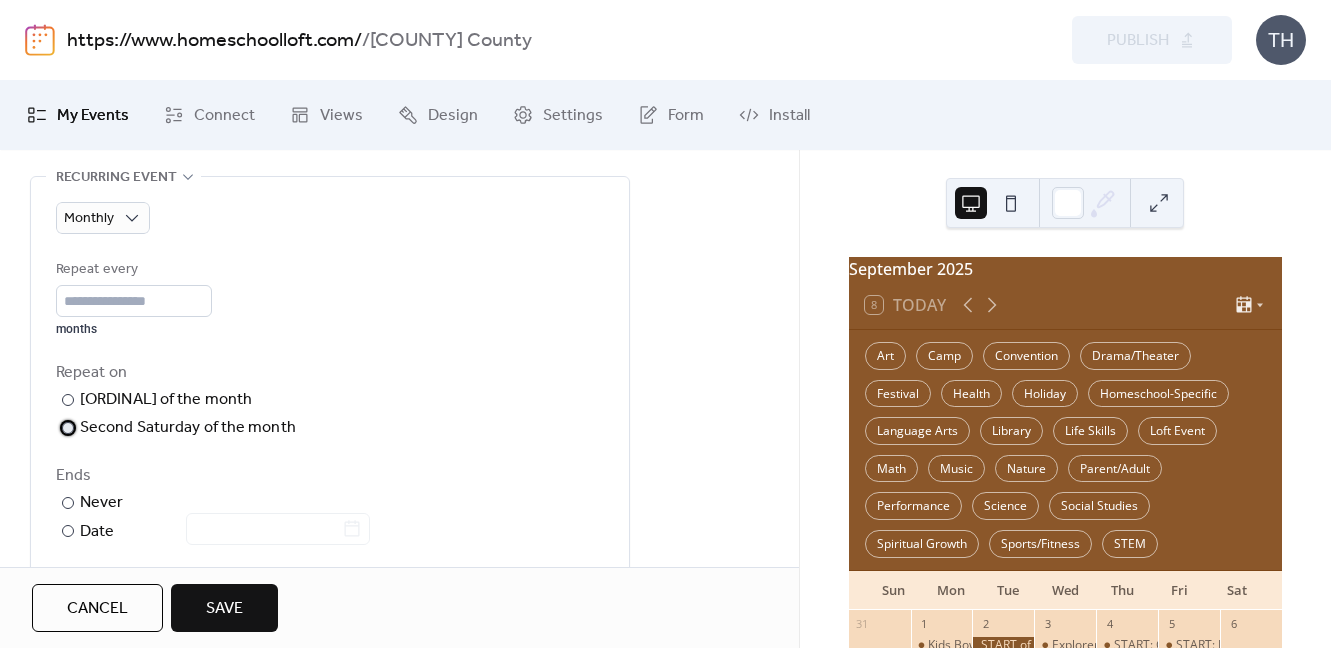 click on "Second Saturday of the month" at bounding box center (188, 428) 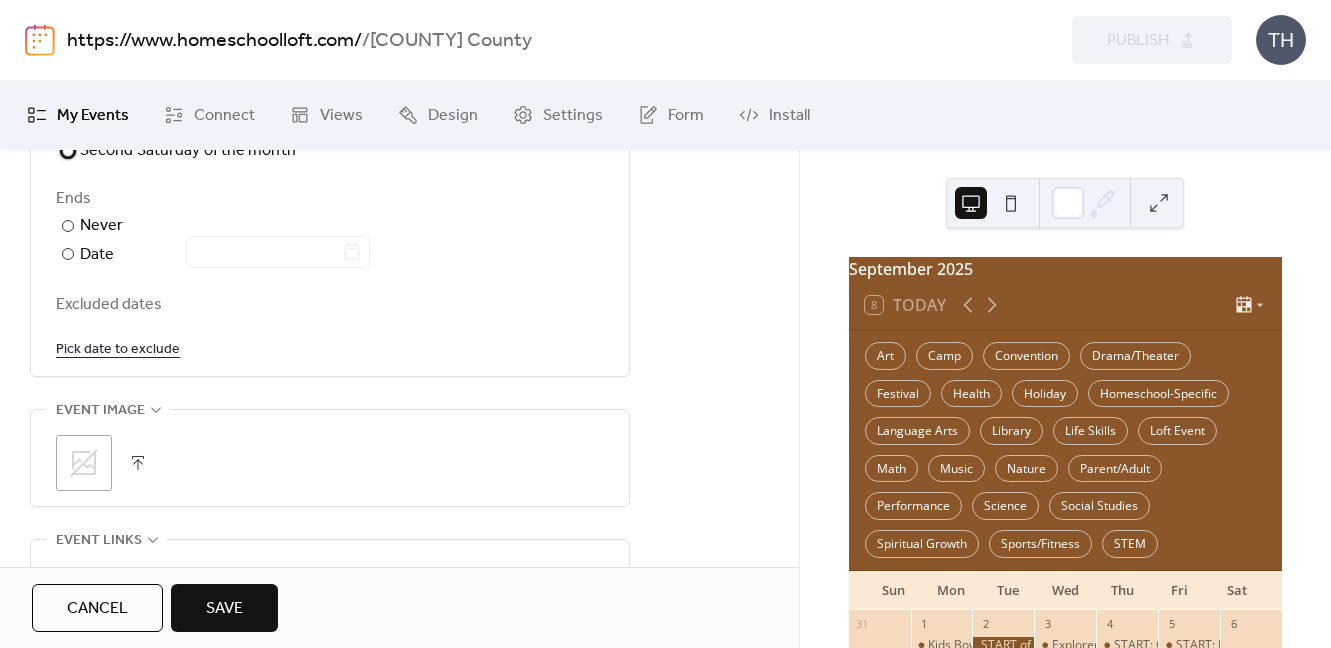 scroll, scrollTop: 1208, scrollLeft: 0, axis: vertical 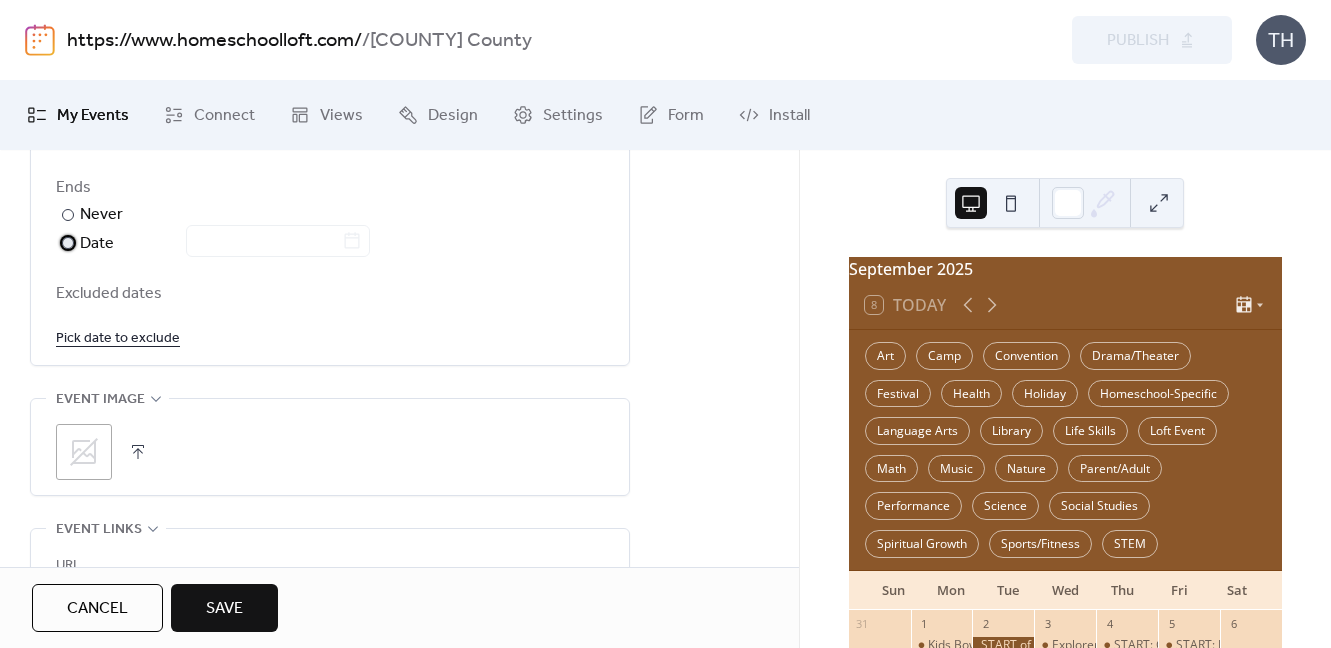 click on "Date" at bounding box center [225, 244] 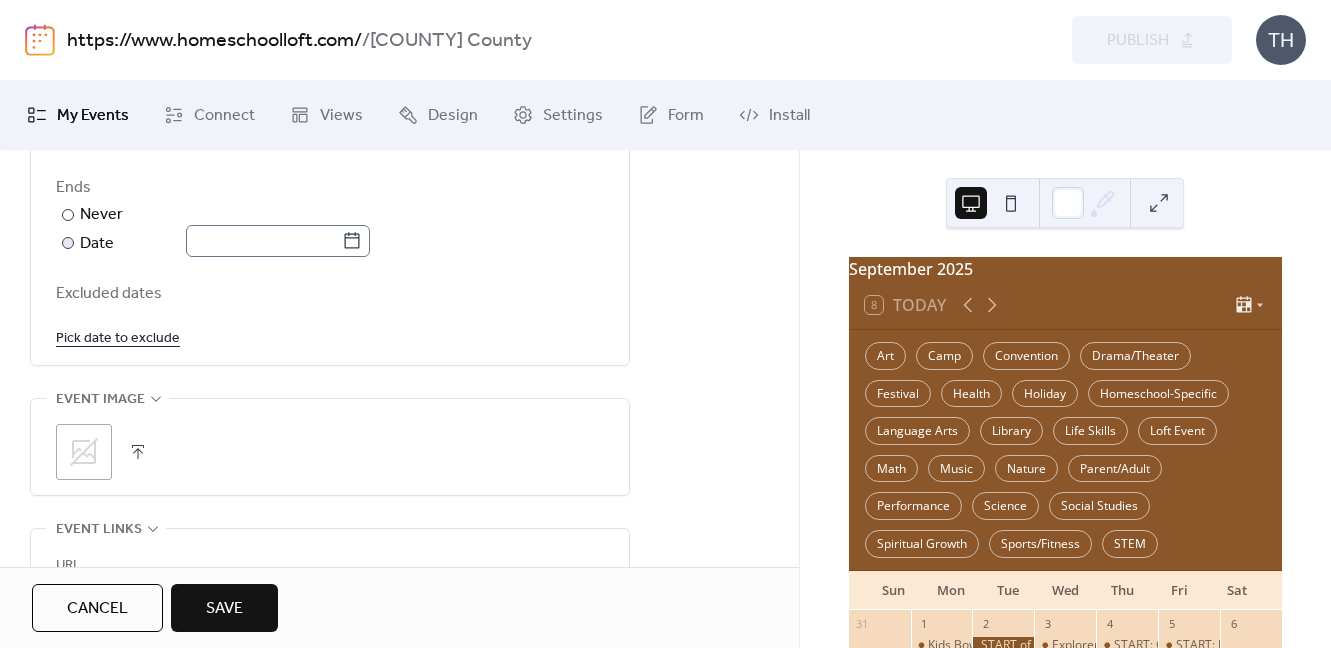 click 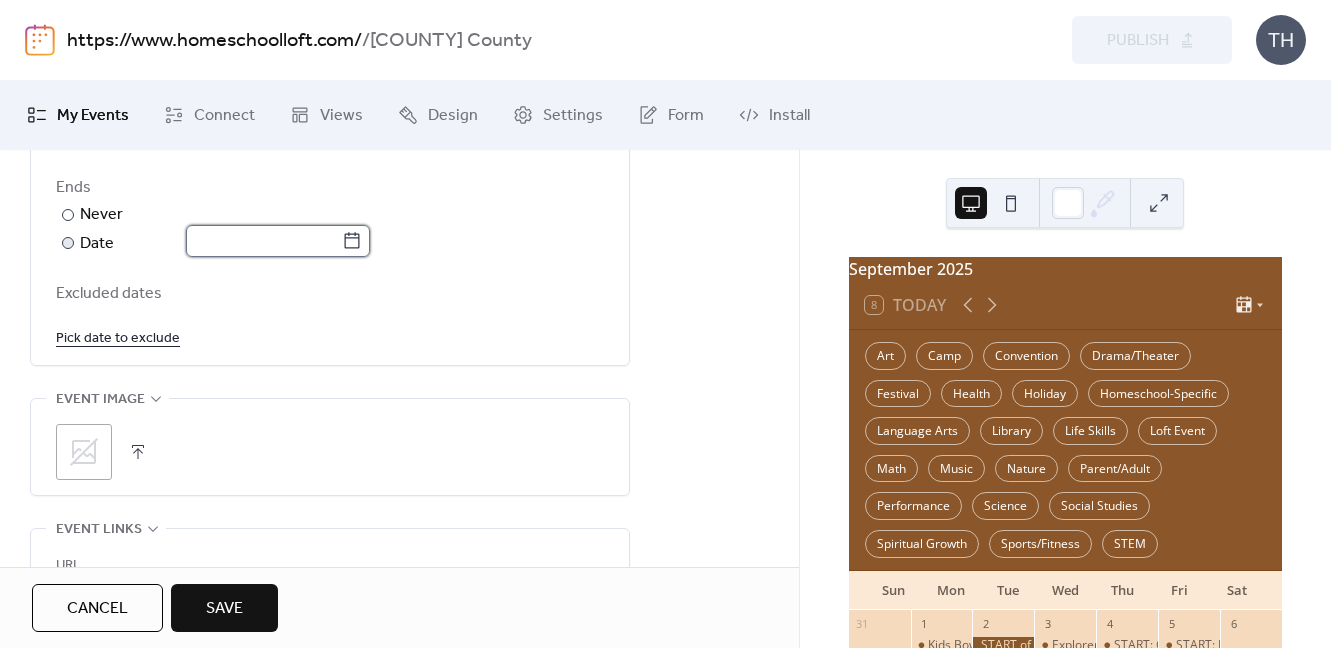 click at bounding box center [264, 241] 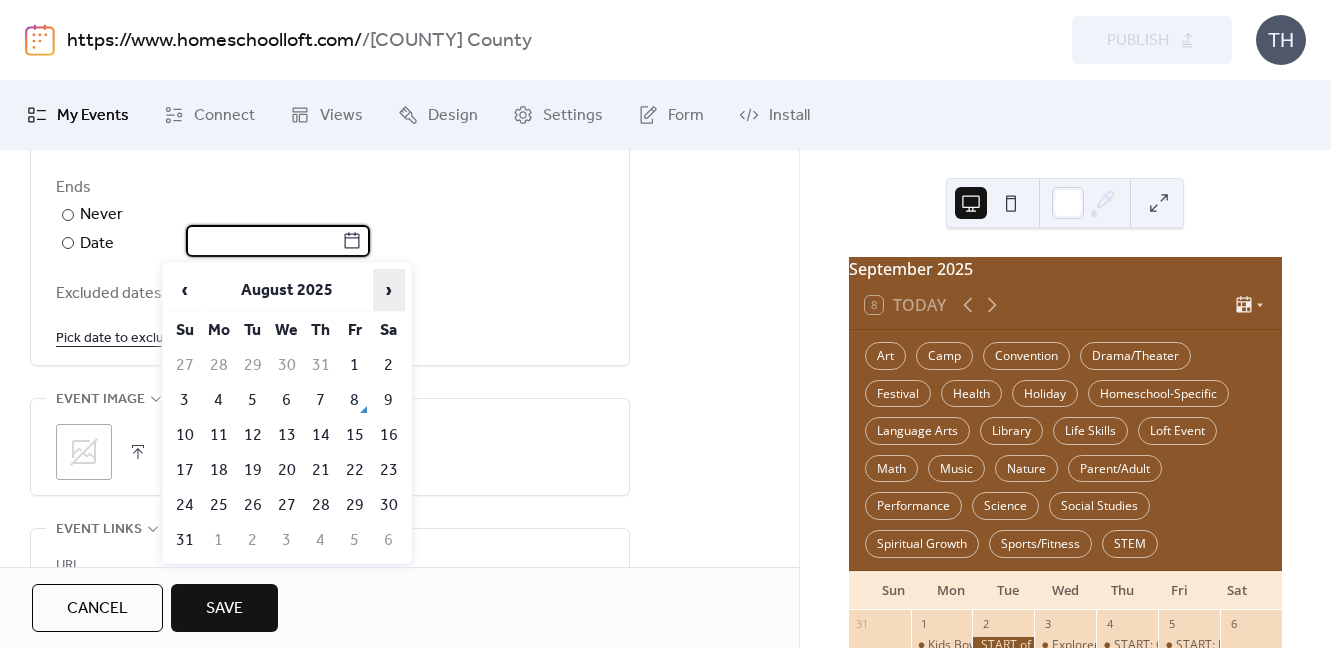 click on "›" at bounding box center [389, 290] 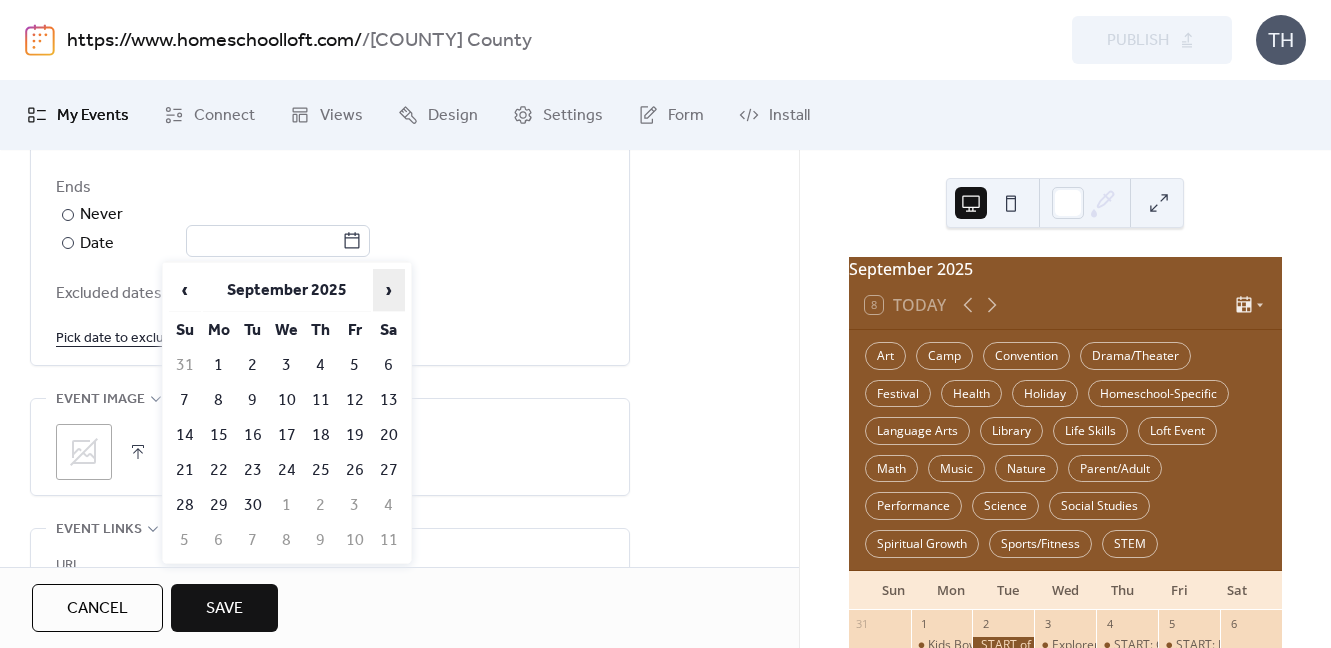 click on "›" at bounding box center [389, 290] 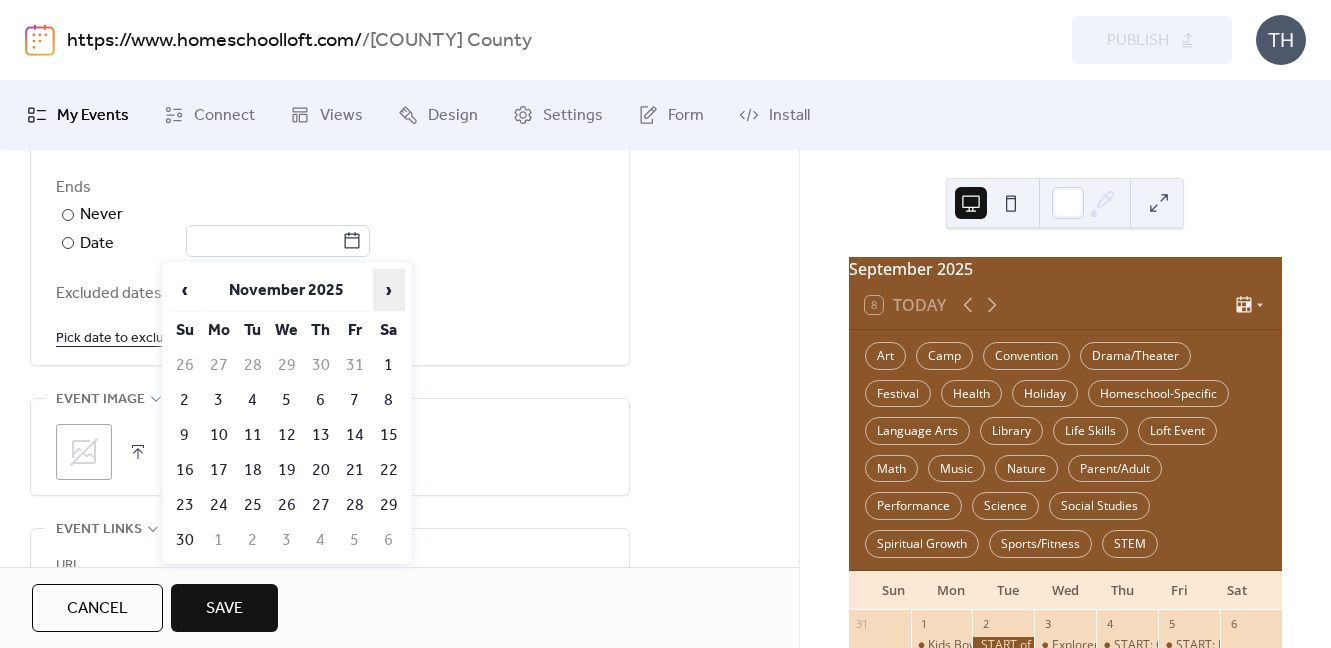 click on "›" at bounding box center [389, 290] 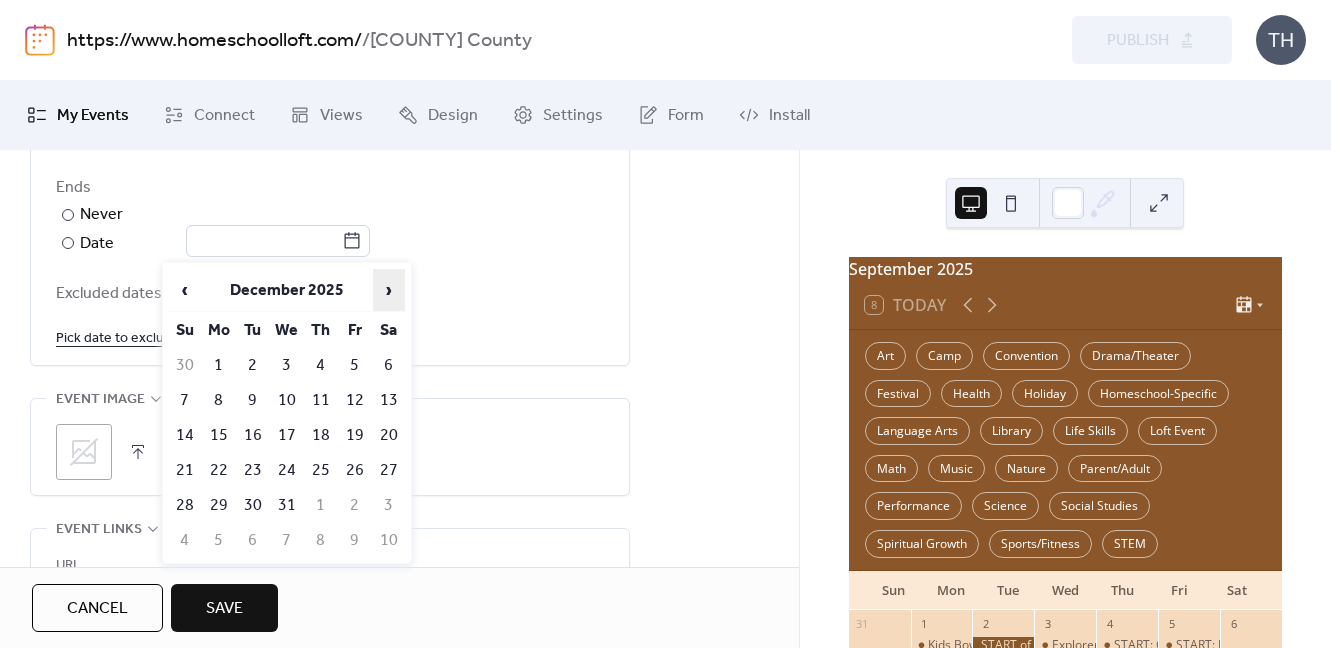 click on "›" at bounding box center (389, 290) 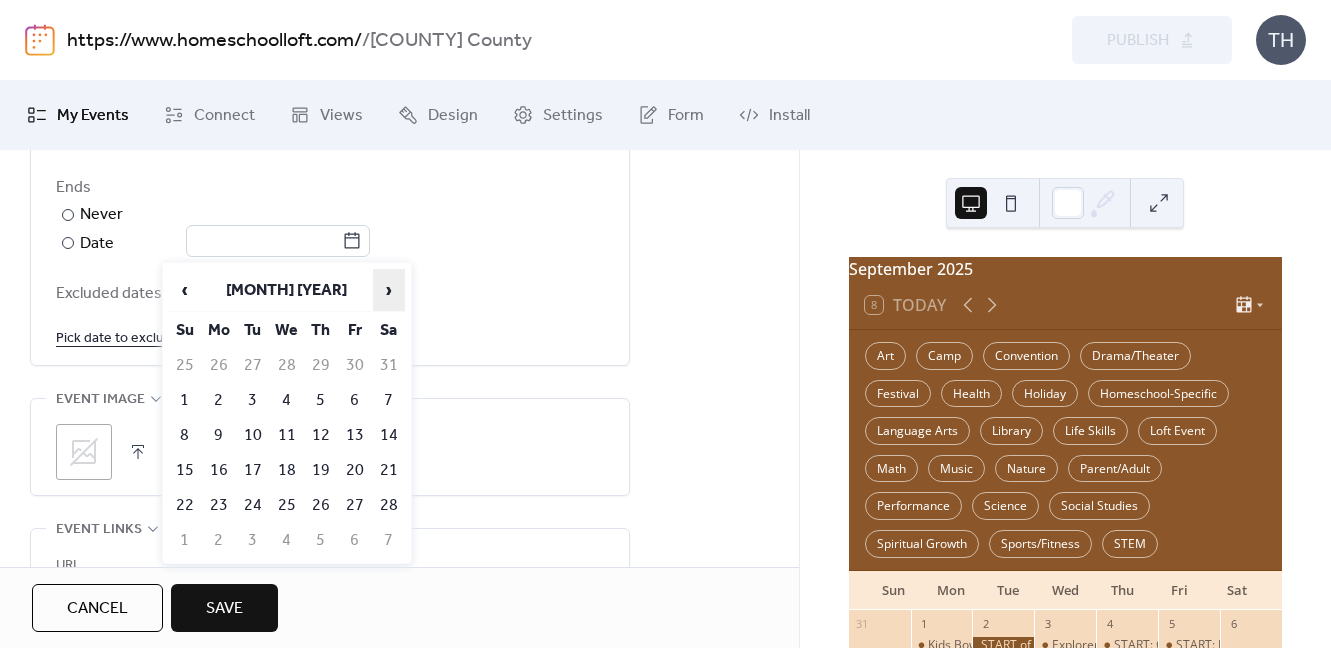click on "›" at bounding box center [389, 290] 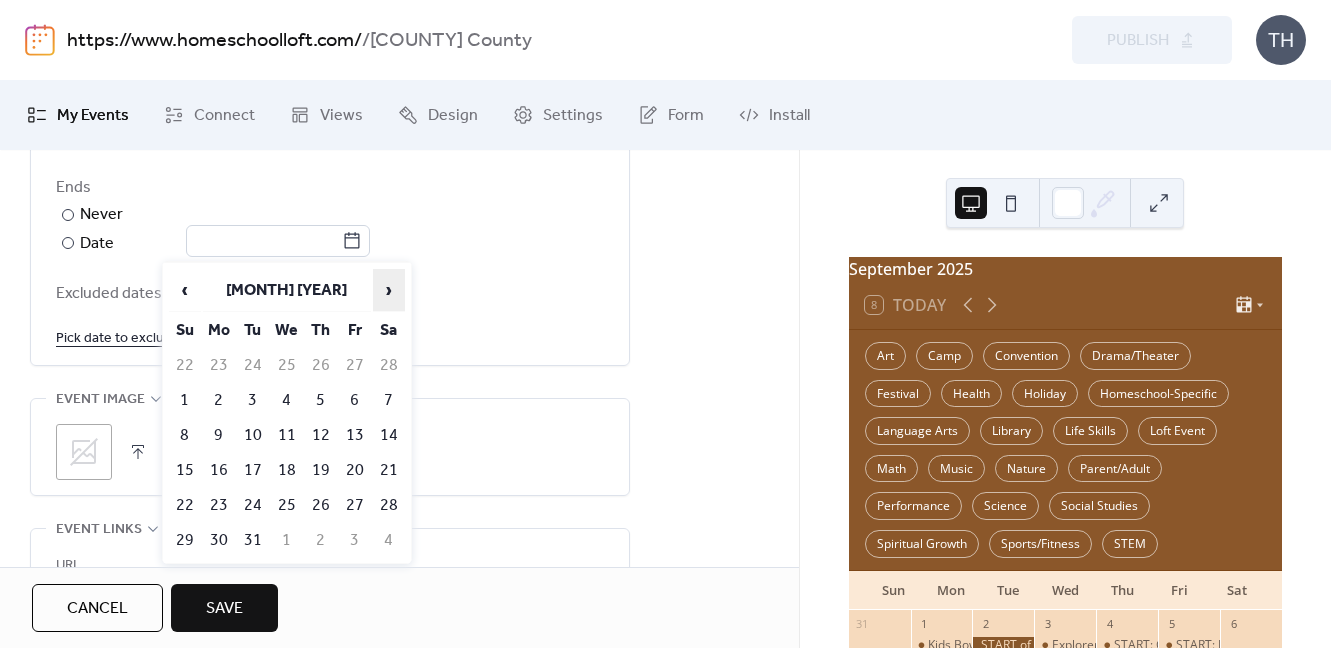 click on "›" at bounding box center [389, 290] 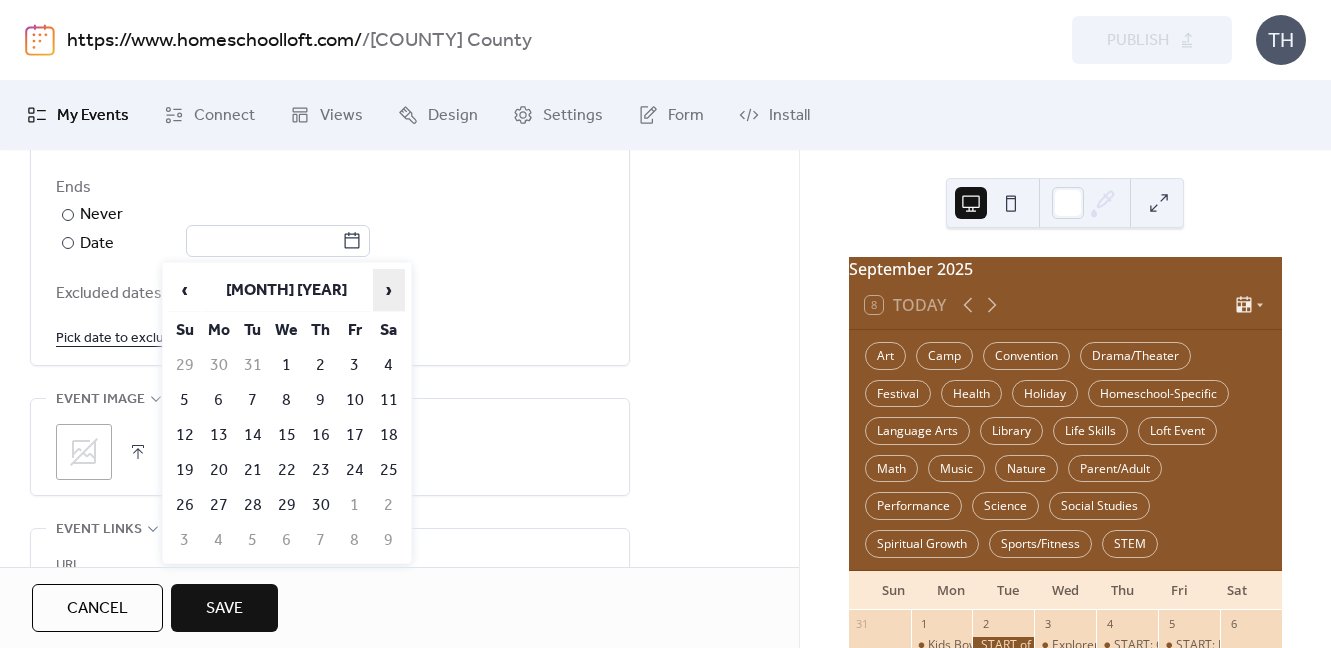 click on "›" at bounding box center (389, 290) 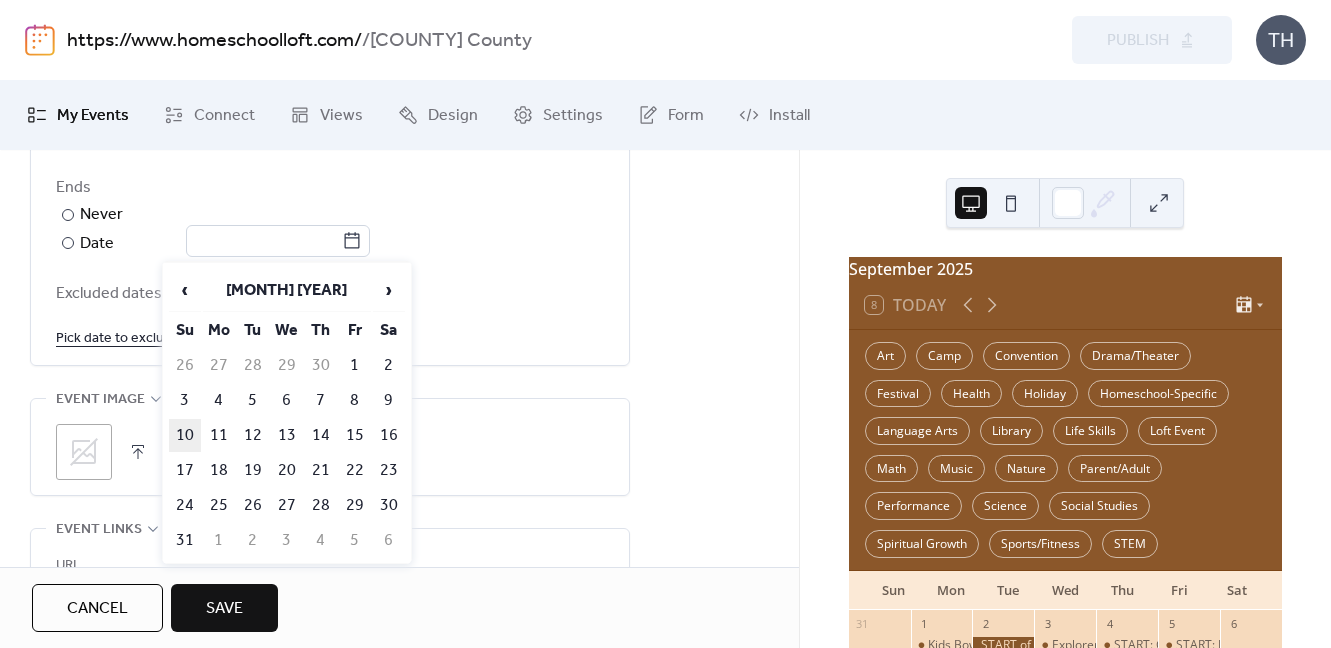 click on "10" at bounding box center (185, 435) 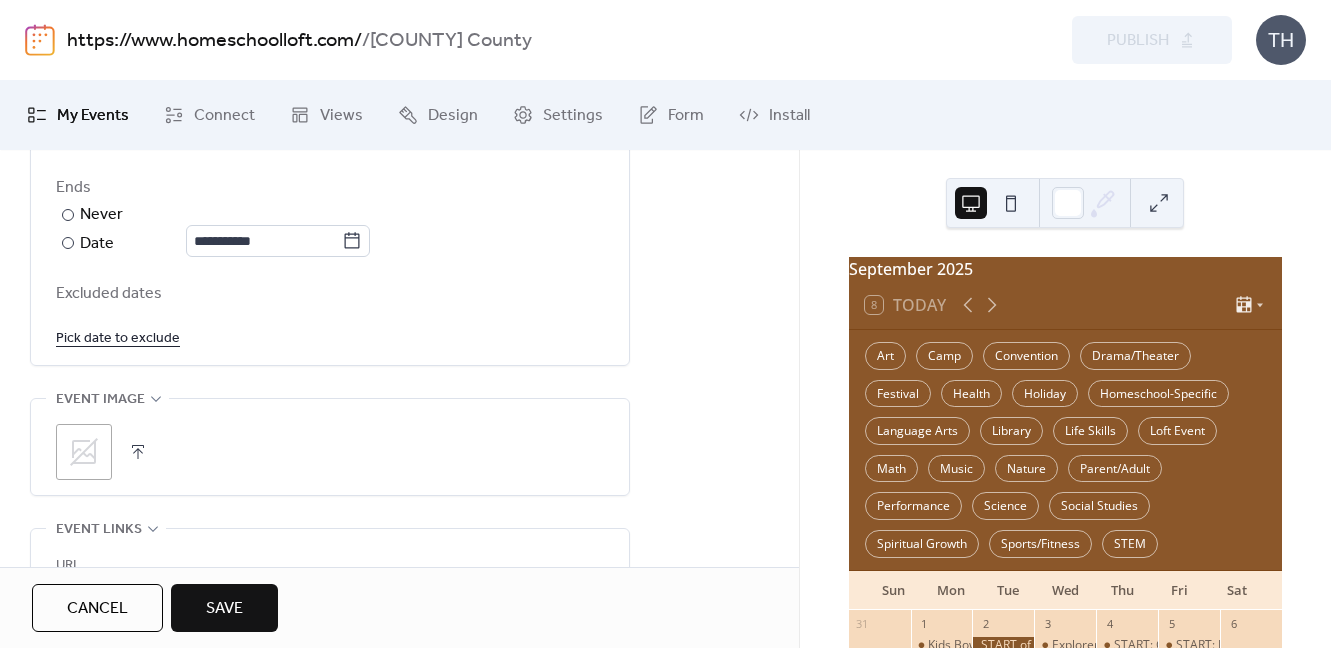 click at bounding box center (138, 452) 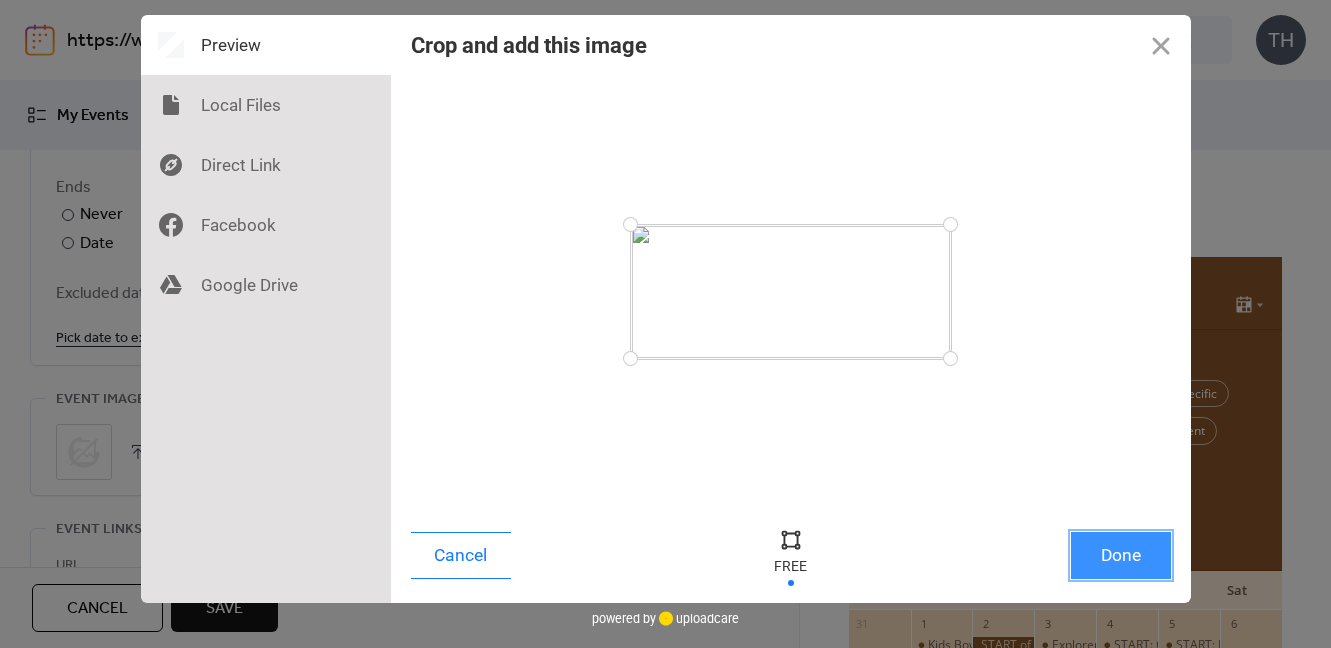 click on "Done" at bounding box center (1121, 555) 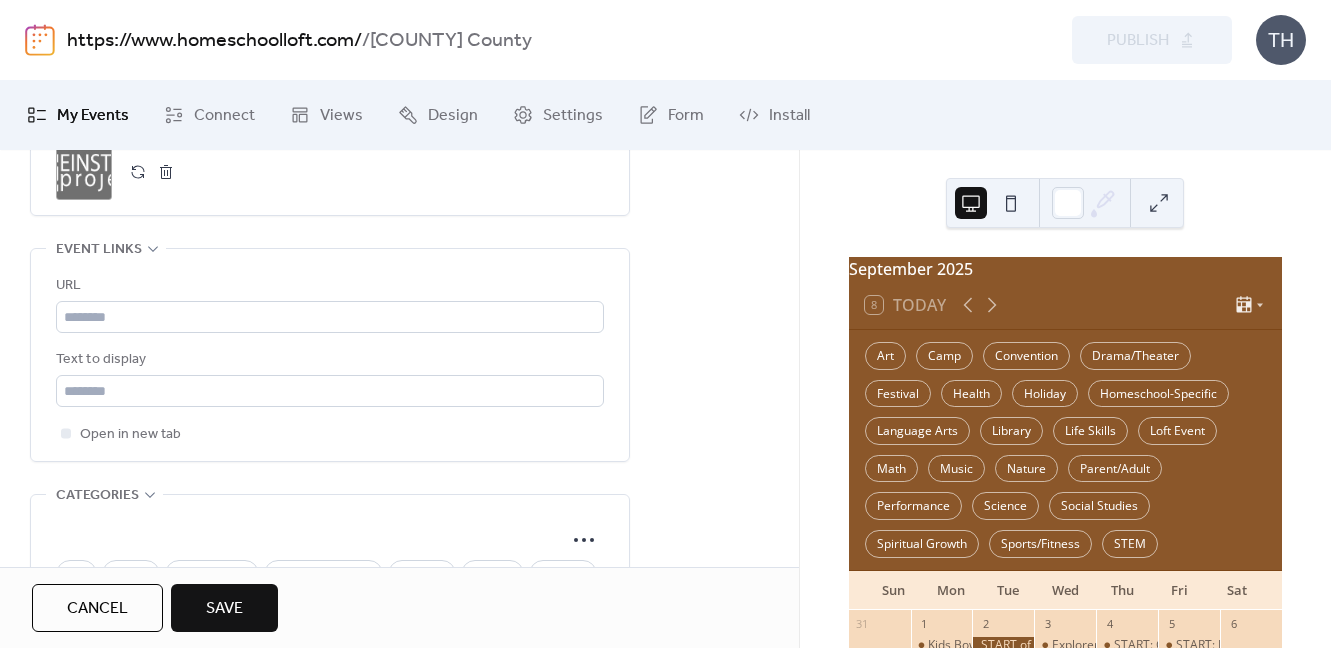 scroll, scrollTop: 1552, scrollLeft: 0, axis: vertical 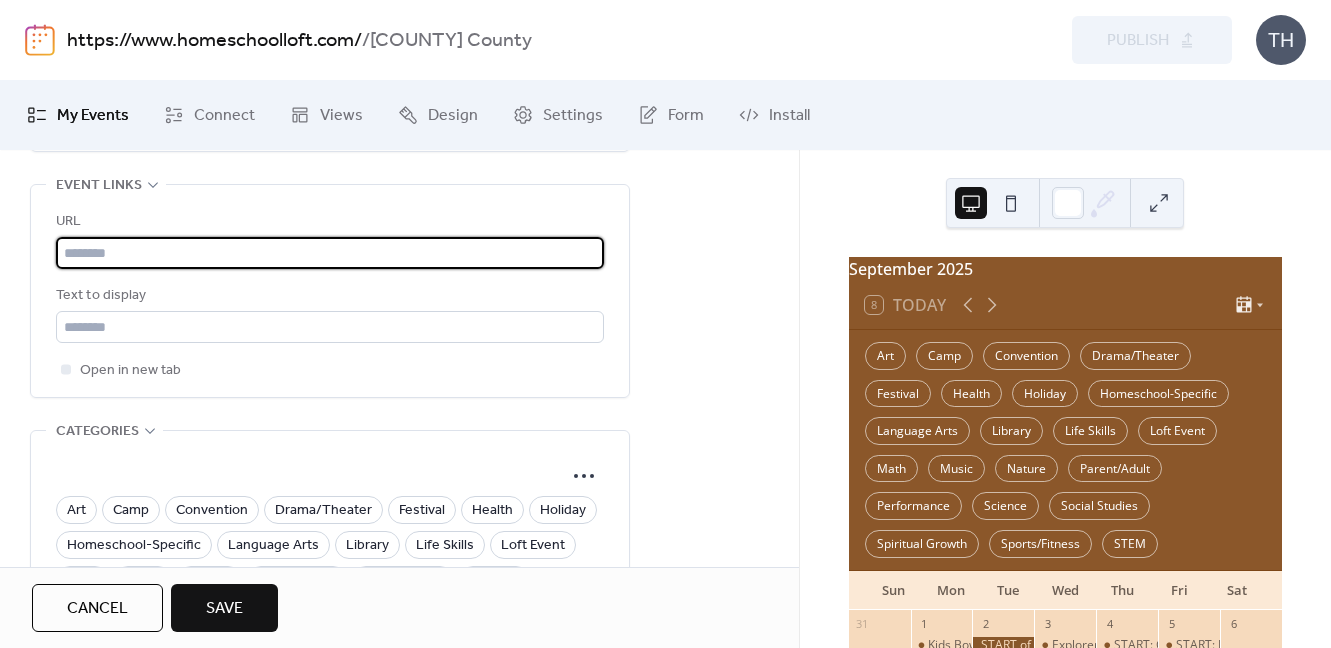 click at bounding box center (330, 253) 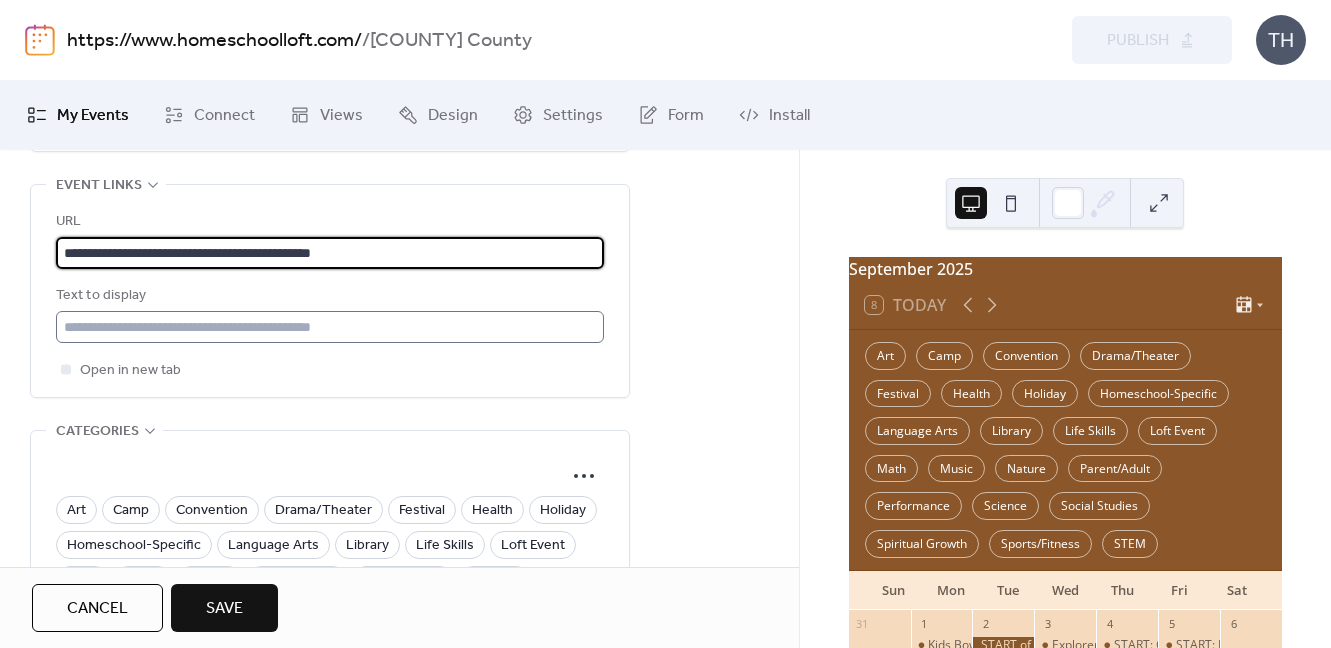 type on "**********" 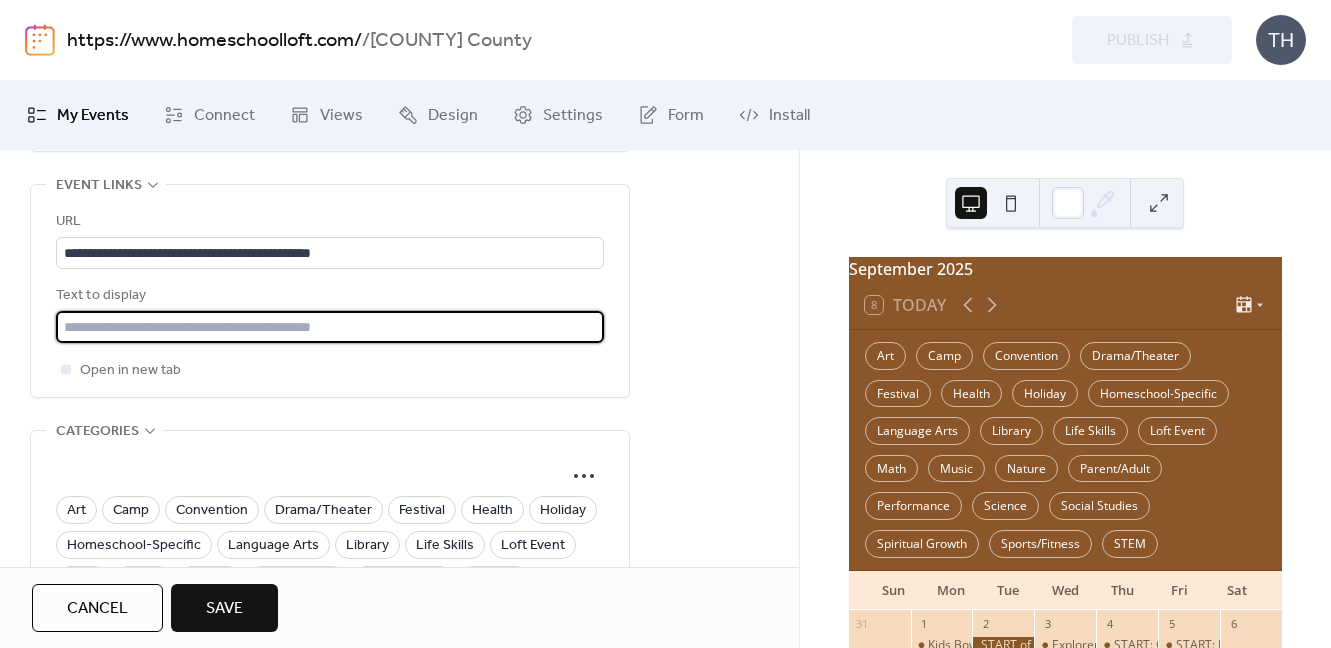 click at bounding box center (330, 327) 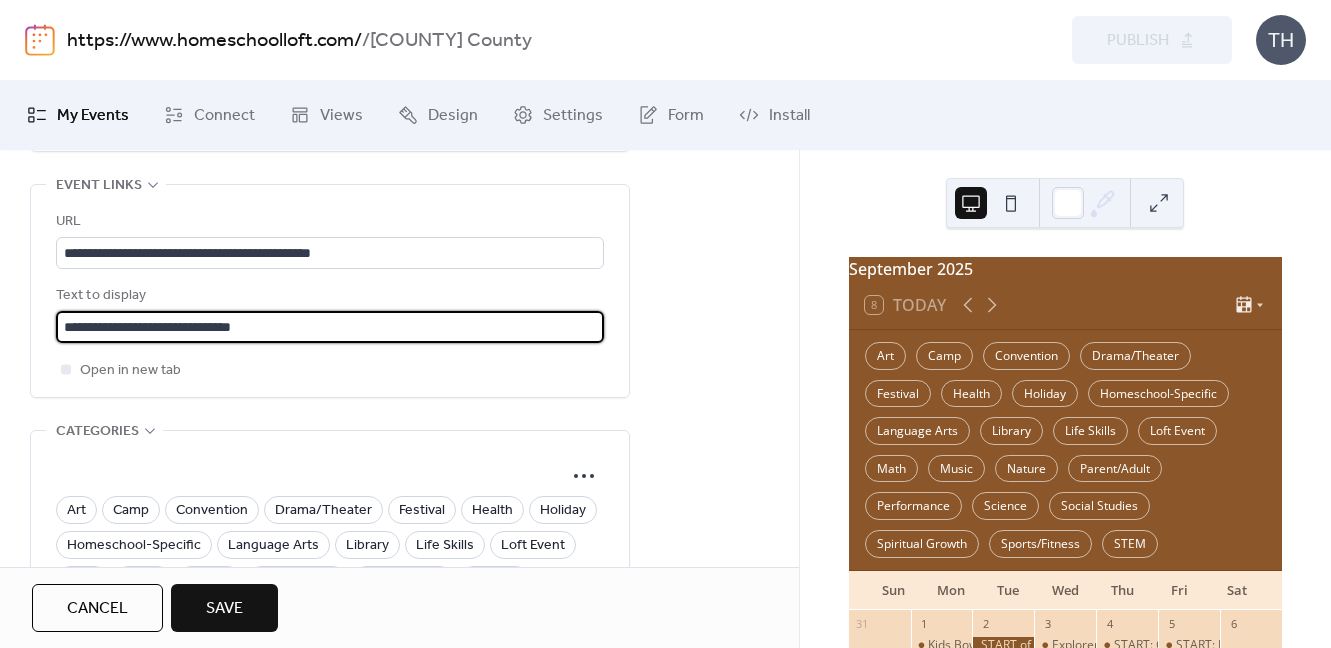click on "**********" at bounding box center (330, 327) 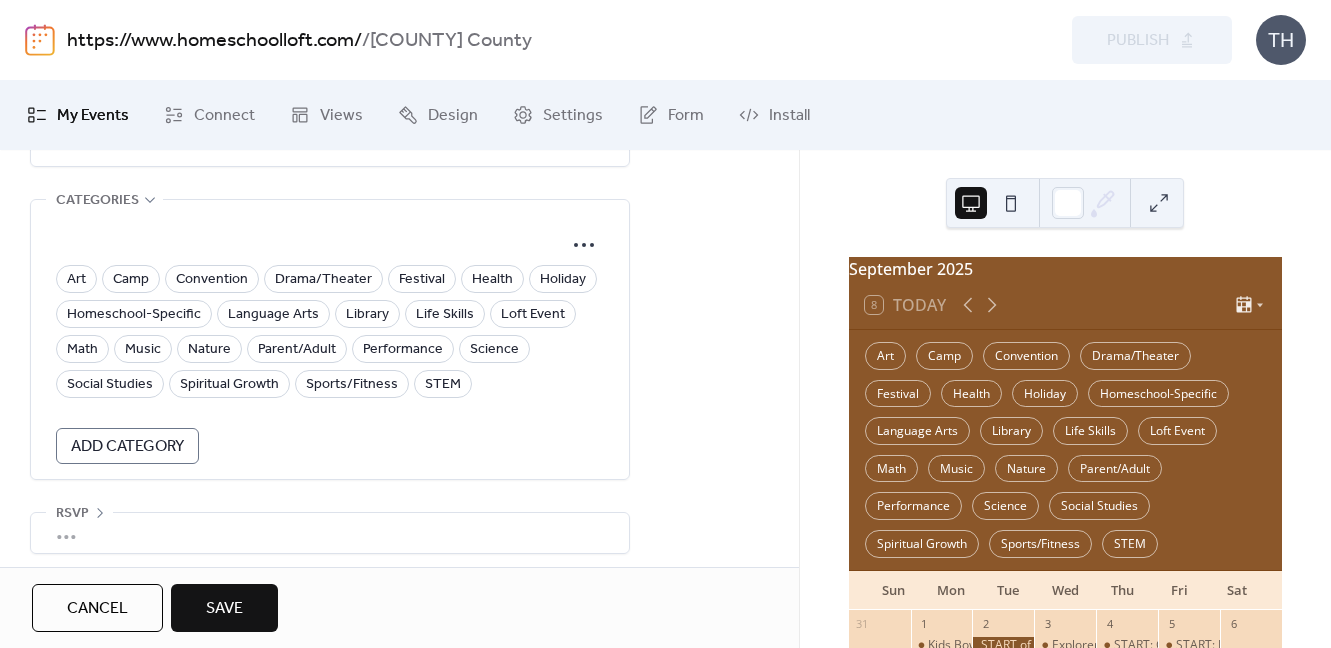 scroll, scrollTop: 1788, scrollLeft: 0, axis: vertical 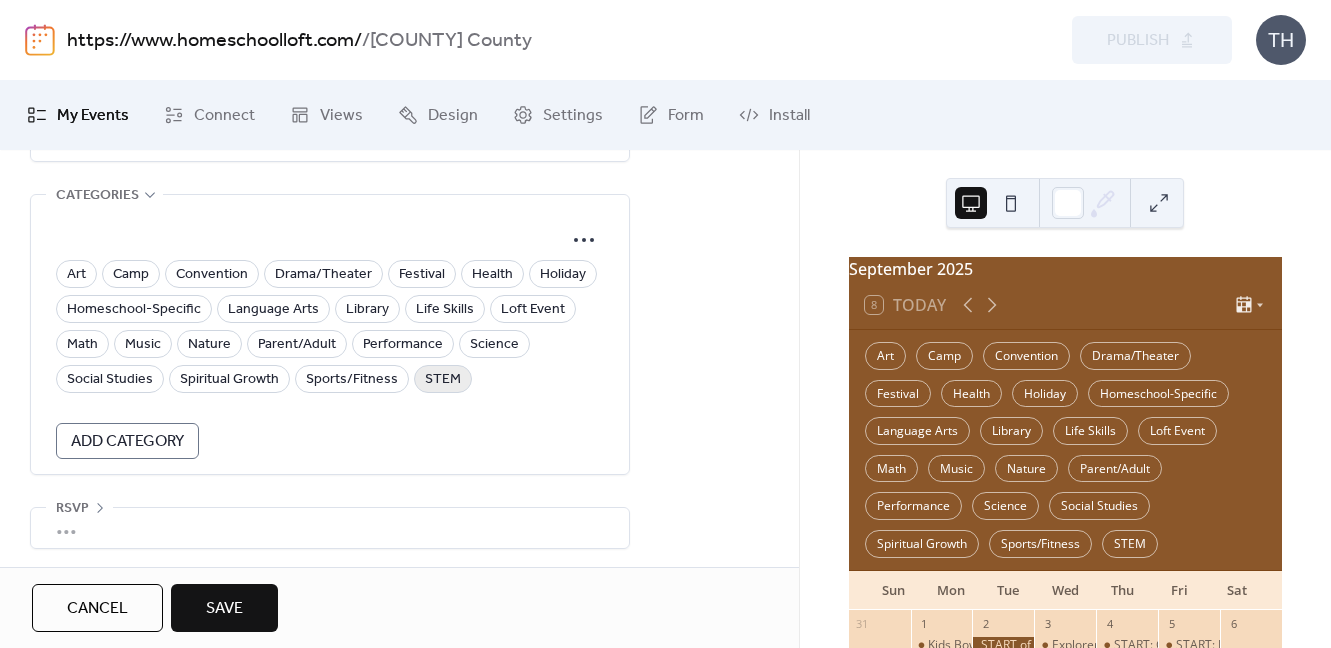 type on "**********" 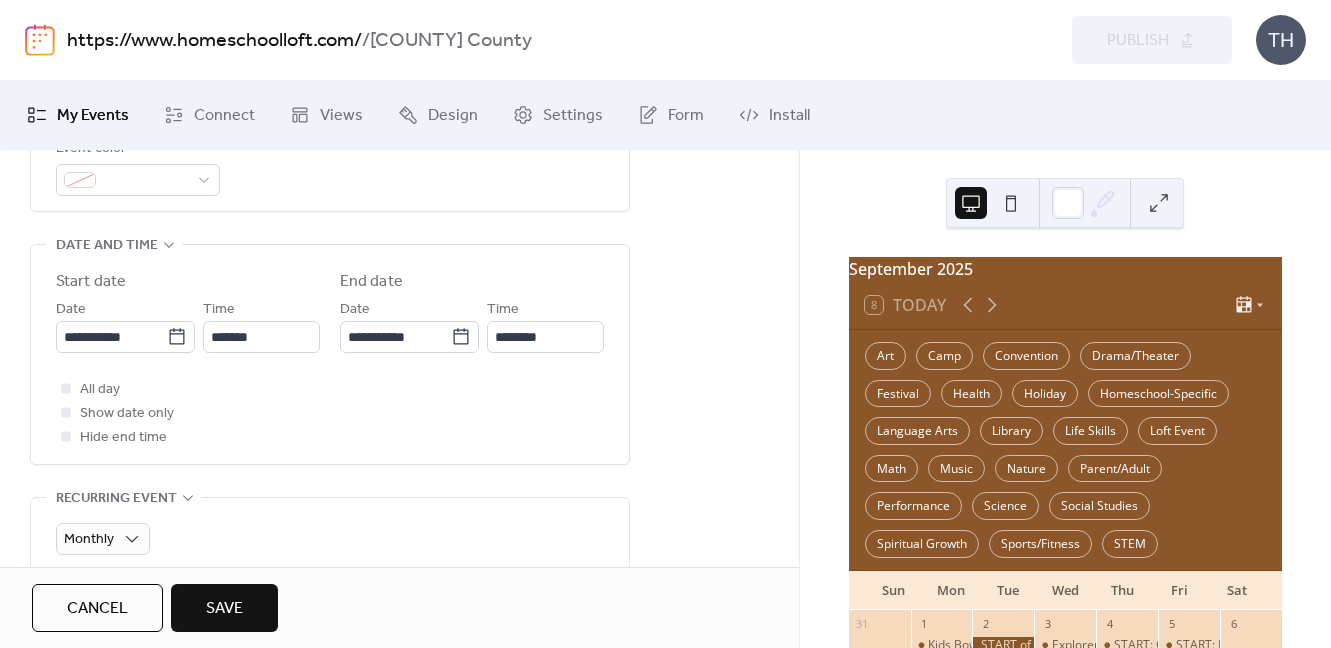 scroll, scrollTop: 652, scrollLeft: 0, axis: vertical 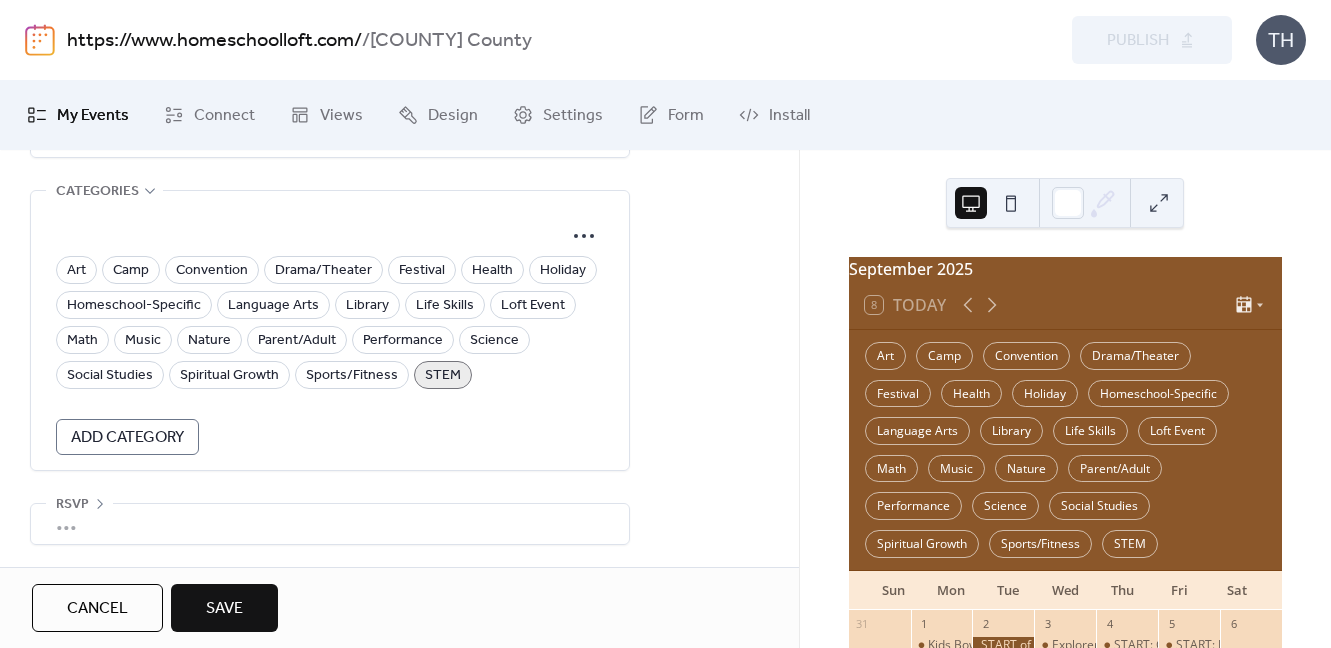 click on "Save" at bounding box center (224, 609) 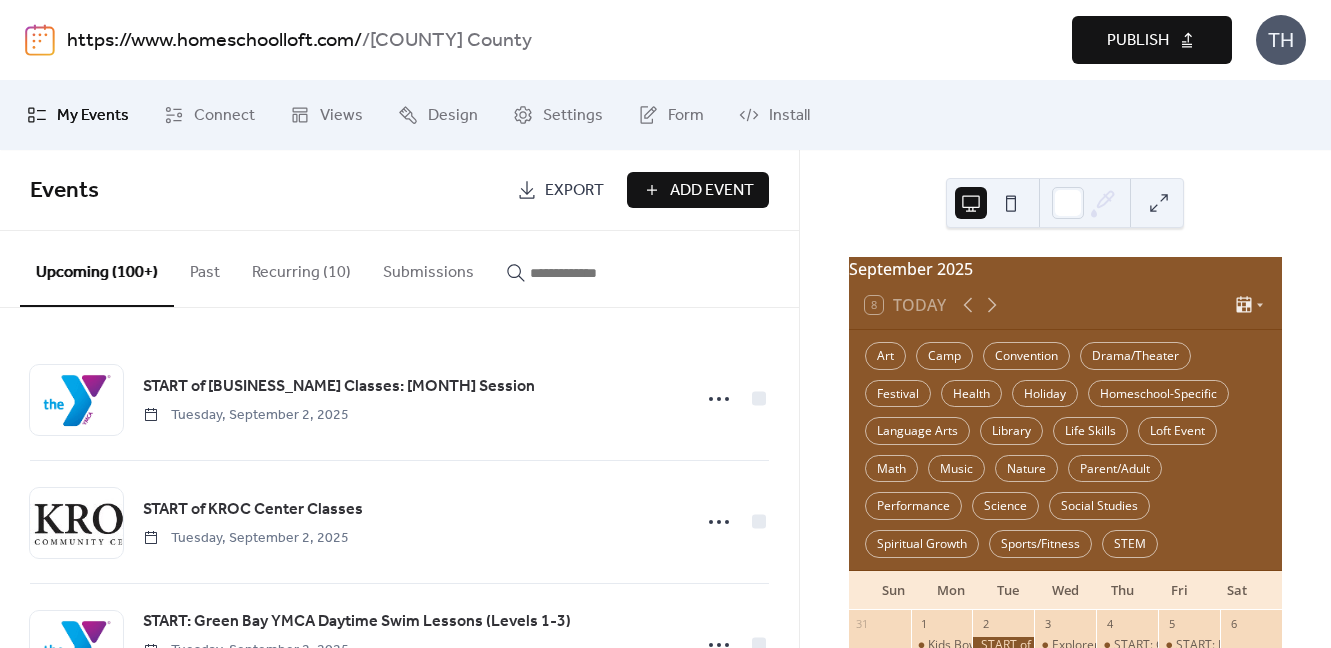 click on "Publish" at bounding box center (1138, 41) 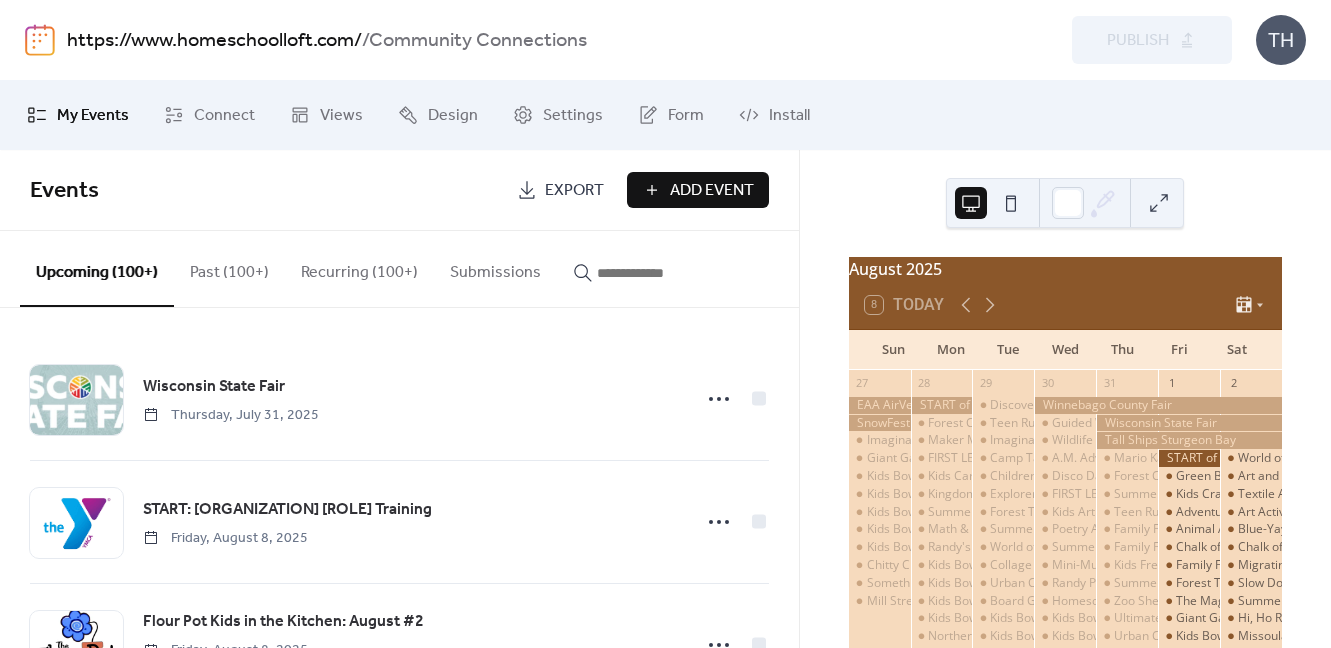 scroll, scrollTop: 0, scrollLeft: 0, axis: both 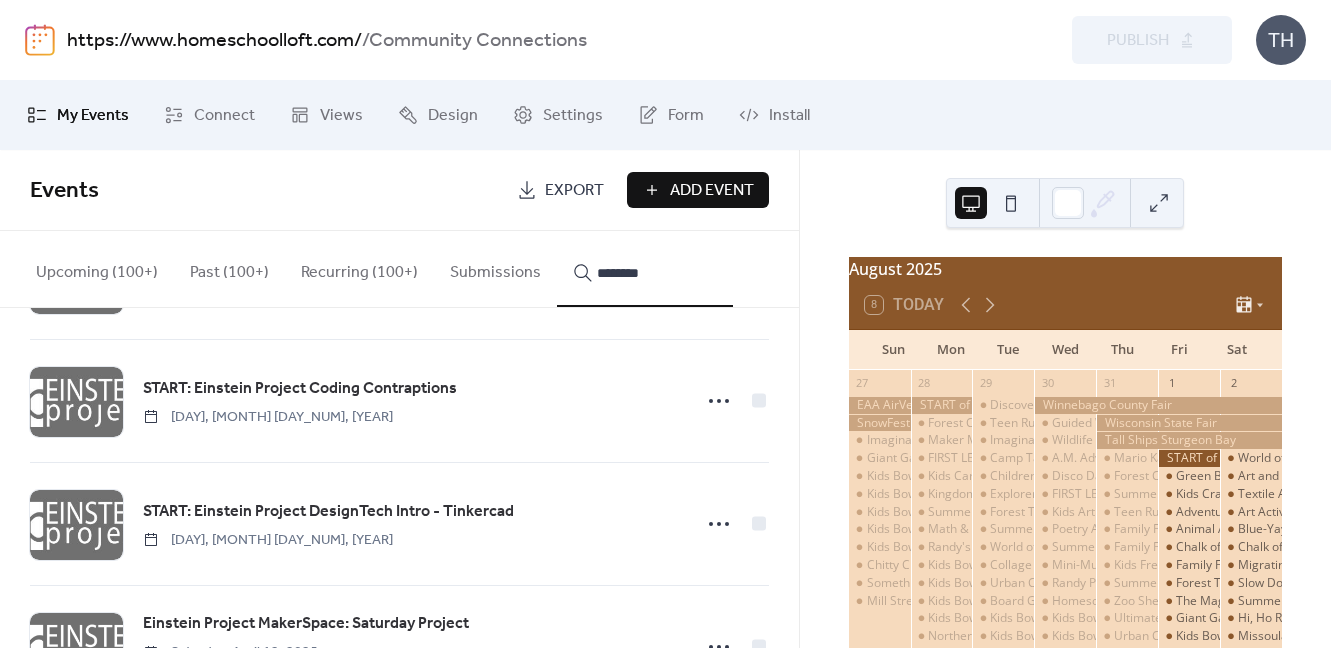 type on "********" 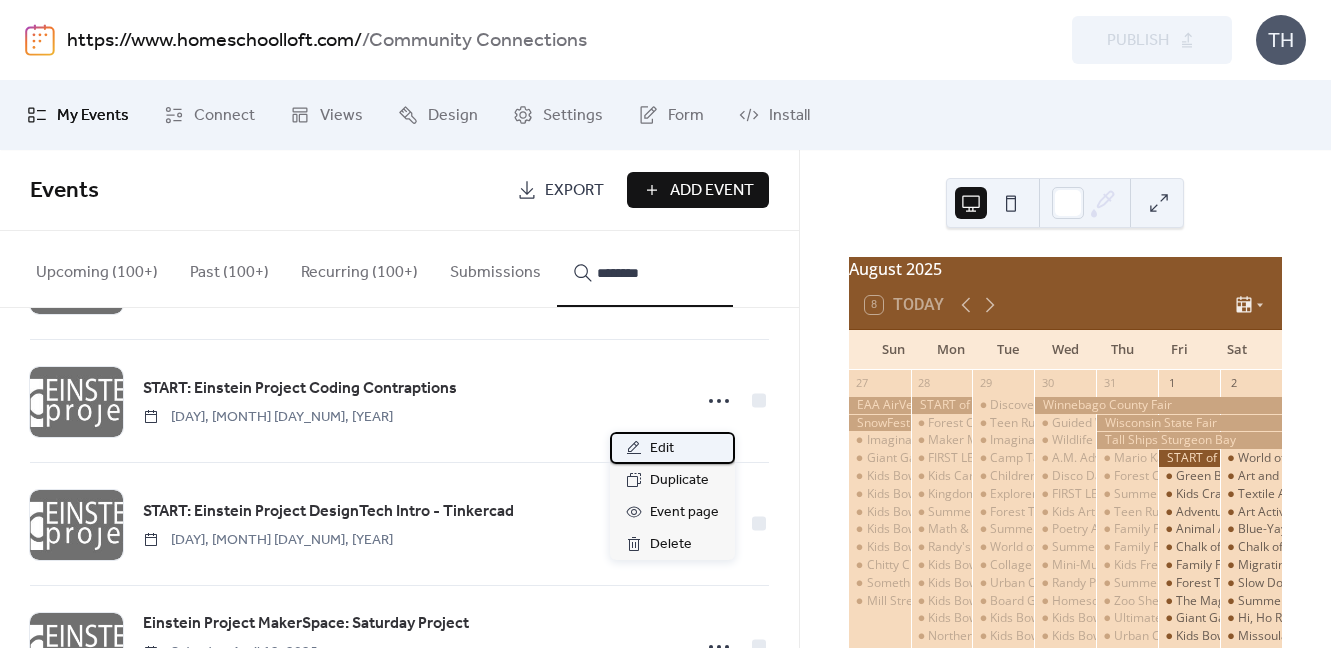 click on "Edit" at bounding box center (672, 448) 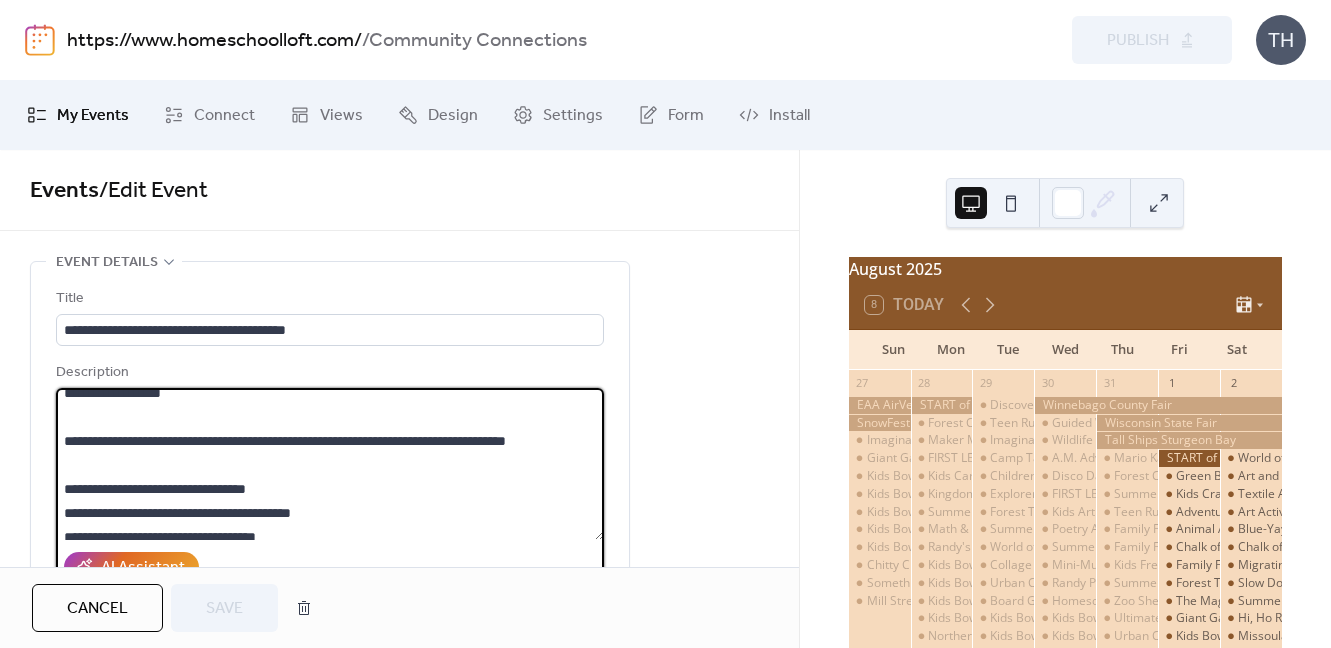 scroll, scrollTop: 168, scrollLeft: 0, axis: vertical 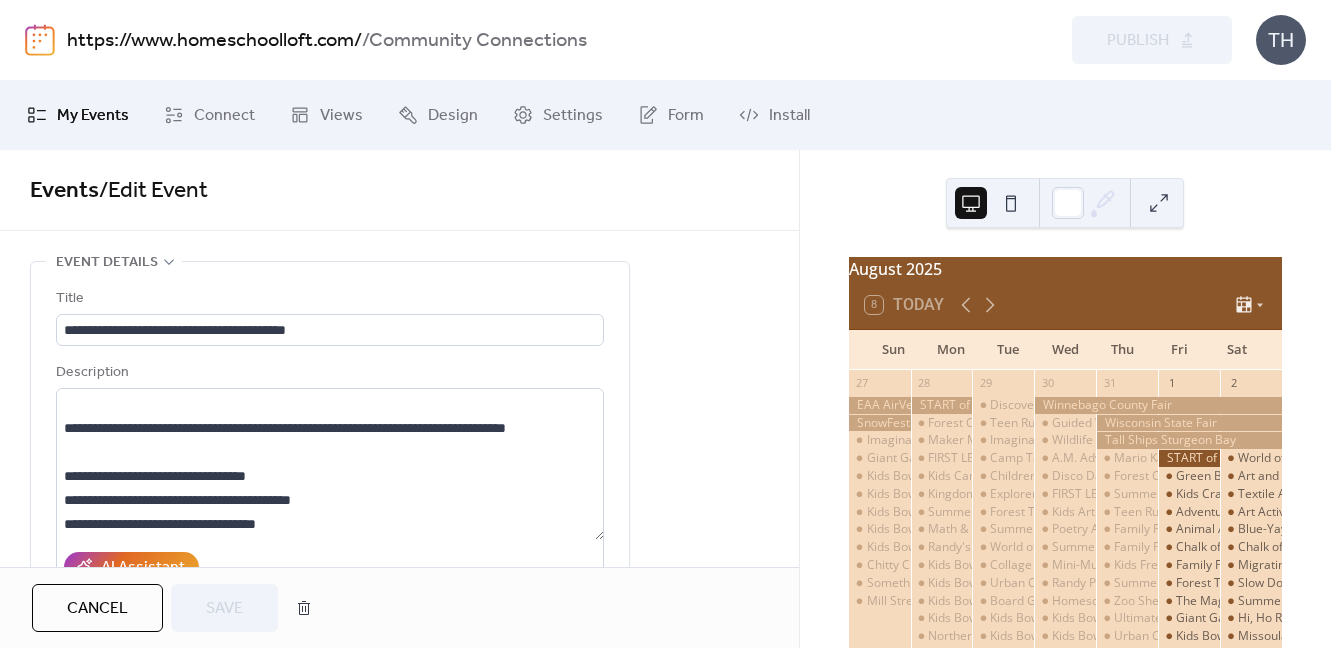 click on "Cancel" at bounding box center (97, 608) 